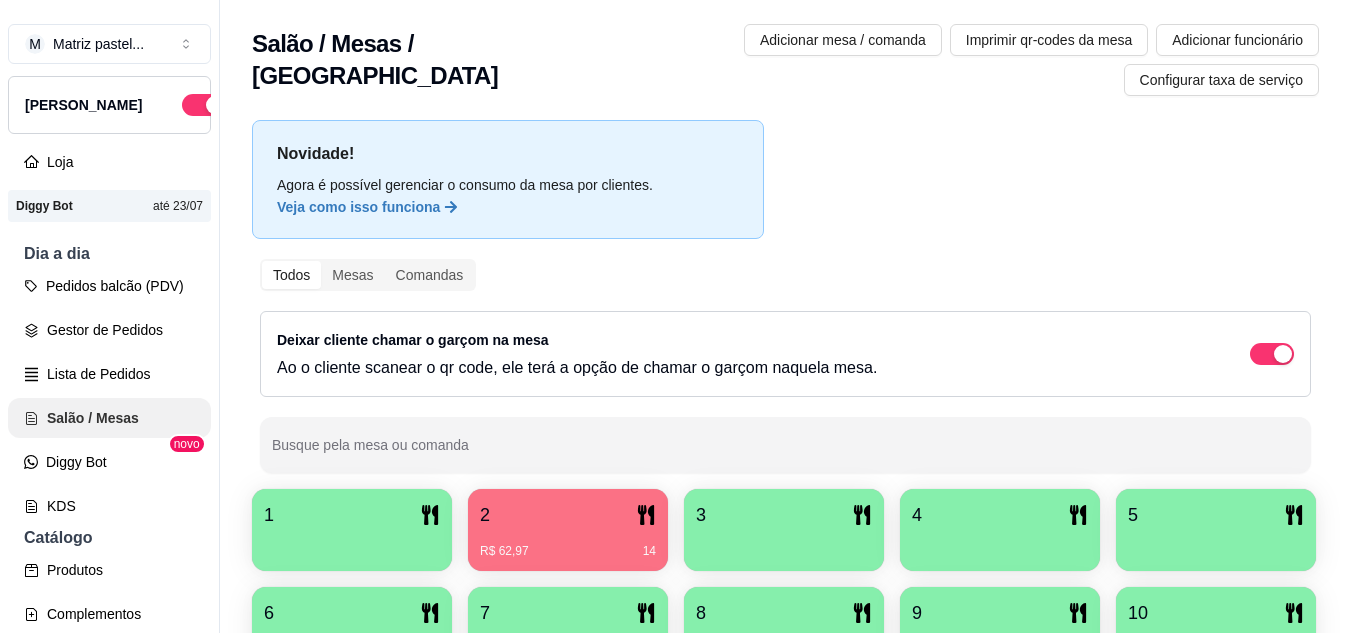 scroll, scrollTop: 0, scrollLeft: 0, axis: both 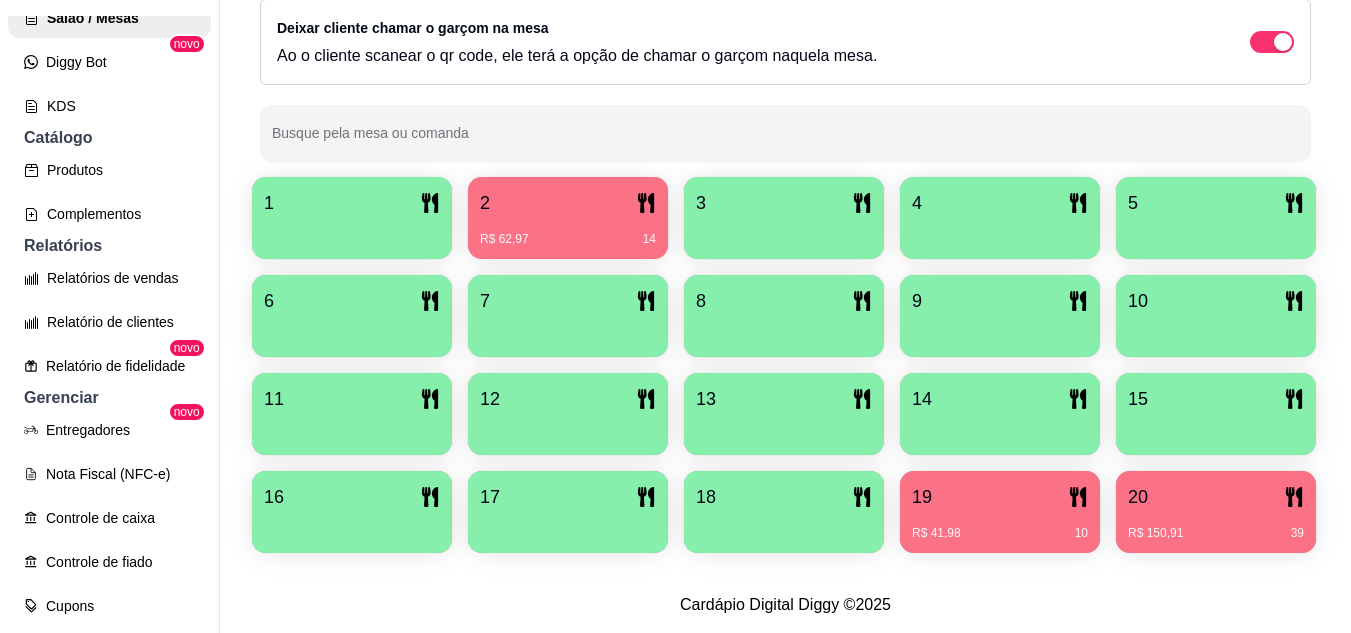 click on "R$ 150,91 39" at bounding box center [1216, 533] 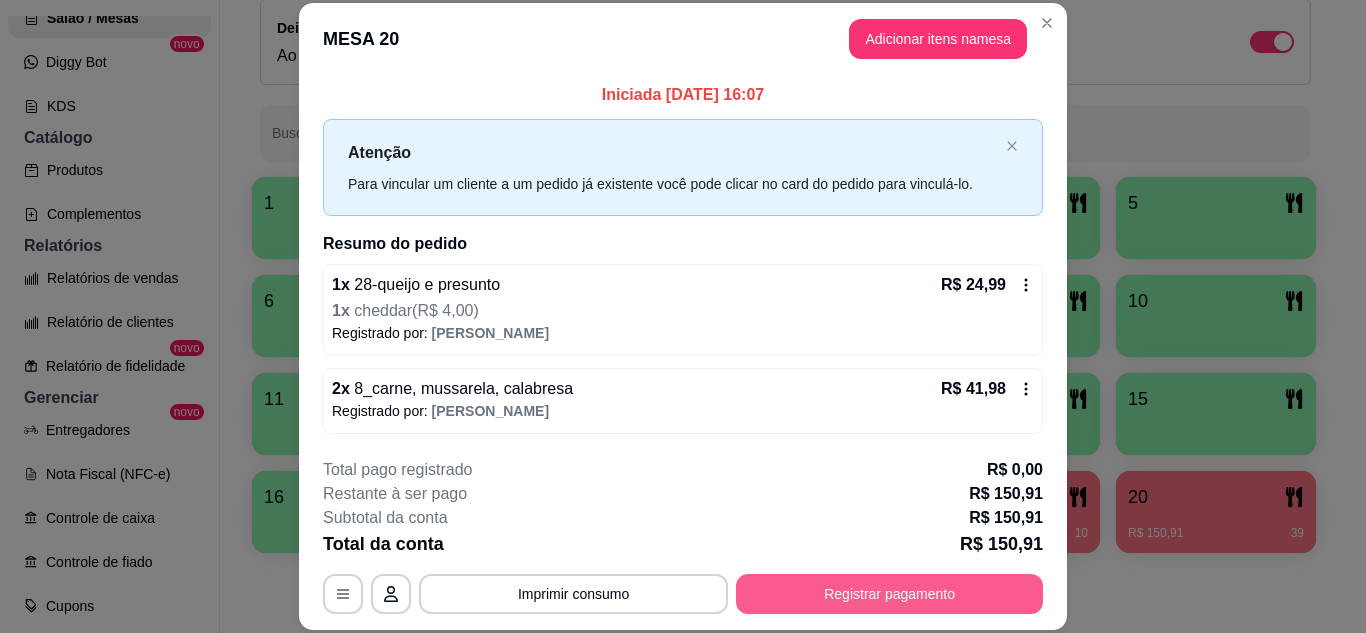 click on "Registrar pagamento" at bounding box center [889, 594] 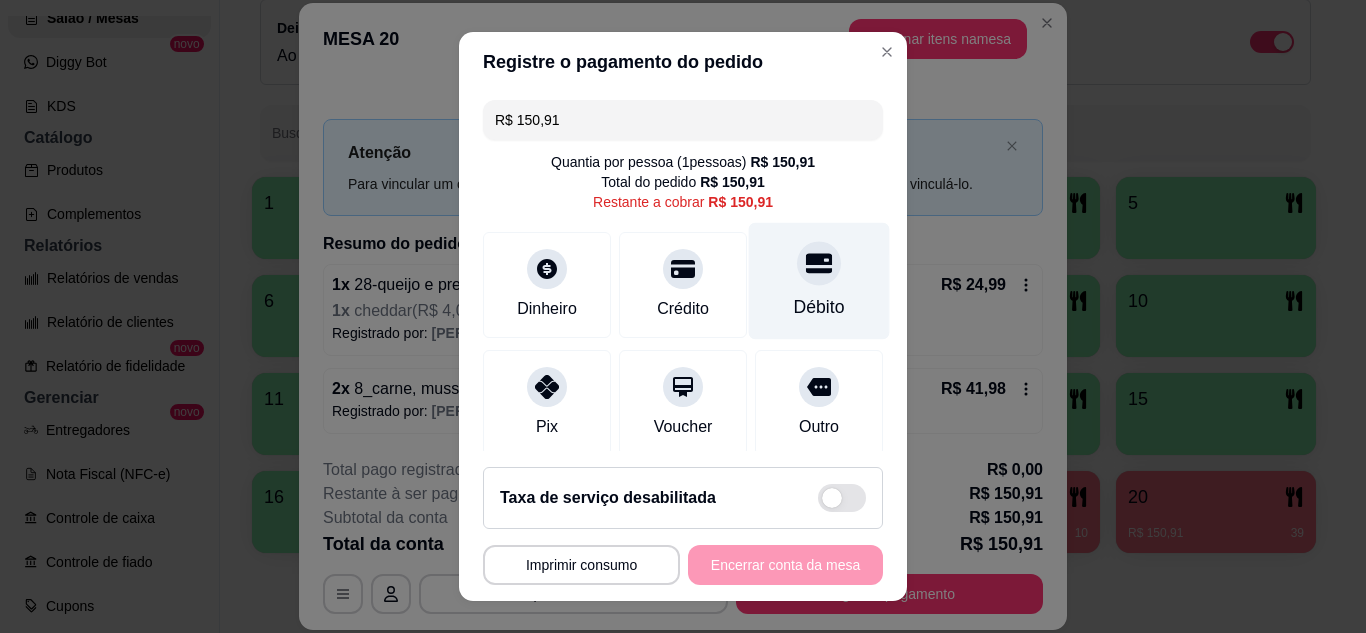 click on "Débito" at bounding box center (819, 307) 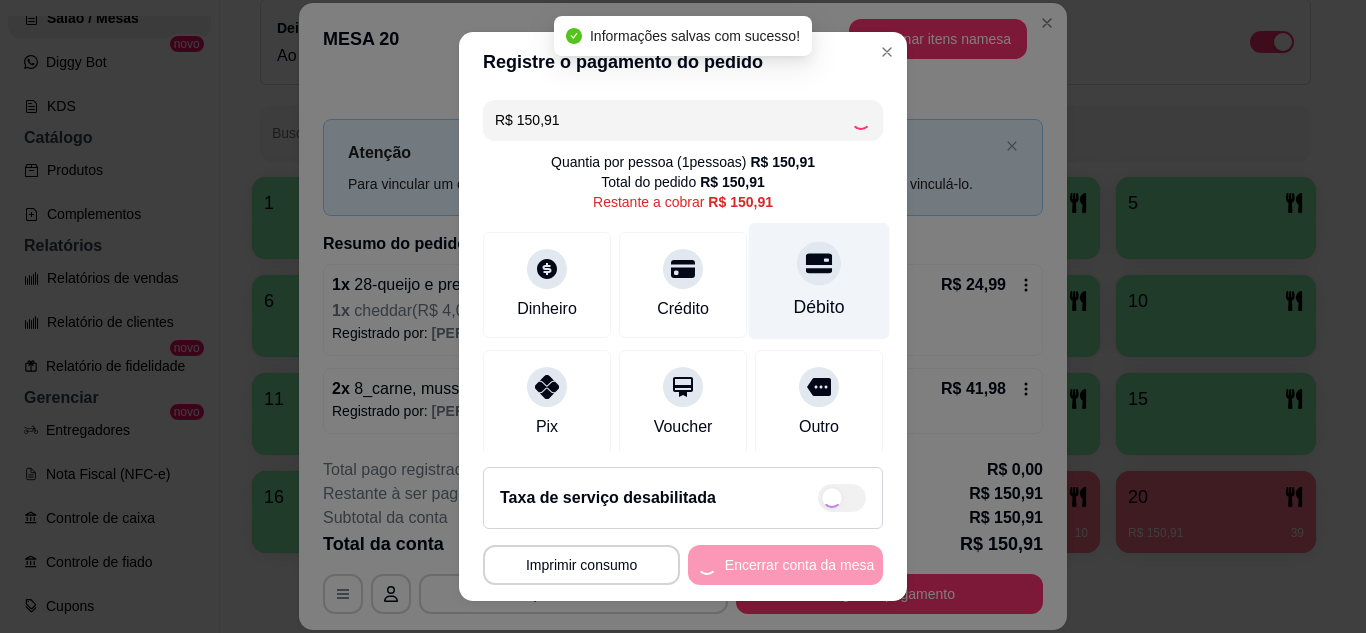 type on "R$ 0,00" 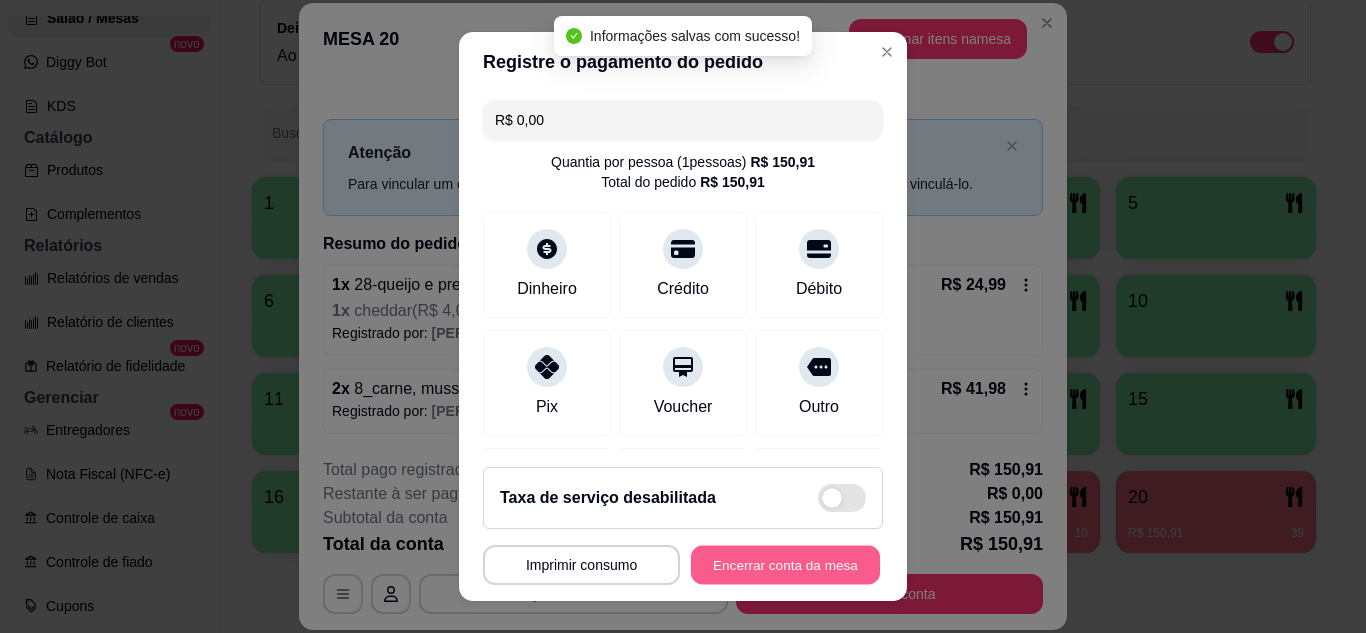 click on "Encerrar conta da mesa" at bounding box center (785, 565) 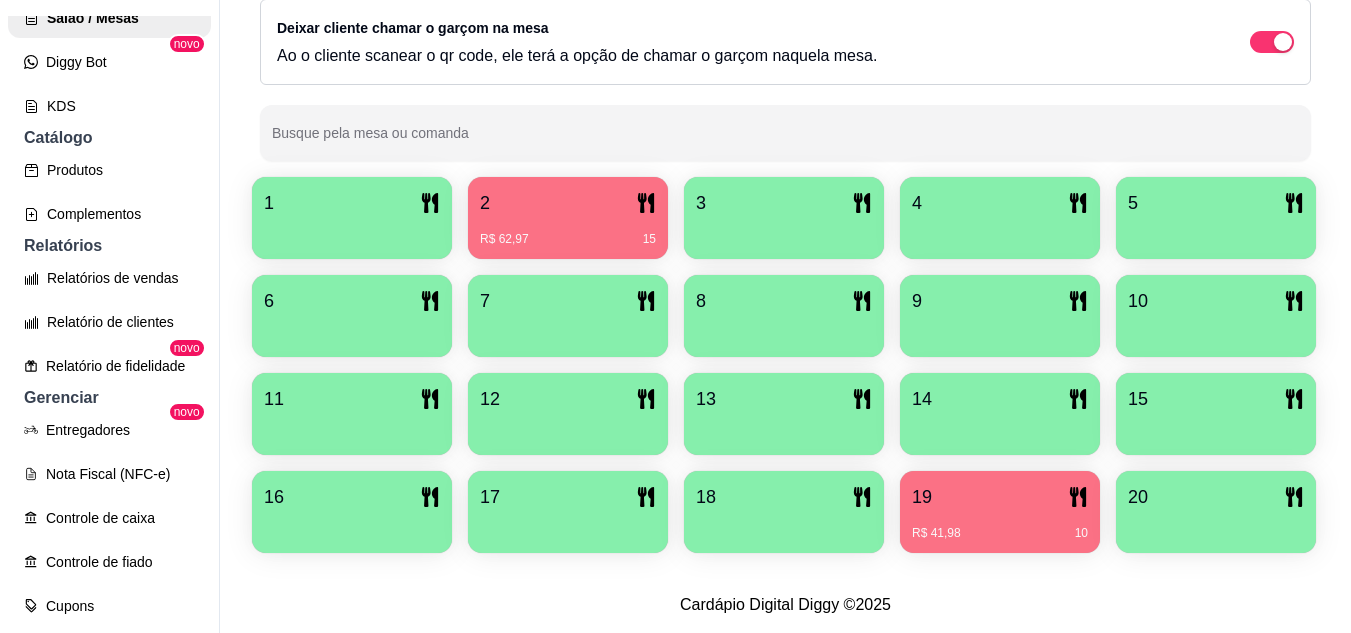 click on "19" at bounding box center [1000, 497] 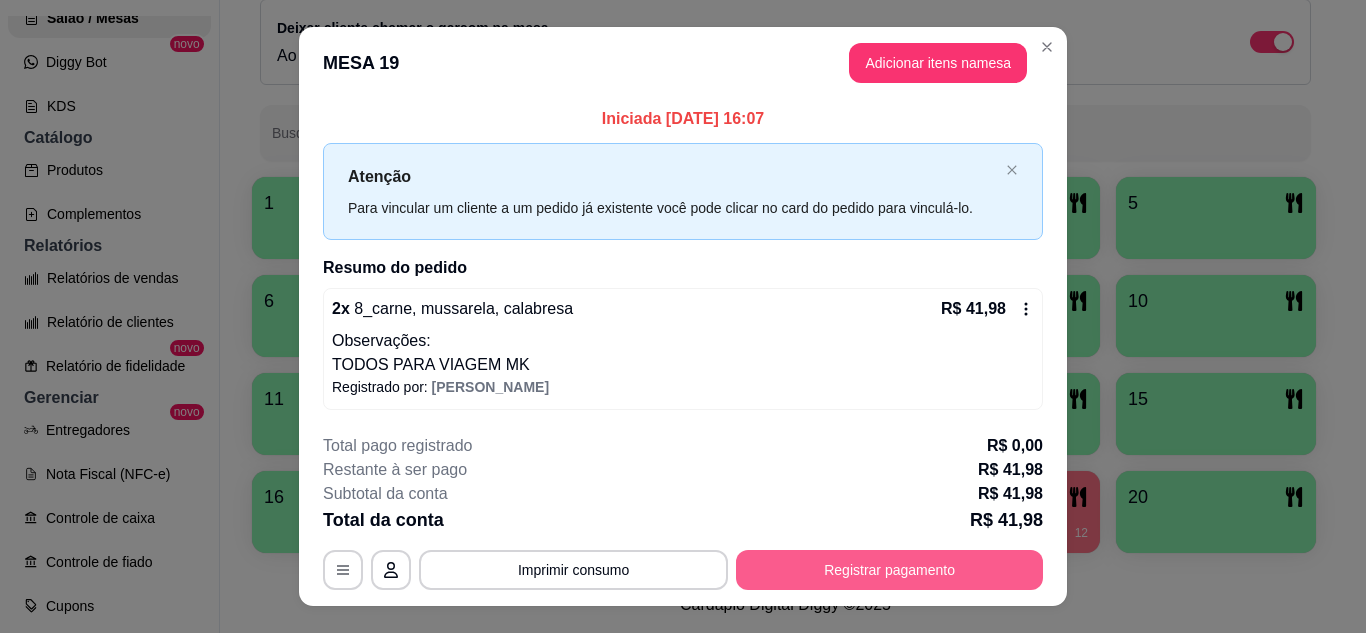 click on "Registrar pagamento" at bounding box center [889, 570] 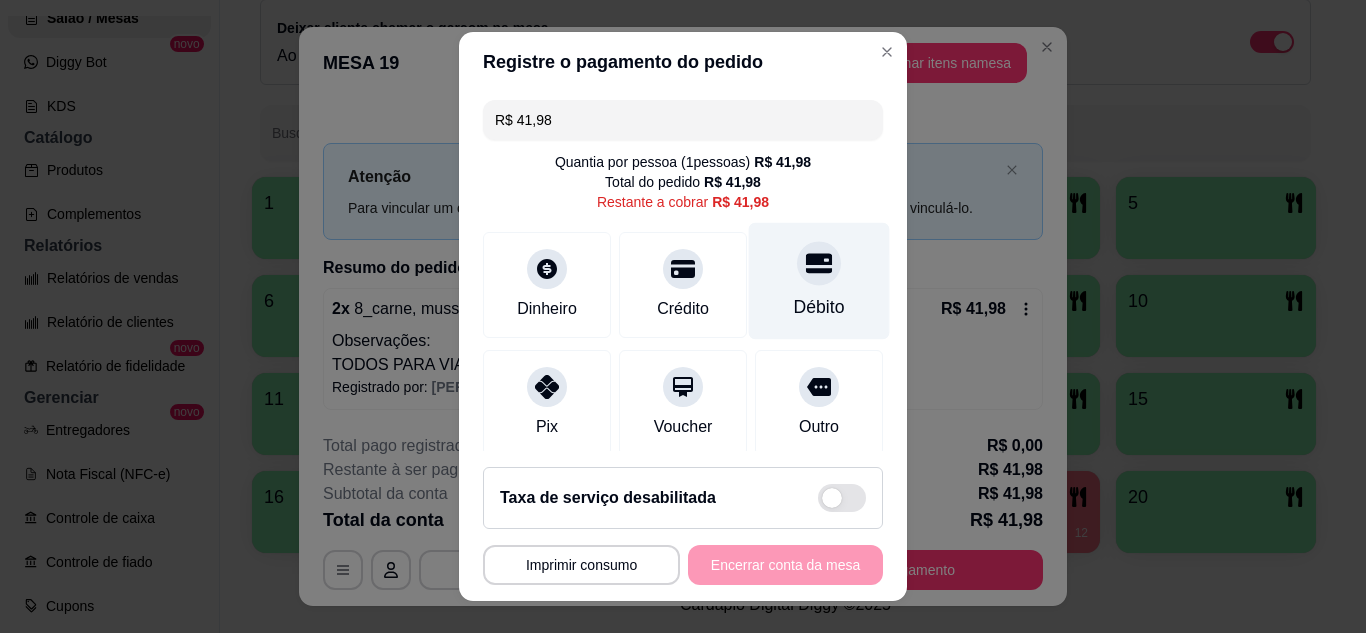 click on "Débito" at bounding box center [819, 307] 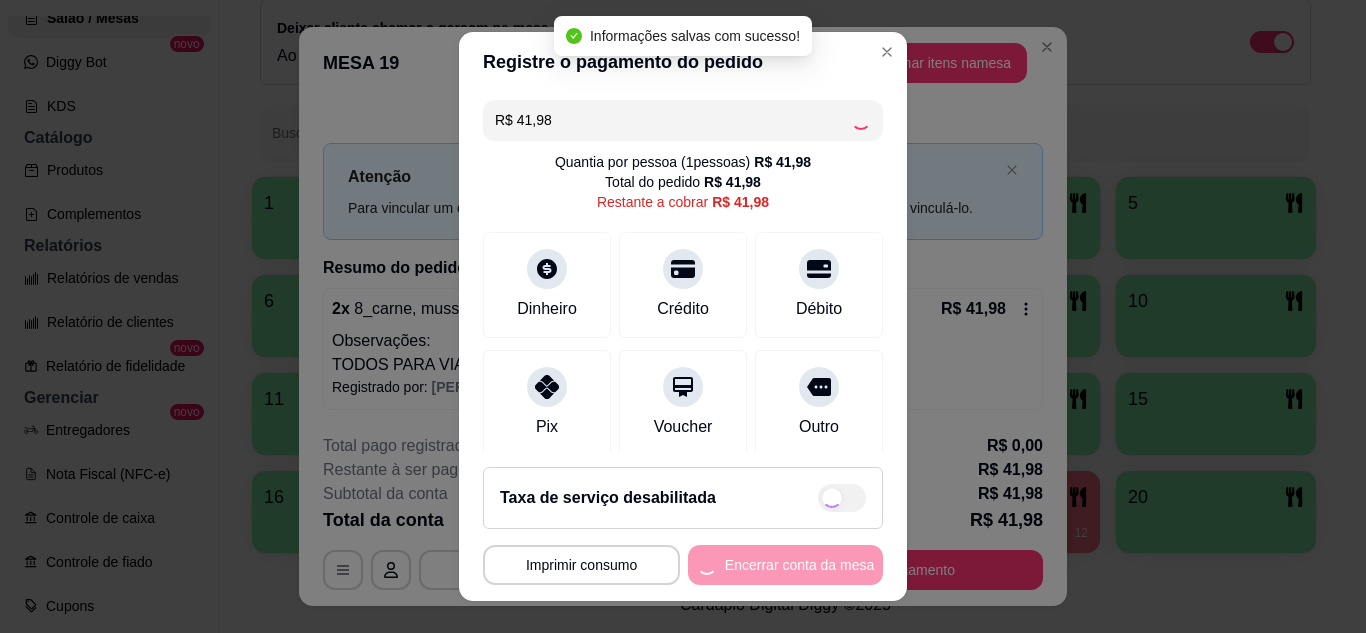 type on "R$ 0,00" 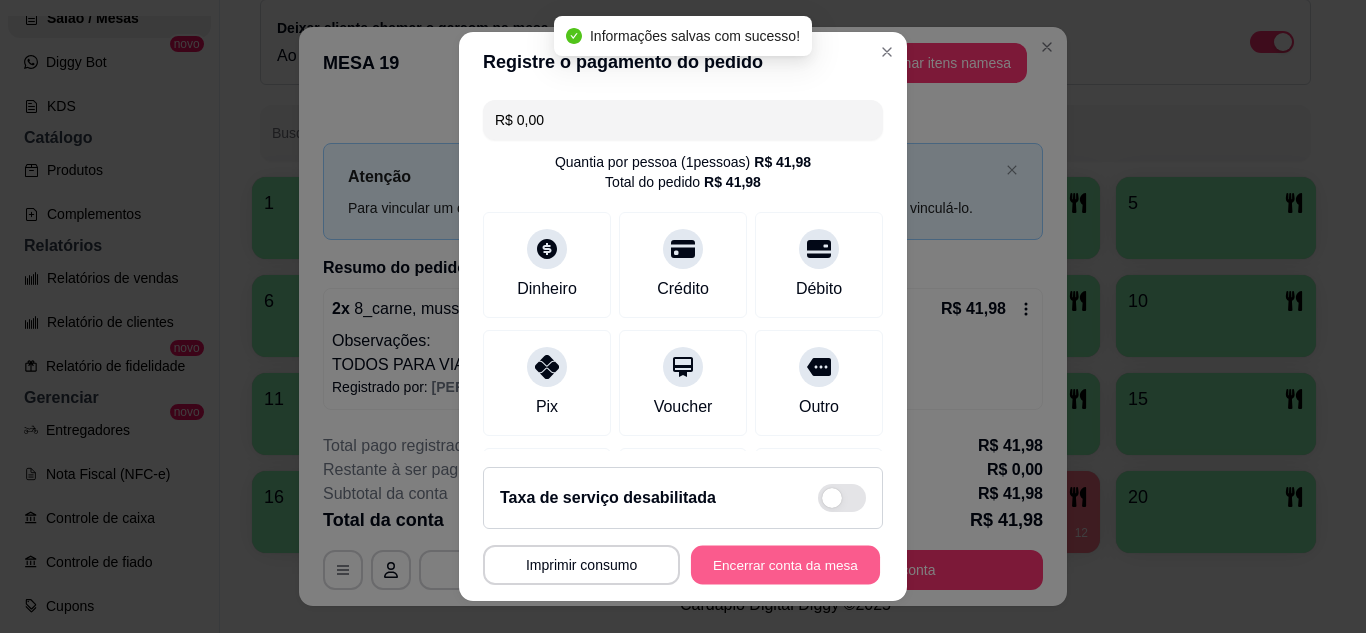 click on "Encerrar conta da mesa" at bounding box center [785, 565] 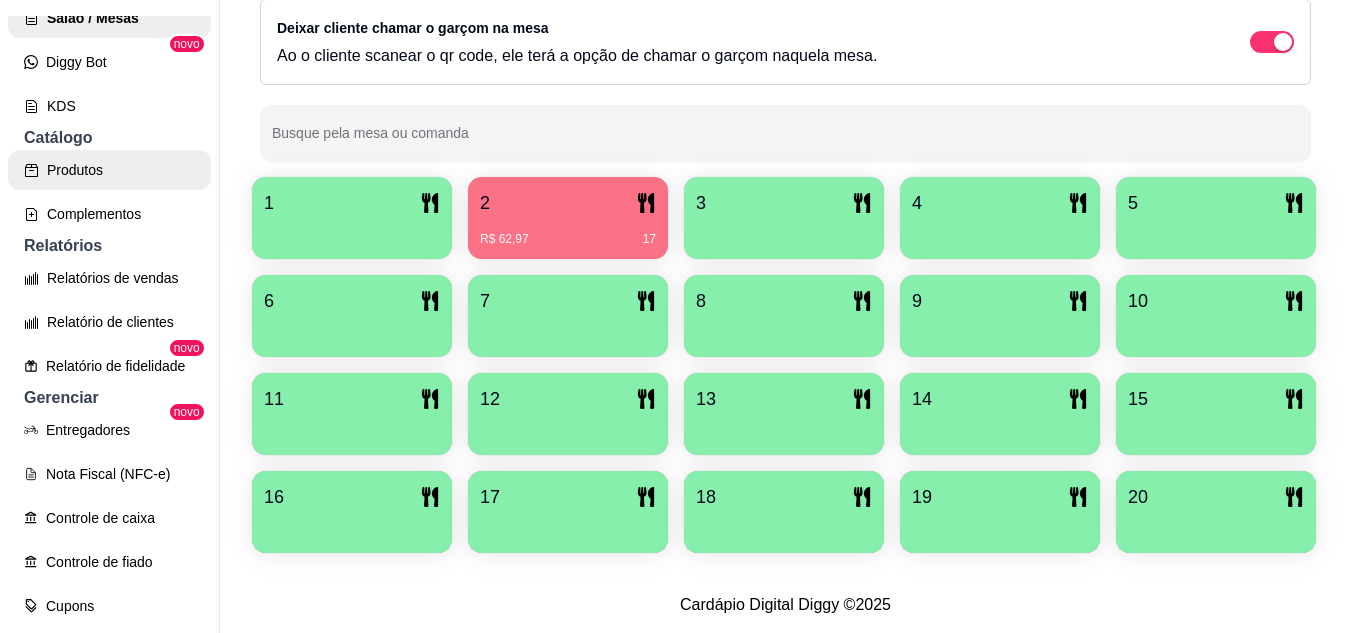 scroll, scrollTop: 200, scrollLeft: 0, axis: vertical 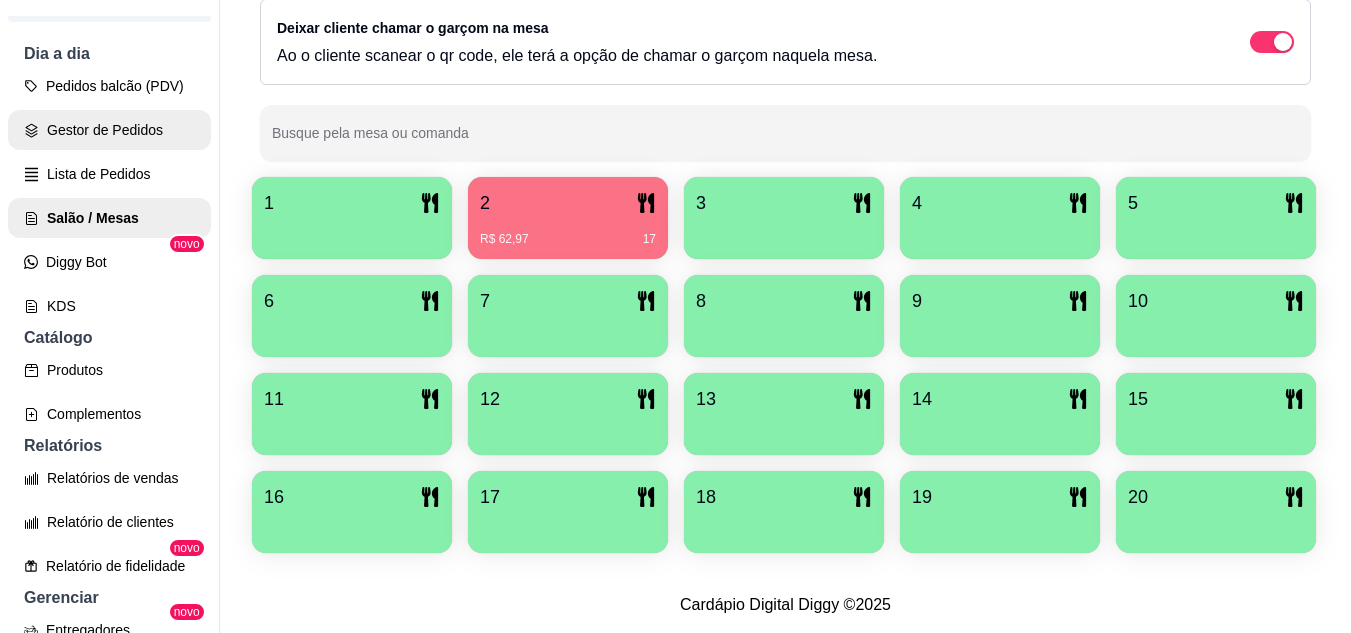 click on "Gestor de Pedidos" at bounding box center [109, 130] 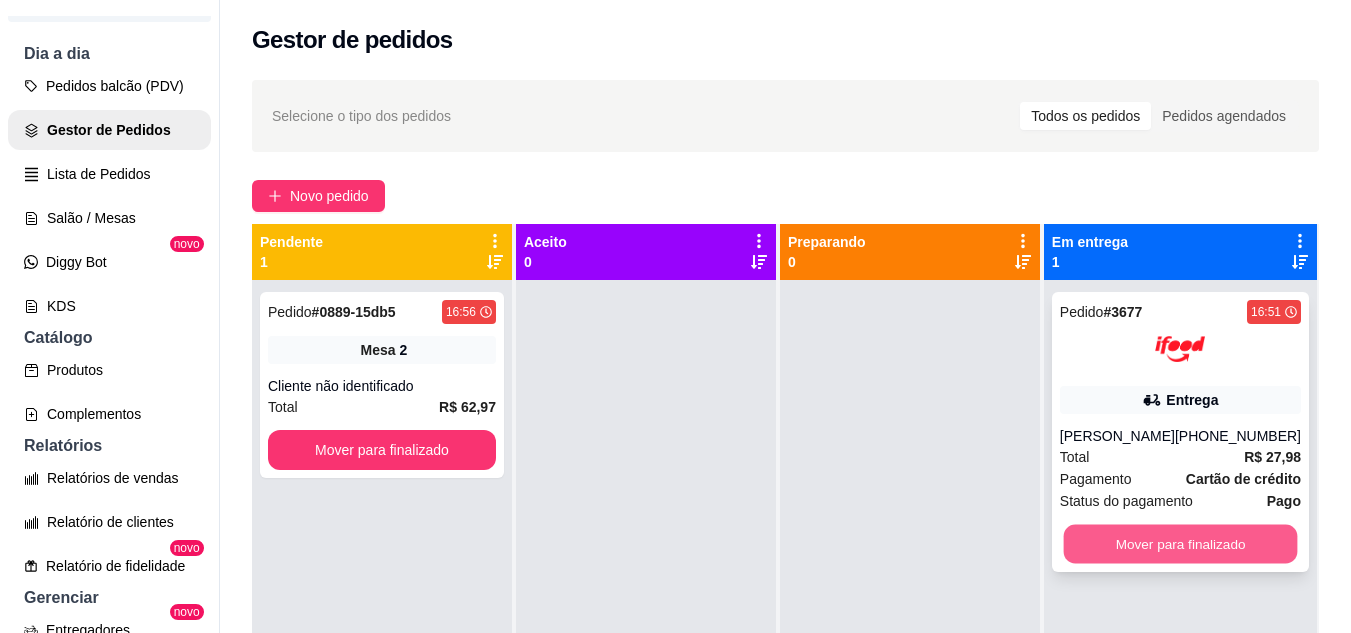 click on "Mover para finalizado" at bounding box center (1180, 544) 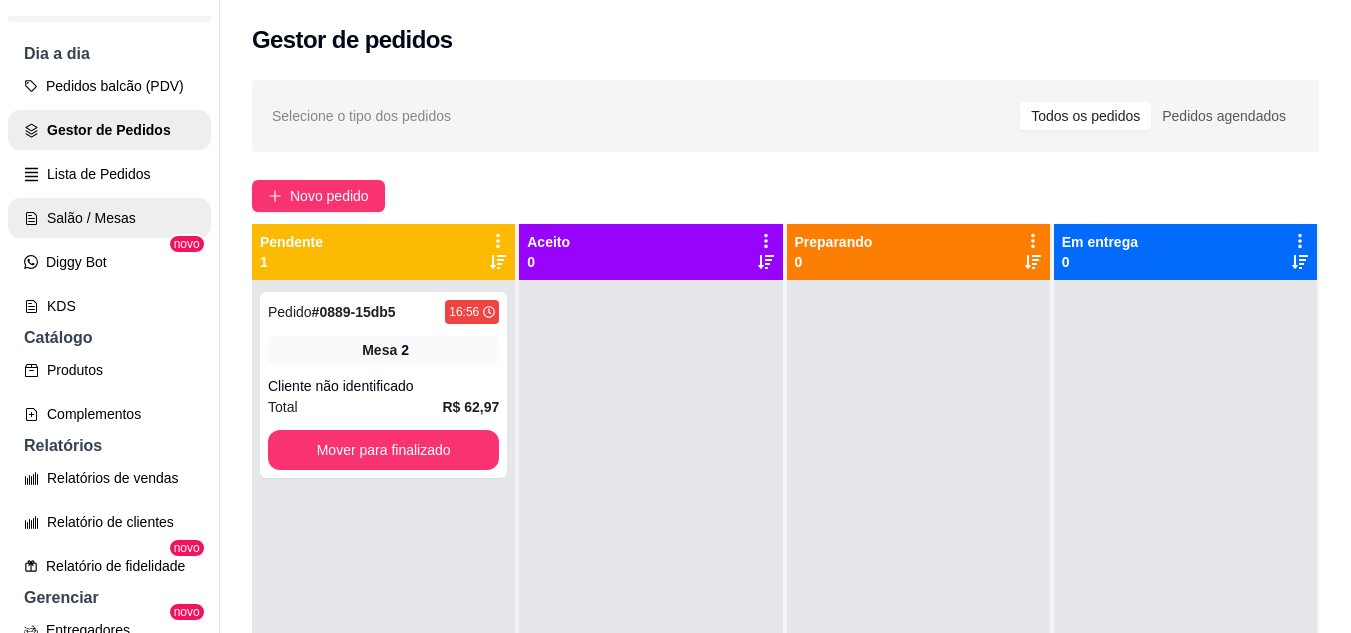 click on "Salão / Mesas" at bounding box center [109, 218] 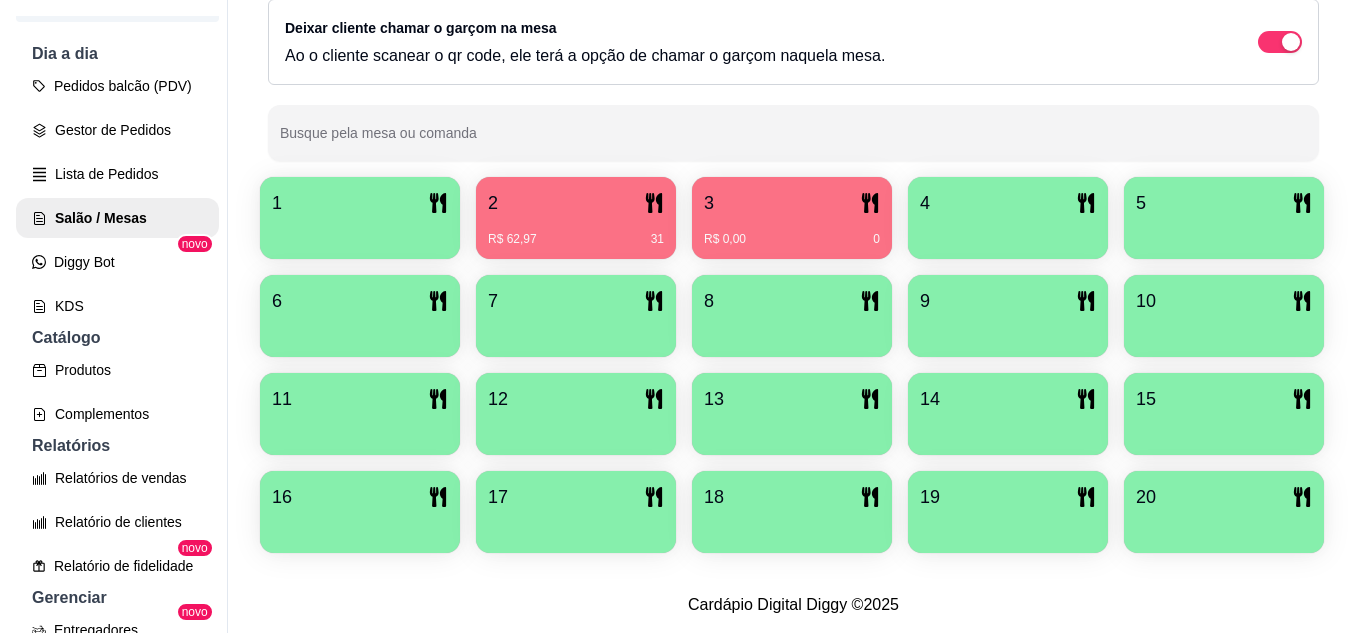 scroll, scrollTop: 425, scrollLeft: 0, axis: vertical 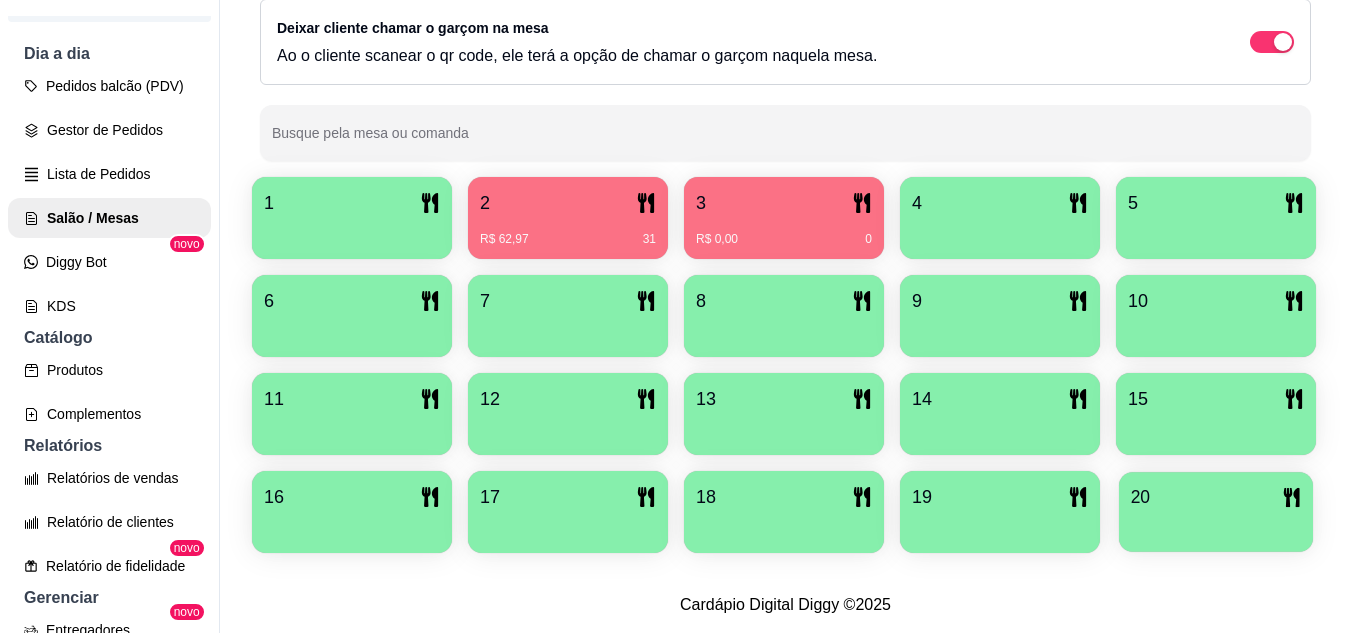 click at bounding box center [1216, 525] 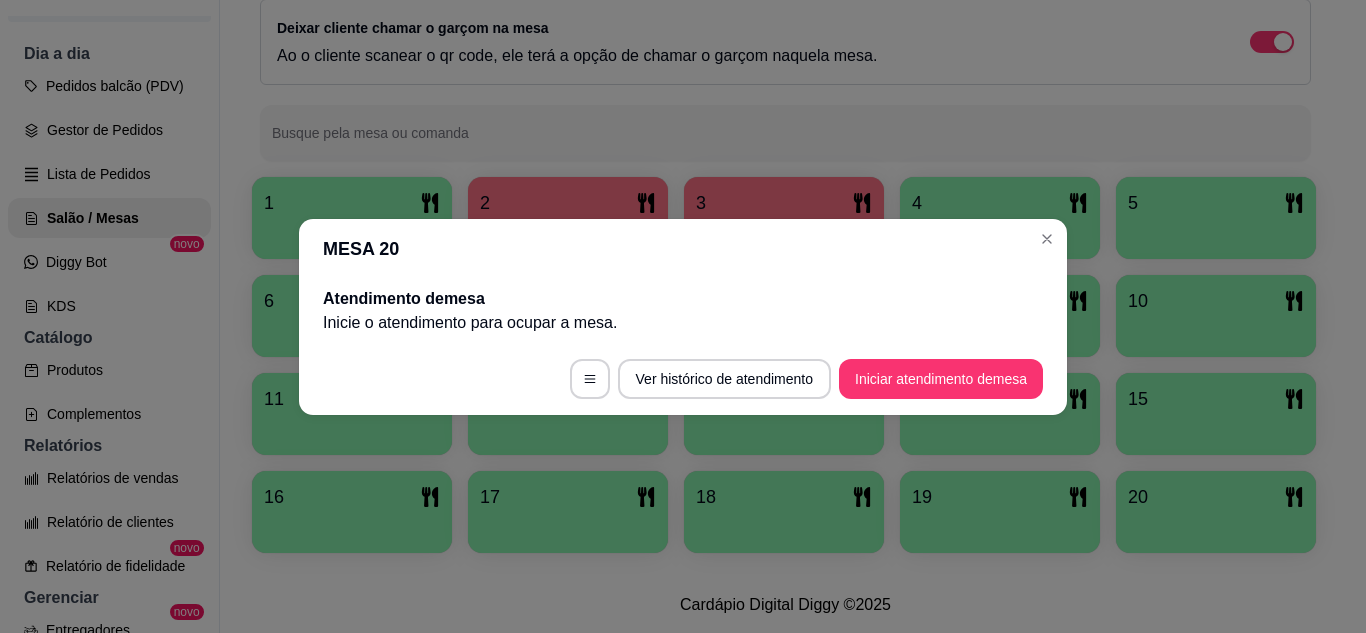 click on "Iniciar atendimento de  mesa" at bounding box center [941, 379] 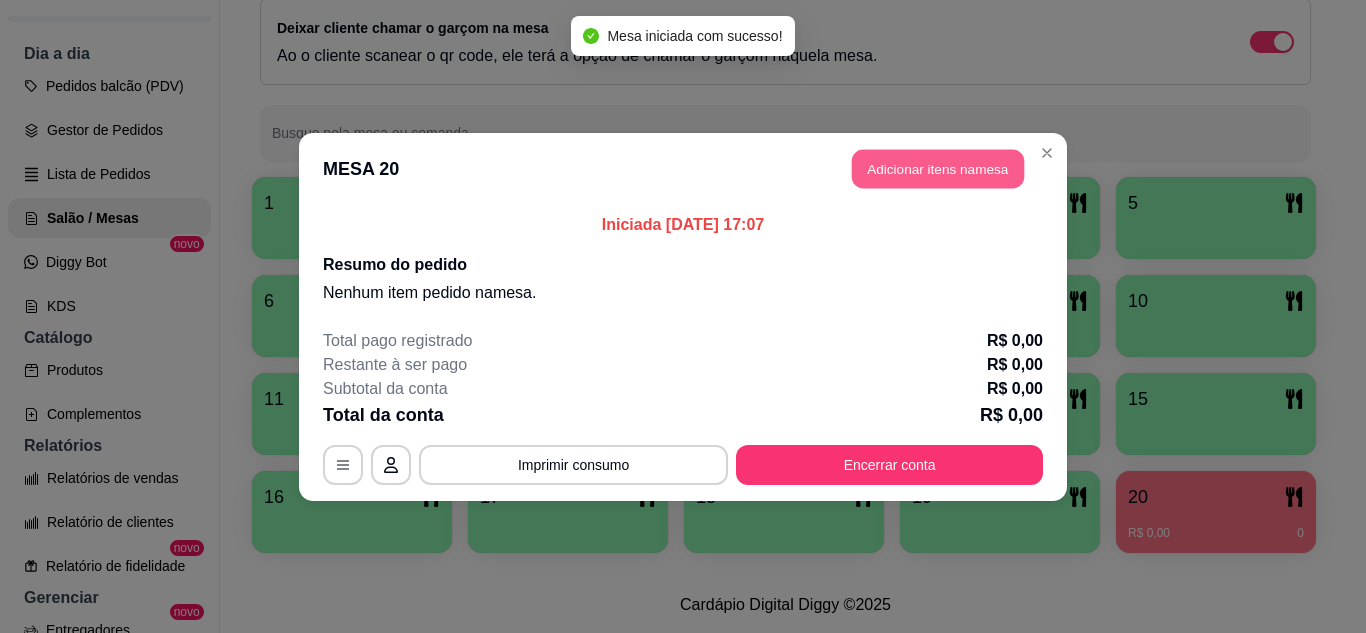 click on "Adicionar itens na  mesa" at bounding box center [938, 168] 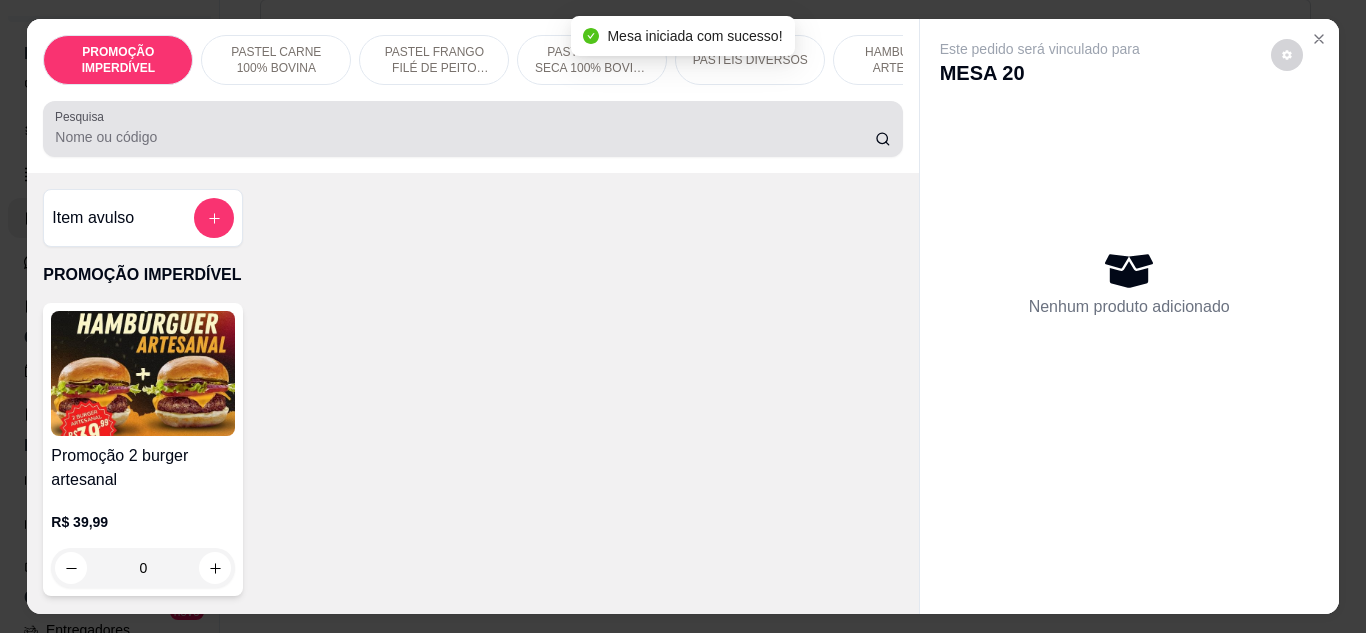 click on "Pesquisa" at bounding box center [465, 137] 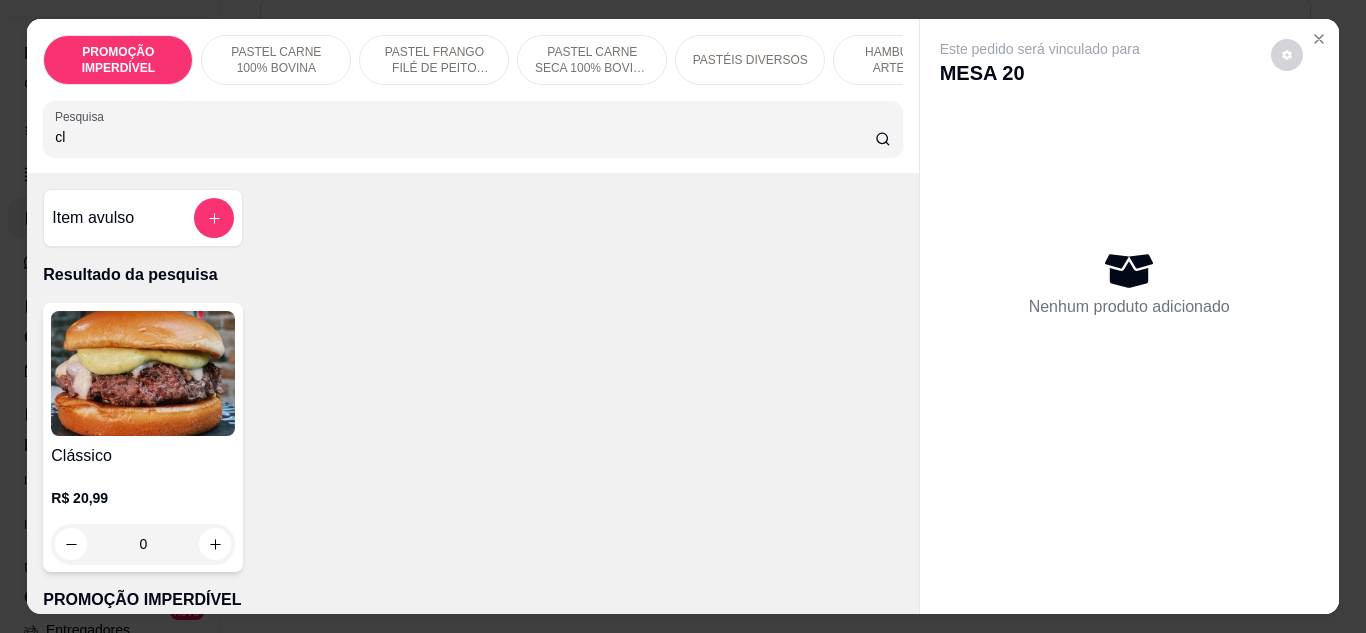 type on "cl" 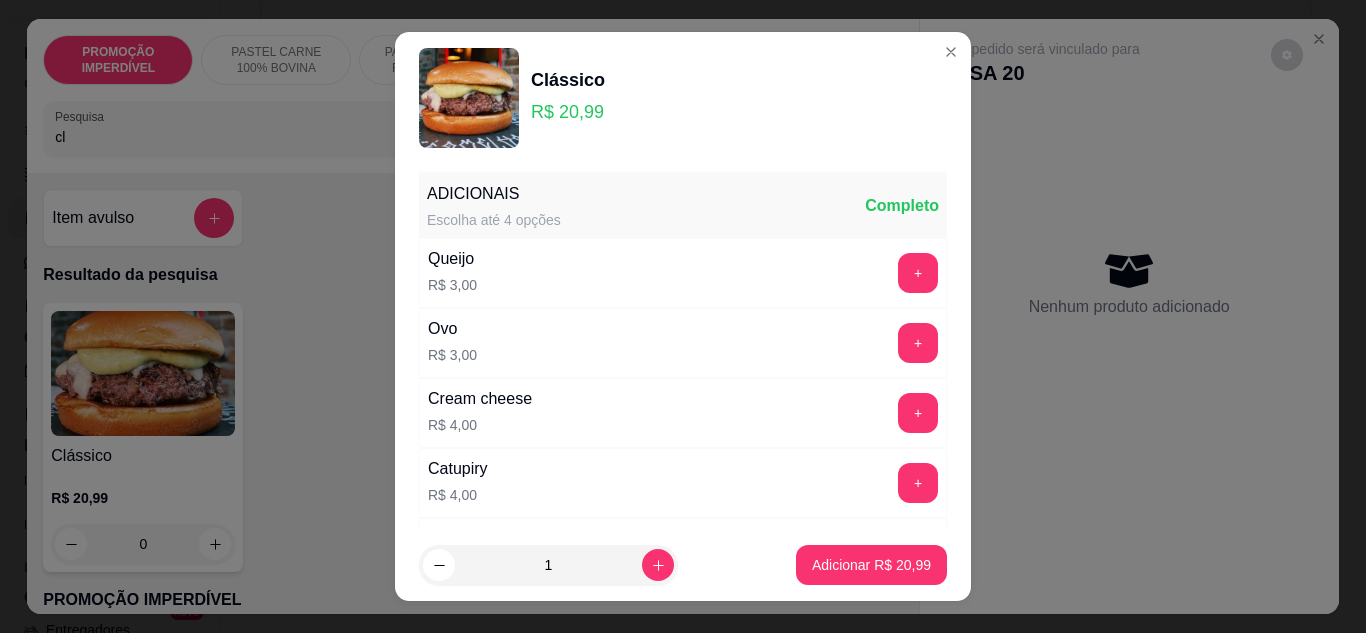 click on "1 Adicionar   R$ 20,99" at bounding box center (683, 565) 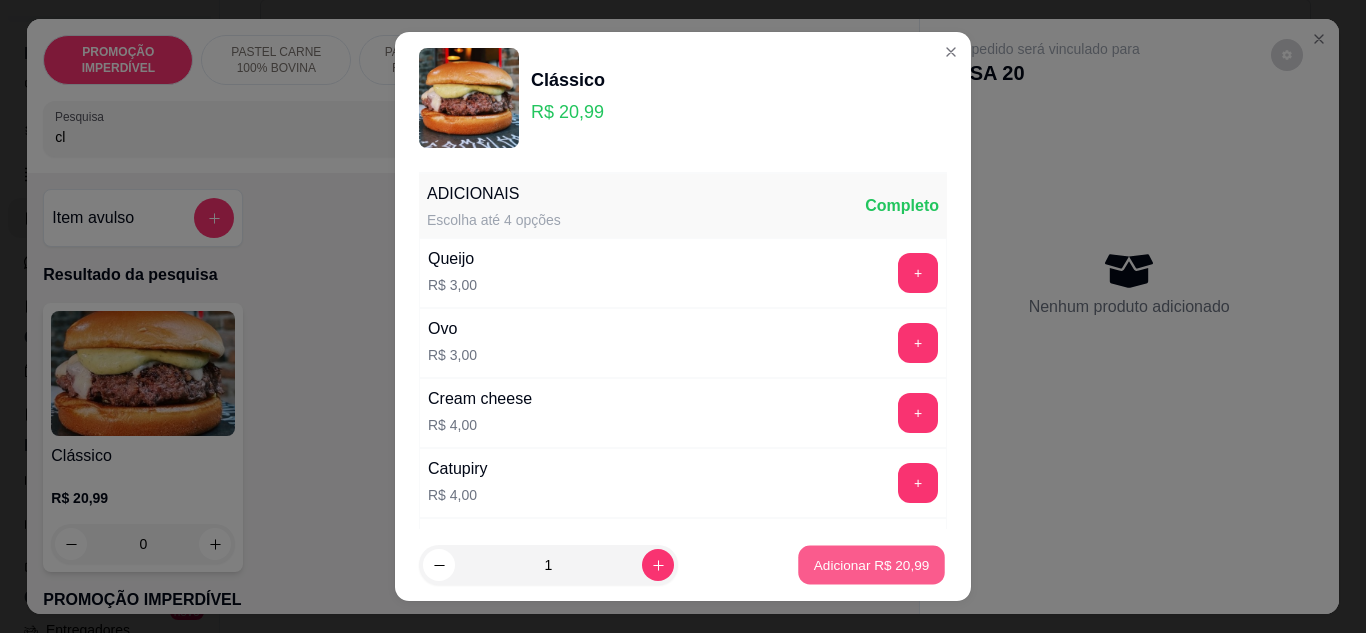 click on "Adicionar   R$ 20,99" at bounding box center (872, 565) 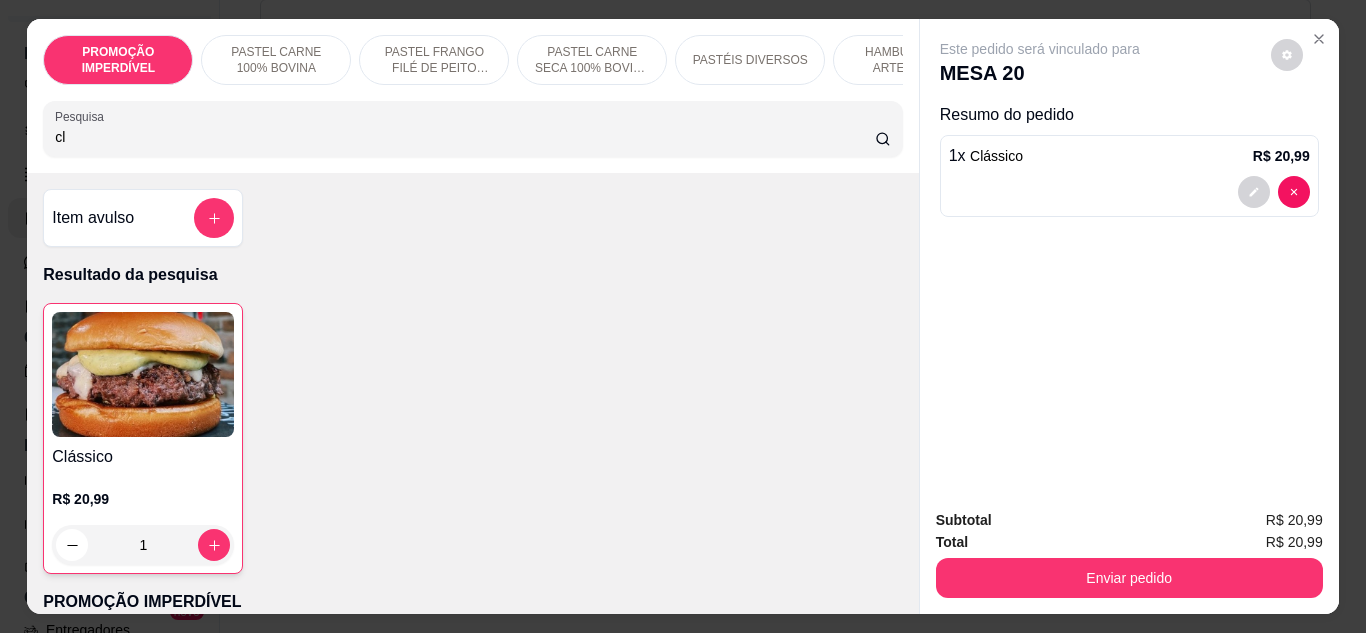 click on "cl" at bounding box center (465, 137) 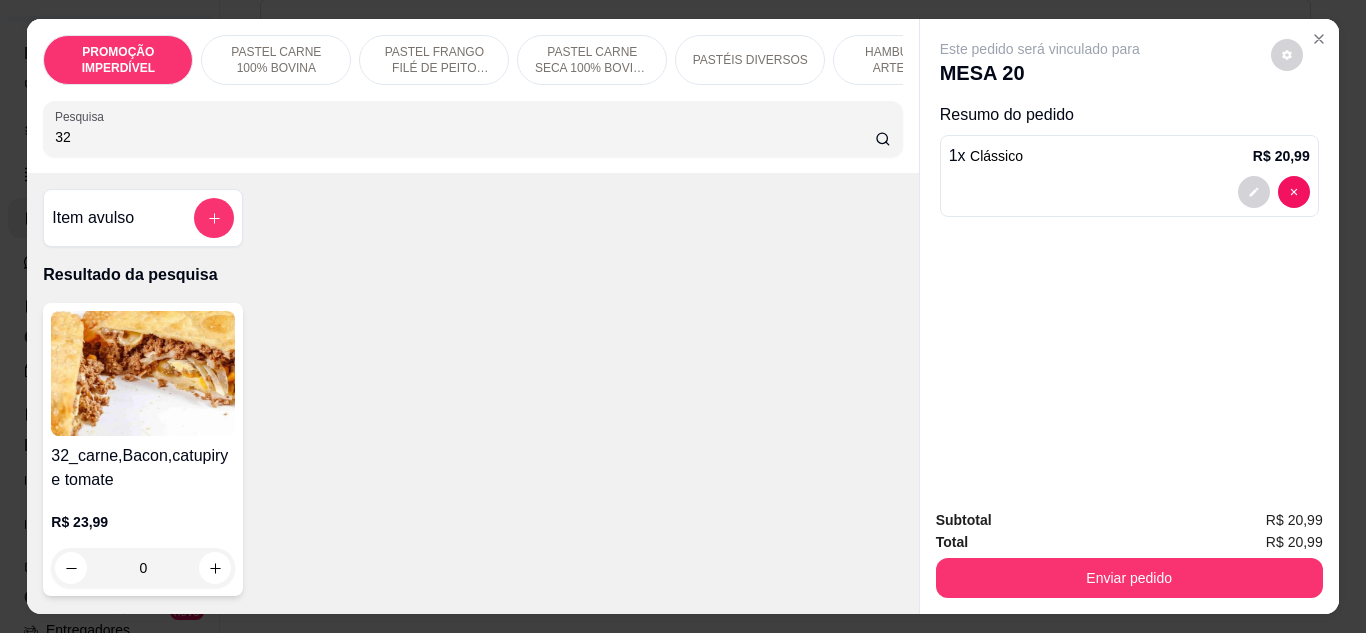 type on "32" 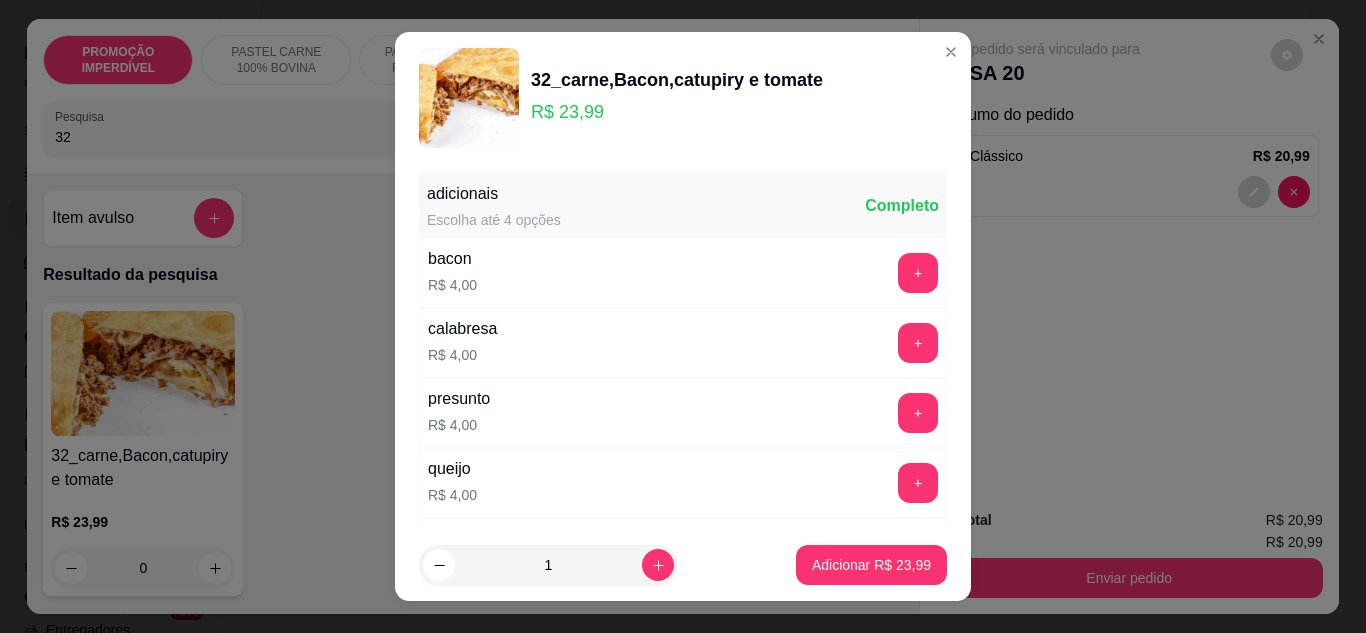 click on "Adicionar   R$ 23,99" at bounding box center (871, 565) 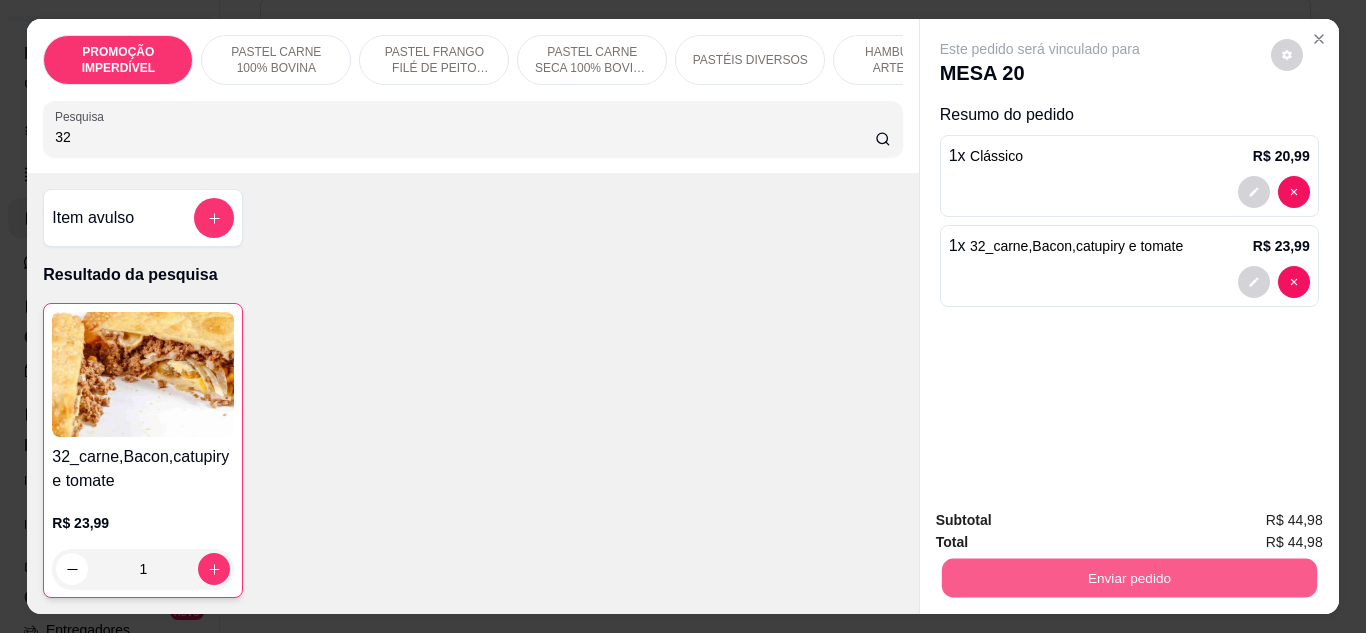 click on "Enviar pedido" at bounding box center [1128, 578] 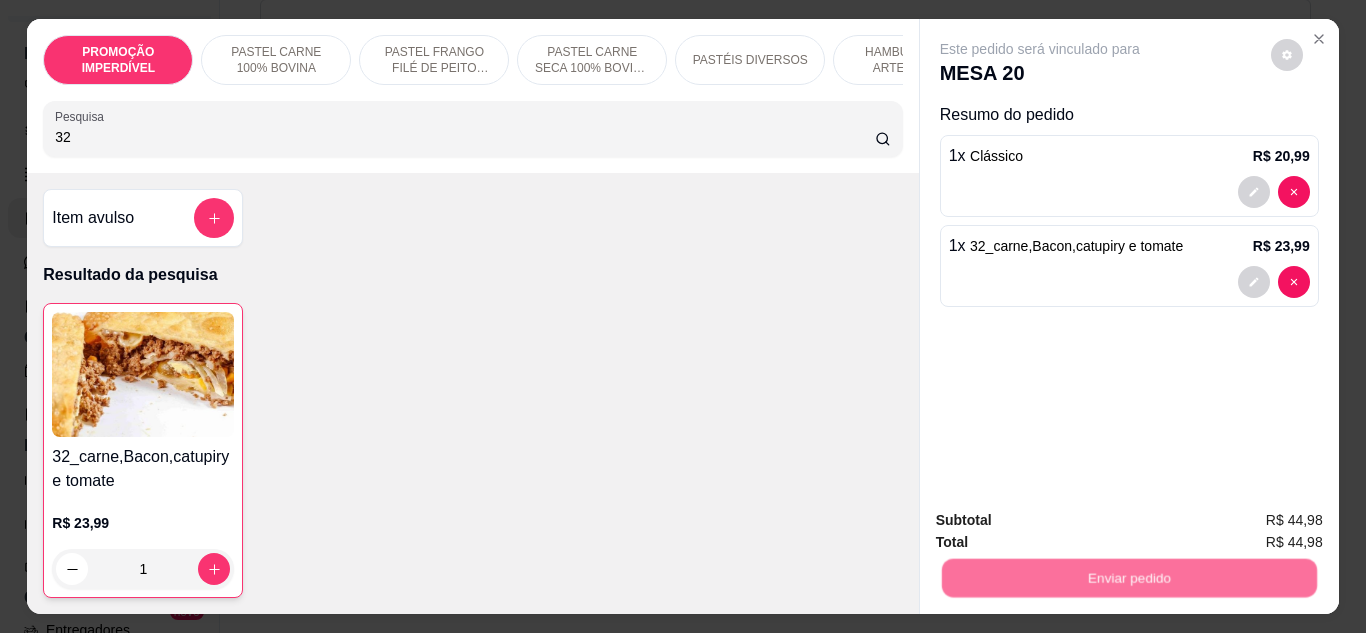 click on "Não registrar e enviar pedido" at bounding box center [1063, 520] 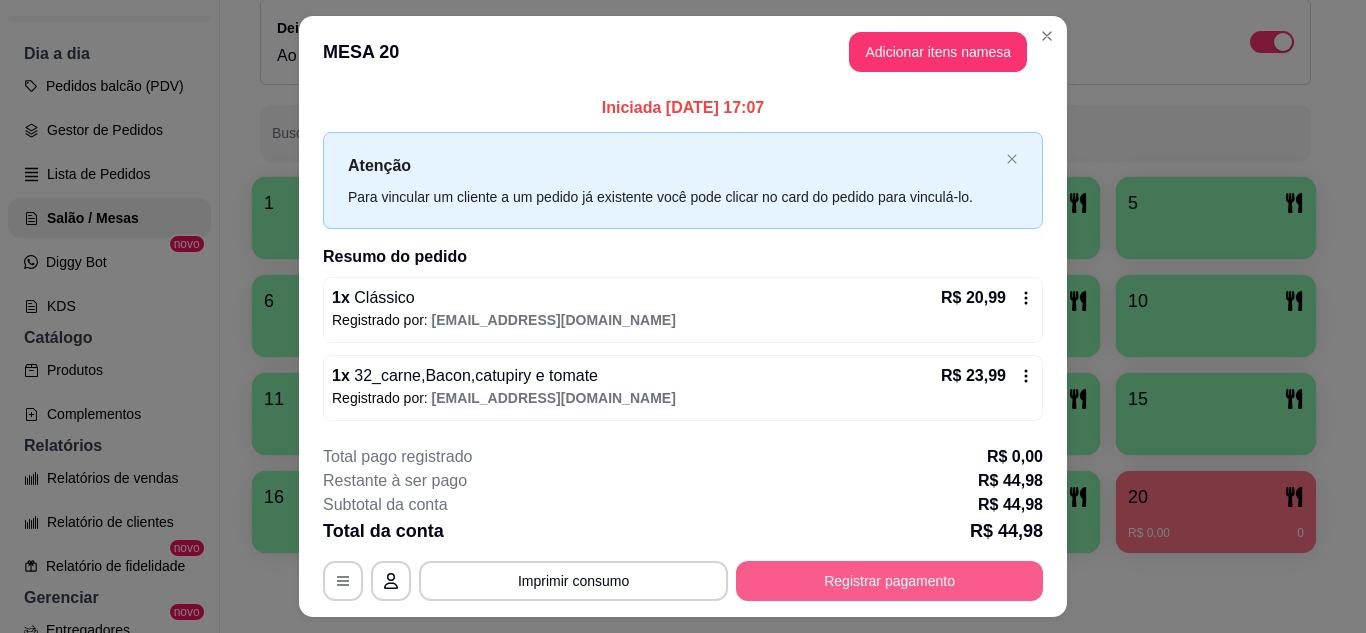 click on "Registrar pagamento" at bounding box center (889, 581) 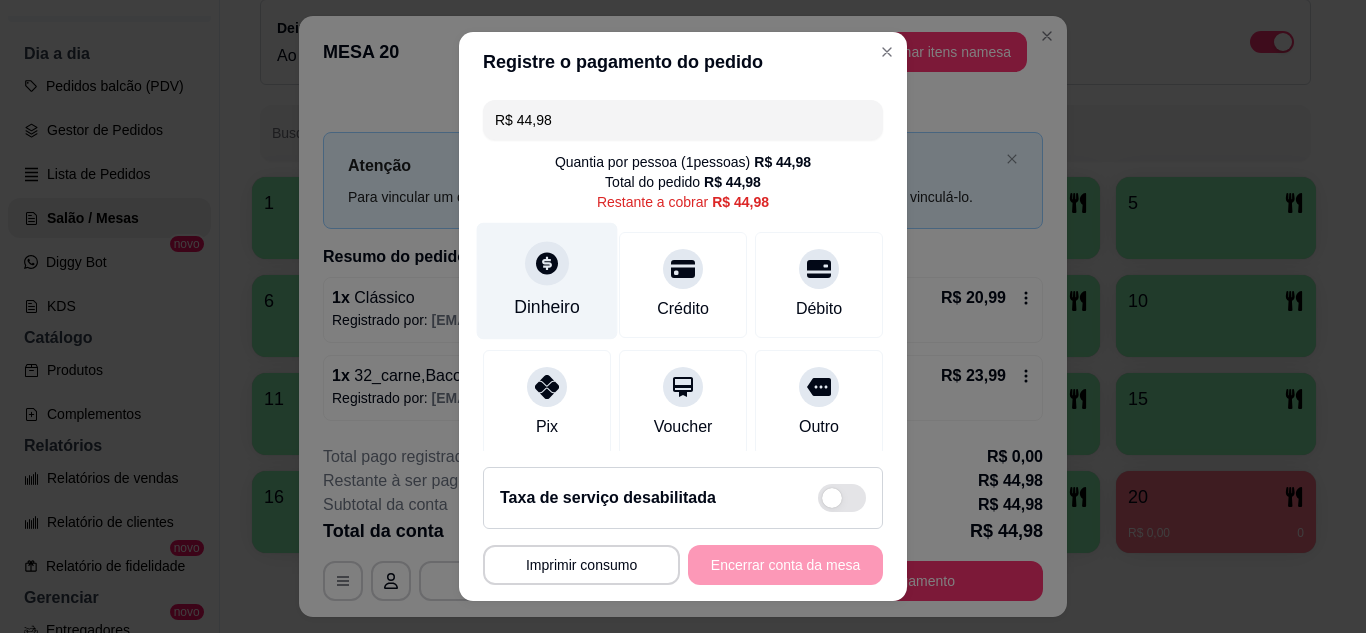 click on "Dinheiro" at bounding box center [547, 280] 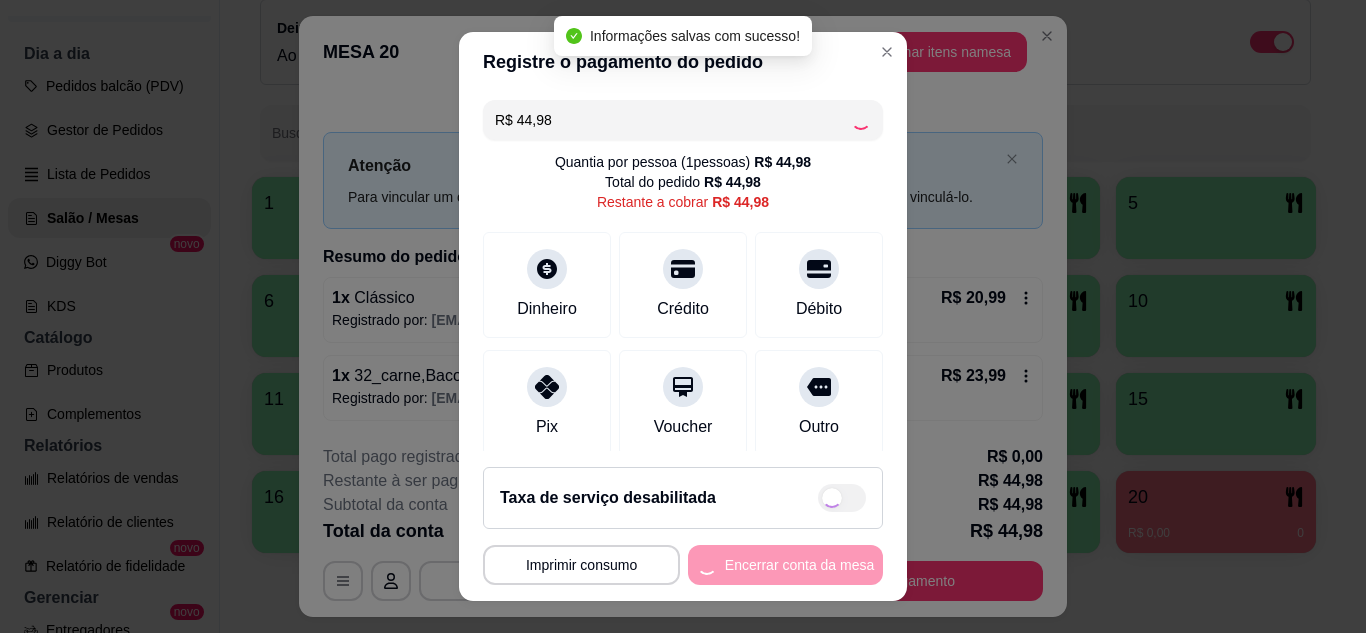 type on "R$ 0,00" 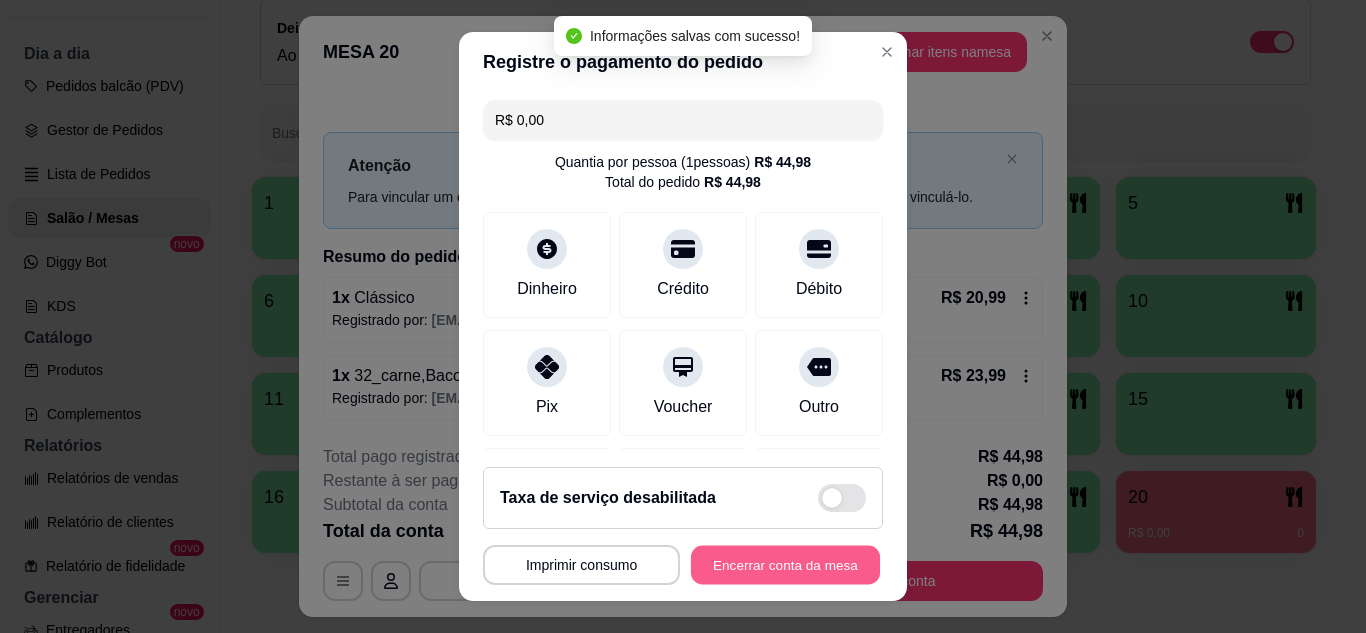 click on "Encerrar conta da mesa" at bounding box center [785, 565] 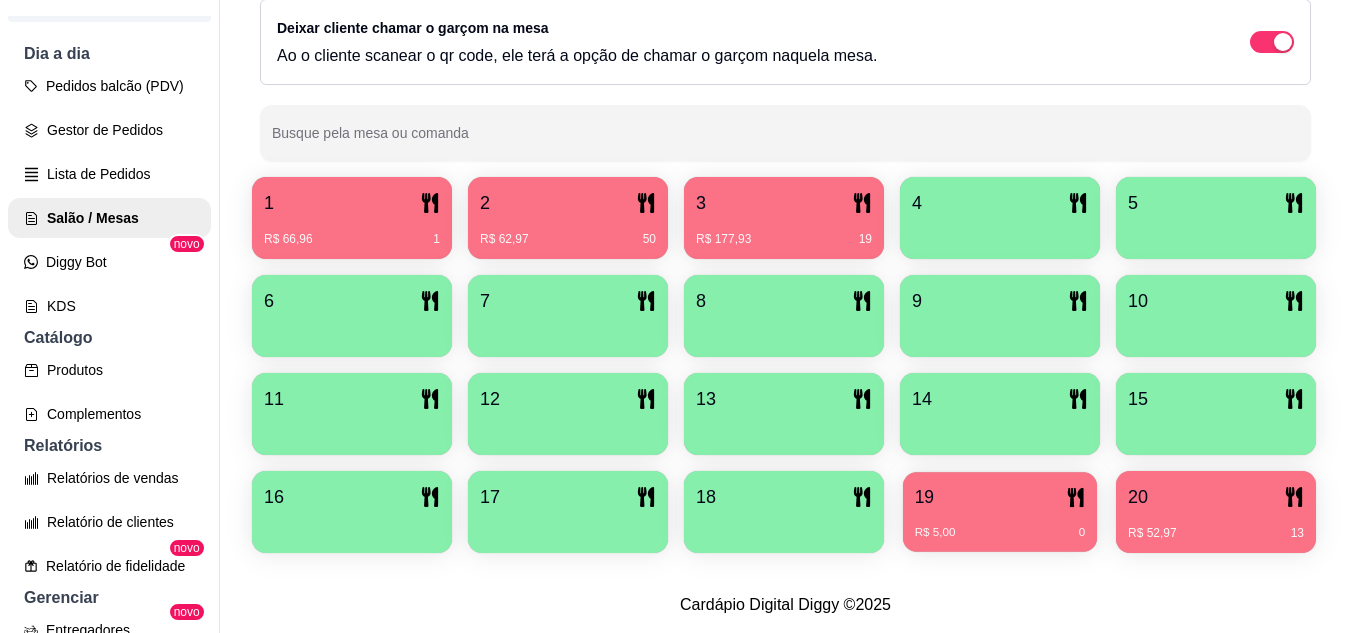 click on "19" at bounding box center (1000, 497) 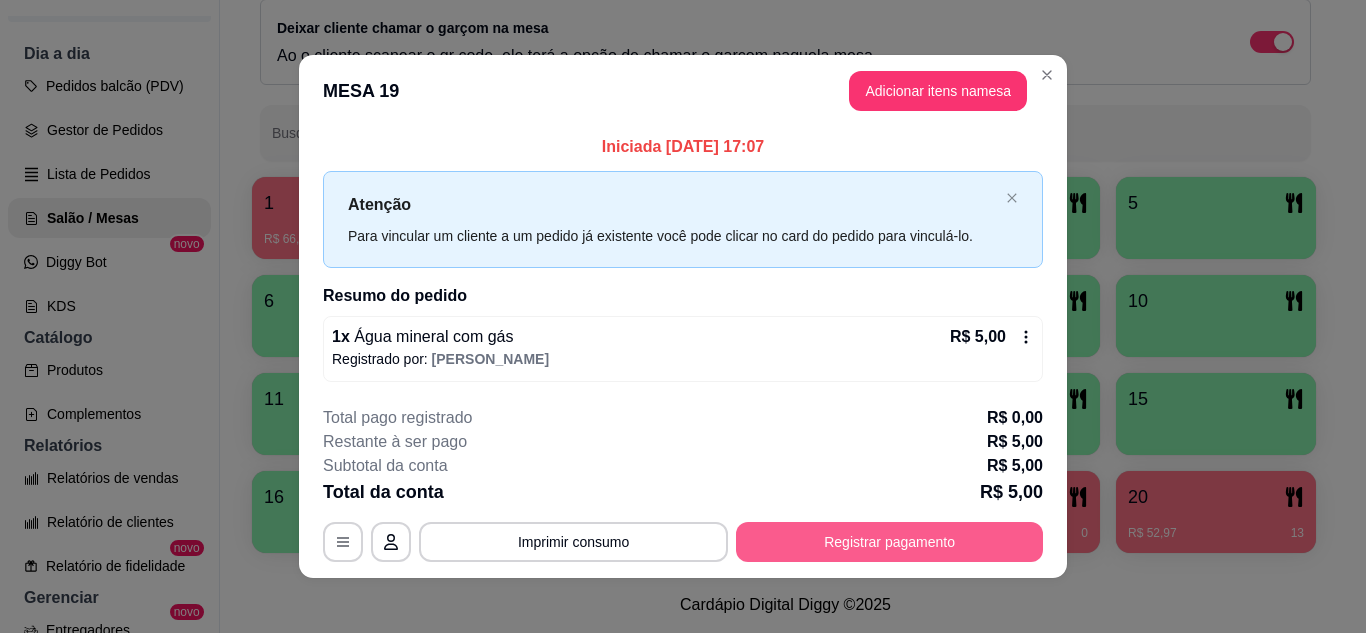 click on "Registrar pagamento" at bounding box center [889, 542] 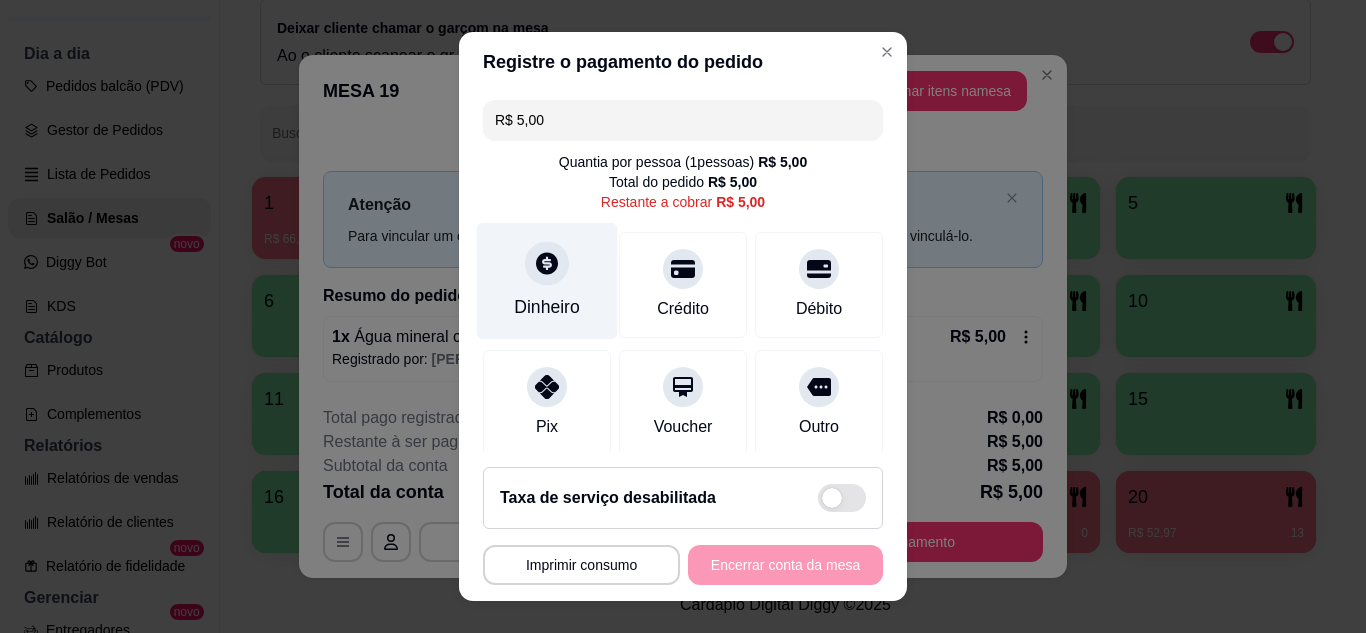 click on "Dinheiro" at bounding box center (547, 307) 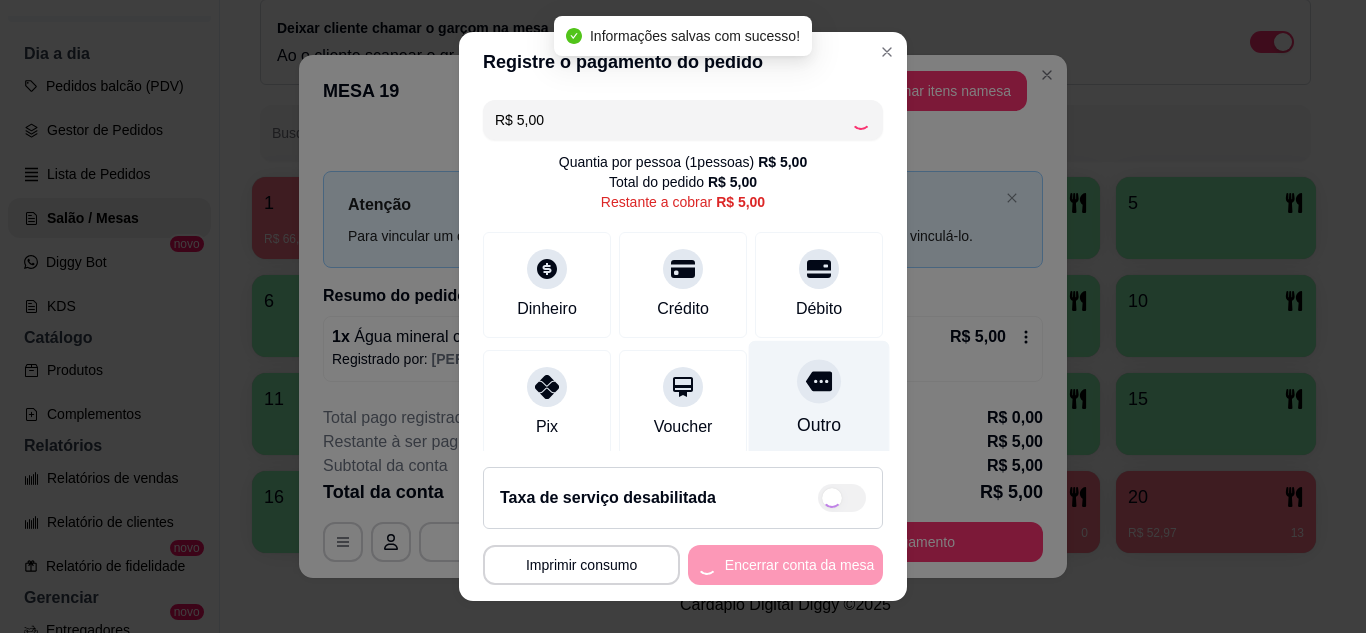type on "R$ 0,00" 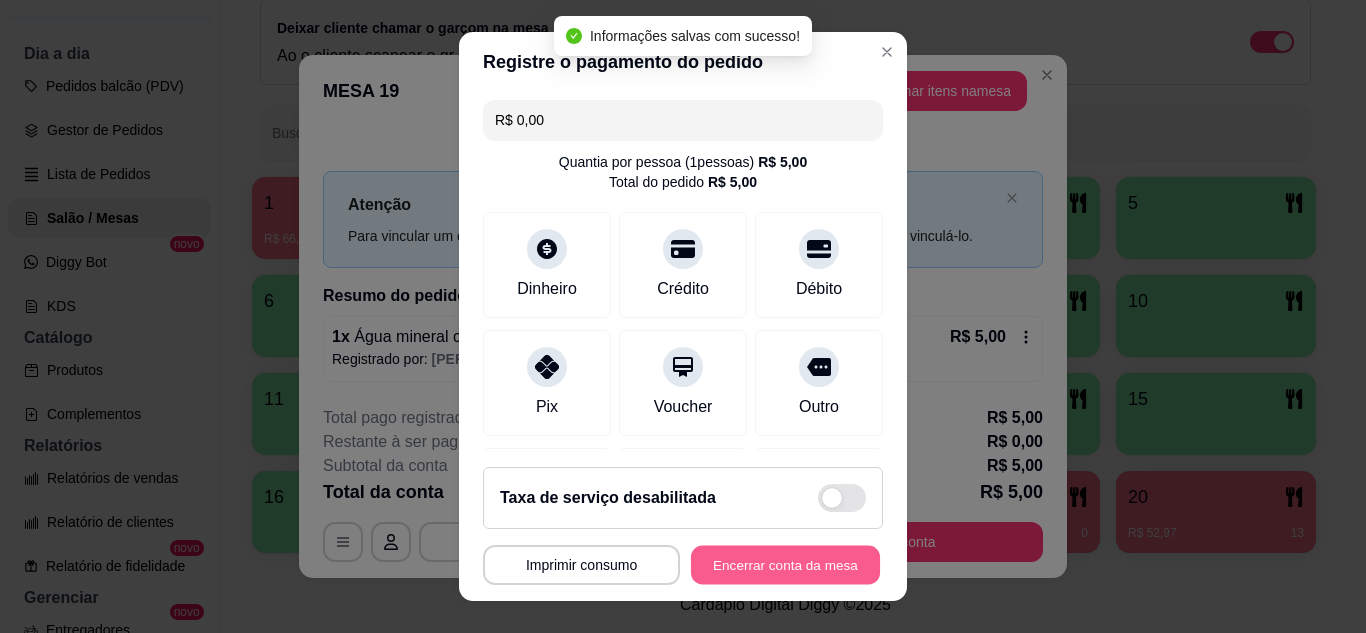 click on "Encerrar conta da mesa" at bounding box center [785, 565] 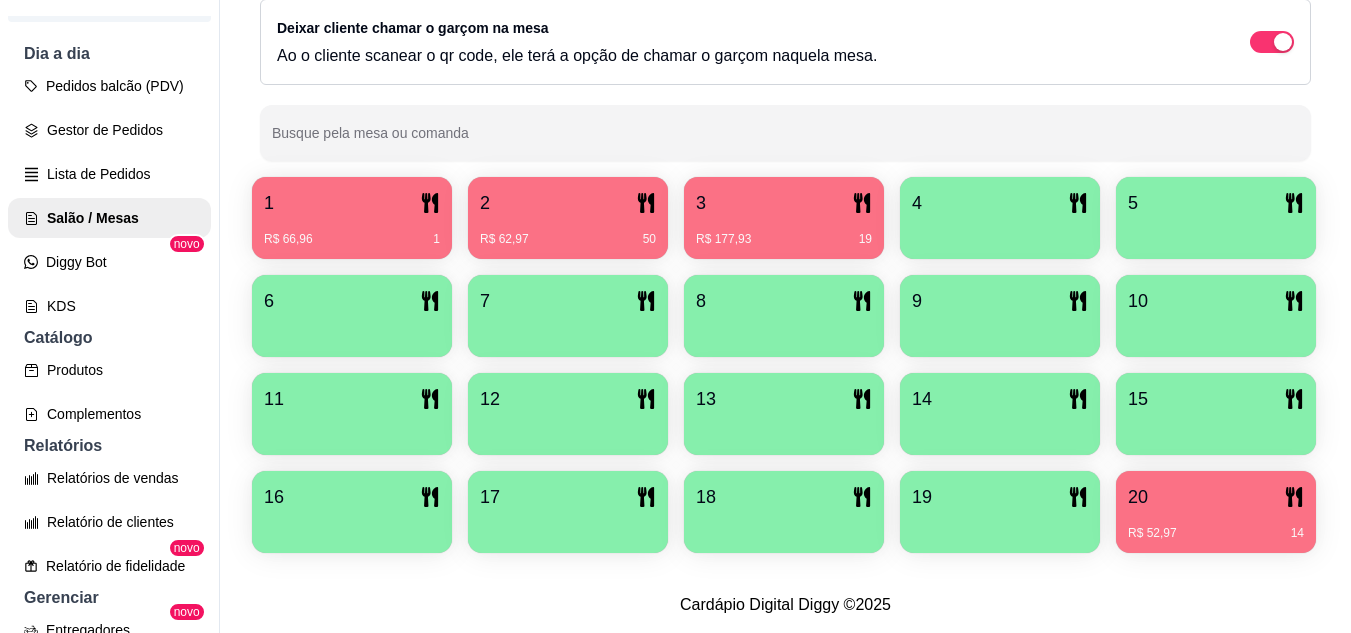 click on "20 R$ 52,97 14" at bounding box center [1216, 512] 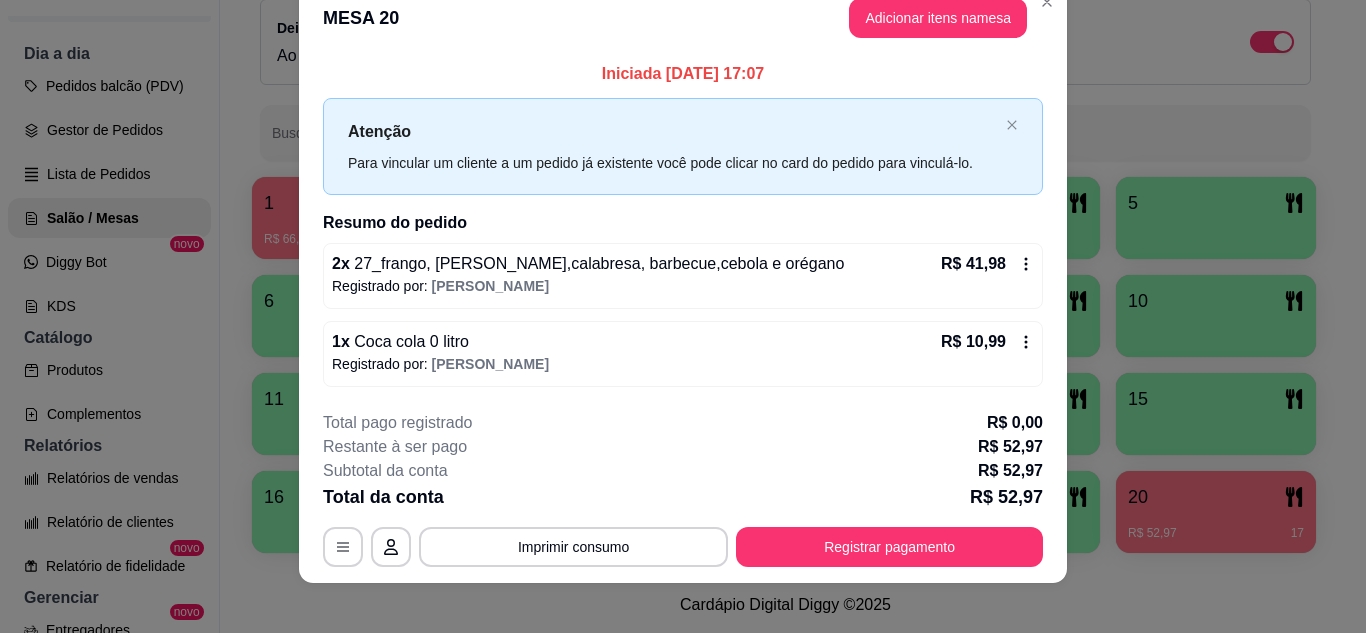 scroll, scrollTop: 48, scrollLeft: 0, axis: vertical 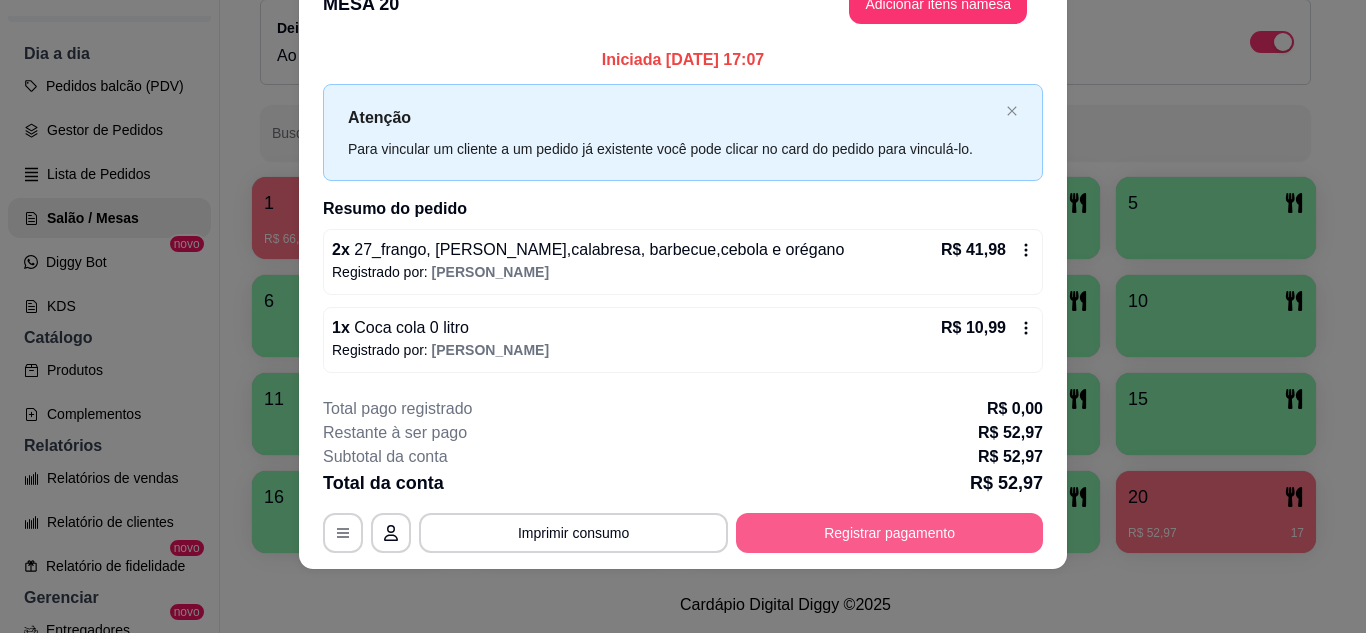 click on "Registrar pagamento" at bounding box center (889, 533) 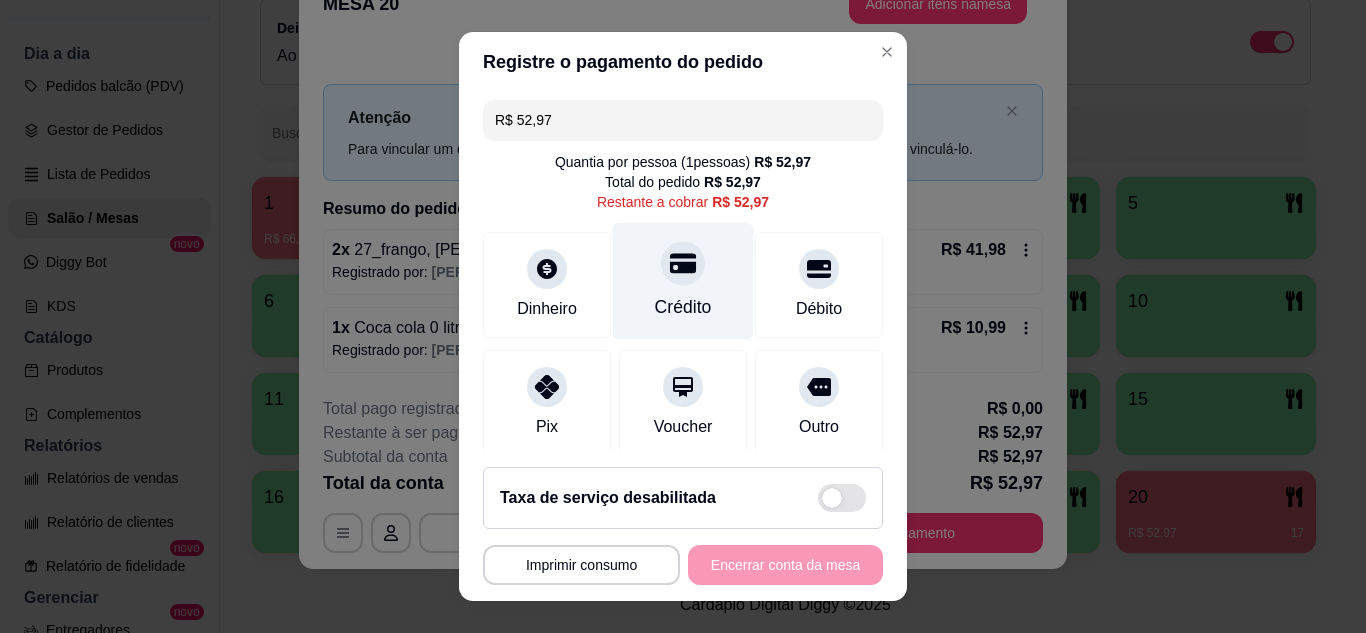 click on "Crédito" at bounding box center [683, 280] 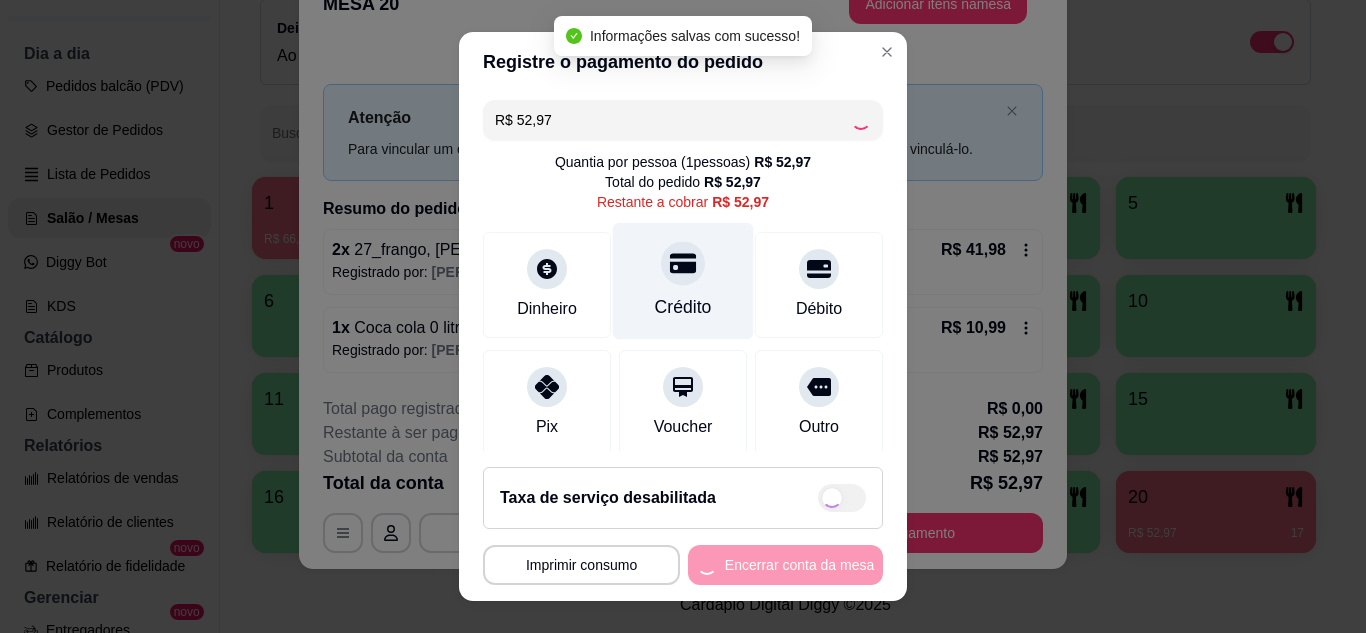 type on "R$ 0,00" 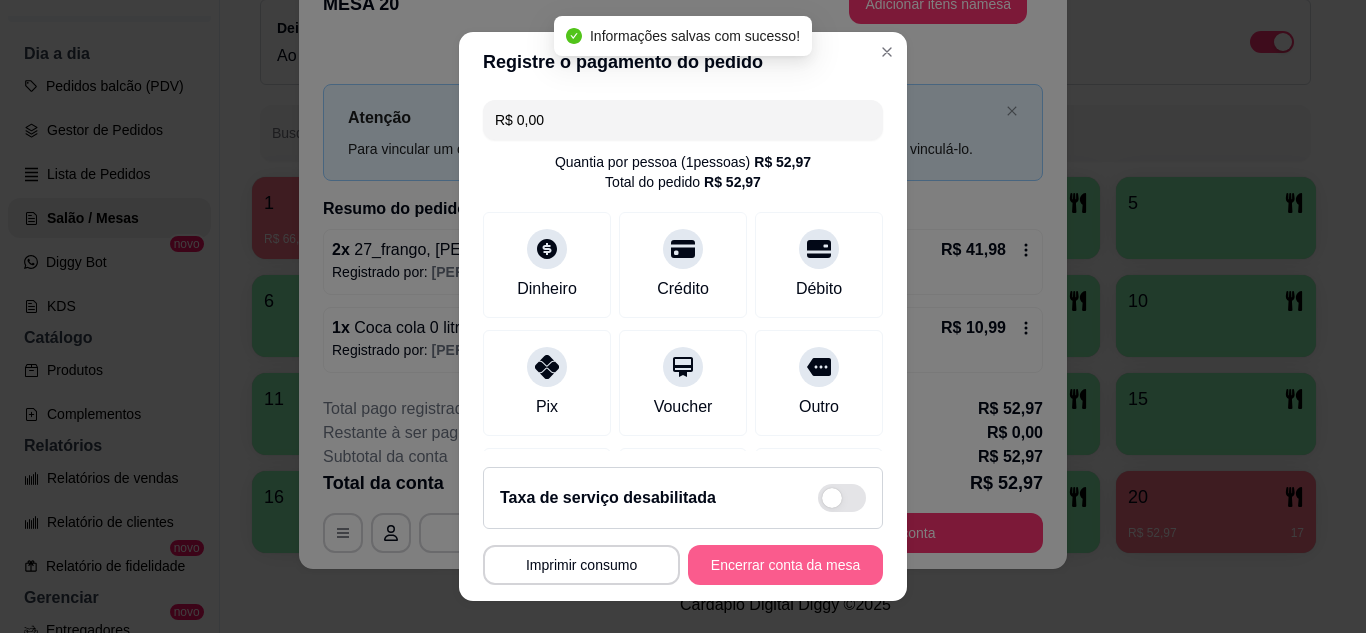 click on "Encerrar conta da mesa" at bounding box center [785, 565] 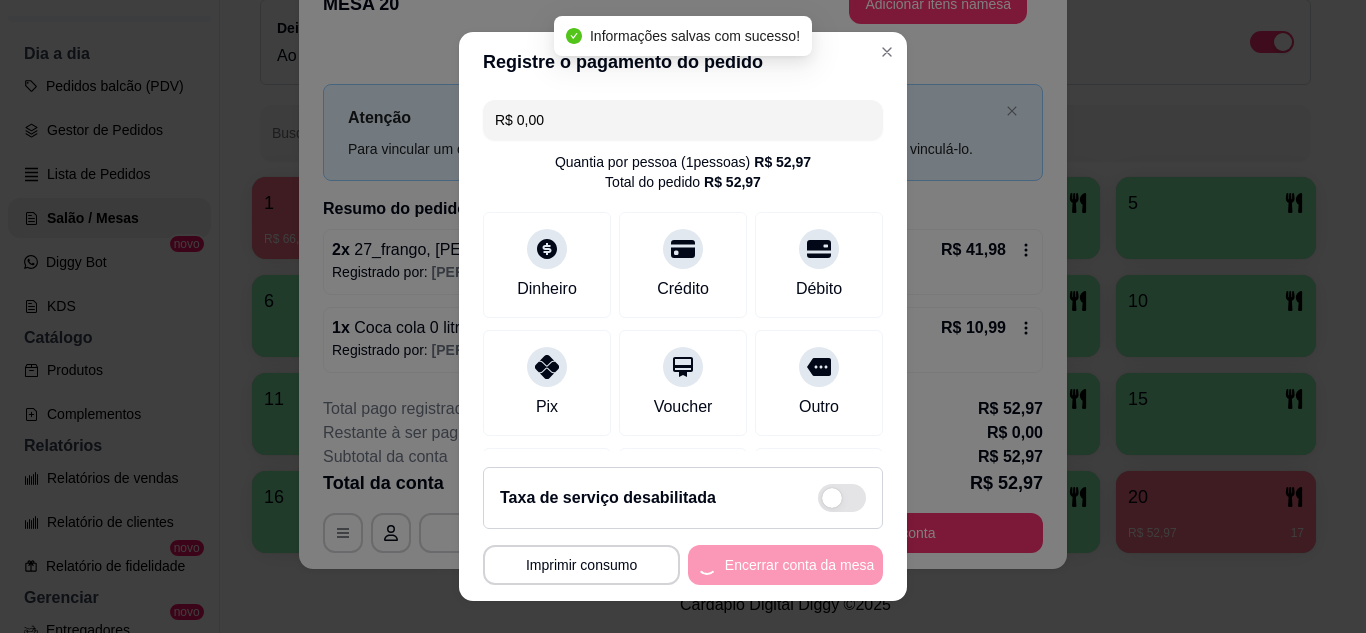 scroll, scrollTop: 0, scrollLeft: 0, axis: both 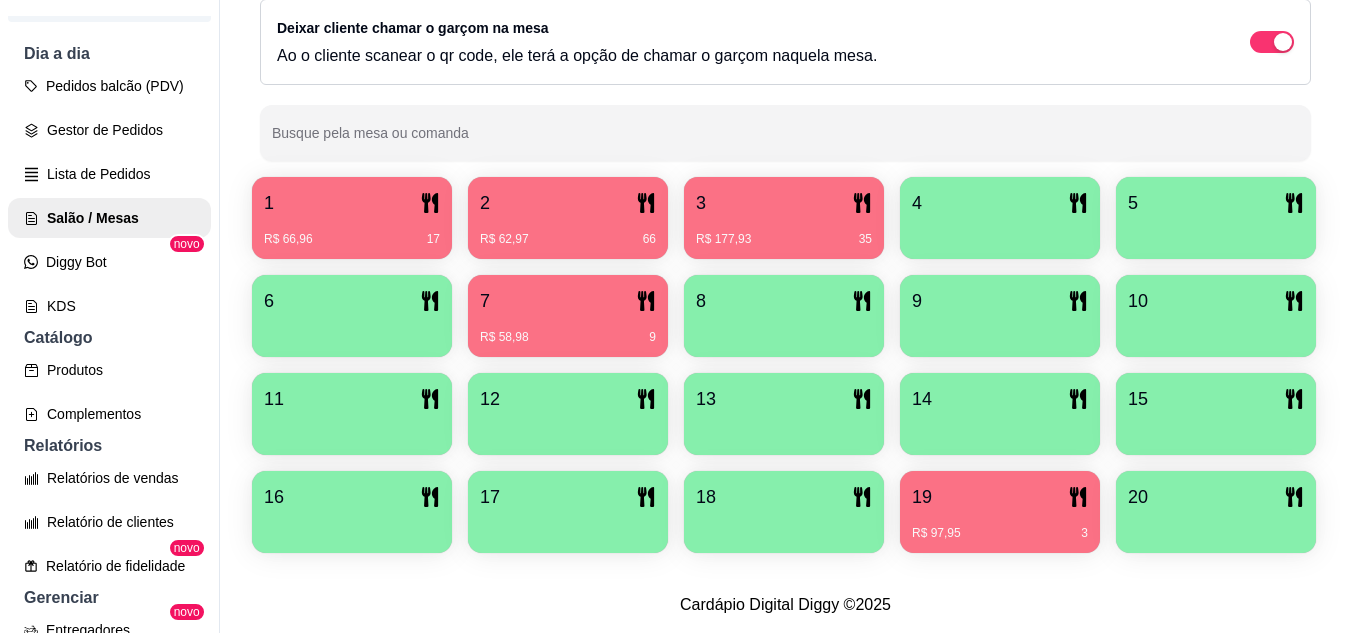 click on "R$ 62,97 66" at bounding box center (568, 232) 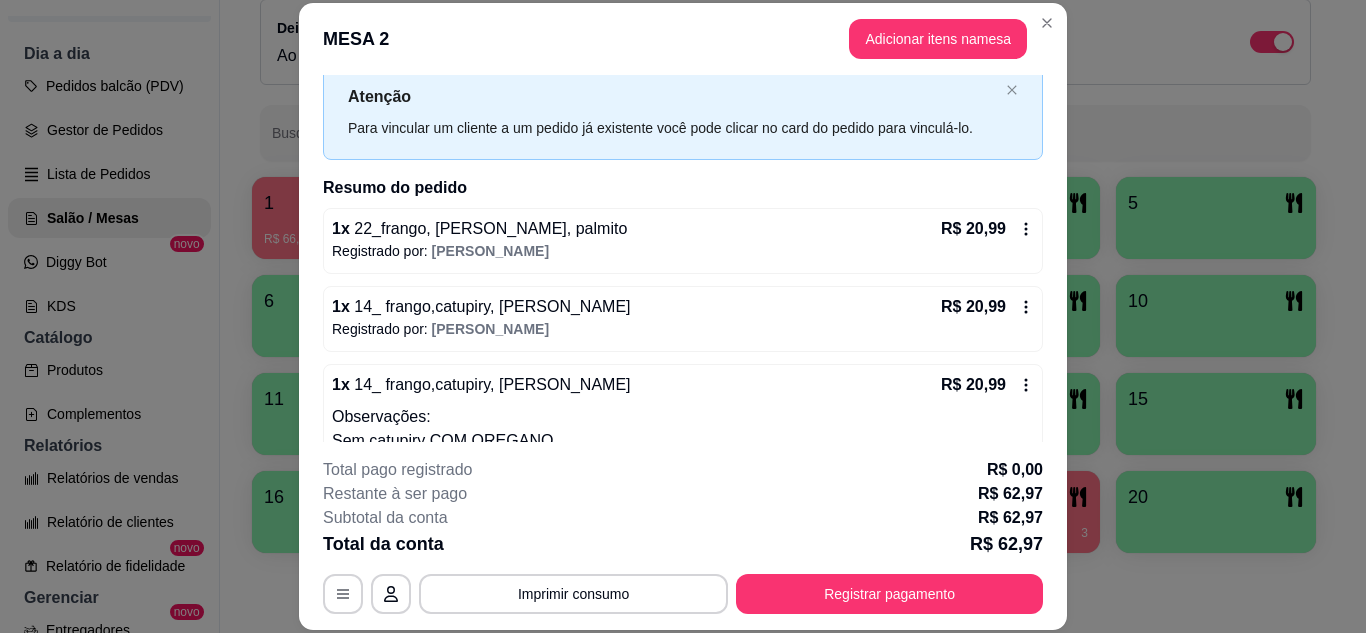 scroll, scrollTop: 108, scrollLeft: 0, axis: vertical 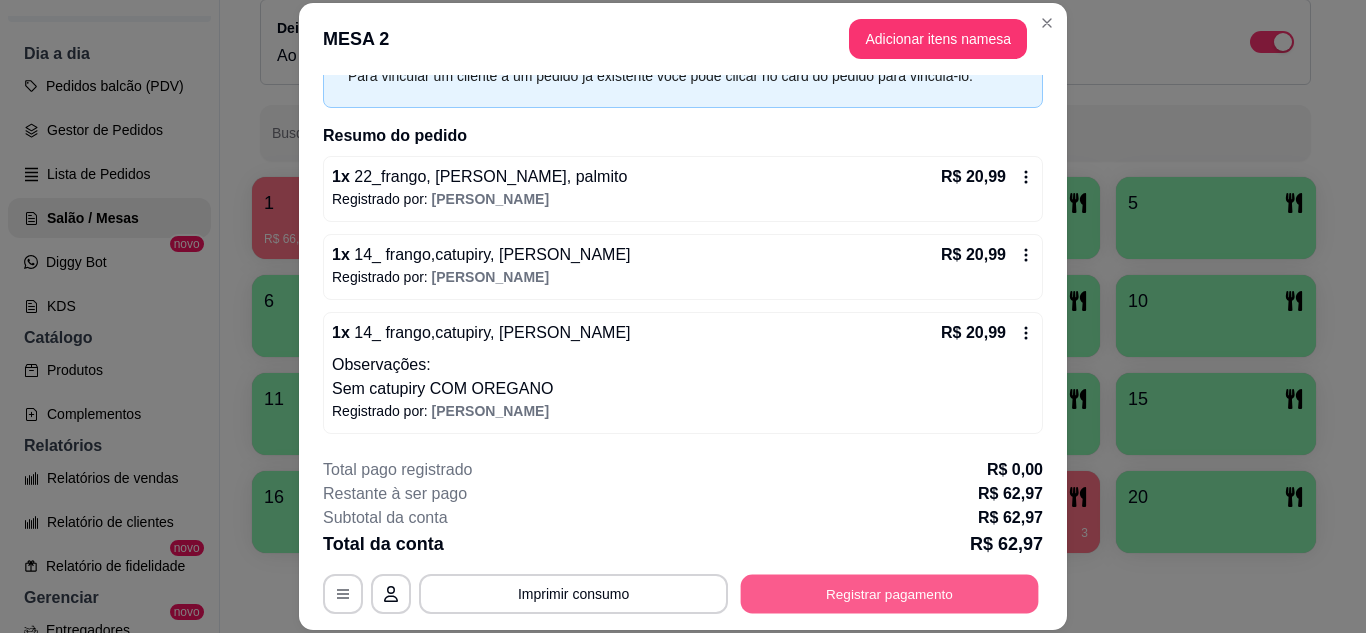 click on "Registrar pagamento" at bounding box center (890, 593) 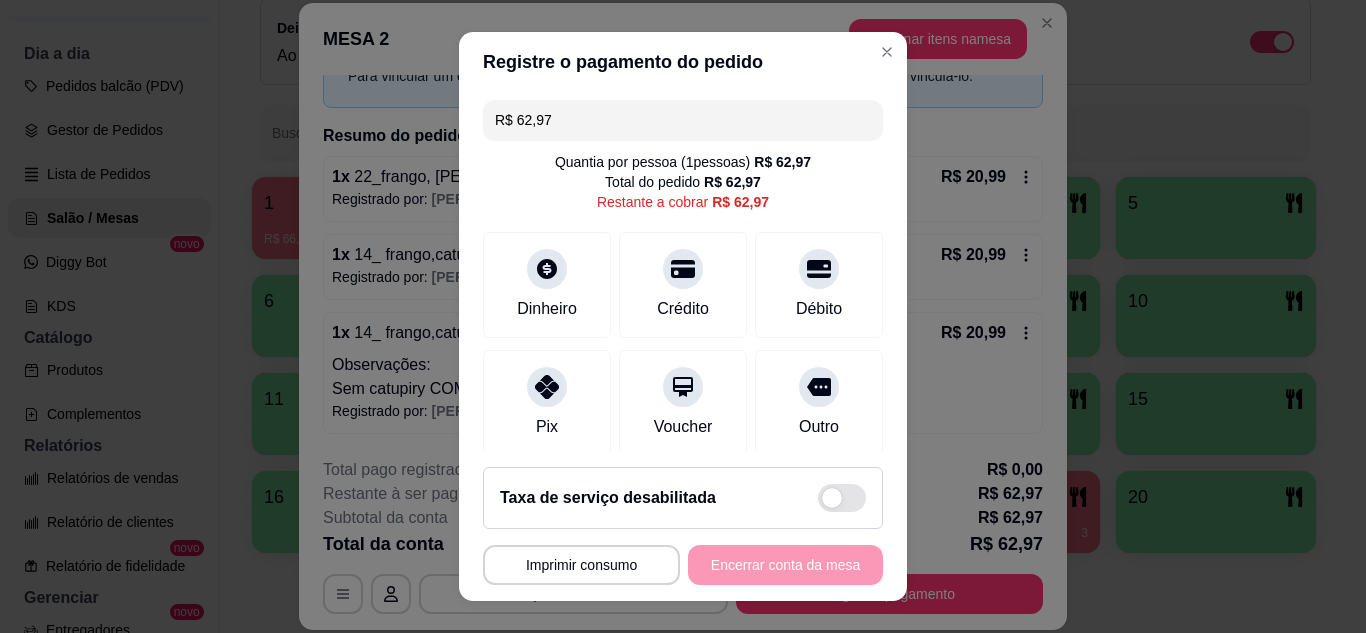 click on "R$ 62,97" at bounding box center (683, 120) 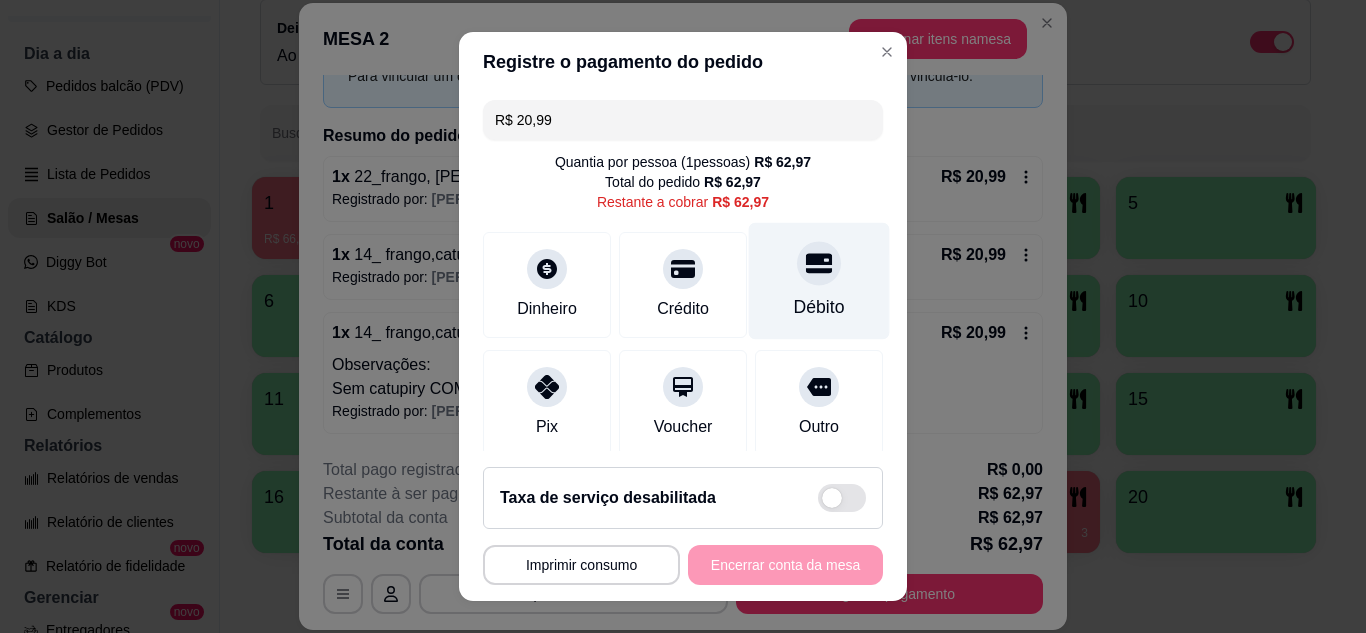 click on "Débito" at bounding box center [819, 280] 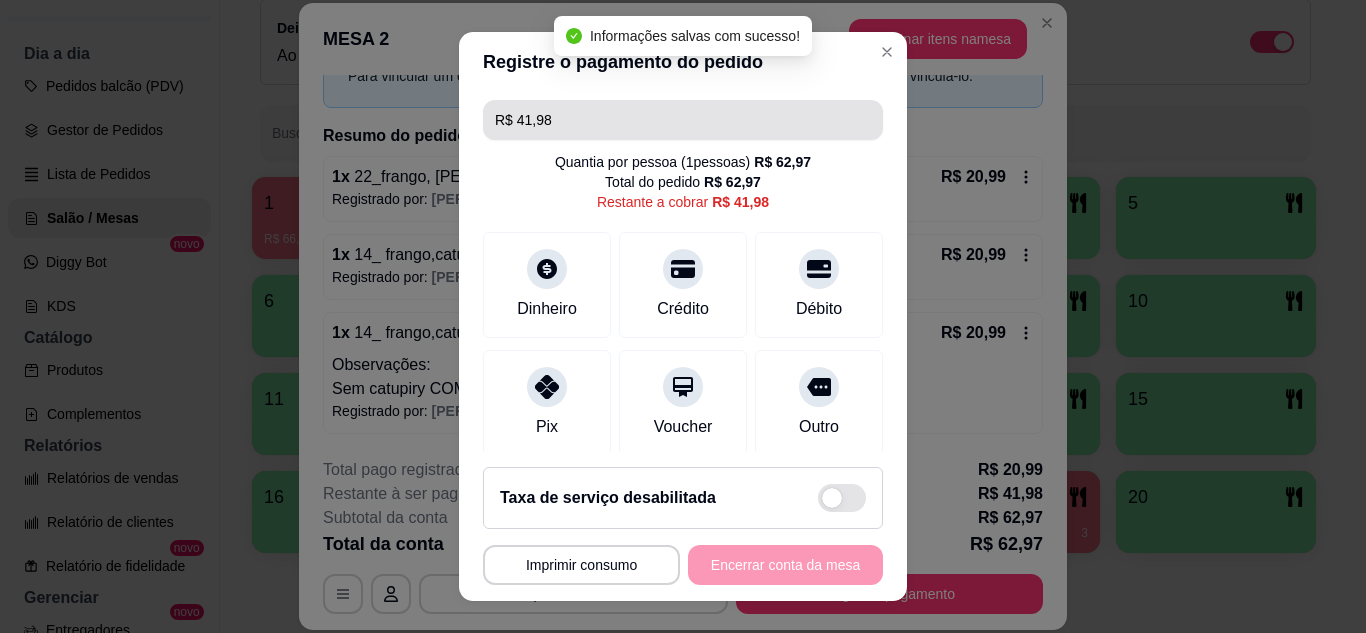 click on "R$ 41,98" at bounding box center (683, 120) 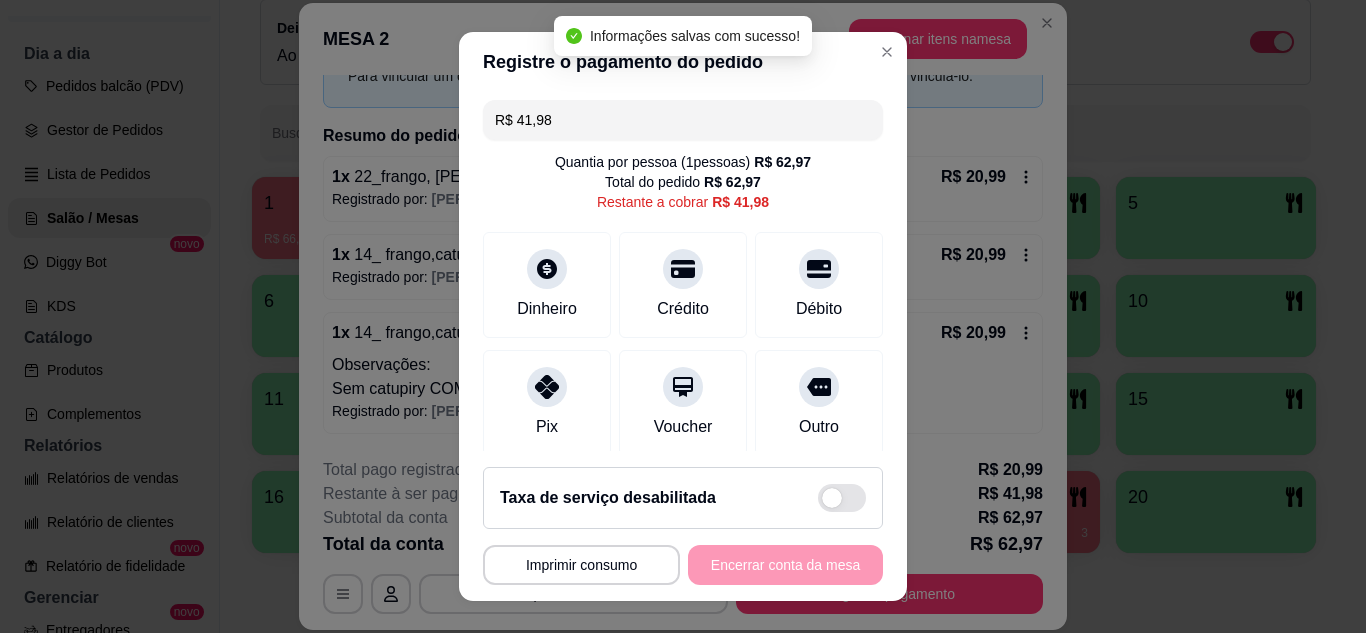 click on "R$ 41,98" at bounding box center (683, 120) 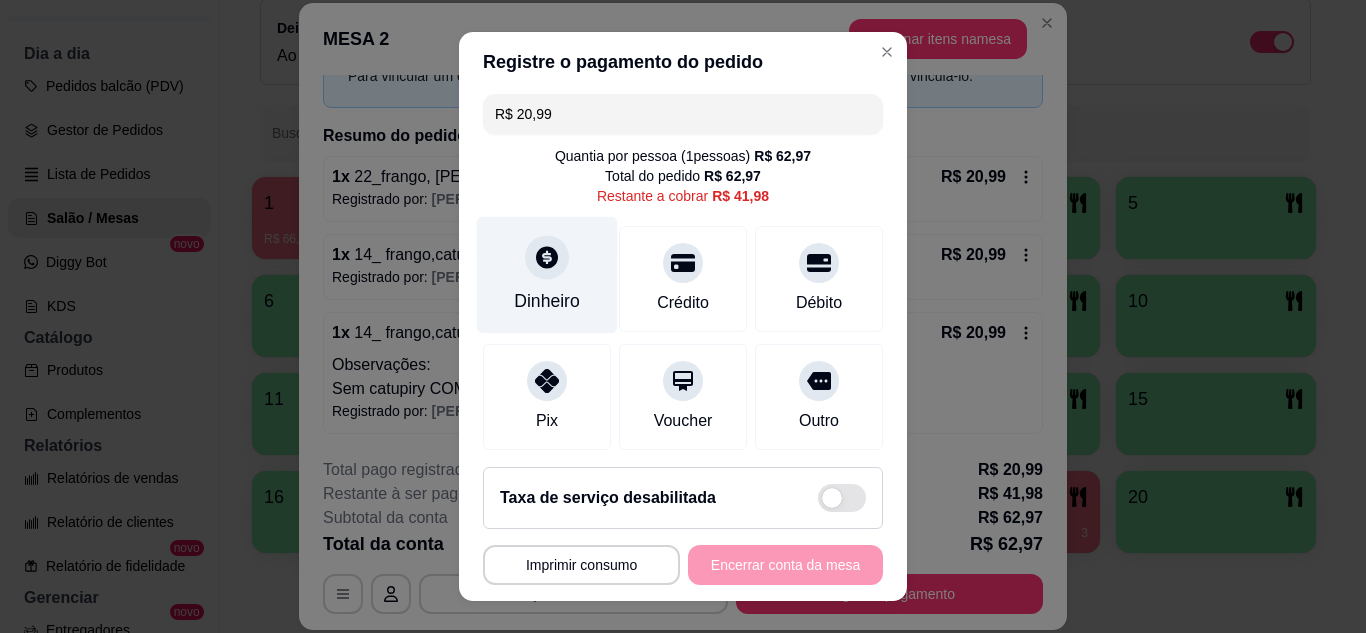 scroll, scrollTop: 0, scrollLeft: 0, axis: both 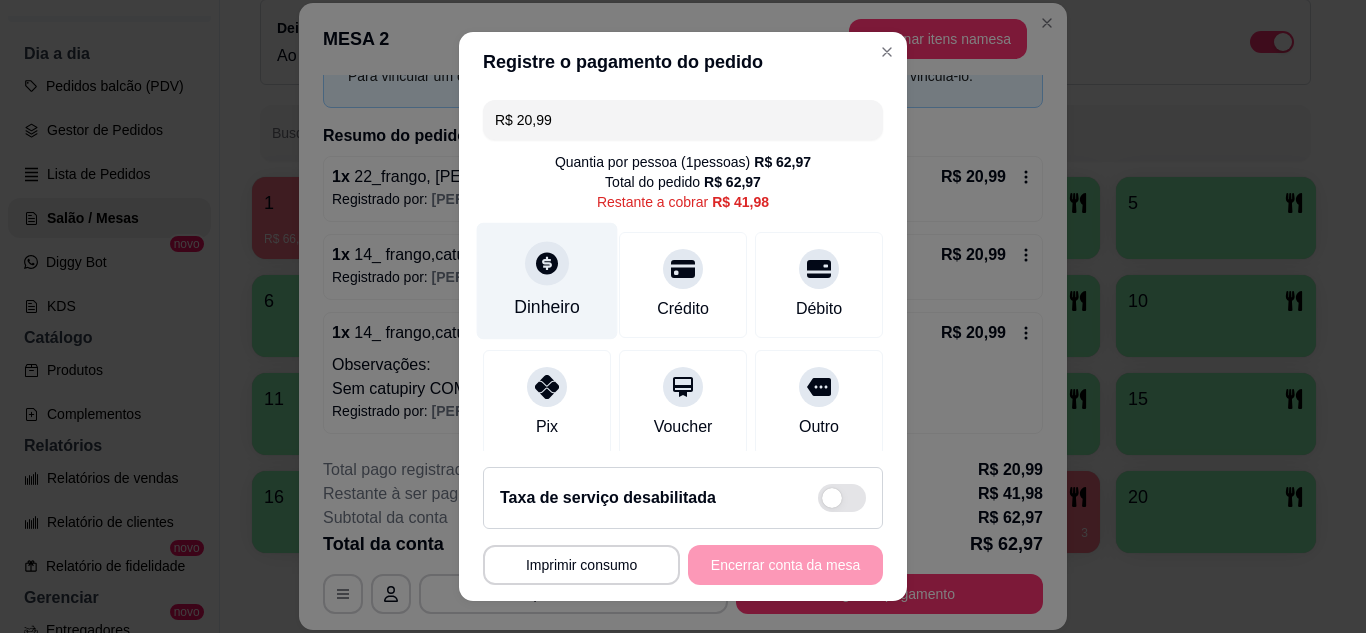 click on "Dinheiro" at bounding box center [547, 280] 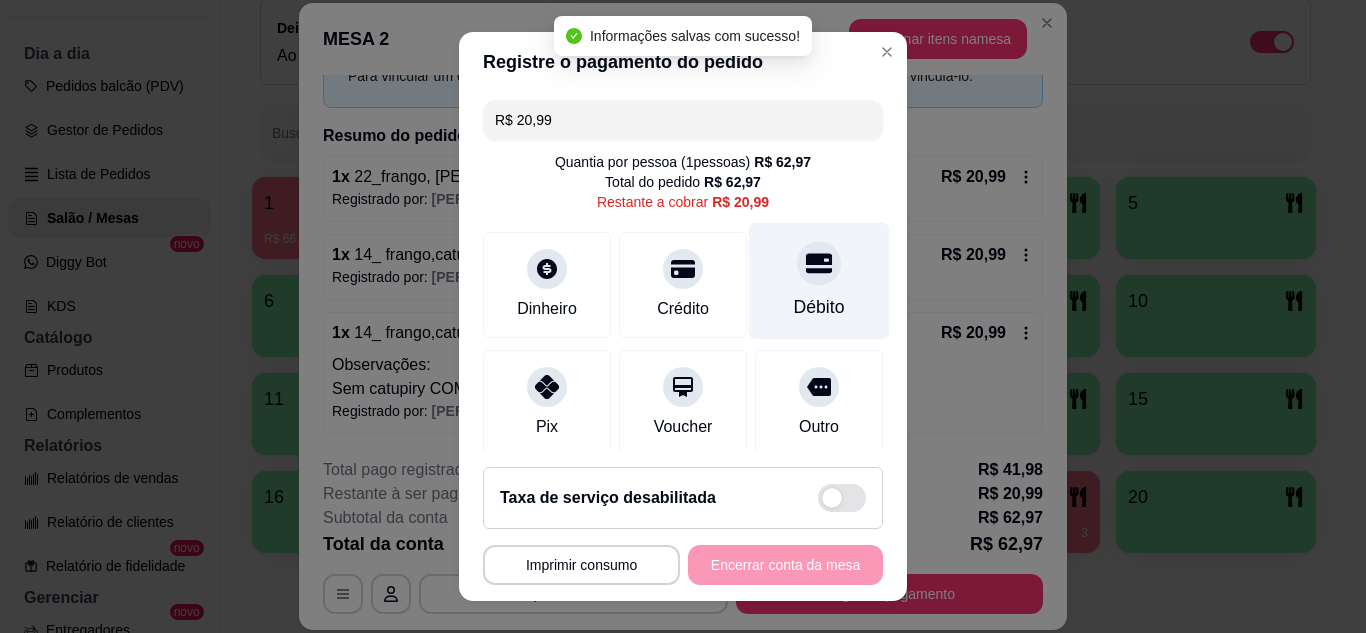 click on "Débito" at bounding box center (819, 280) 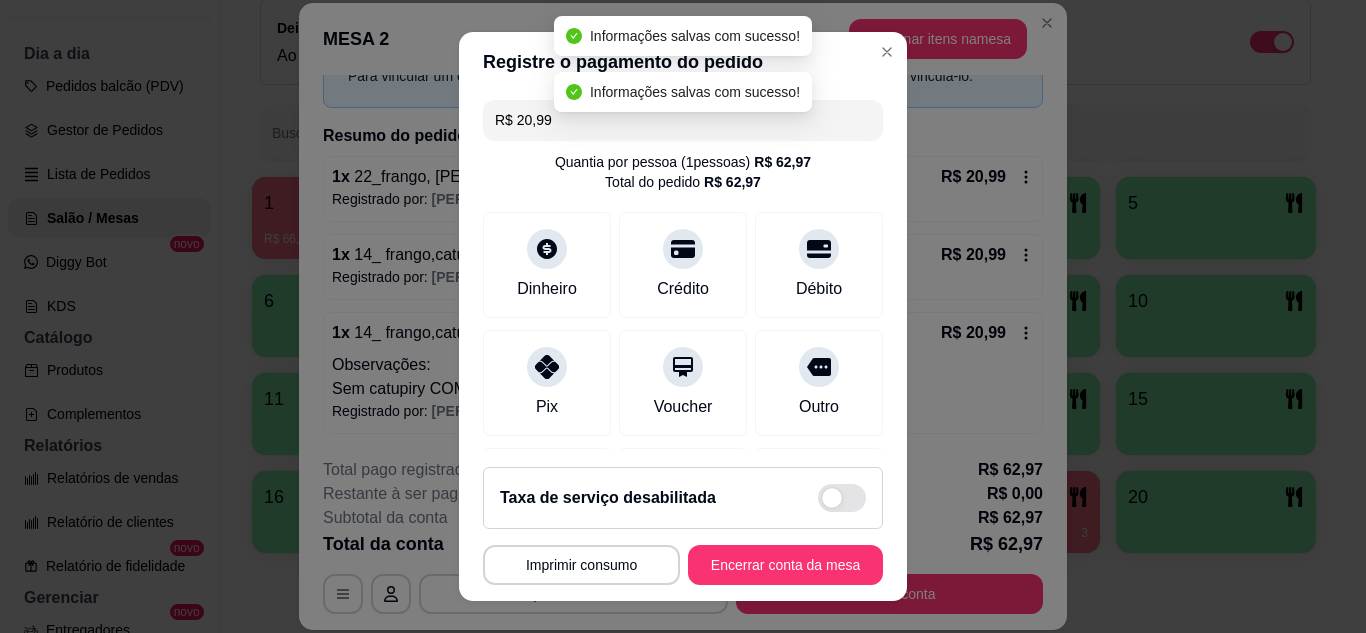type on "R$ 0,00" 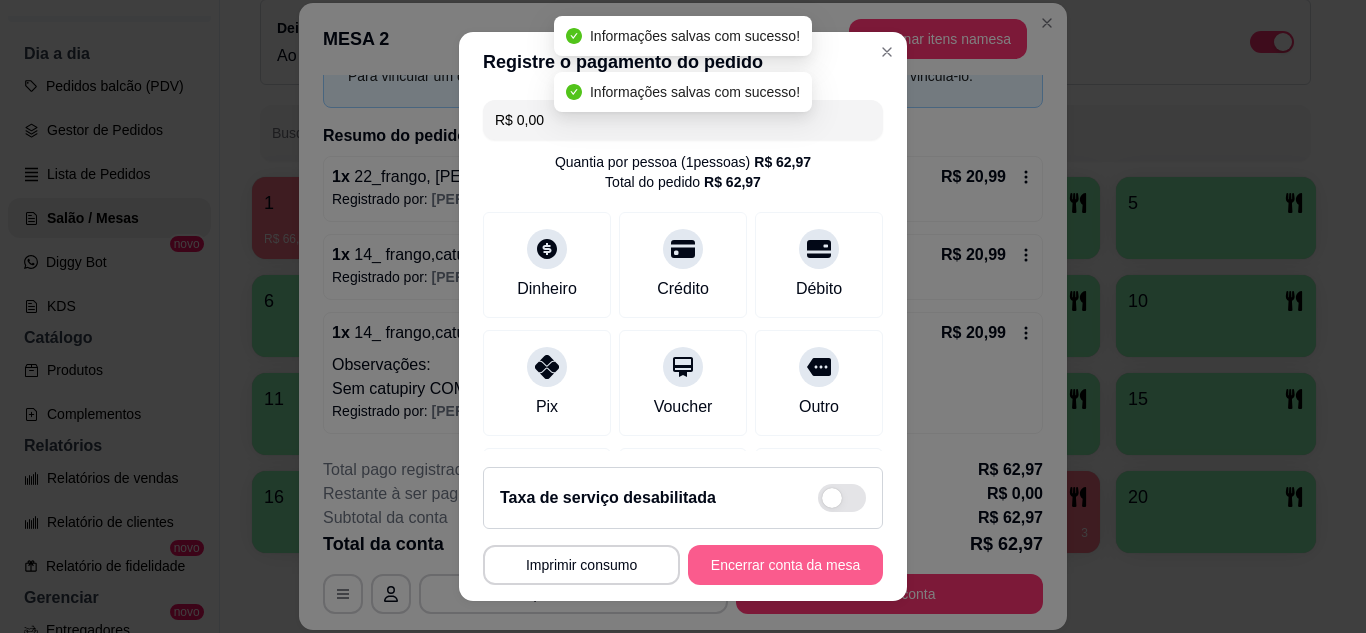 click on "Encerrar conta da mesa" at bounding box center [785, 565] 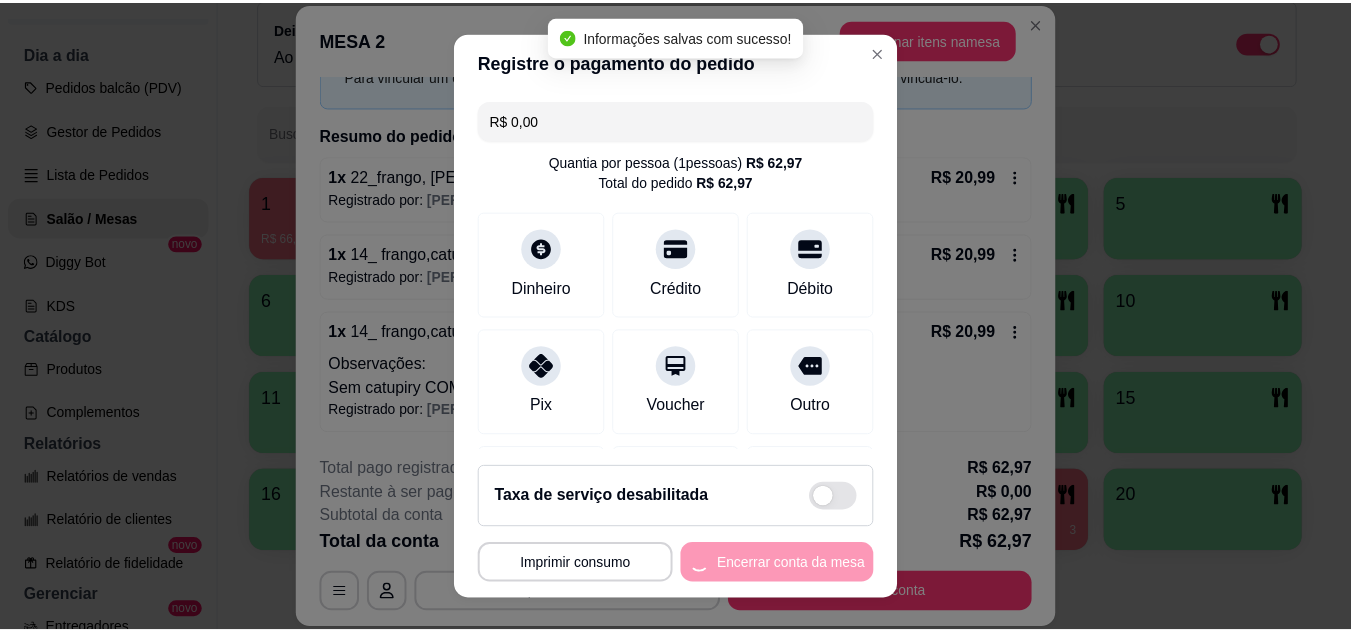 scroll, scrollTop: 0, scrollLeft: 0, axis: both 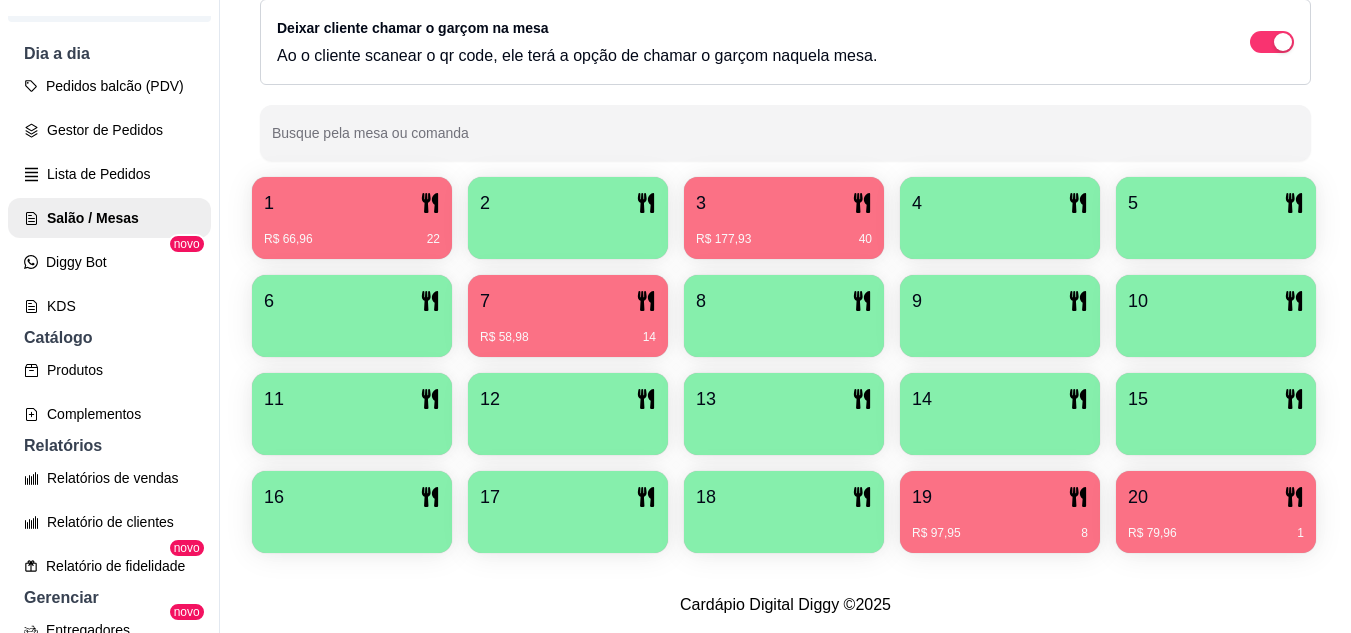 click on "R$ 177,93 40" at bounding box center (784, 232) 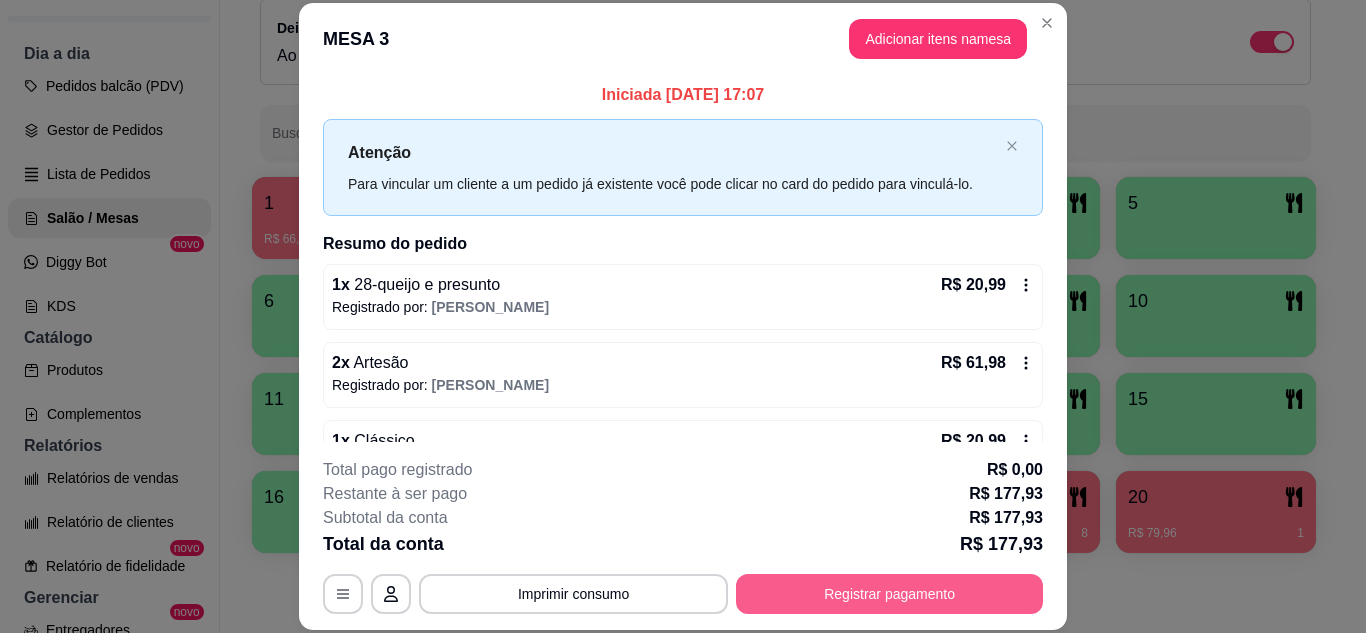 click on "Registrar pagamento" at bounding box center (889, 594) 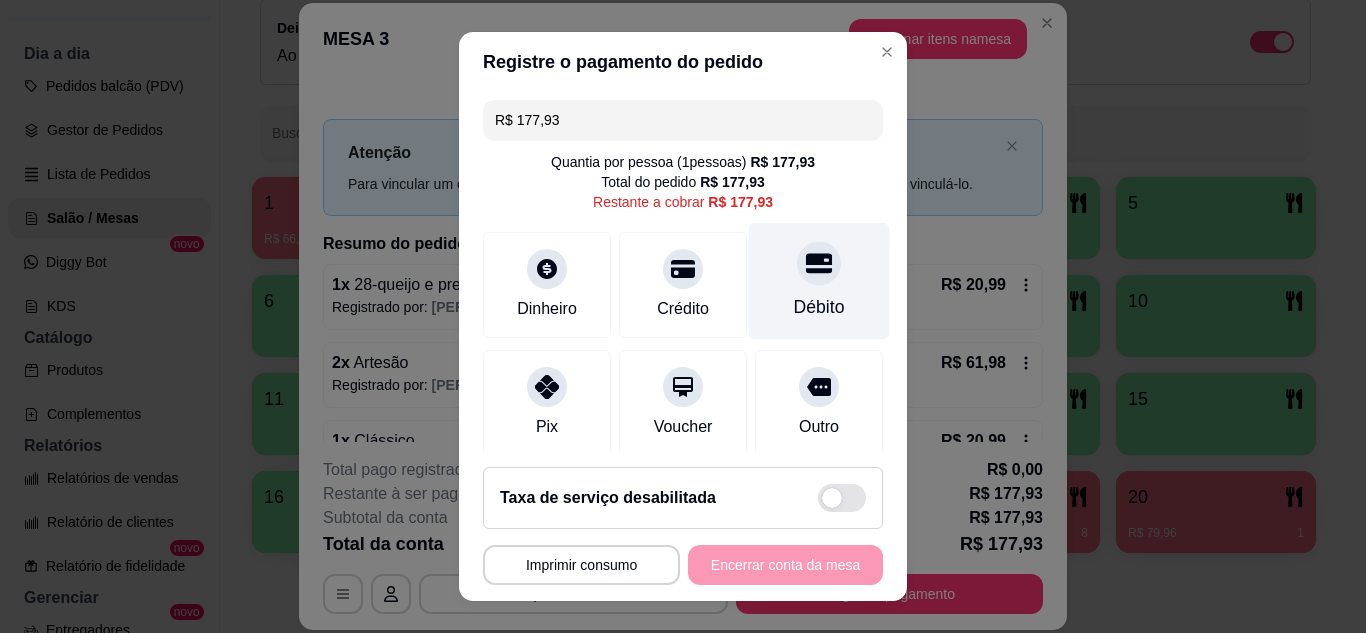 click on "Débito" at bounding box center (819, 280) 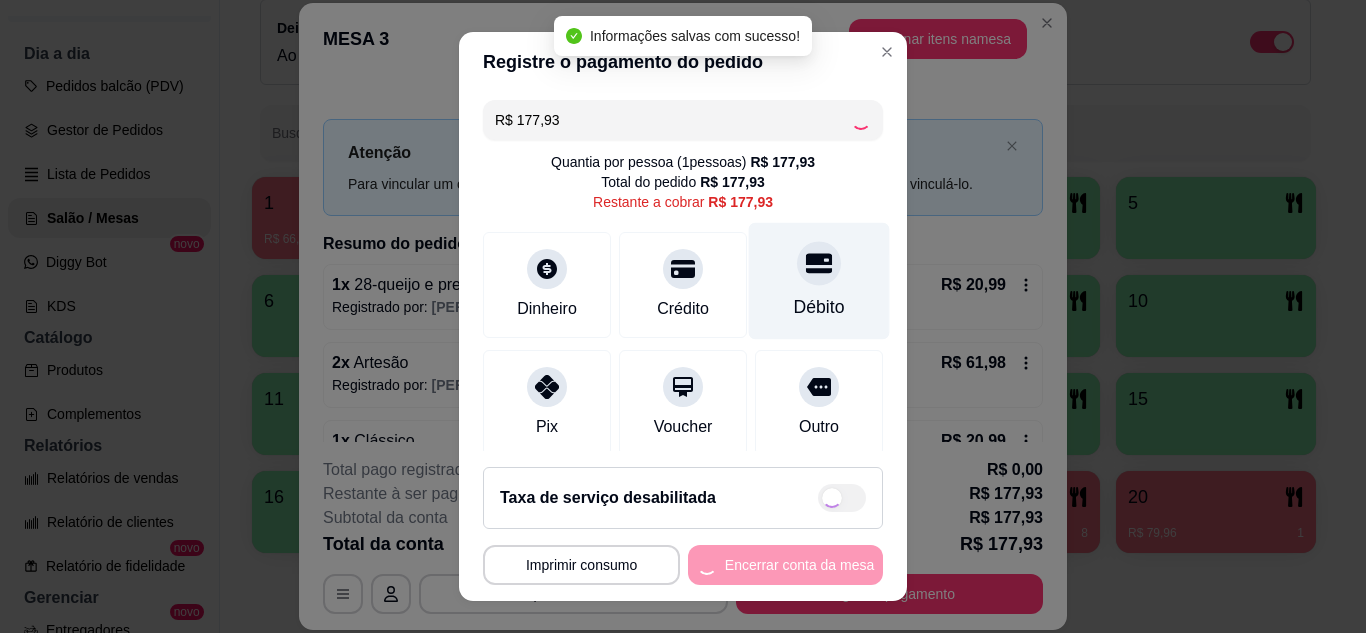 type on "R$ 0,00" 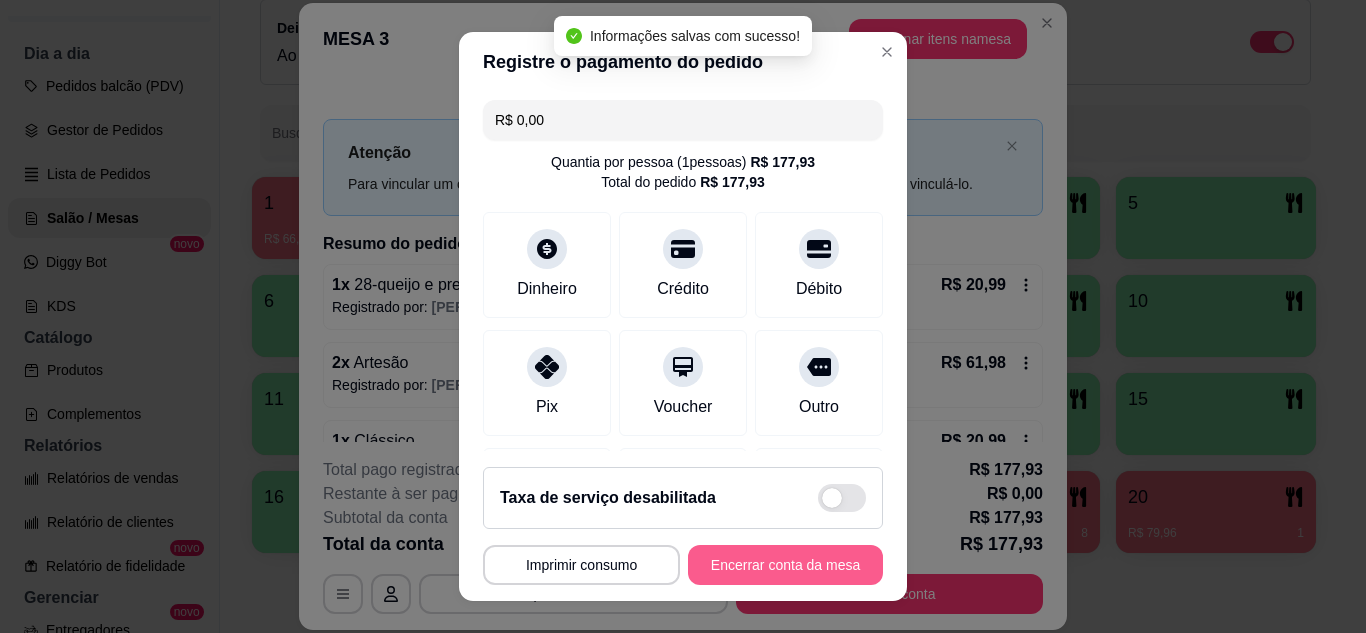 click on "Encerrar conta da mesa" at bounding box center (785, 565) 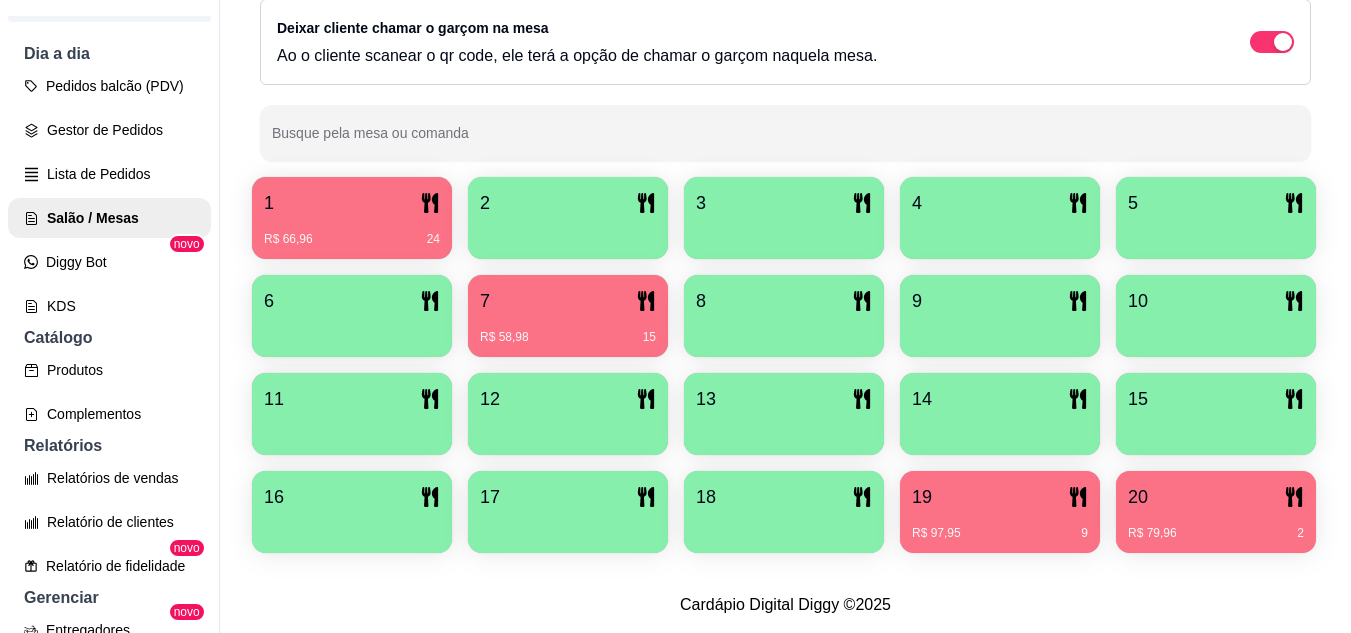 click on "20" at bounding box center [1216, 497] 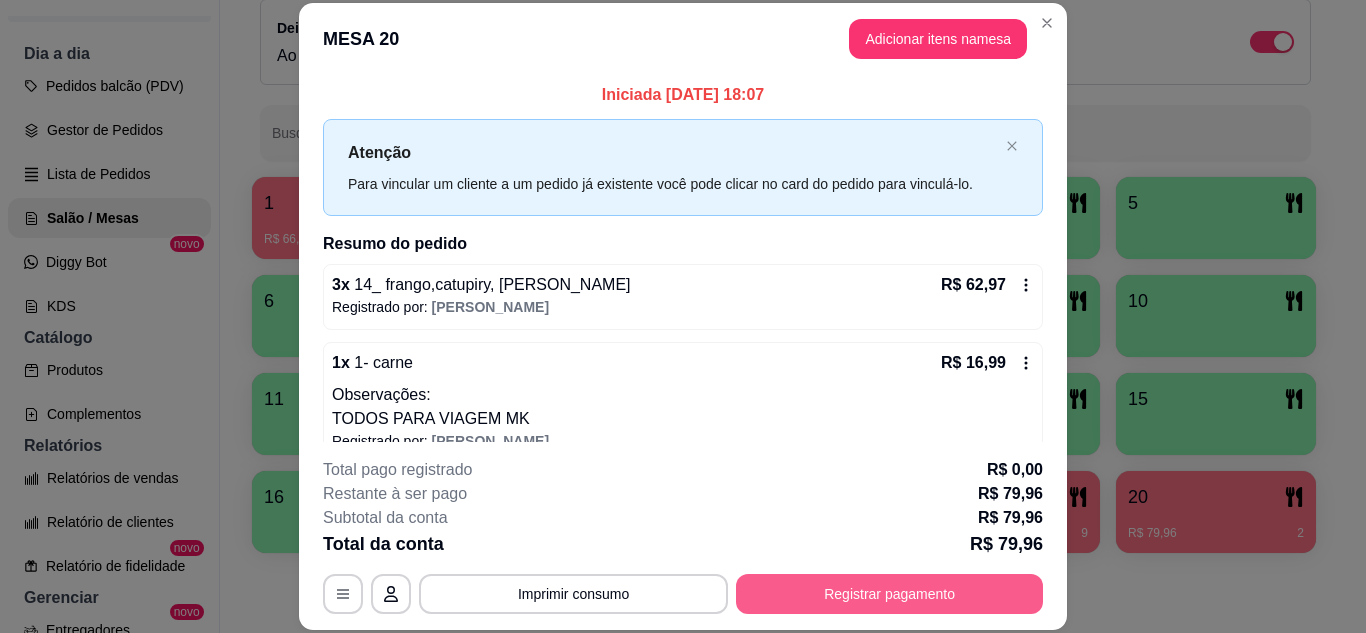 click on "Registrar pagamento" at bounding box center [889, 594] 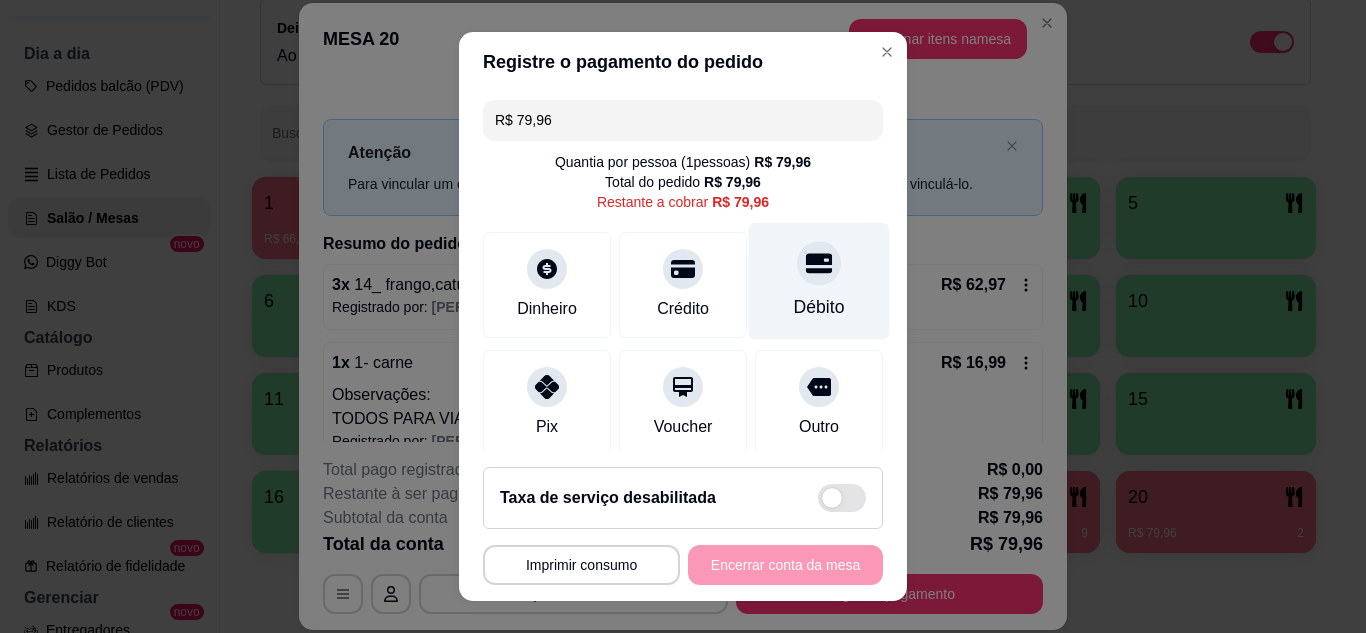 click at bounding box center (819, 263) 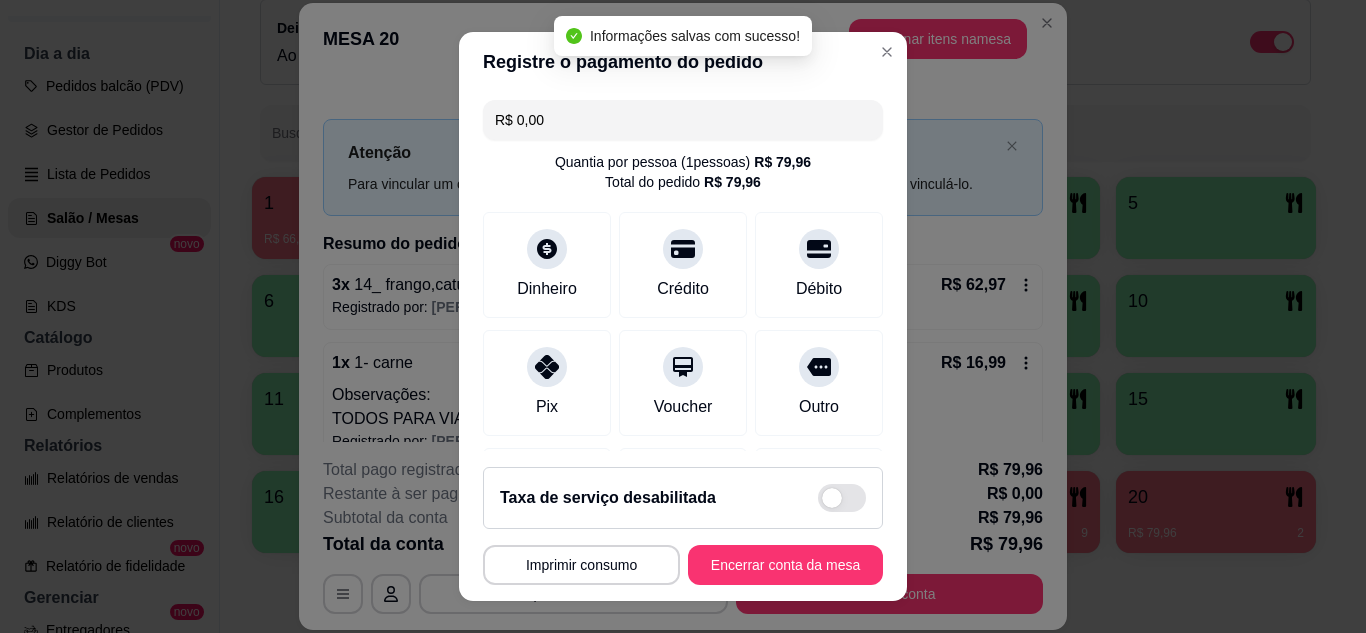 type on "R$ 0,00" 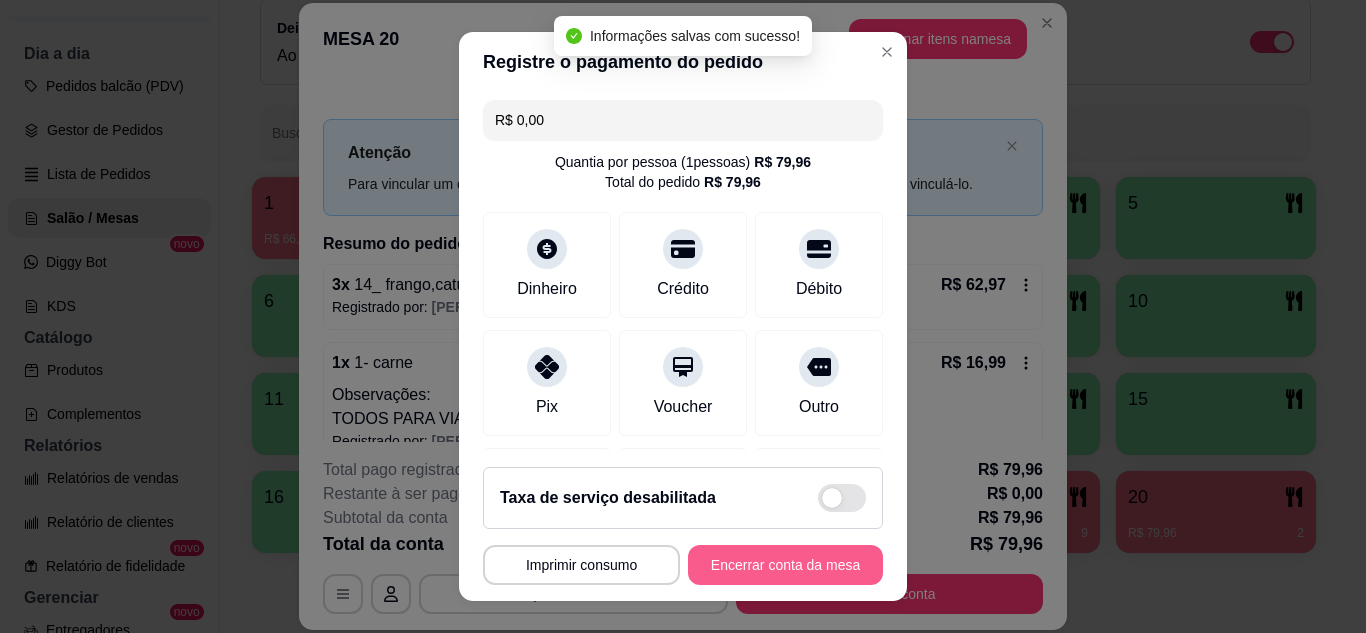 click on "Encerrar conta da mesa" at bounding box center [785, 565] 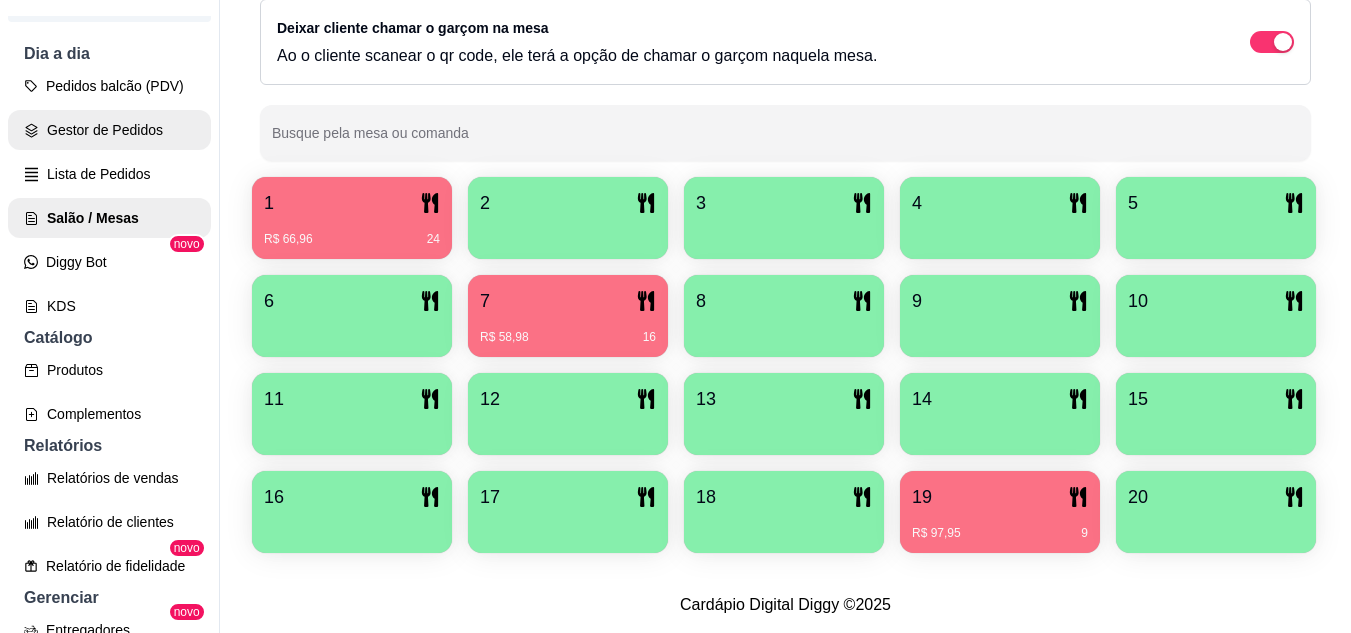 click on "Gestor de Pedidos" at bounding box center [109, 130] 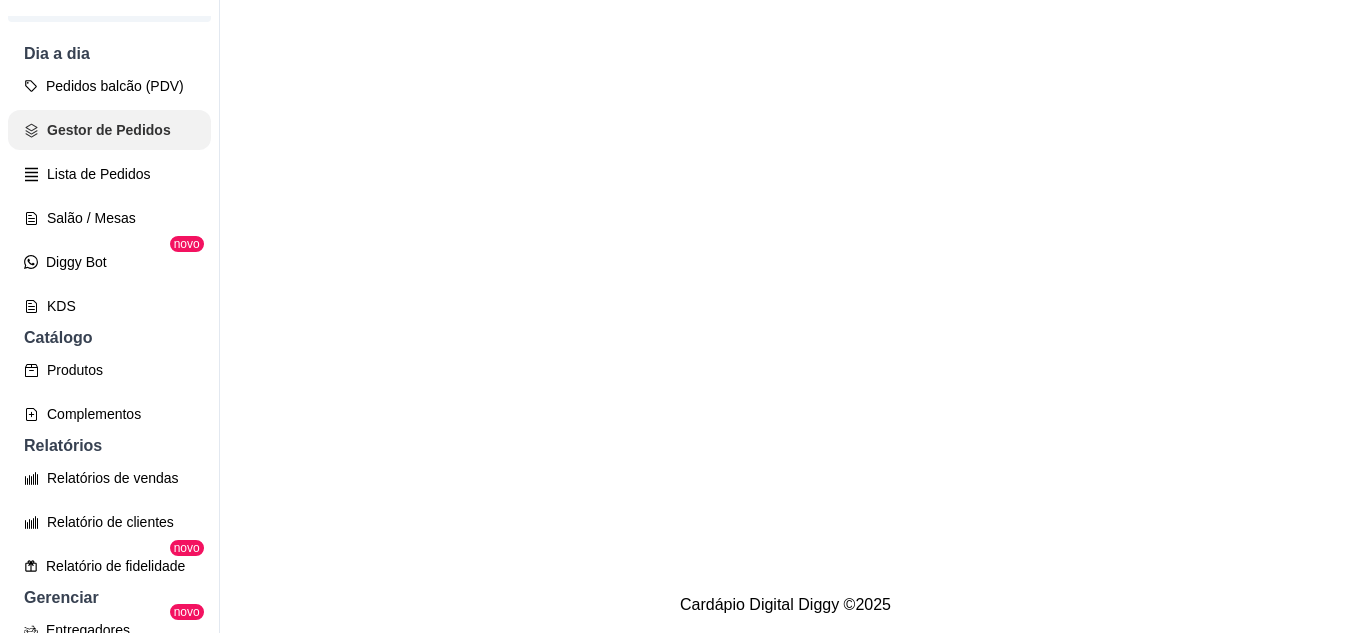 scroll, scrollTop: 0, scrollLeft: 0, axis: both 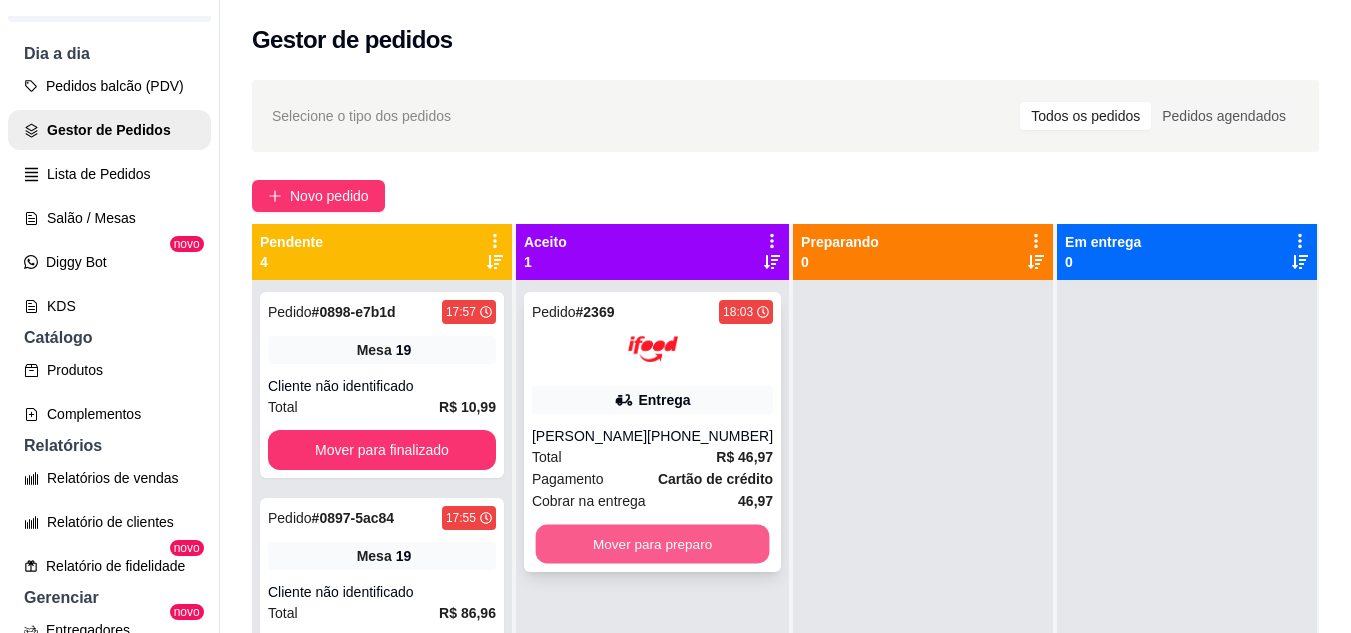 click on "Mover para preparo" at bounding box center (653, 544) 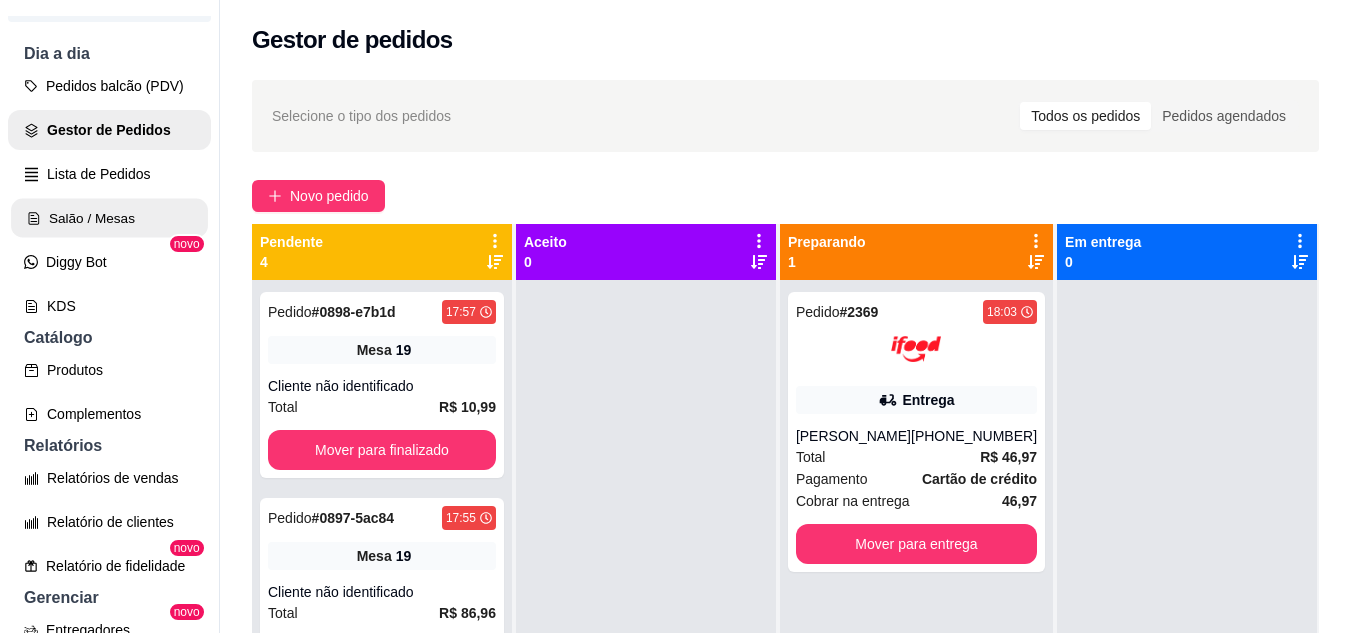 click on "Salão / Mesas" at bounding box center [109, 218] 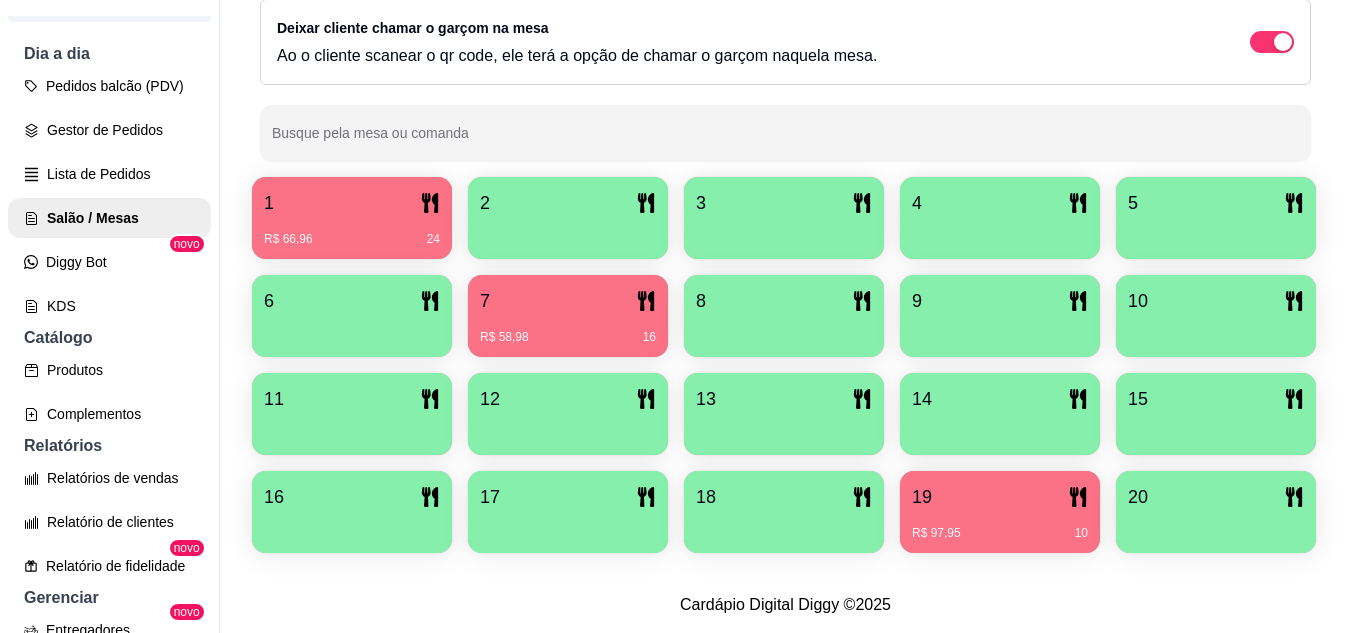 scroll, scrollTop: 400, scrollLeft: 0, axis: vertical 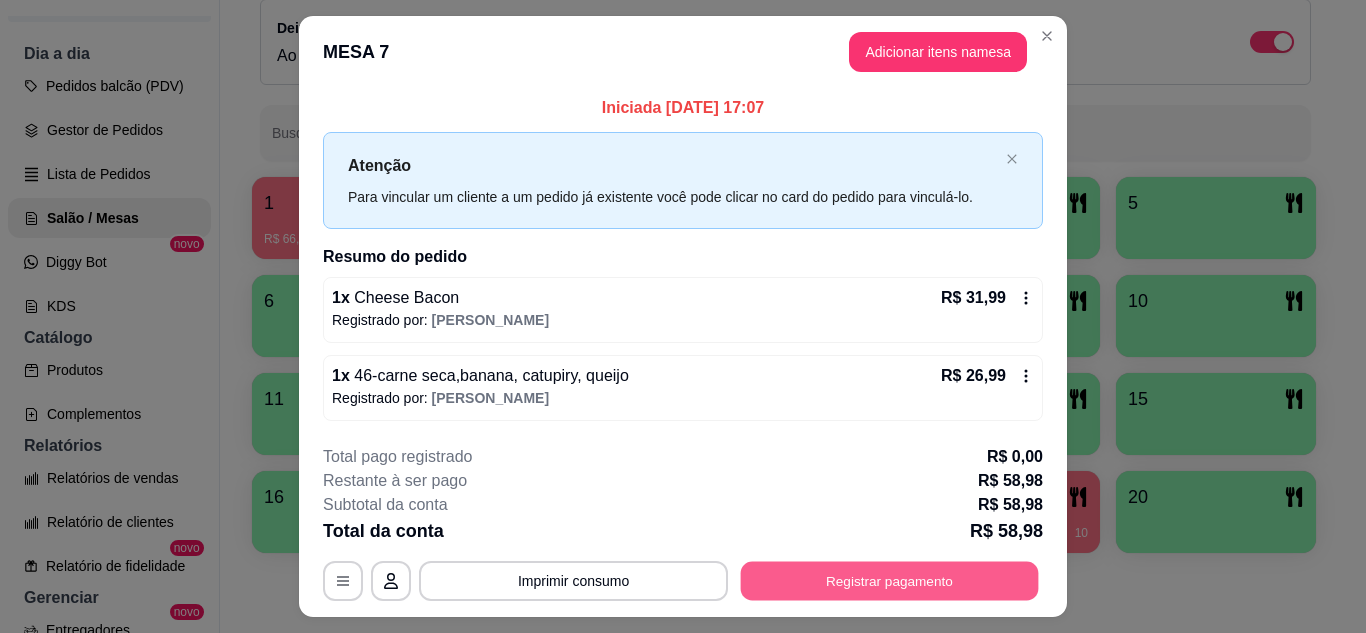 click on "Registrar pagamento" at bounding box center [890, 581] 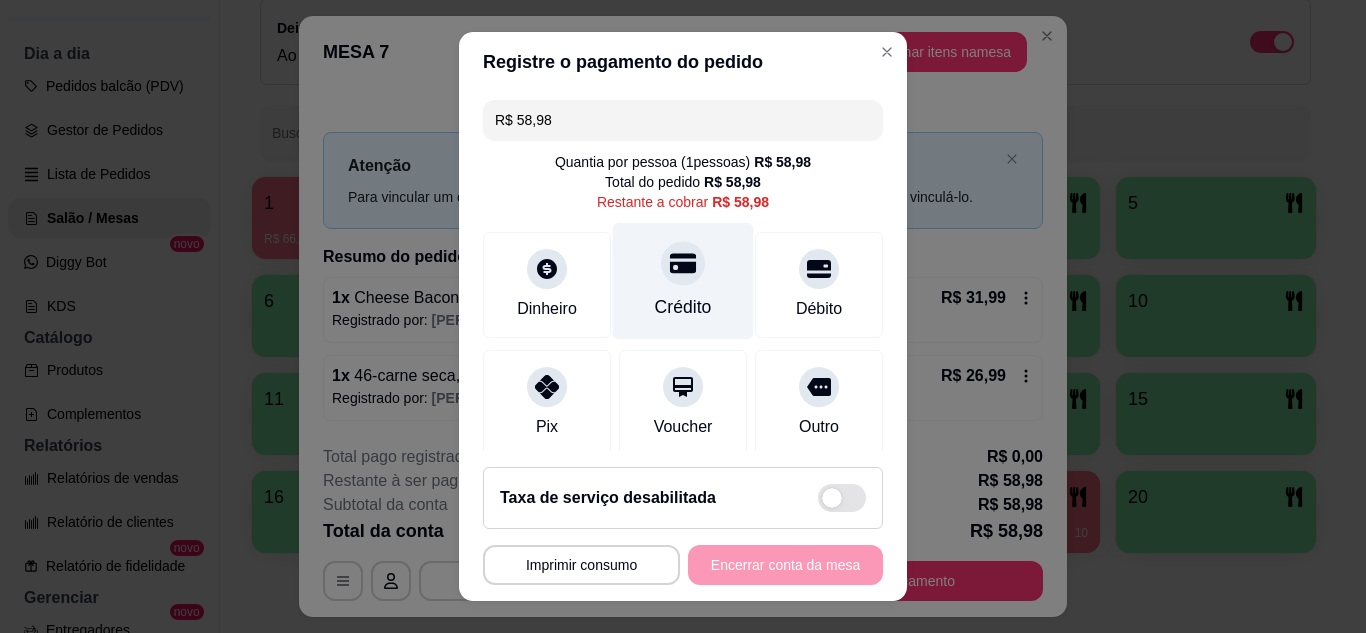 click on "Crédito" at bounding box center [683, 307] 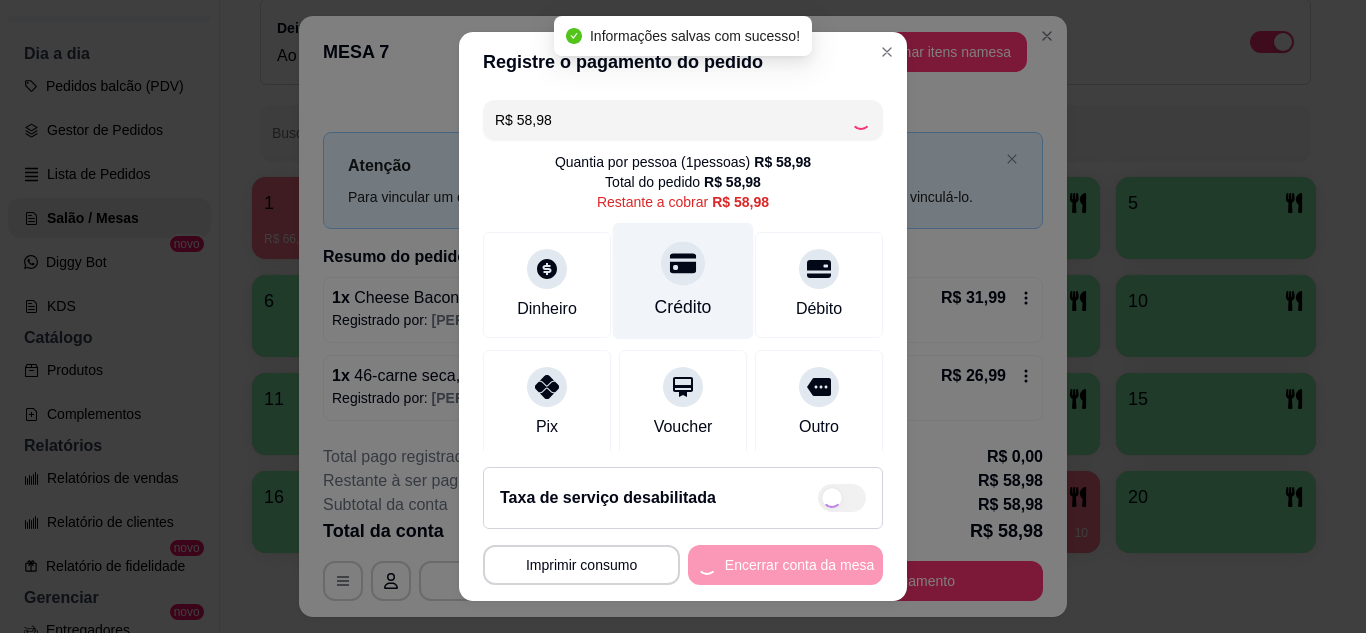 type on "R$ 0,00" 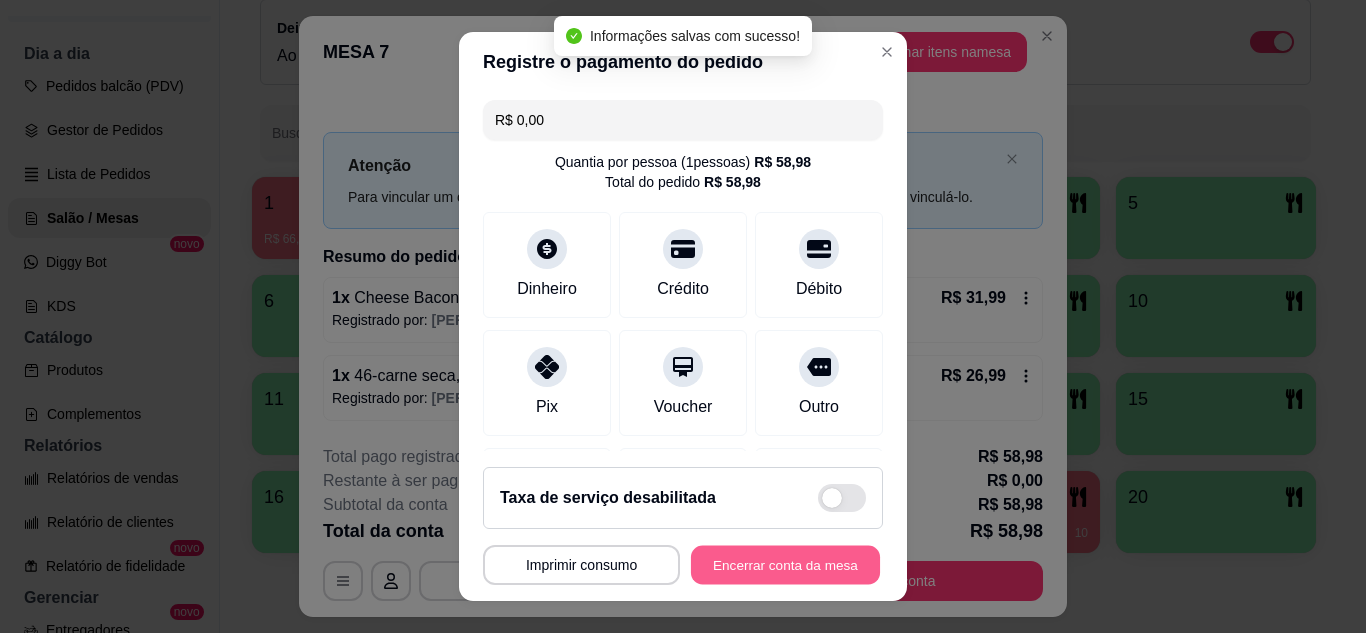 click on "Encerrar conta da mesa" at bounding box center [785, 565] 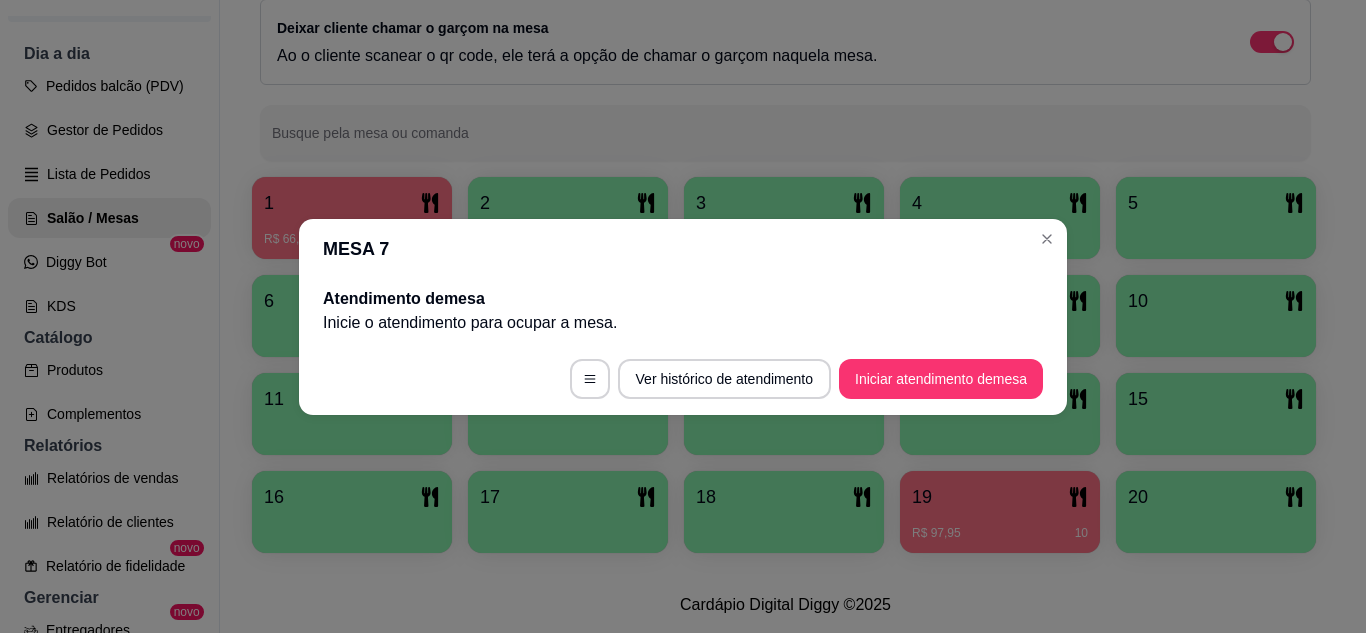 click on "MESA 7" at bounding box center [683, 249] 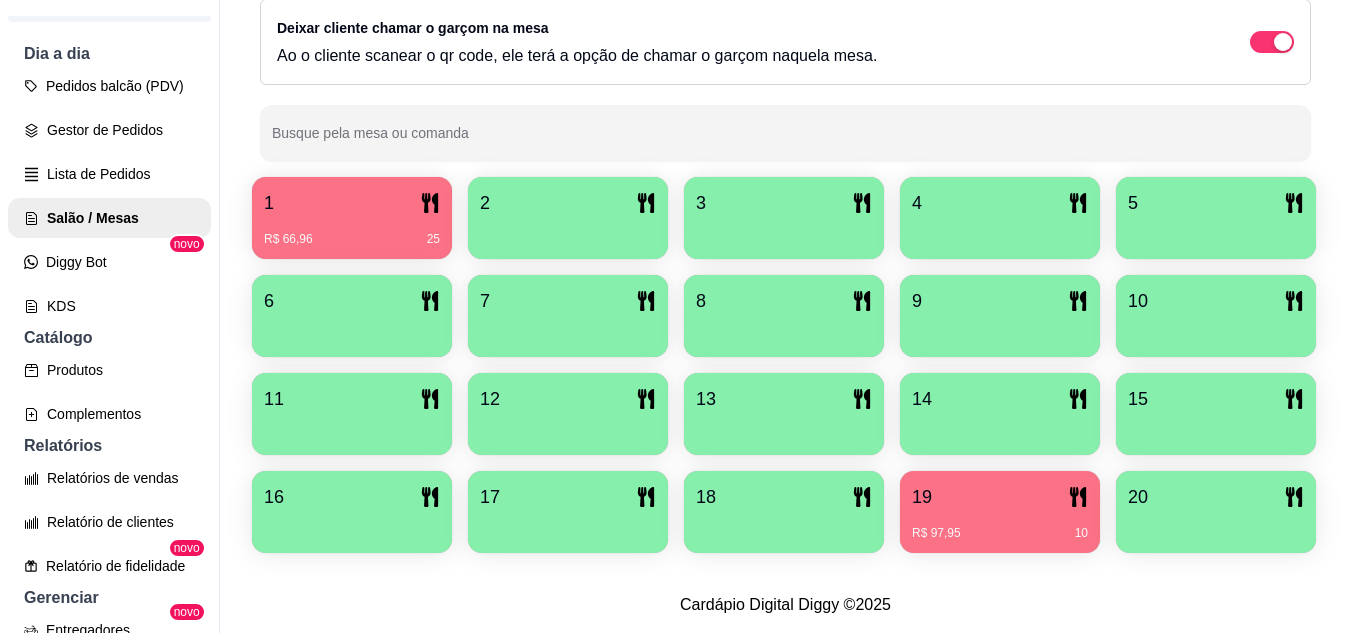 click on "R$ 66,96 25" at bounding box center [352, 239] 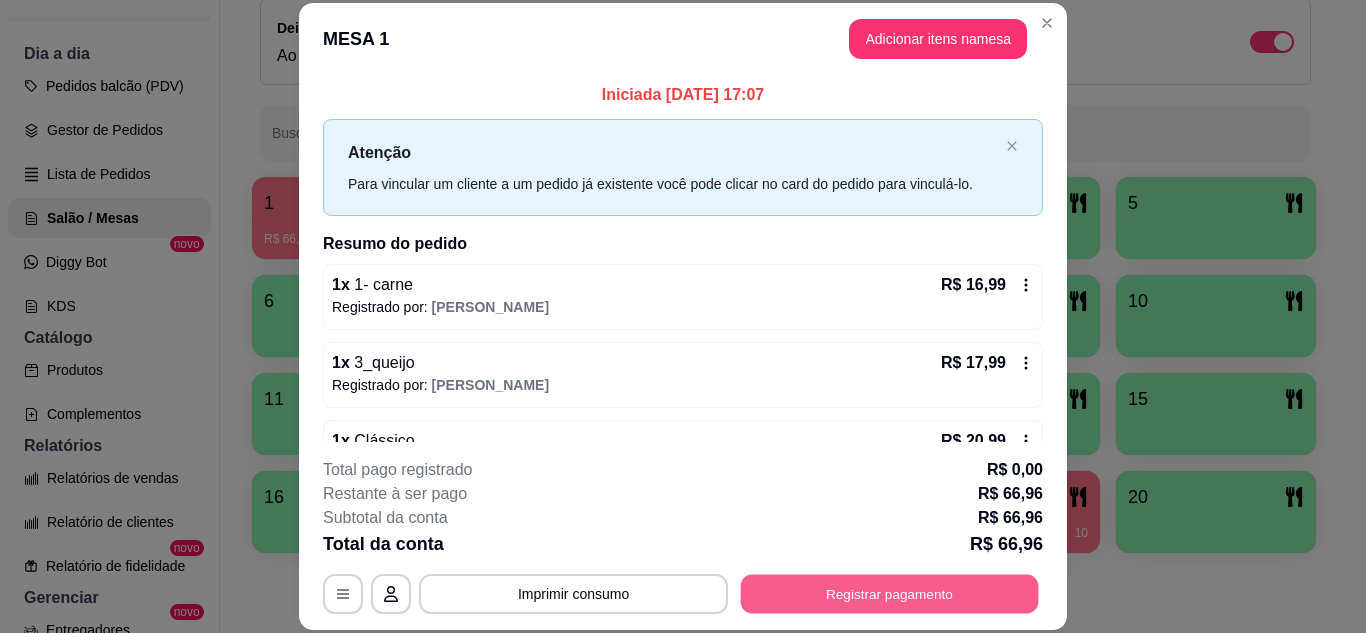 click on "Registrar pagamento" at bounding box center (890, 593) 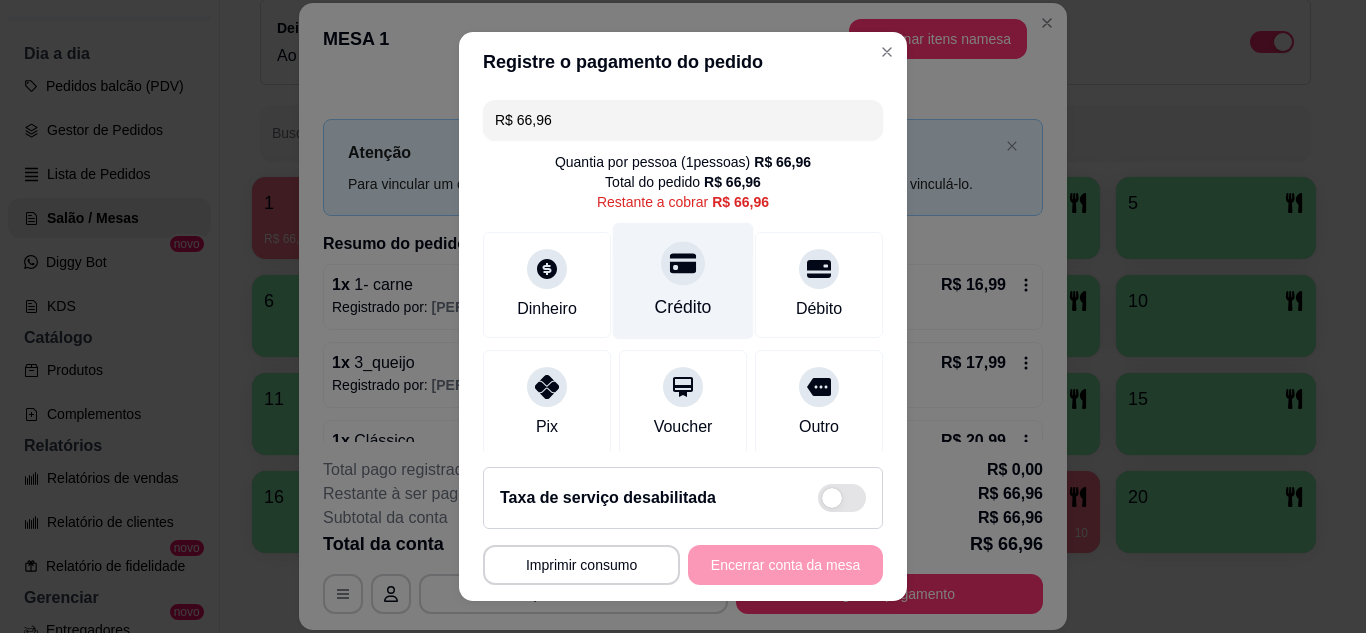 click on "Crédito" at bounding box center [683, 307] 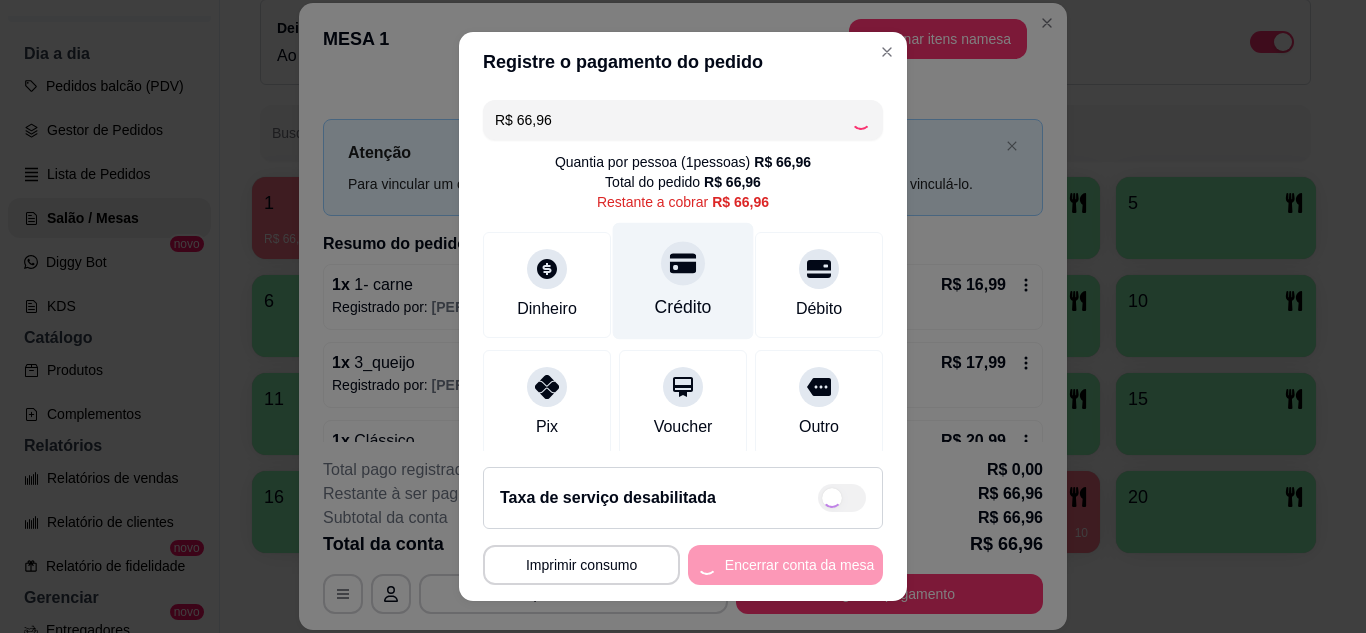 type on "R$ 0,00" 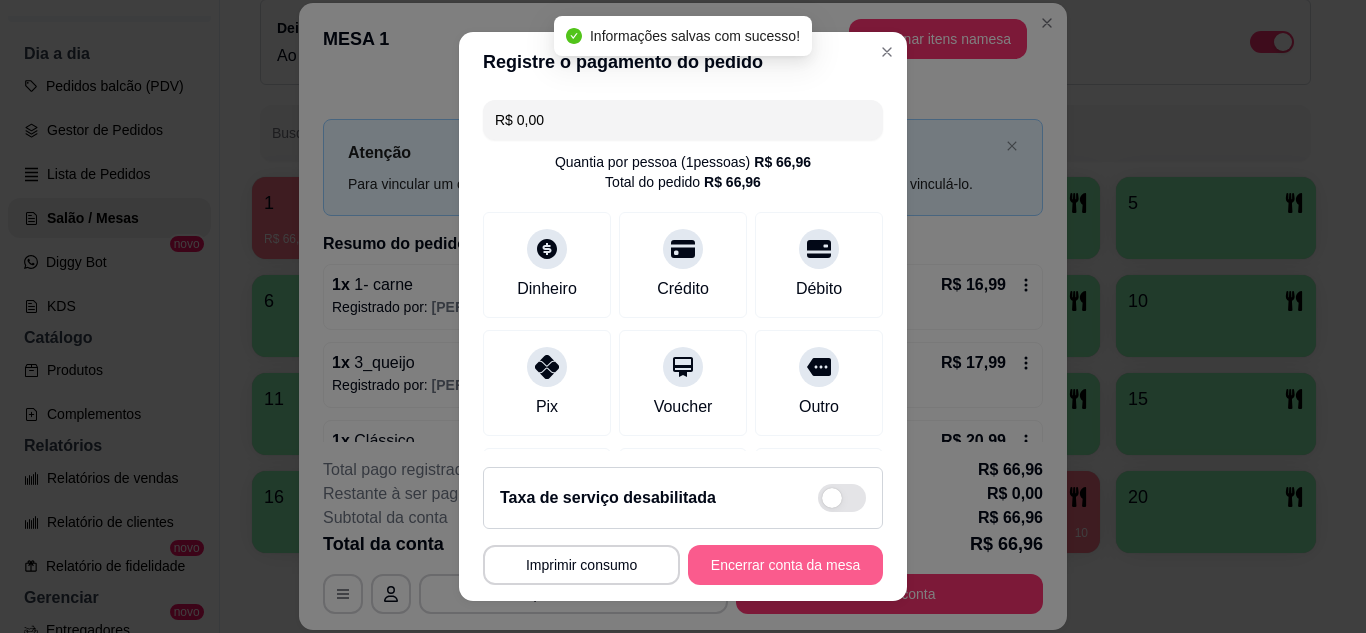 click on "Encerrar conta da mesa" at bounding box center [785, 565] 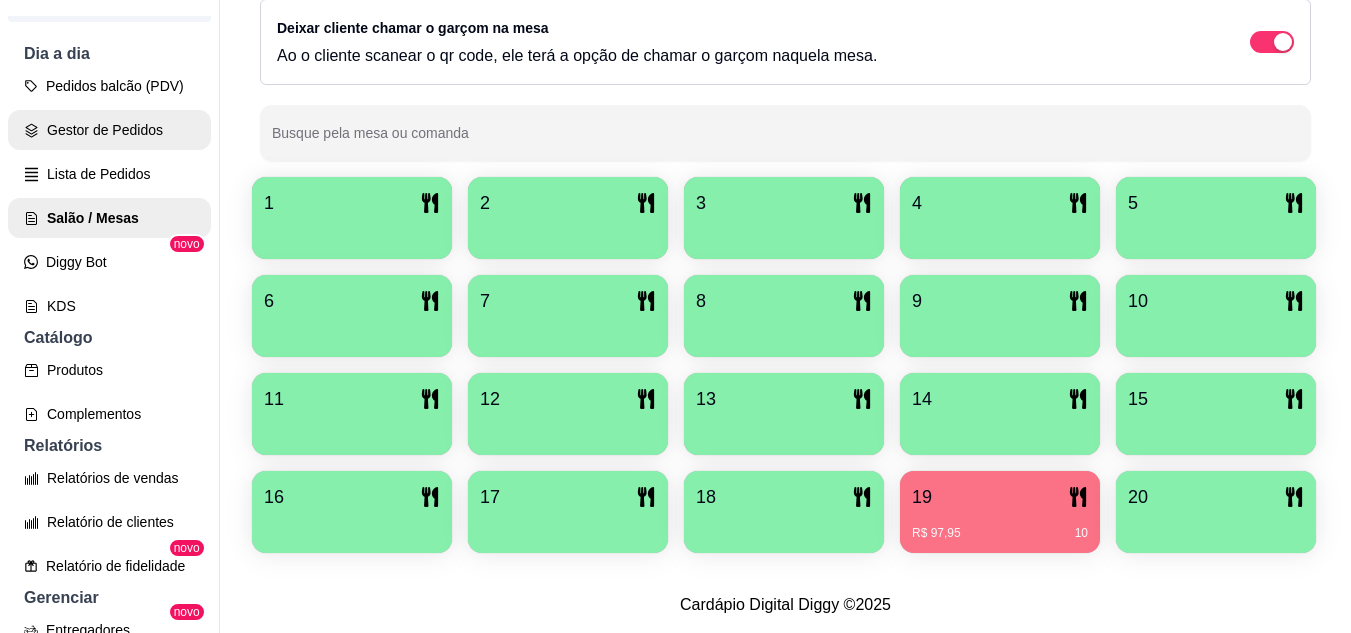 click on "Gestor de Pedidos" at bounding box center [109, 130] 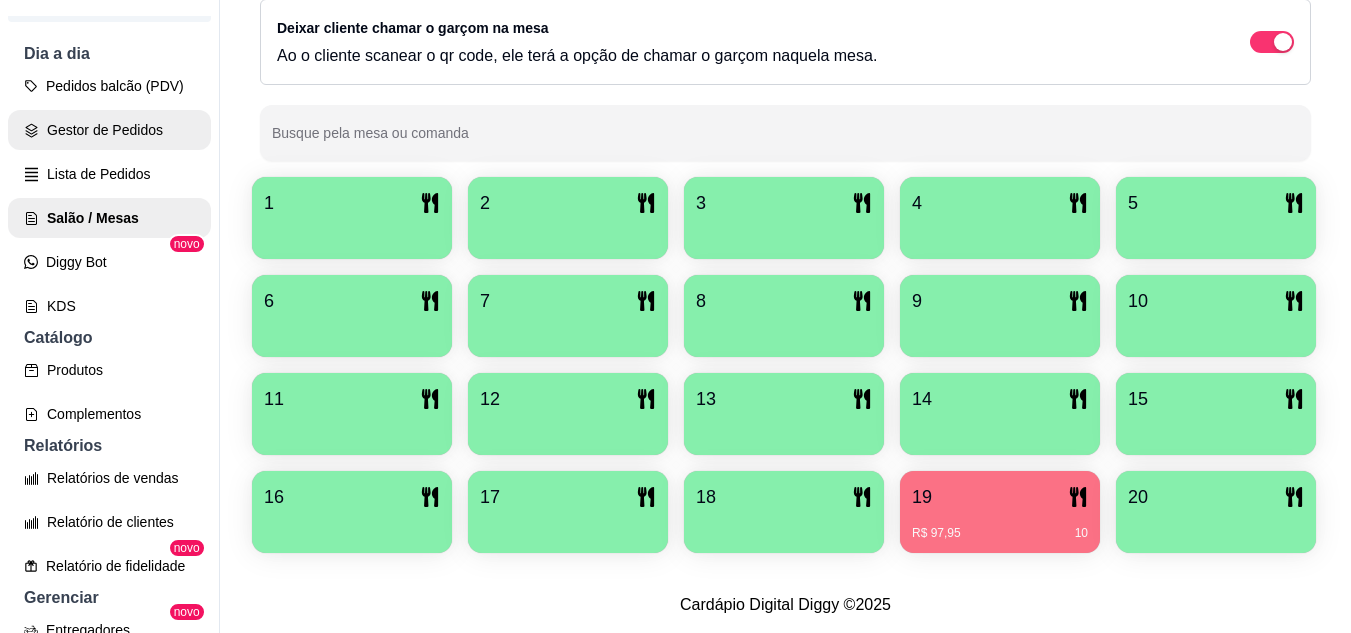 scroll, scrollTop: 0, scrollLeft: 0, axis: both 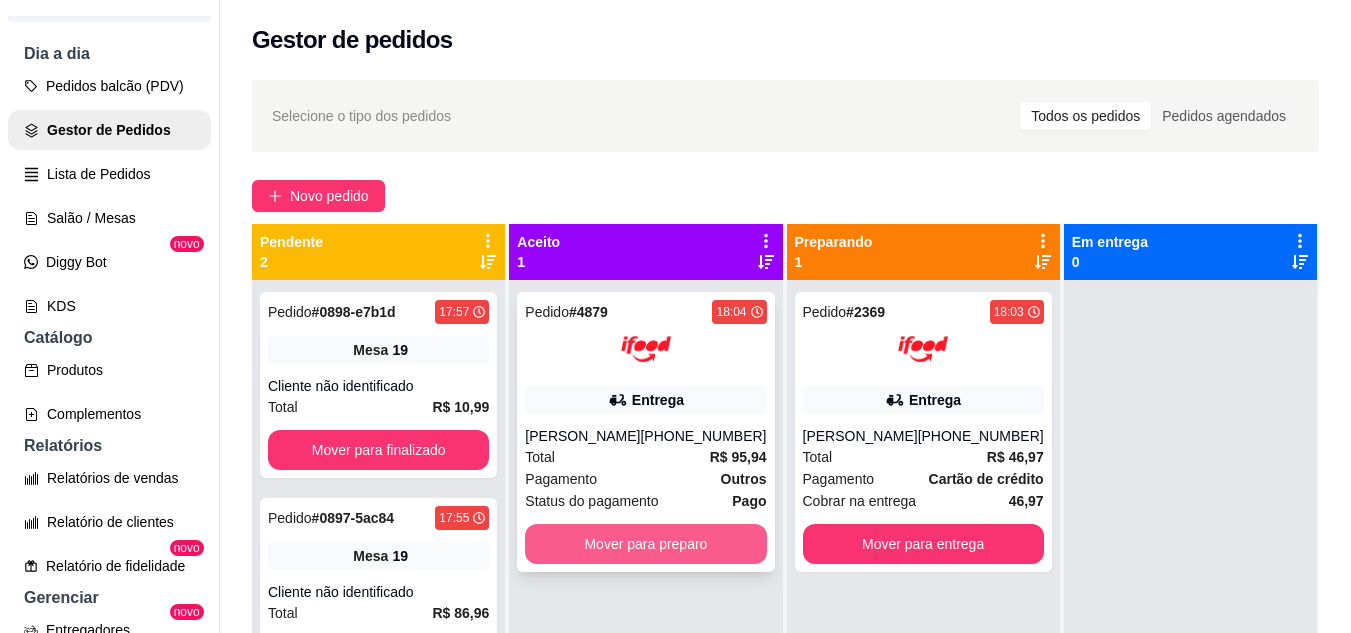 click on "Mover para preparo" at bounding box center [645, 544] 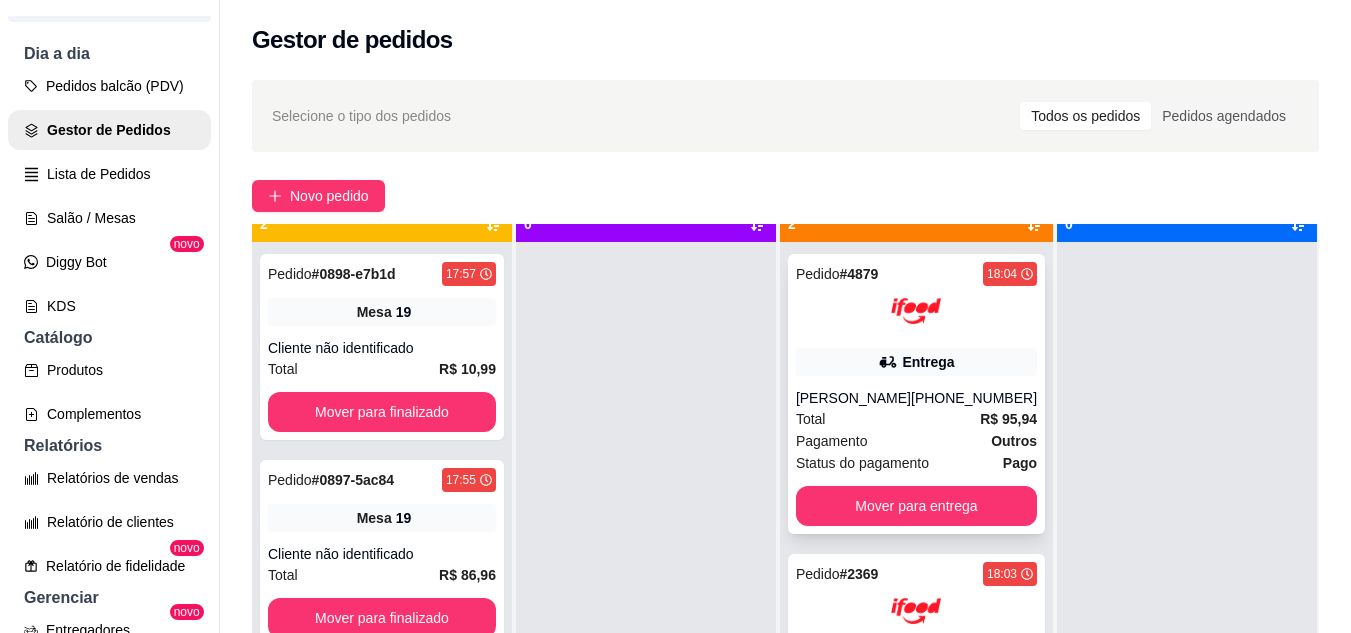 scroll, scrollTop: 56, scrollLeft: 0, axis: vertical 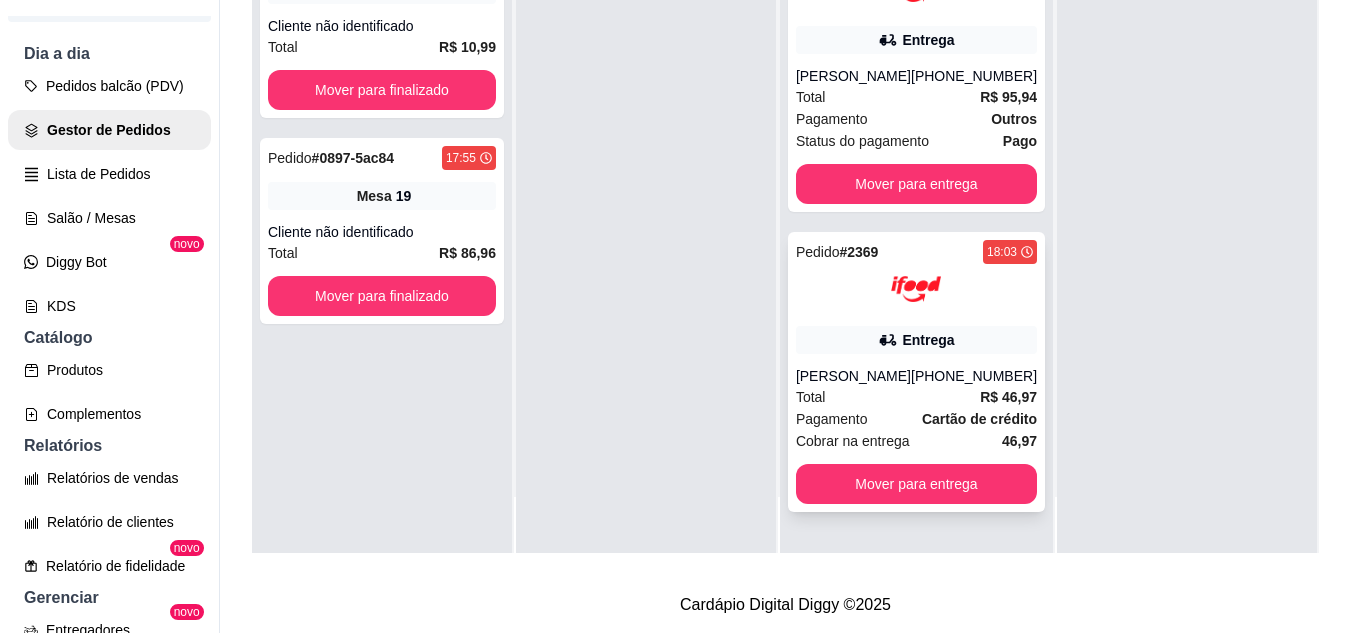 click on "[PERSON_NAME]" at bounding box center (853, 376) 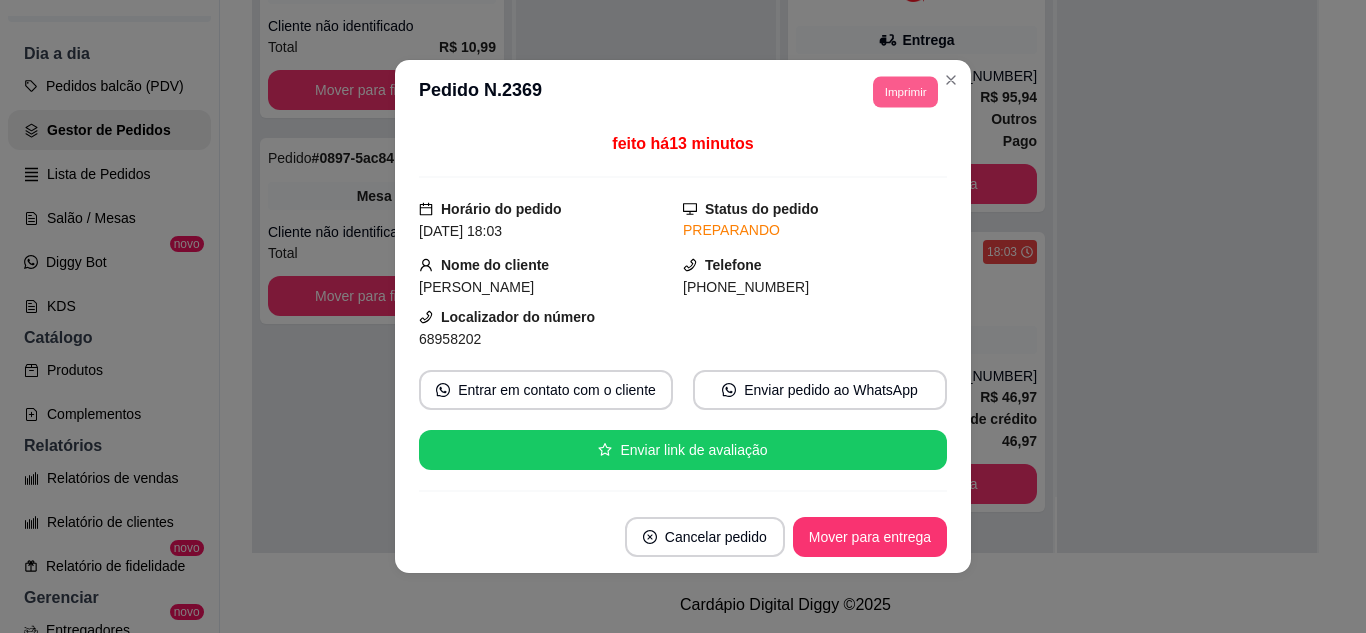 click on "Imprimir" at bounding box center [905, 91] 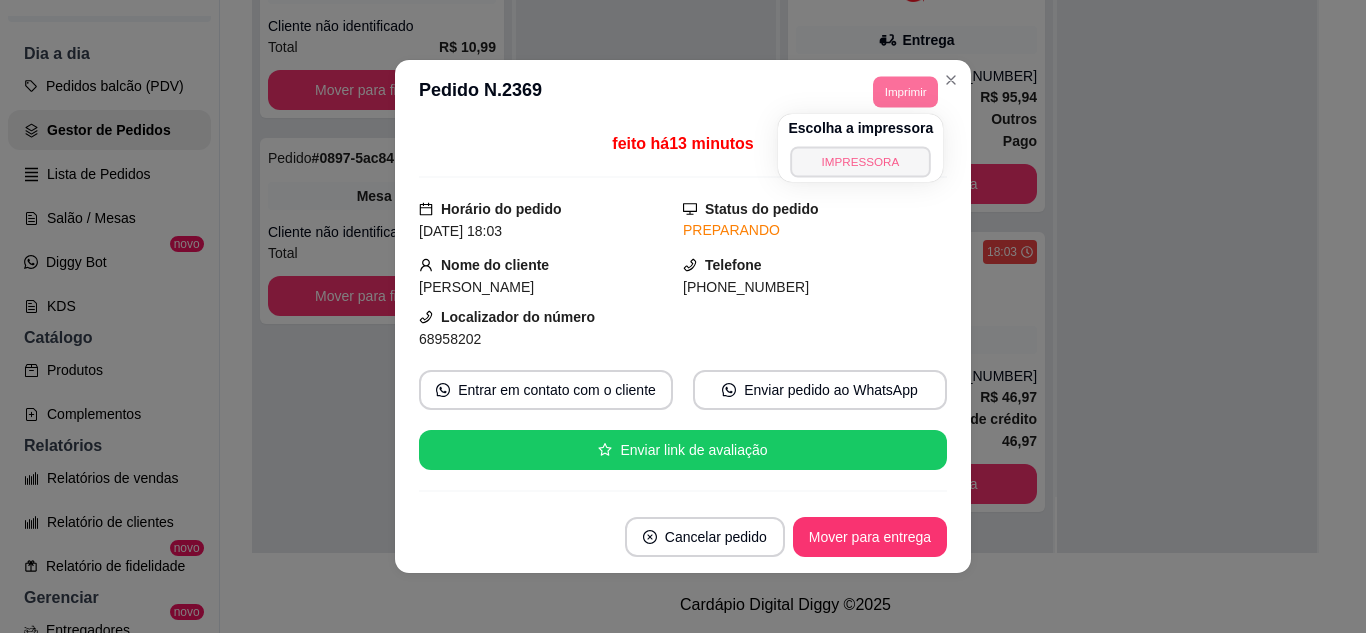 click on "IMPRESSORA" at bounding box center (861, 161) 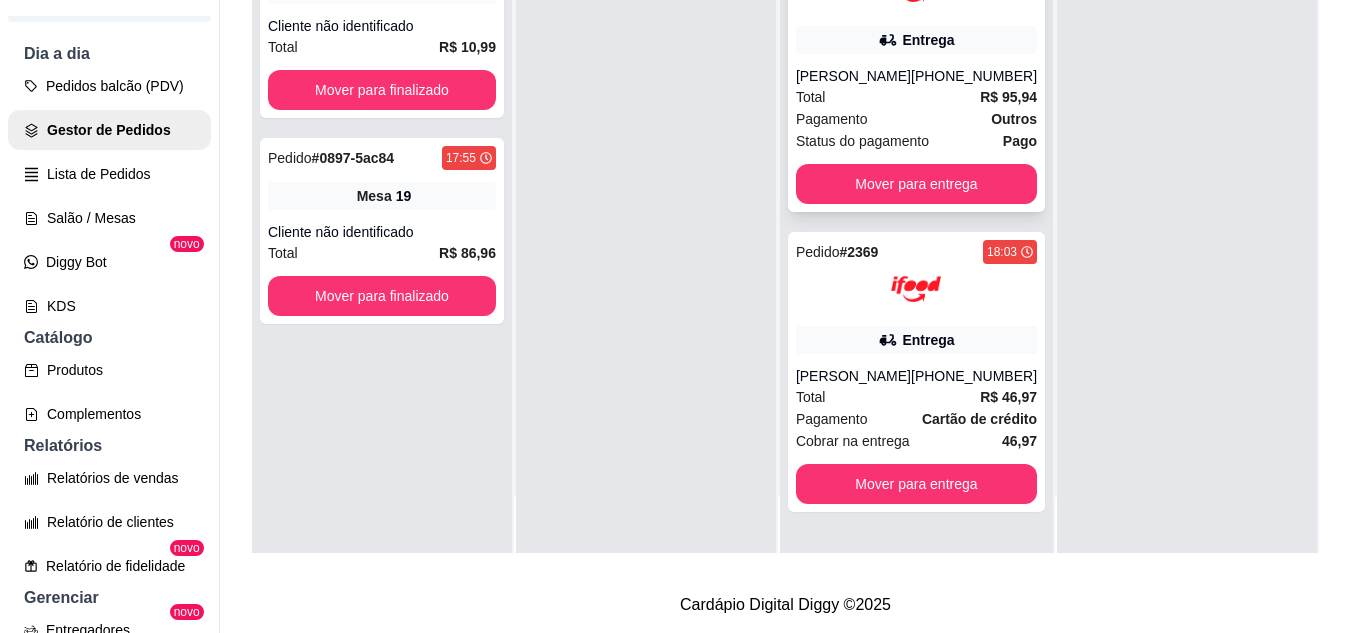 click on "Total R$ 95,94" at bounding box center [916, 97] 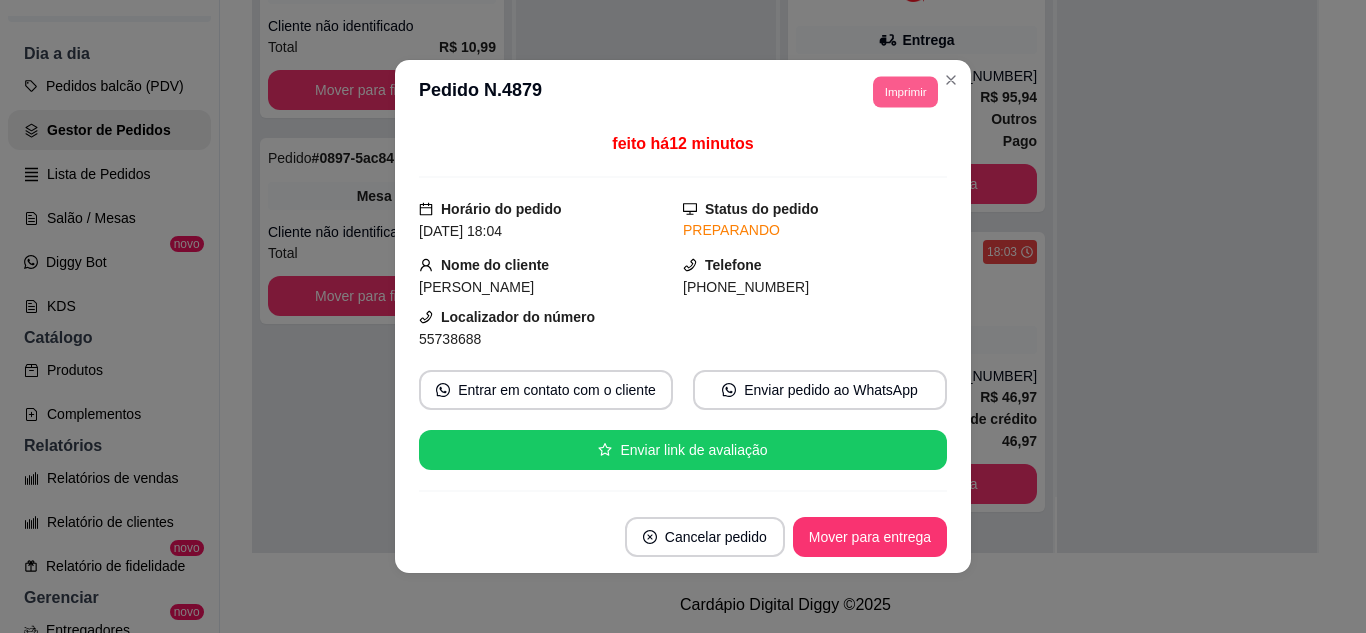 click on "Imprimir" at bounding box center (905, 91) 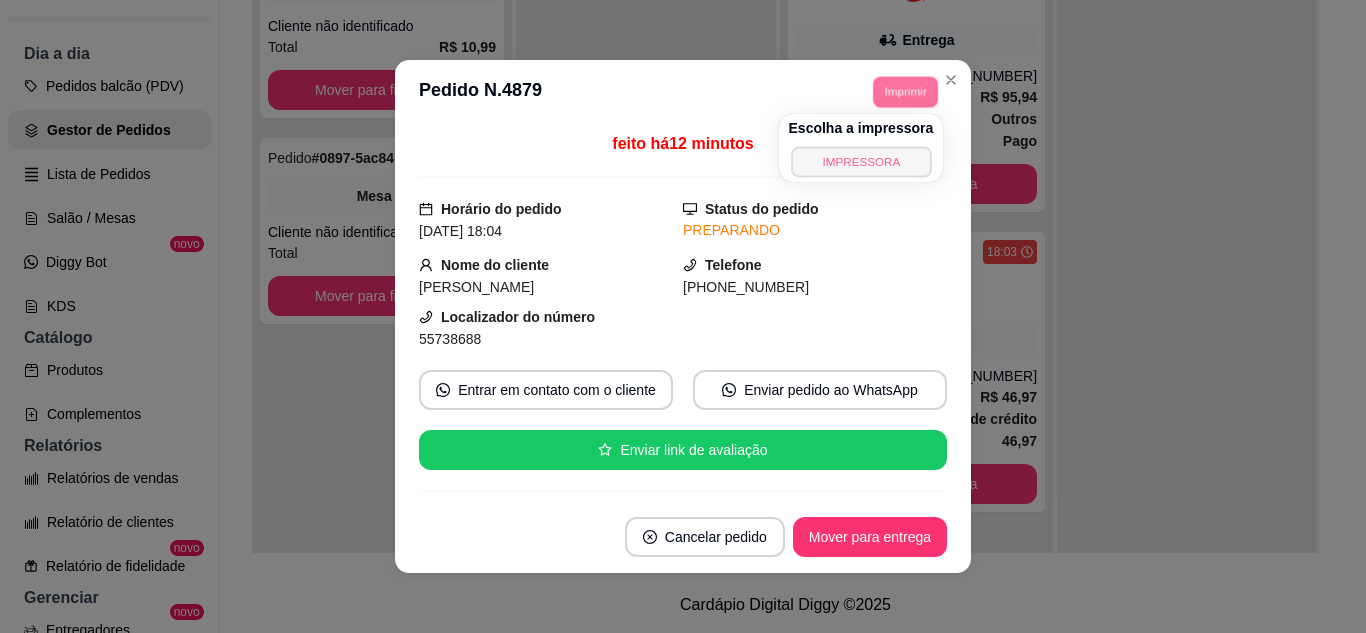 click on "IMPRESSORA" at bounding box center [861, 161] 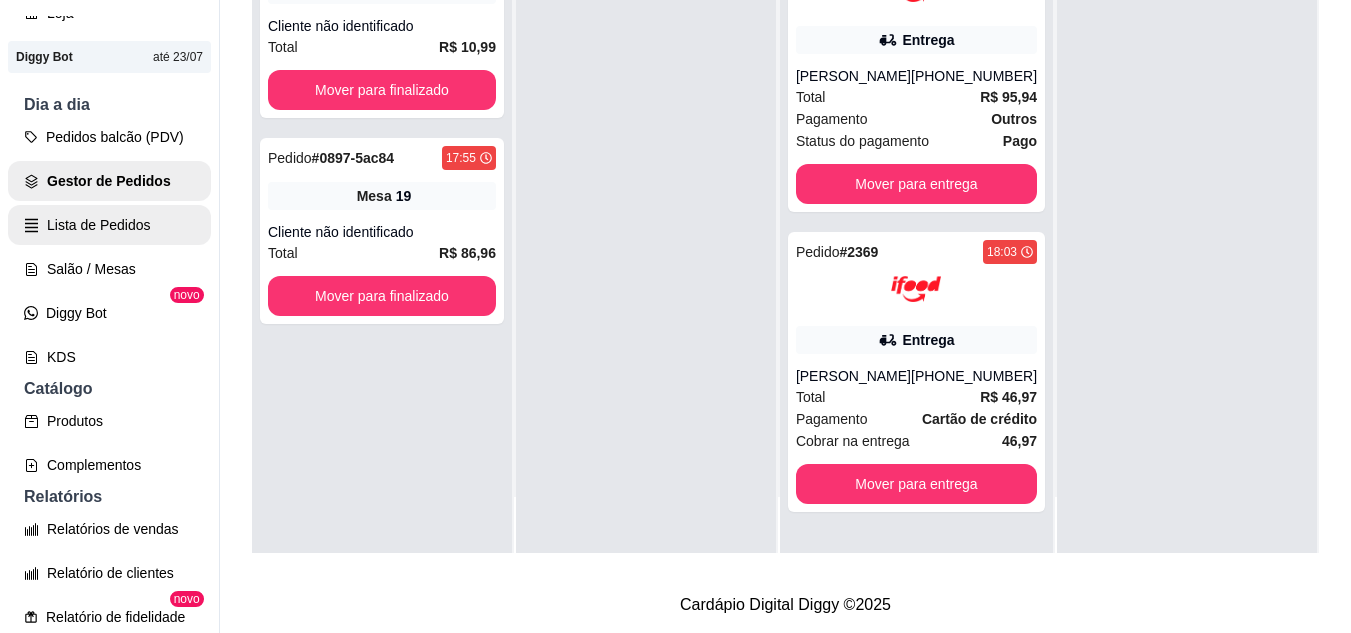 scroll, scrollTop: 100, scrollLeft: 0, axis: vertical 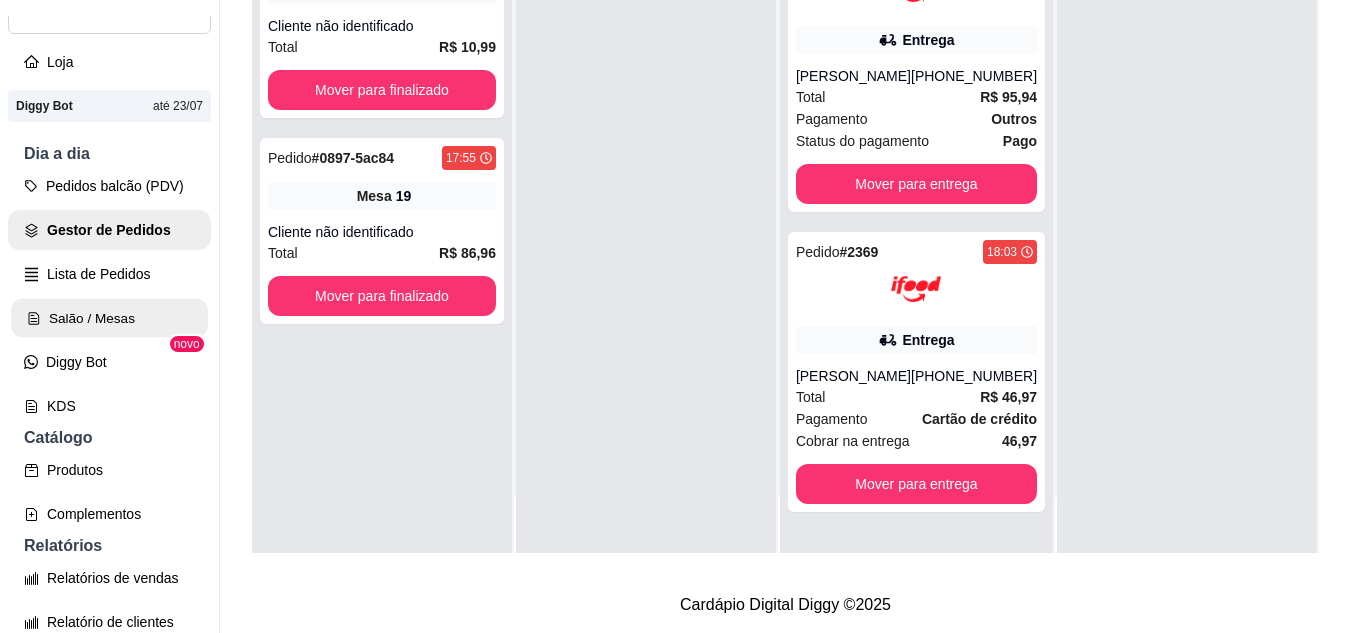 click on "Salão / Mesas" at bounding box center [109, 318] 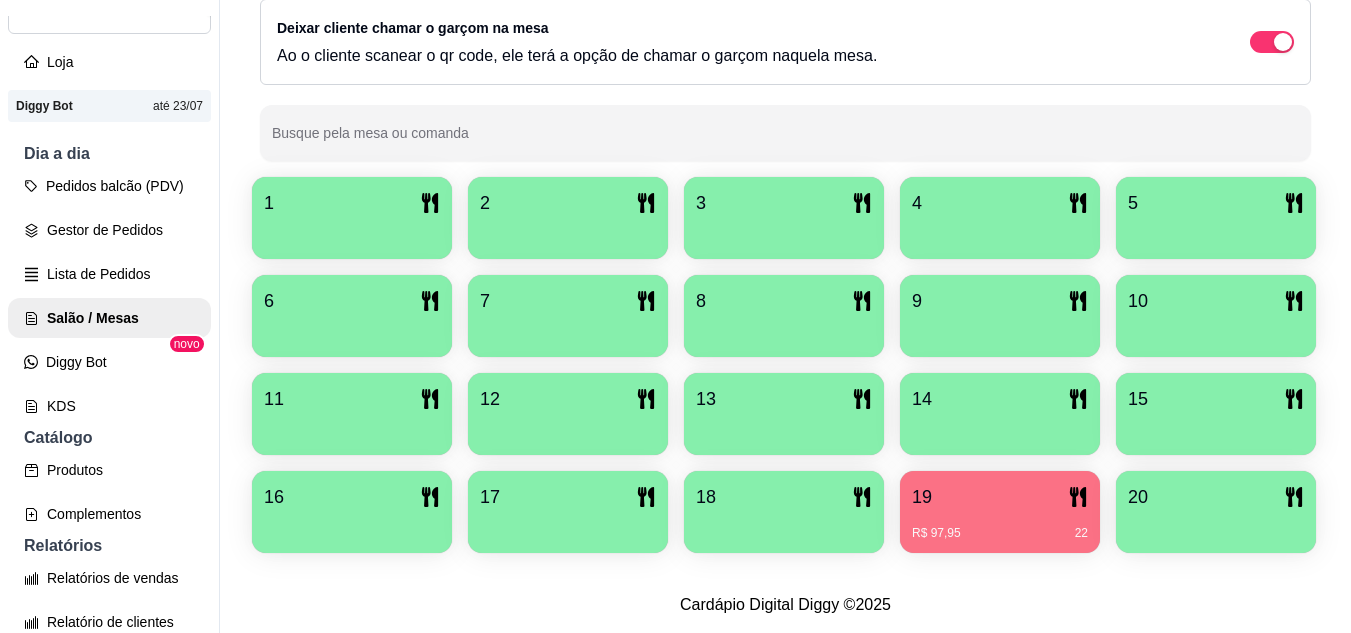 scroll, scrollTop: 425, scrollLeft: 0, axis: vertical 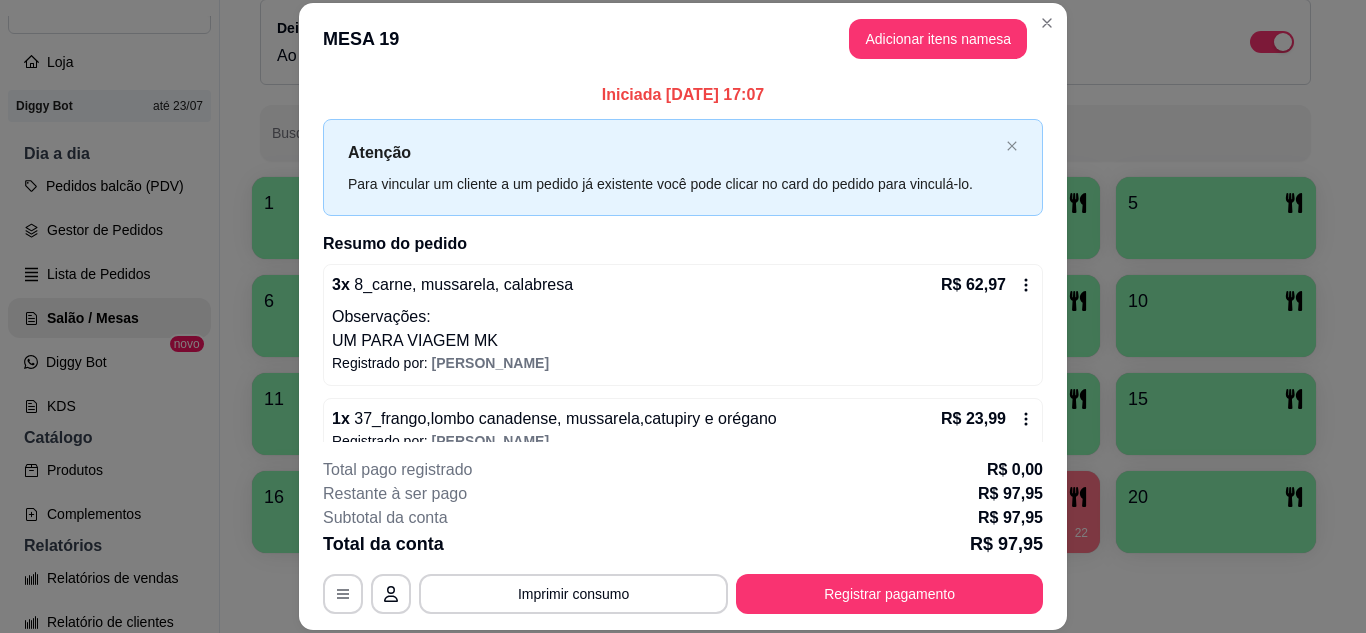 click on "**********" at bounding box center (683, 536) 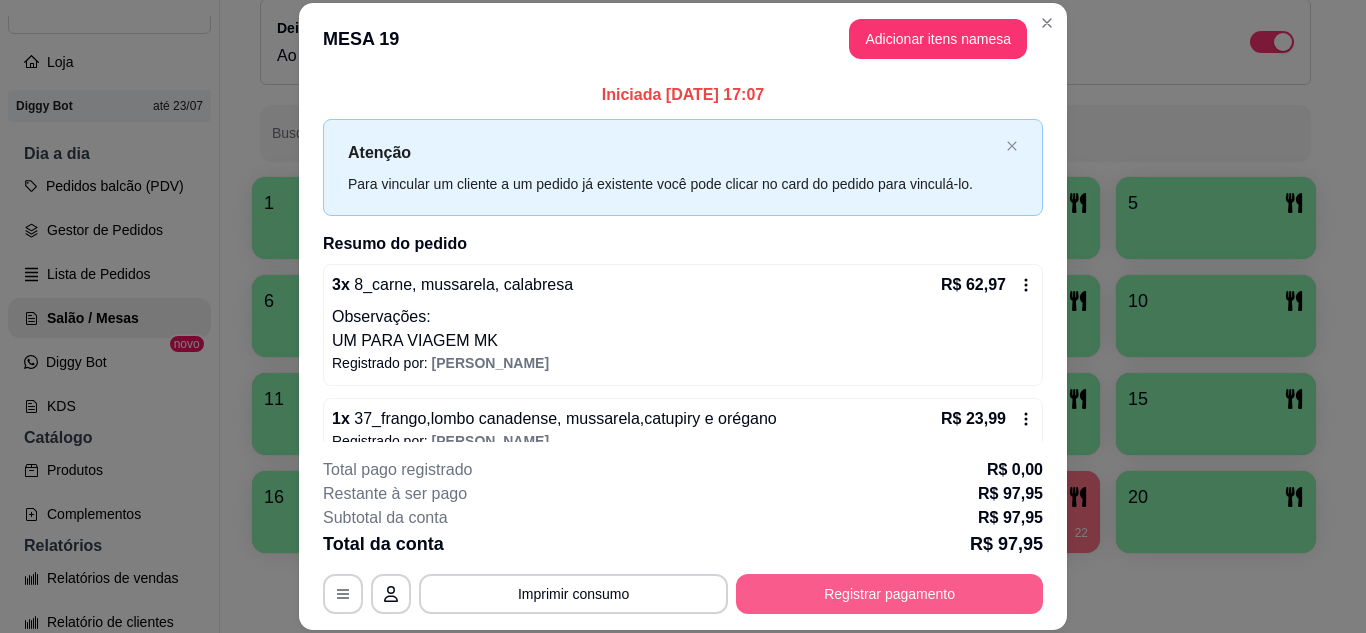 click on "Registrar pagamento" at bounding box center (889, 594) 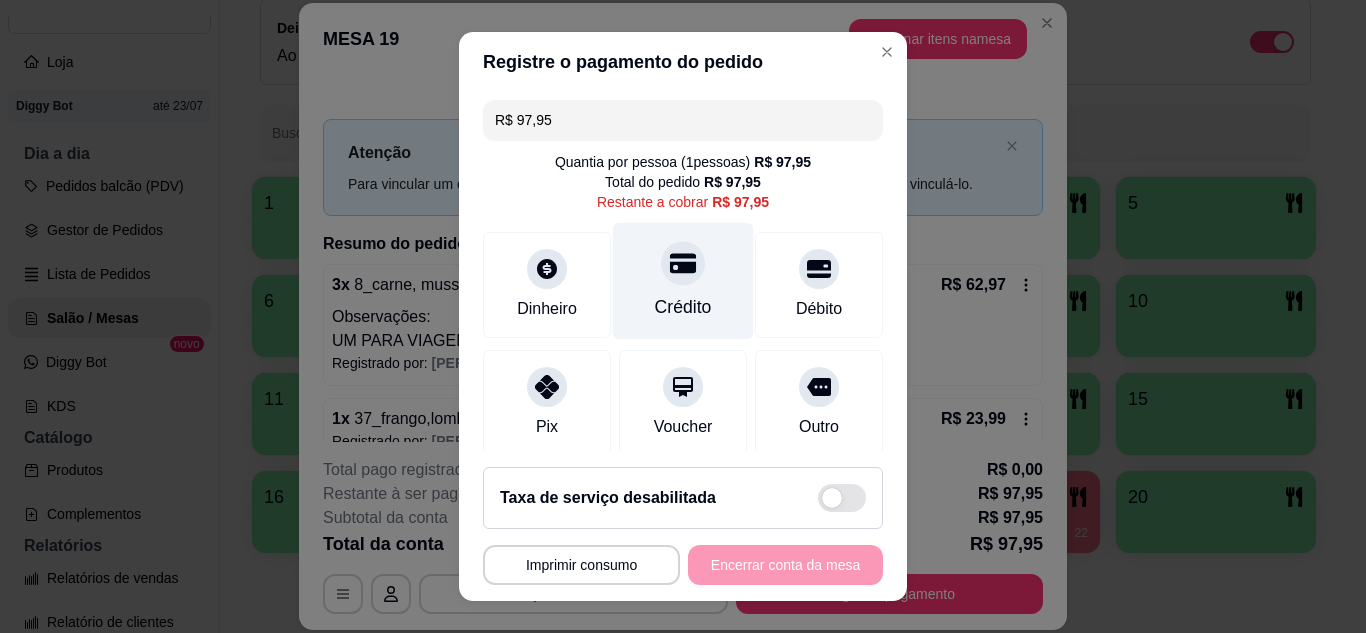 click on "Crédito" at bounding box center [683, 280] 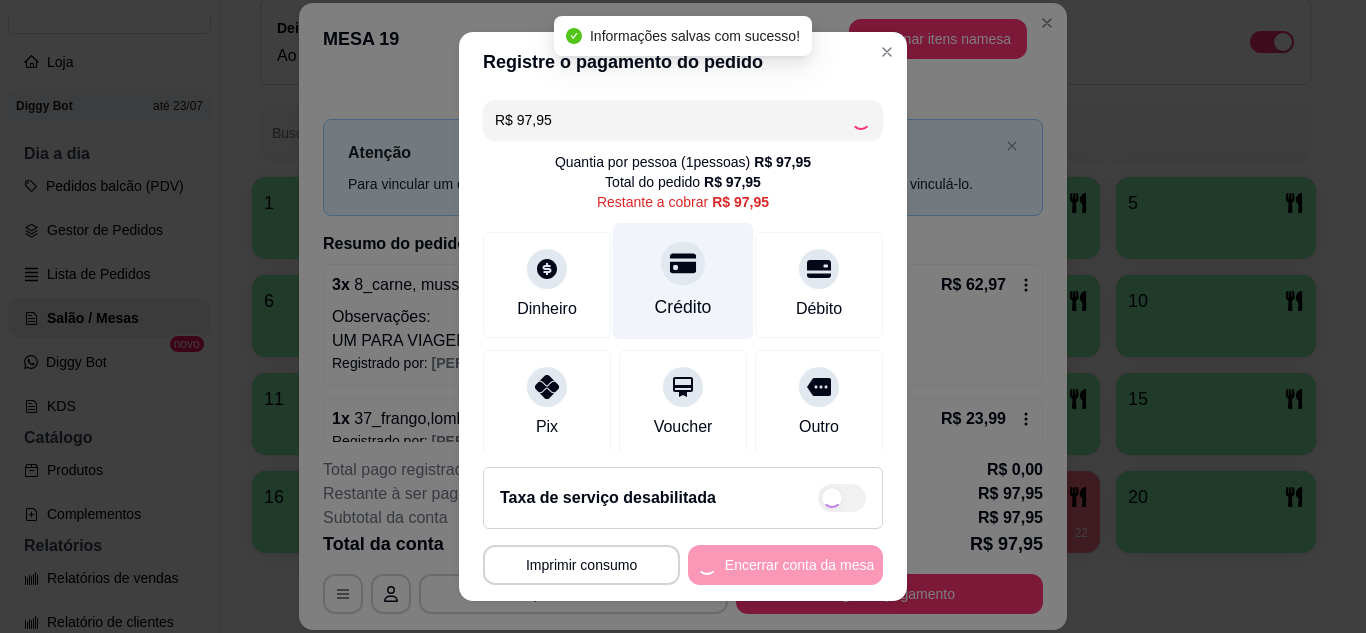 type on "R$ 0,00" 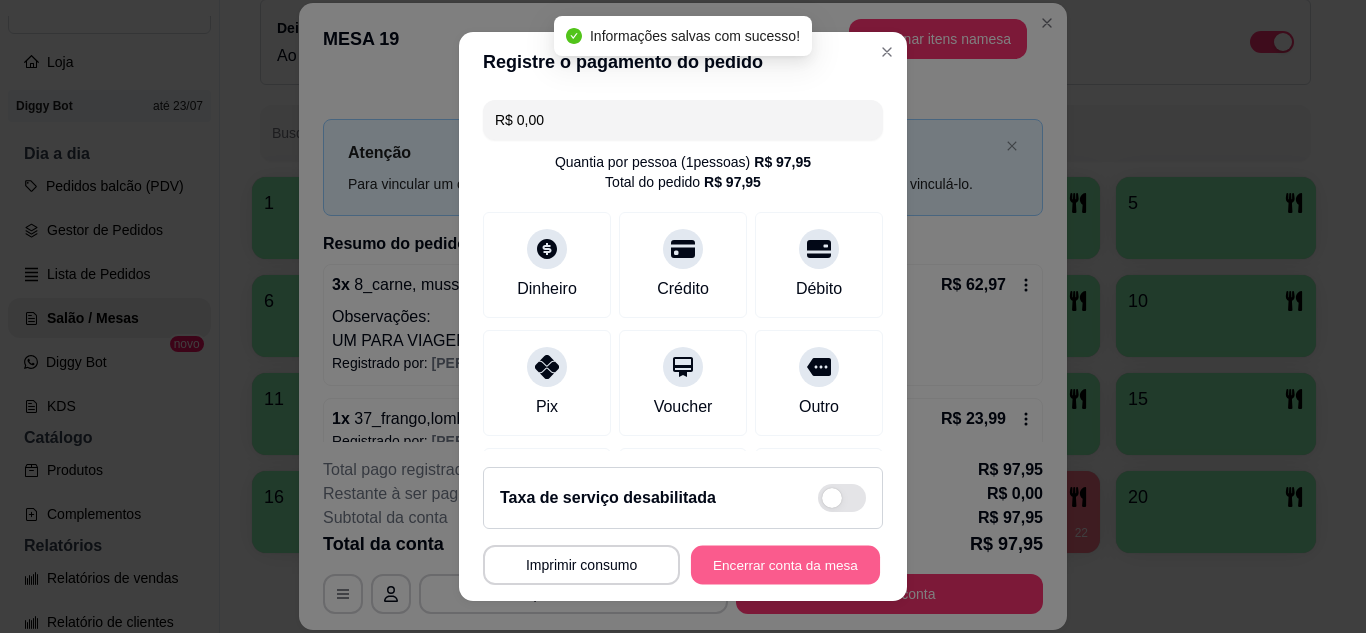 click on "Encerrar conta da mesa" at bounding box center (785, 565) 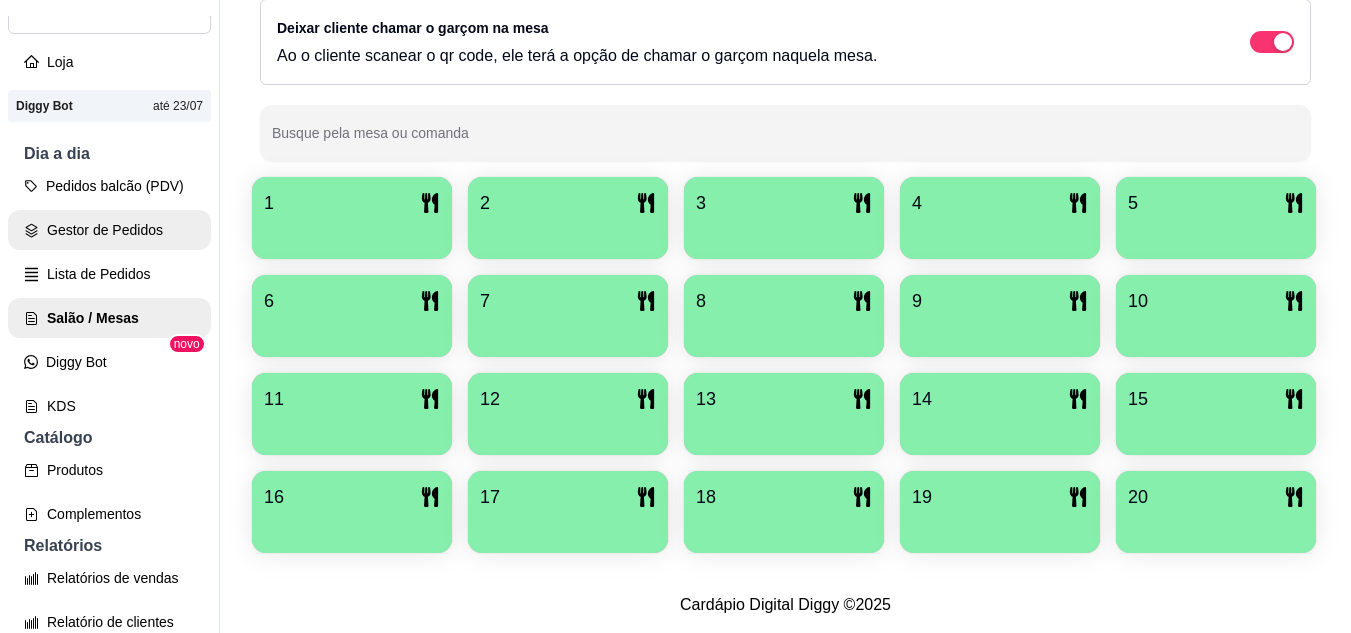 click on "Gestor de Pedidos" at bounding box center [109, 230] 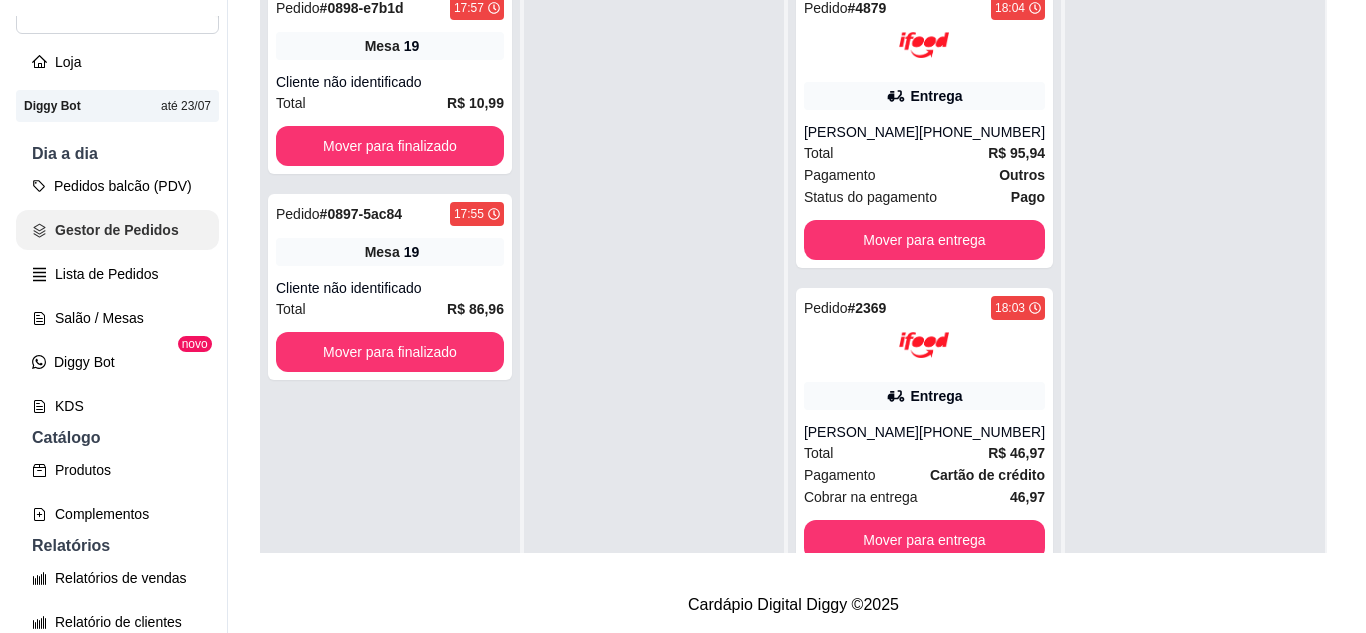 scroll, scrollTop: 0, scrollLeft: 0, axis: both 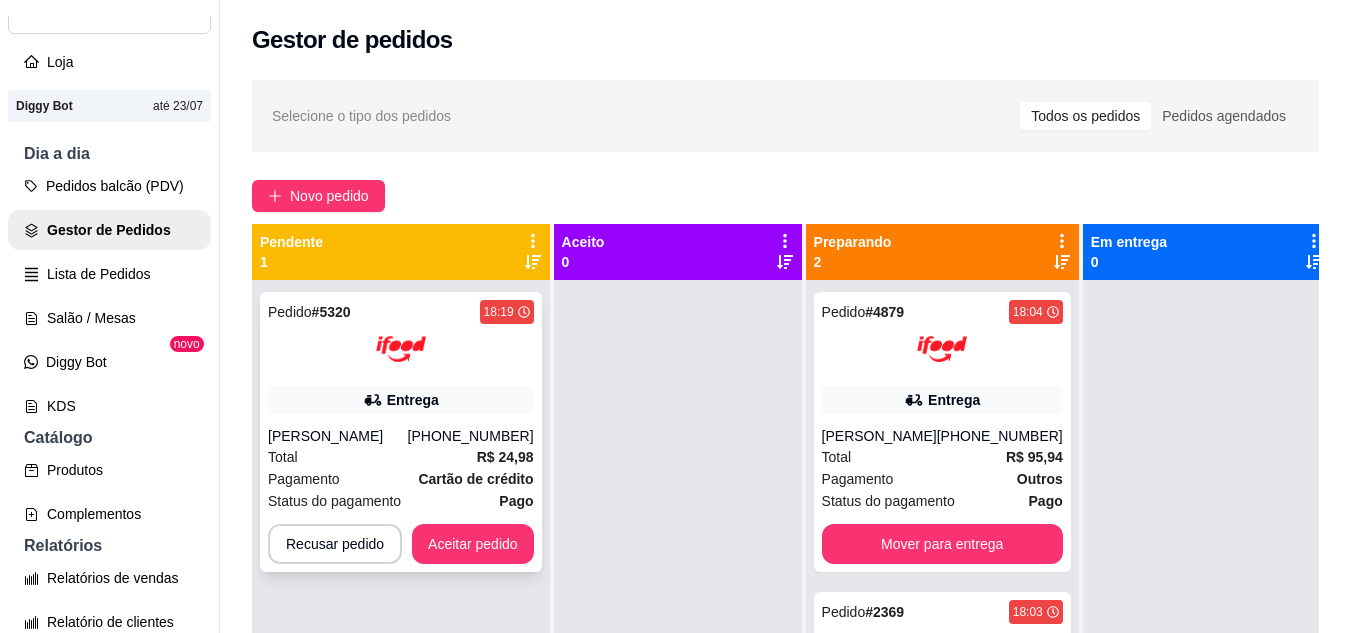 click on "[PHONE_NUMBER]" at bounding box center [471, 436] 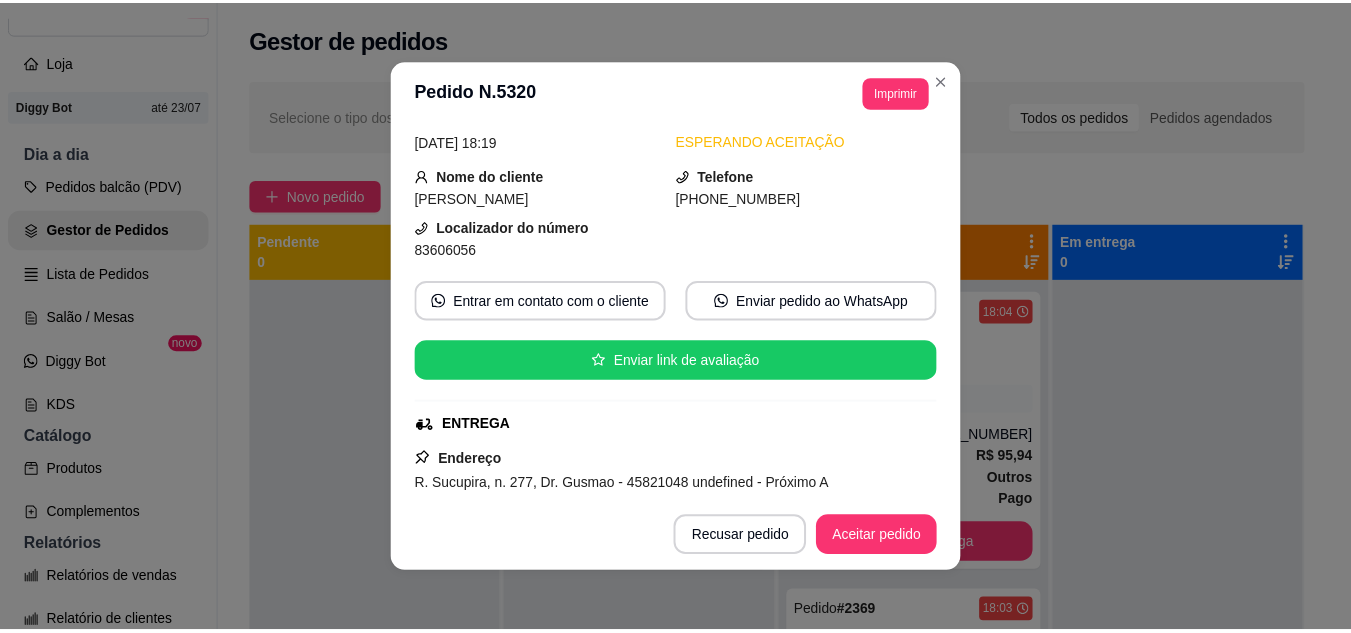 scroll, scrollTop: 200, scrollLeft: 0, axis: vertical 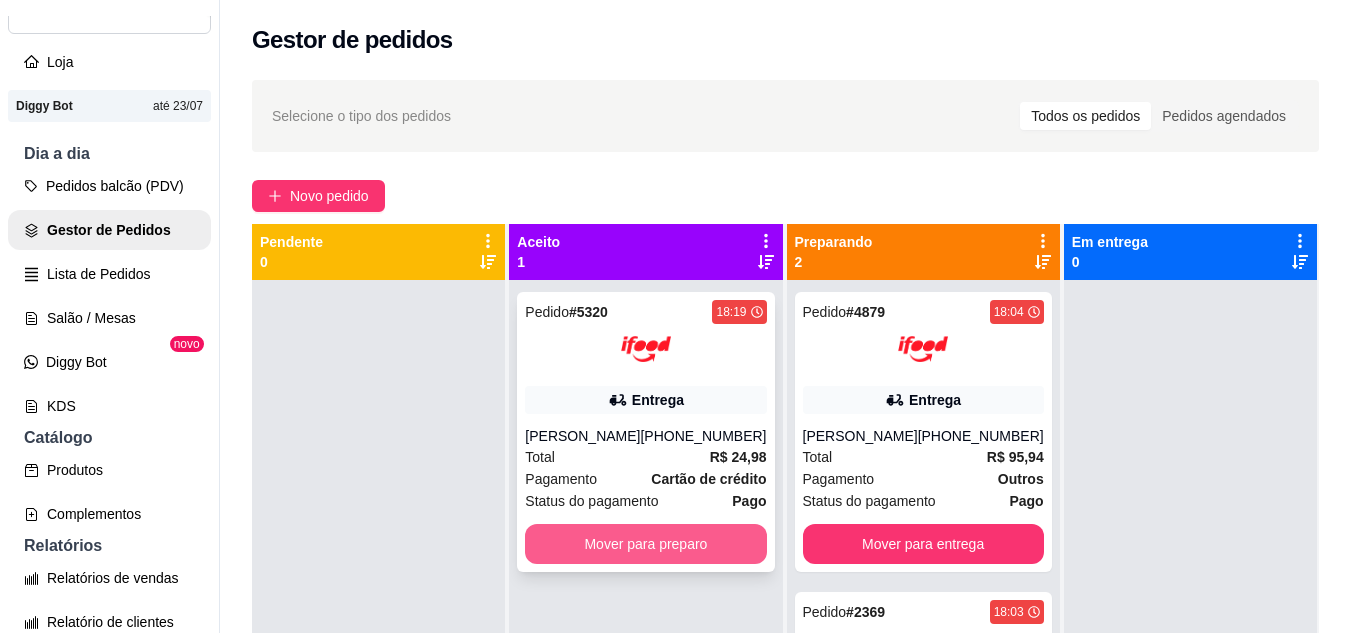 click on "Mover para preparo" at bounding box center (645, 544) 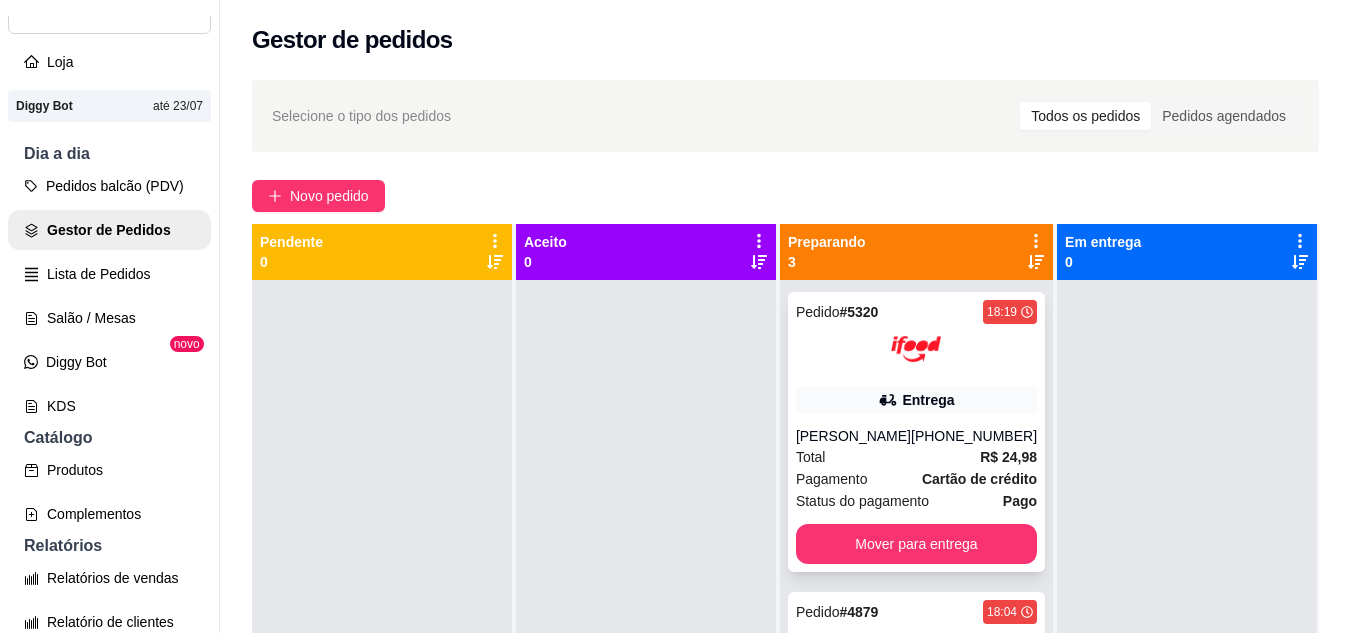 click on "Entrega" at bounding box center [916, 400] 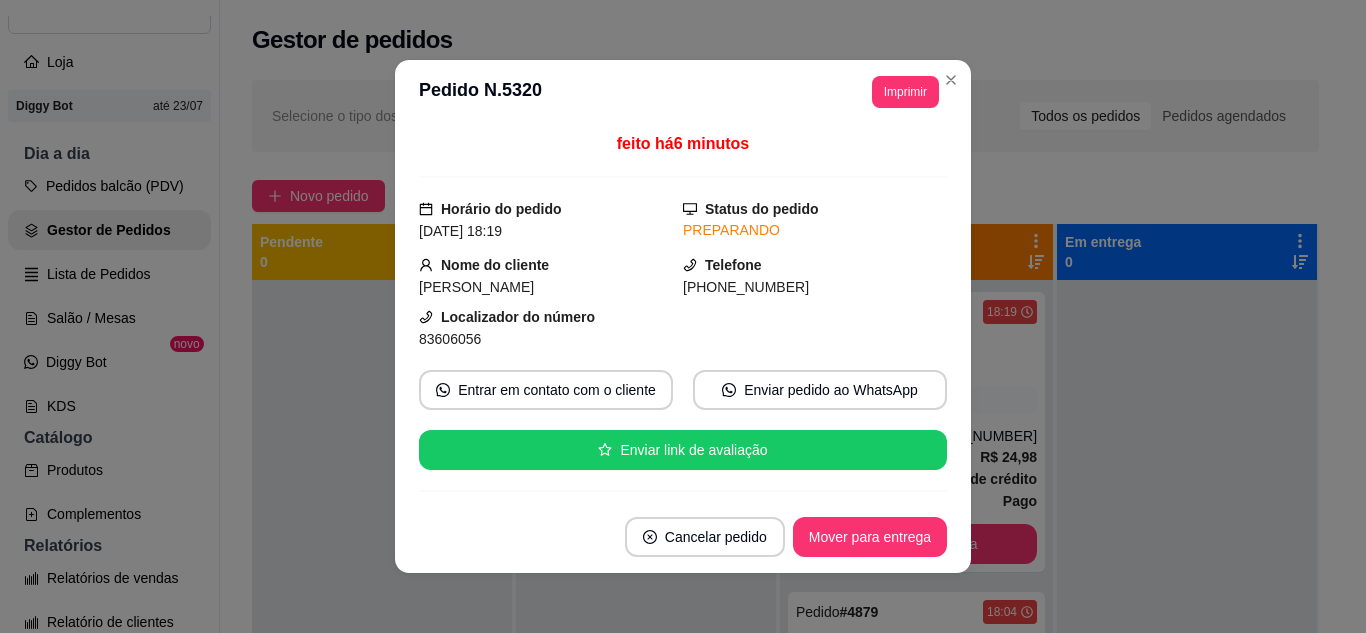 drag, startPoint x: 876, startPoint y: 119, endPoint x: 887, endPoint y: 100, distance: 21.954498 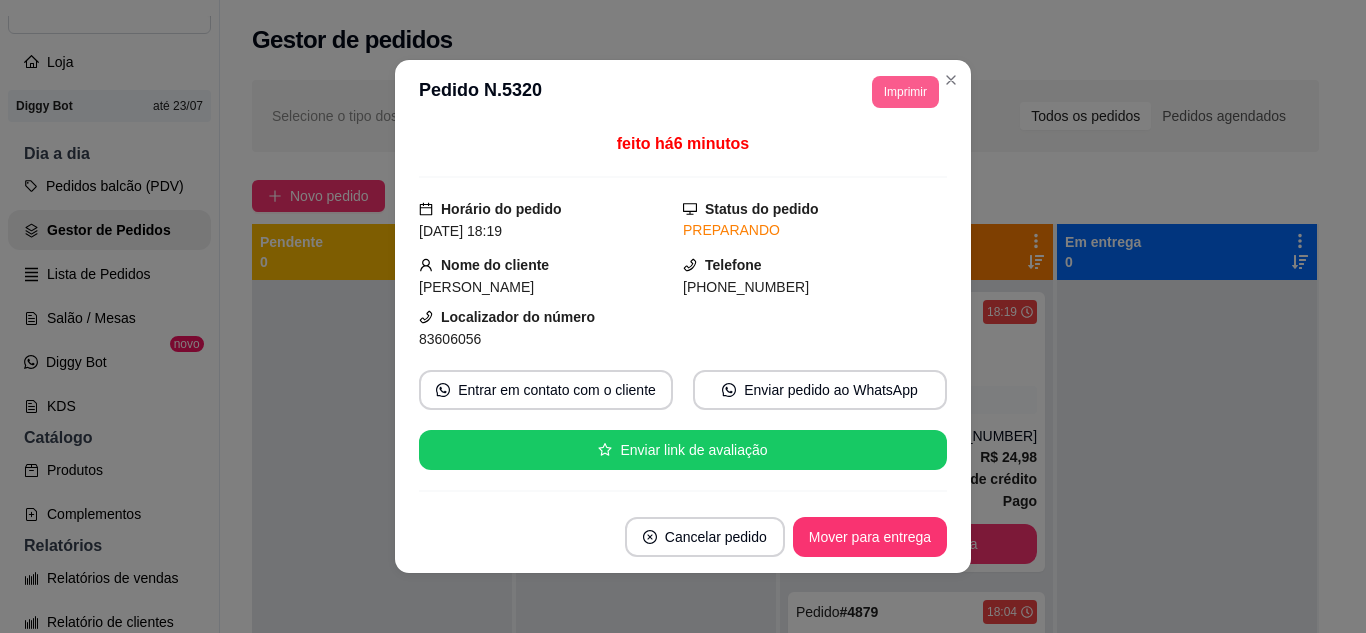 click on "Imprimir" at bounding box center (905, 92) 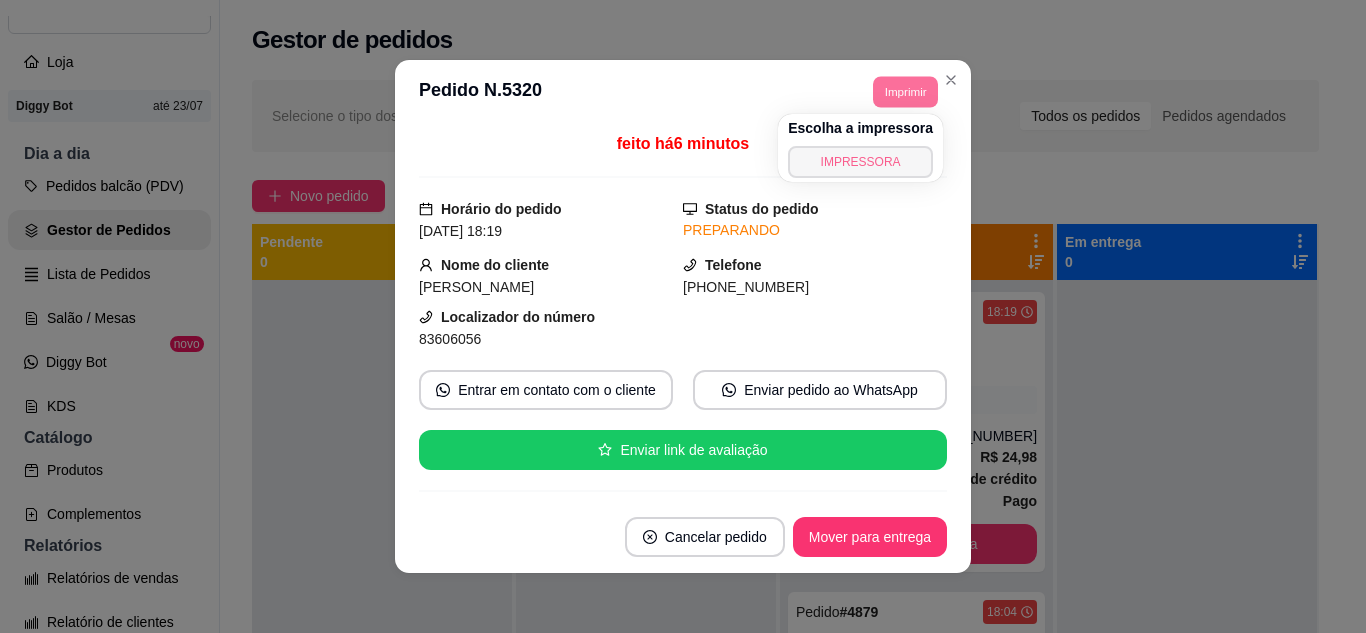 click on "IMPRESSORA" at bounding box center (860, 162) 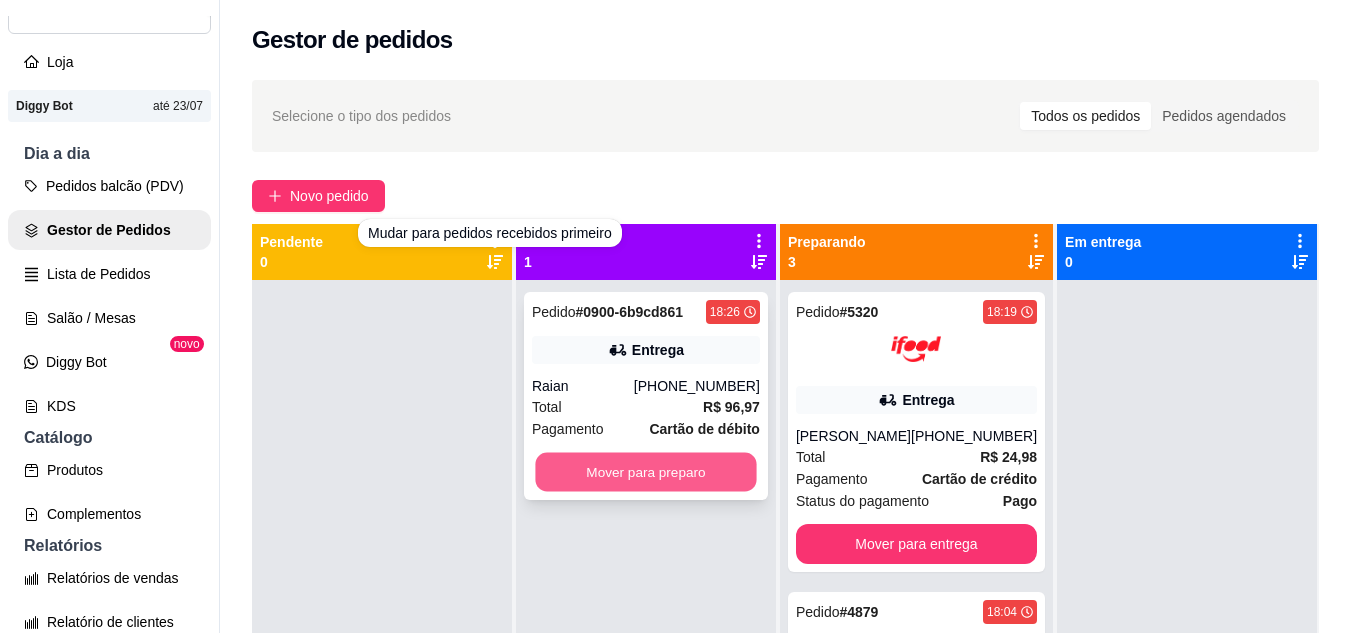 click on "Mover para preparo" at bounding box center (645, 472) 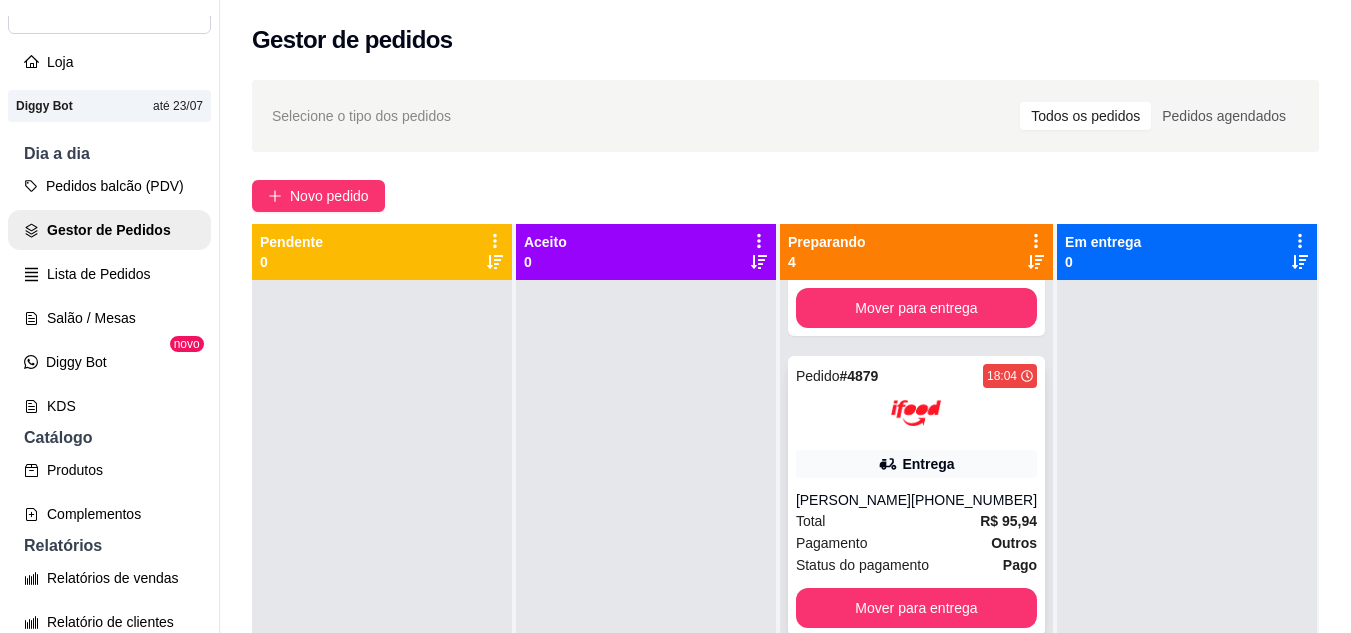scroll, scrollTop: 515, scrollLeft: 0, axis: vertical 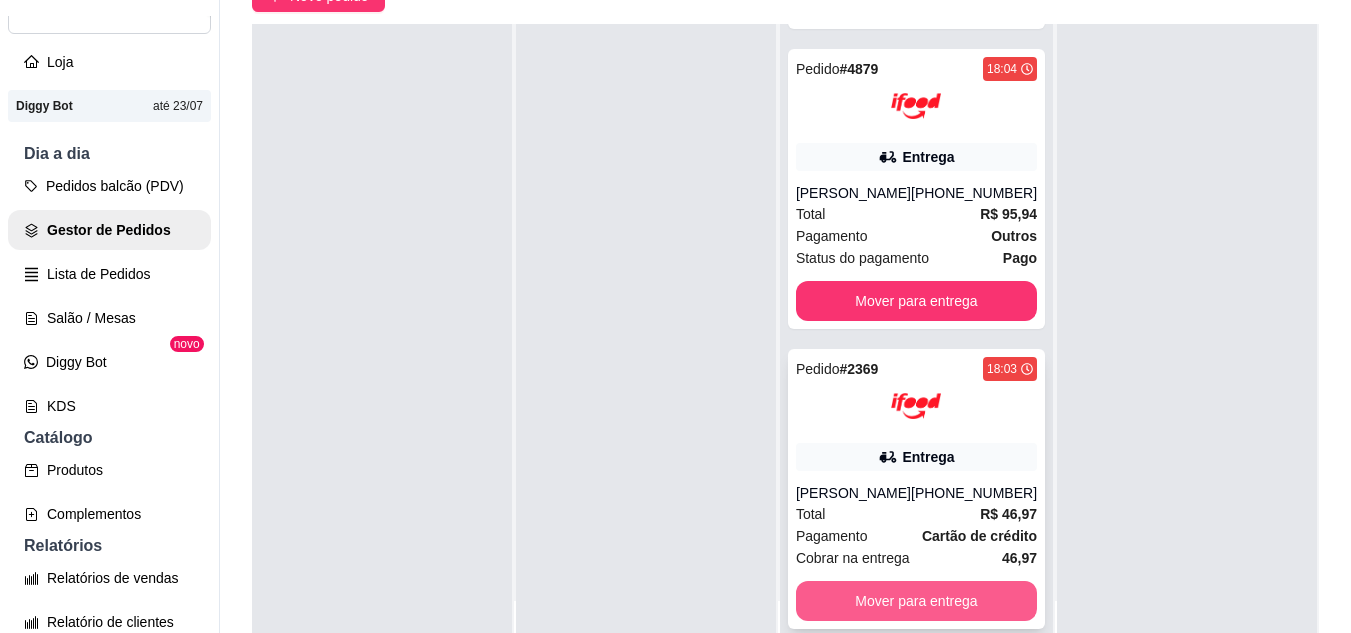 click on "Mover para entrega" at bounding box center (916, 601) 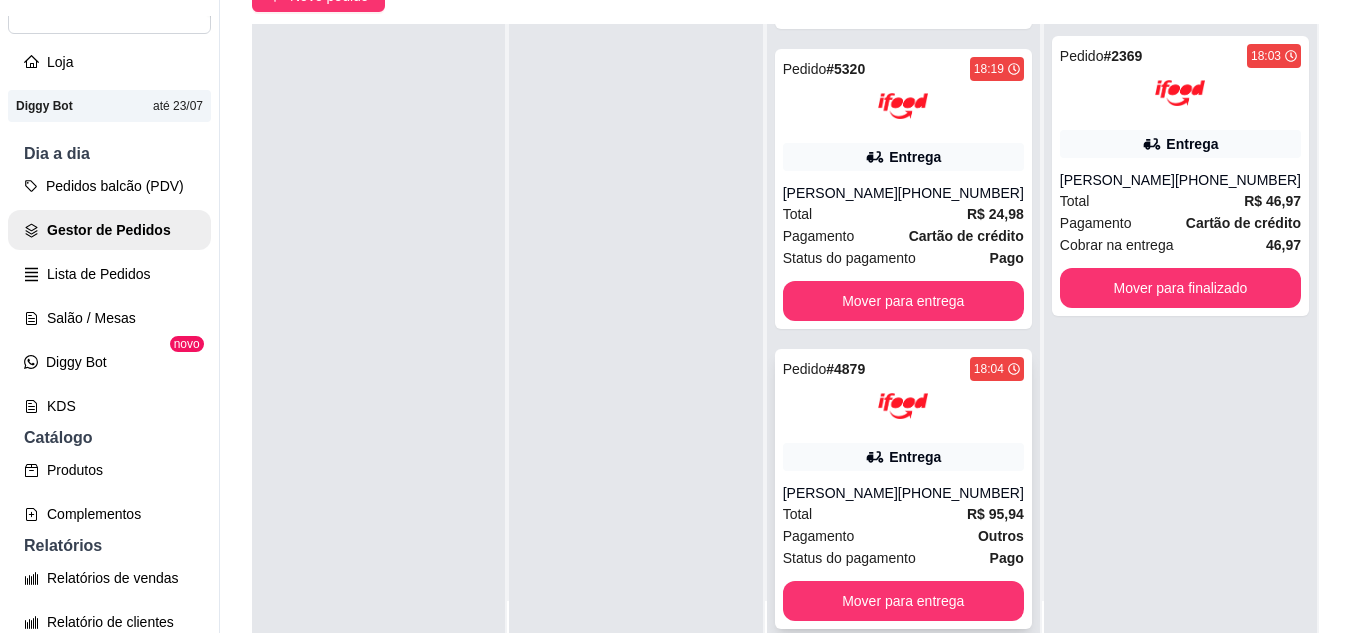 scroll, scrollTop: 215, scrollLeft: 0, axis: vertical 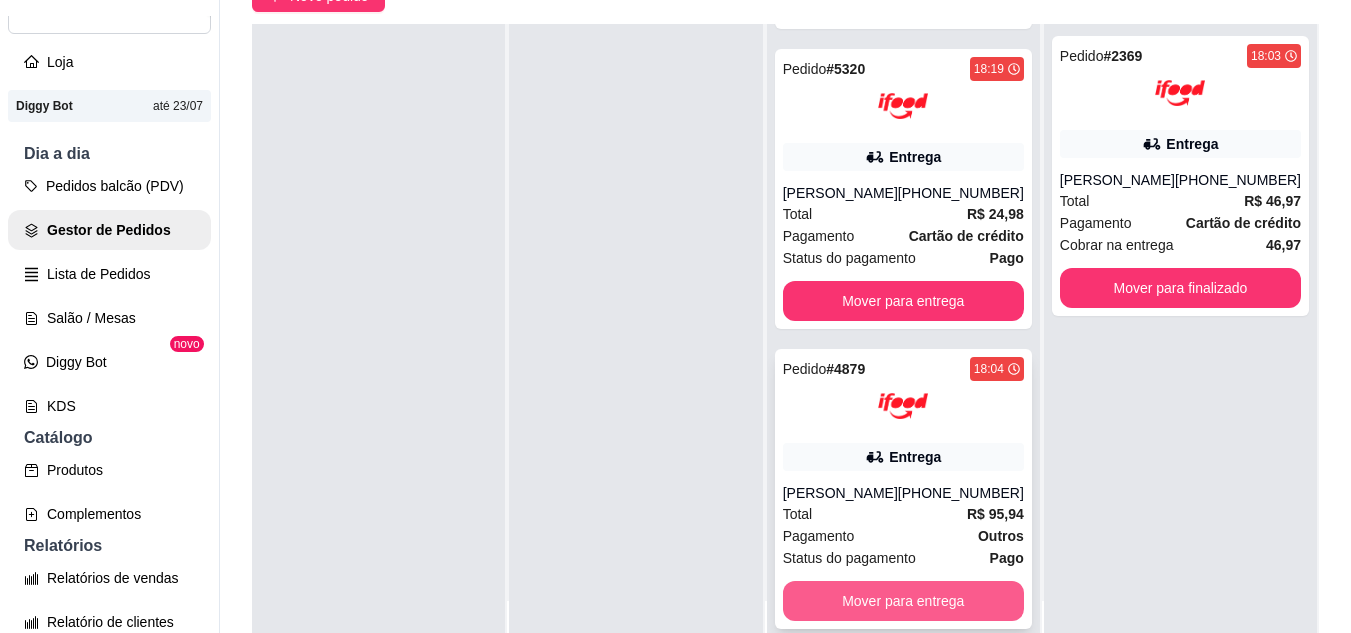 click on "Mover para entrega" at bounding box center [903, 601] 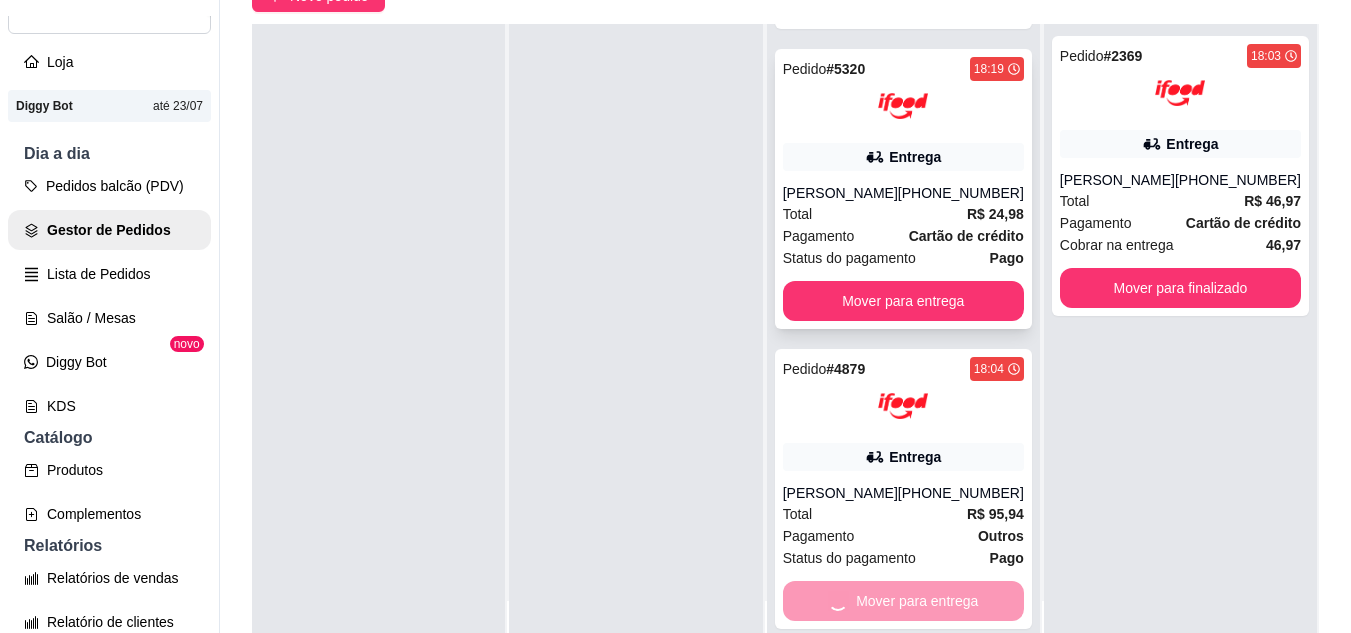 scroll, scrollTop: 0, scrollLeft: 0, axis: both 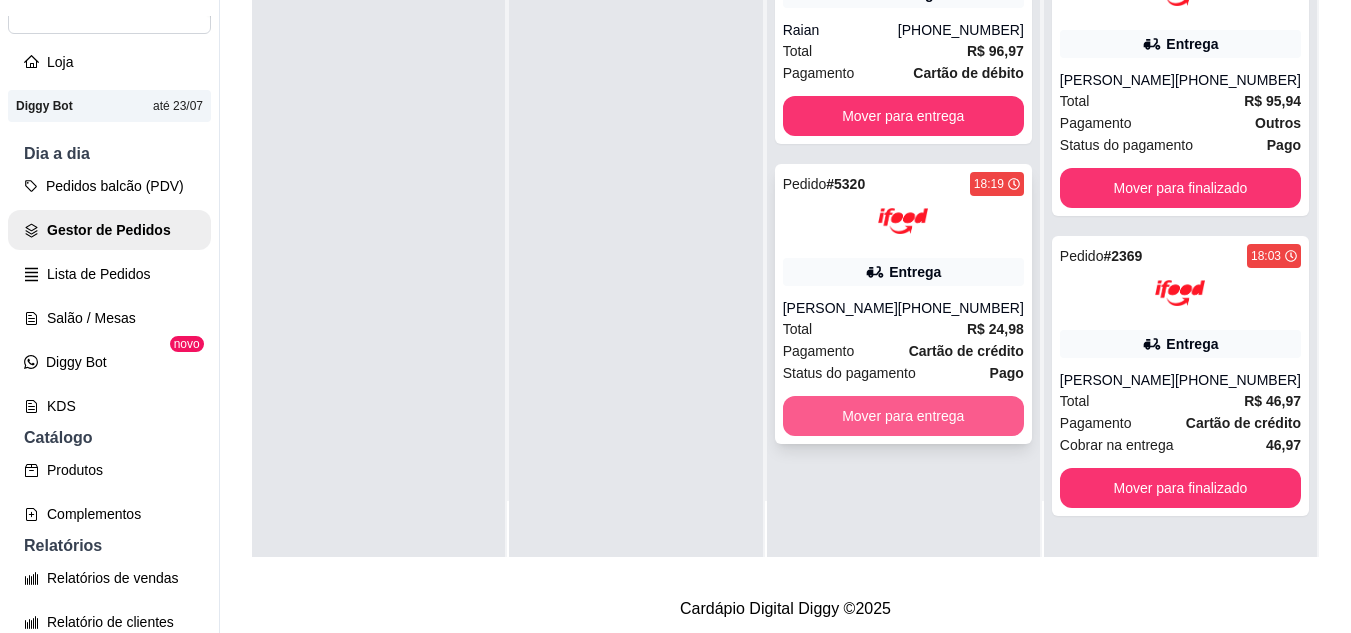 click on "Mover para entrega" at bounding box center (903, 416) 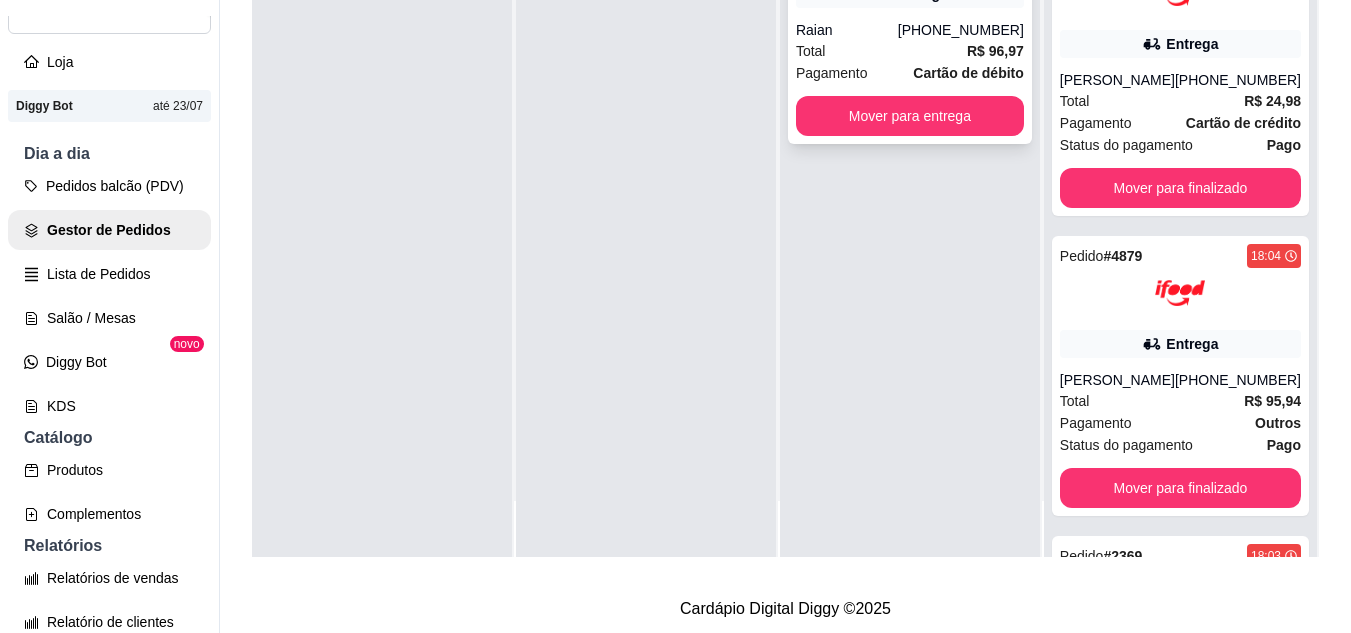click on "[PHONE_NUMBER]" at bounding box center (961, 30) 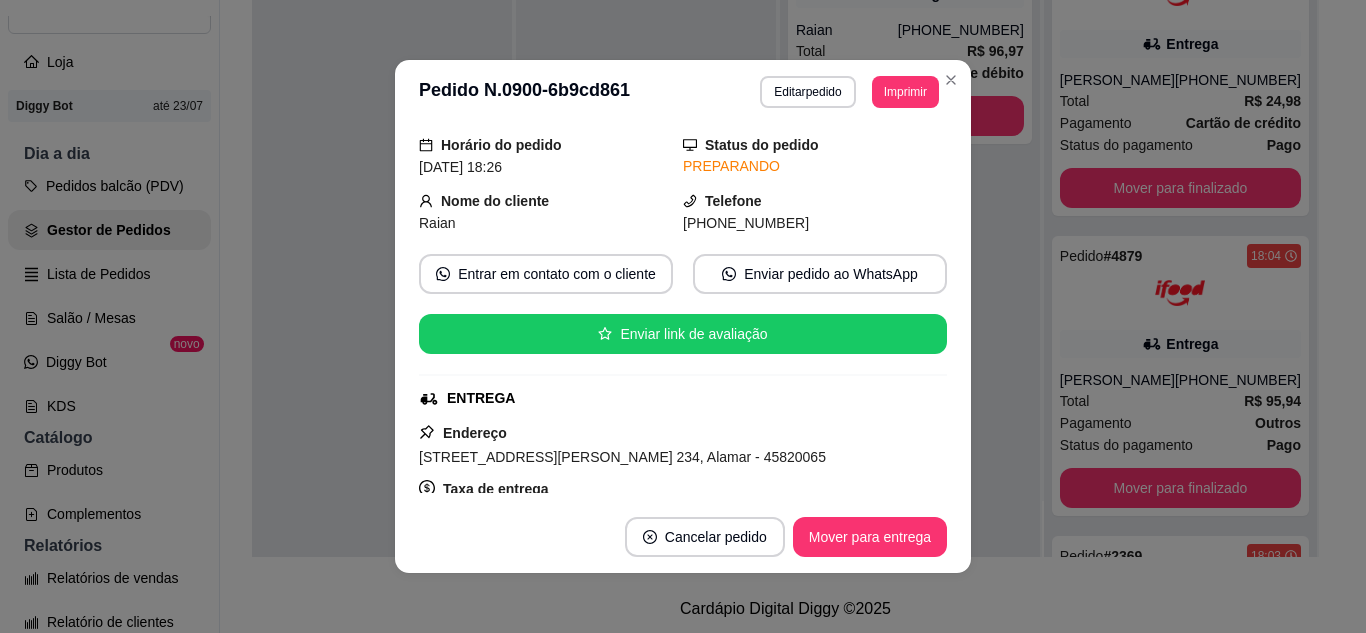 scroll, scrollTop: 100, scrollLeft: 0, axis: vertical 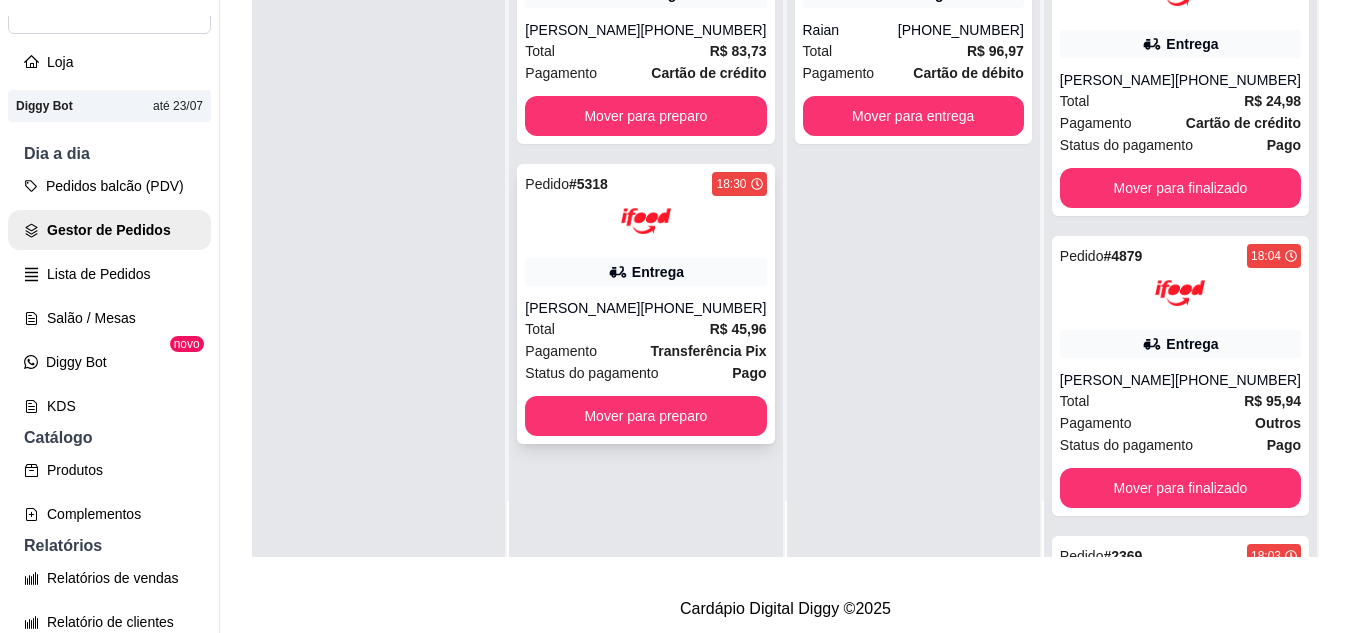 click on "Pedido  # 5318 18:30 Entrega [PERSON_NAME] [PHONE_NUMBER] Total R$ 45,96 Pagamento Transferência Pix Status do pagamento Pago Mover para preparo" at bounding box center [645, 304] 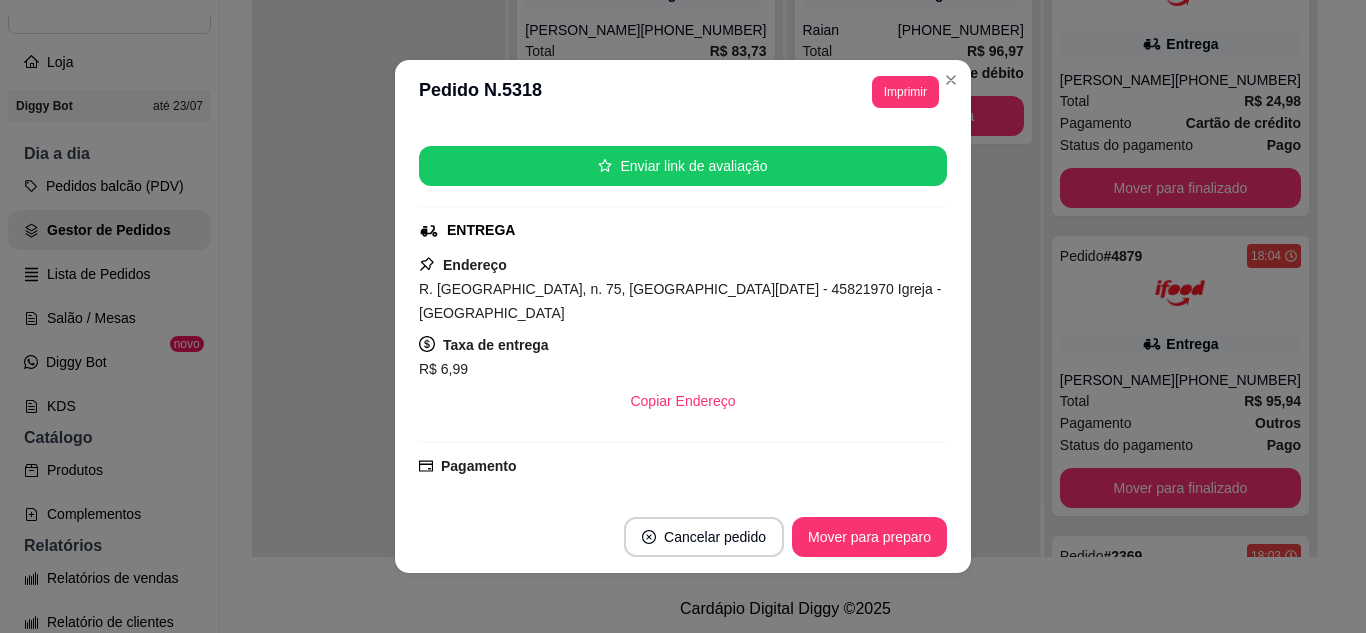 scroll, scrollTop: 490, scrollLeft: 0, axis: vertical 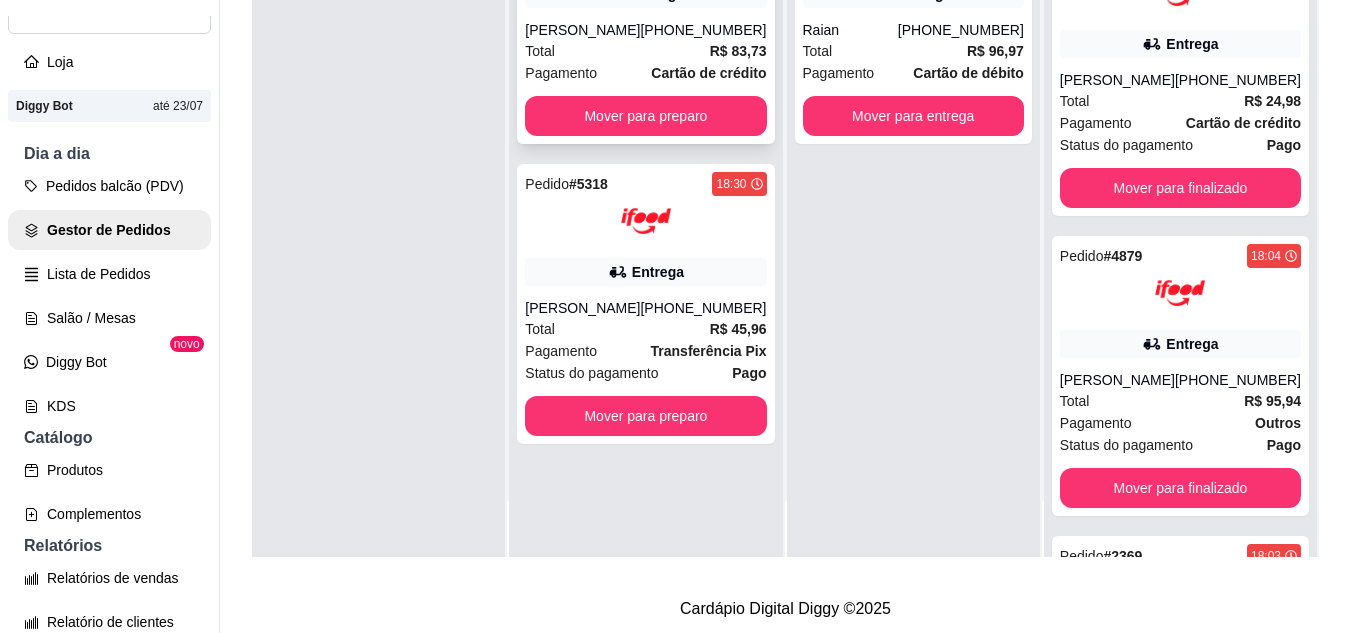 click on "[PERSON_NAME]" at bounding box center [582, 30] 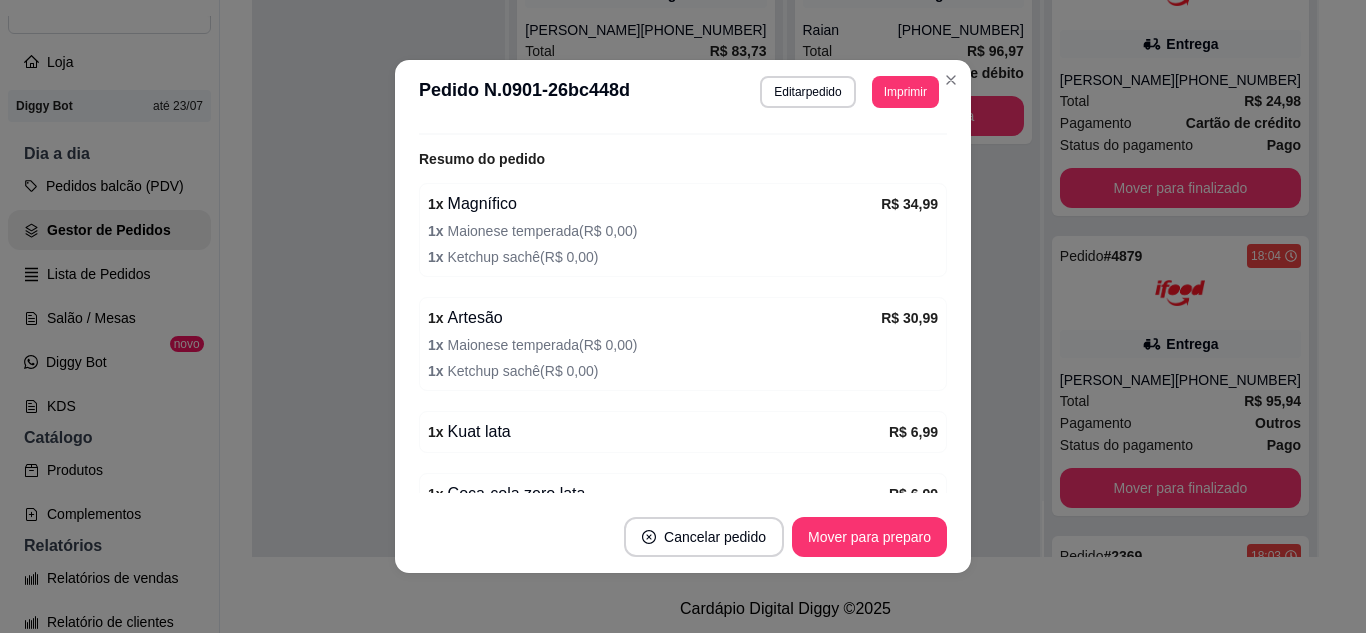 scroll, scrollTop: 600, scrollLeft: 0, axis: vertical 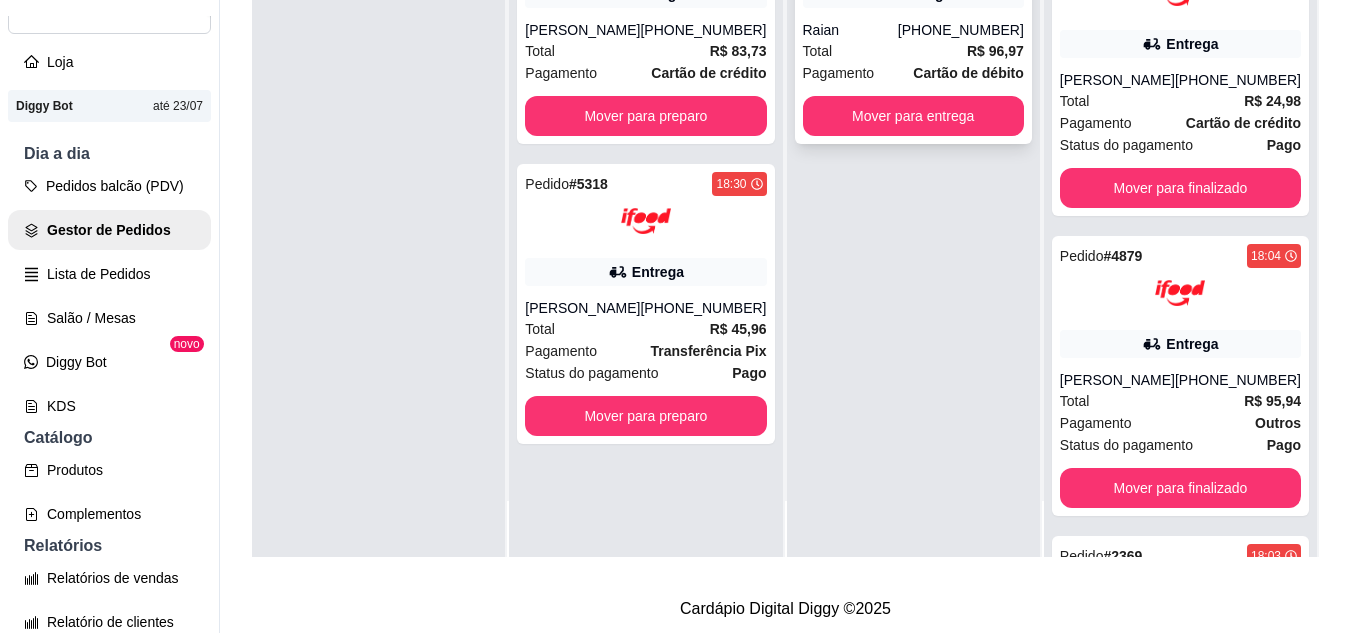 click on "Total R$ 96,97" at bounding box center (913, 51) 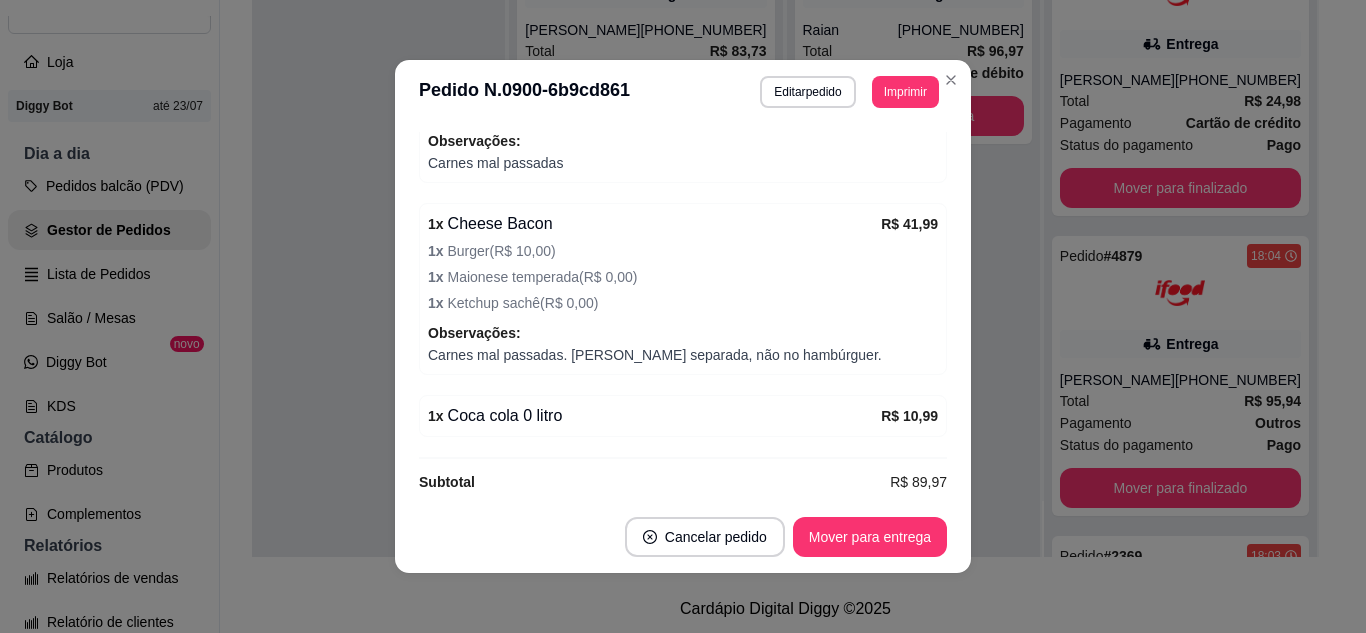 scroll, scrollTop: 796, scrollLeft: 0, axis: vertical 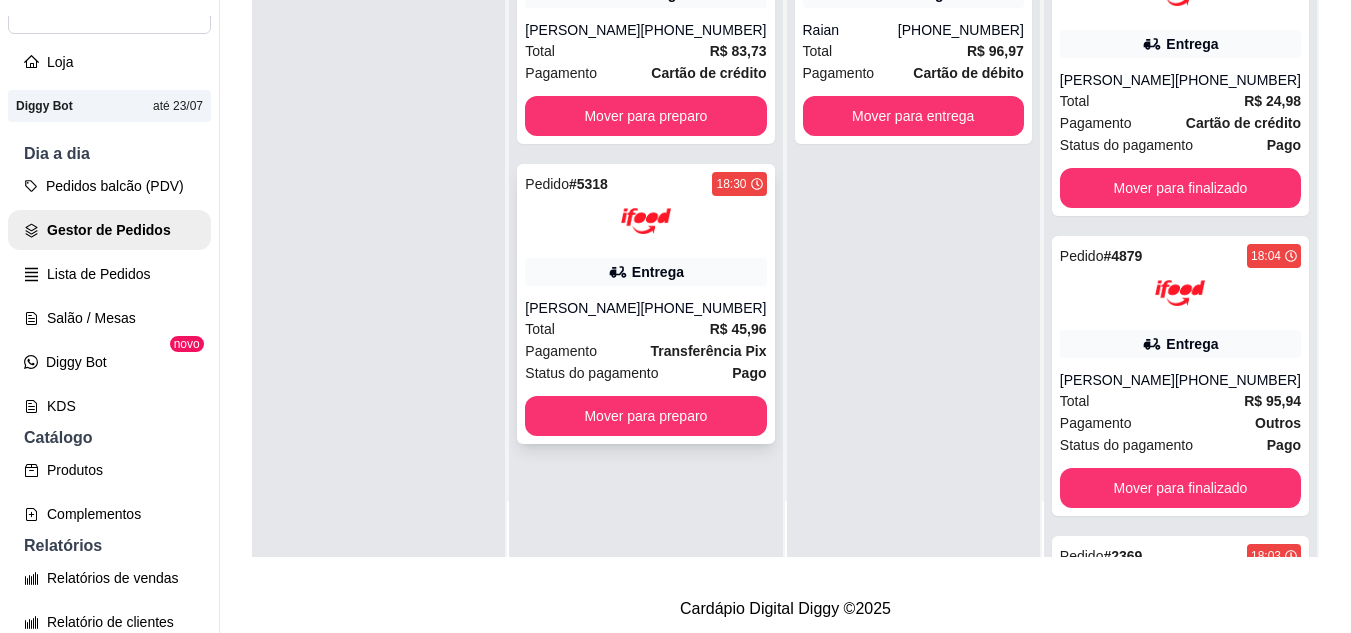 click on "Pedido  # 5318 18:30 Entrega [PERSON_NAME] [PHONE_NUMBER] Total R$ 45,96 Pagamento Transferência Pix Status do pagamento Pago Mover para preparo" at bounding box center [645, 304] 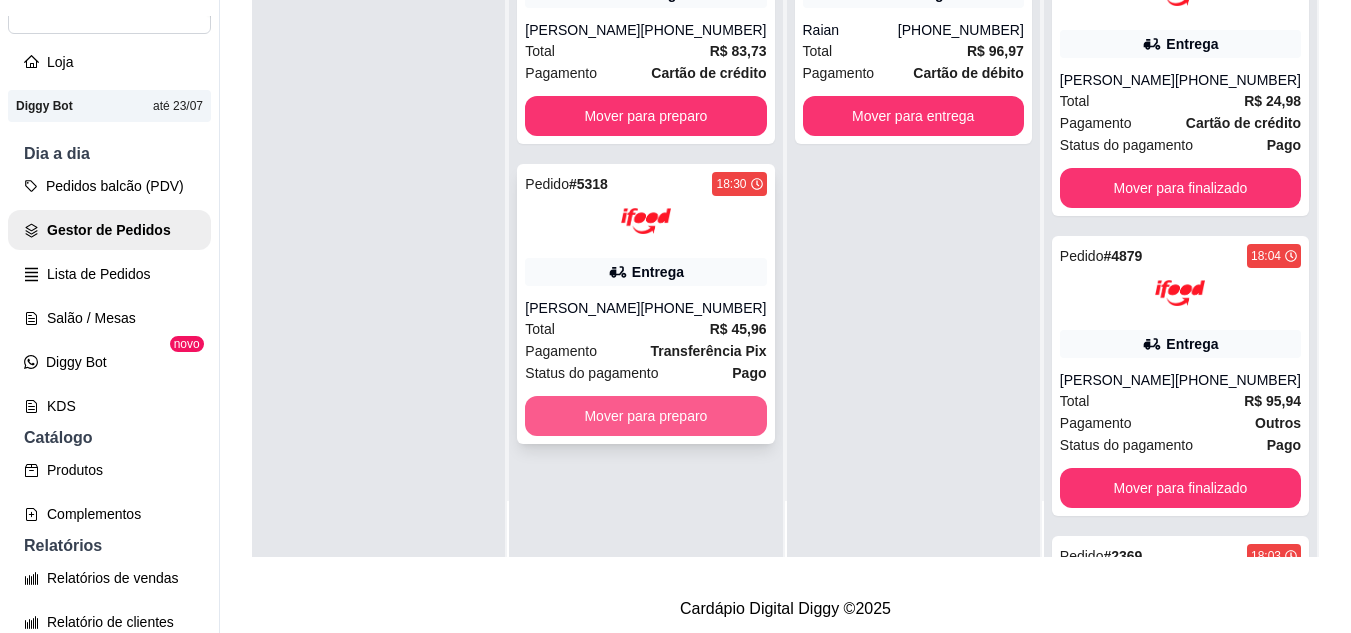 click on "Mover para preparo" at bounding box center (645, 416) 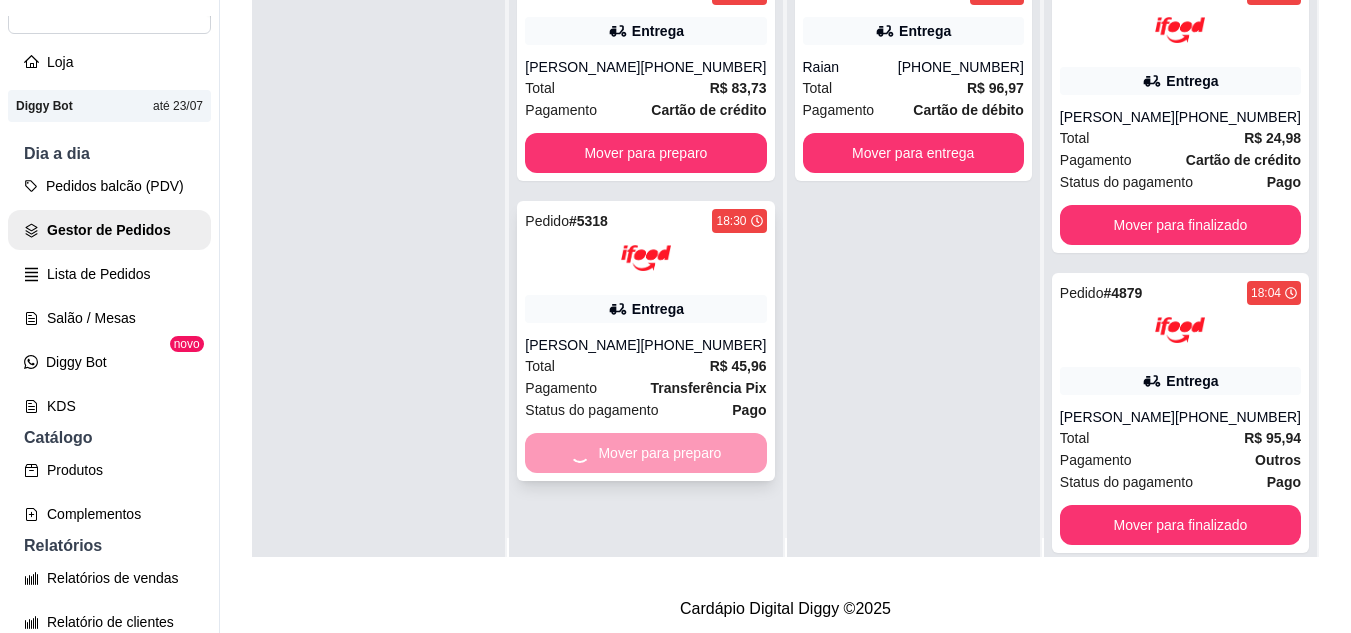 scroll, scrollTop: 0, scrollLeft: 0, axis: both 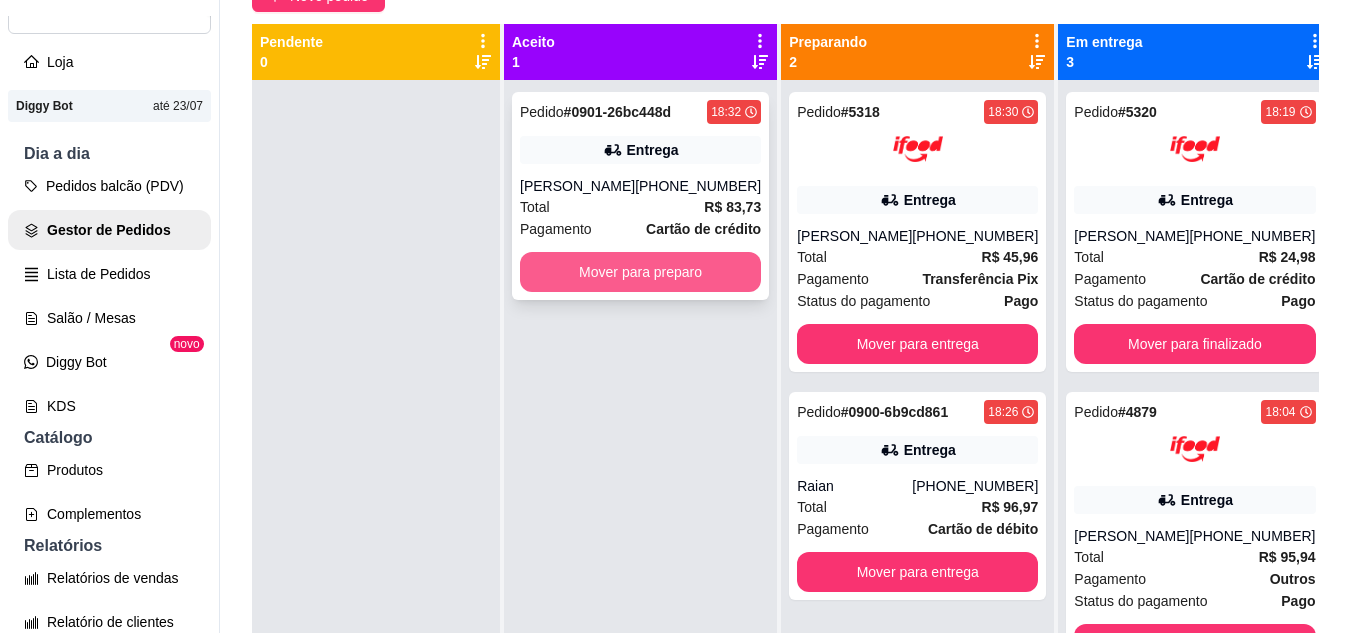 click on "Mover para preparo" at bounding box center [640, 272] 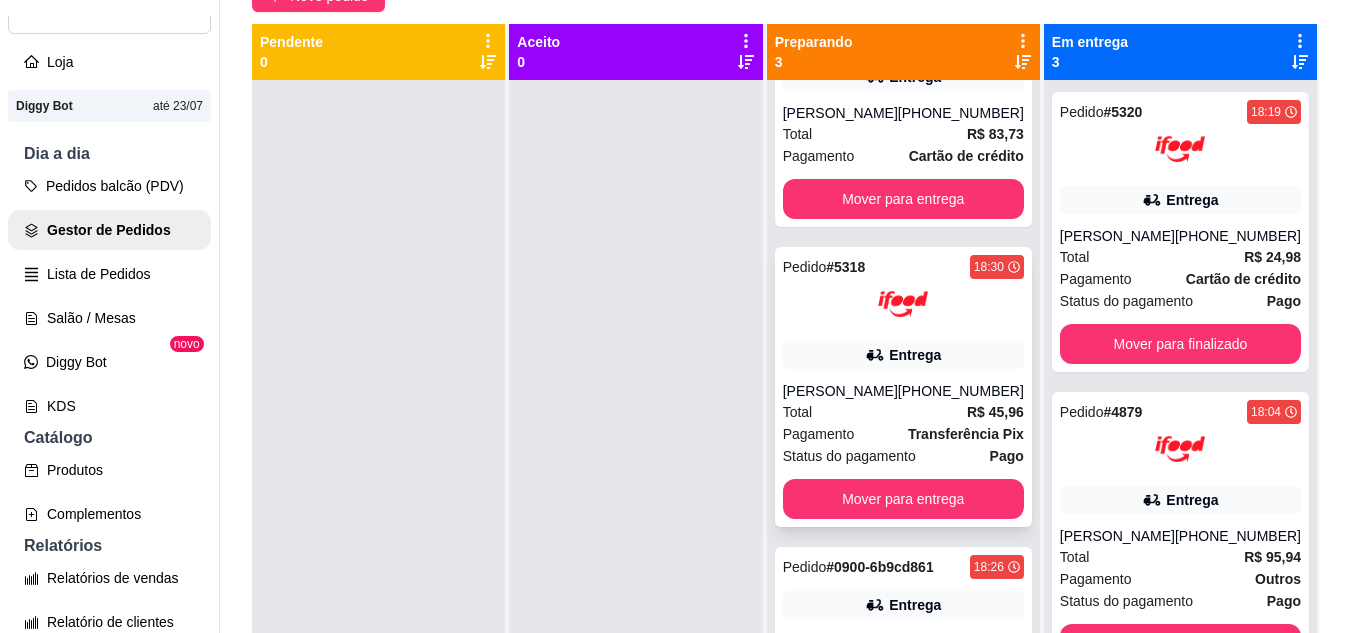 scroll, scrollTop: 183, scrollLeft: 0, axis: vertical 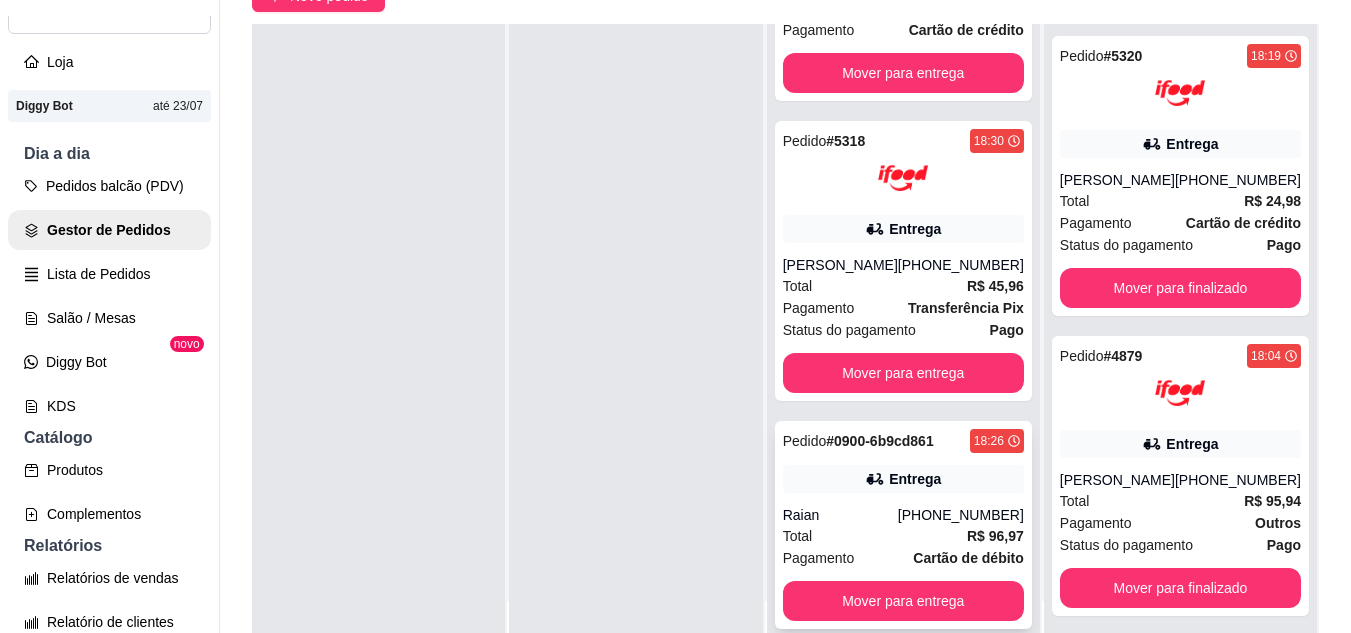 click 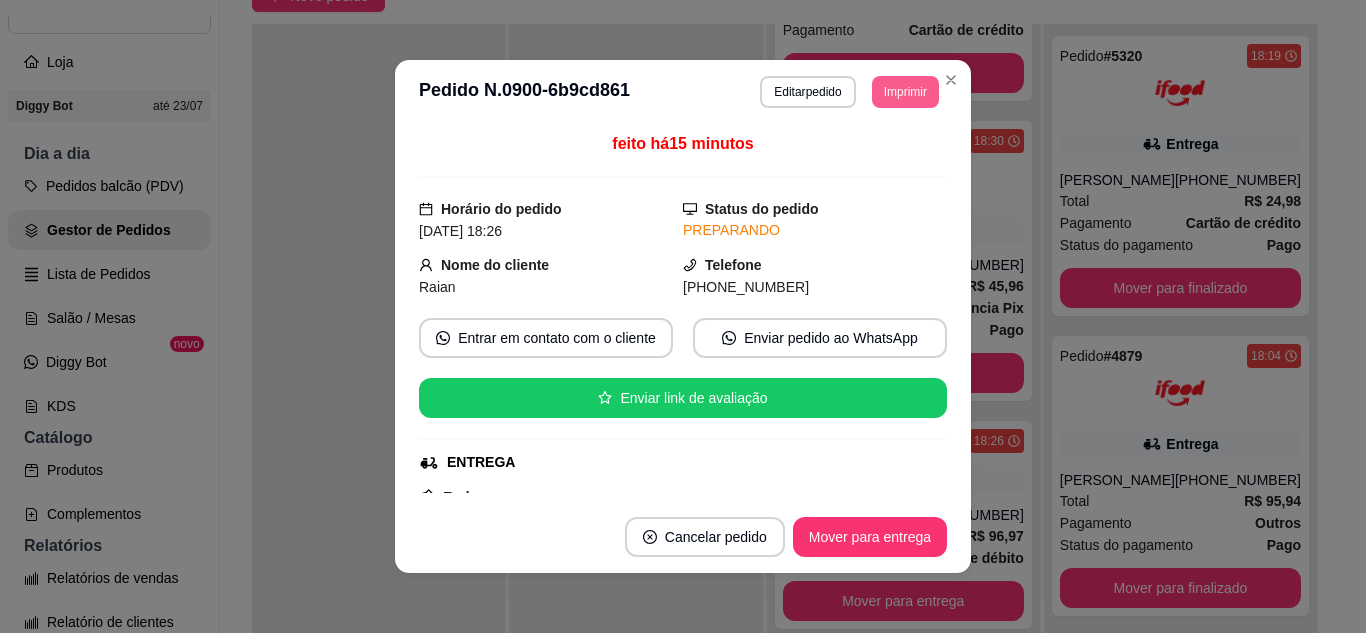 click on "Imprimir" at bounding box center (905, 92) 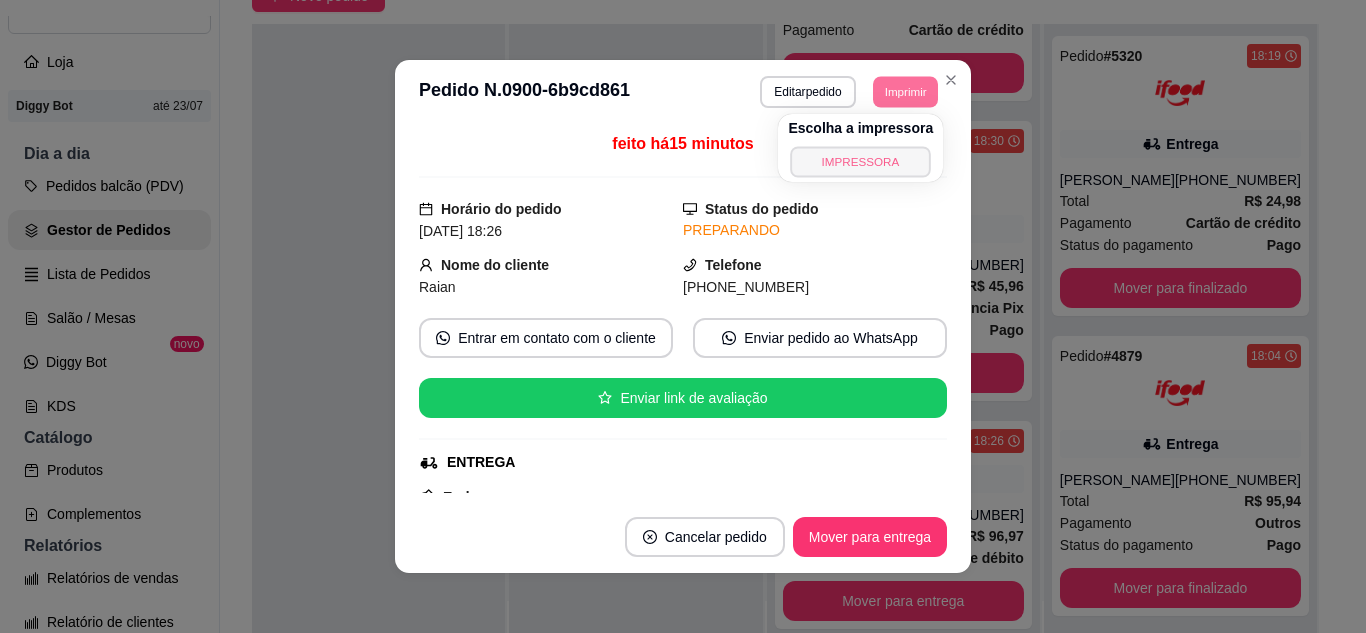 click on "IMPRESSORA" at bounding box center (861, 161) 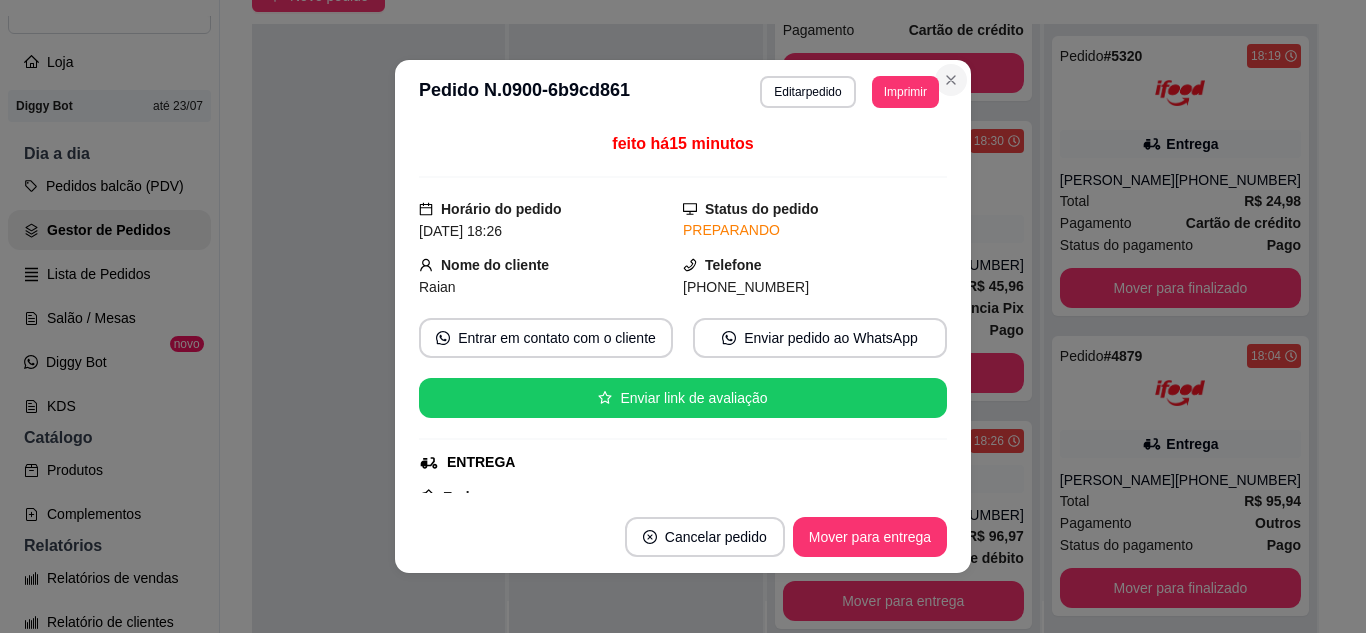 click 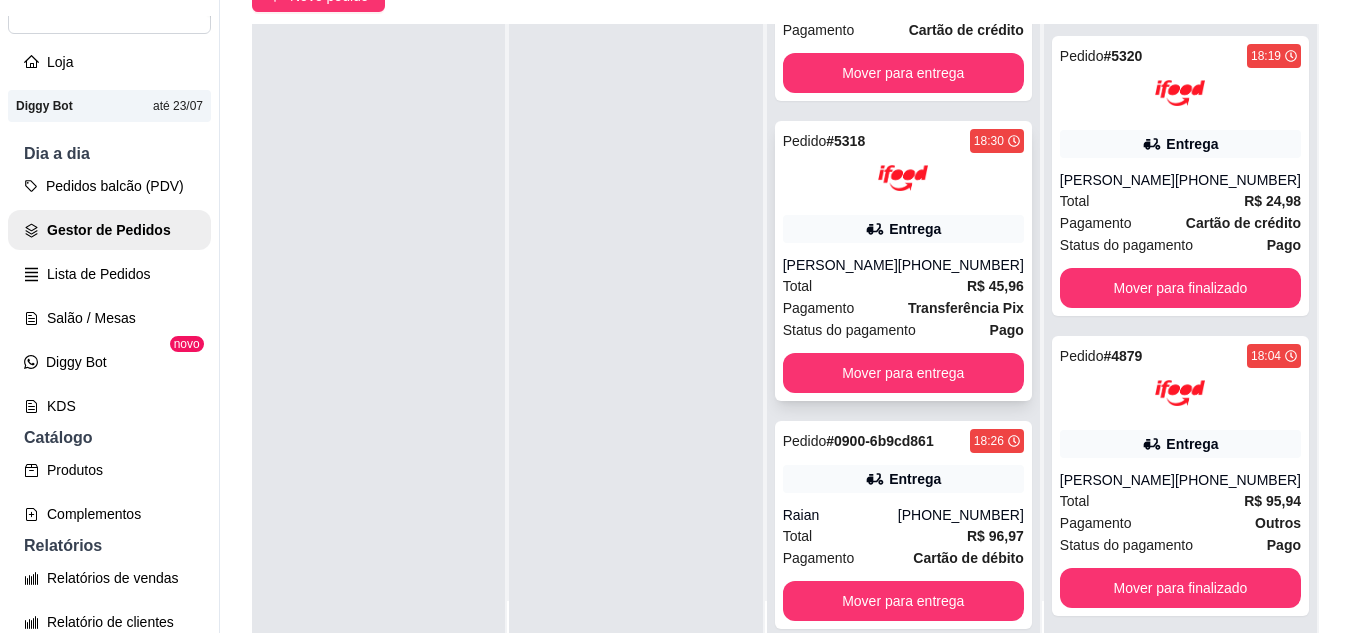 click on "[PHONE_NUMBER]" at bounding box center [961, 265] 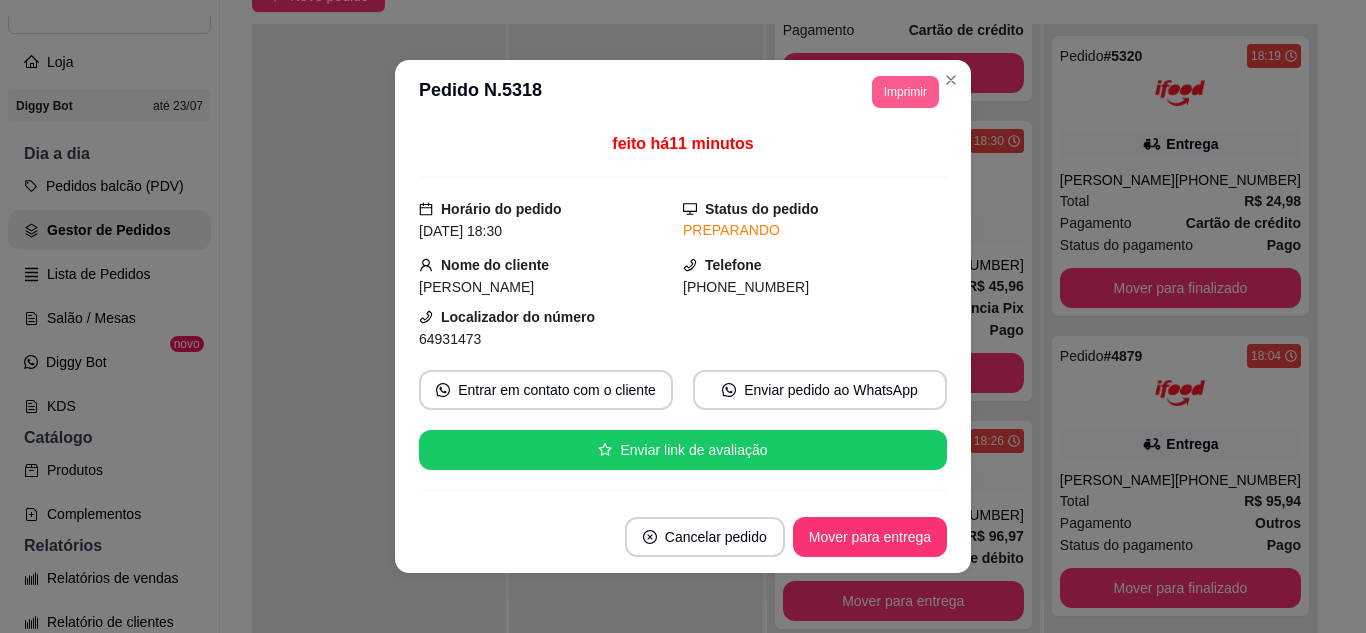 click on "Imprimir" at bounding box center (905, 92) 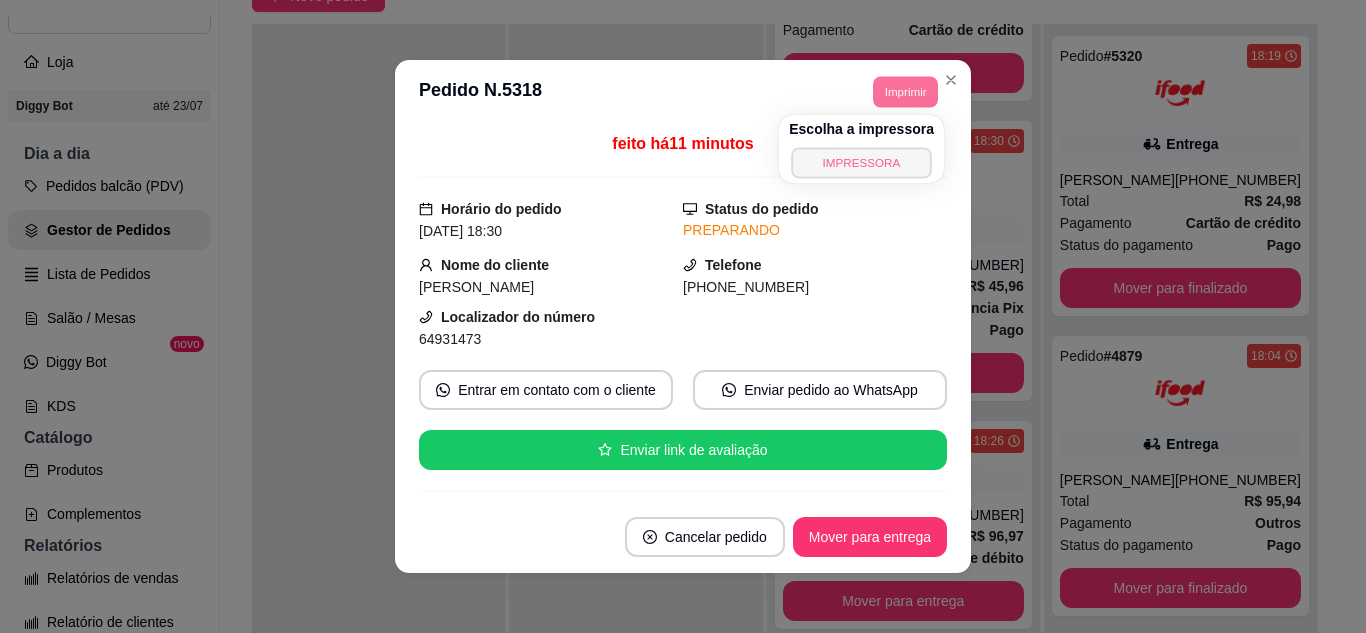 click on "IMPRESSORA" at bounding box center [861, 162] 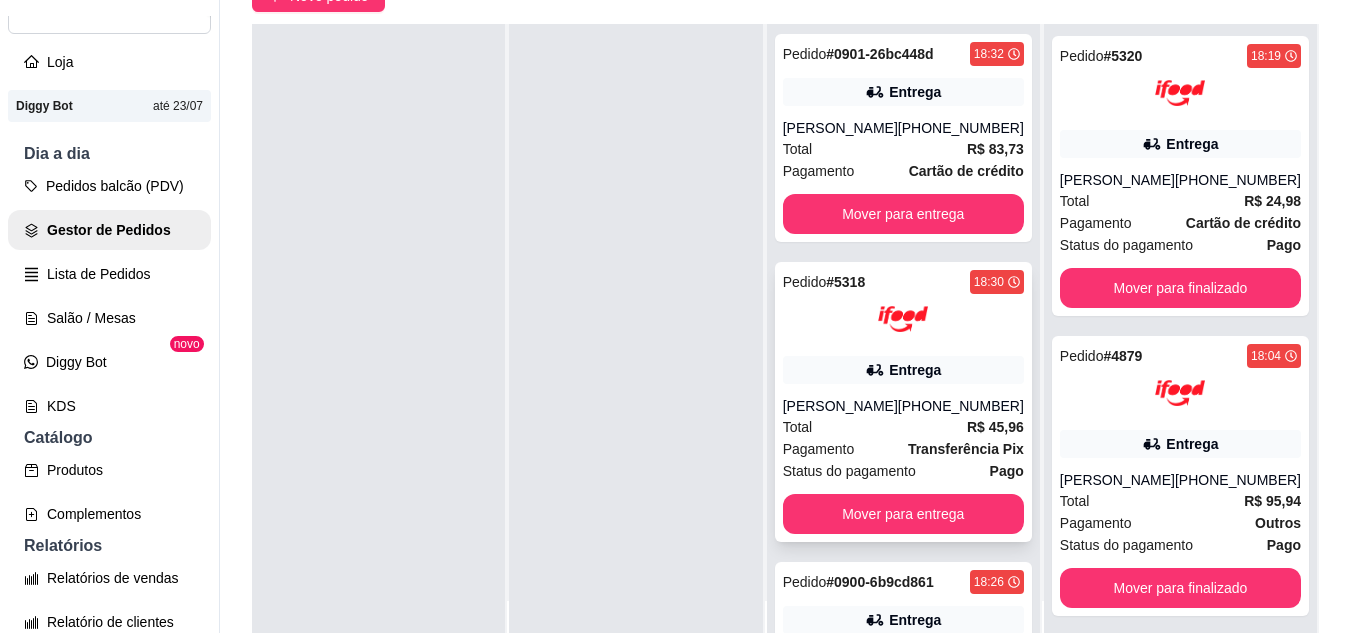 scroll, scrollTop: 0, scrollLeft: 0, axis: both 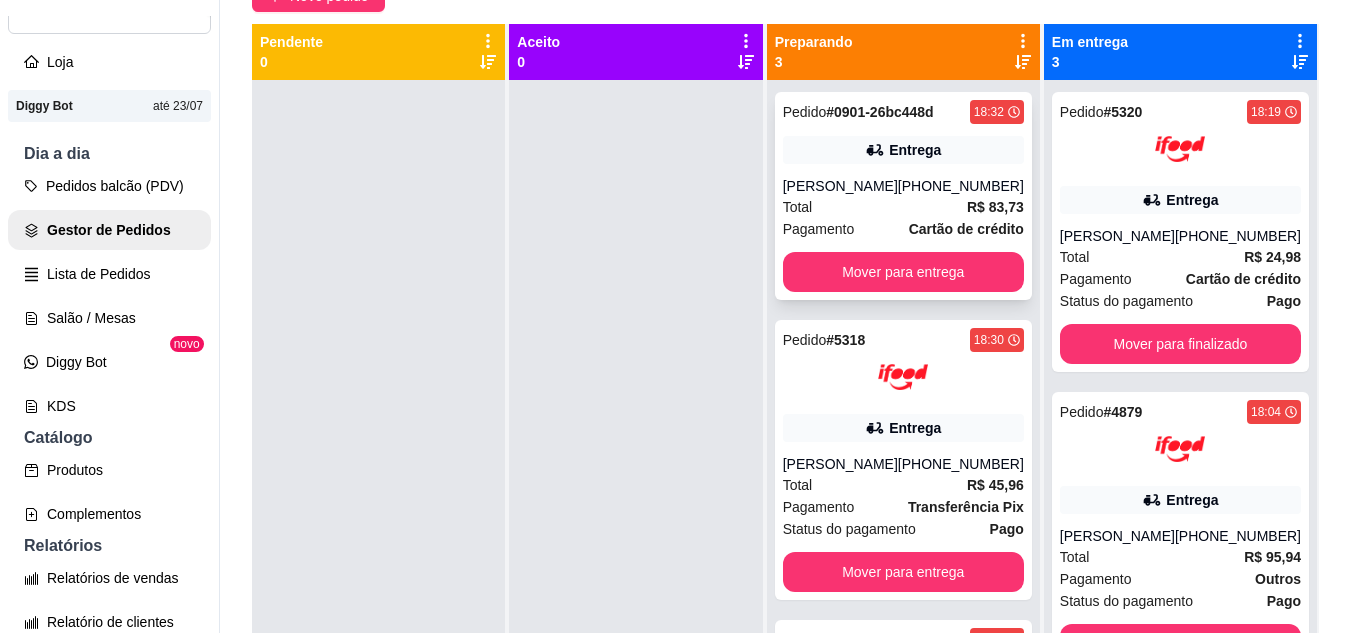 click on "Entrega" at bounding box center (903, 150) 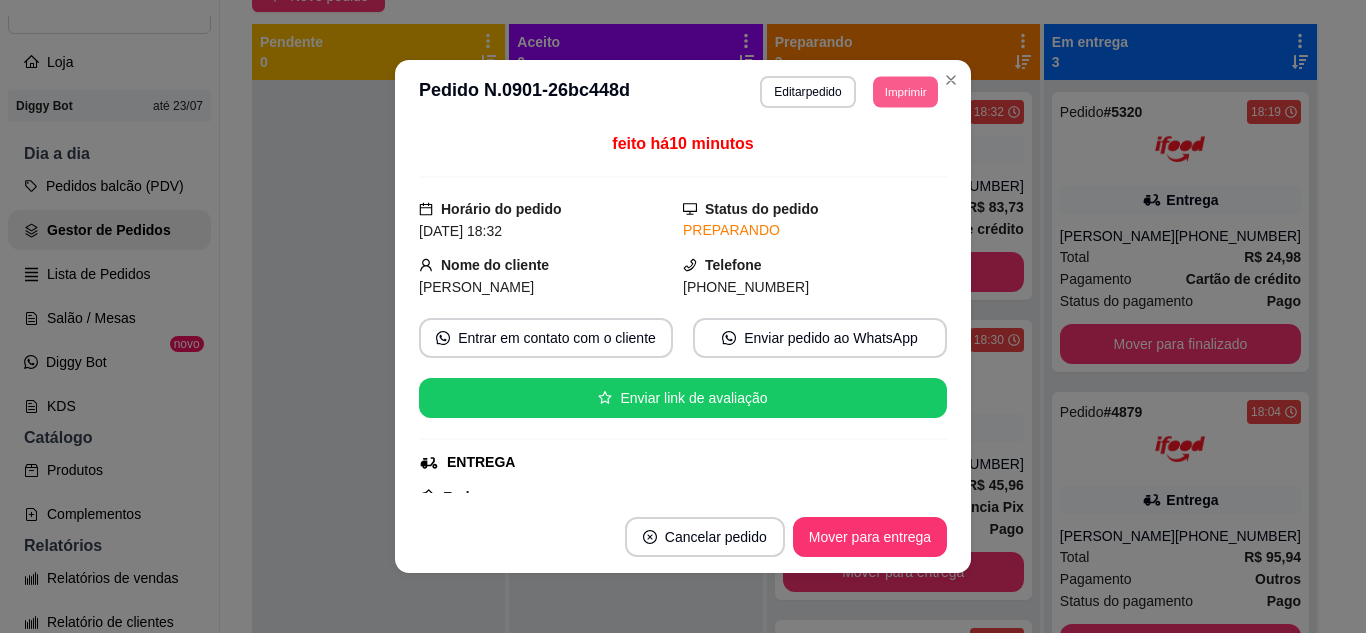 click on "Imprimir" at bounding box center (905, 91) 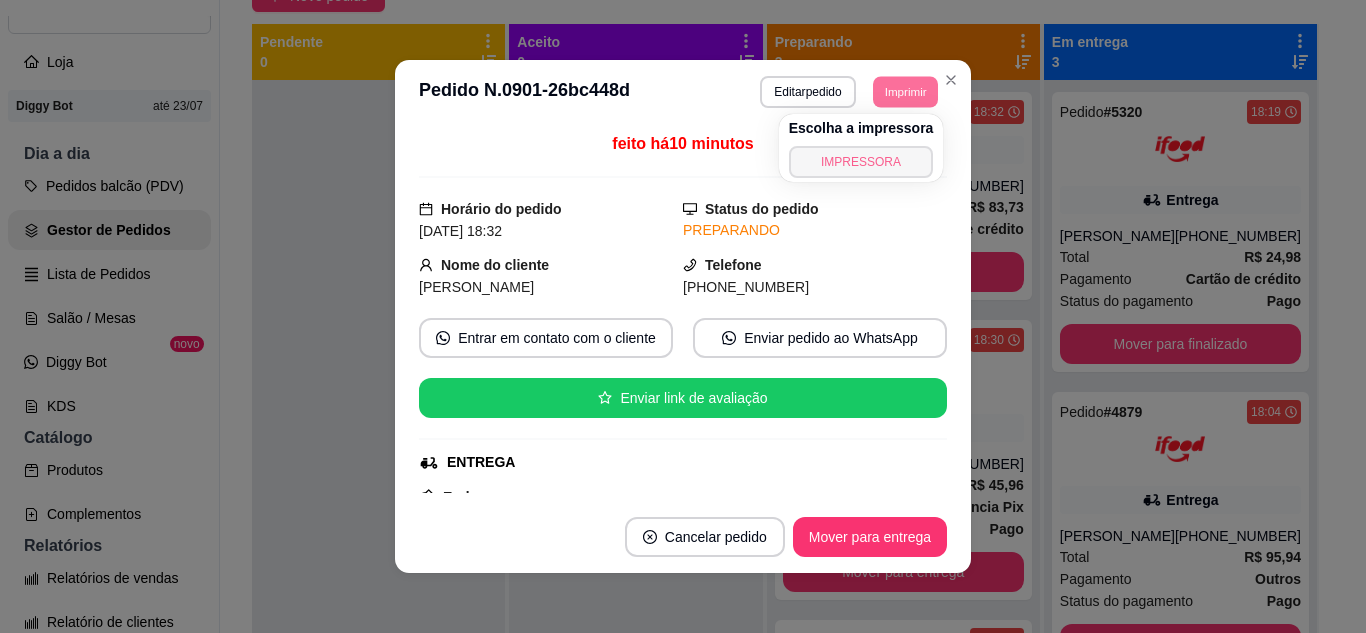 click on "IMPRESSORA" at bounding box center [861, 162] 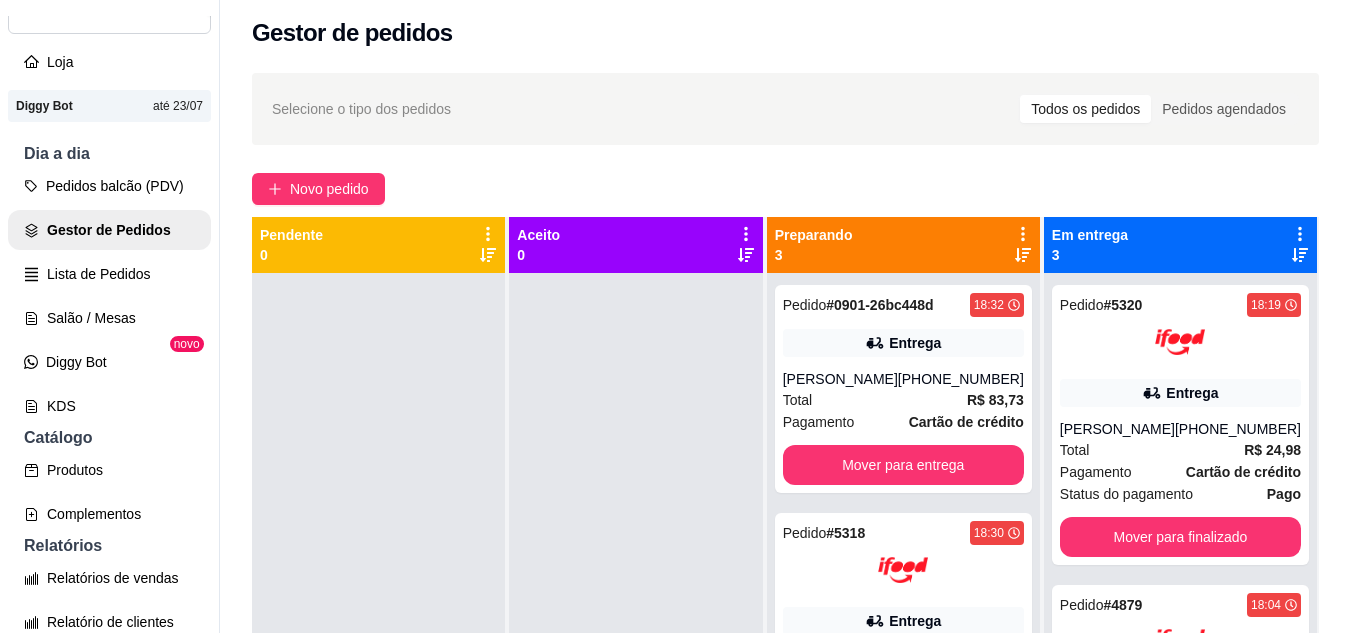 scroll, scrollTop: 0, scrollLeft: 0, axis: both 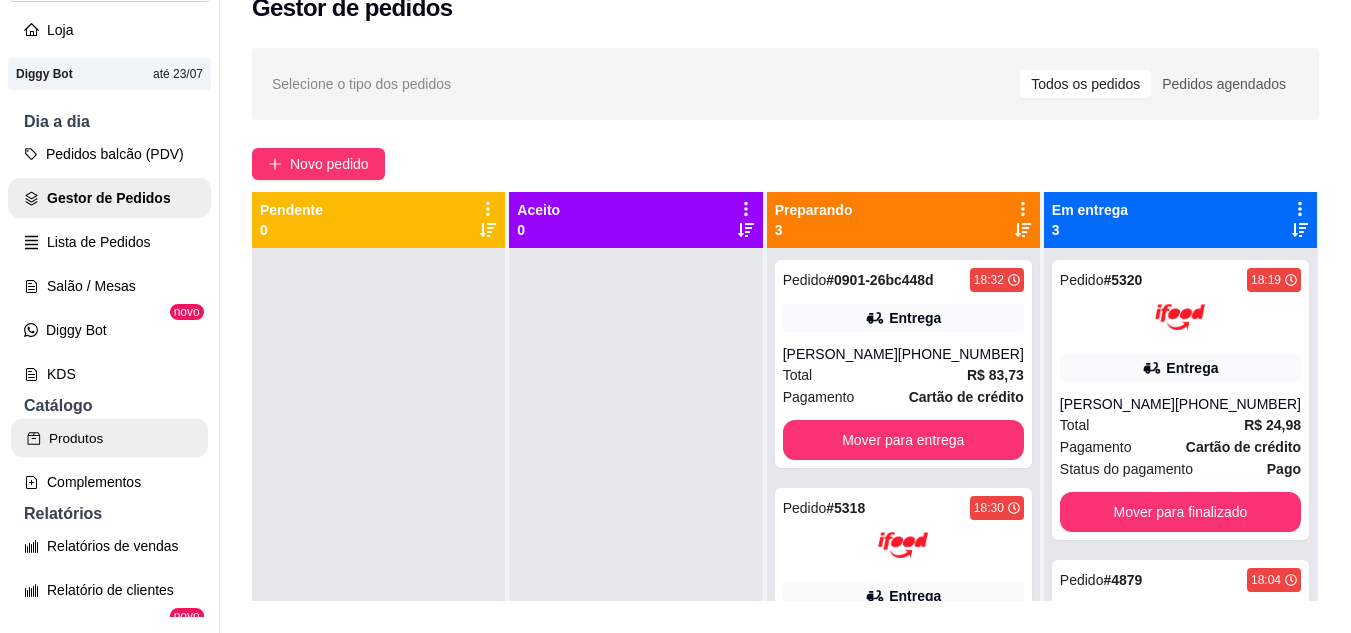 click on "Produtos" at bounding box center [109, 438] 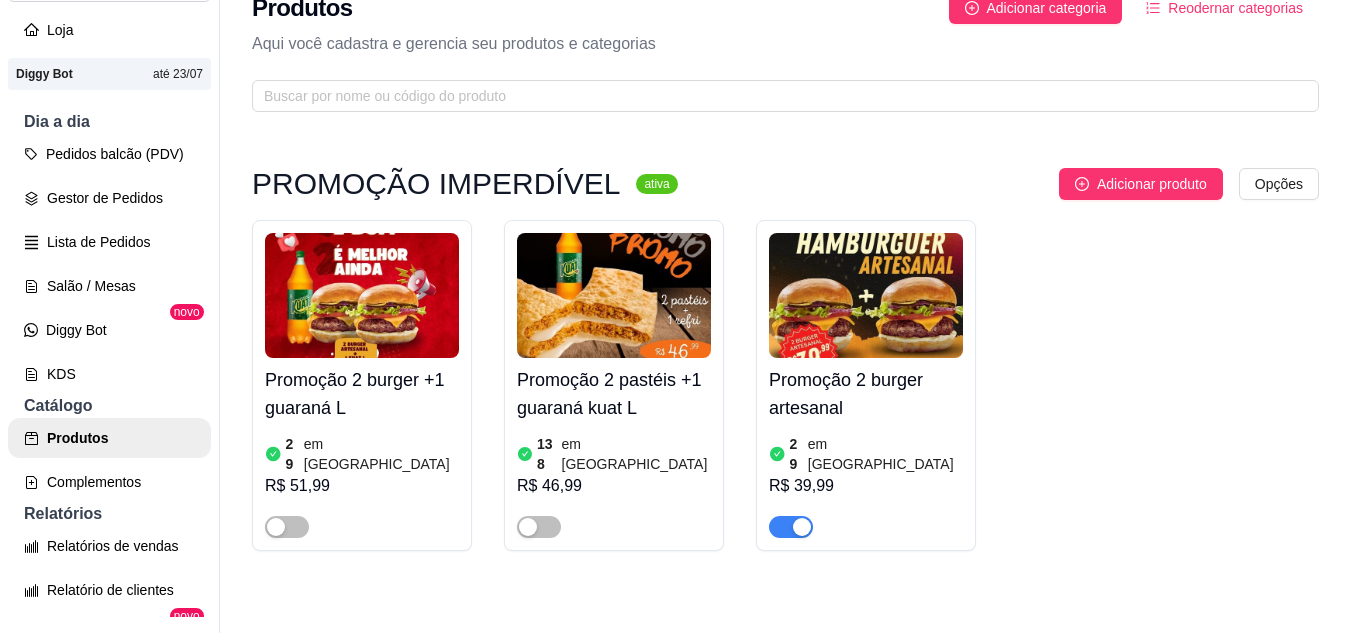 scroll, scrollTop: 0, scrollLeft: 0, axis: both 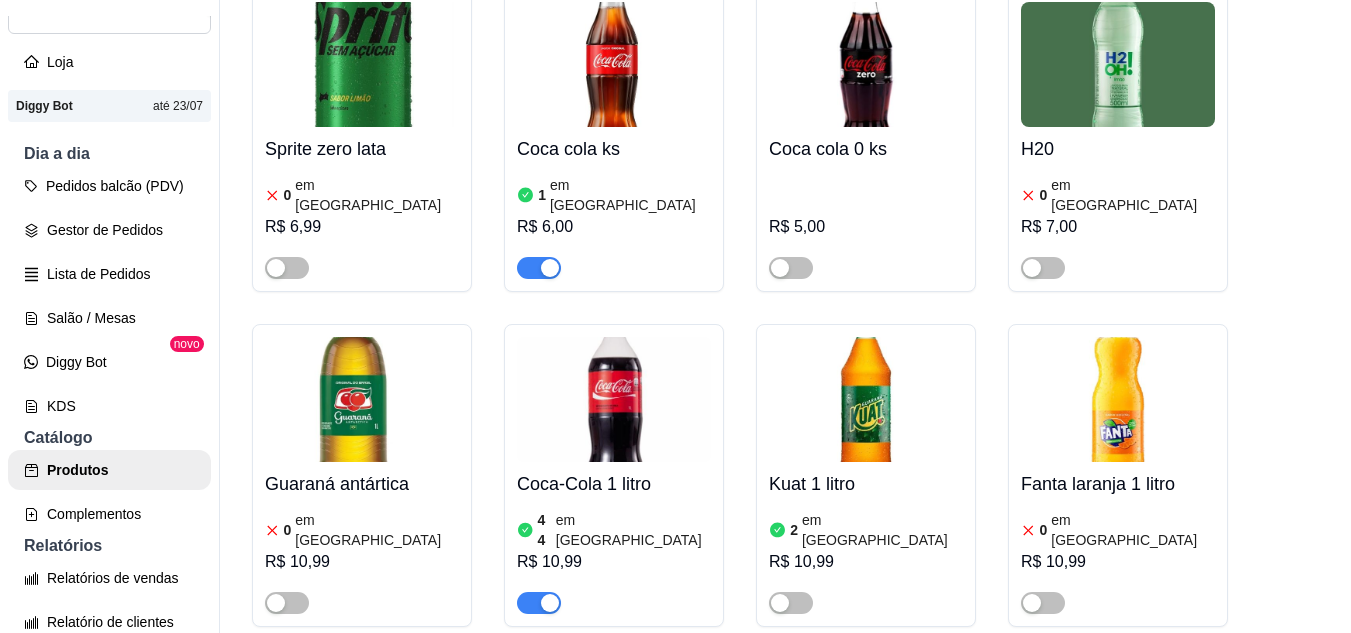 click at bounding box center (614, 929) 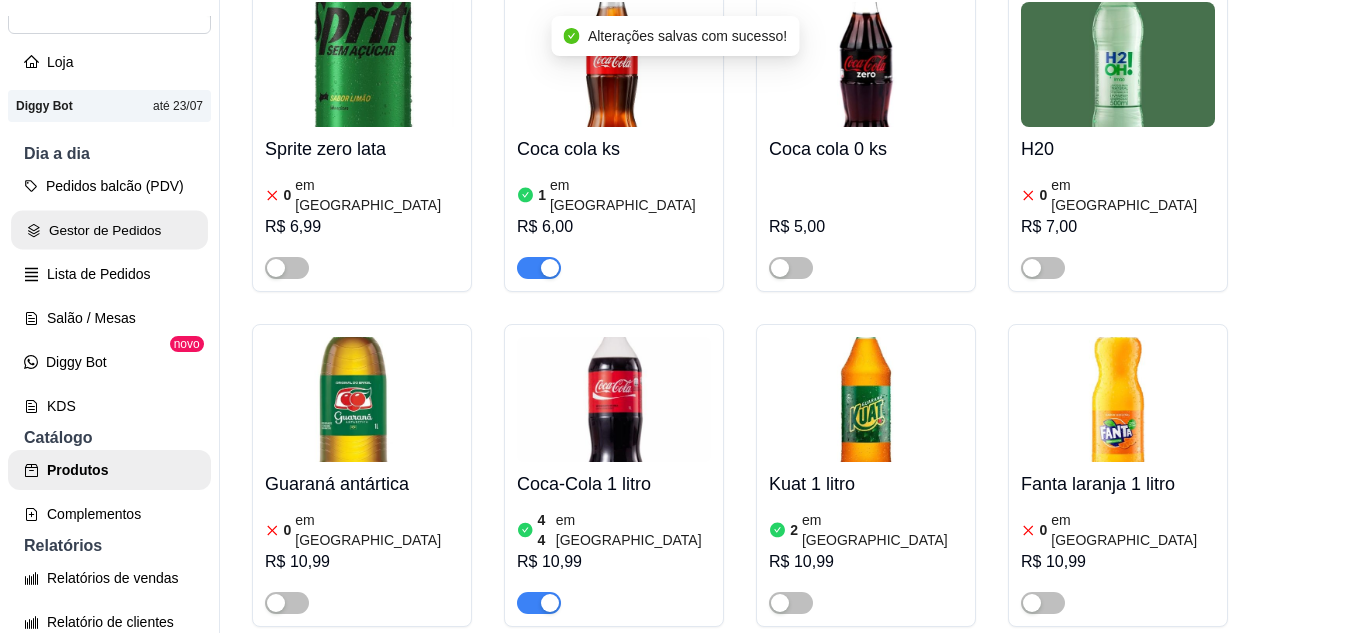 click on "Gestor de Pedidos" at bounding box center (109, 230) 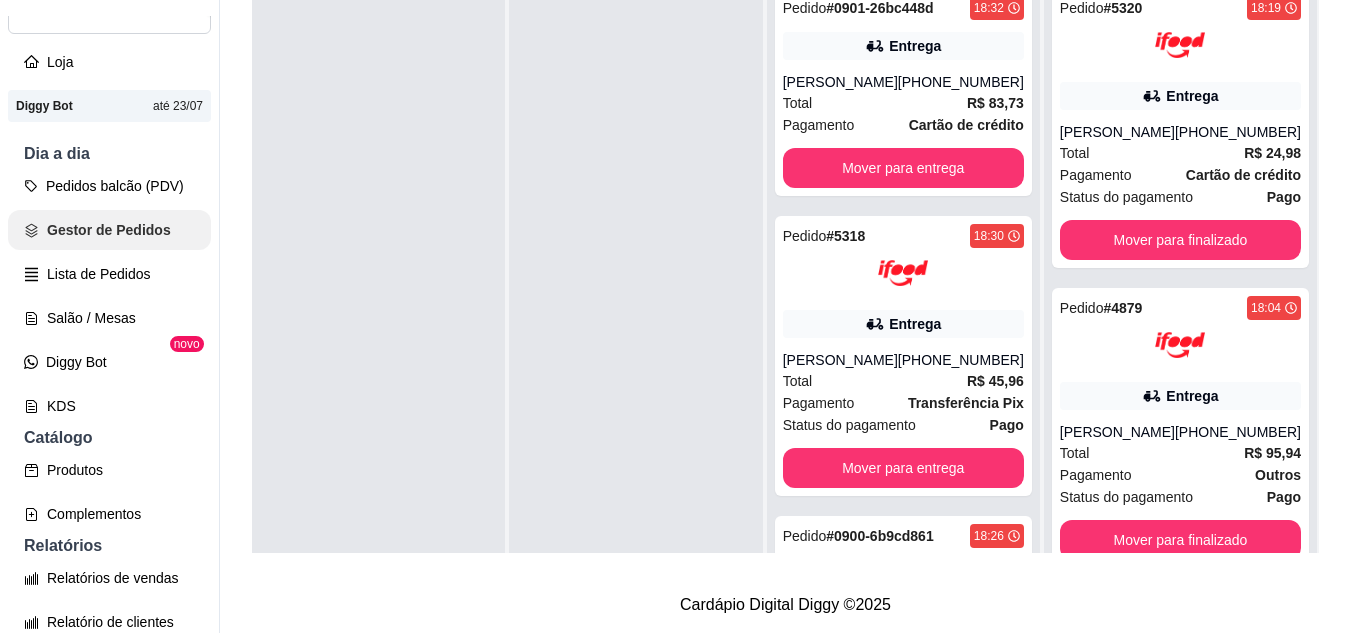 scroll, scrollTop: 0, scrollLeft: 0, axis: both 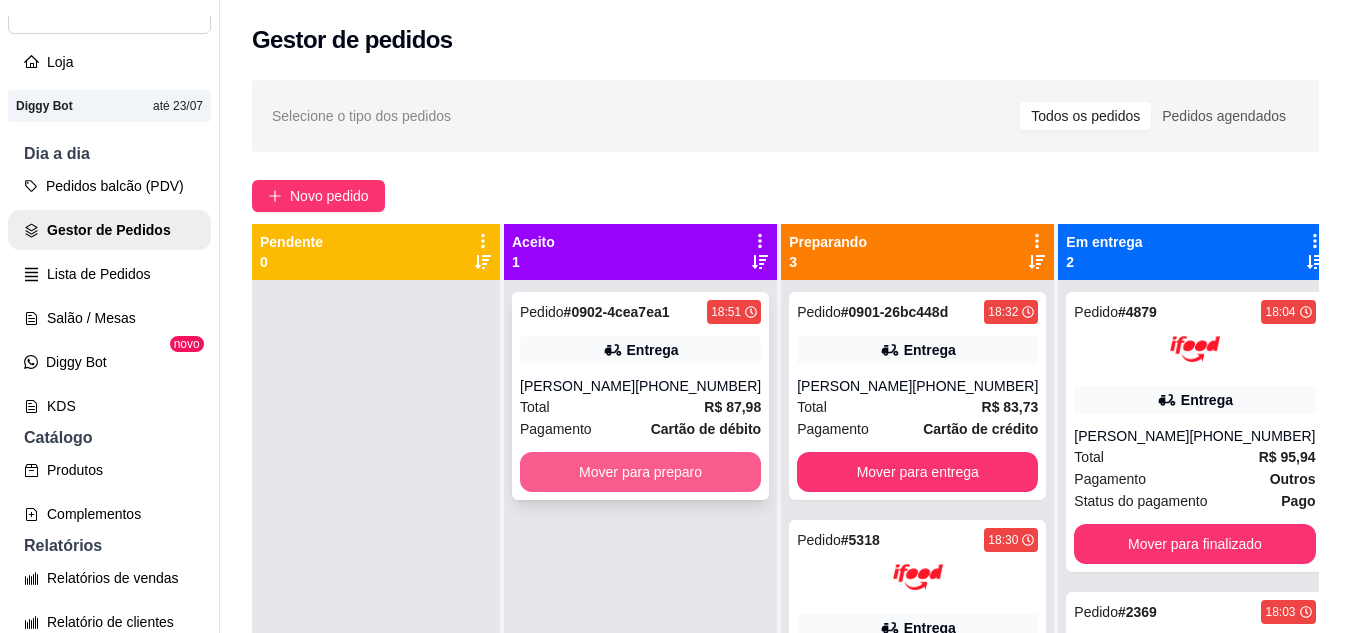 click on "Mover para preparo" at bounding box center [640, 472] 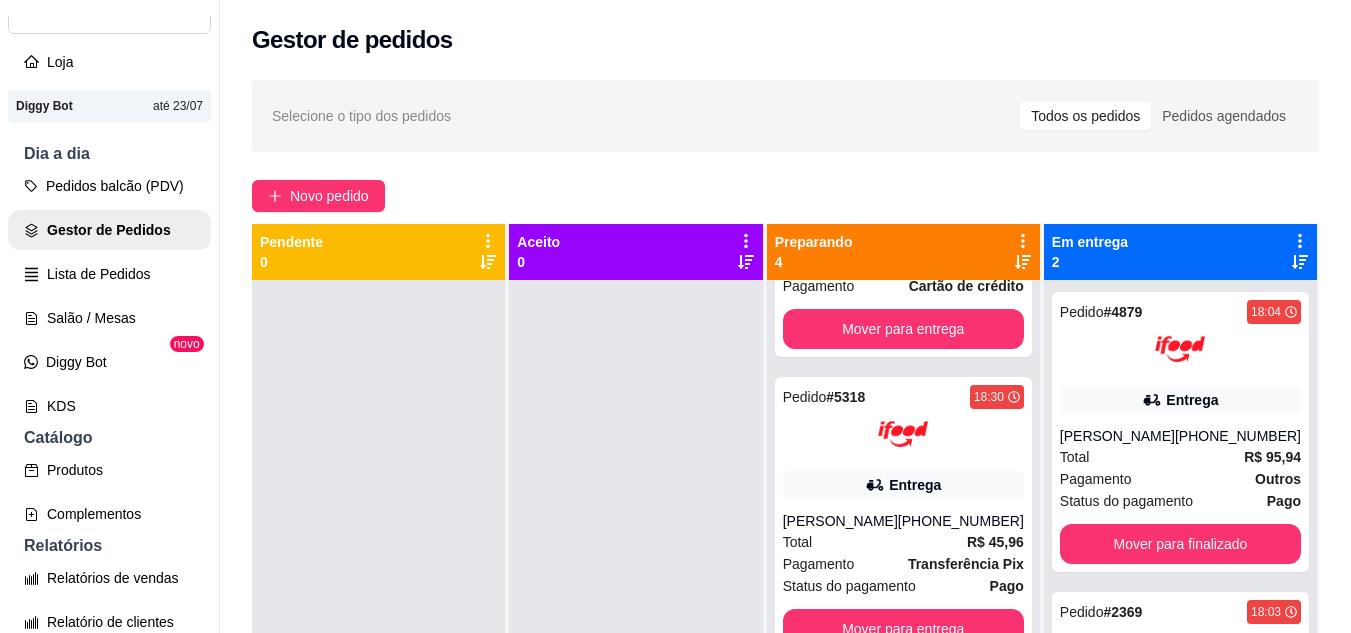 scroll, scrollTop: 431, scrollLeft: 0, axis: vertical 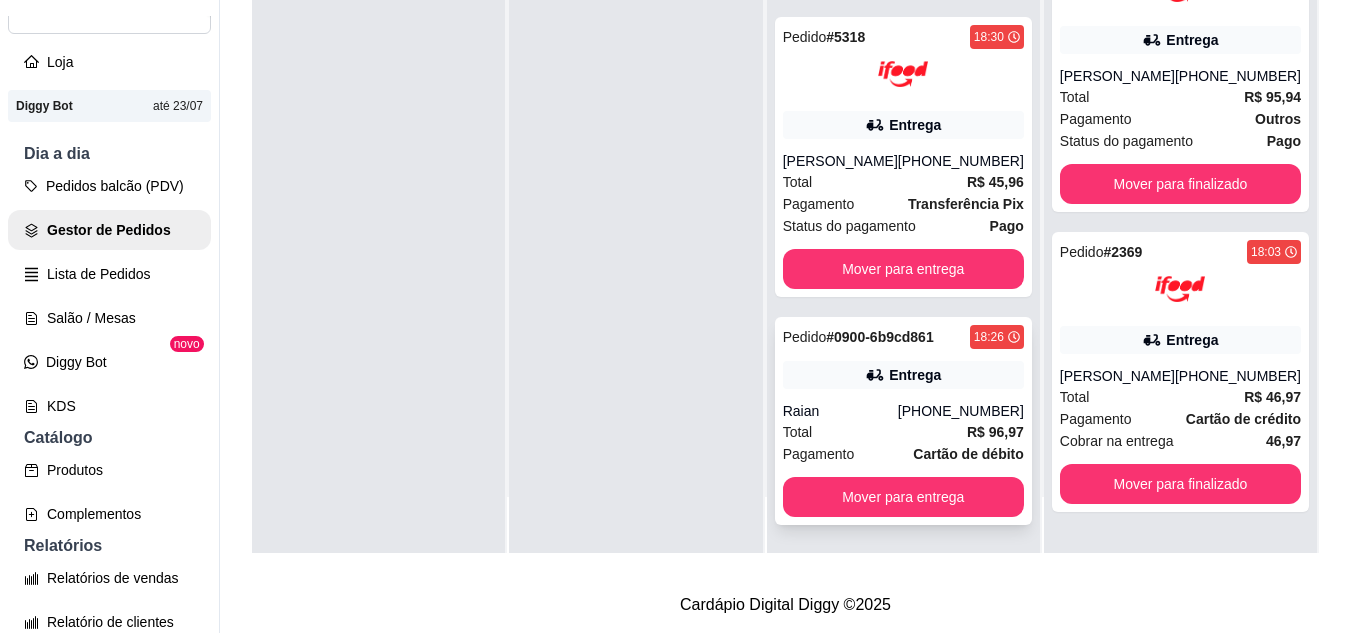 click on "Entrega" at bounding box center (903, 375) 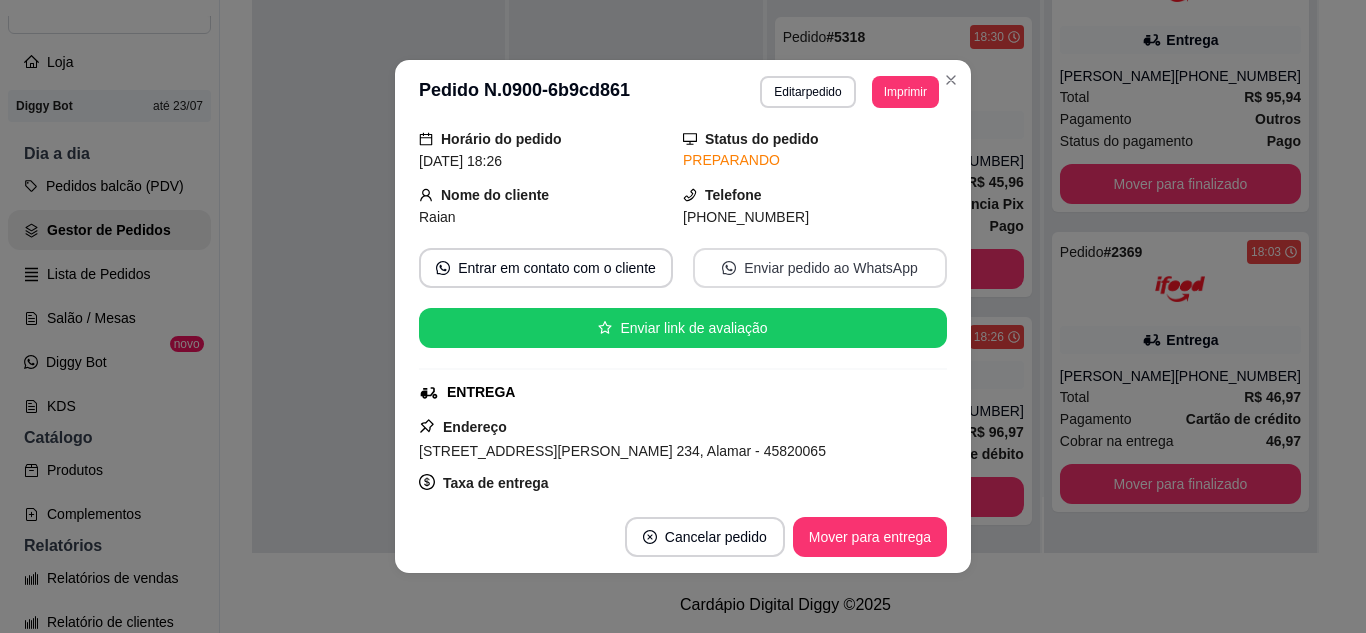 scroll, scrollTop: 100, scrollLeft: 0, axis: vertical 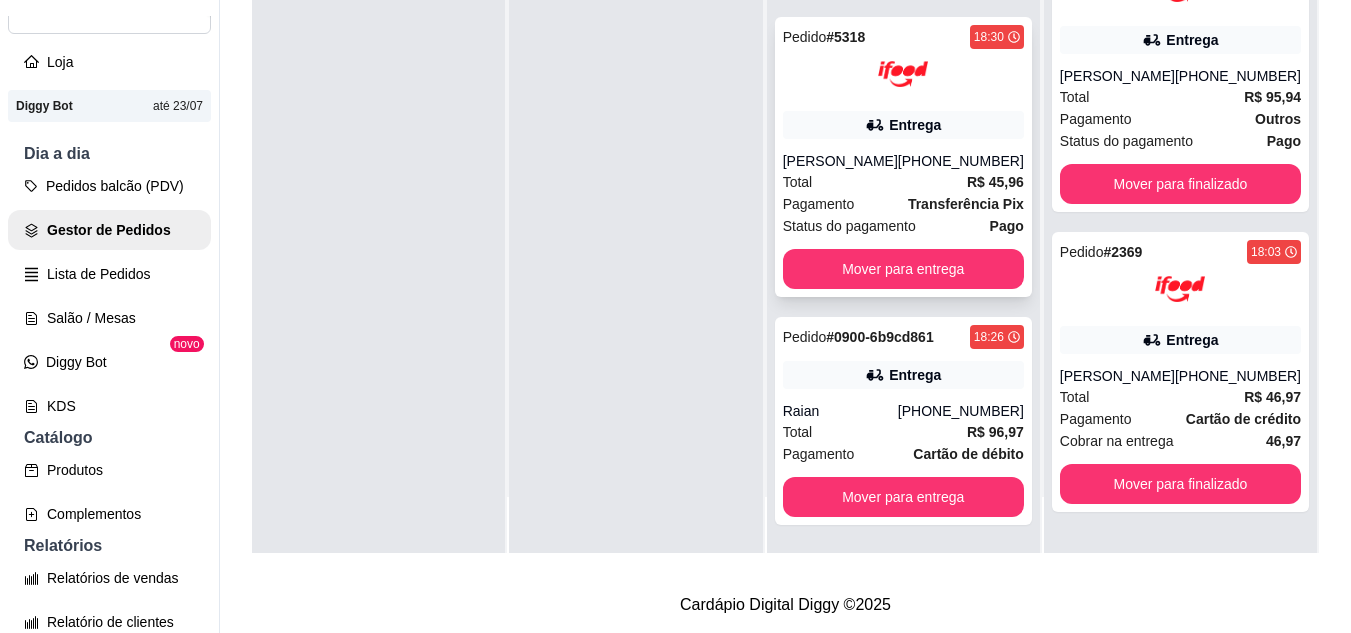 click on "Entrega" at bounding box center [903, 125] 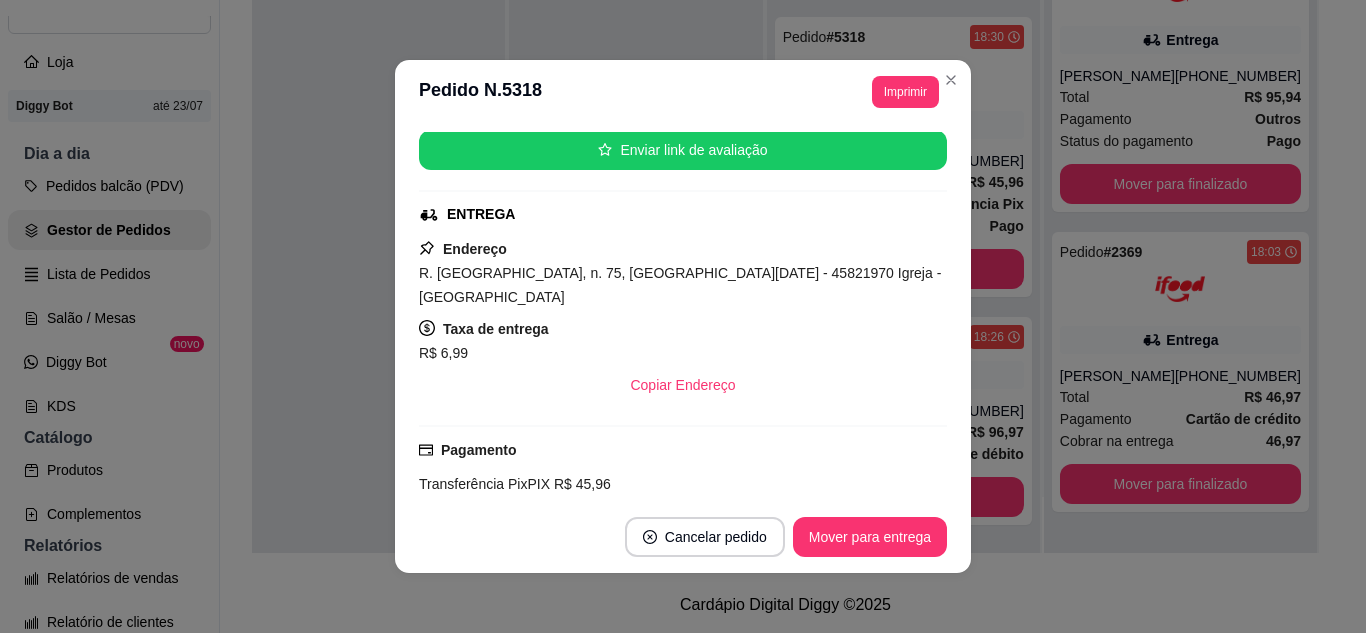scroll, scrollTop: 490, scrollLeft: 0, axis: vertical 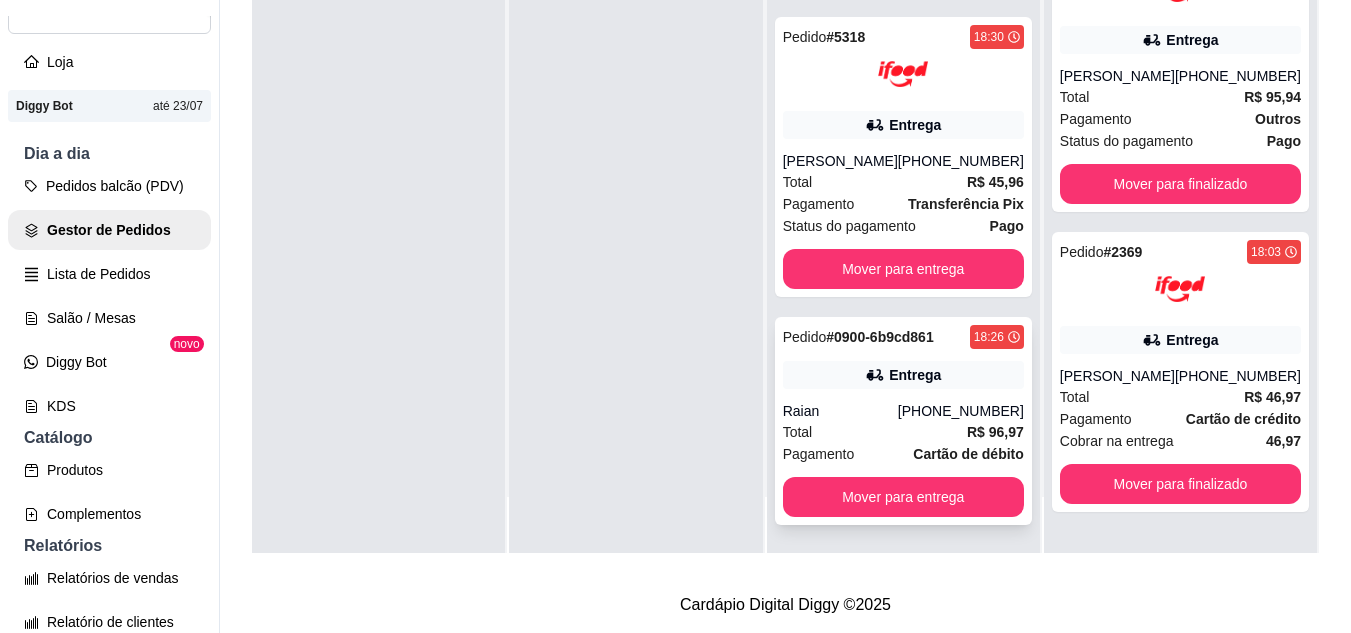 click on "Entrega" at bounding box center [903, 375] 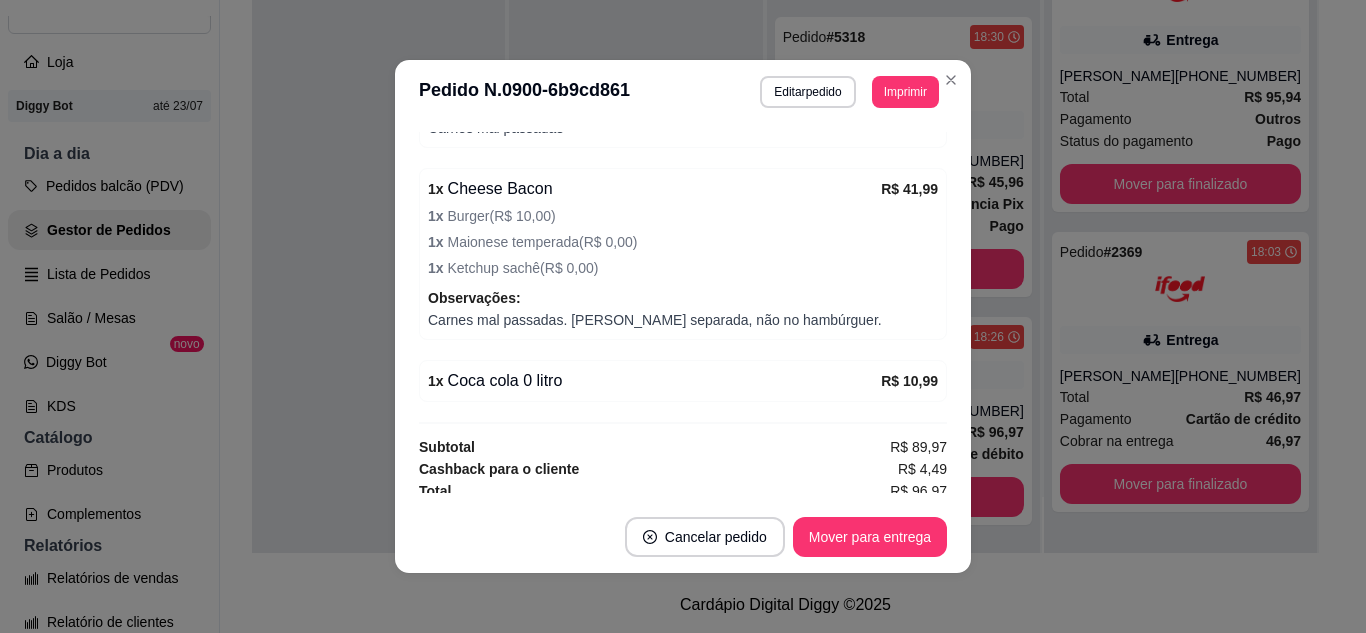 scroll, scrollTop: 796, scrollLeft: 0, axis: vertical 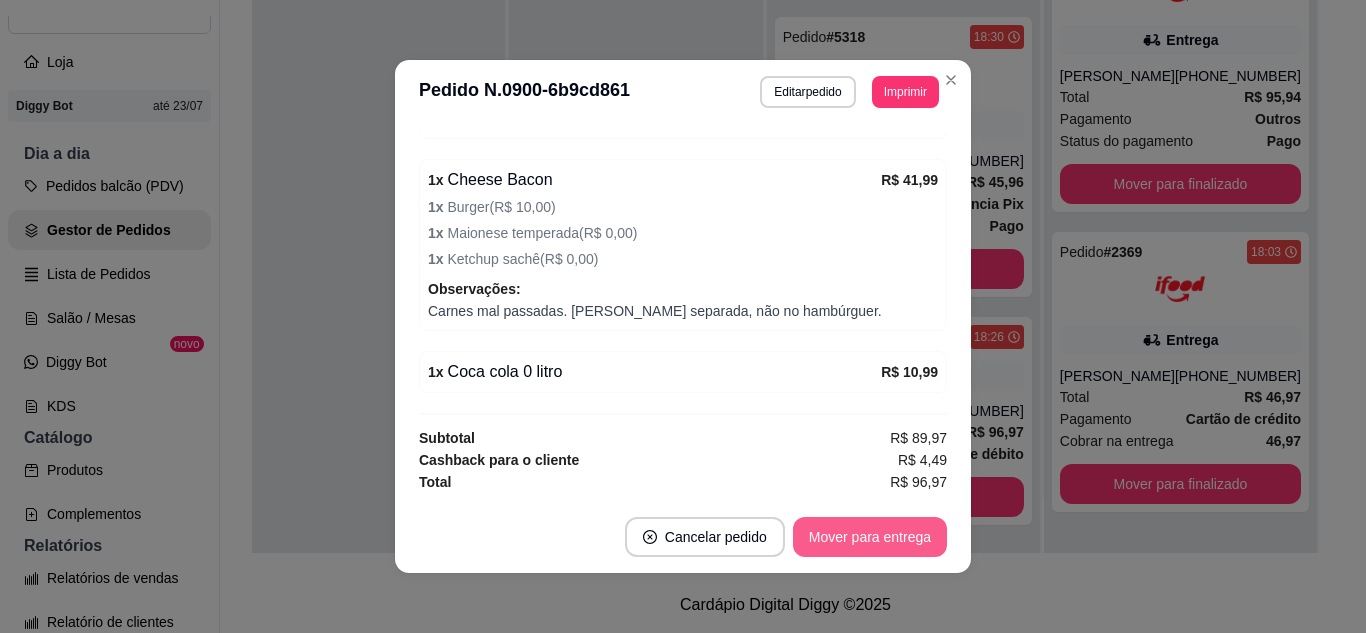 click on "Mover para entrega" at bounding box center (870, 537) 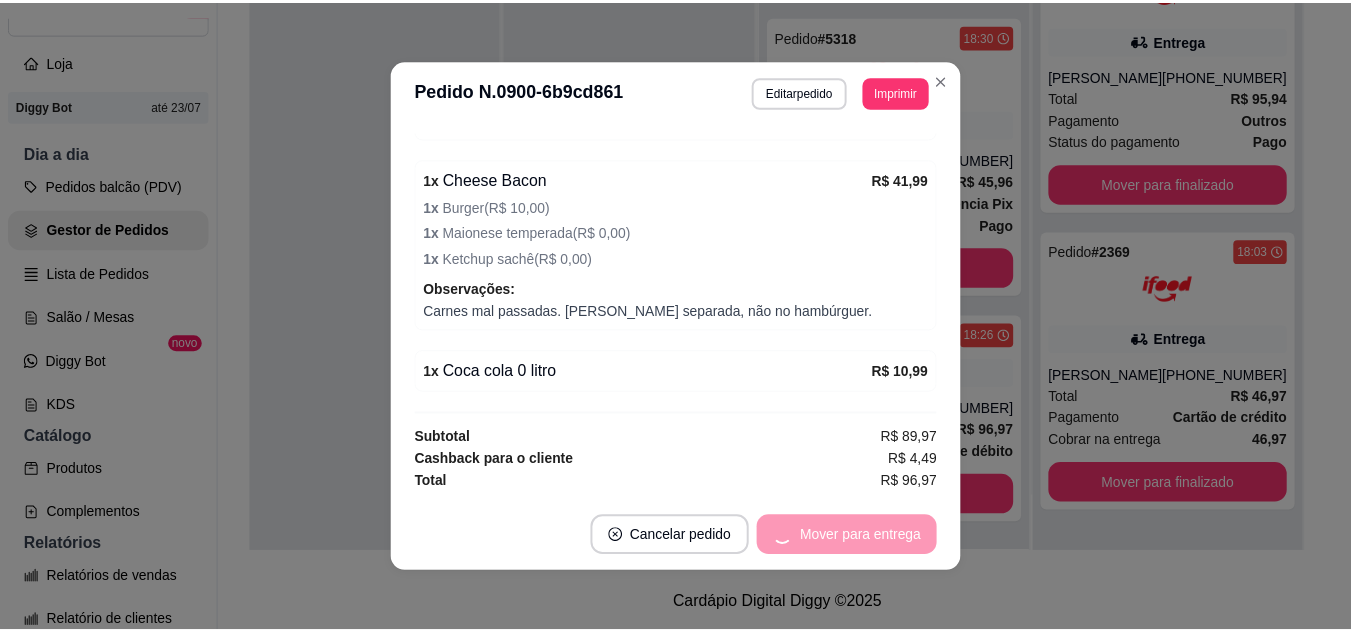 scroll, scrollTop: 203, scrollLeft: 0, axis: vertical 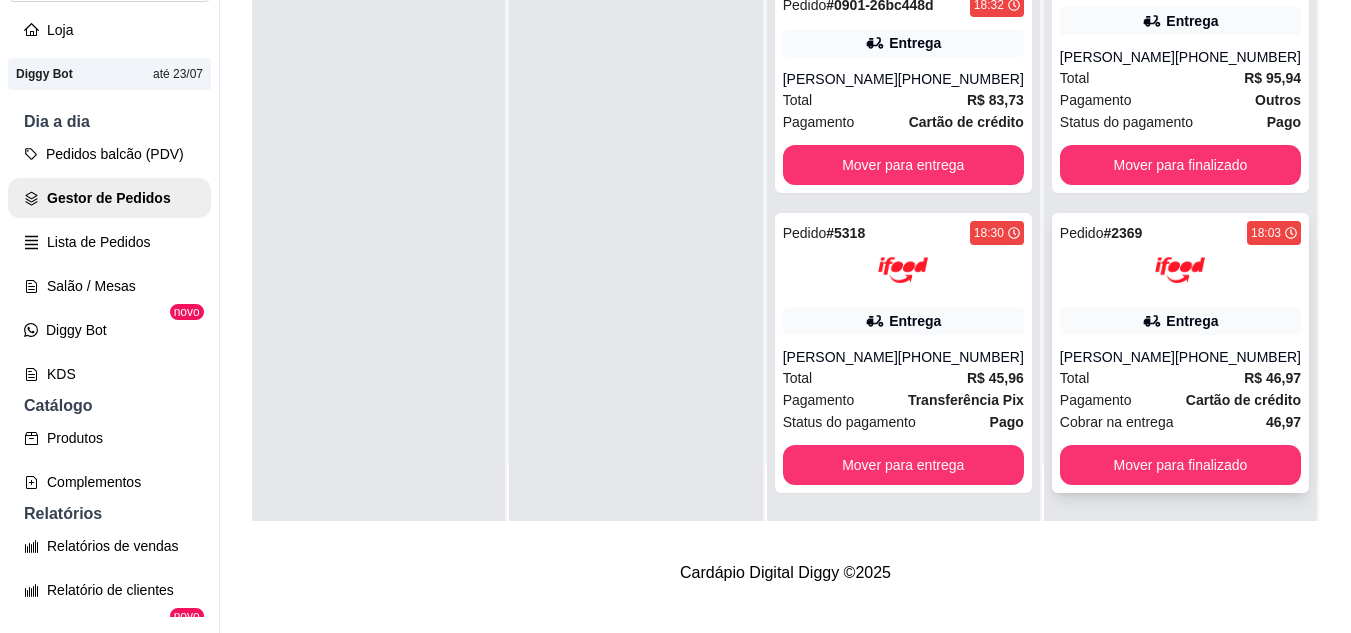 click on "[PERSON_NAME]" at bounding box center [1117, 357] 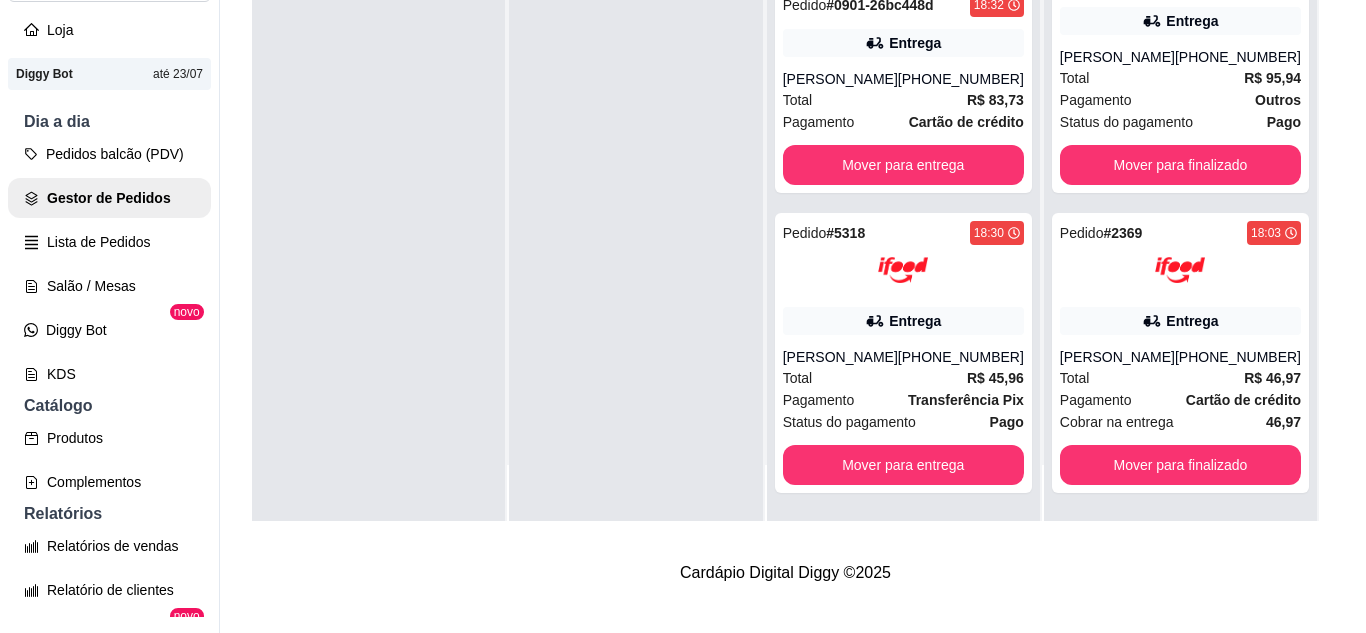 scroll, scrollTop: 4, scrollLeft: 0, axis: vertical 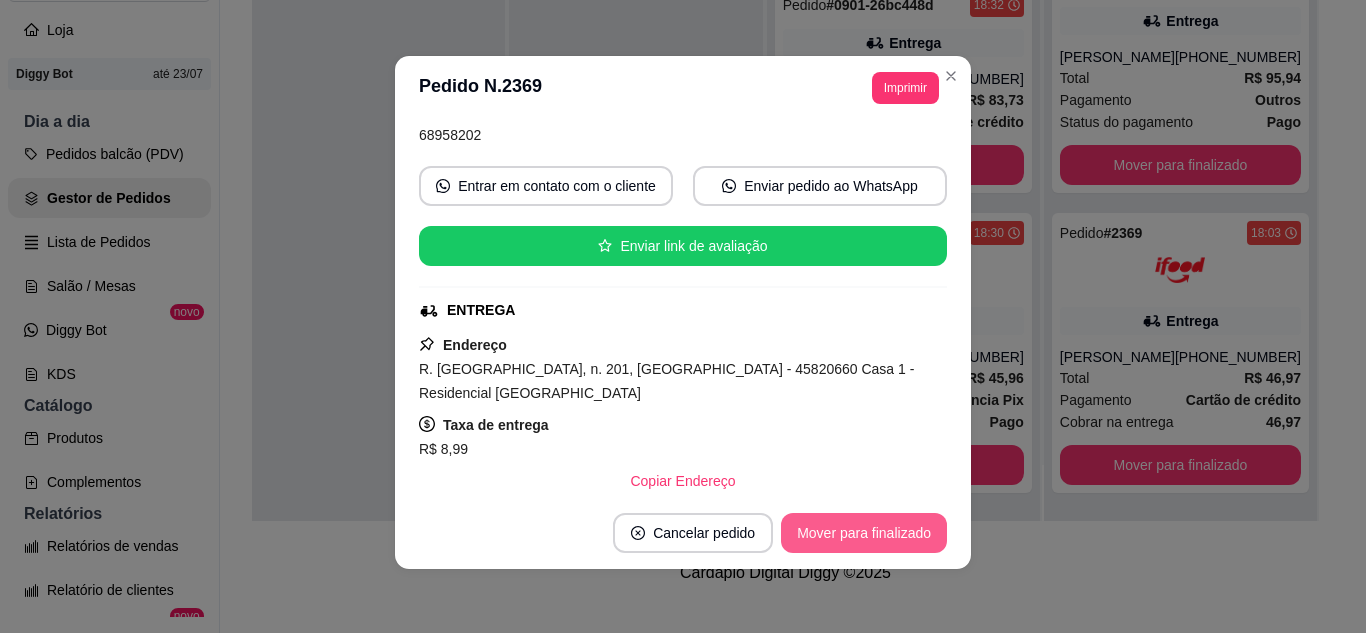 click on "Mover para finalizado" at bounding box center (864, 533) 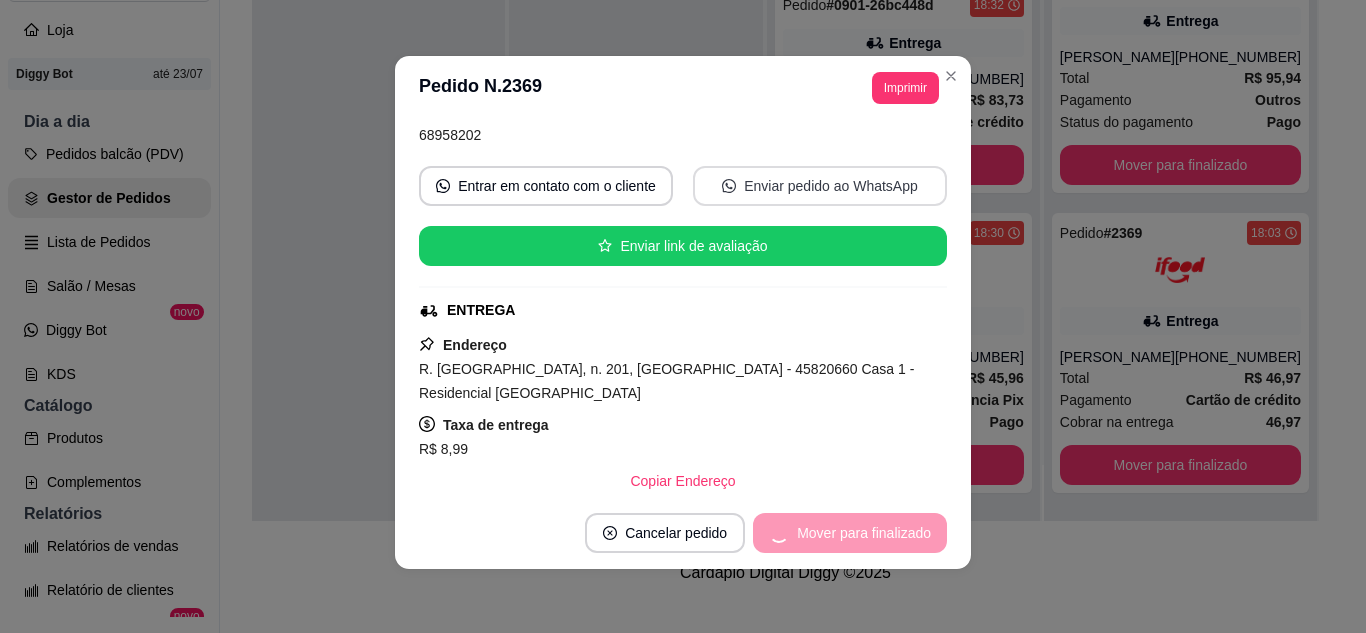 scroll, scrollTop: 0, scrollLeft: 0, axis: both 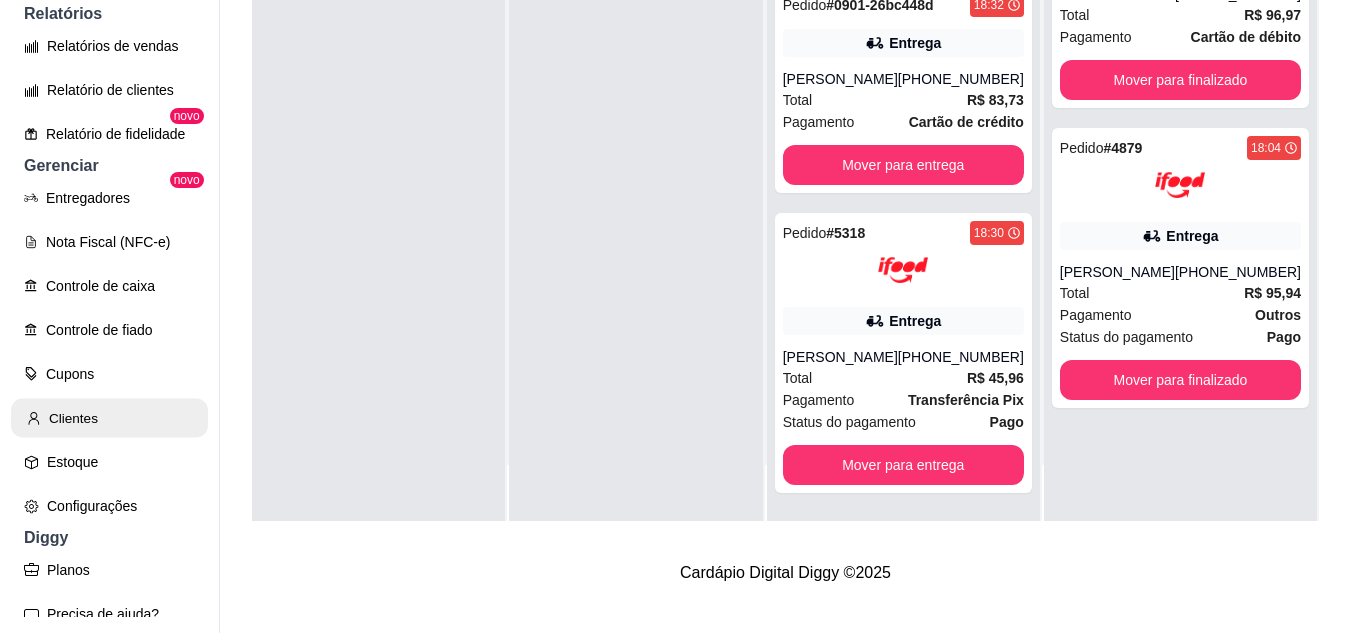 click on "Clientes" at bounding box center [109, 418] 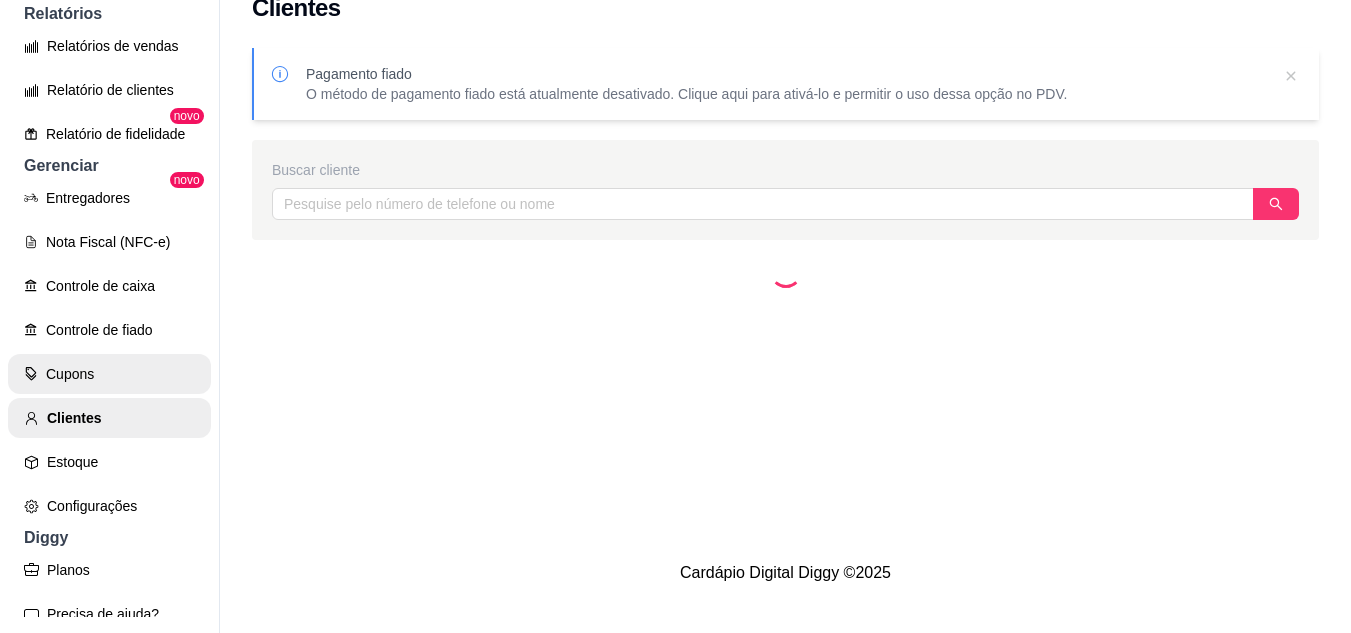 scroll, scrollTop: 0, scrollLeft: 0, axis: both 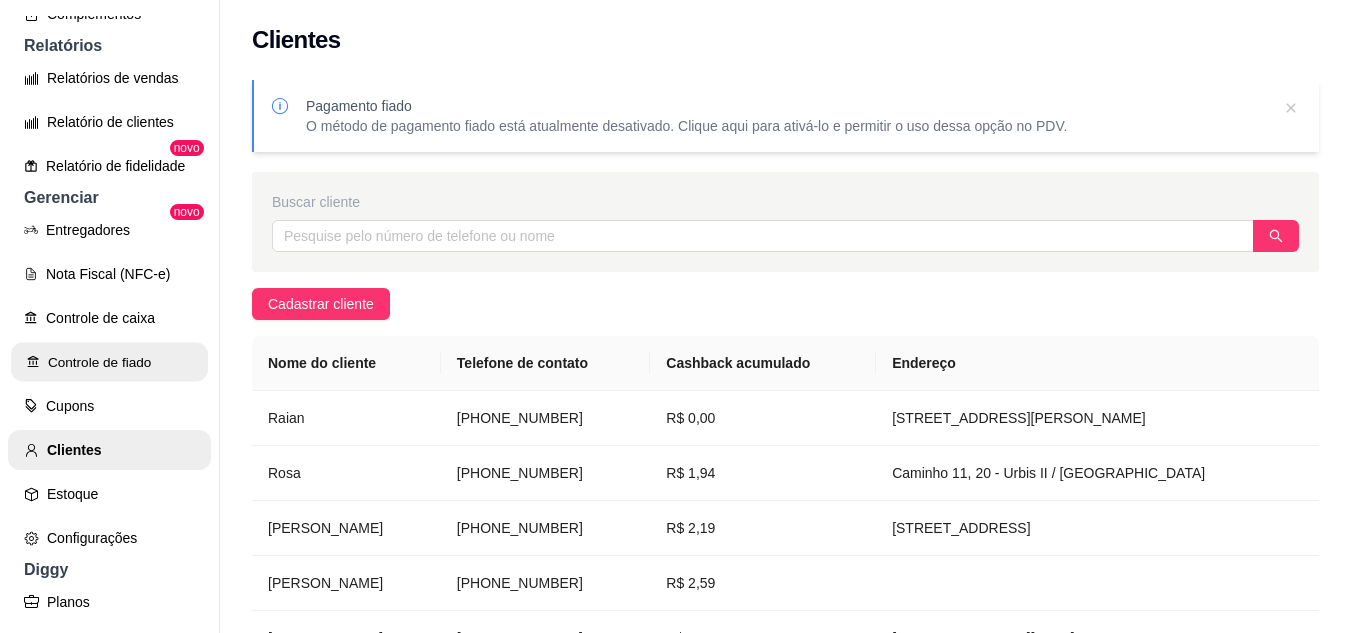 click on "Controle de fiado" at bounding box center (109, 362) 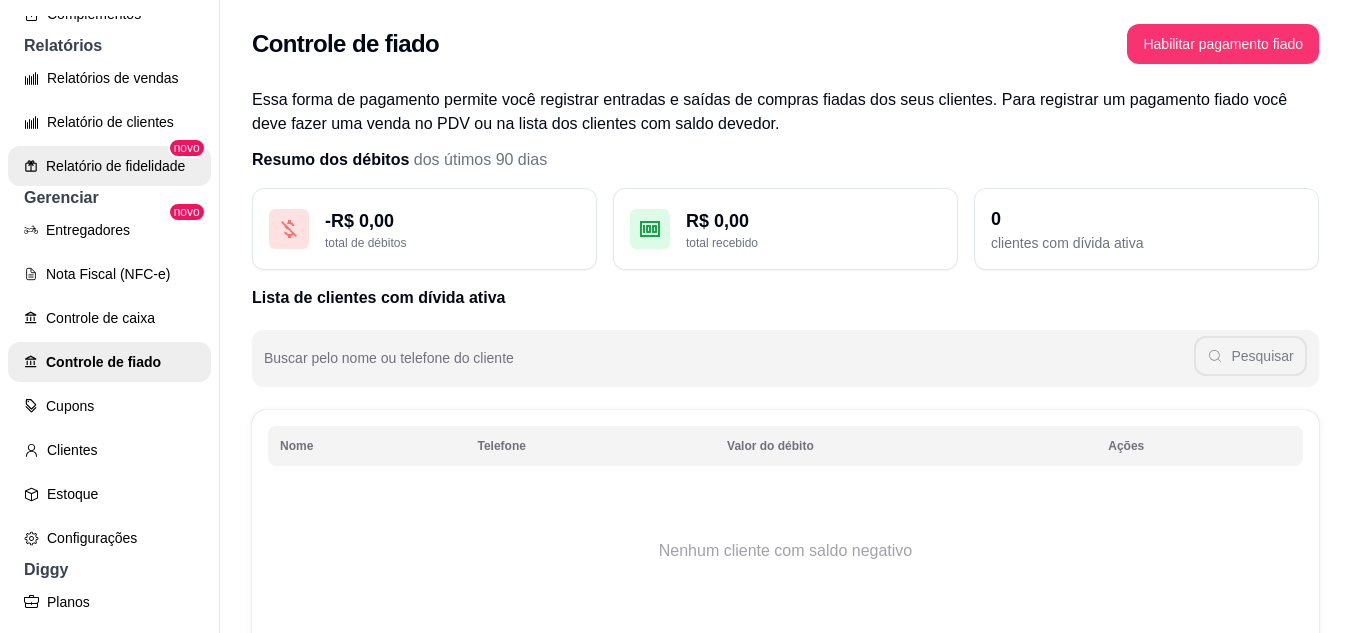 click on "Relatório de fidelidade" at bounding box center (109, 166) 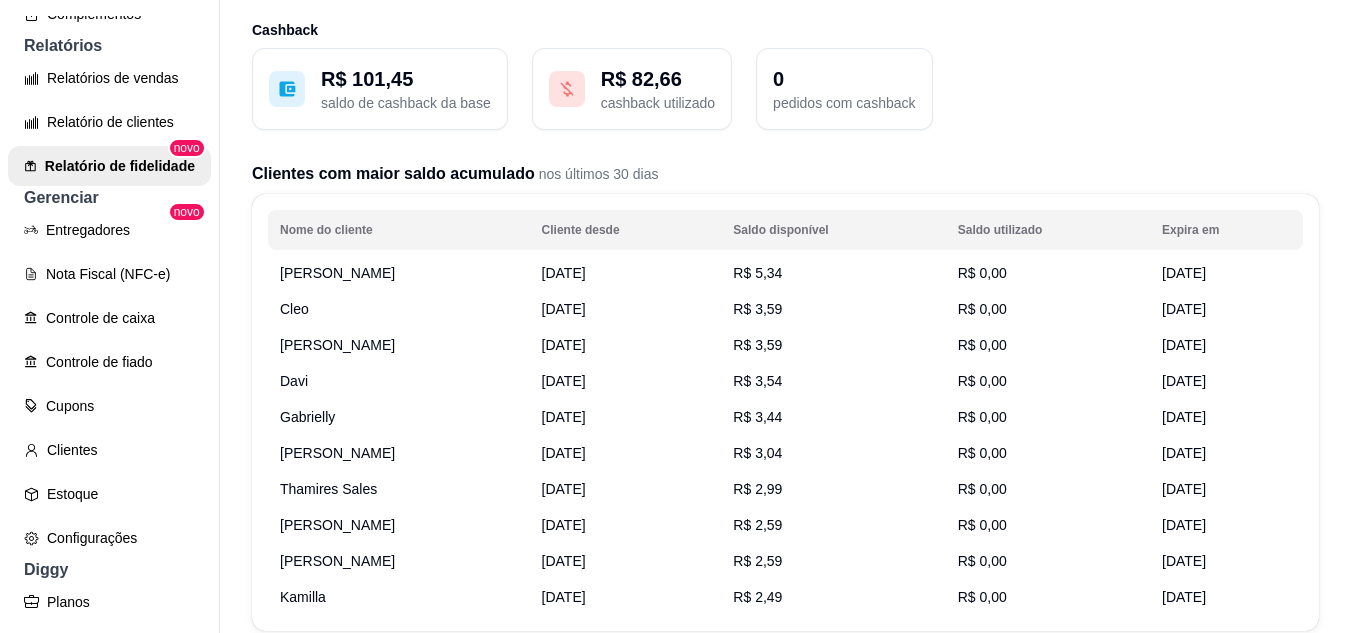 scroll, scrollTop: 200, scrollLeft: 0, axis: vertical 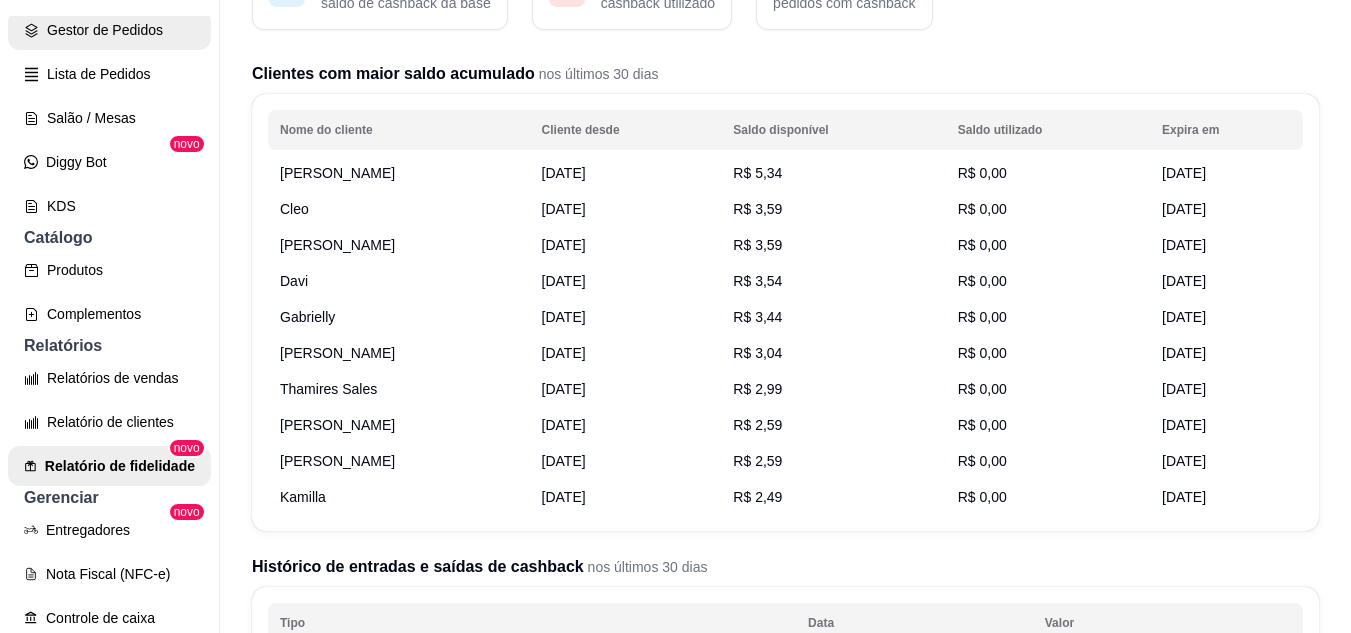 click on "Gestor de Pedidos" at bounding box center [109, 30] 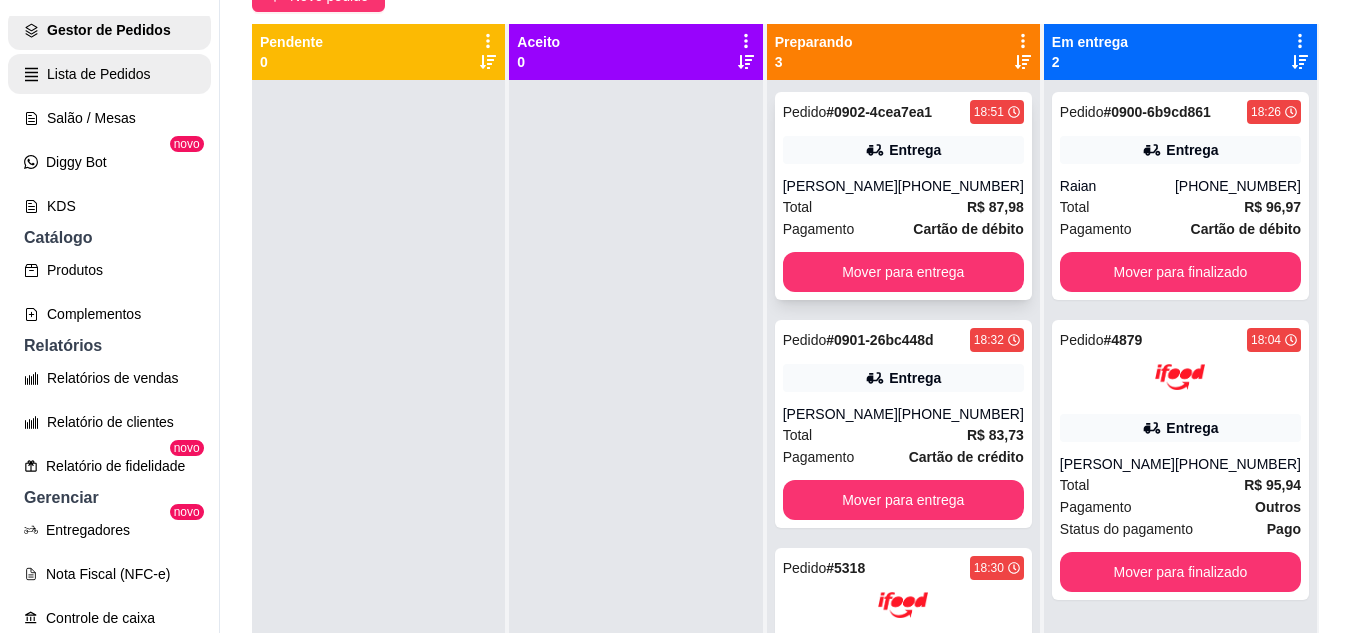 scroll, scrollTop: 0, scrollLeft: 0, axis: both 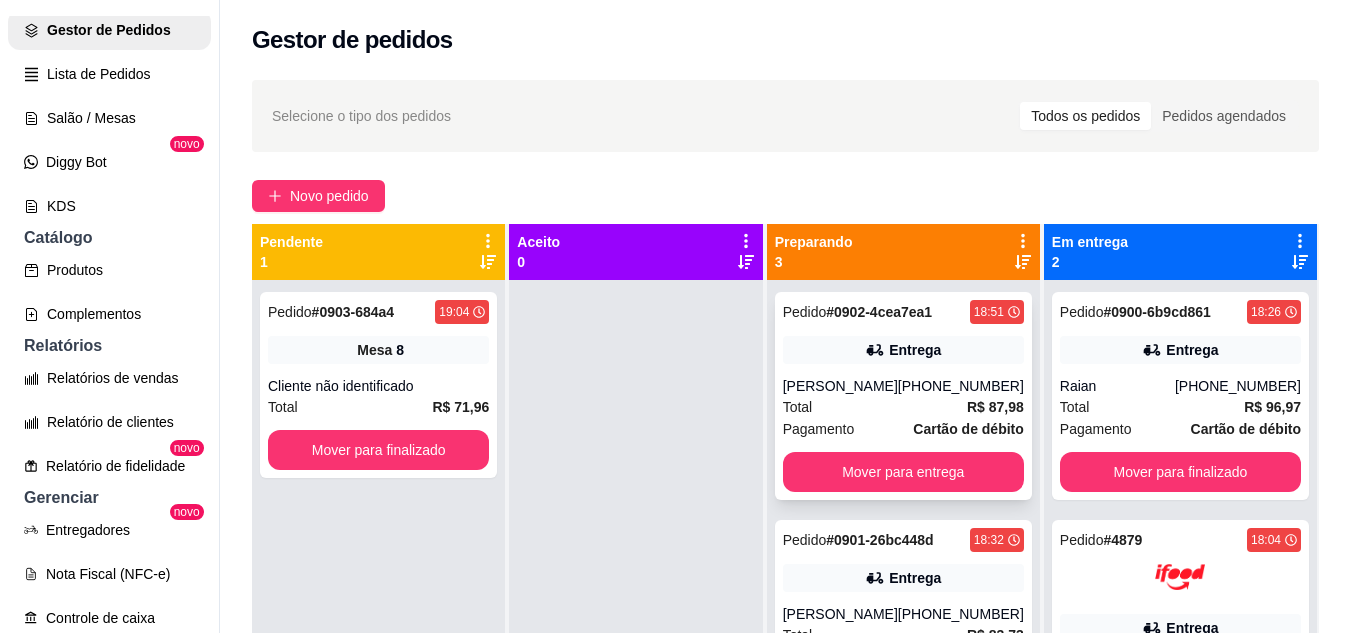 click on "Pedido  # 0902-4cea7ea1 18:51 Entrega [PERSON_NAME]  [PHONE_NUMBER] Total R$ 87,98 Pagamento Cartão de débito Mover para entrega" at bounding box center [903, 396] 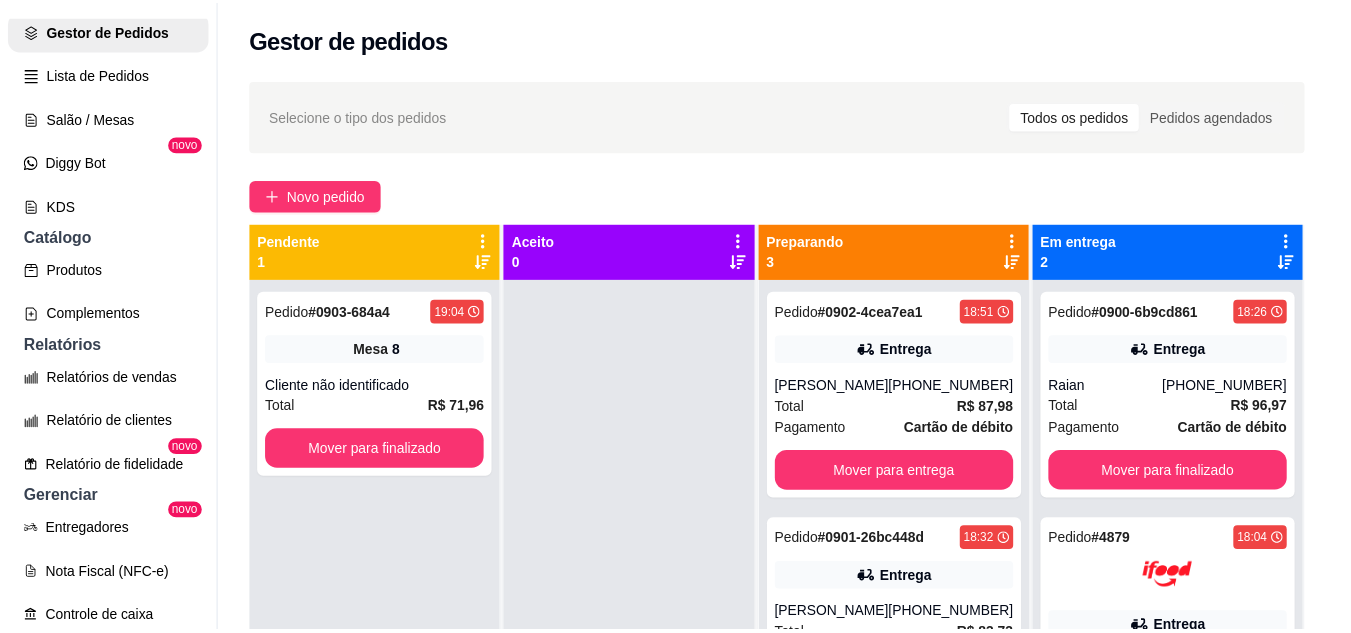 scroll, scrollTop: 100, scrollLeft: 0, axis: vertical 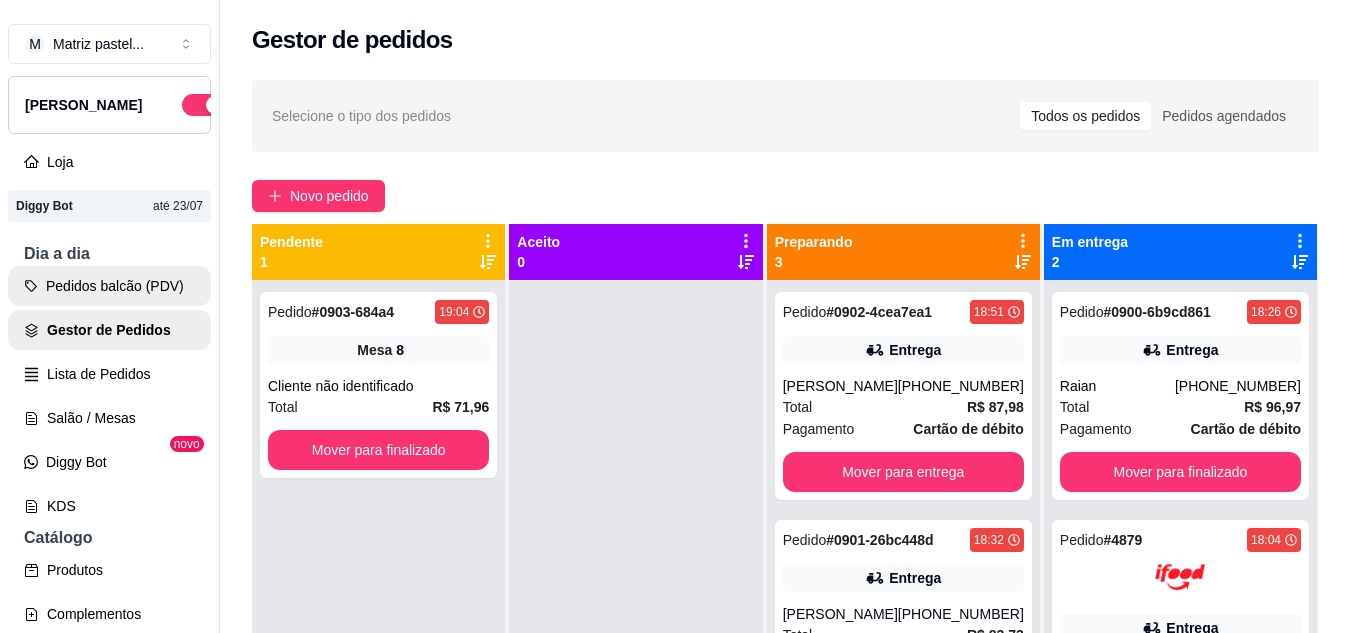 click on "Pedidos balcão (PDV)" at bounding box center [109, 286] 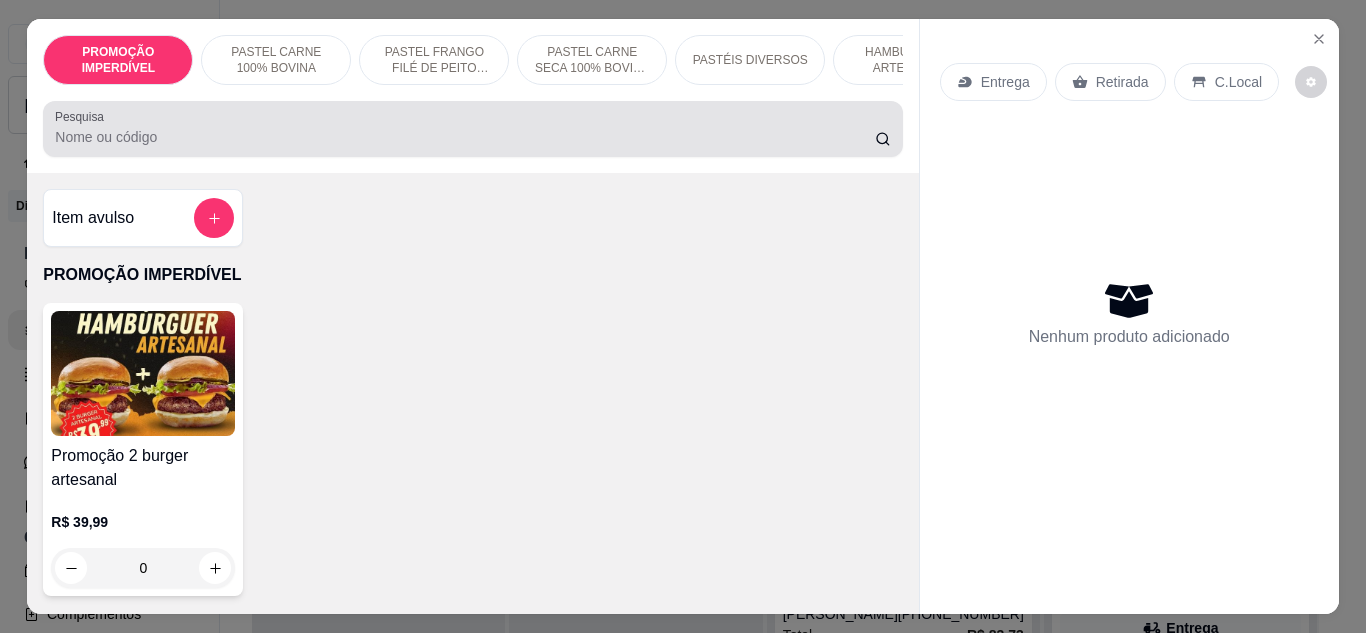 click on "Pesquisa" at bounding box center [465, 137] 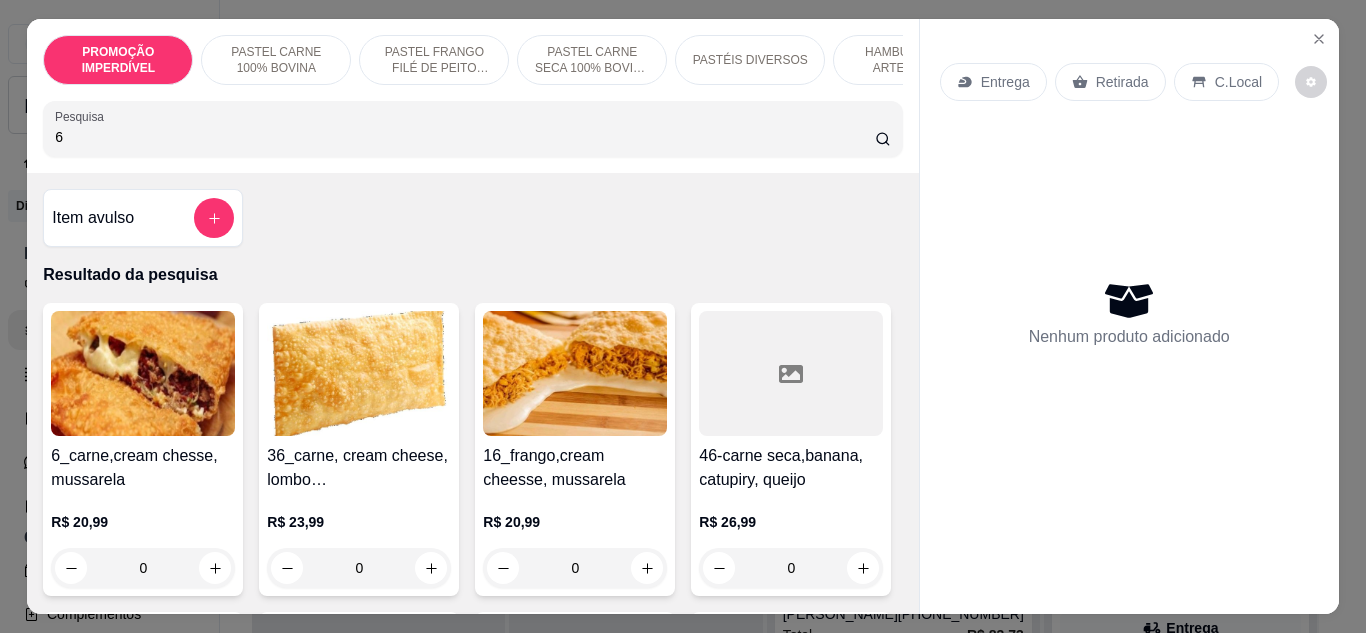 type on "6" 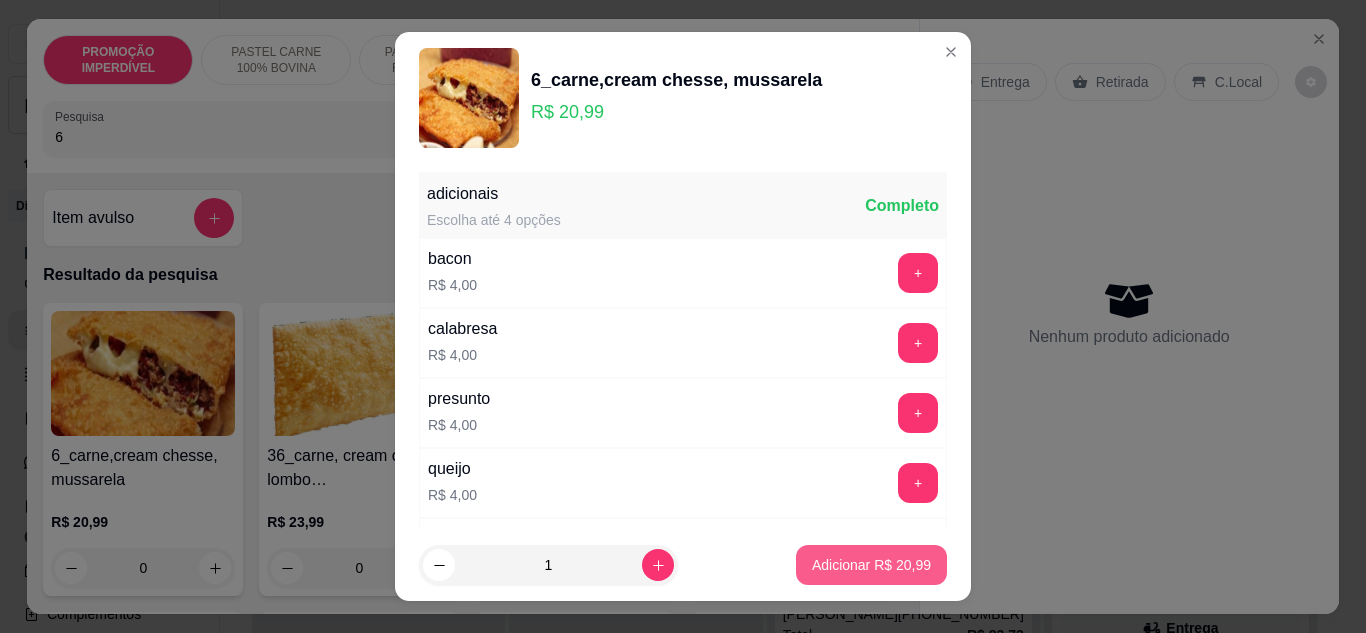 click on "Adicionar   R$ 20,99" at bounding box center (871, 565) 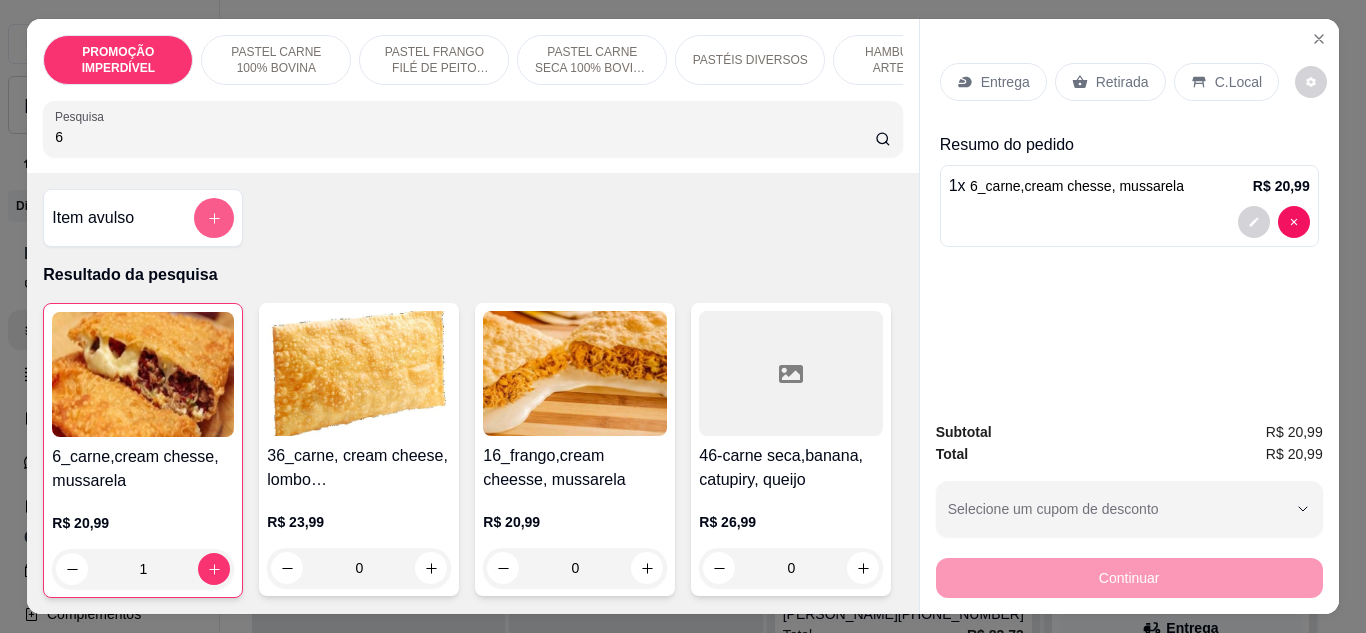 click 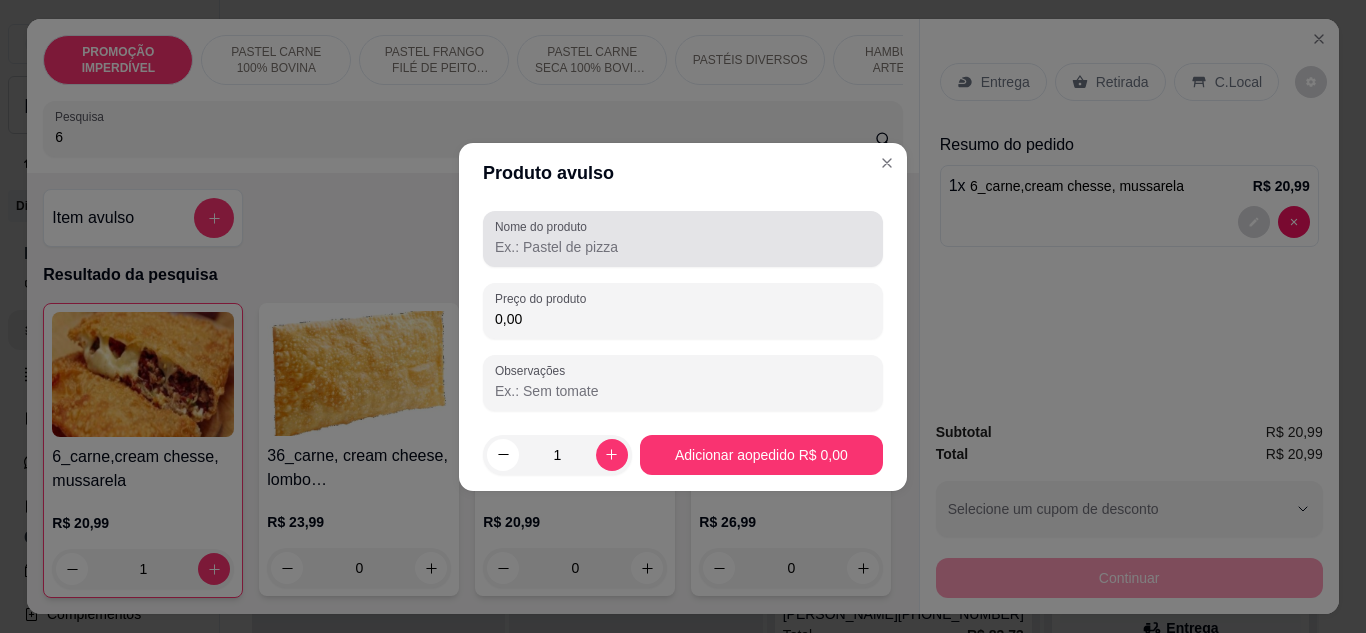 click on "Nome do produto" at bounding box center [683, 247] 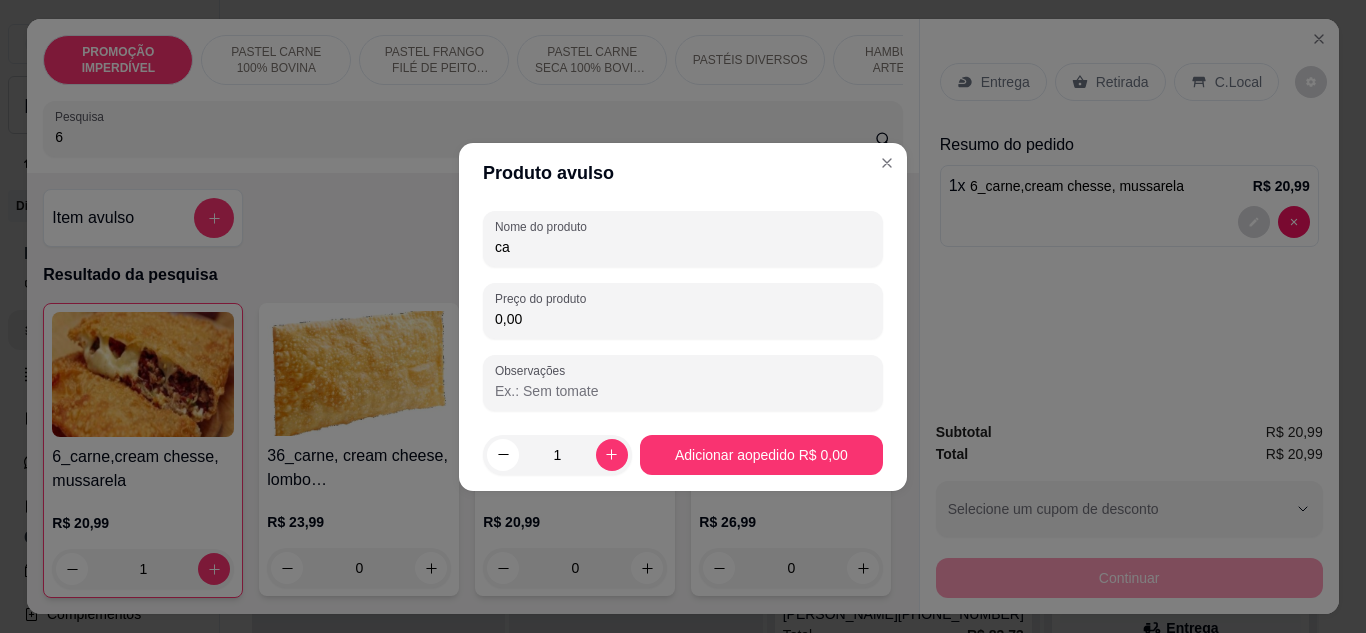 type on "c" 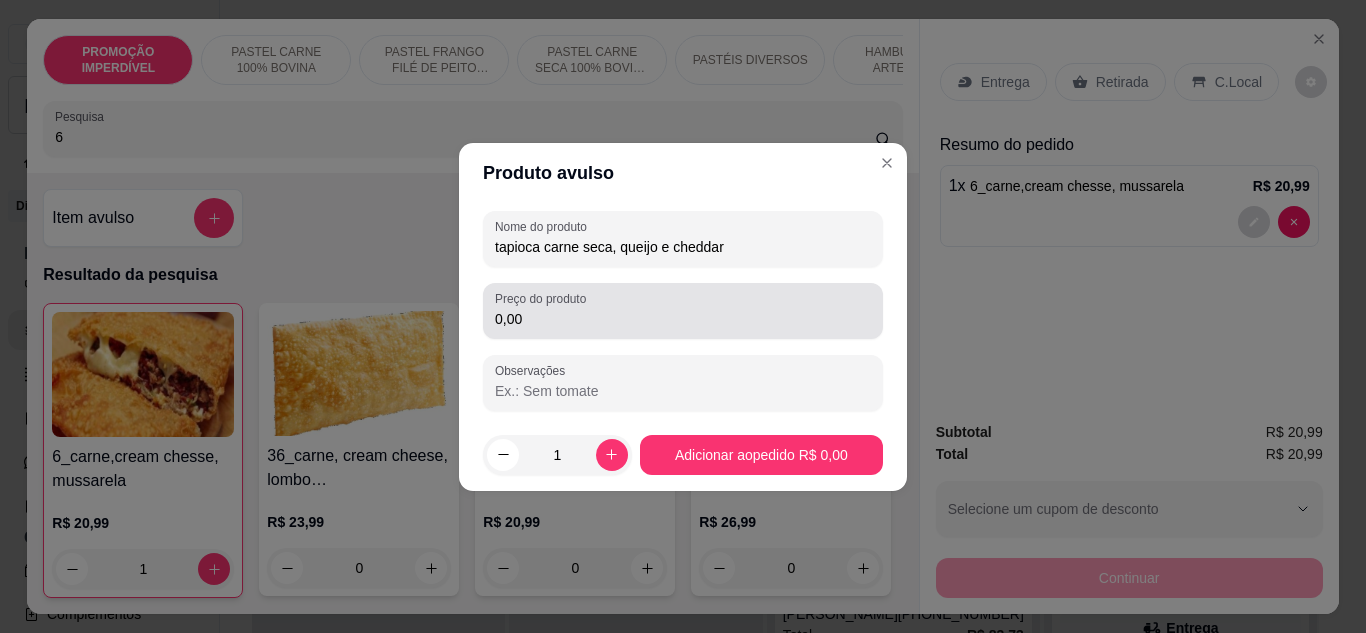 type on "tapioca carne seca, queijo e cheddar" 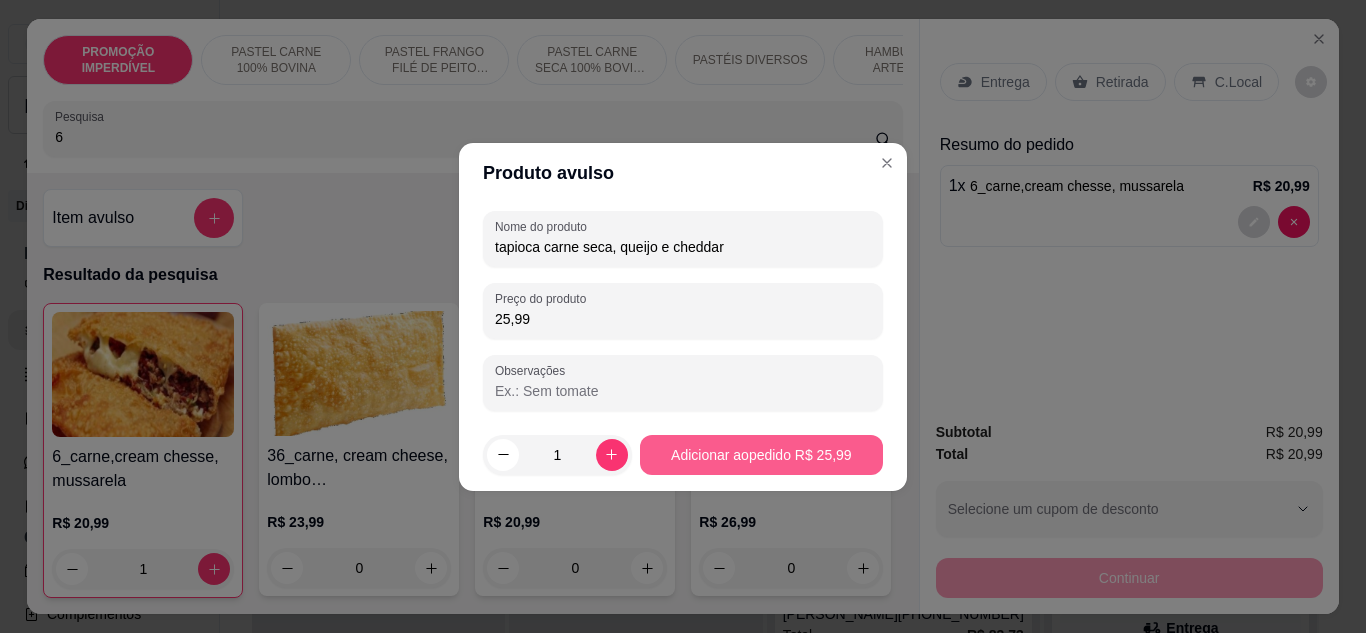 type on "25,99" 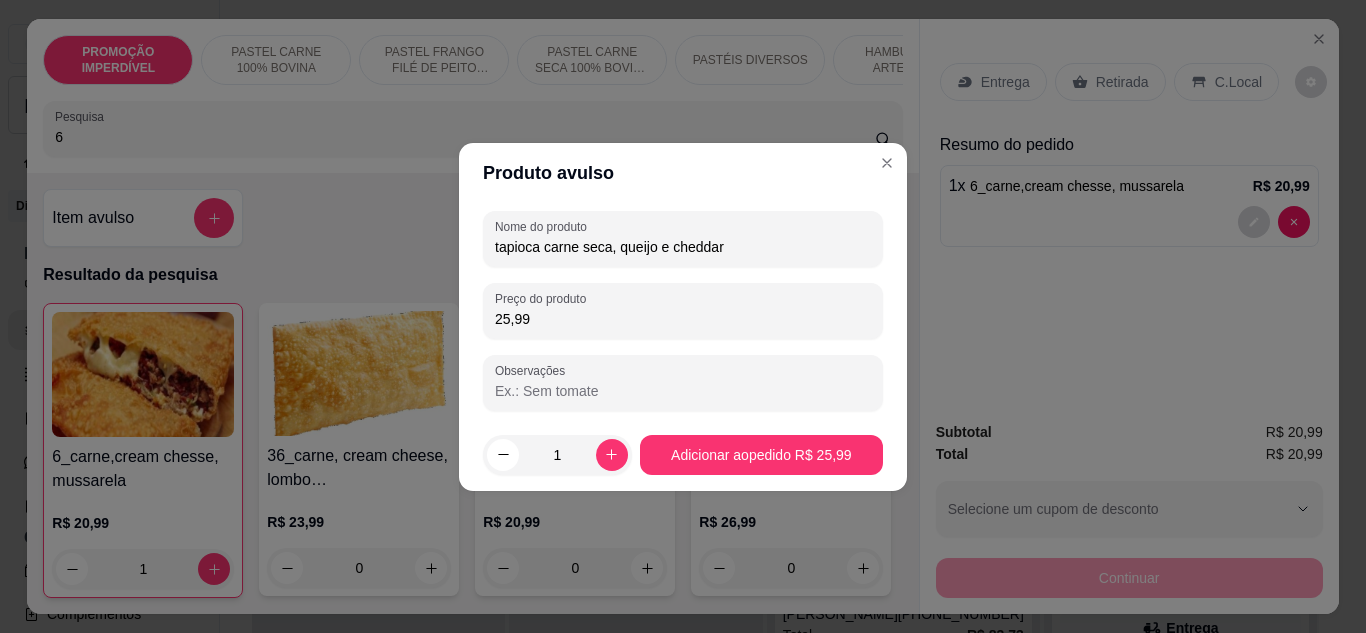 click on "1 Adicionar ao   pedido   R$ 25,99" at bounding box center [683, 455] 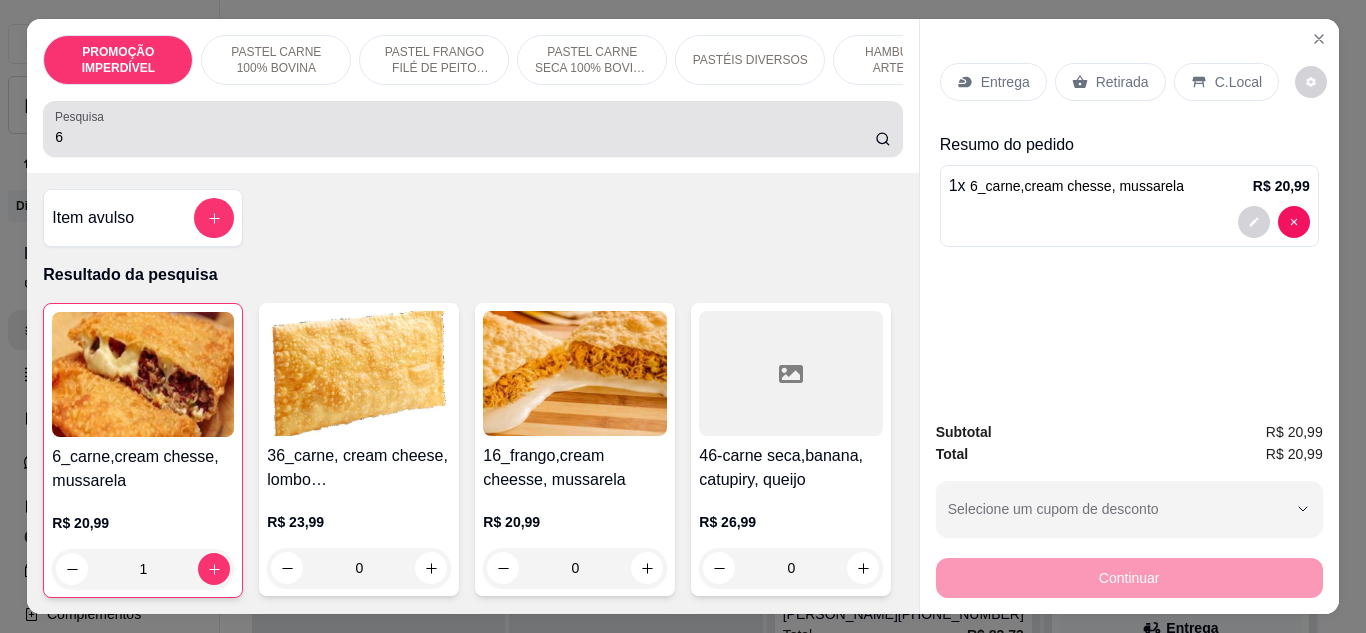 click on "6" at bounding box center [472, 129] 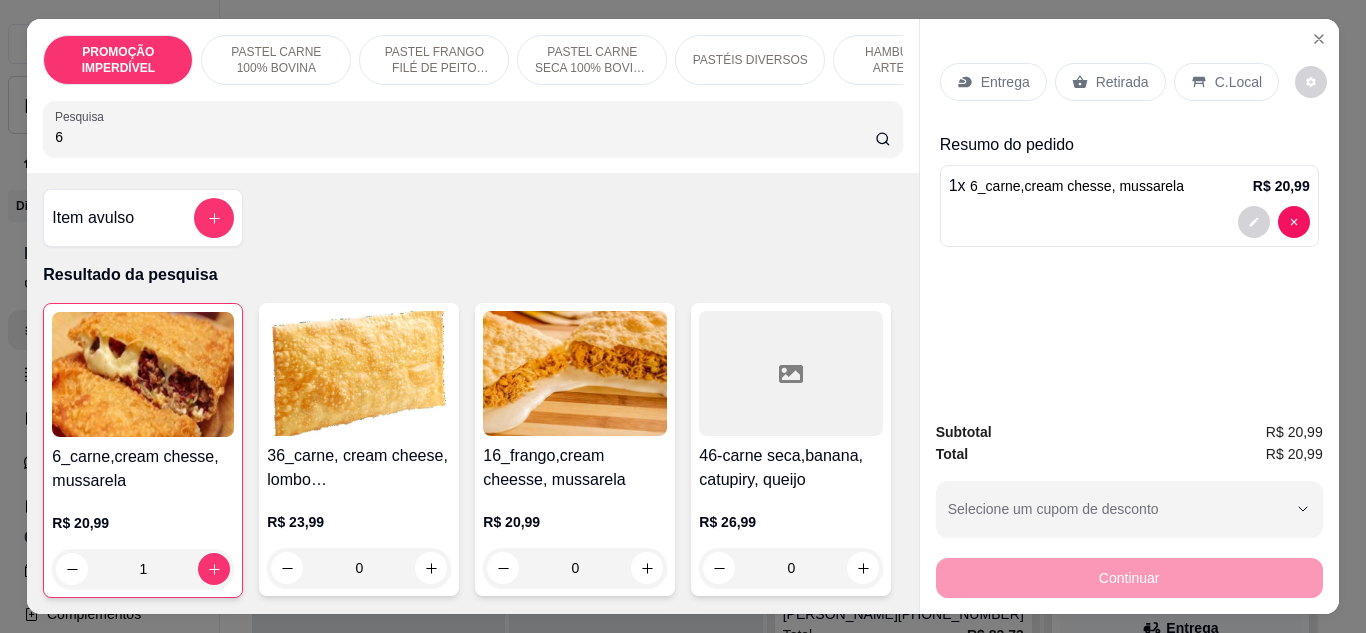 click on "Entrega" at bounding box center [1005, 82] 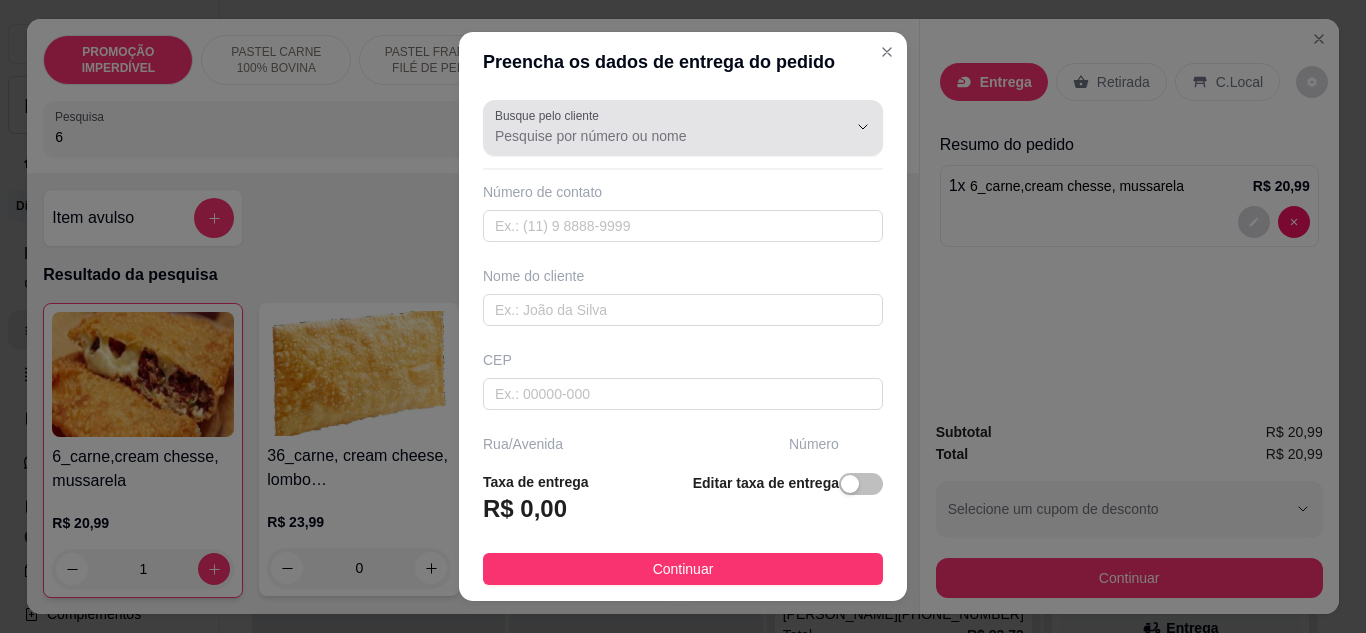 click on "Busque pelo cliente" at bounding box center [655, 136] 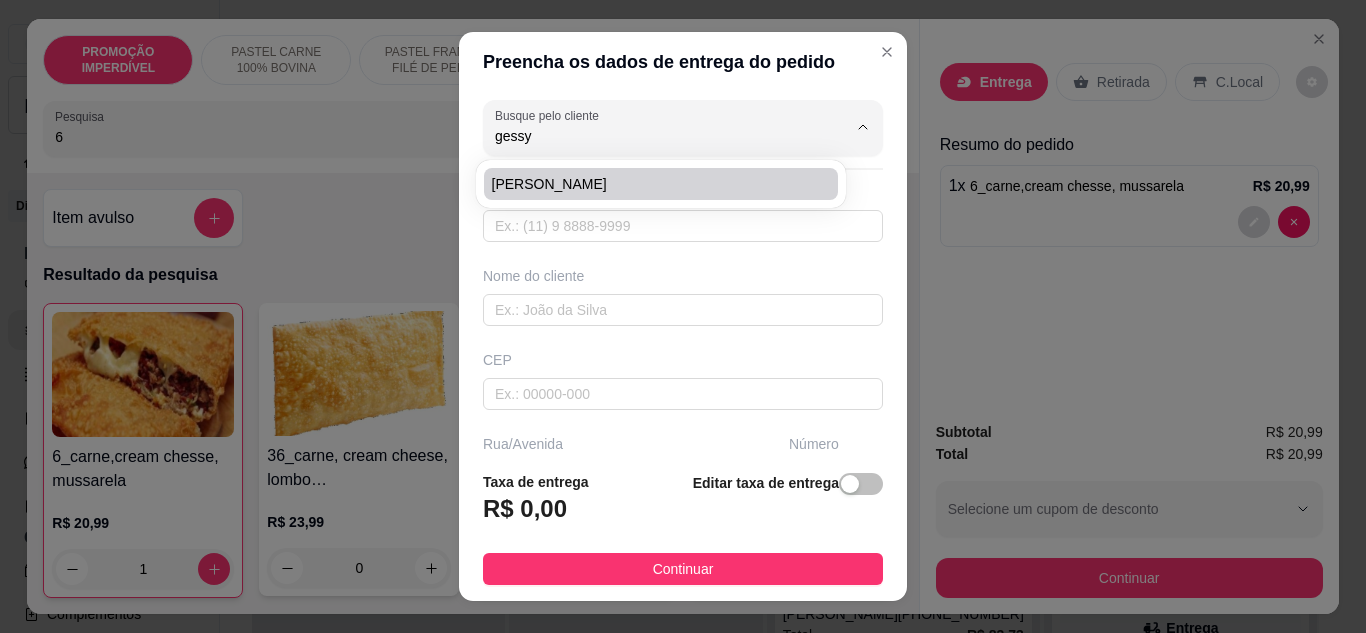 click on "[PERSON_NAME]" at bounding box center [651, 184] 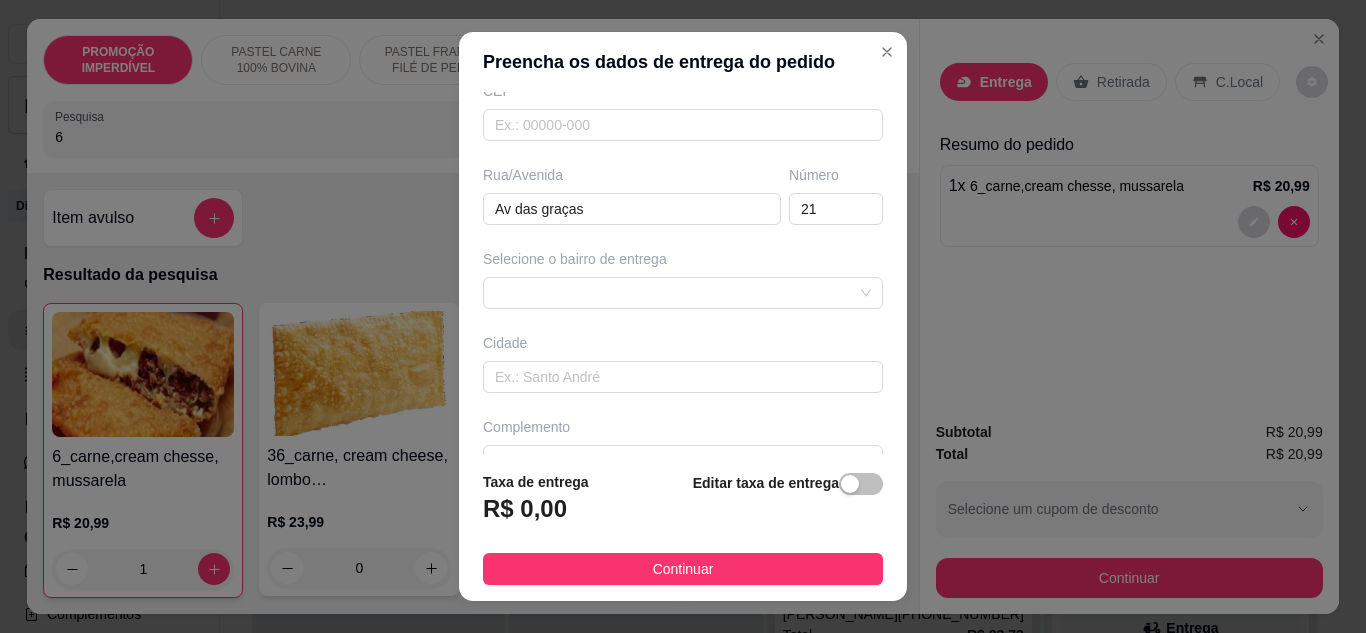 scroll, scrollTop: 300, scrollLeft: 0, axis: vertical 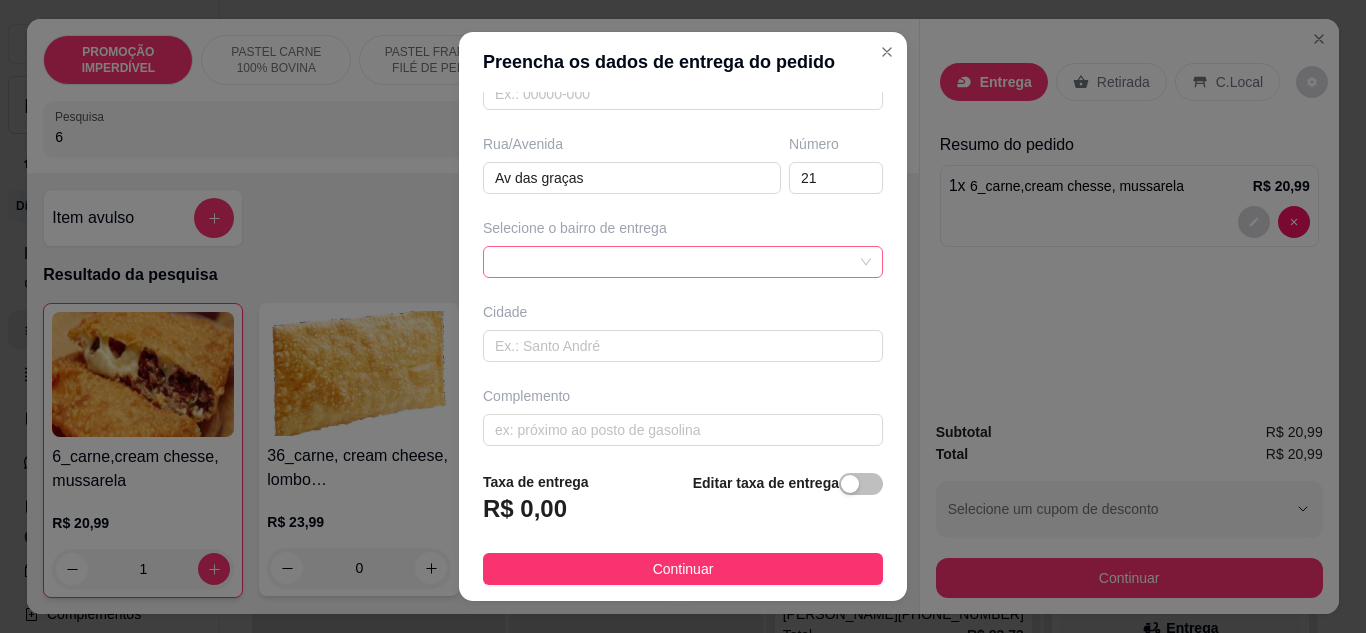 click at bounding box center [683, 262] 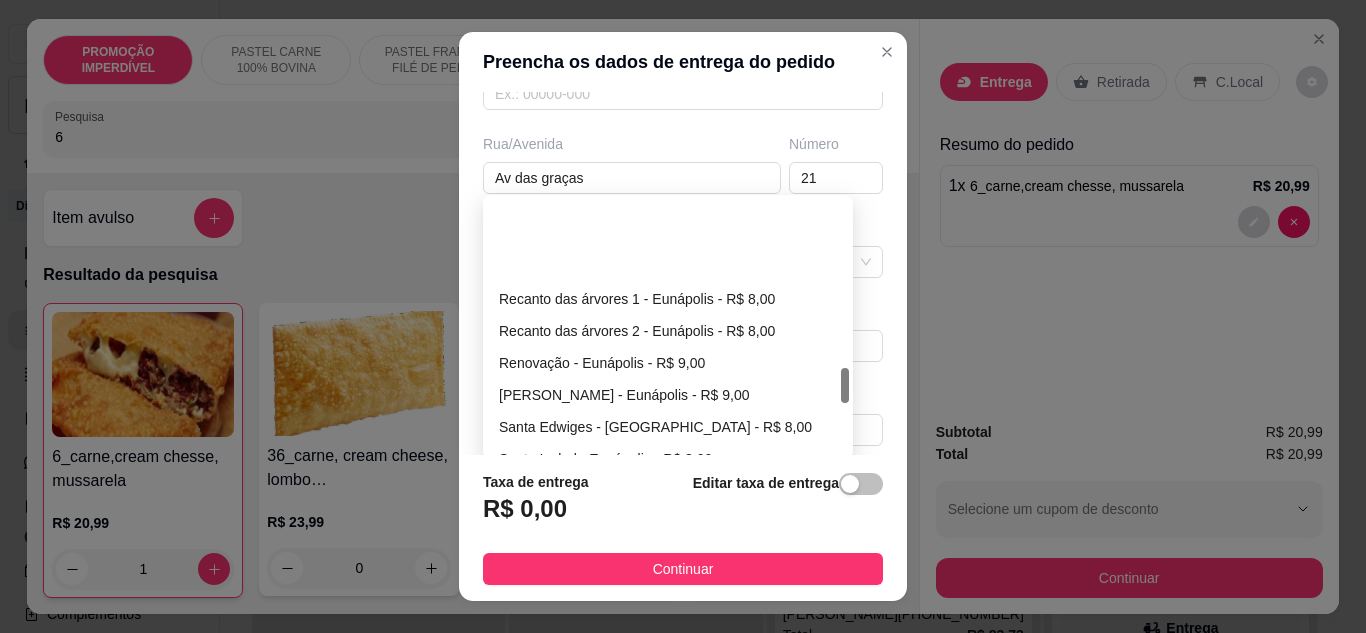 scroll, scrollTop: 1200, scrollLeft: 0, axis: vertical 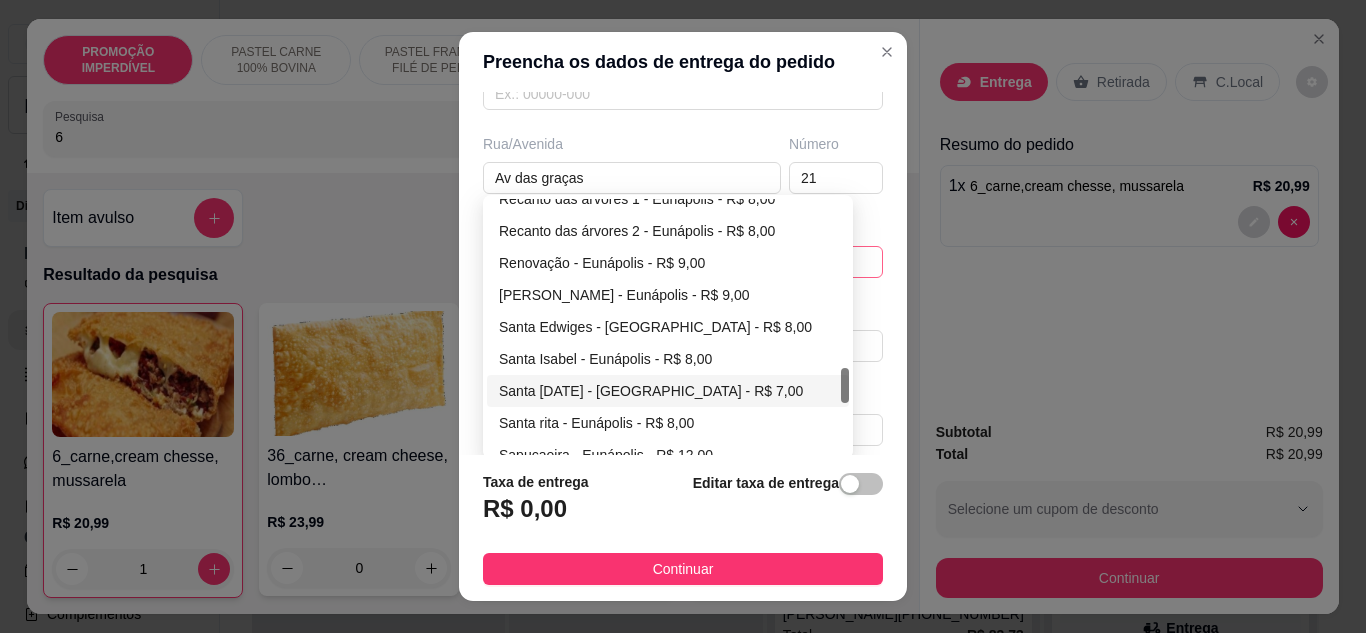 type on "[PERSON_NAME]" 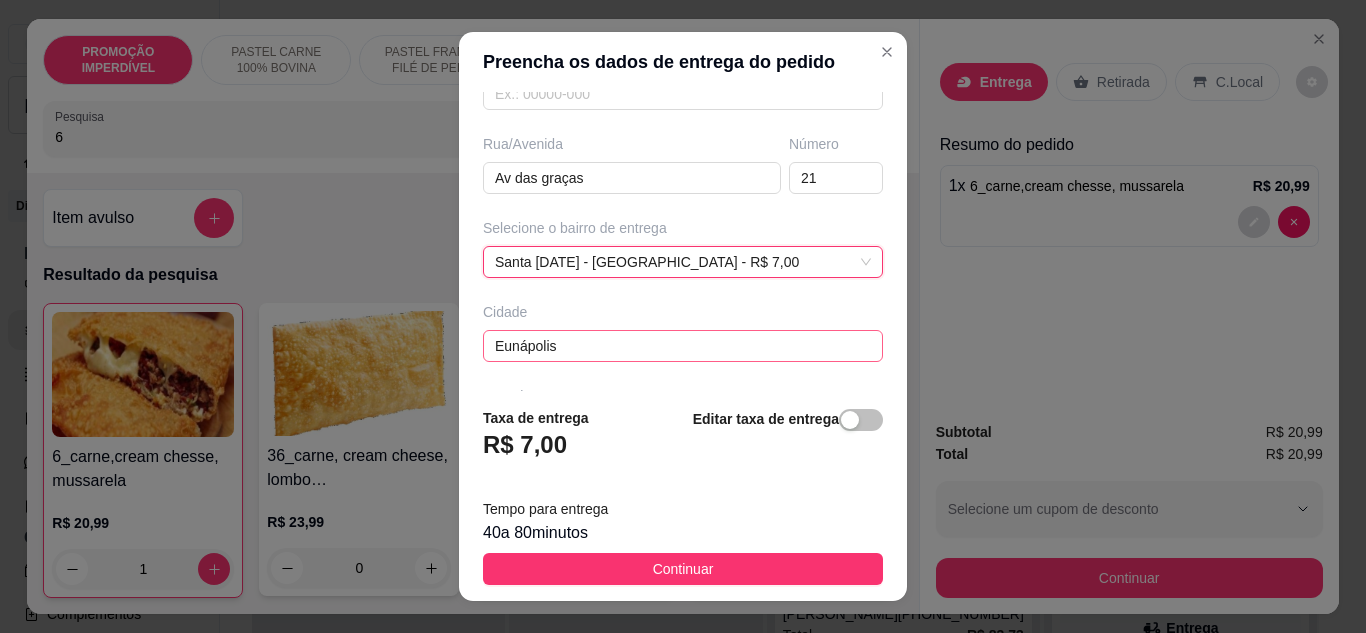 scroll, scrollTop: 374, scrollLeft: 0, axis: vertical 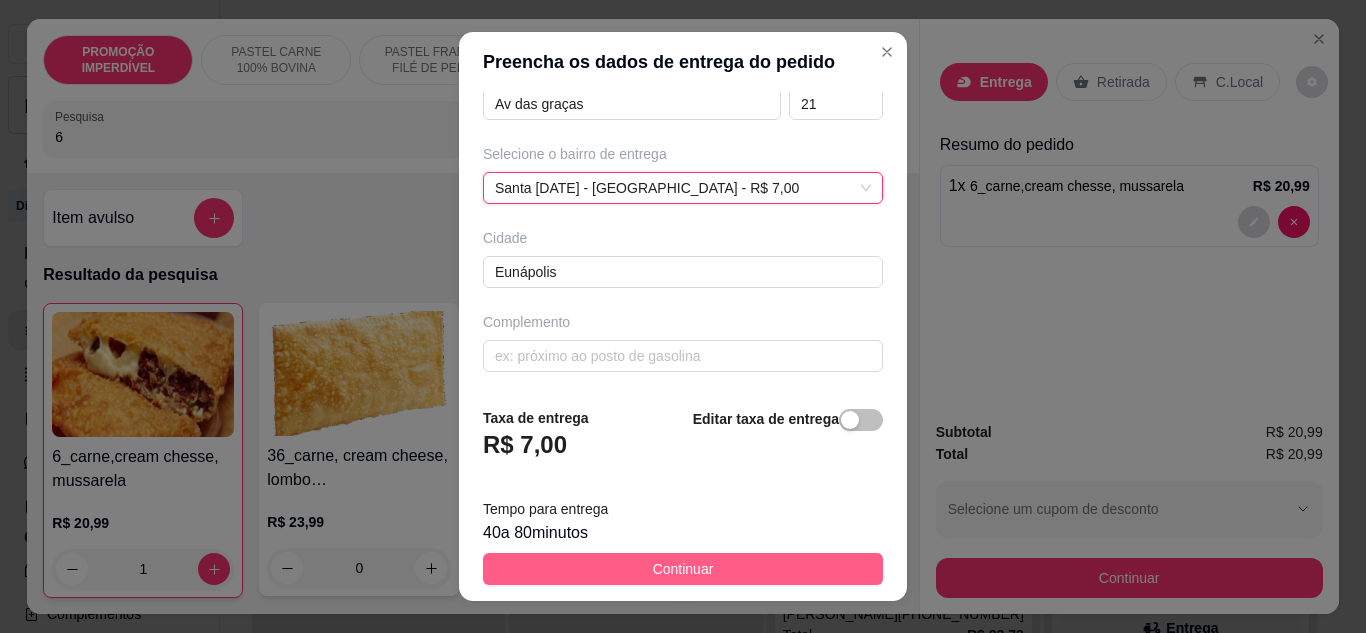 click on "Continuar" at bounding box center [683, 569] 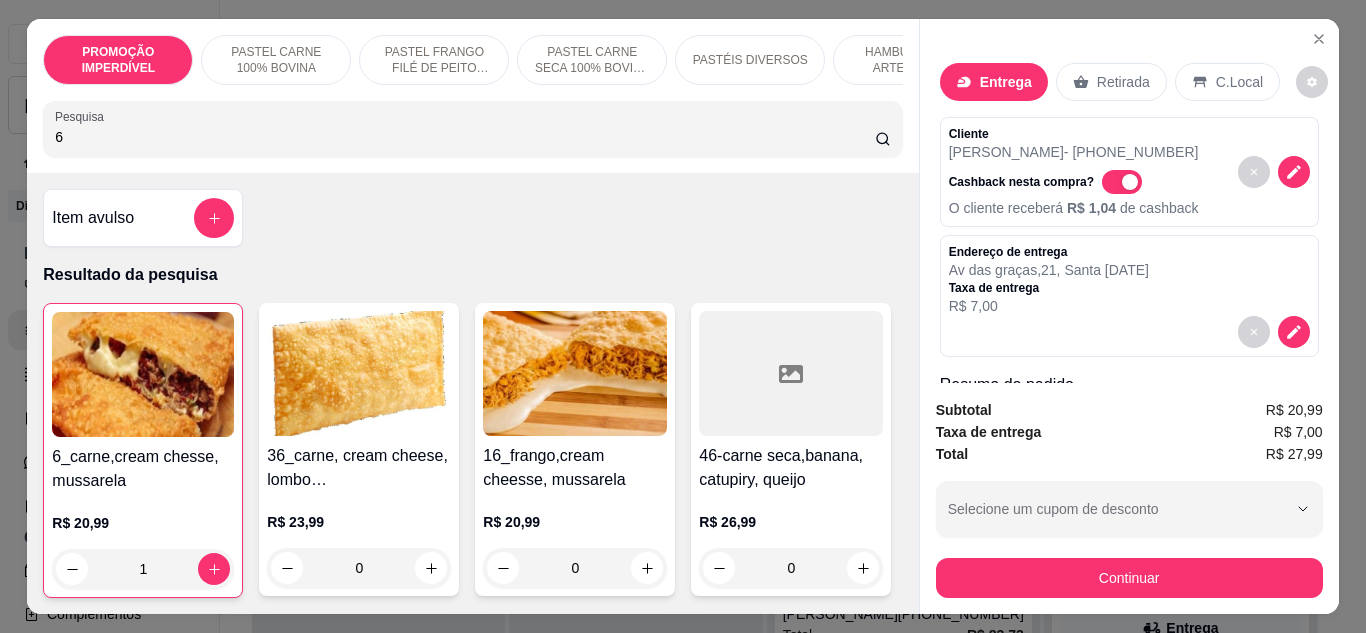 click on "6" at bounding box center [465, 137] 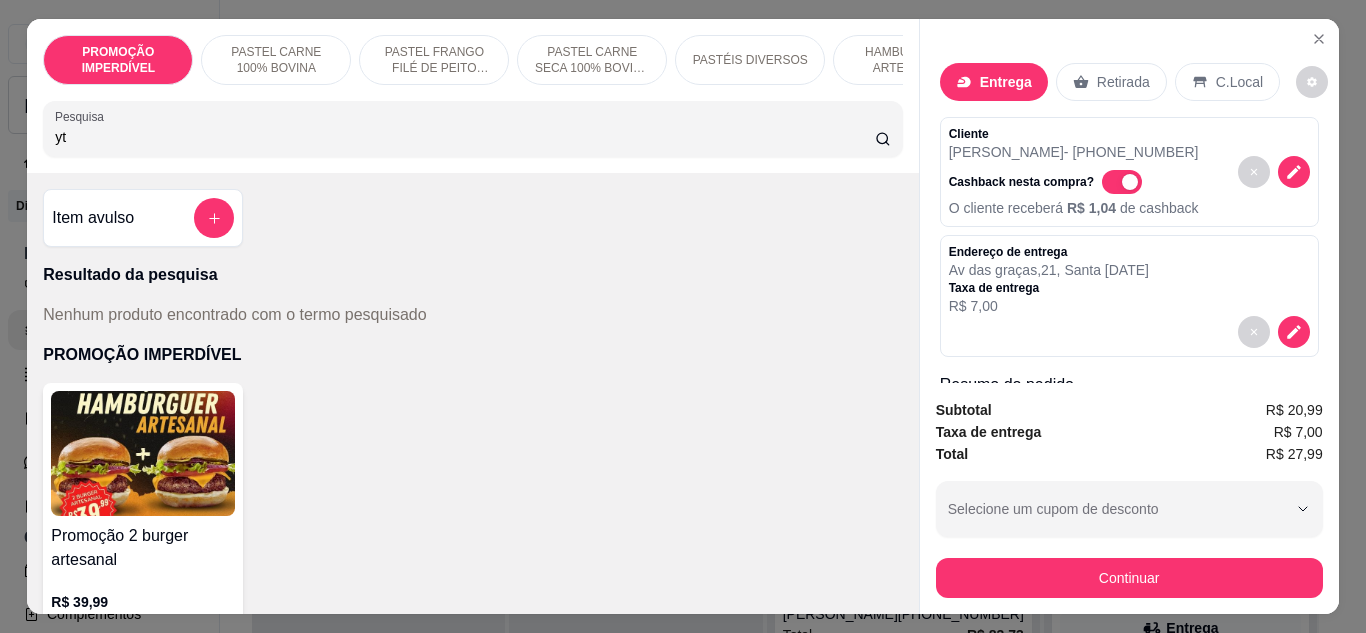 type on "y" 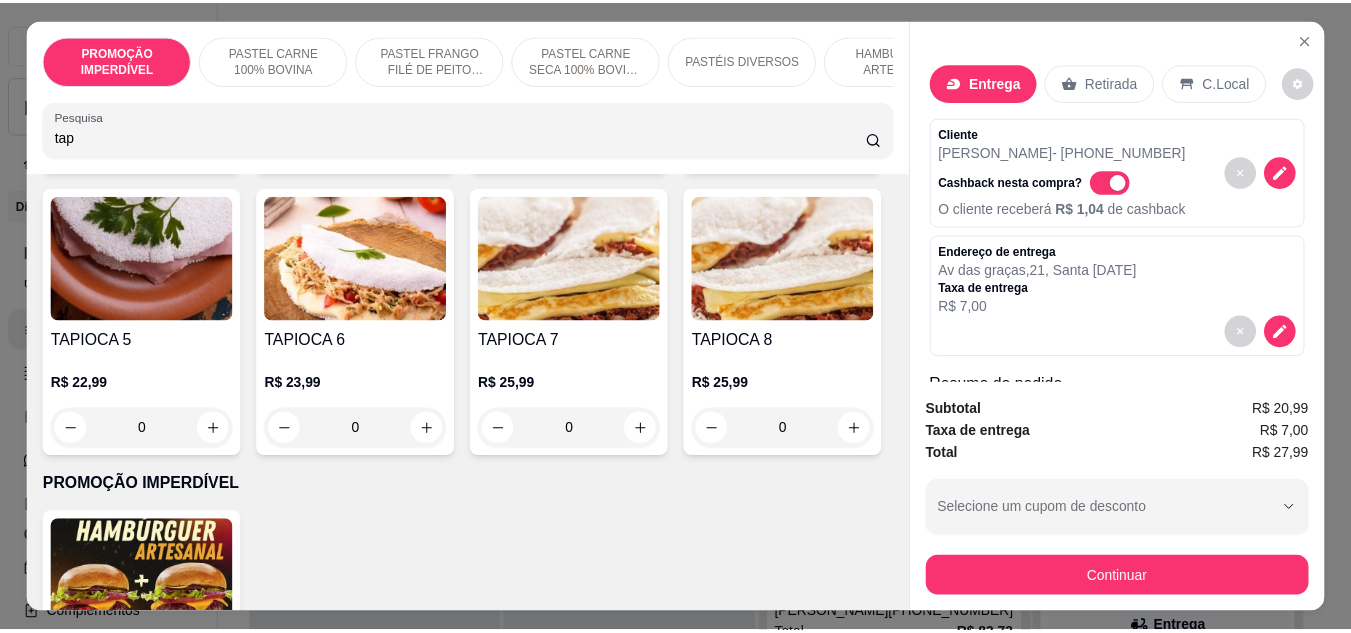 scroll, scrollTop: 800, scrollLeft: 0, axis: vertical 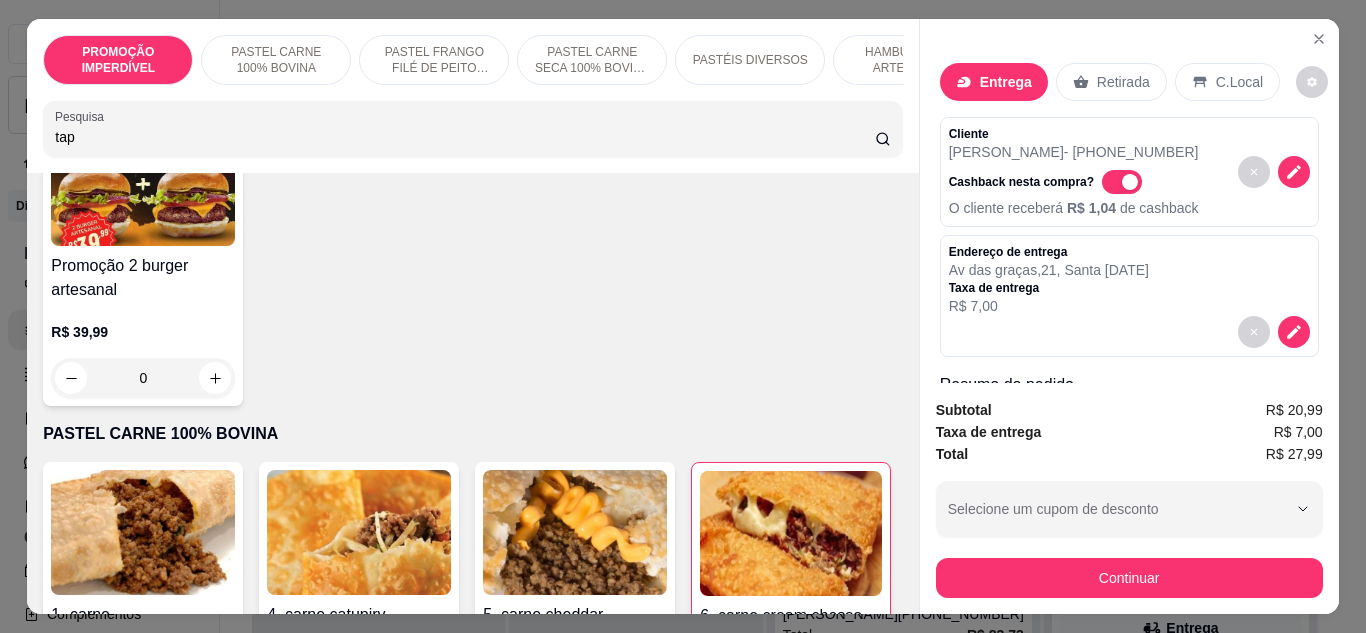 type on "tap" 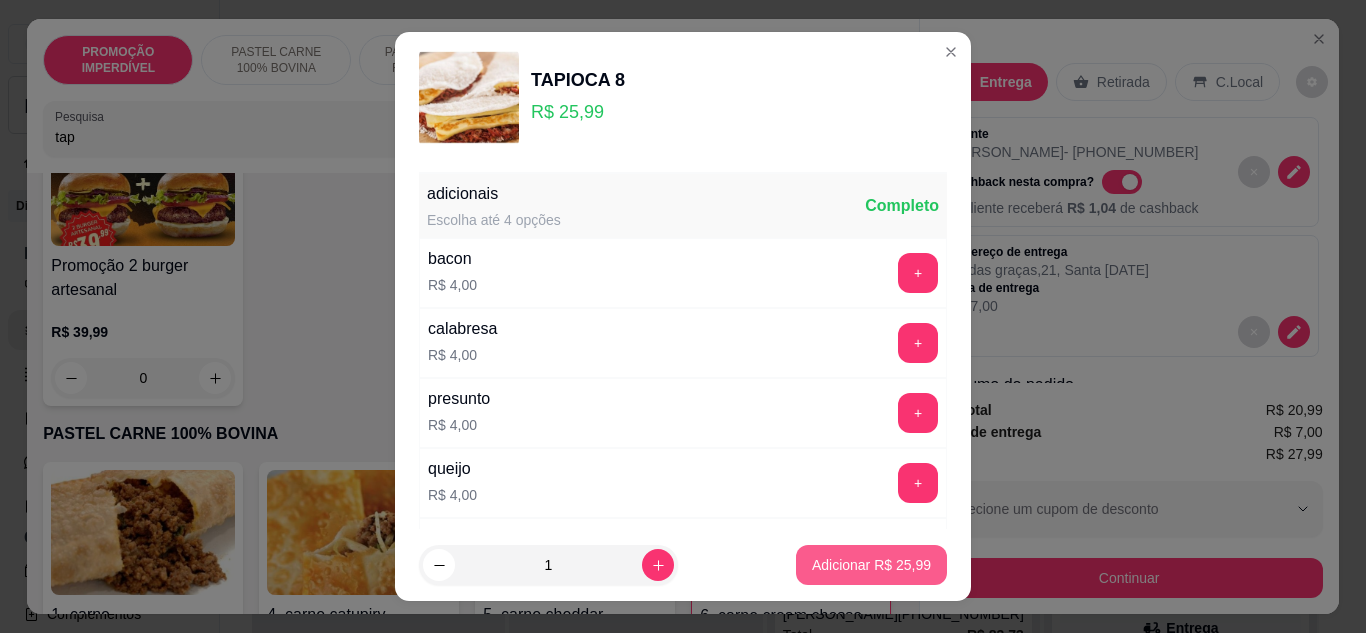 click on "Adicionar   R$ 25,99" at bounding box center (871, 565) 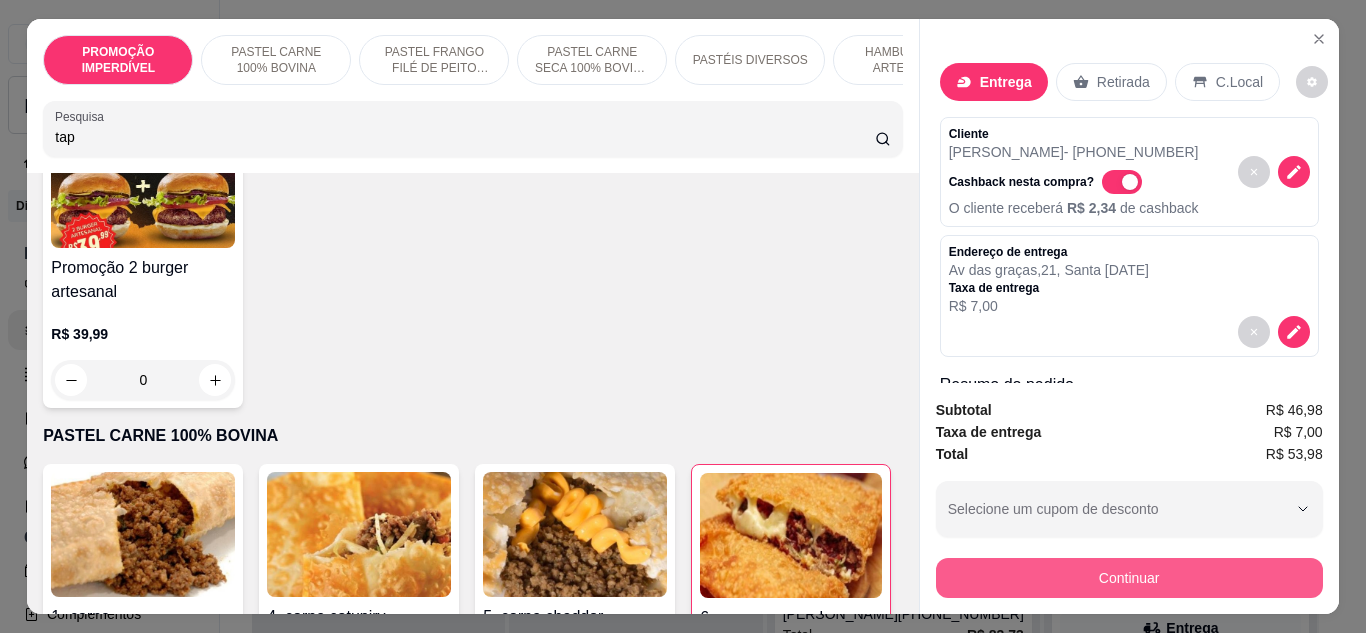 click on "Continuar" at bounding box center [1129, 578] 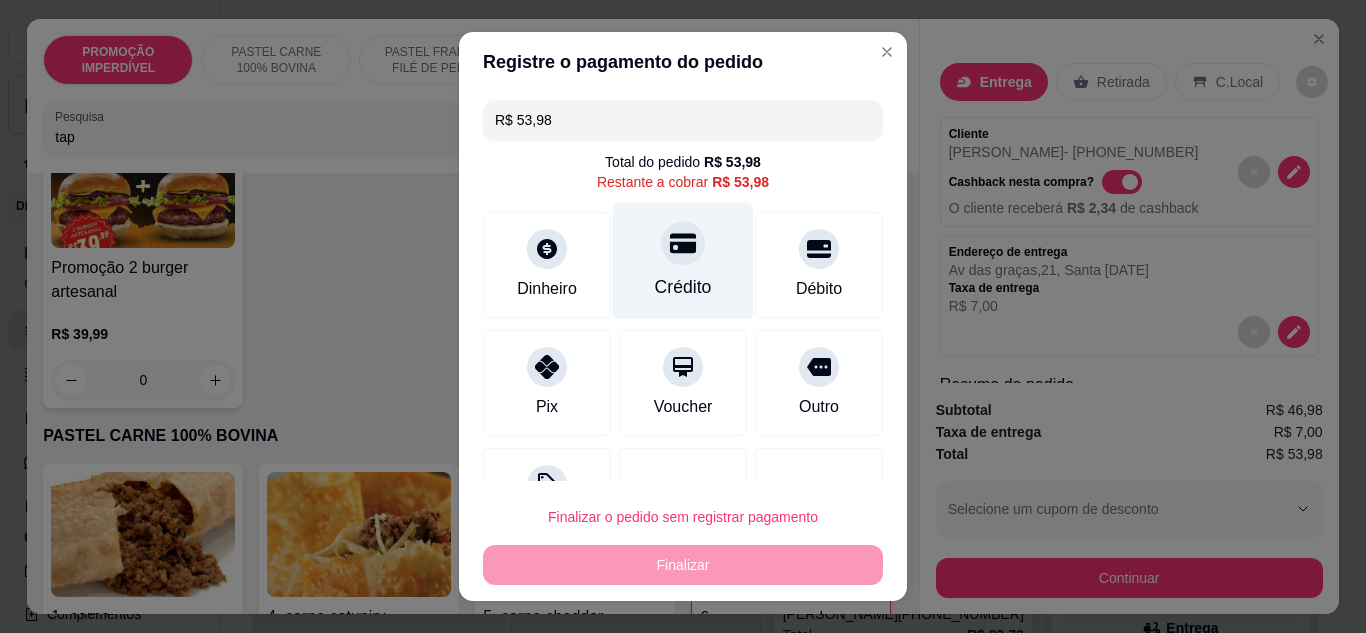 click at bounding box center [683, 243] 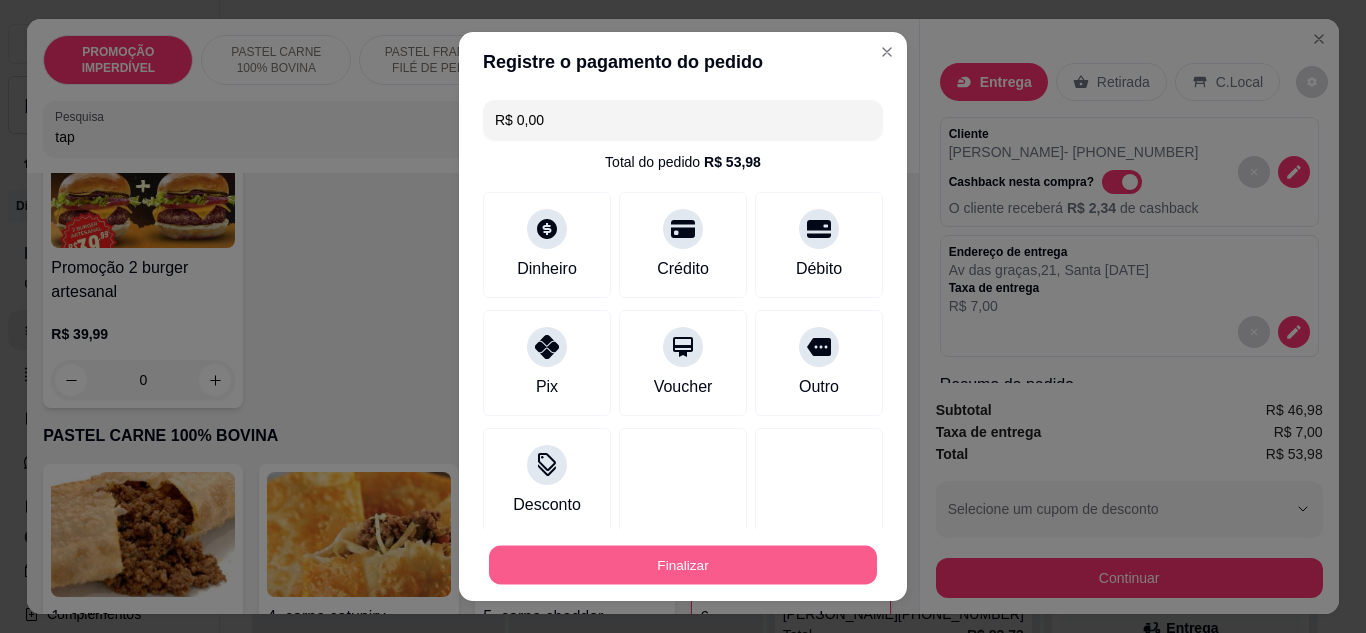 click on "Finalizar" at bounding box center (683, 565) 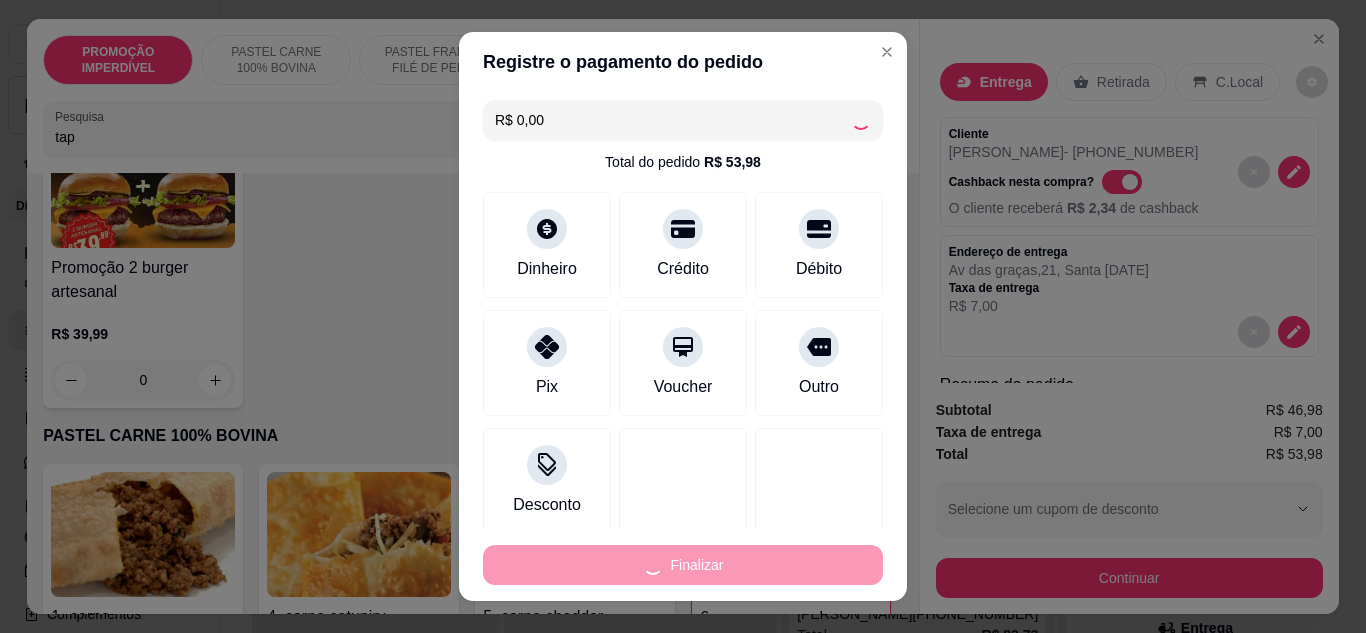 type on "0" 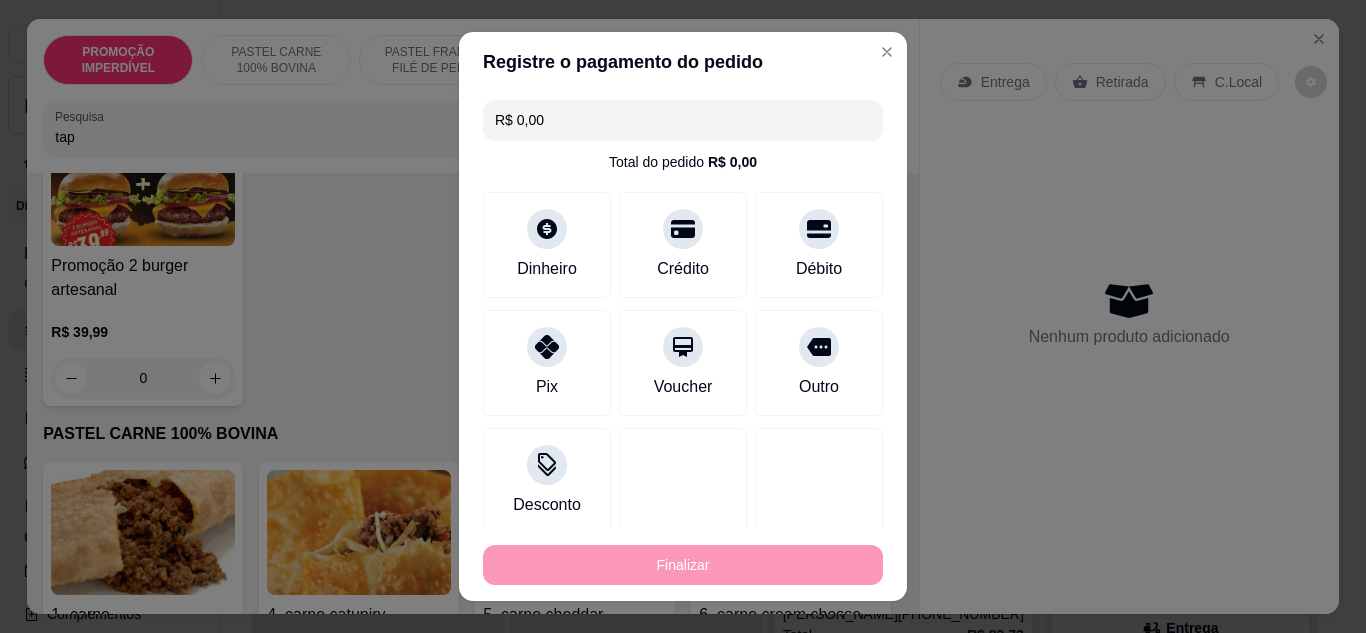 type on "-R$ 53,98" 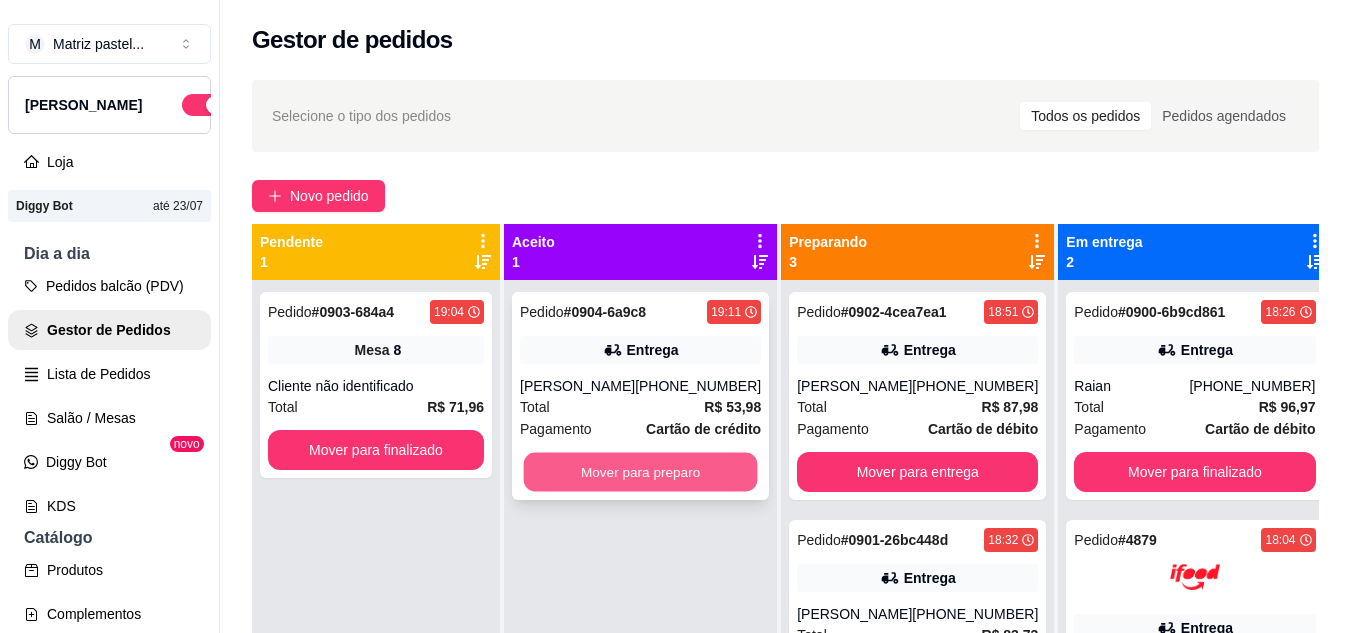 click on "Mover para preparo" at bounding box center [641, 472] 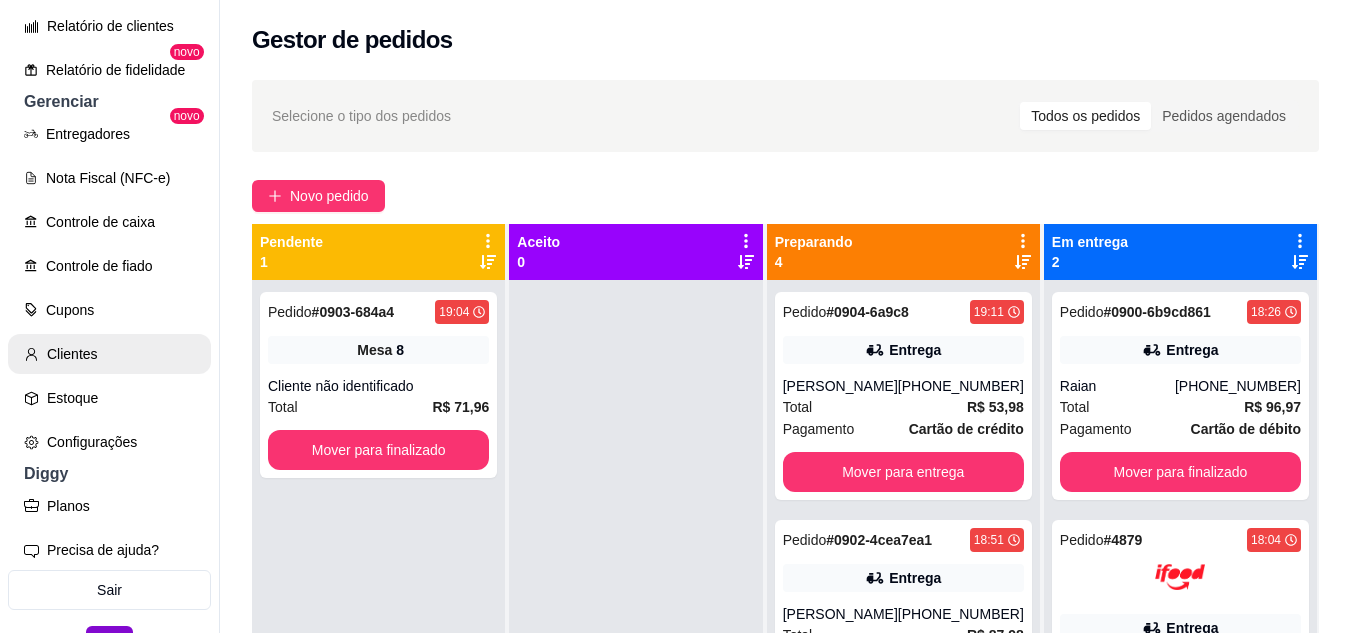 scroll, scrollTop: 737, scrollLeft: 0, axis: vertical 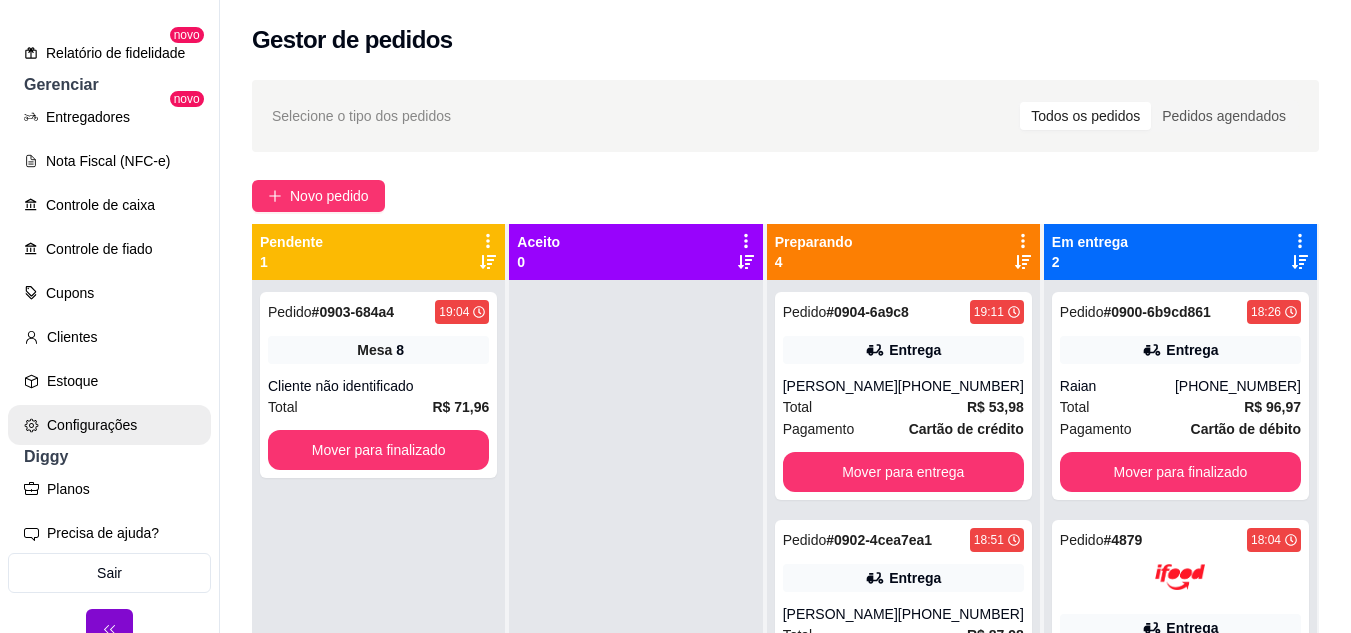 click 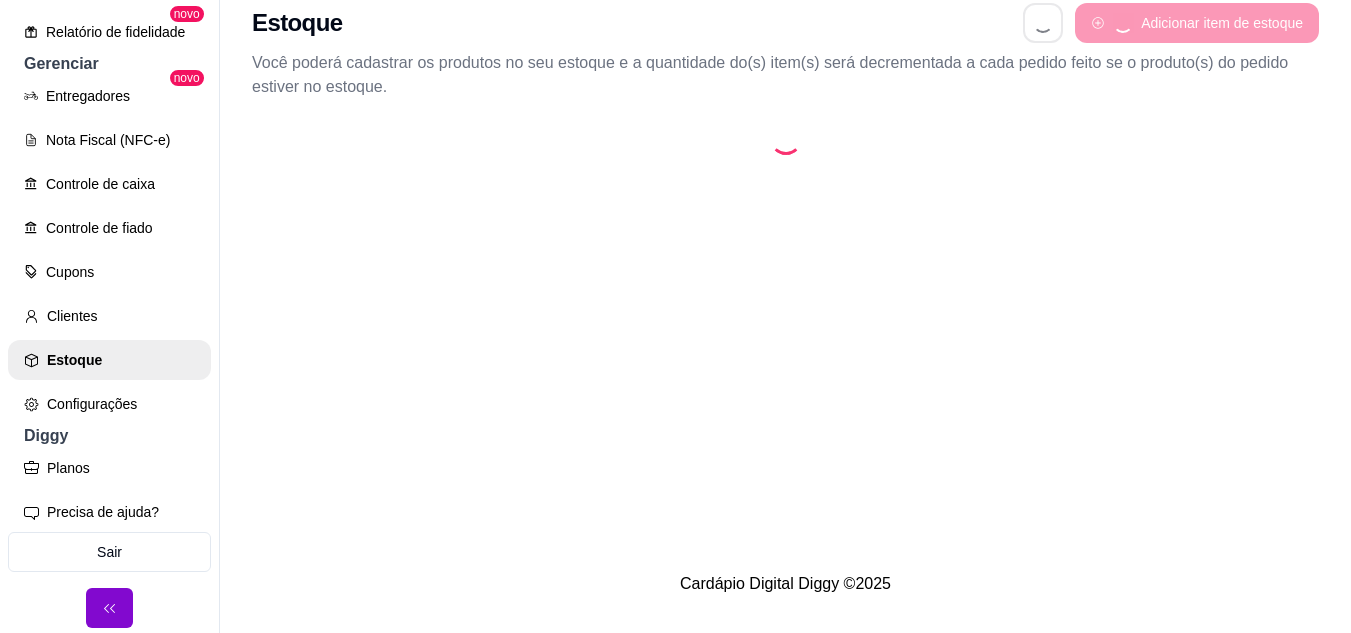 scroll, scrollTop: 32, scrollLeft: 0, axis: vertical 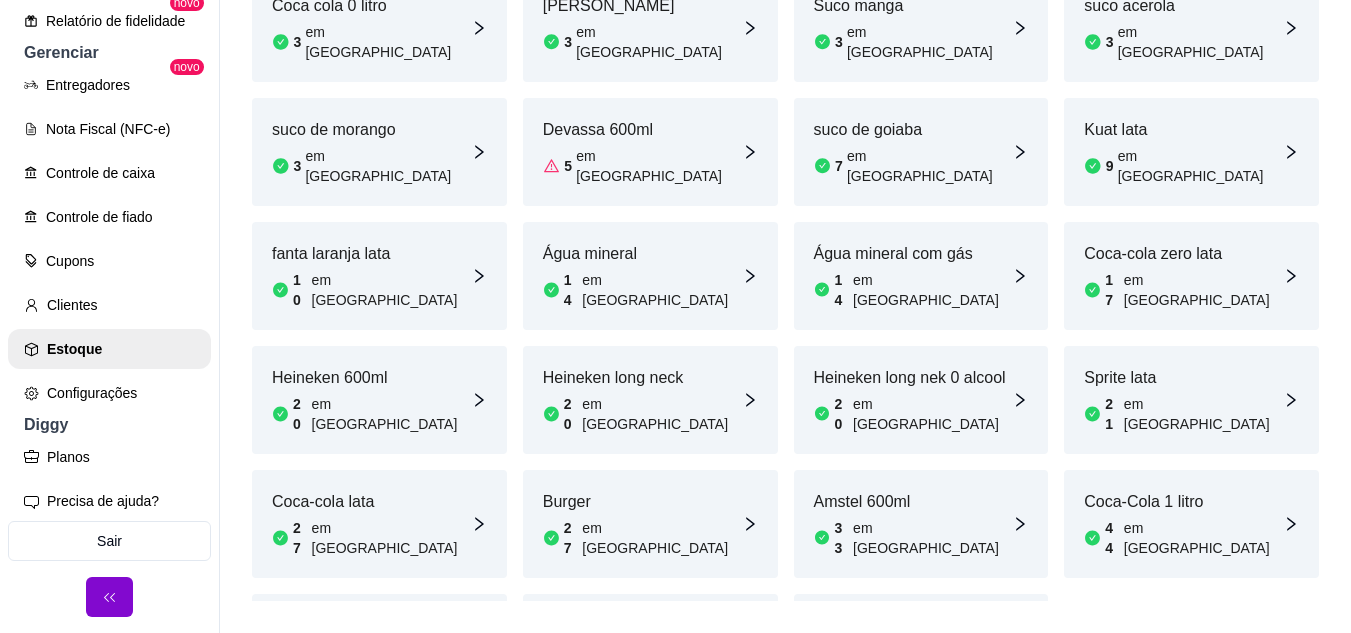 click on "Burger" at bounding box center [642, 502] 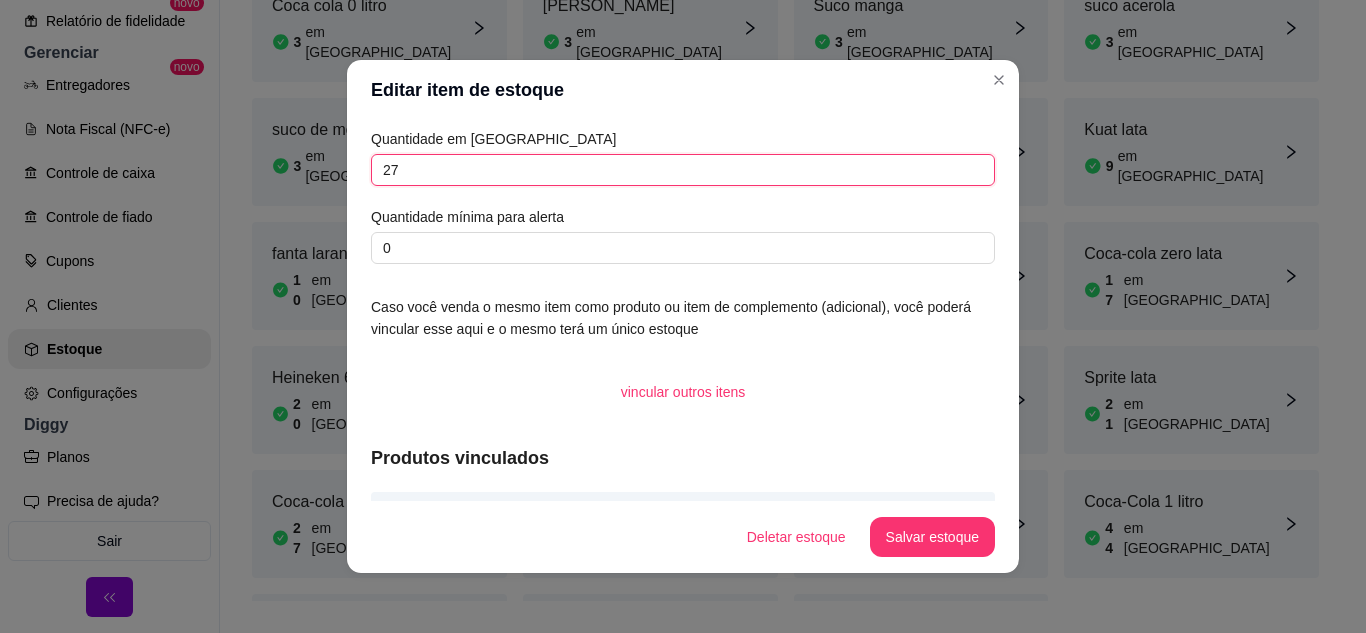 click on "27" at bounding box center [683, 170] 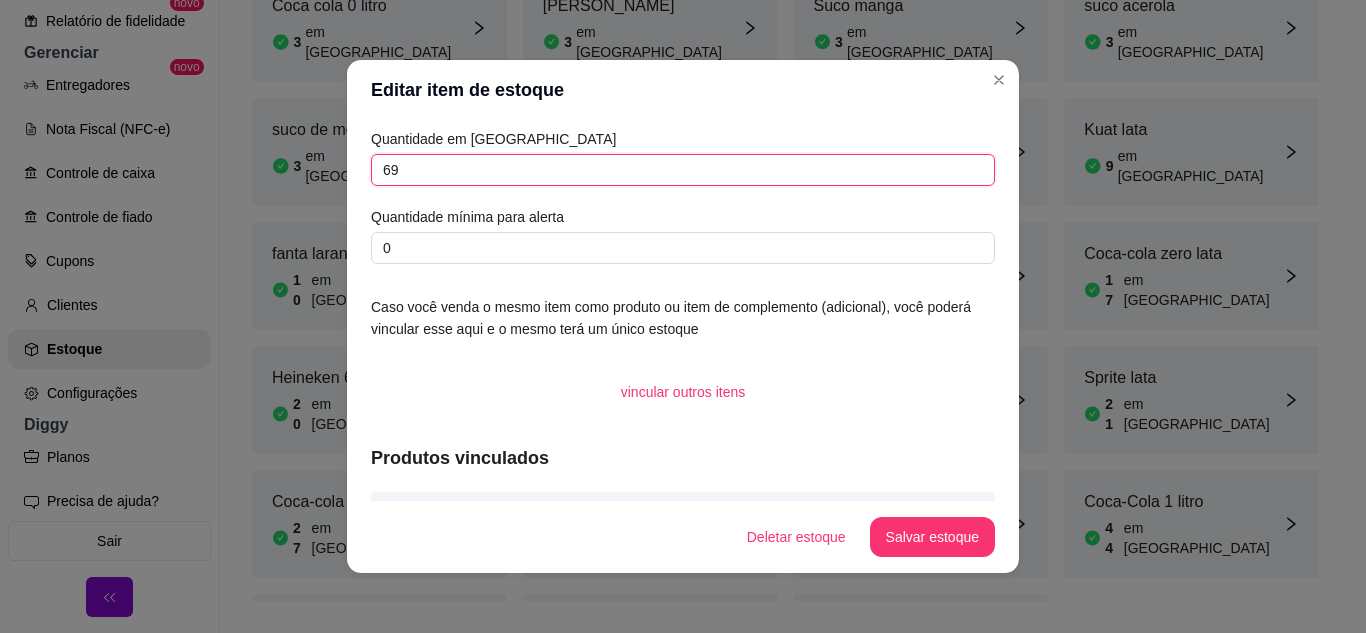 type on "69" 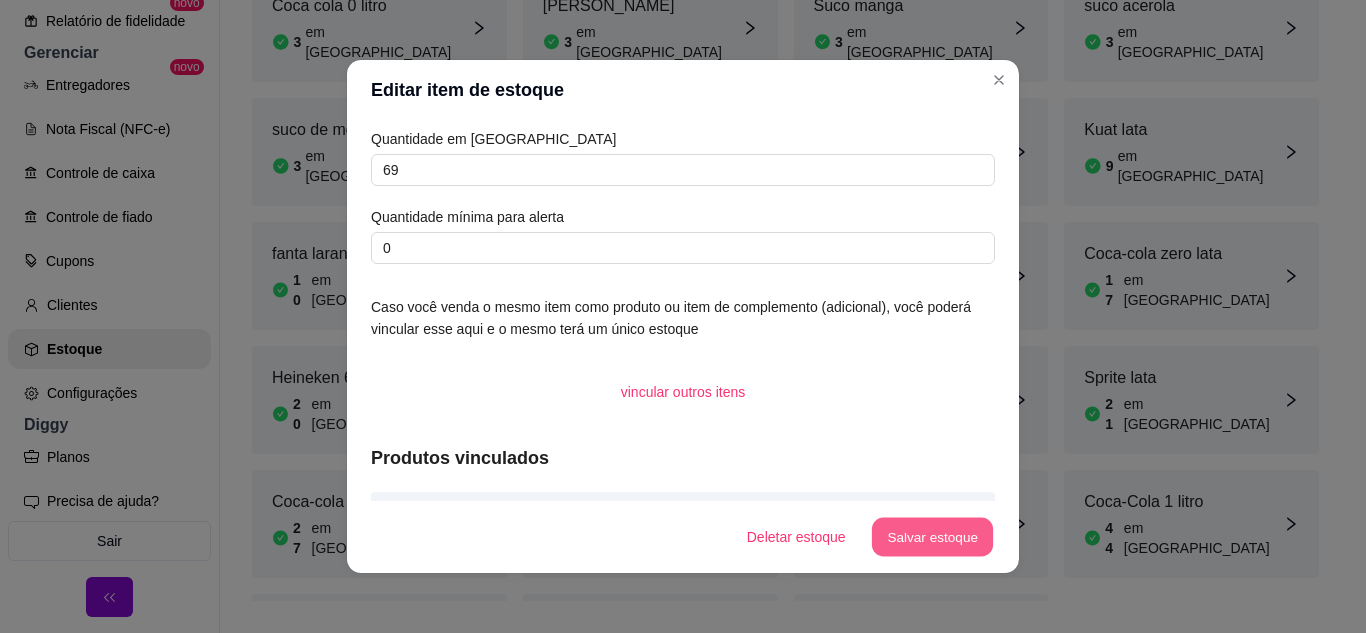 click on "Salvar estoque" at bounding box center (932, 537) 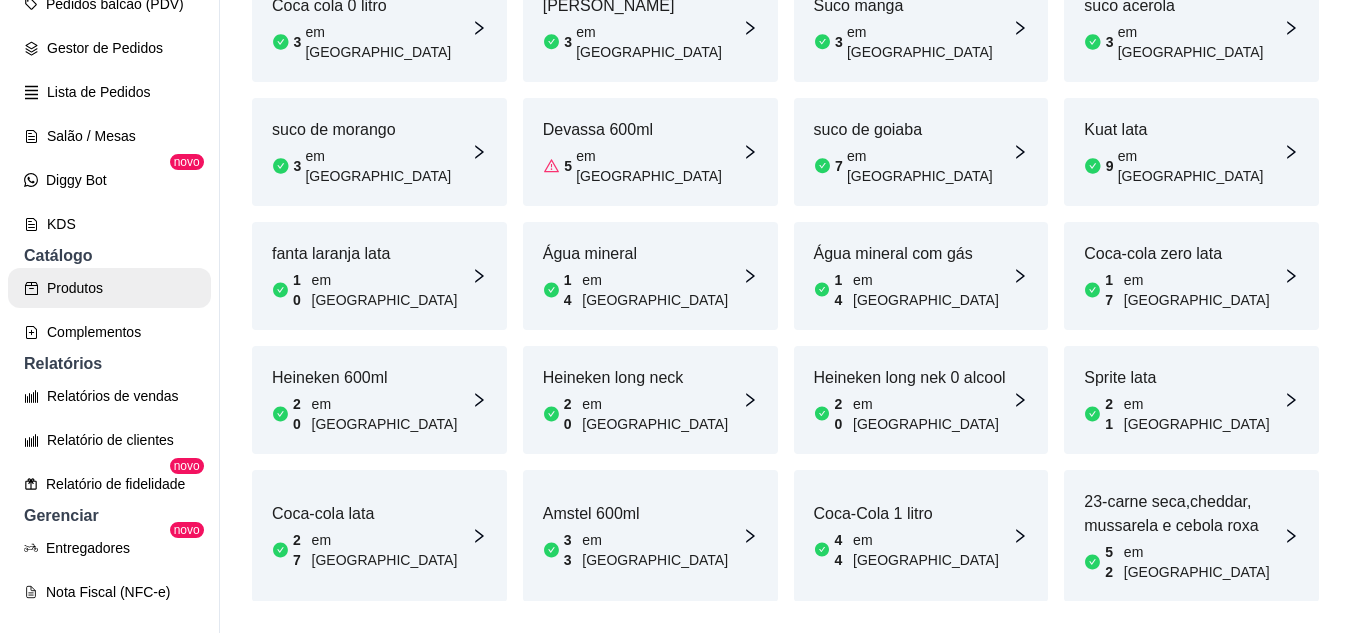 scroll, scrollTop: 137, scrollLeft: 0, axis: vertical 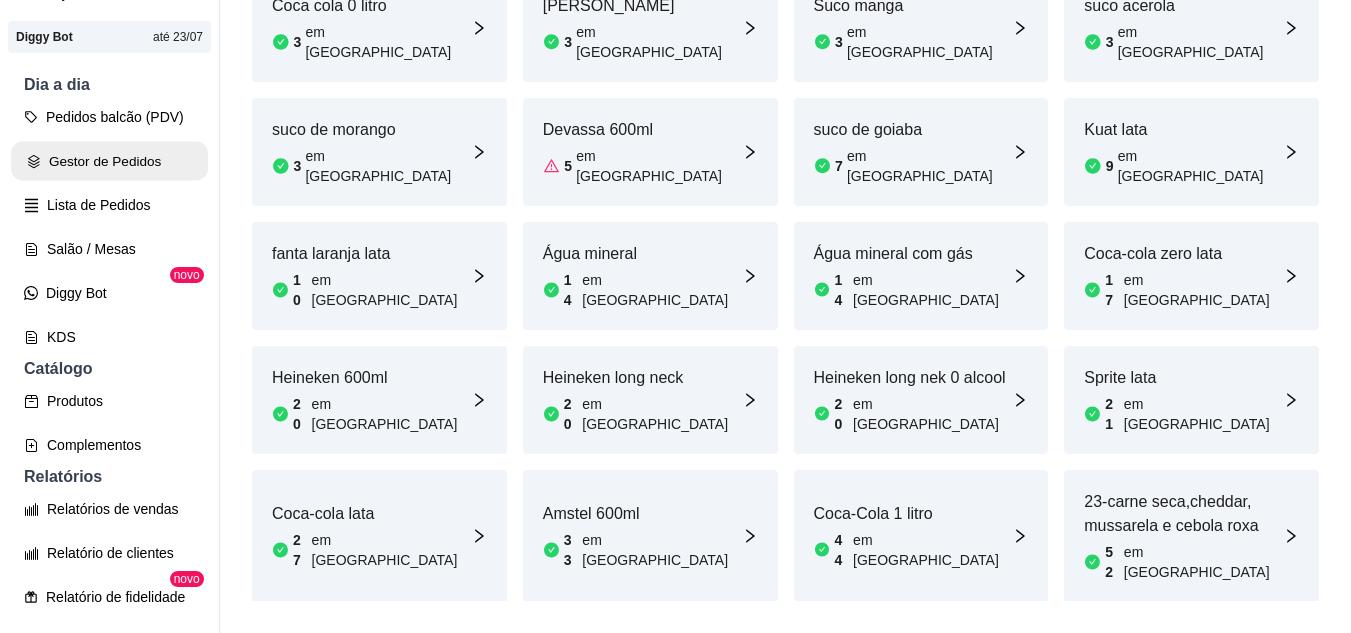 click on "Gestor de Pedidos" at bounding box center [109, 161] 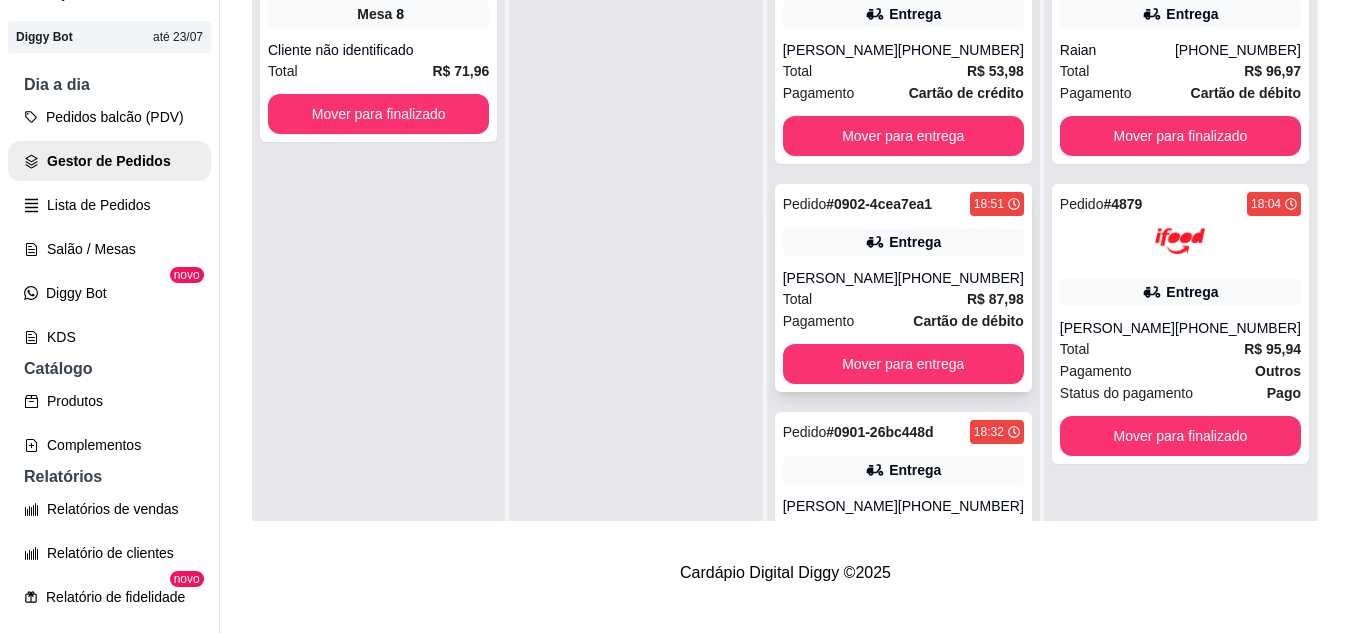 scroll, scrollTop: 0, scrollLeft: 0, axis: both 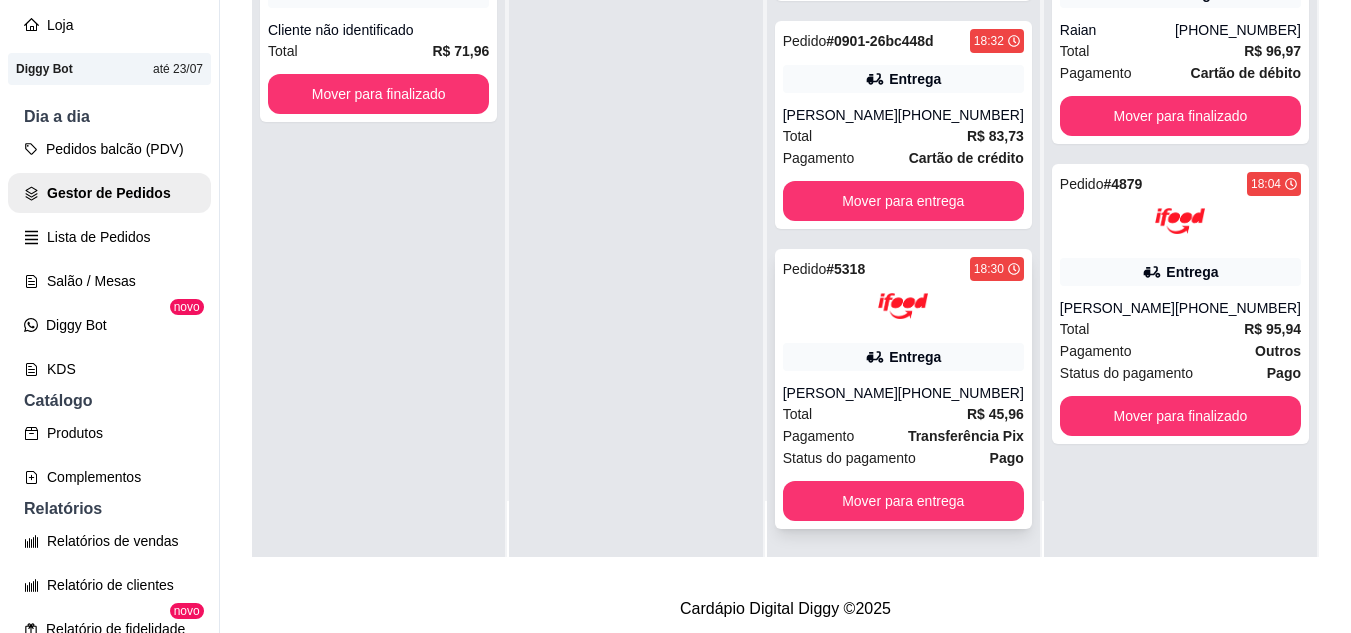 click on "Pedido  # 5318 18:30 Entrega [PERSON_NAME] [PHONE_NUMBER] Total R$ 45,96 Pagamento Transferência Pix Status do pagamento Pago Mover para entrega" at bounding box center (903, 389) 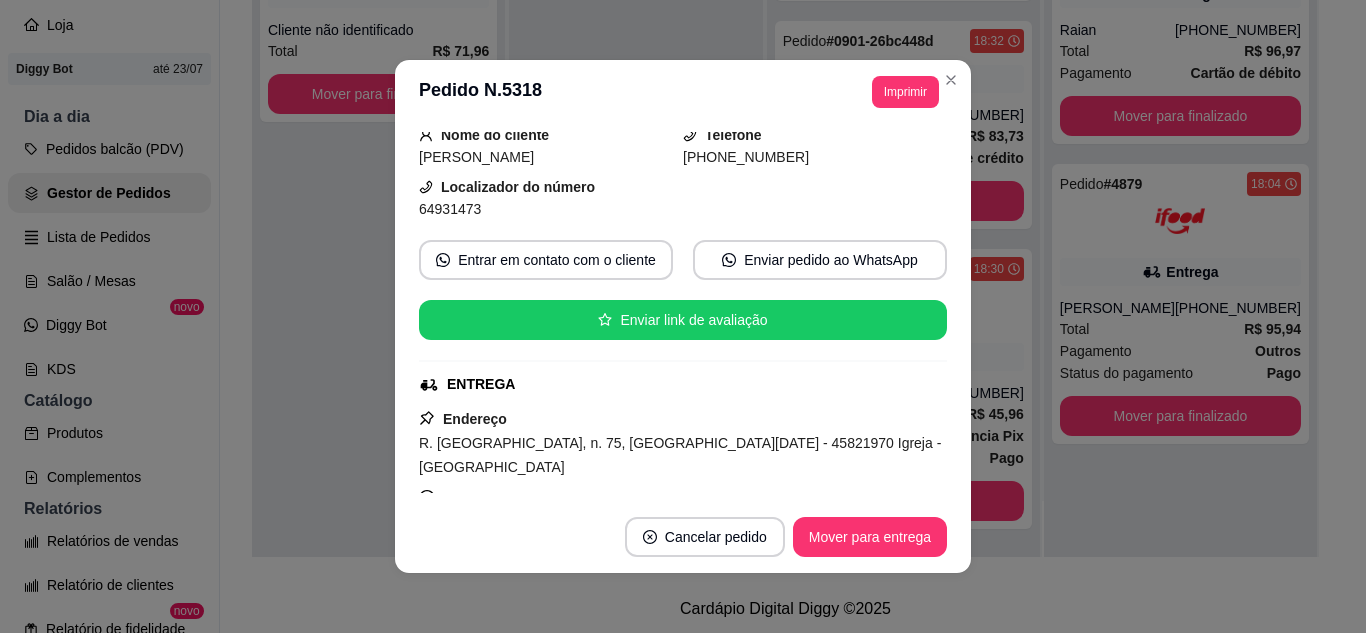 scroll, scrollTop: 100, scrollLeft: 0, axis: vertical 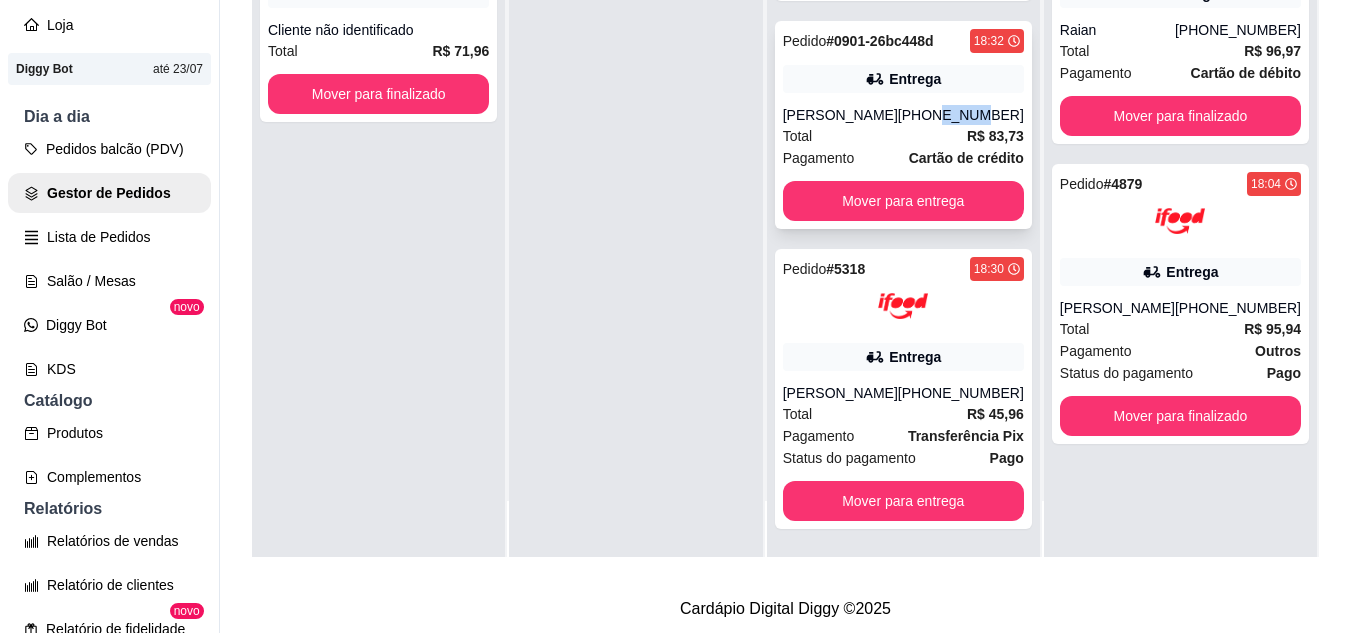 click on "[PHONE_NUMBER]" at bounding box center [961, 115] 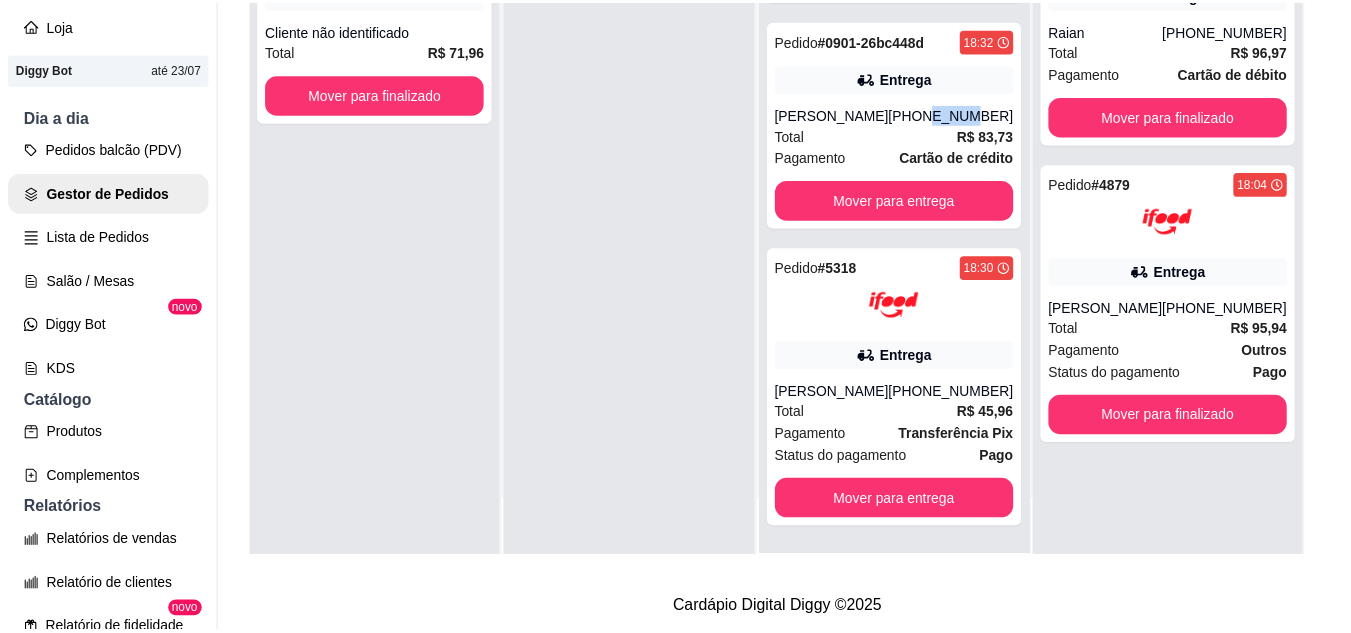 scroll, scrollTop: 100, scrollLeft: 0, axis: vertical 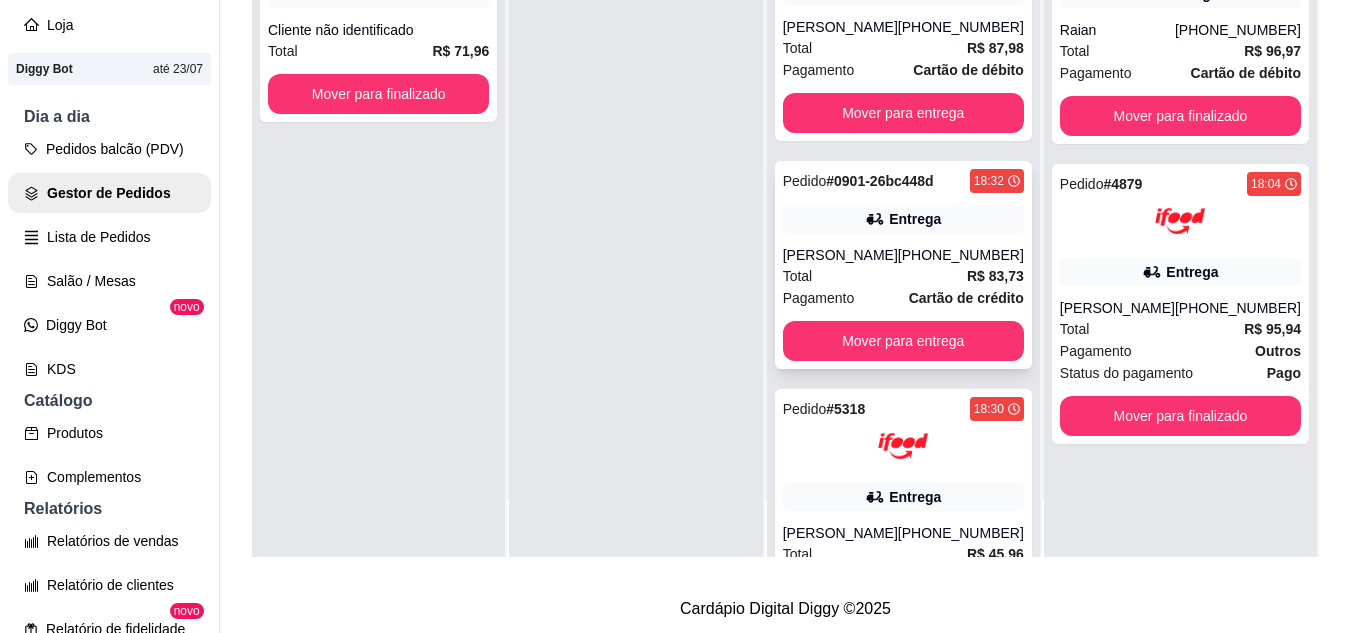 click on "Total R$ 83,73" at bounding box center (903, 276) 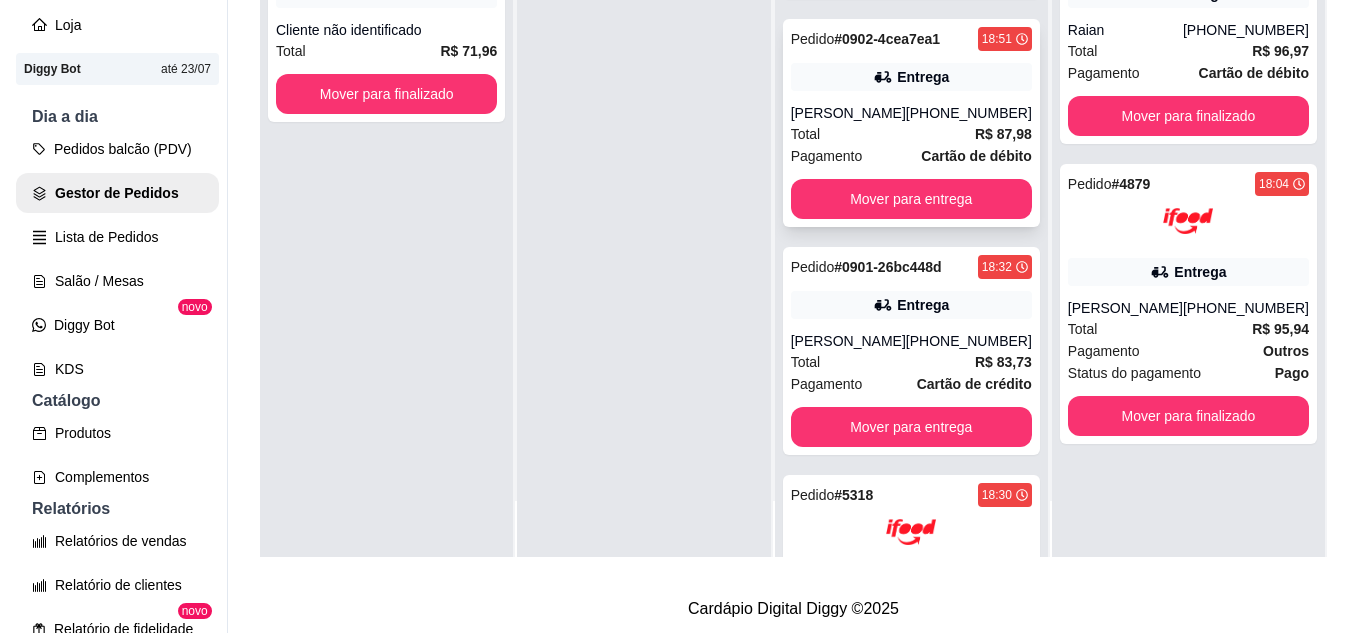 scroll, scrollTop: 31, scrollLeft: 0, axis: vertical 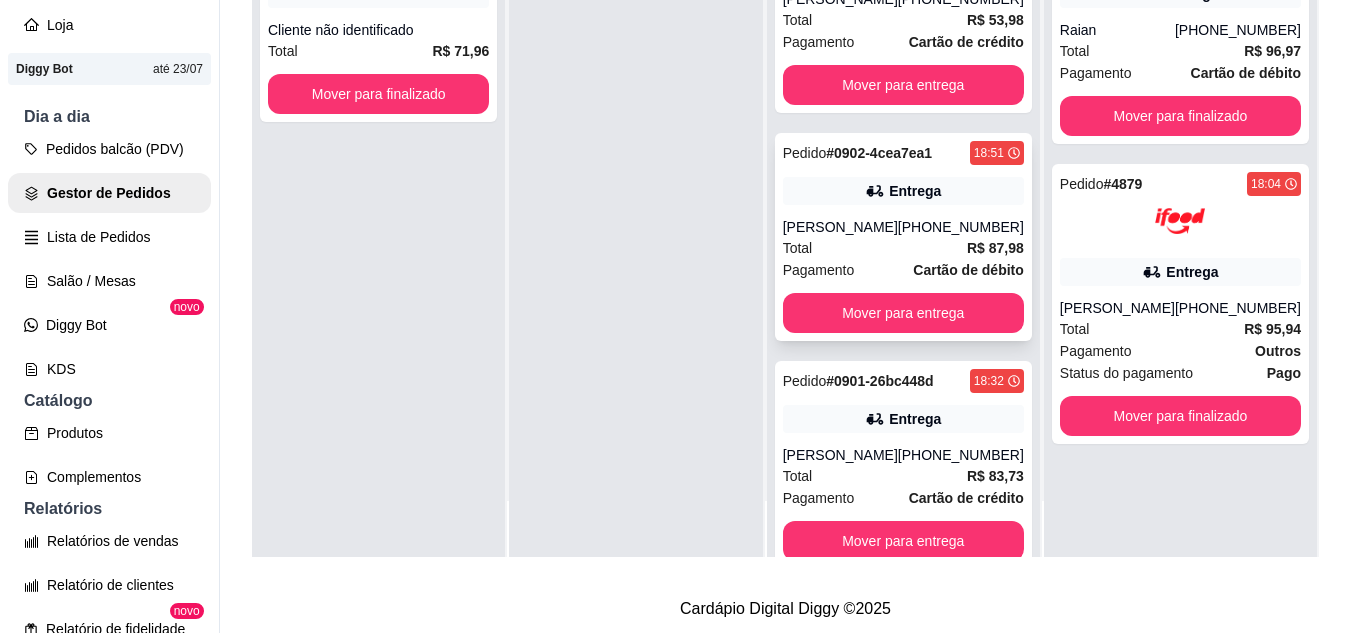click on "Entrega" at bounding box center (903, 191) 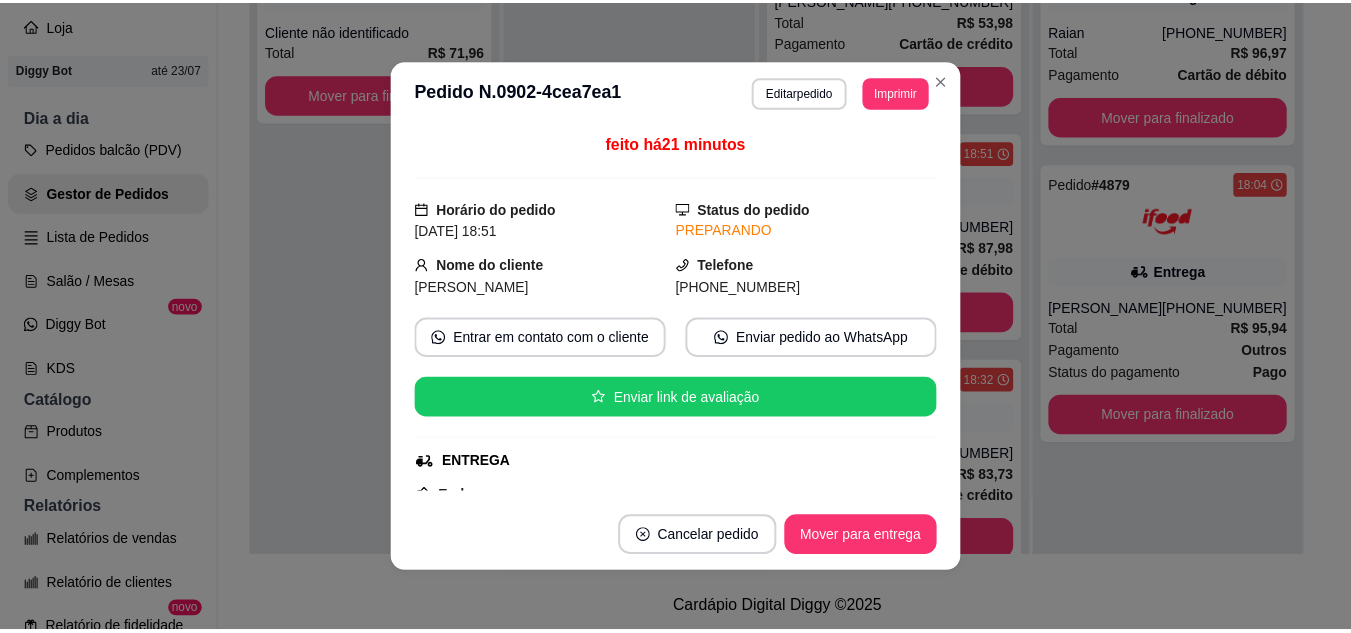 scroll, scrollTop: 100, scrollLeft: 0, axis: vertical 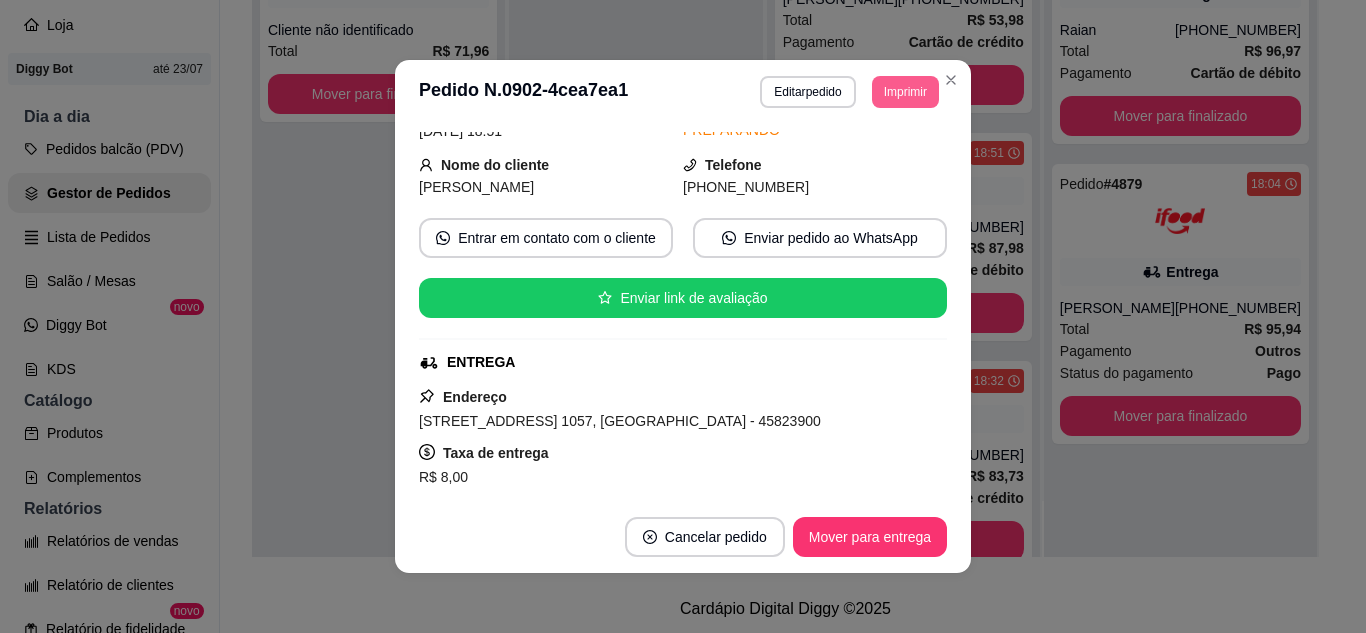click on "Imprimir" at bounding box center [905, 92] 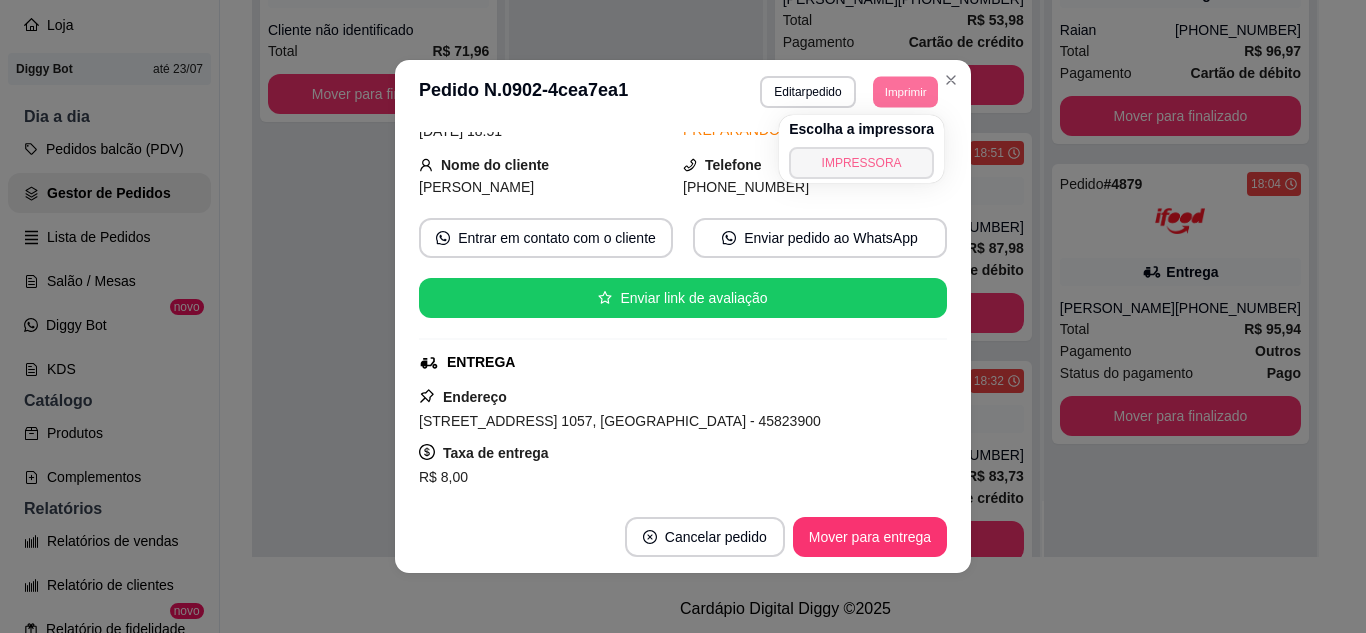 click on "IMPRESSORA" at bounding box center [861, 163] 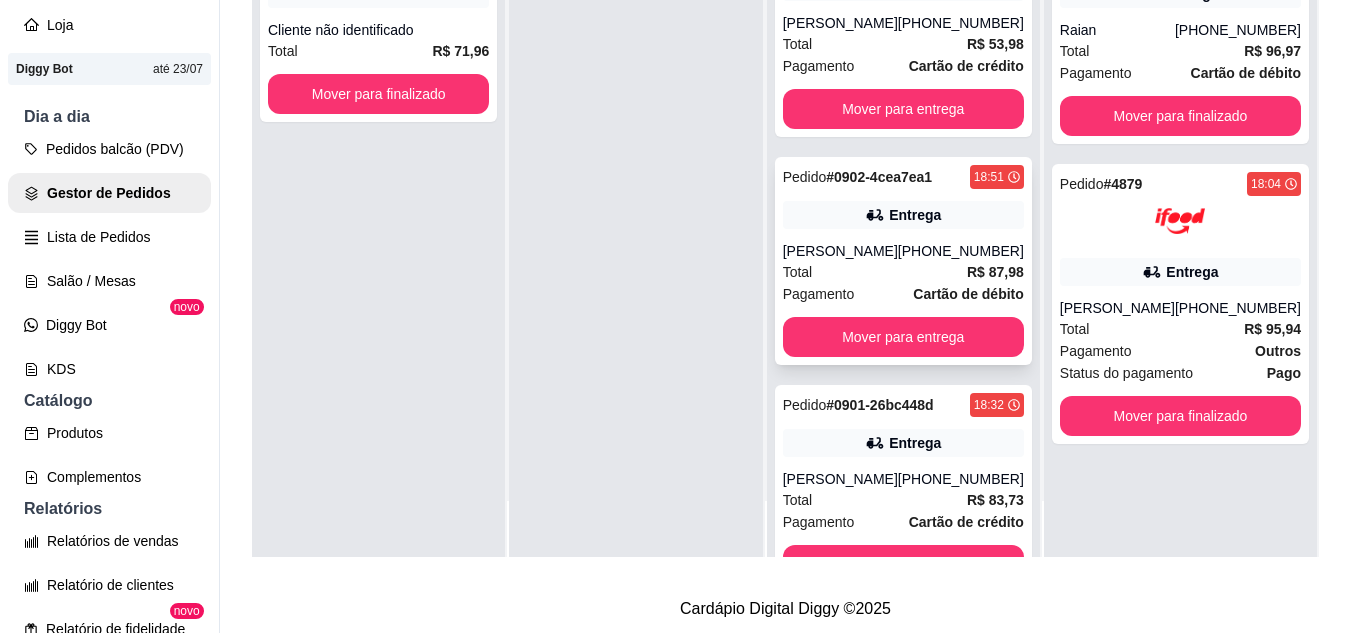 scroll, scrollTop: 0, scrollLeft: 0, axis: both 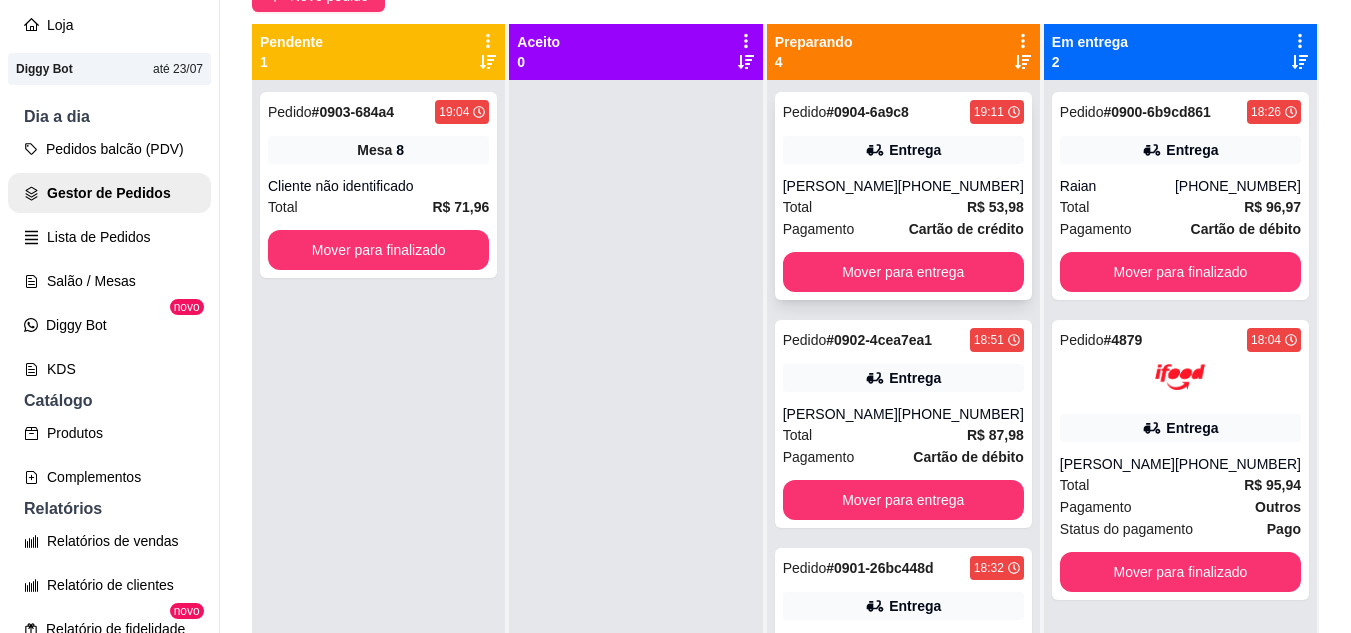 click on "Entrega" at bounding box center [915, 150] 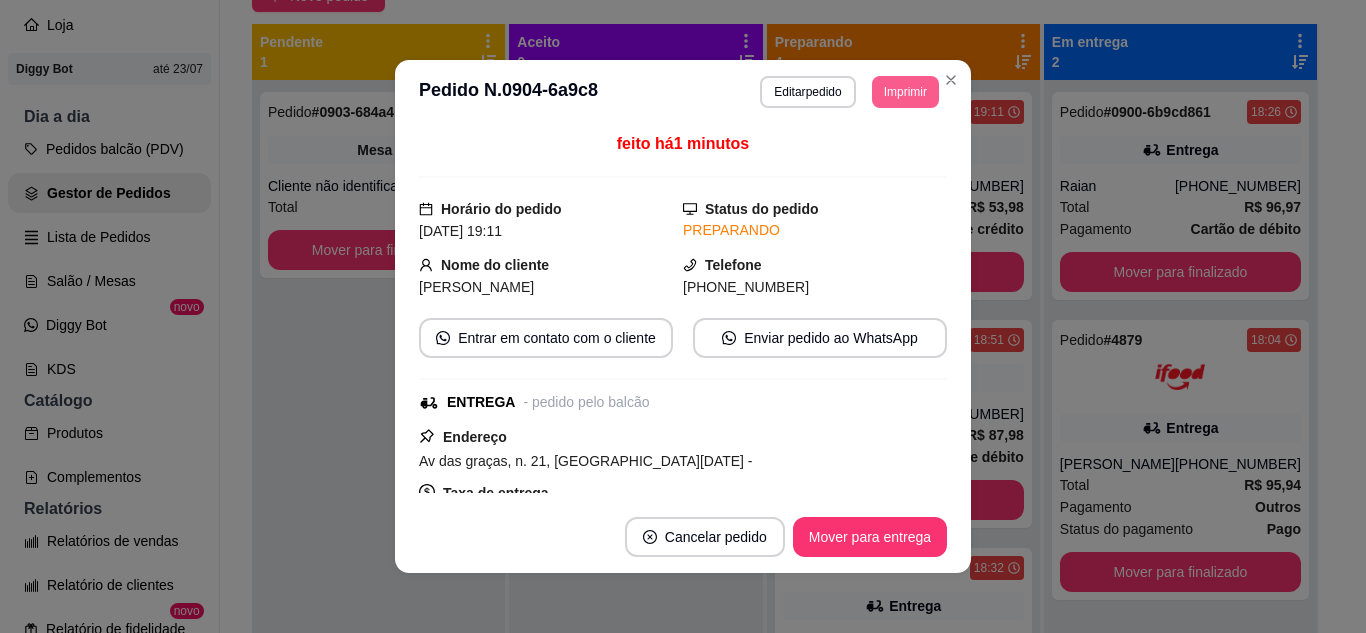 click on "Imprimir" at bounding box center [905, 92] 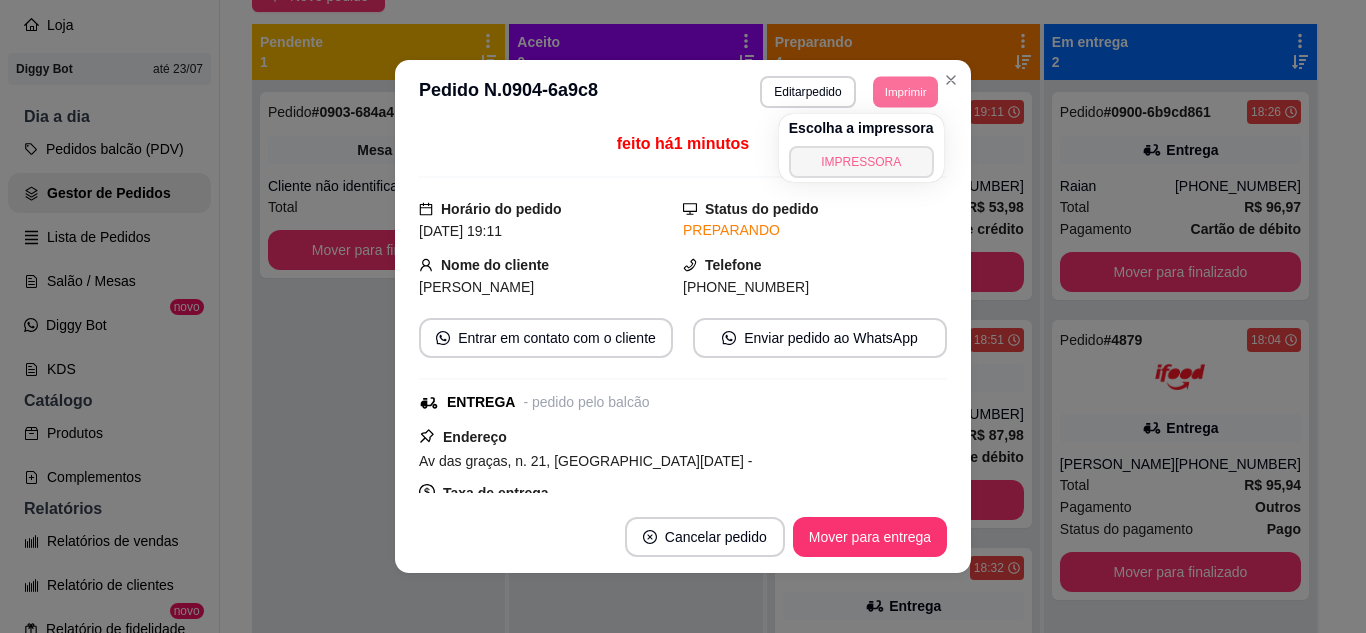 click on "IMPRESSORA" at bounding box center (861, 162) 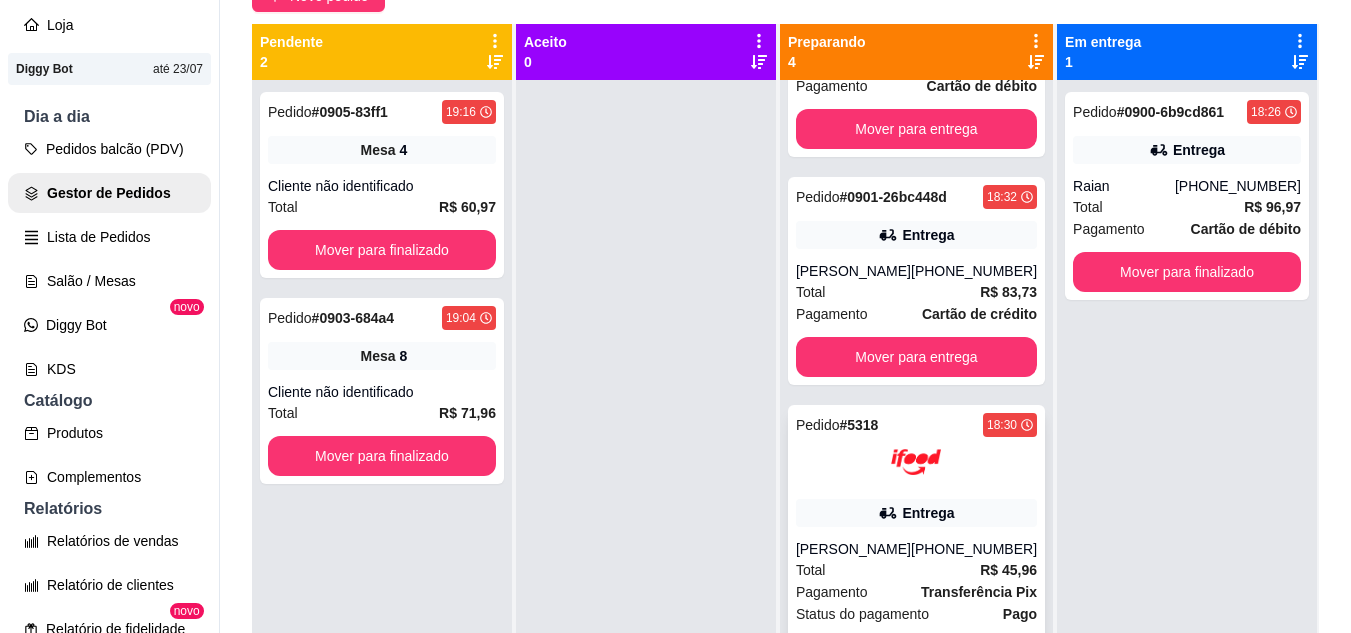 scroll, scrollTop: 431, scrollLeft: 0, axis: vertical 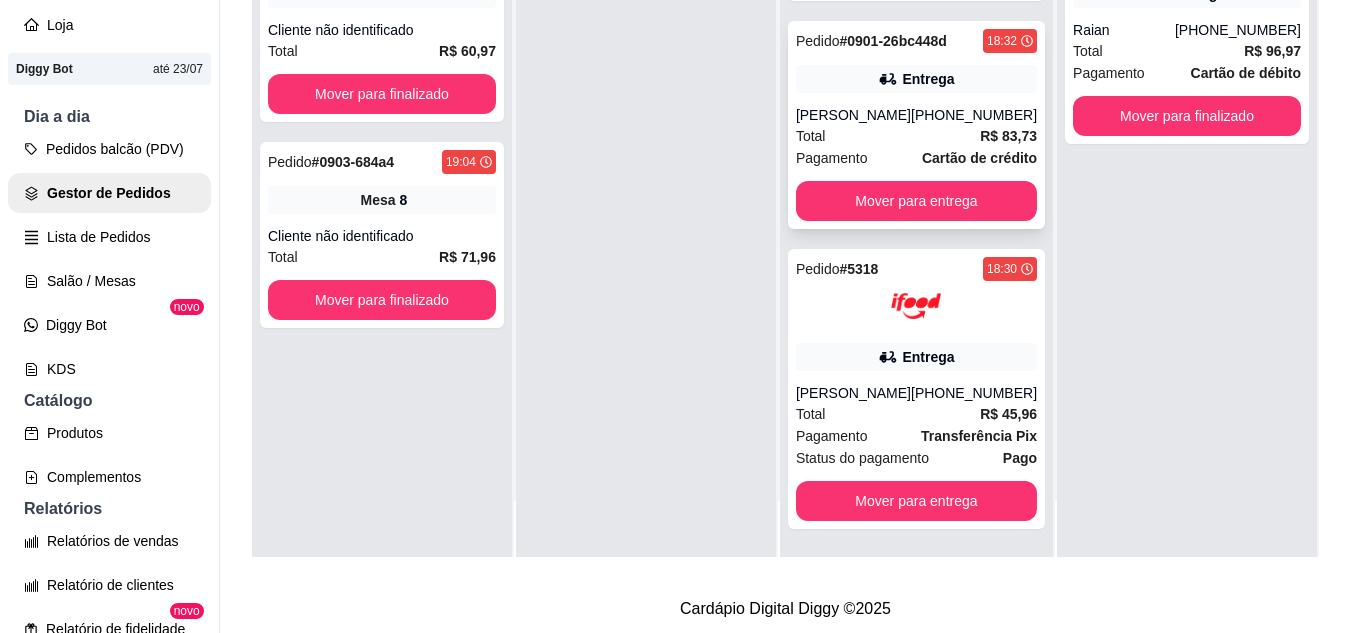 click on "Total R$ 83,73" at bounding box center (916, 136) 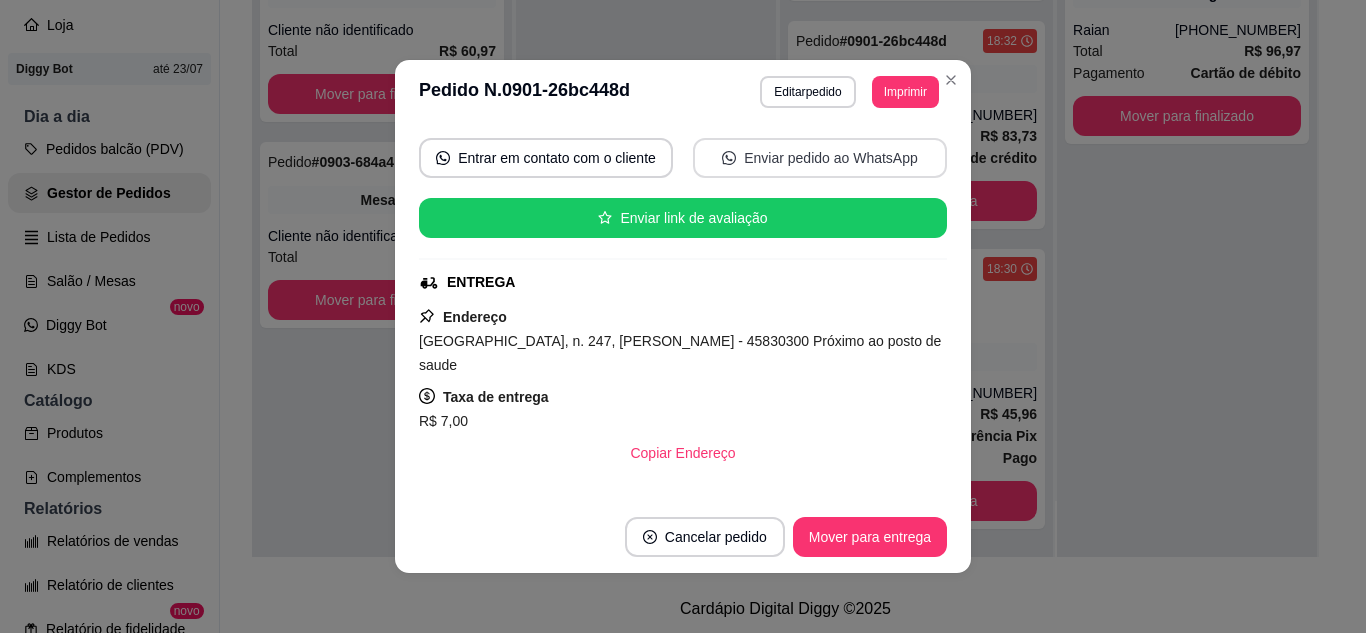 scroll, scrollTop: 200, scrollLeft: 0, axis: vertical 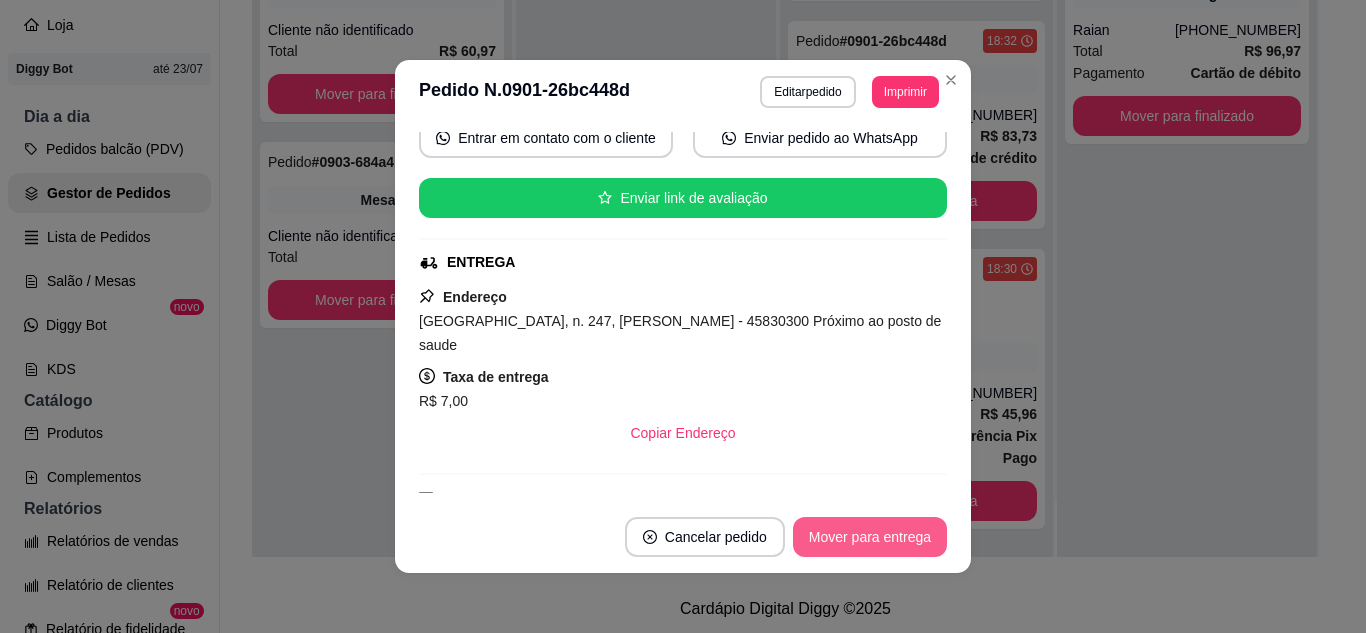 click on "Mover para entrega" at bounding box center [870, 537] 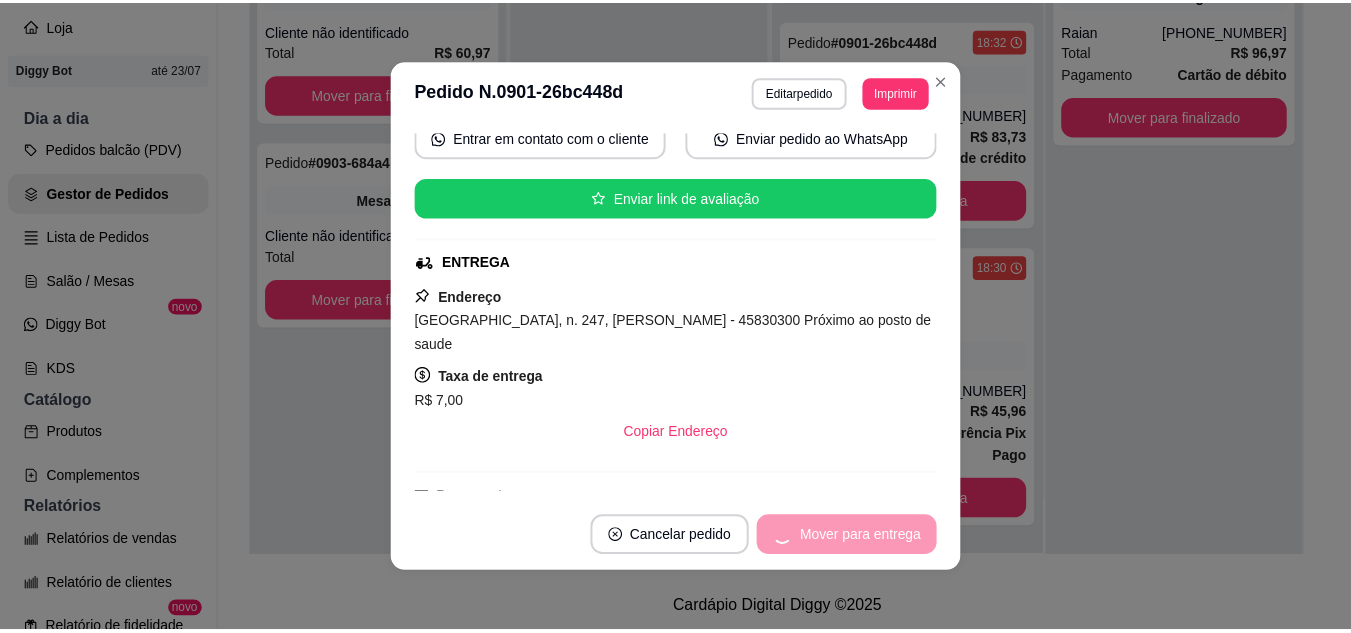 scroll, scrollTop: 183, scrollLeft: 0, axis: vertical 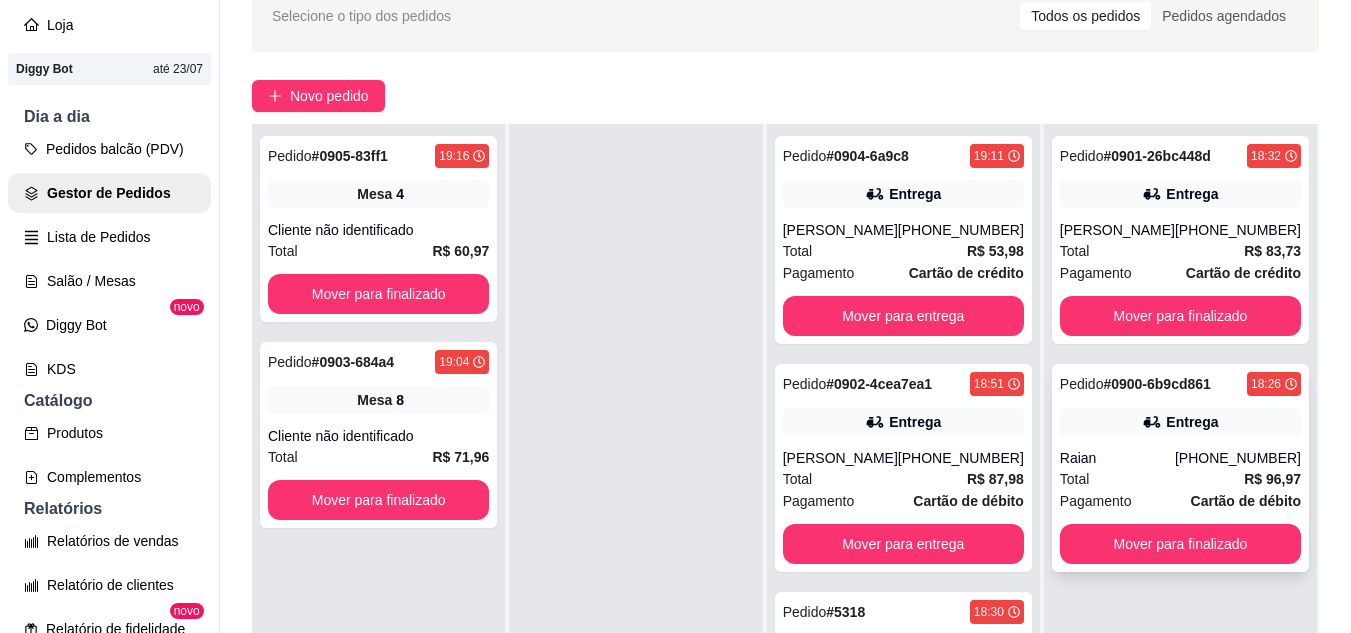 click on "Entrega" at bounding box center [1180, 422] 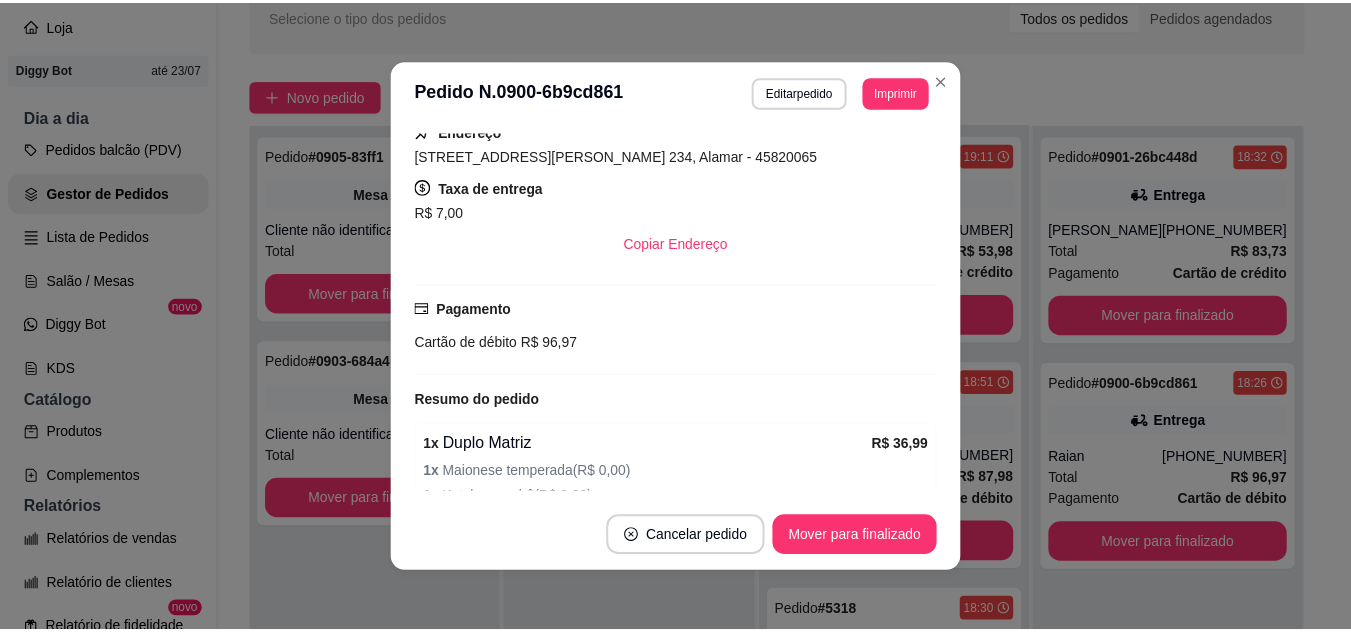 scroll, scrollTop: 400, scrollLeft: 0, axis: vertical 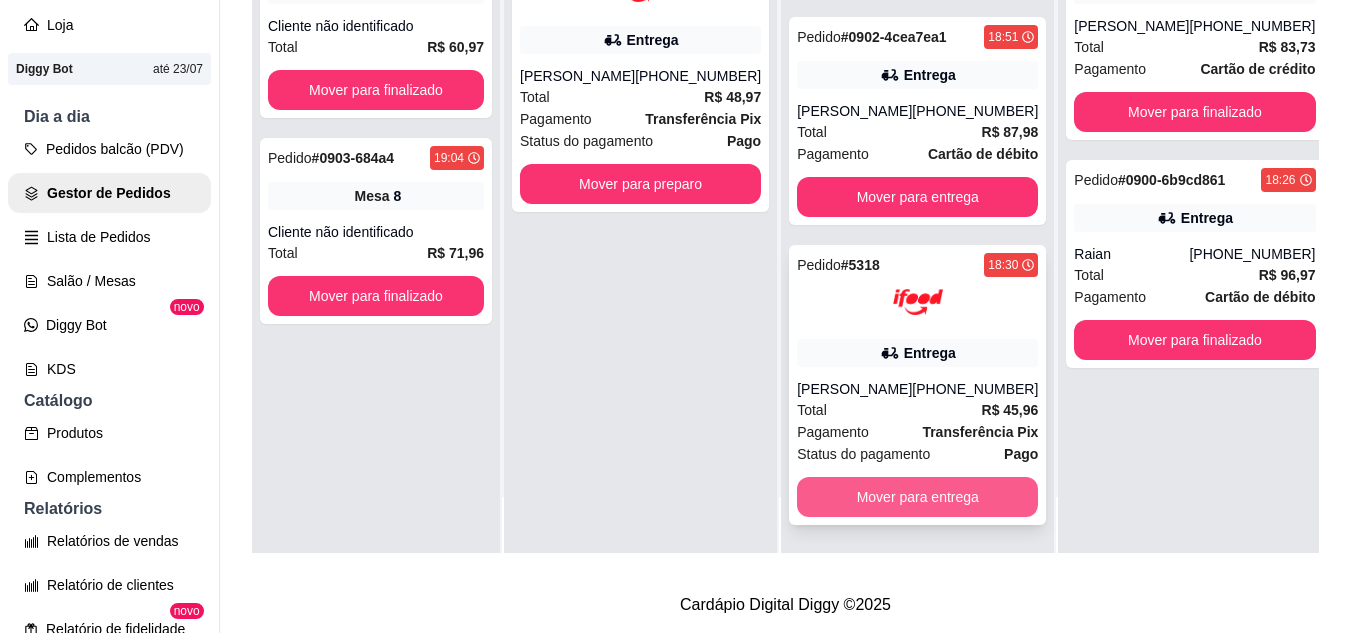 click on "Mover para entrega" at bounding box center (917, 497) 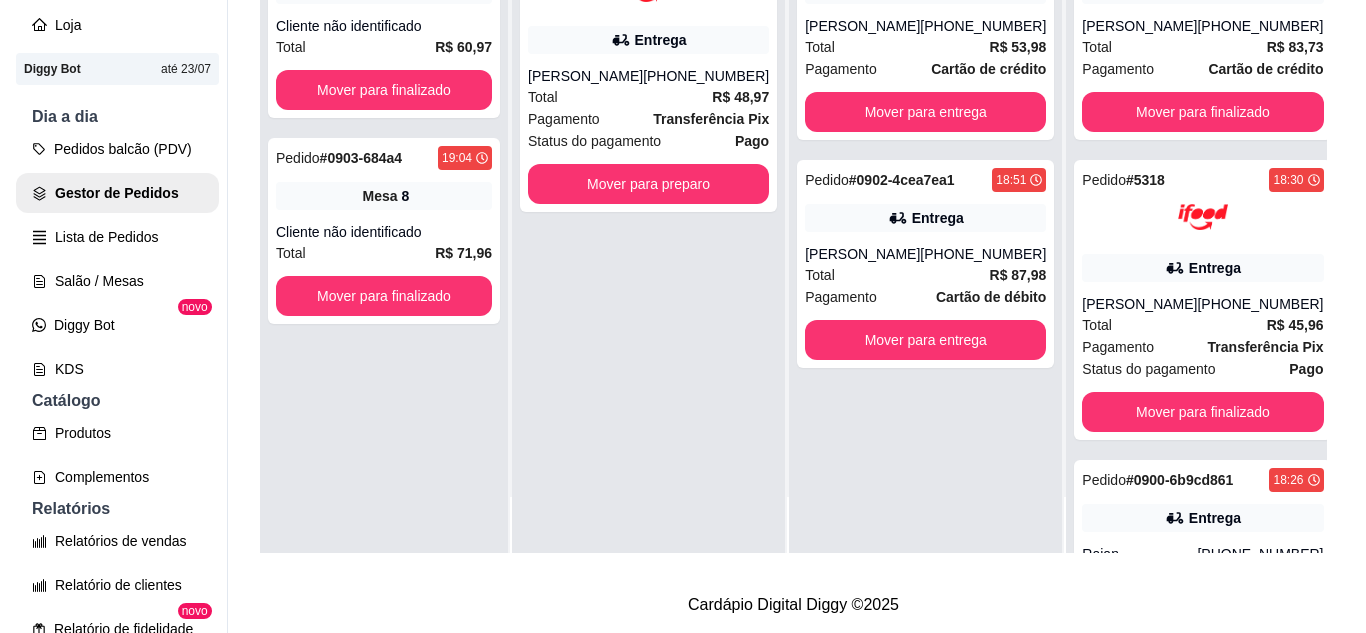 scroll, scrollTop: 0, scrollLeft: 0, axis: both 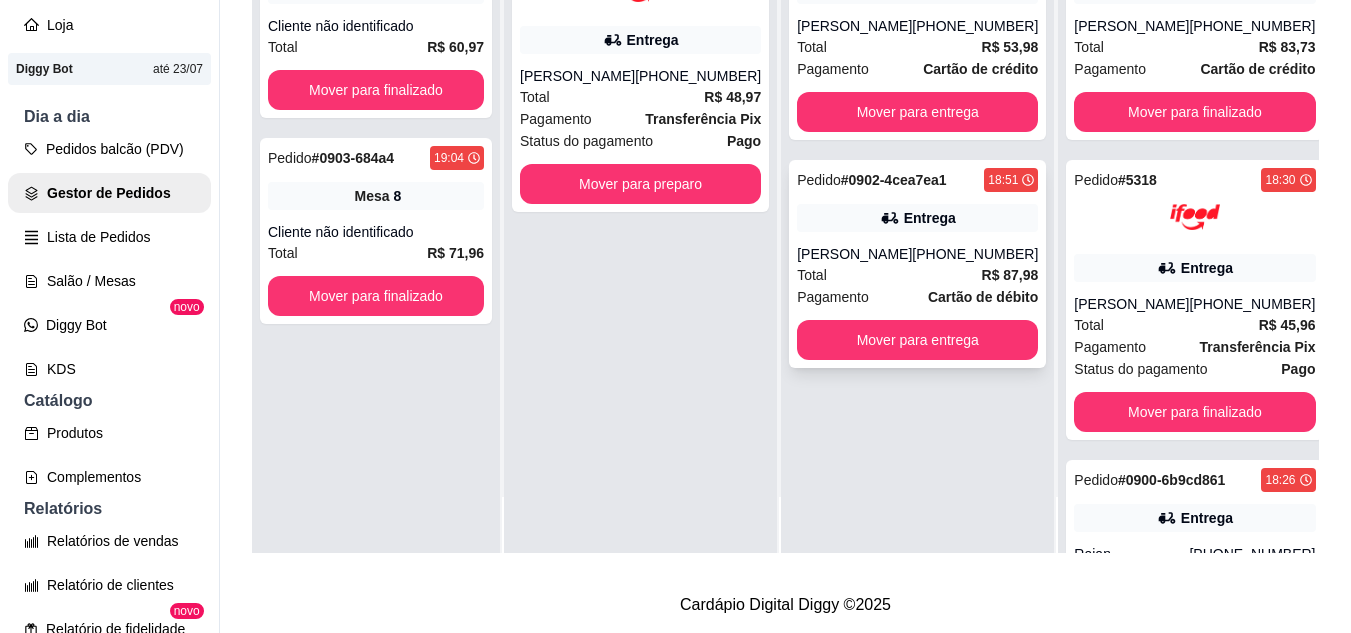 click on "[PERSON_NAME]" at bounding box center (854, 254) 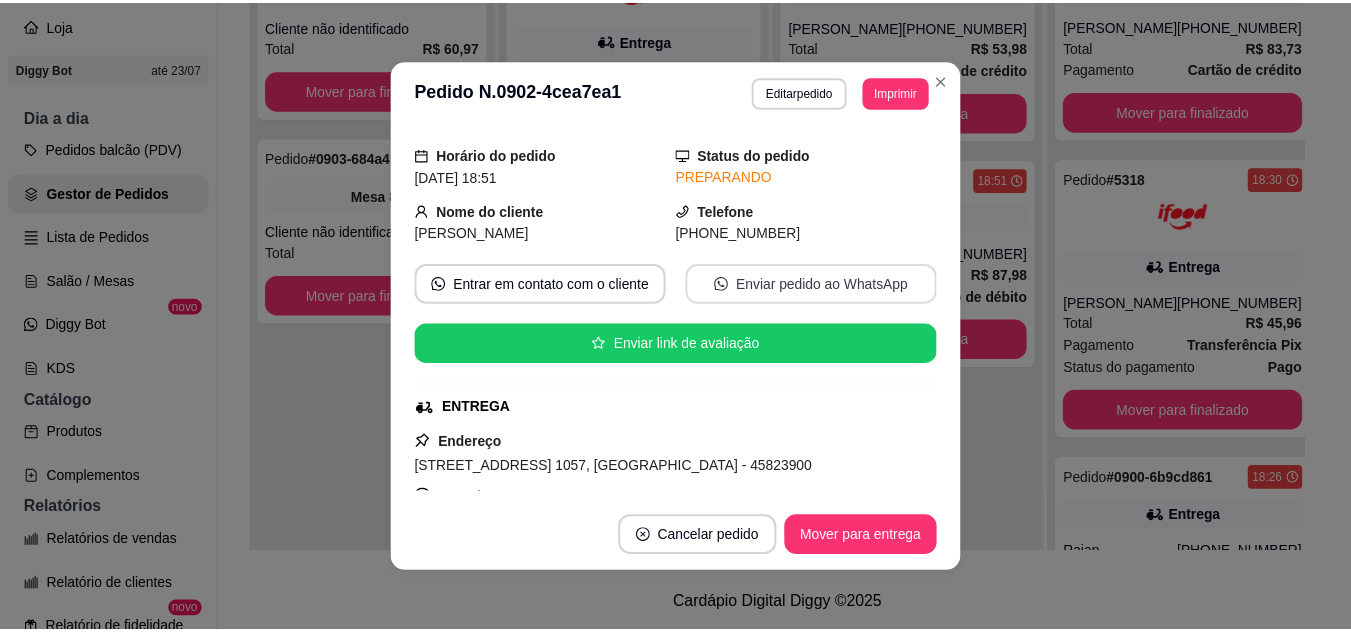 scroll, scrollTop: 100, scrollLeft: 0, axis: vertical 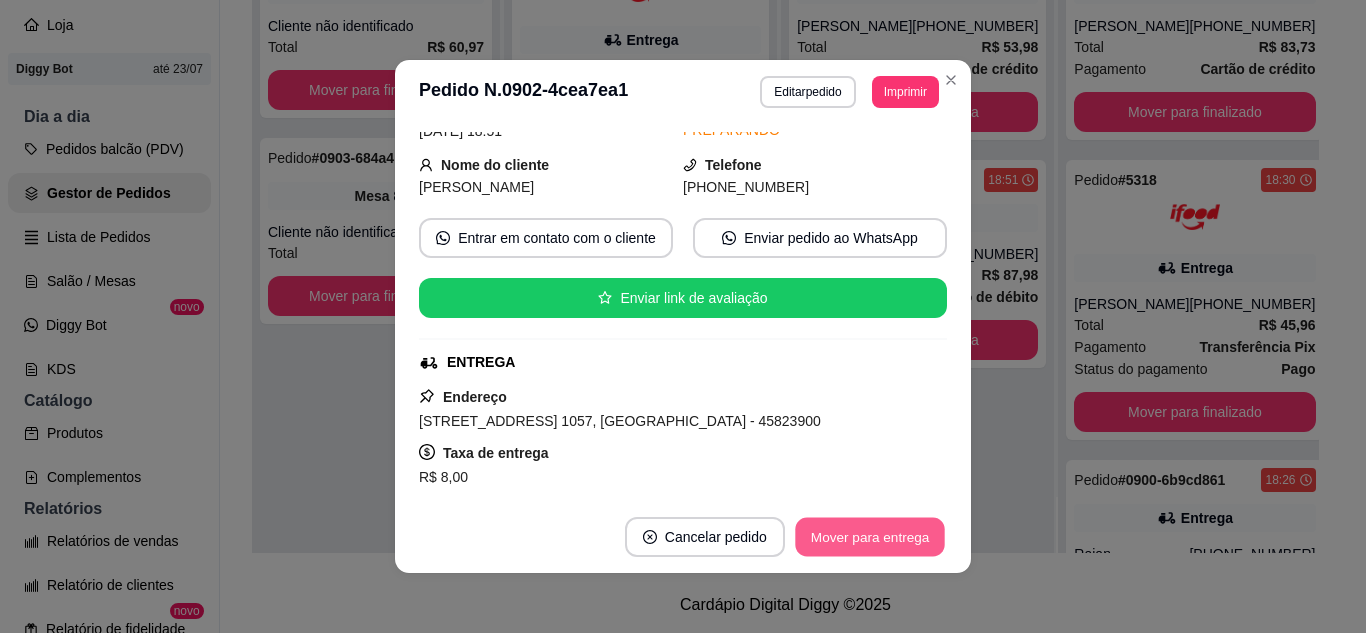 click on "Mover para entrega" at bounding box center (870, 537) 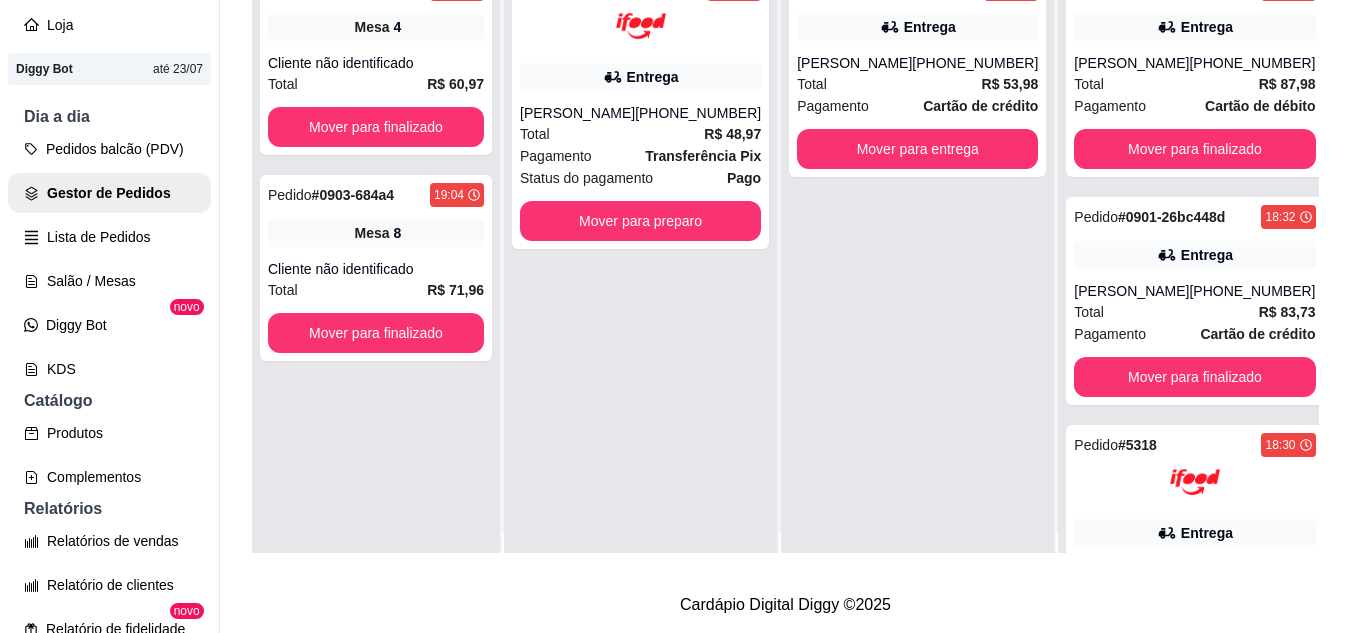 scroll, scrollTop: 0, scrollLeft: 0, axis: both 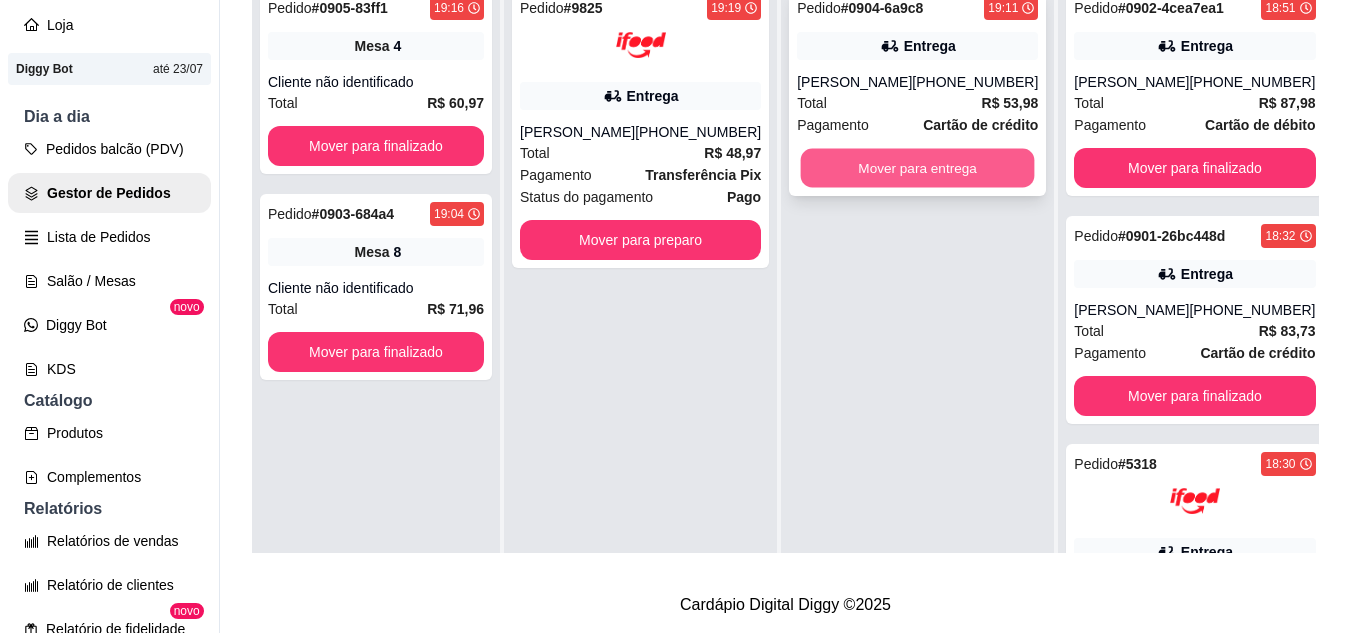 click on "Mover para entrega" at bounding box center [918, 168] 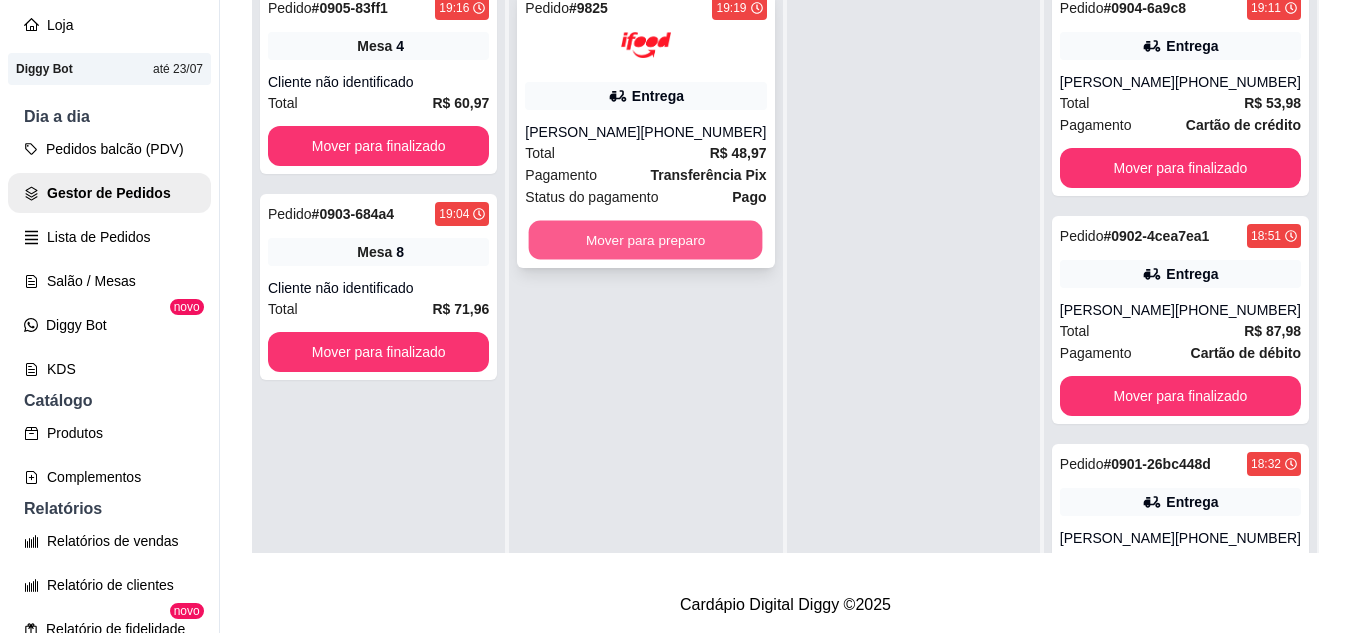 click on "Mover para preparo" at bounding box center [646, 240] 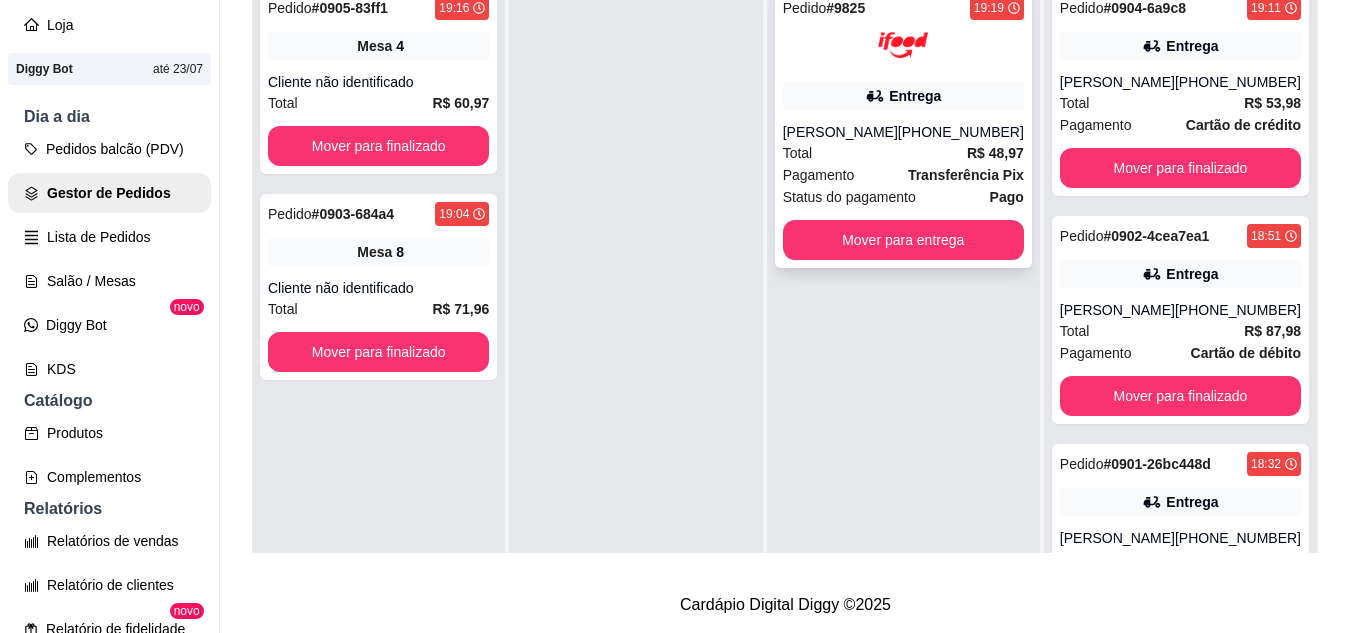 click on "Entrega" at bounding box center (903, 96) 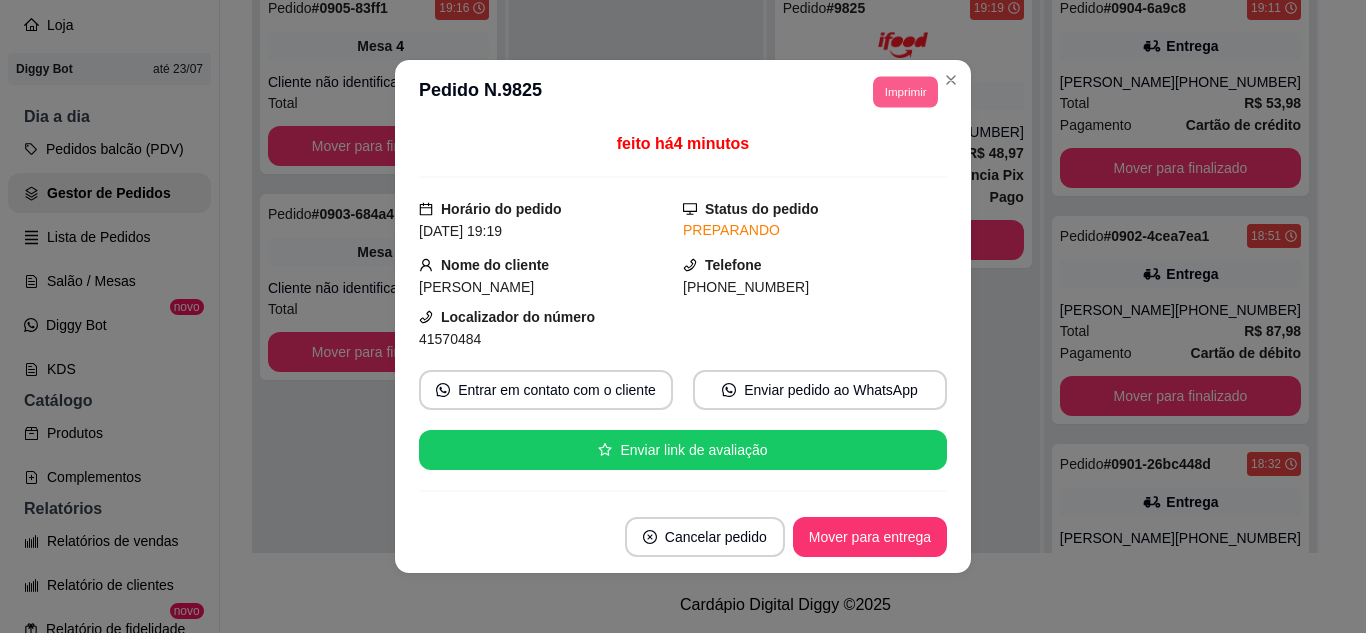 click on "Imprimir" at bounding box center (905, 91) 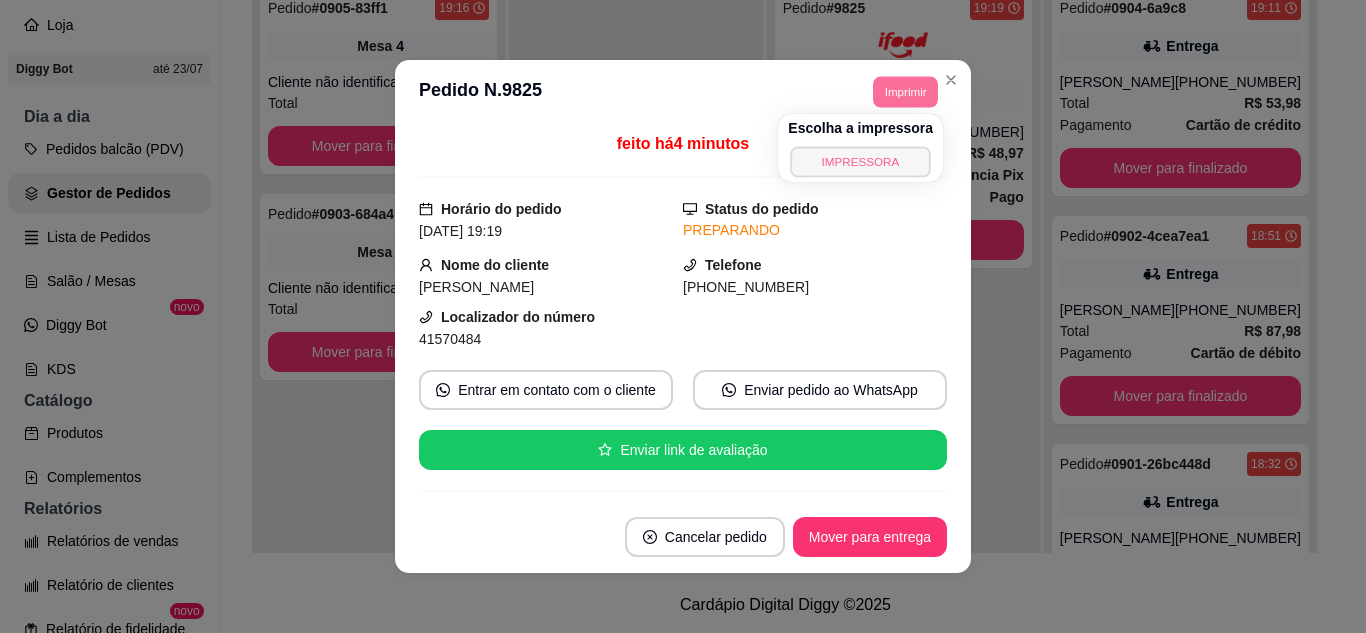 click on "IMPRESSORA" at bounding box center [861, 161] 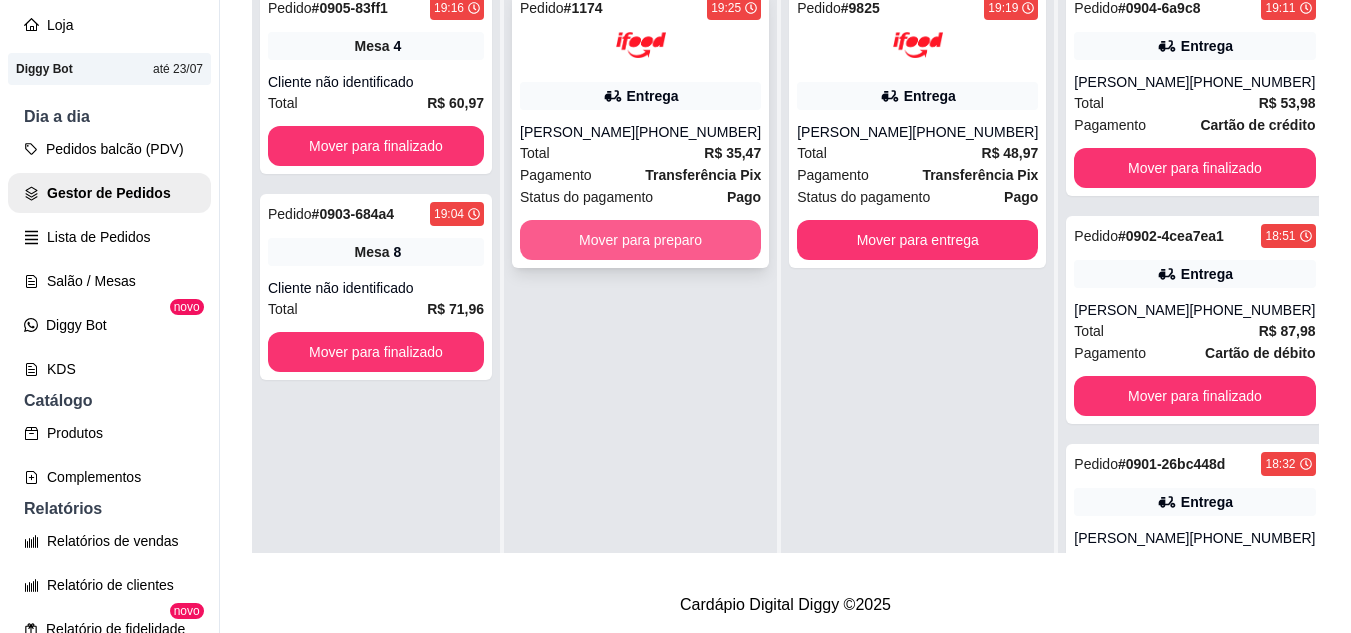 click on "Mover para preparo" at bounding box center [640, 240] 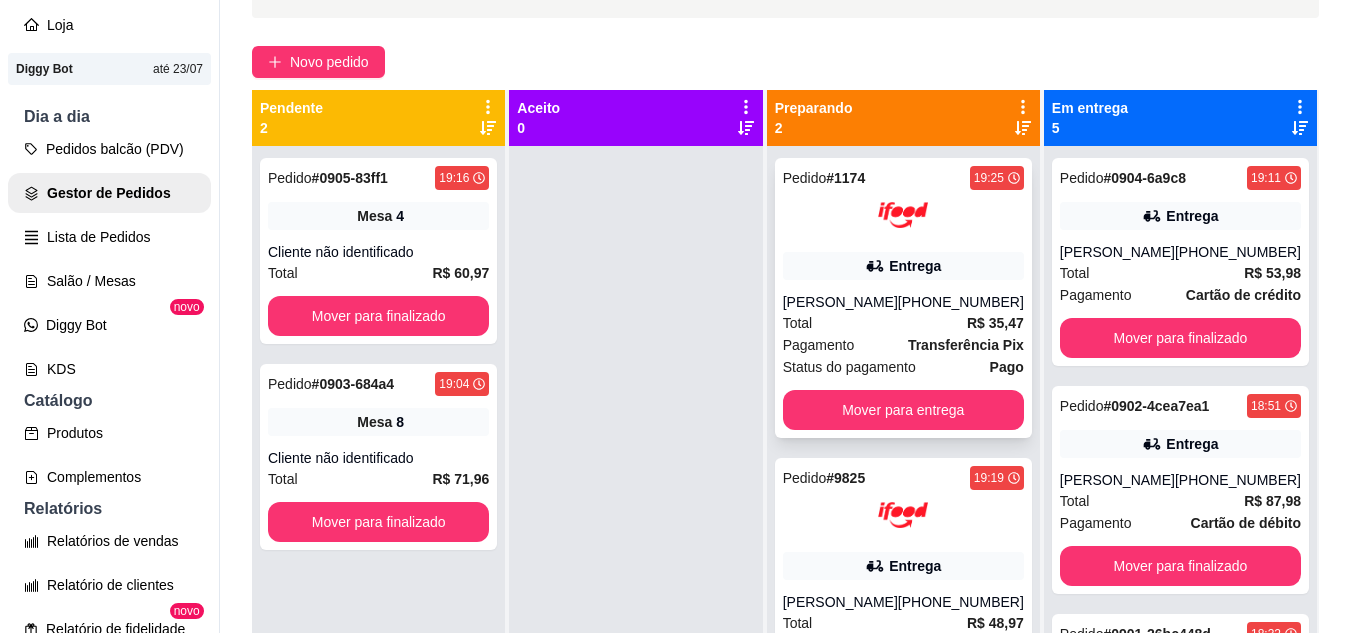 scroll, scrollTop: 119, scrollLeft: 0, axis: vertical 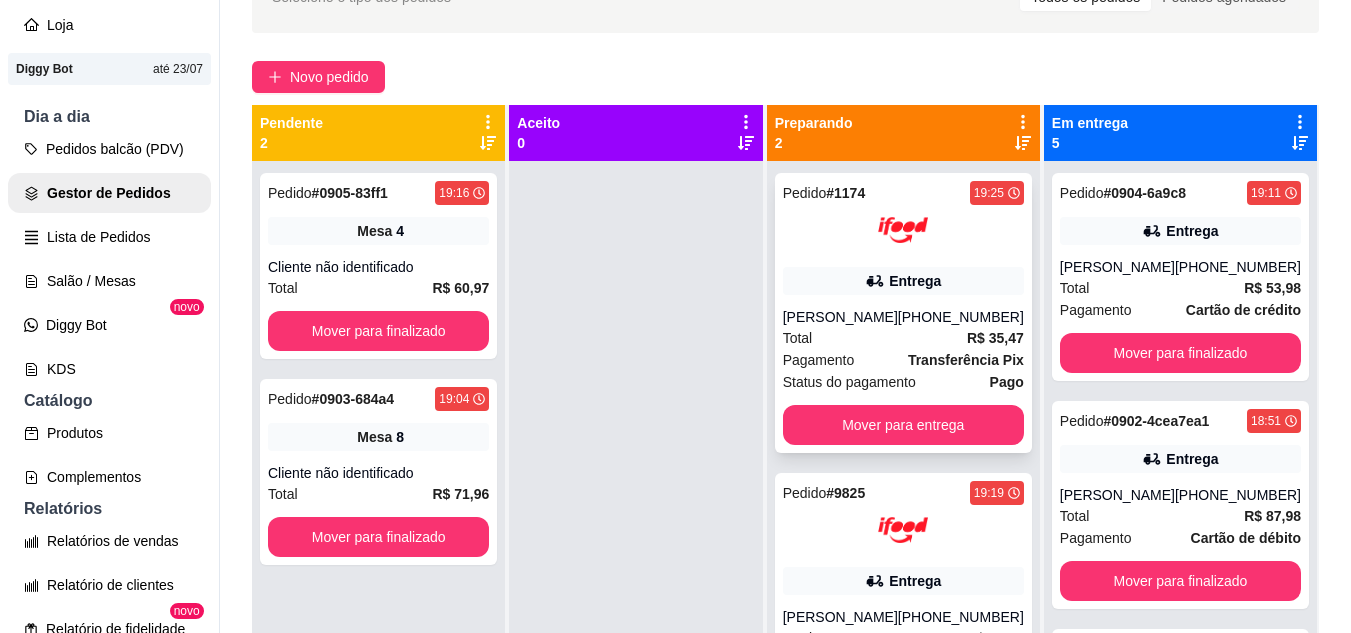 click on "Entrega" at bounding box center [903, 281] 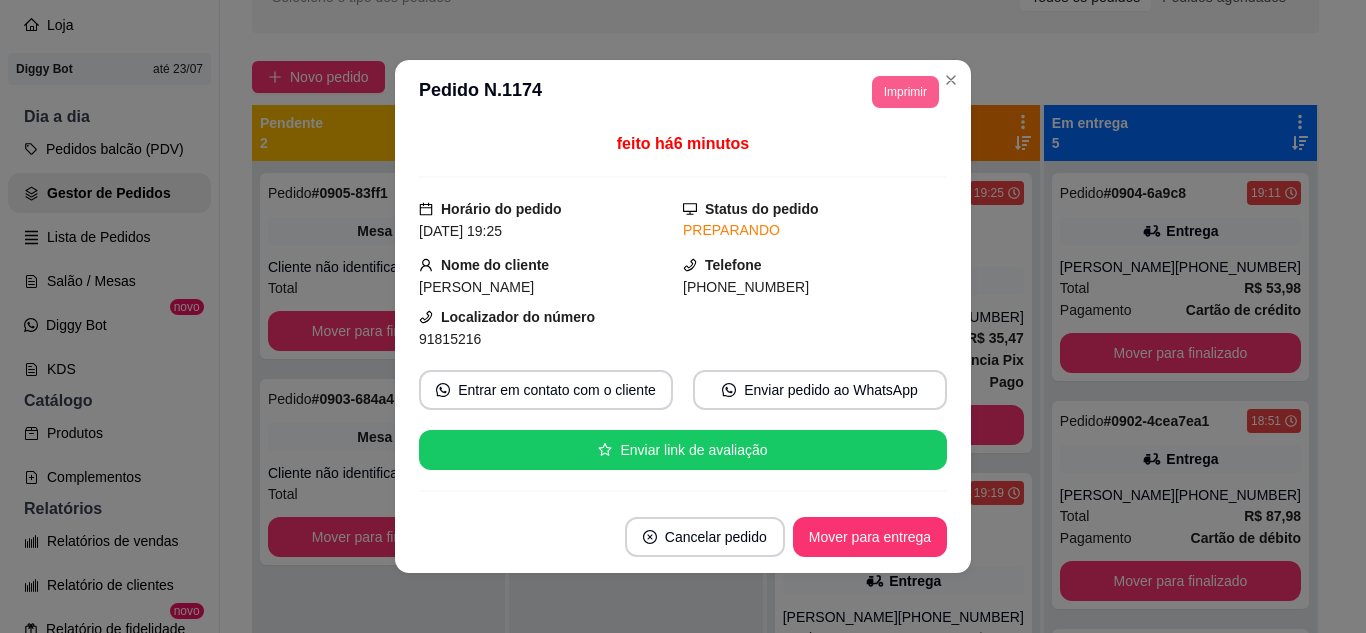 click on "Imprimir" at bounding box center (905, 92) 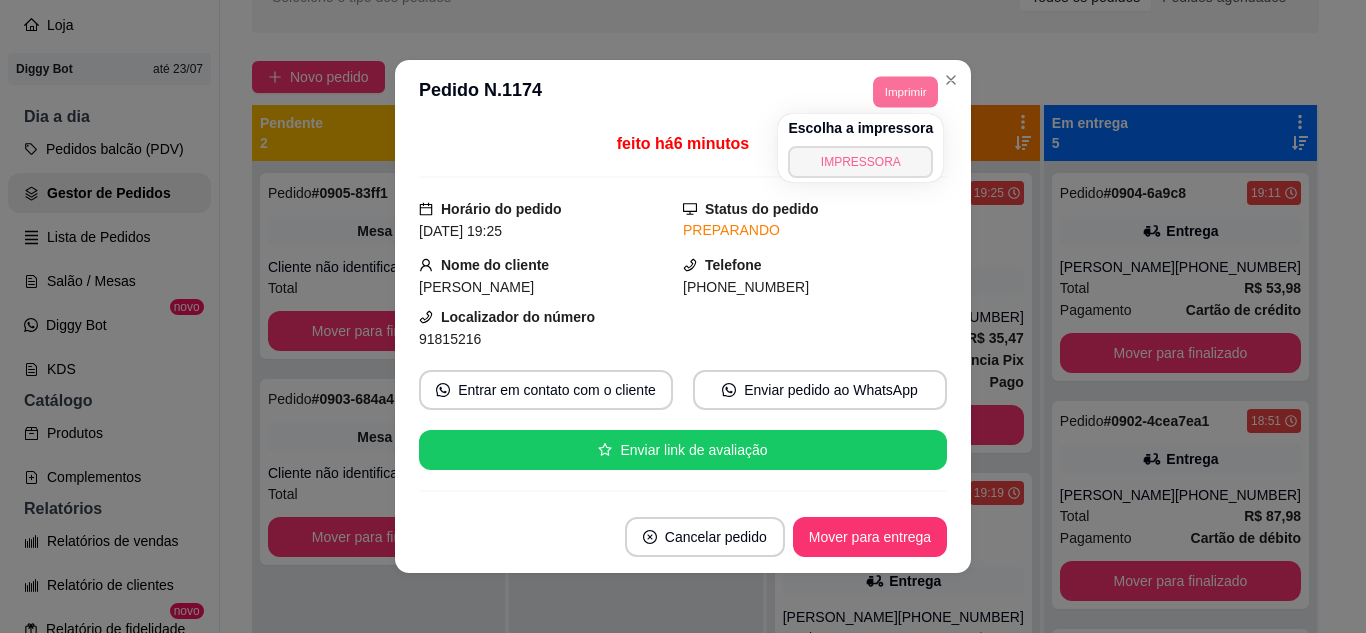 click on "IMPRESSORA" at bounding box center (860, 162) 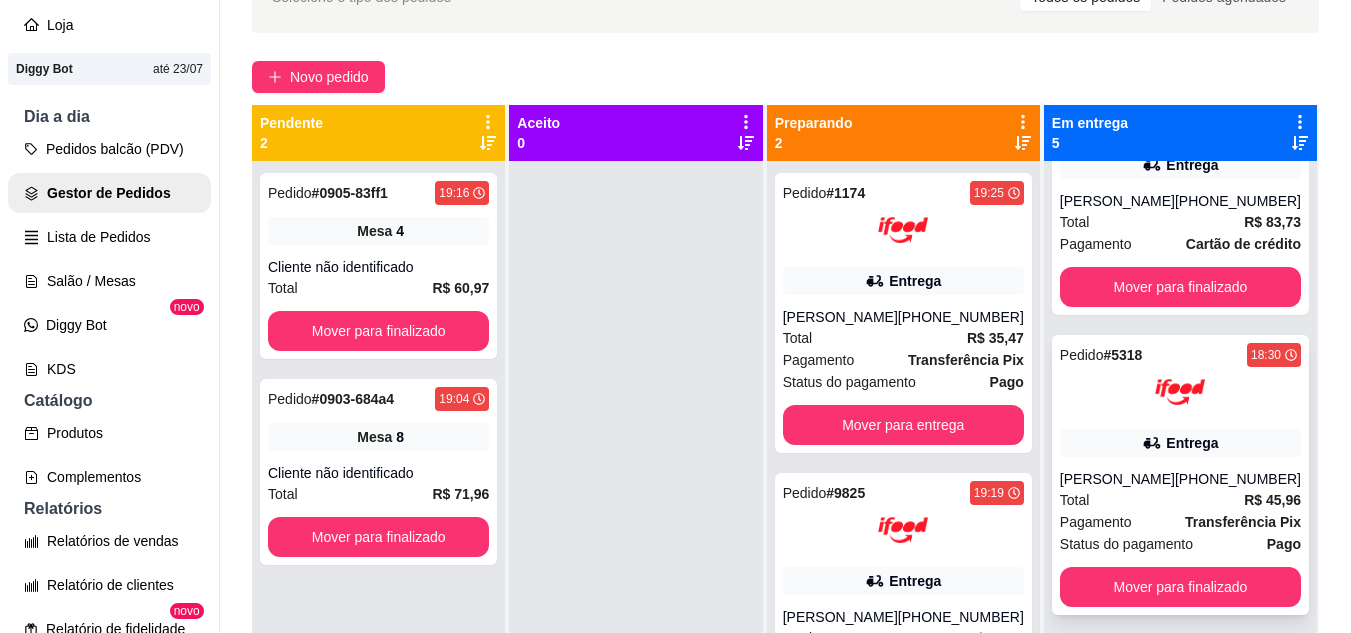 scroll, scrollTop: 659, scrollLeft: 0, axis: vertical 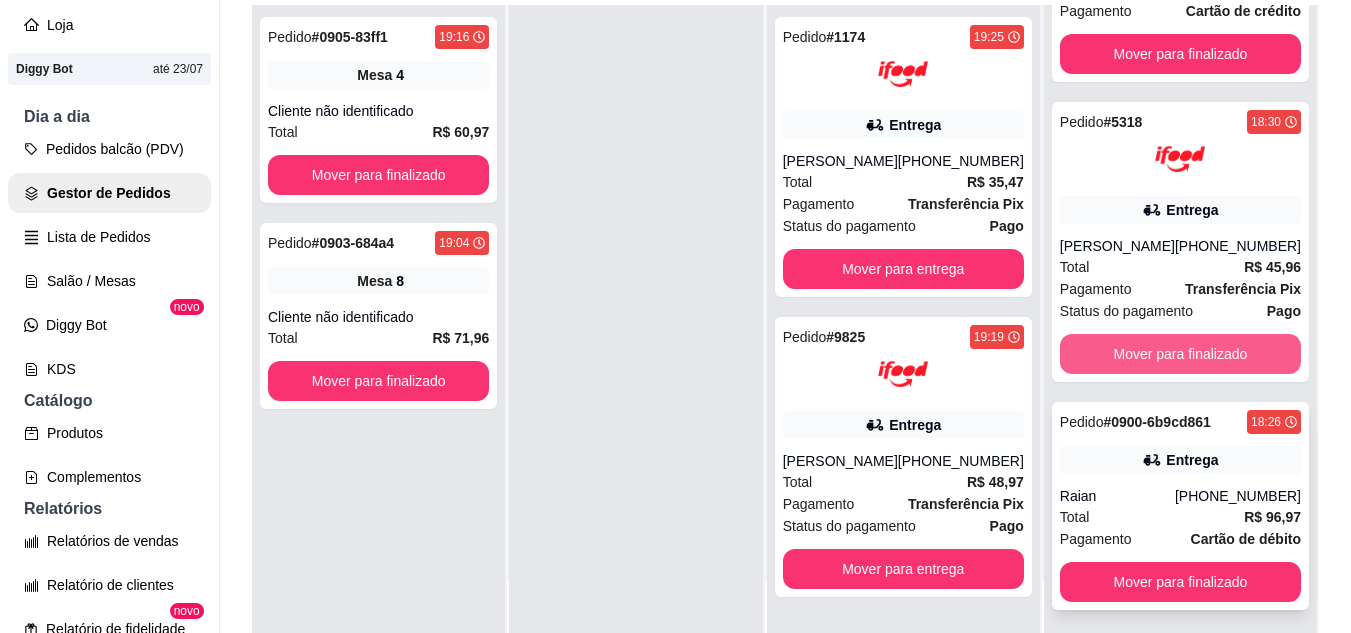 click 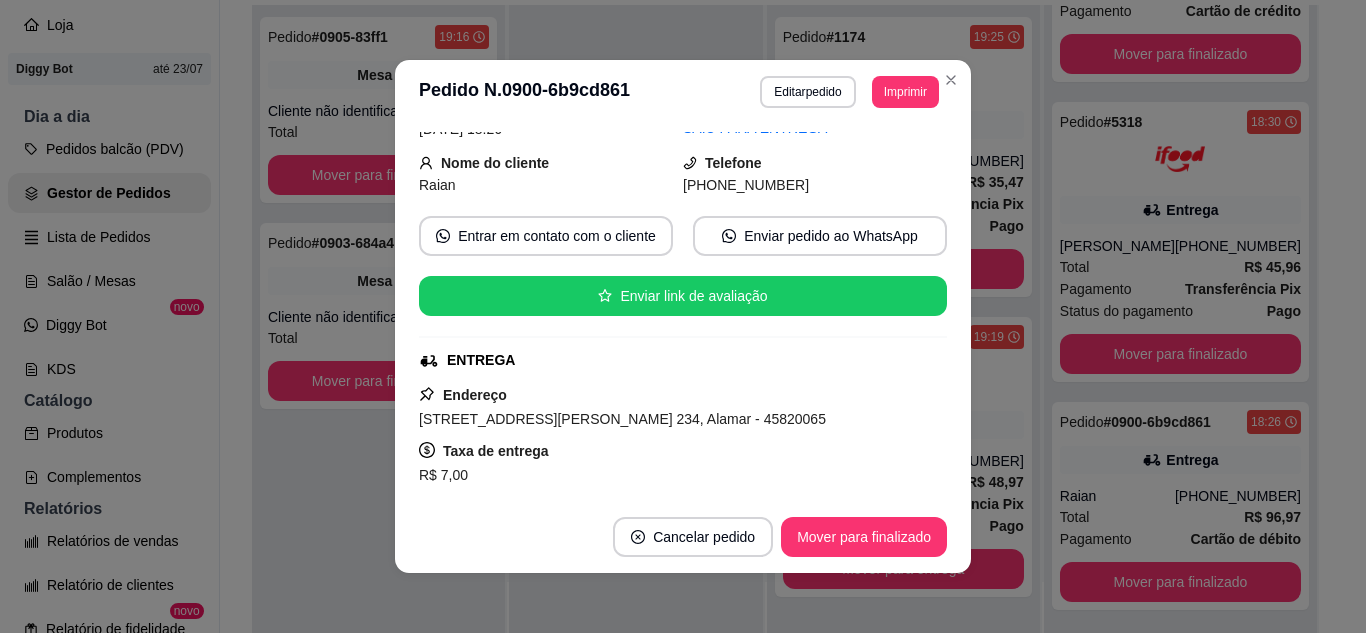 scroll, scrollTop: 200, scrollLeft: 0, axis: vertical 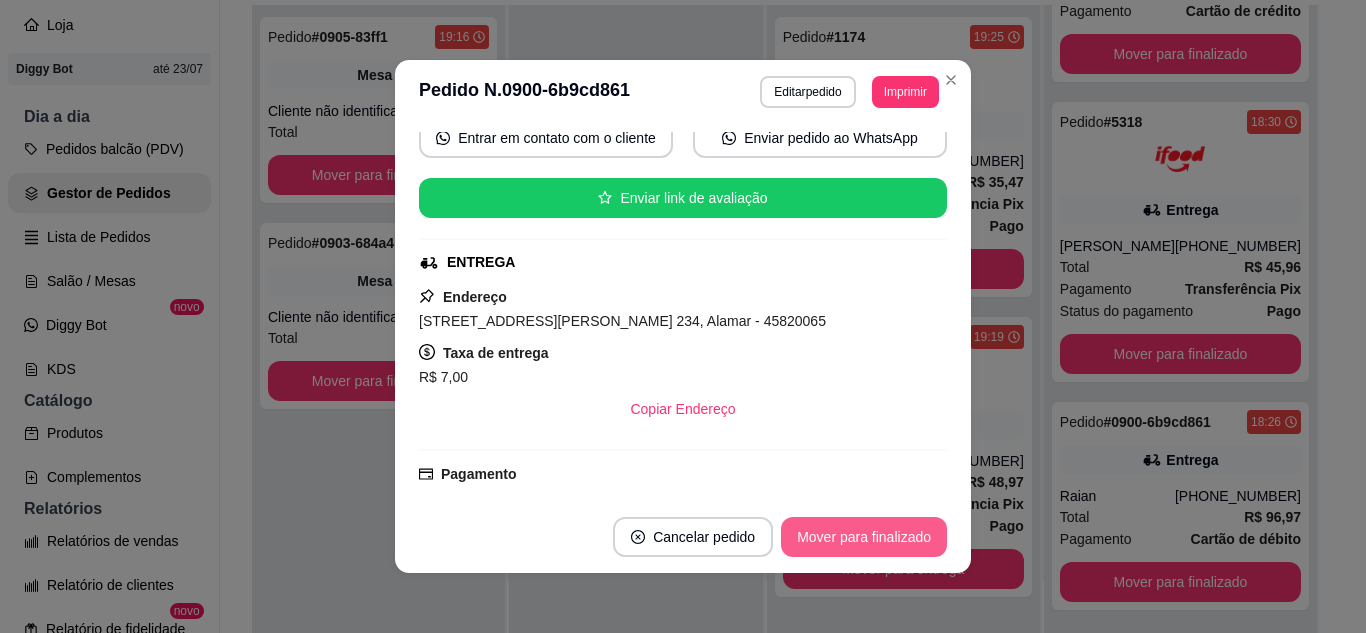 click on "Mover para finalizado" at bounding box center [864, 537] 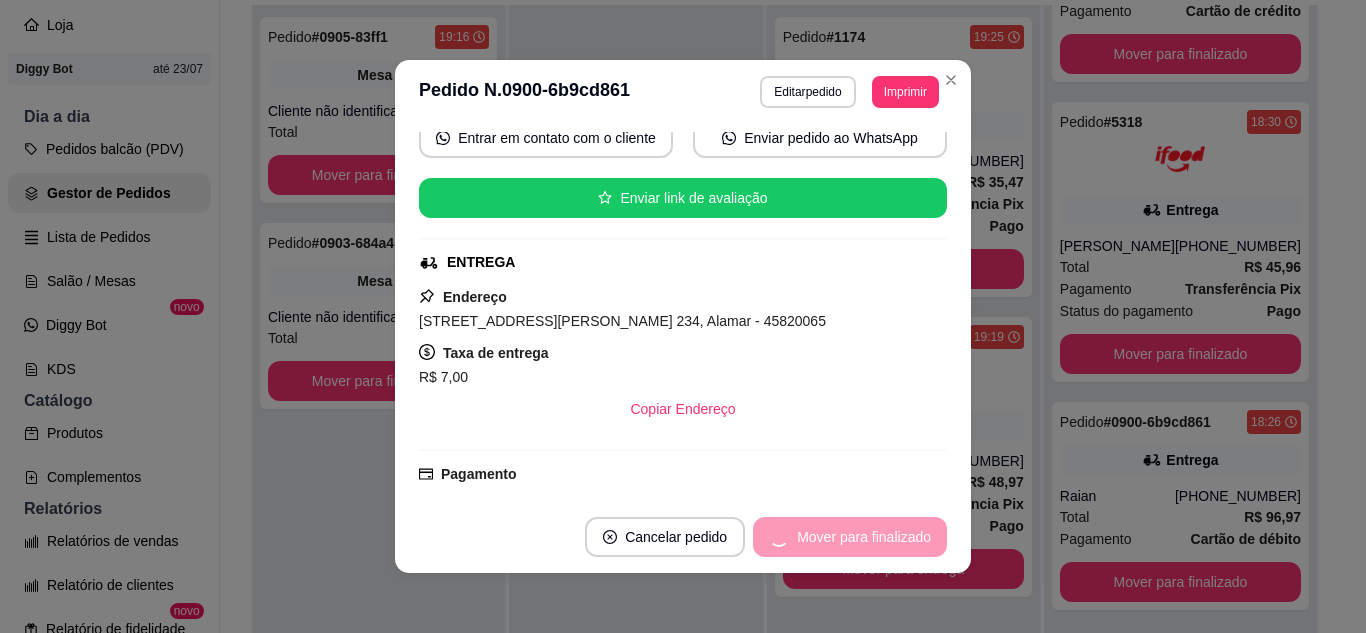scroll, scrollTop: 431, scrollLeft: 0, axis: vertical 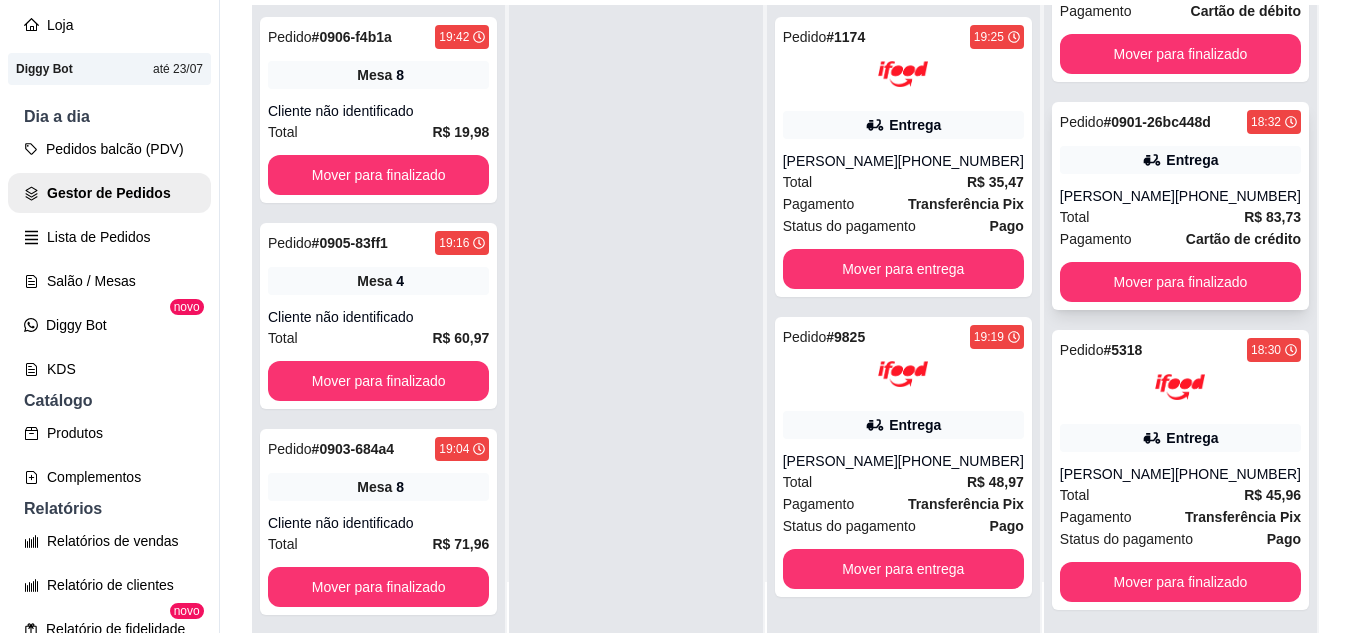 click on "[PERSON_NAME]" at bounding box center [1117, 196] 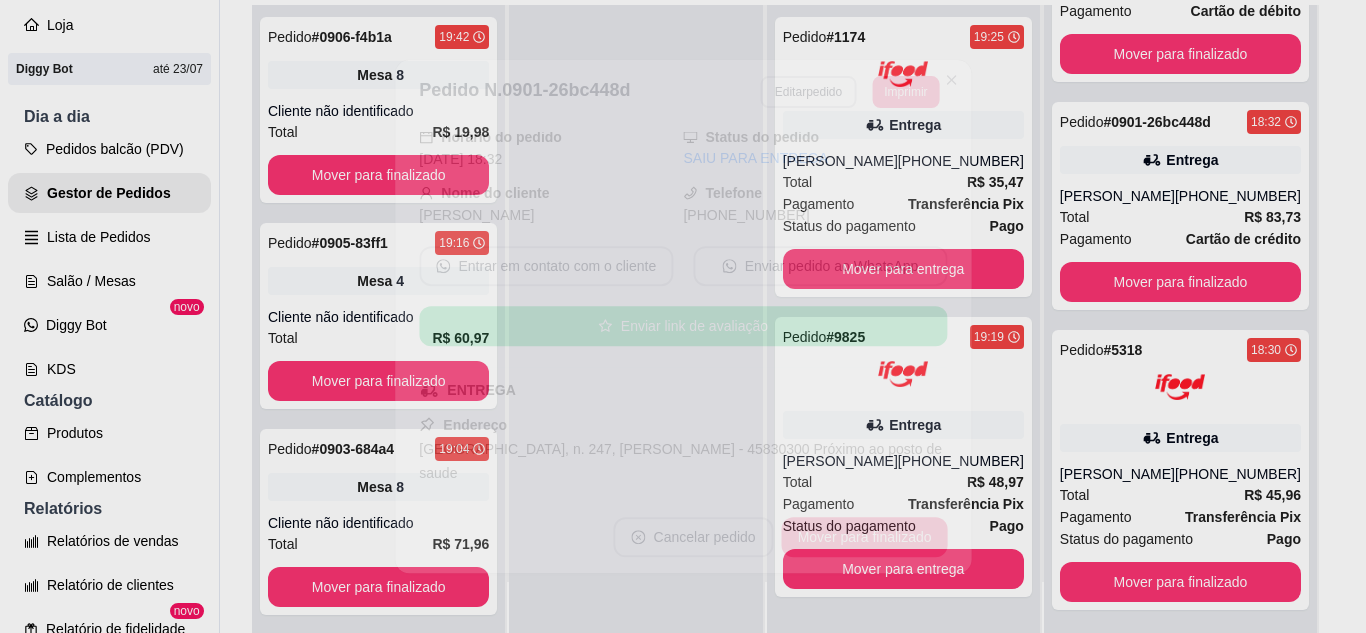 scroll, scrollTop: 100, scrollLeft: 0, axis: vertical 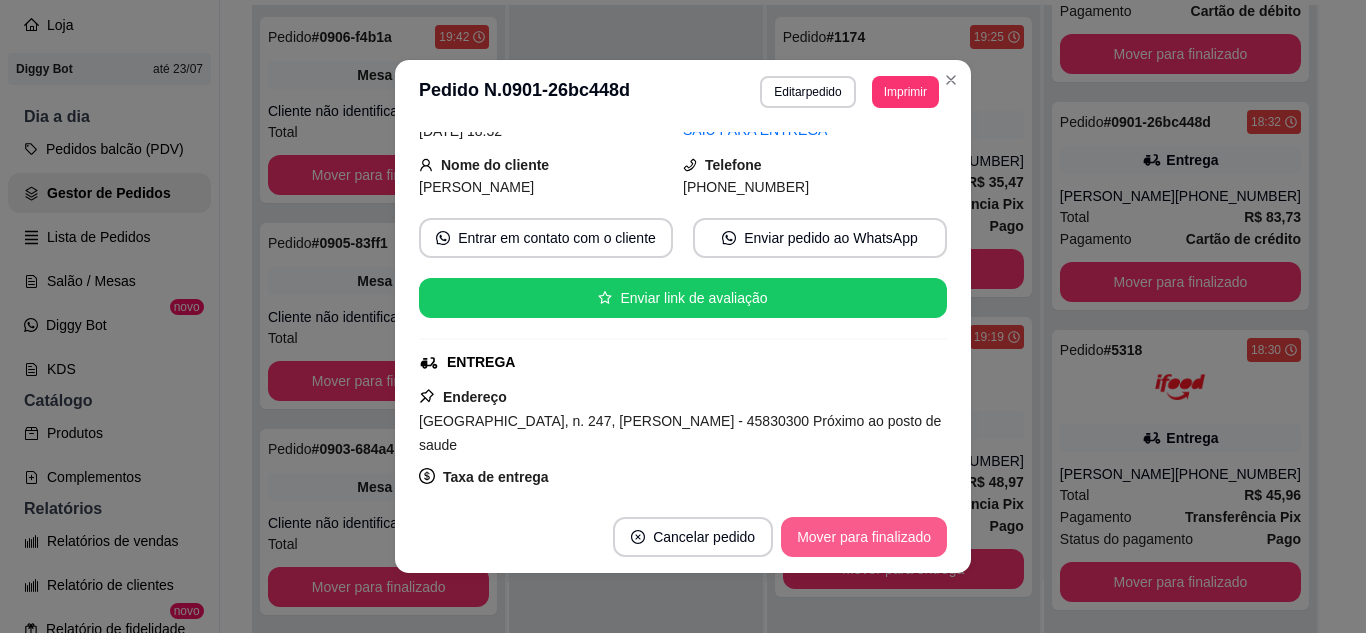 click on "Mover para finalizado" at bounding box center (864, 537) 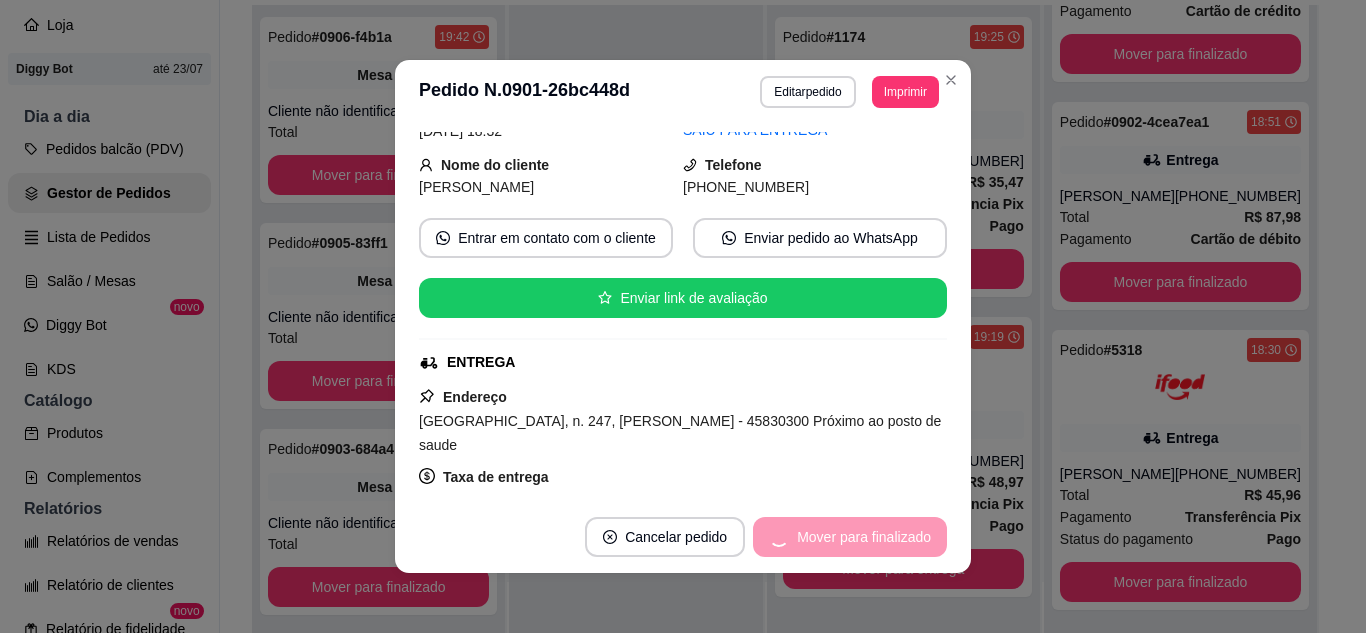 scroll, scrollTop: 183, scrollLeft: 0, axis: vertical 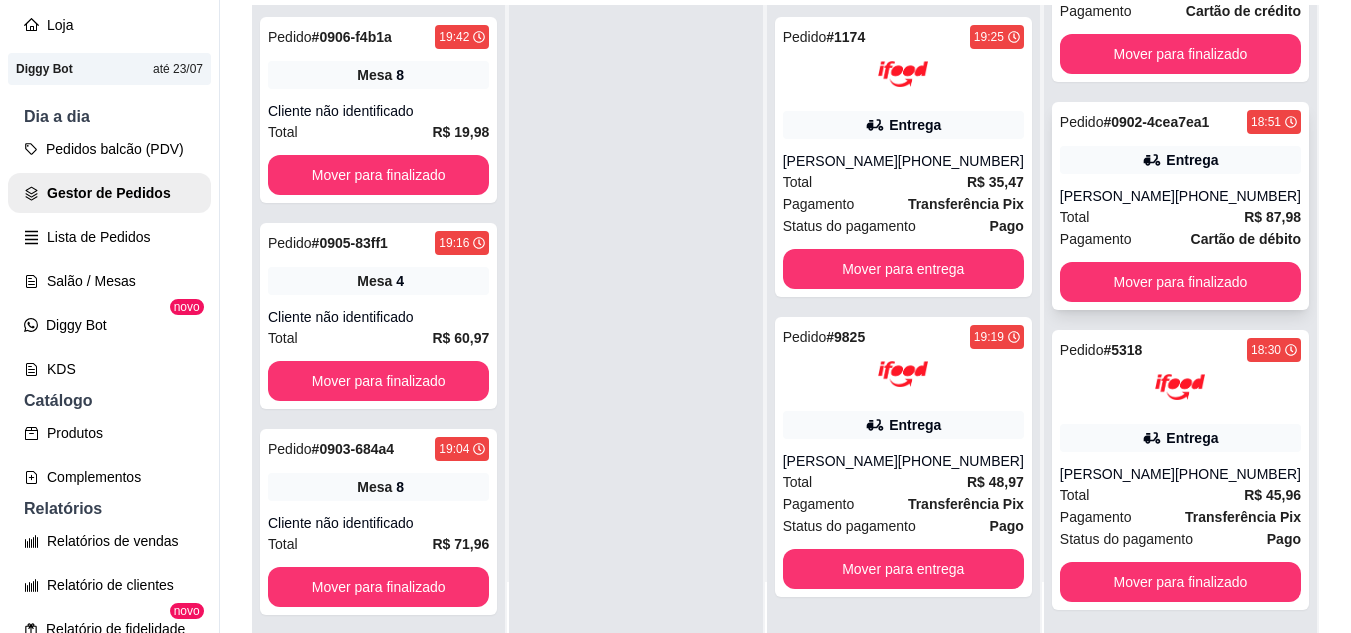 click on "Pedido  # 0902-4cea7ea1 18:51 Entrega [PERSON_NAME]  [PHONE_NUMBER] Total R$ 87,98 Pagamento Cartão de débito Mover para finalizado" at bounding box center [1180, 206] 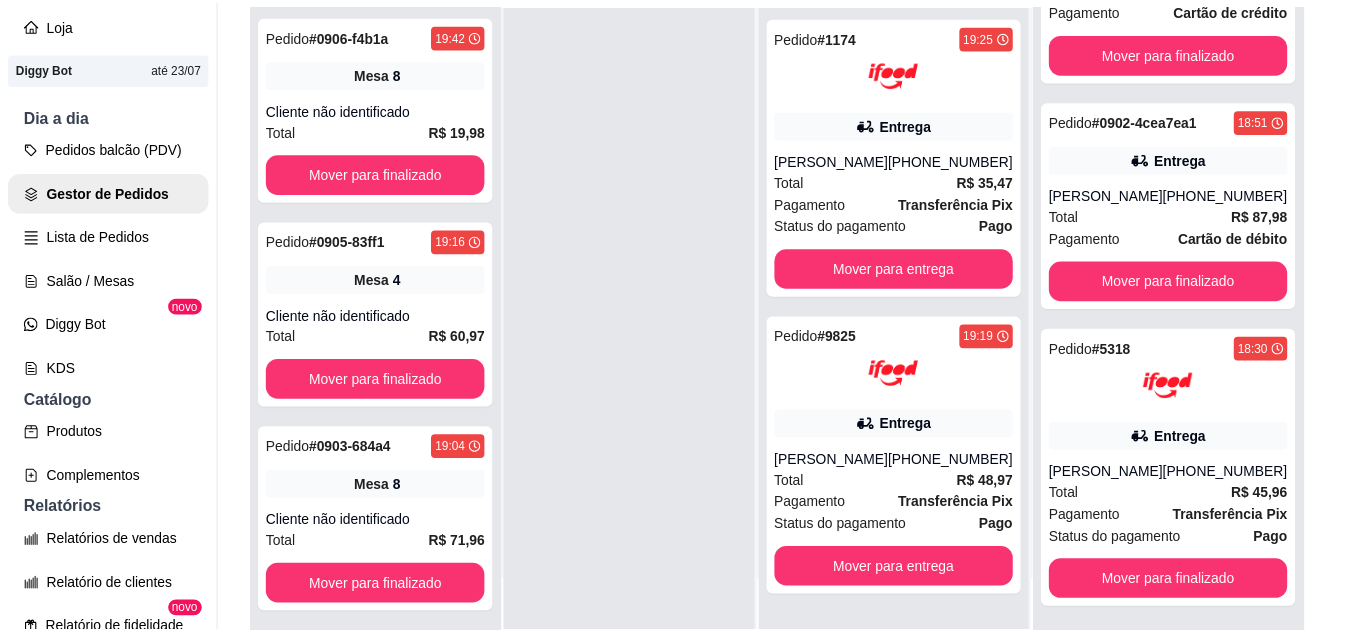 scroll, scrollTop: 100, scrollLeft: 0, axis: vertical 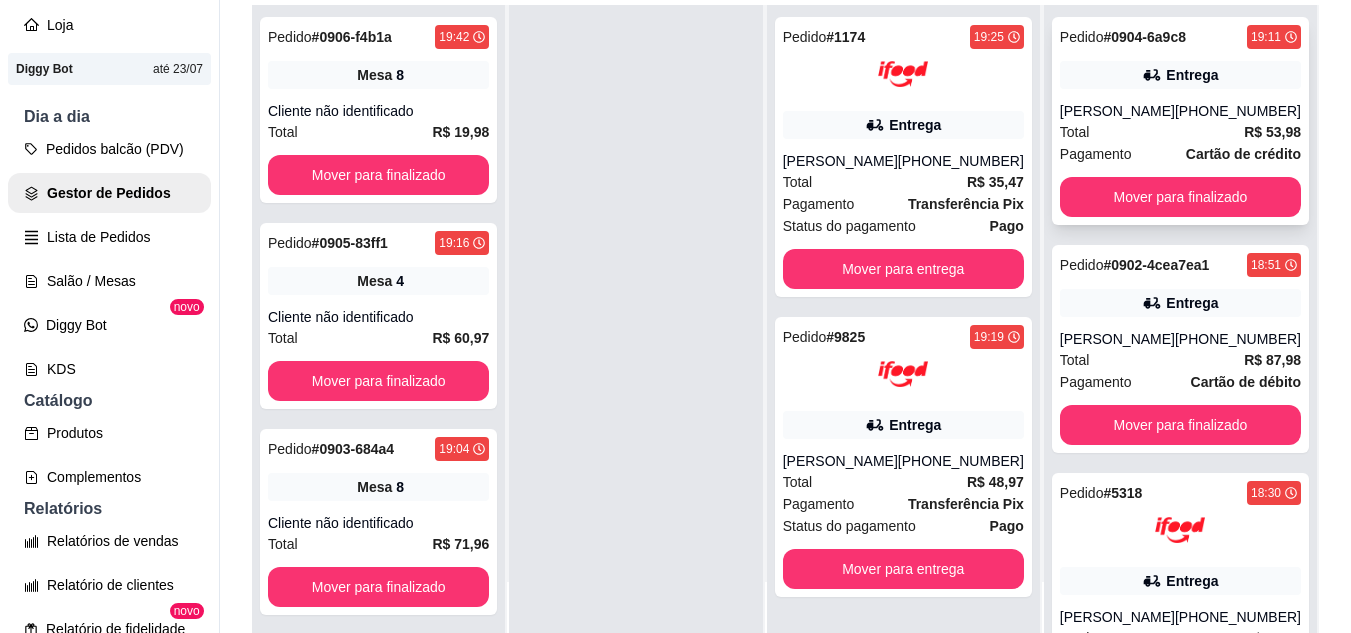 click on "Pedido  # 0904-6a9c8 19:11 Entrega [PERSON_NAME] [PHONE_NUMBER] Total R$ 53,98 Pagamento Cartão de crédito Mover para finalizado" at bounding box center (1180, 121) 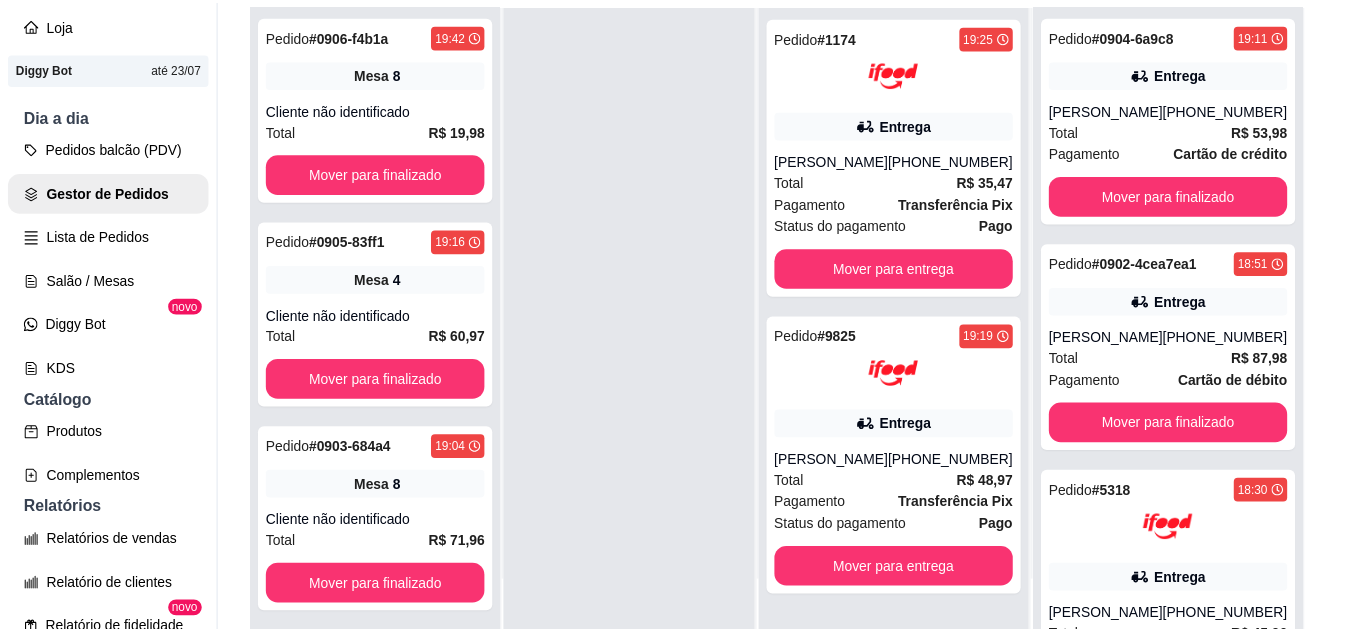 scroll, scrollTop: 4, scrollLeft: 0, axis: vertical 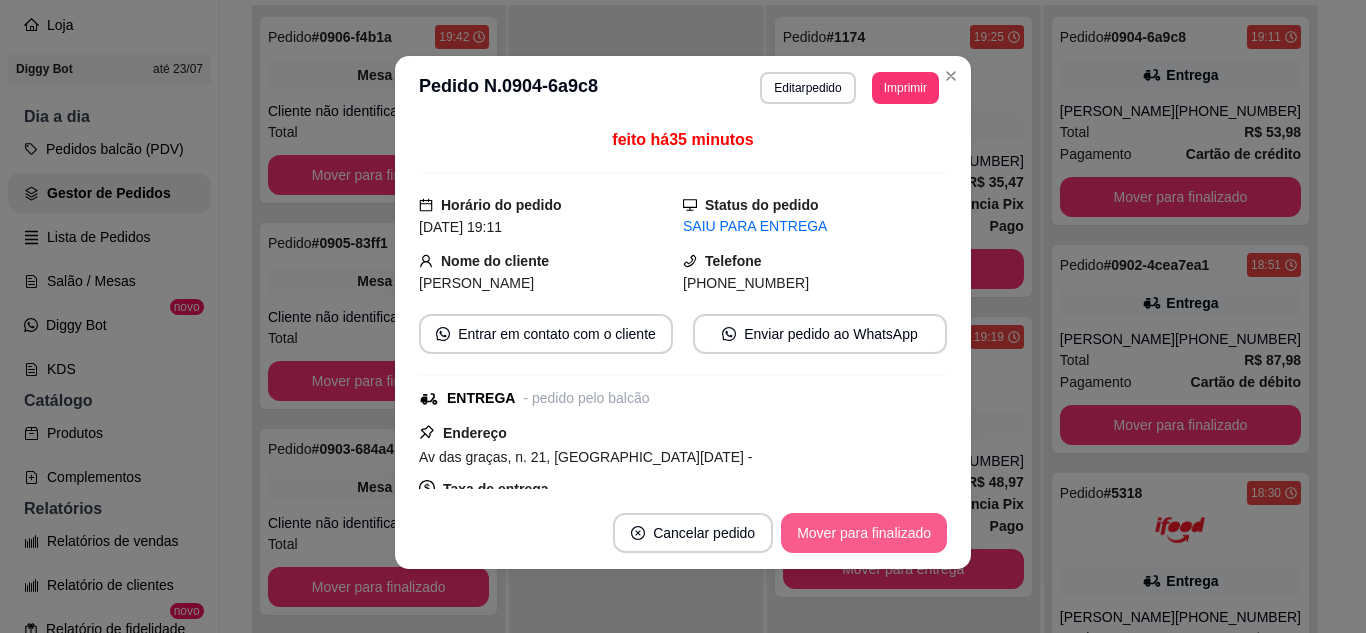 click on "Mover para finalizado" at bounding box center [864, 533] 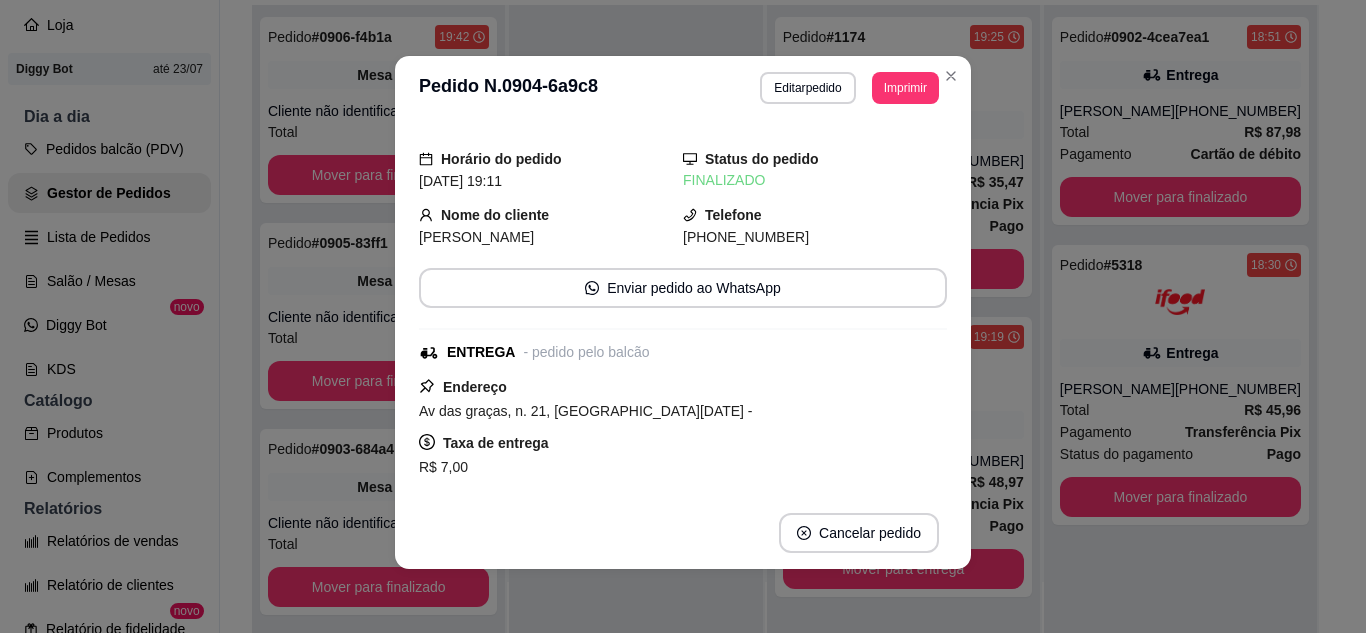 click on "**********" at bounding box center (683, 88) 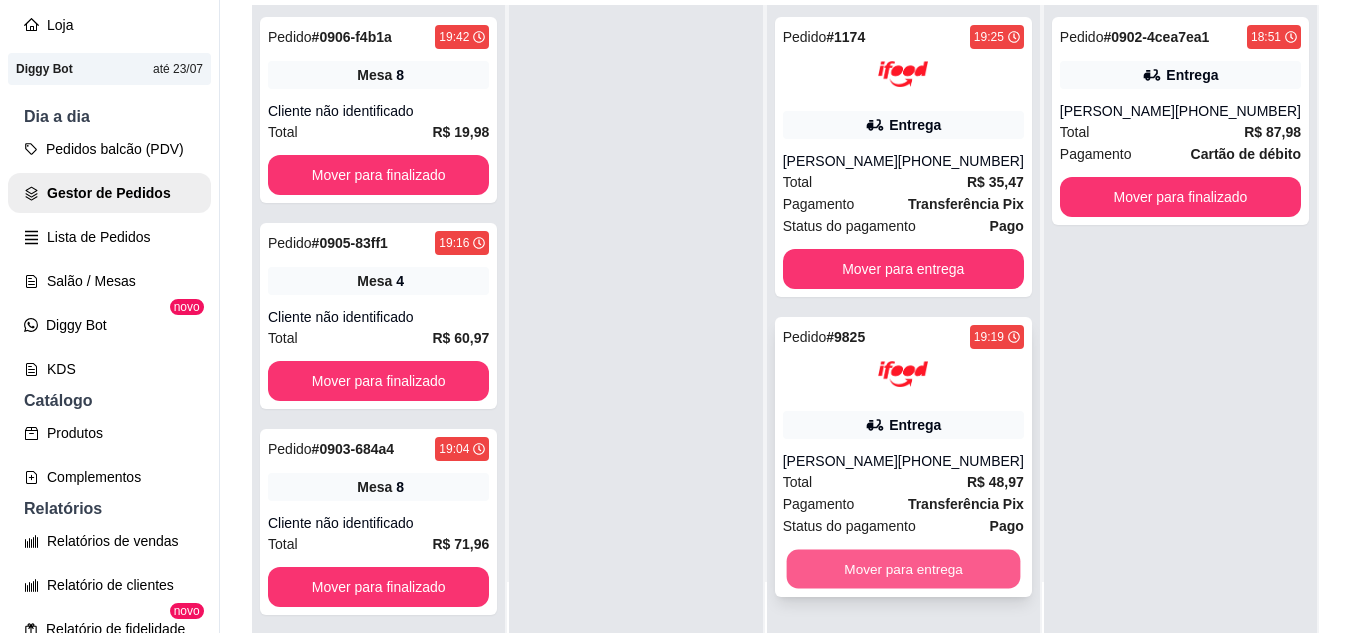 click on "Mover para entrega" at bounding box center [903, 569] 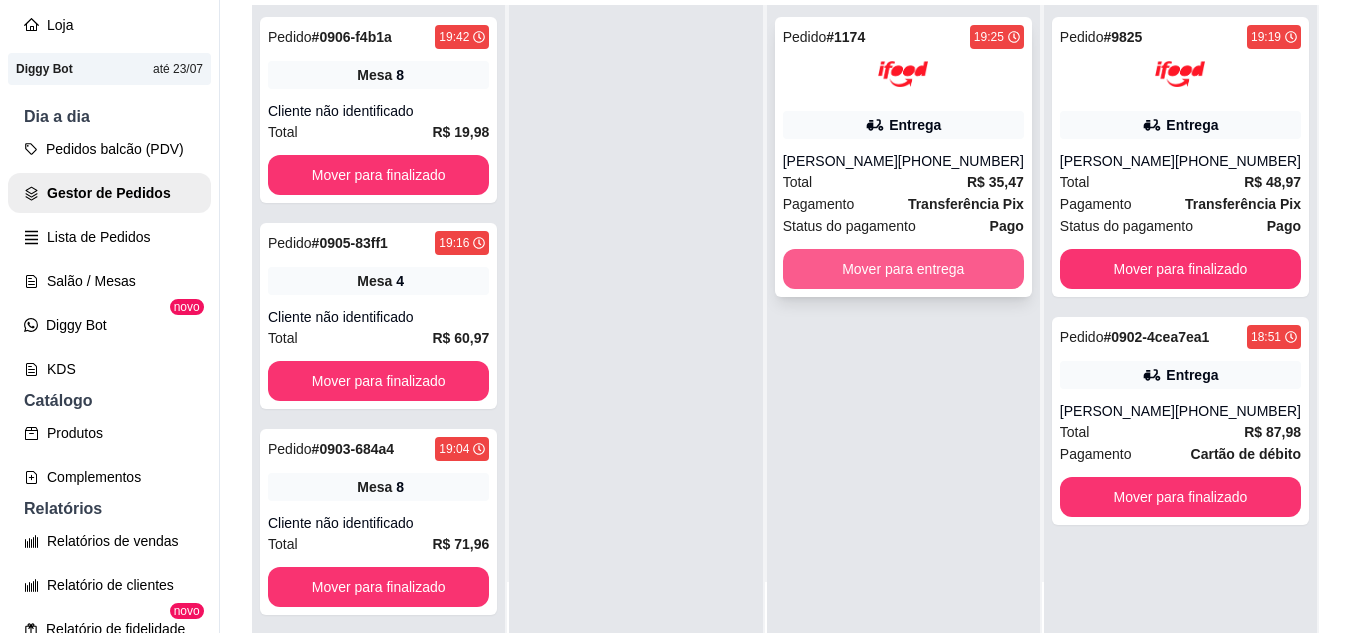 click on "Mover para entrega" at bounding box center [903, 269] 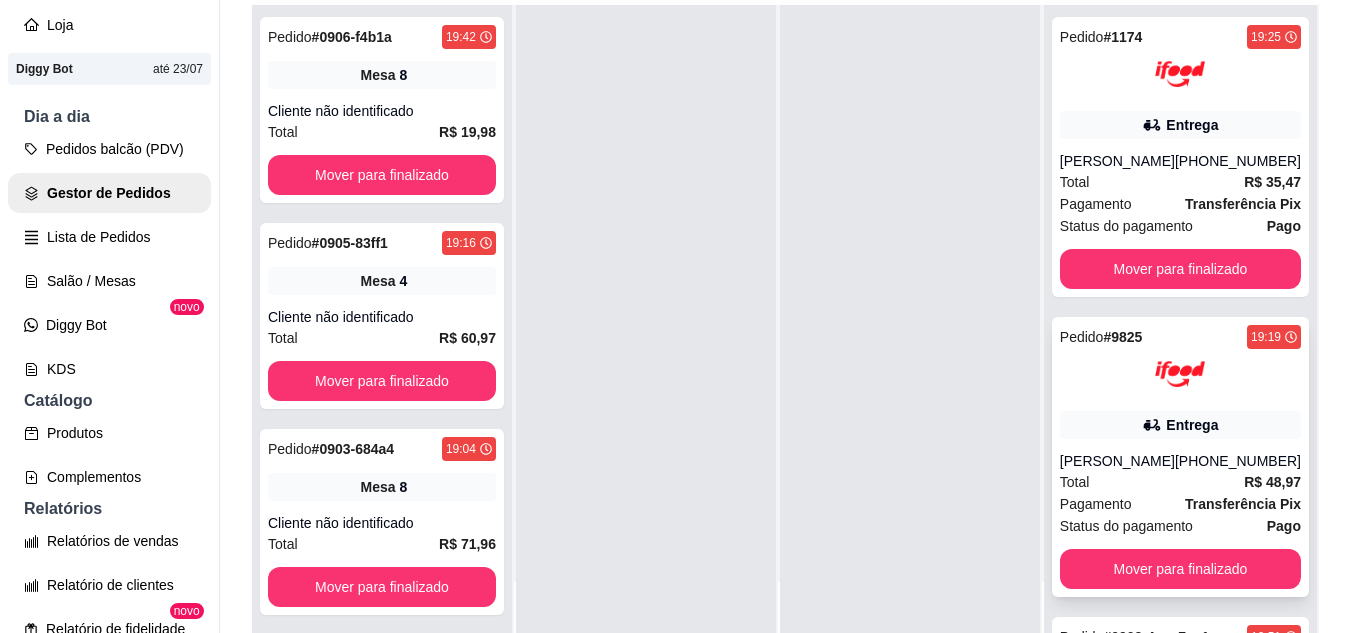 click on "Entrega" at bounding box center (1192, 425) 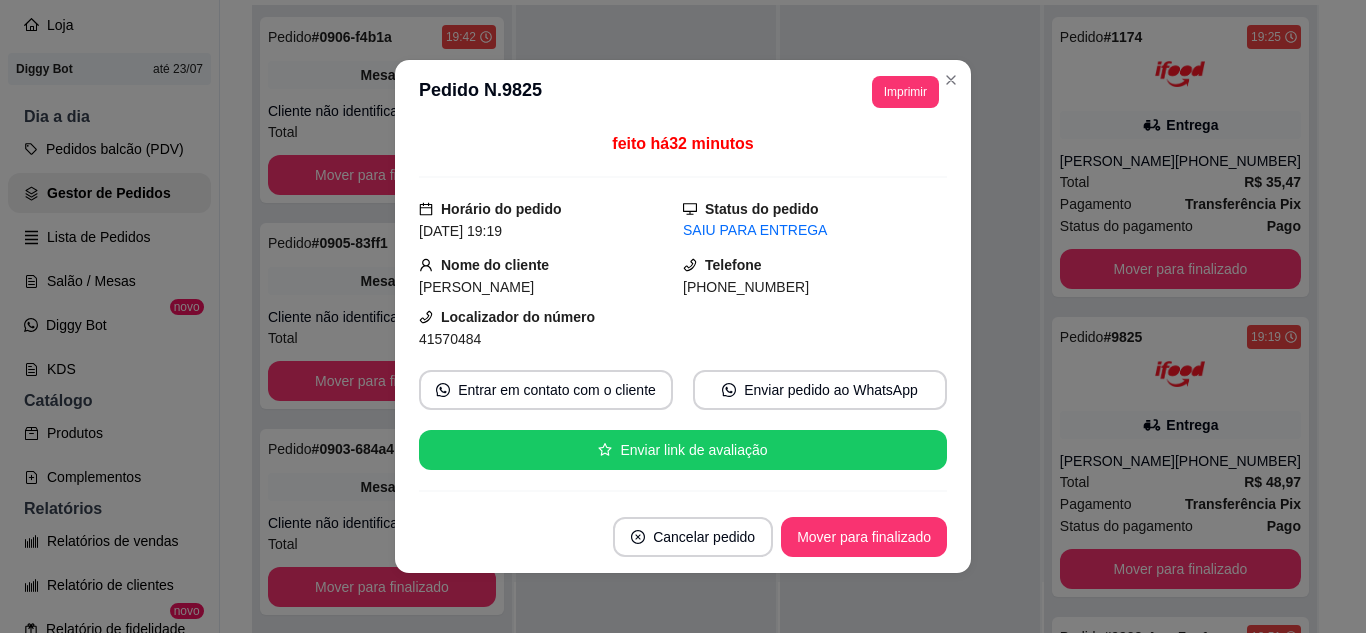 click on "**********" at bounding box center [683, 92] 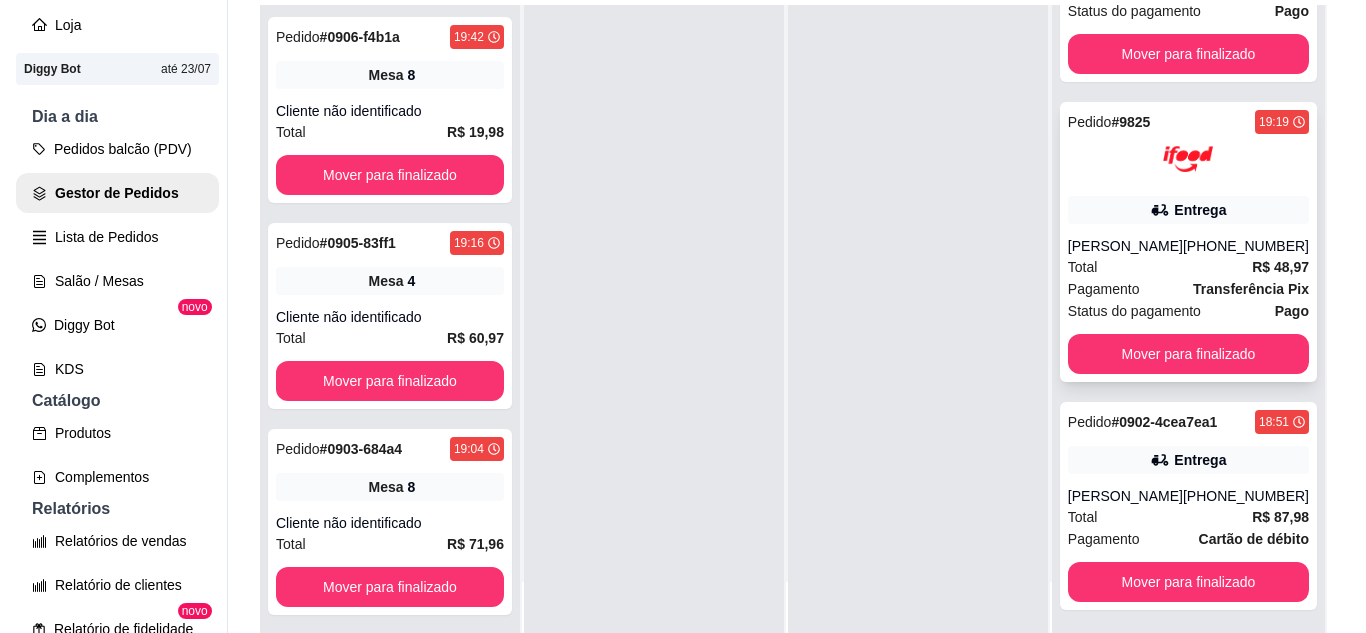 scroll, scrollTop: 235, scrollLeft: 0, axis: vertical 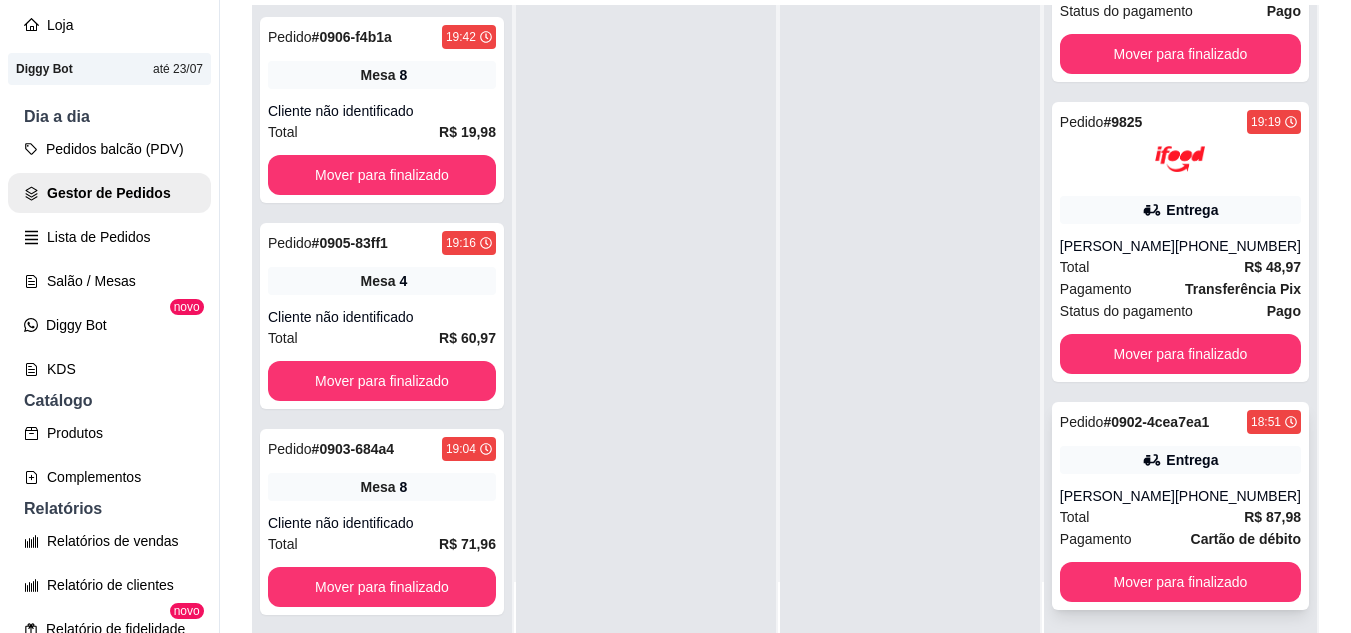 click on "Entrega" at bounding box center [1192, 460] 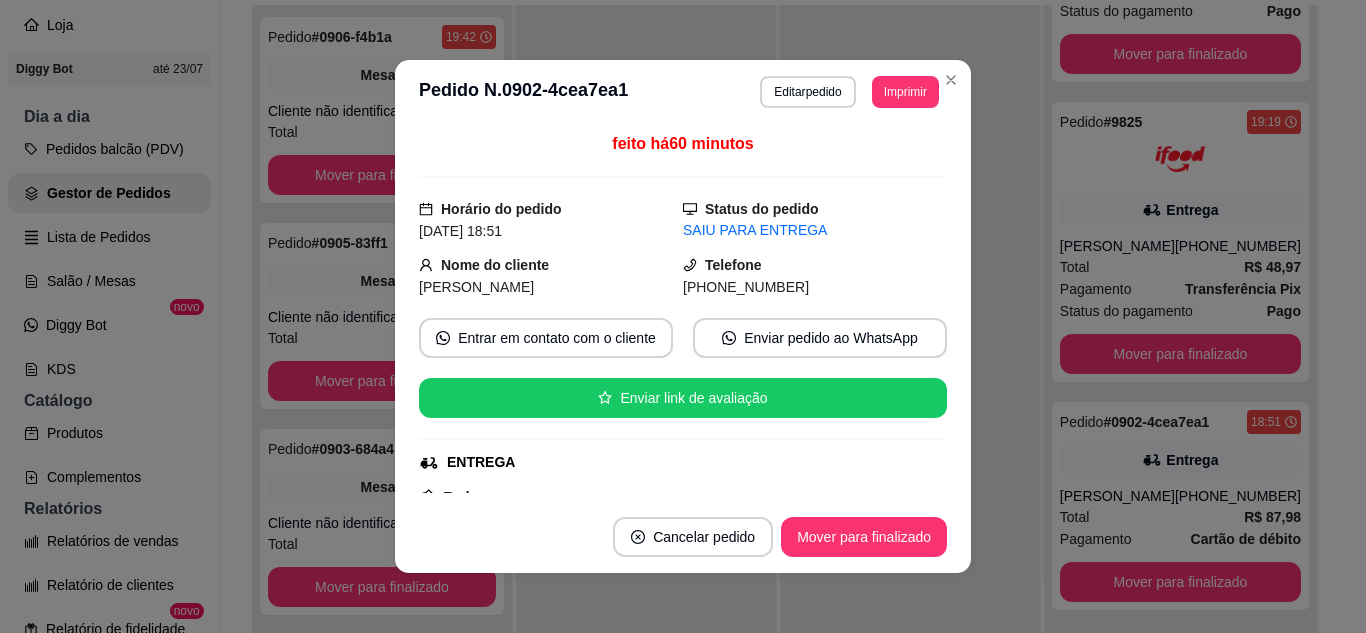 scroll, scrollTop: 4, scrollLeft: 0, axis: vertical 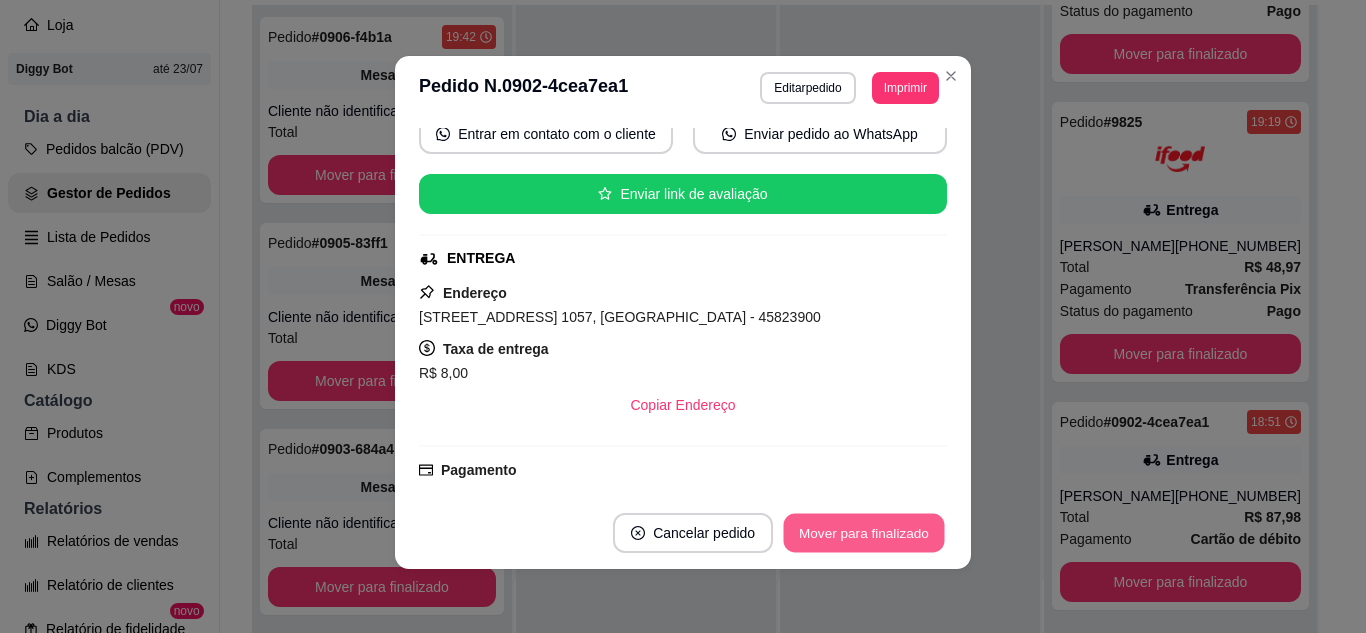 click on "Mover para finalizado" at bounding box center [864, 533] 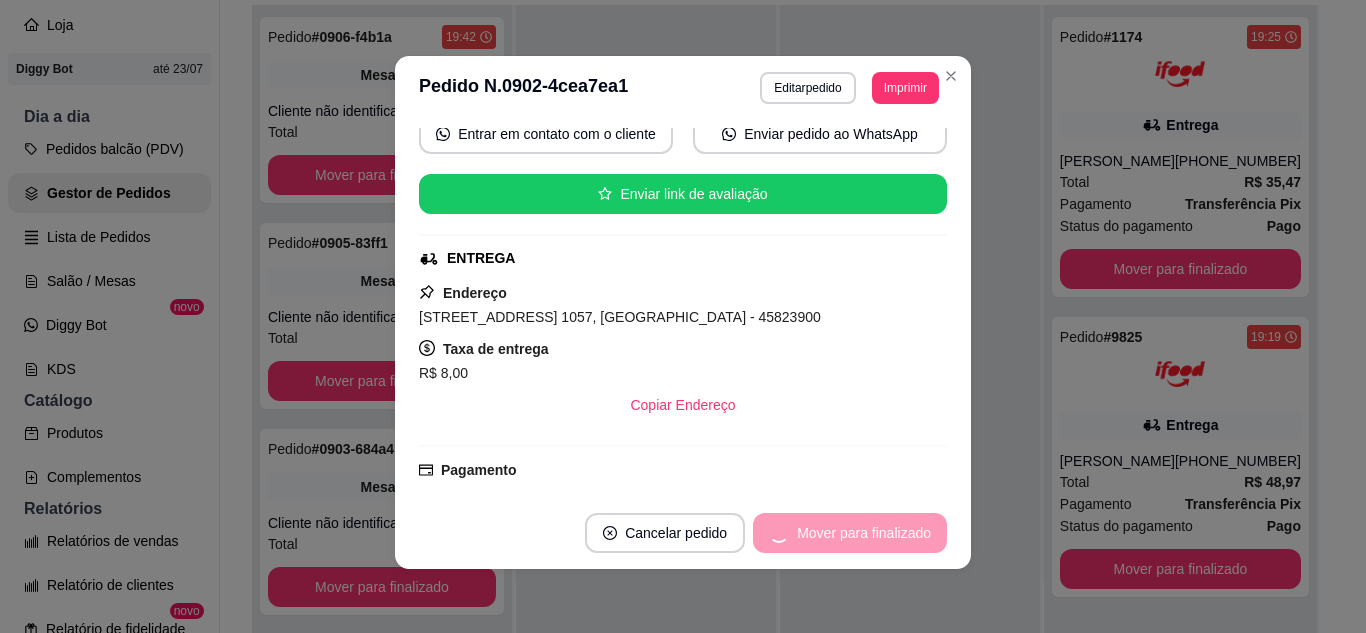 scroll, scrollTop: 0, scrollLeft: 0, axis: both 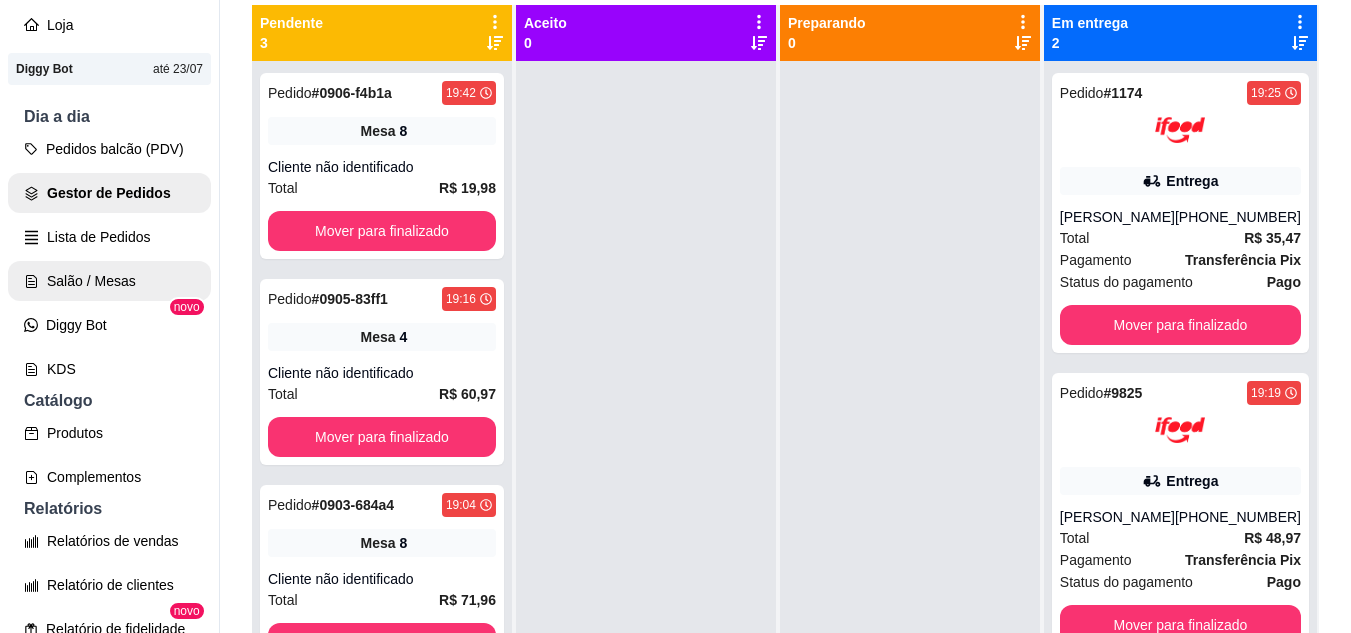 click on "Salão / Mesas" at bounding box center [109, 281] 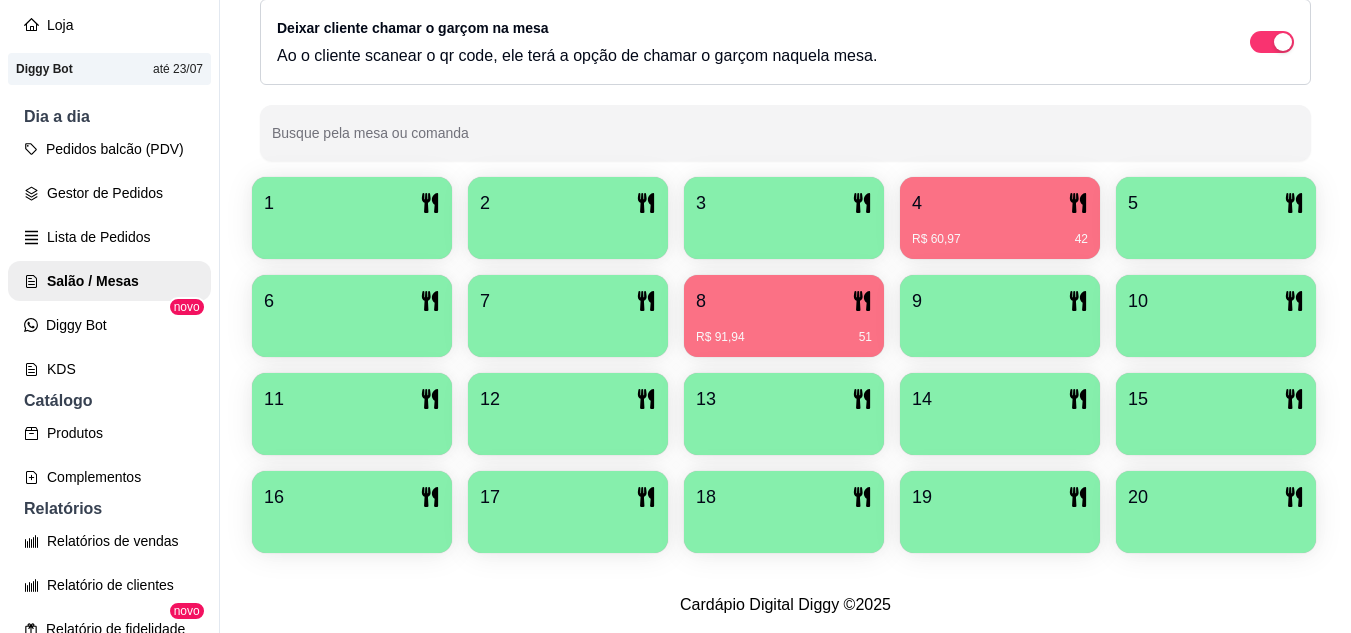 scroll, scrollTop: 400, scrollLeft: 0, axis: vertical 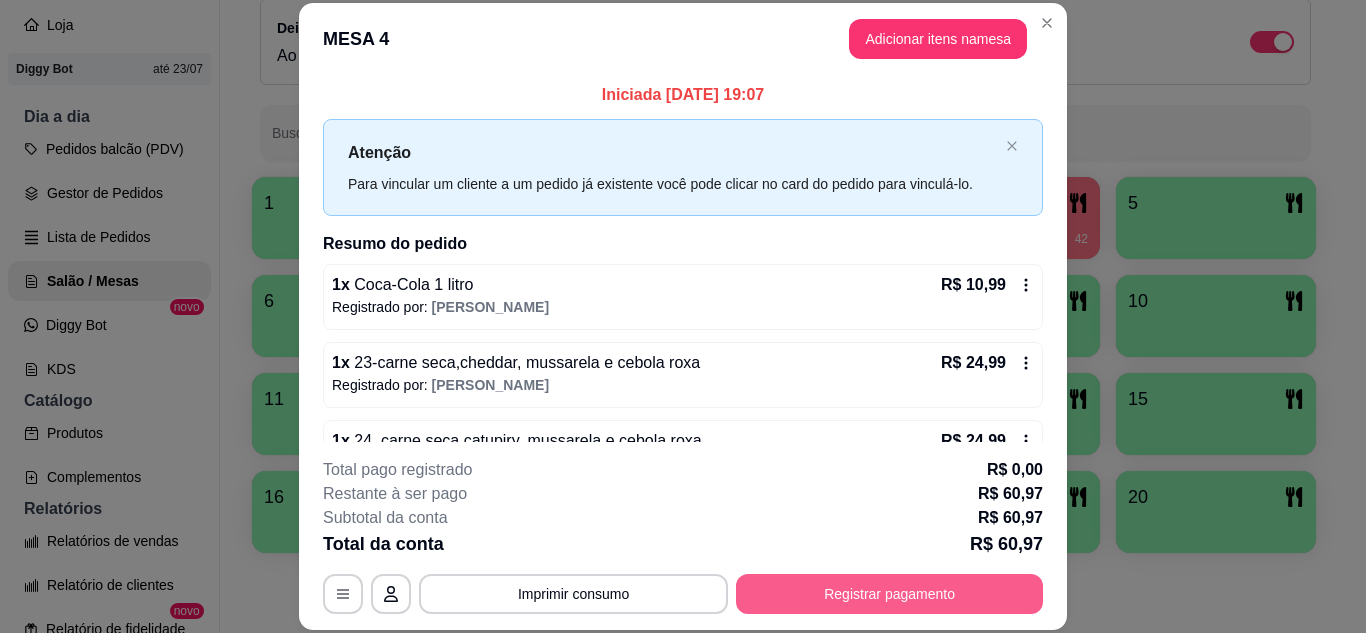 click on "Registrar pagamento" at bounding box center (889, 594) 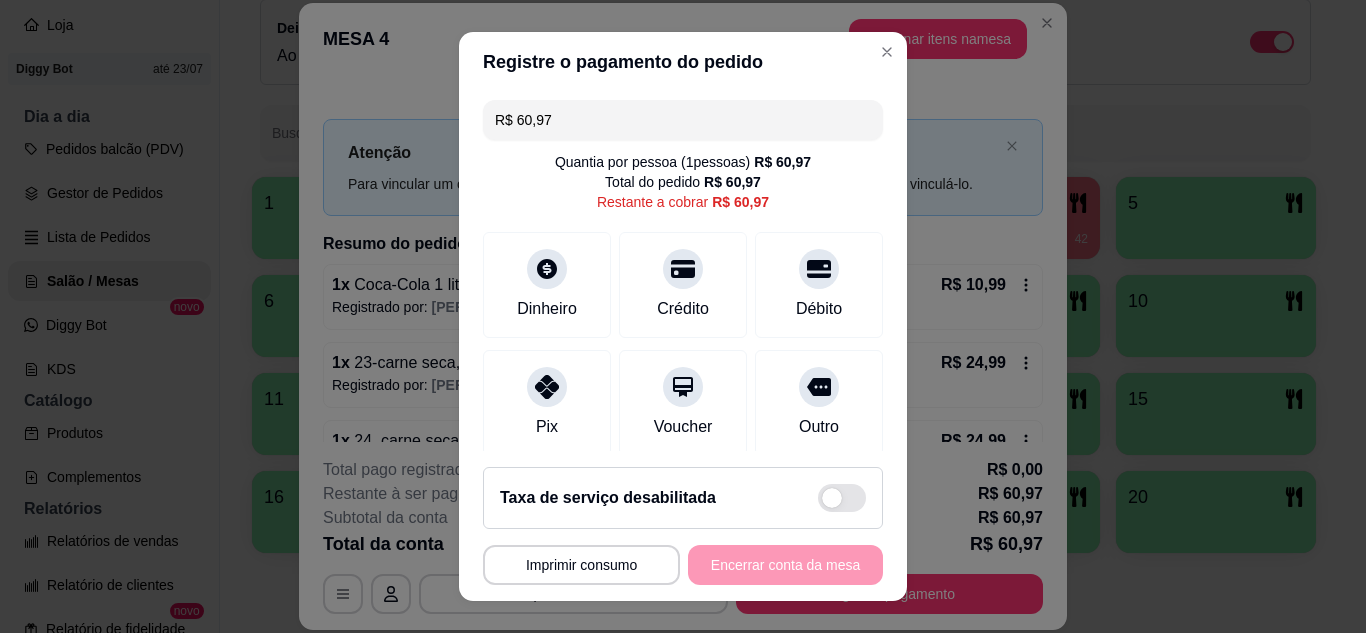 click on "R$ 60,97" at bounding box center [683, 120] 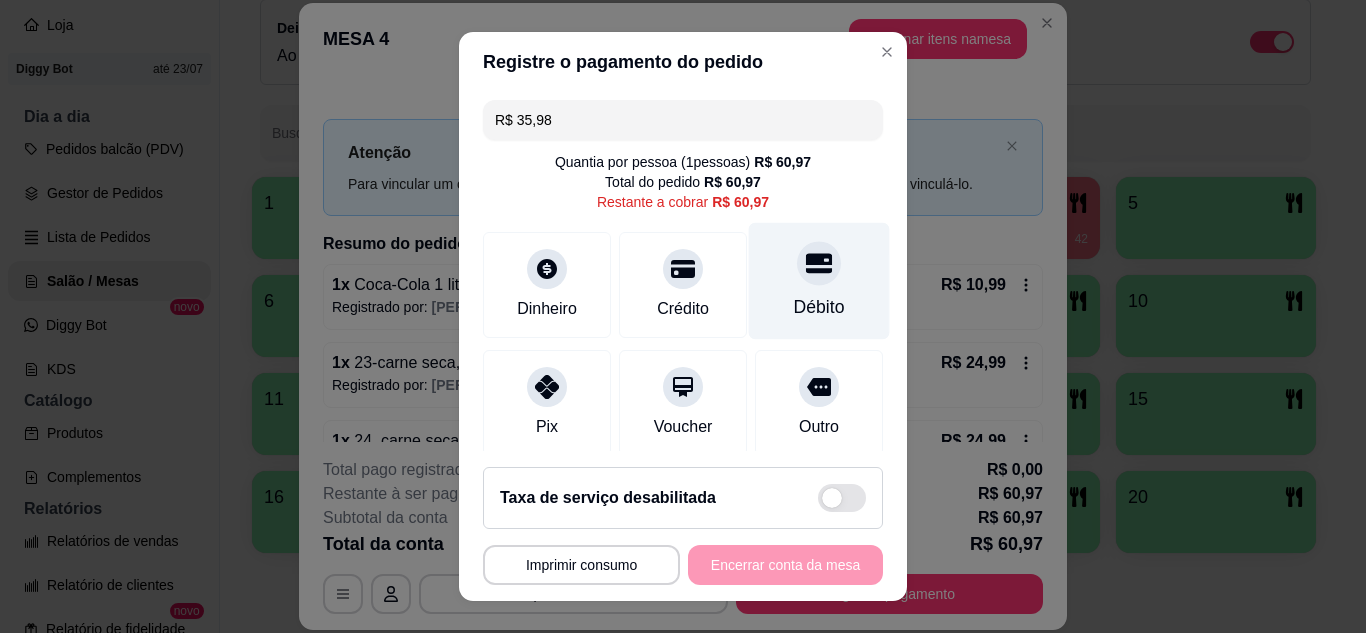 click 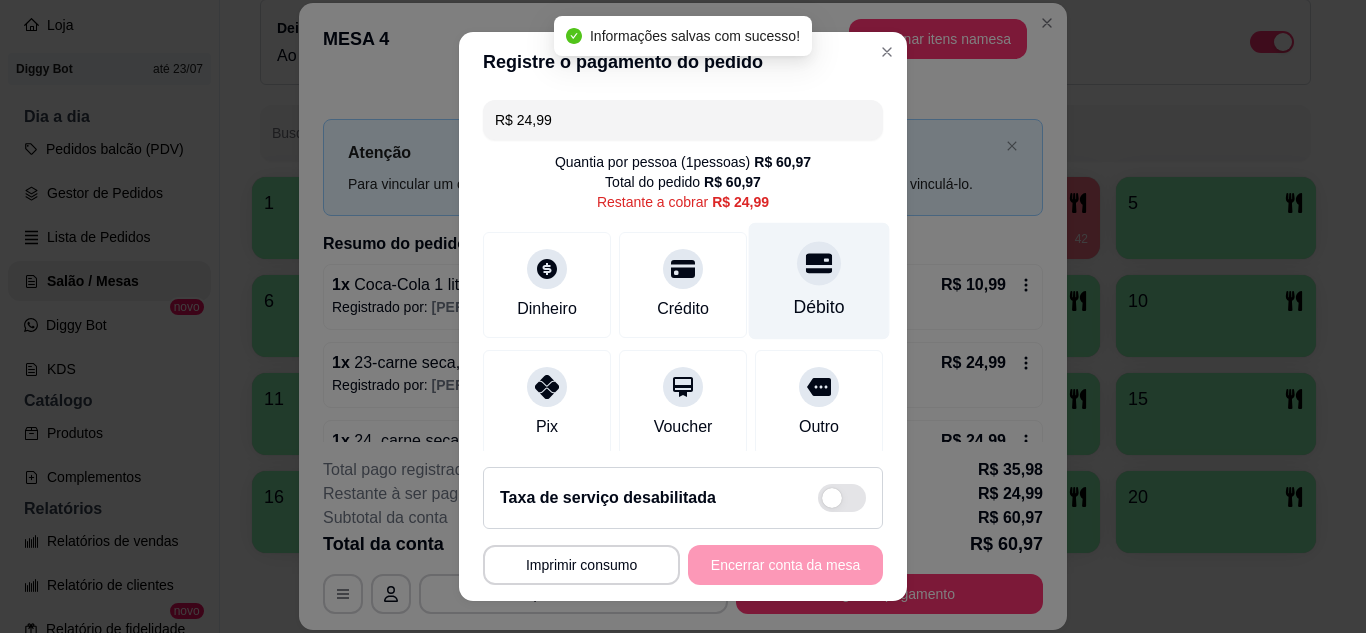 click at bounding box center [819, 263] 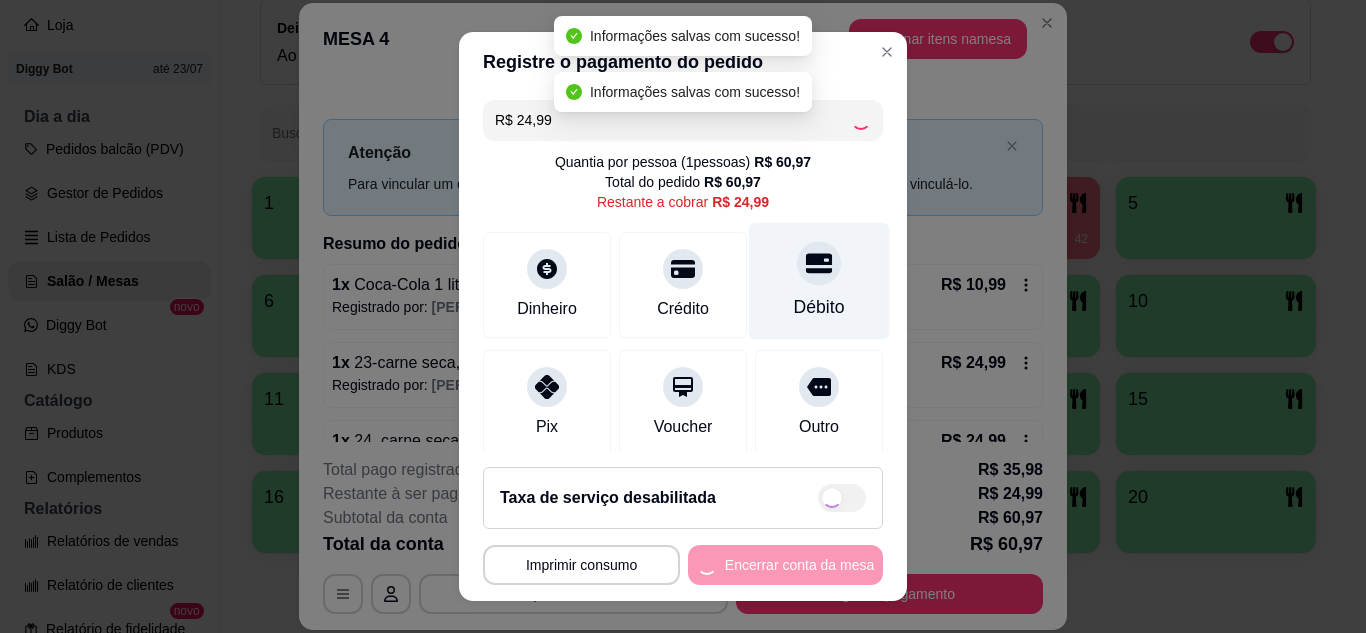 type on "R$ 0,00" 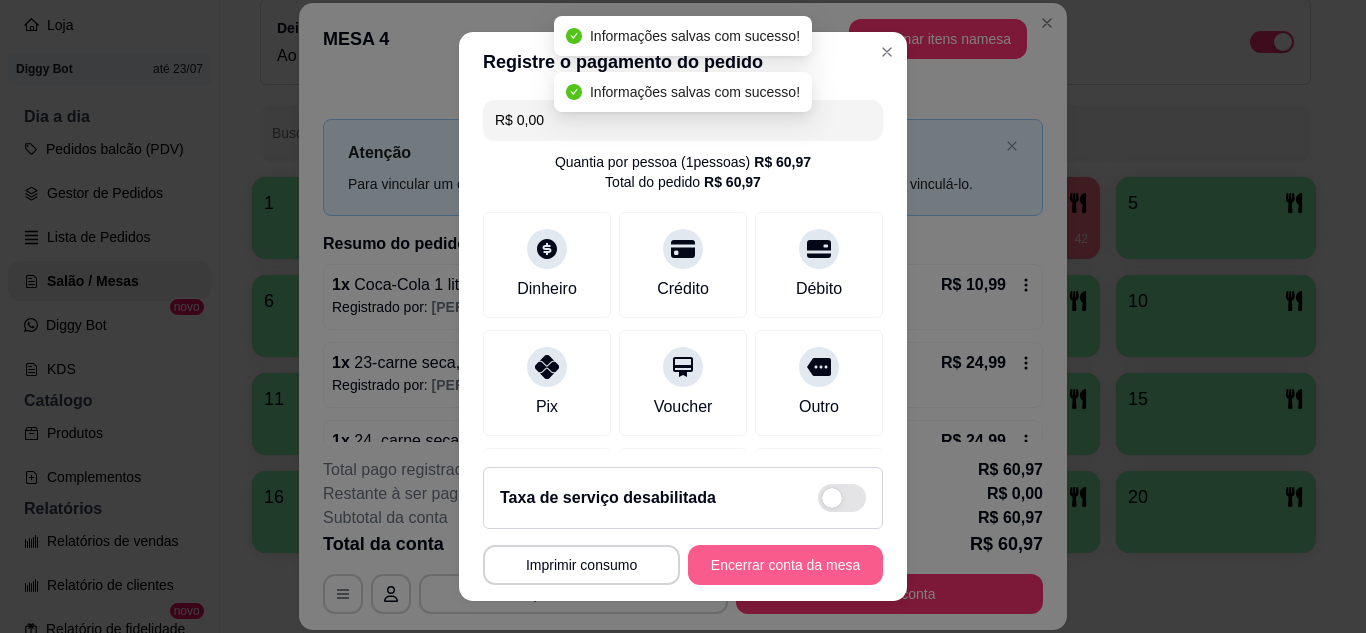 click on "Encerrar conta da mesa" at bounding box center (785, 565) 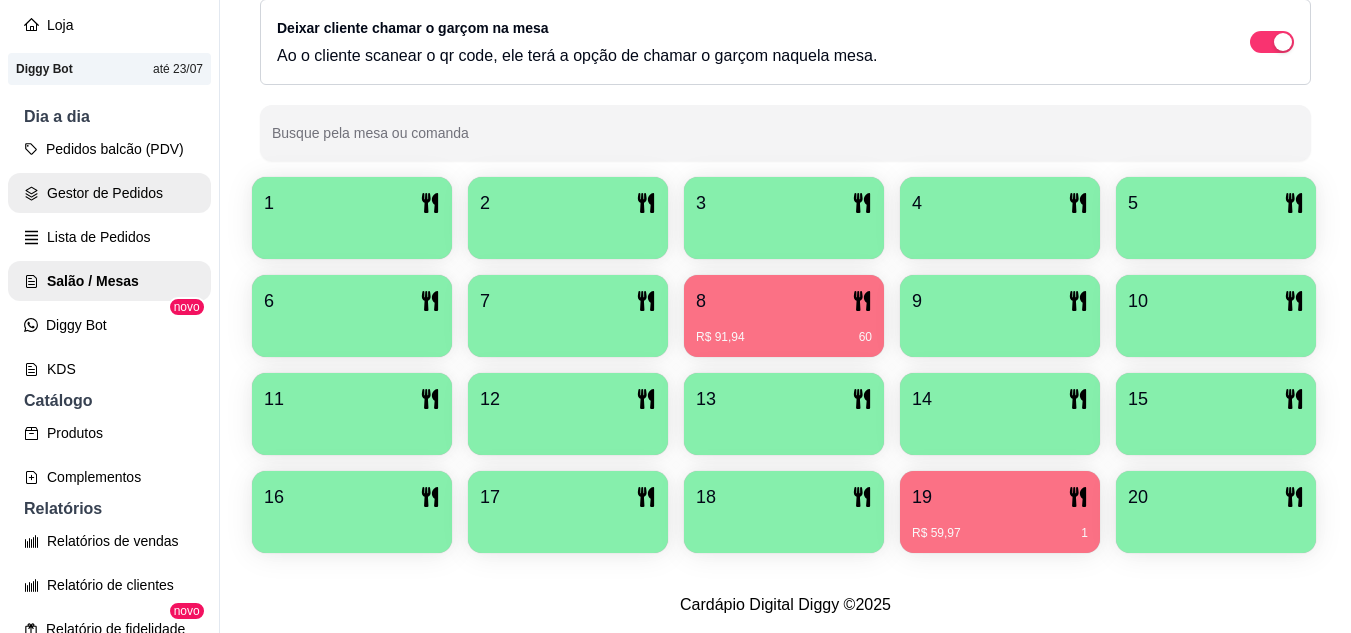 click on "Gestor de Pedidos" at bounding box center [109, 193] 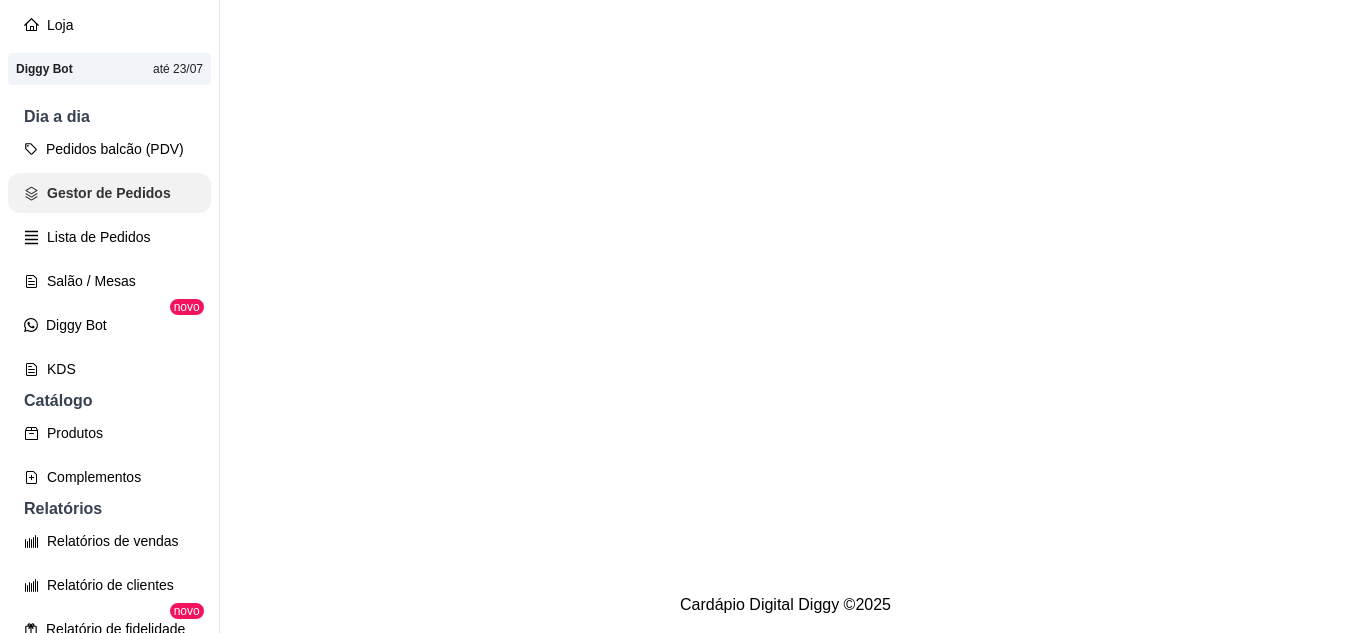 scroll, scrollTop: 0, scrollLeft: 0, axis: both 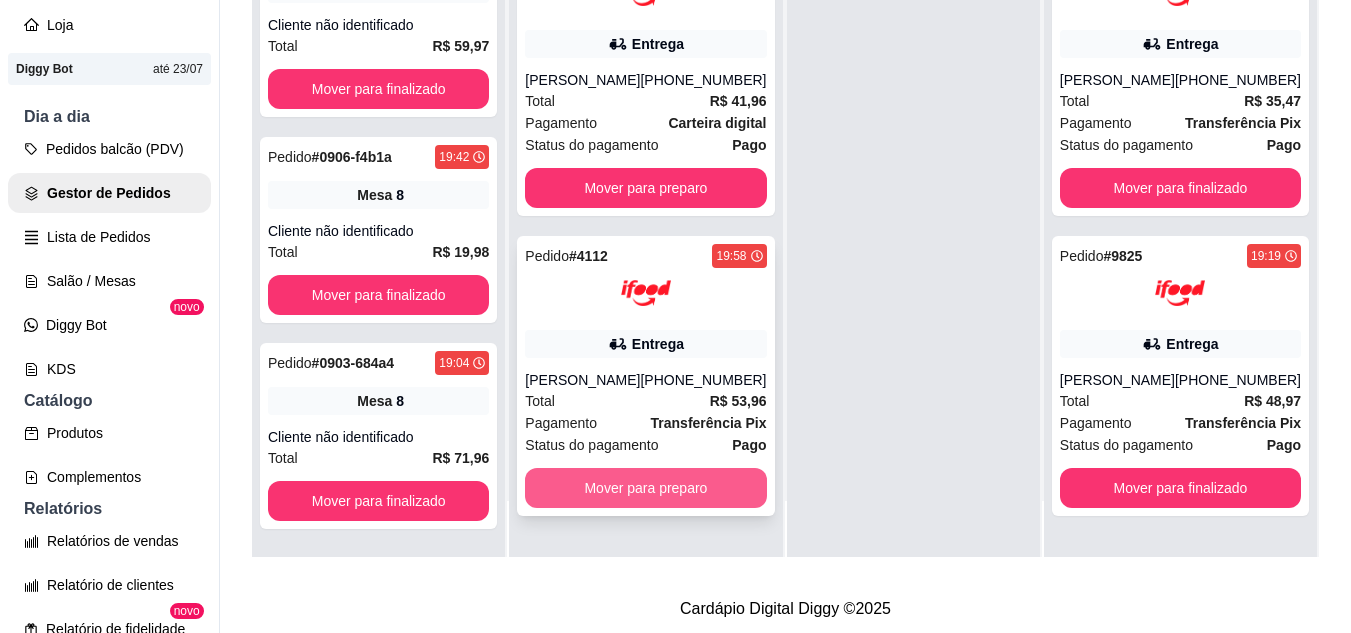 click on "Mover para preparo" at bounding box center [645, 488] 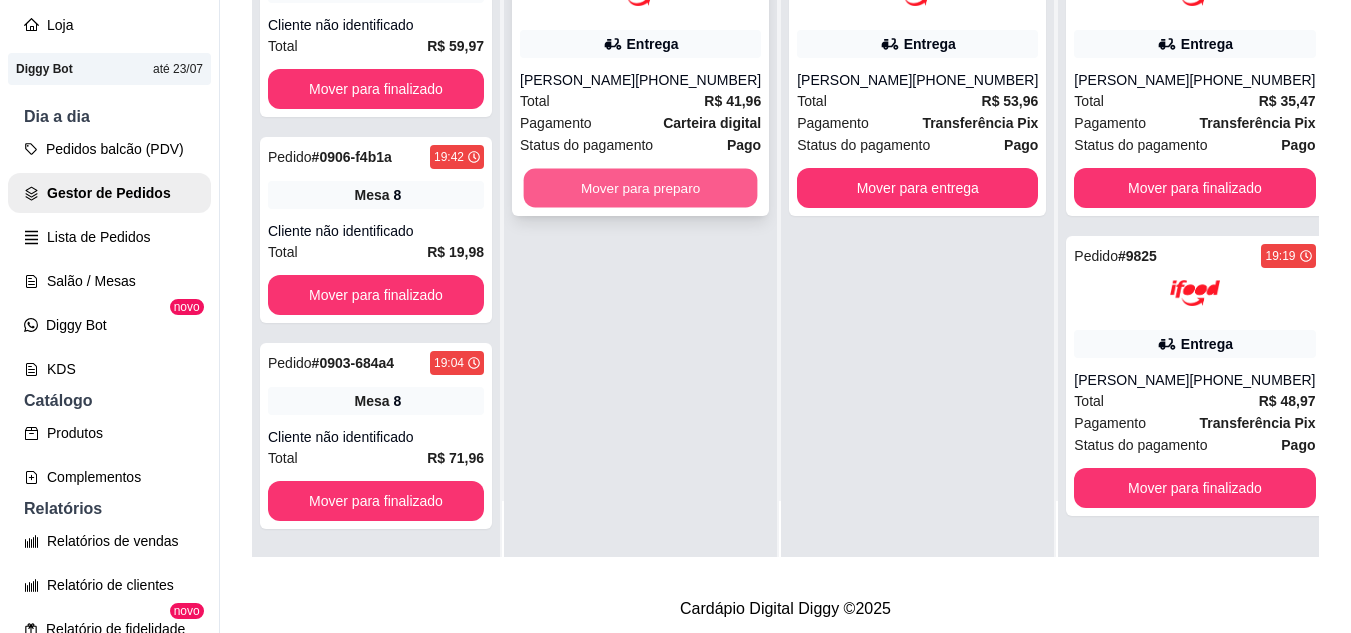 click on "Mover para preparo" at bounding box center (641, 188) 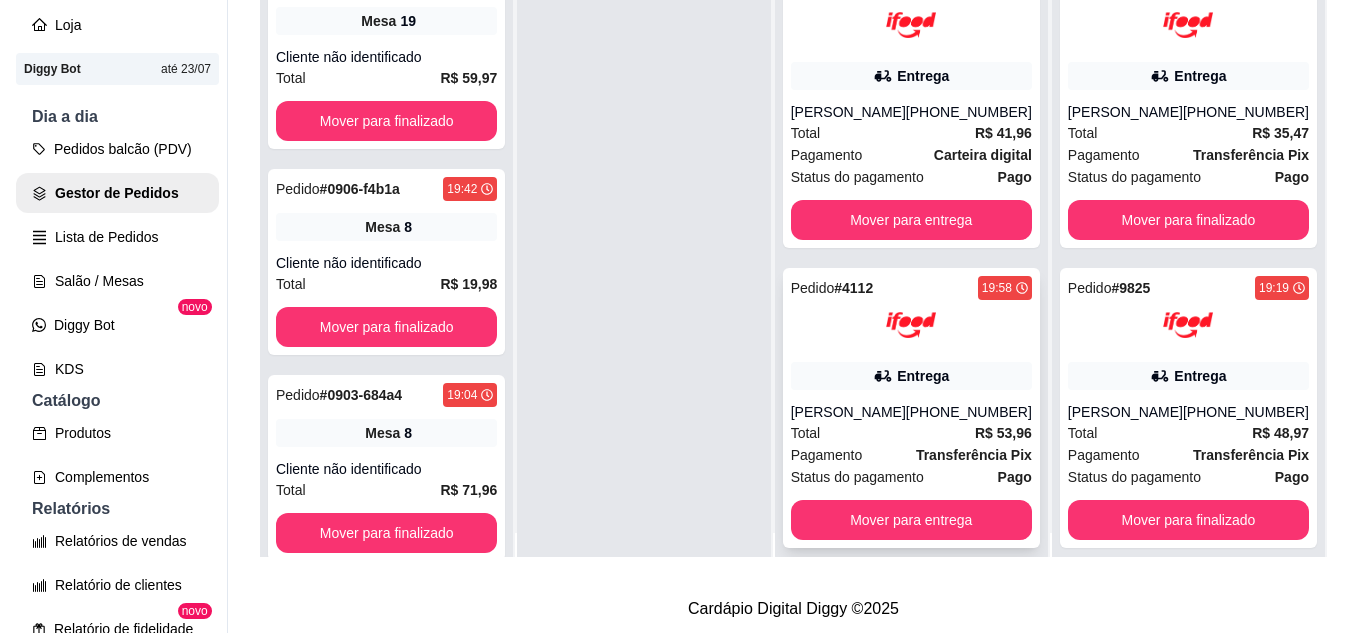 scroll, scrollTop: 56, scrollLeft: 0, axis: vertical 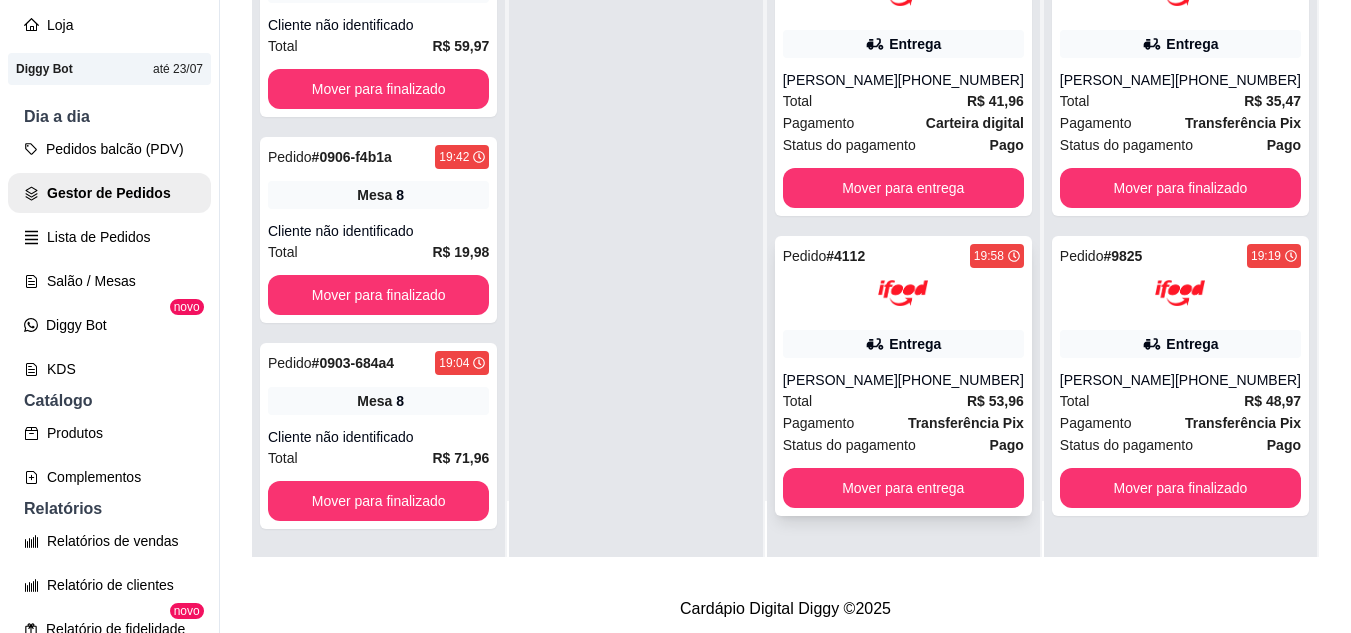 click on "Pedido  # 4112 19:58 Entrega [PERSON_NAME] [PHONE_NUMBER] Total R$ 53,96 Pagamento Transferência Pix Status do pagamento Pago Mover para entrega" at bounding box center [903, 376] 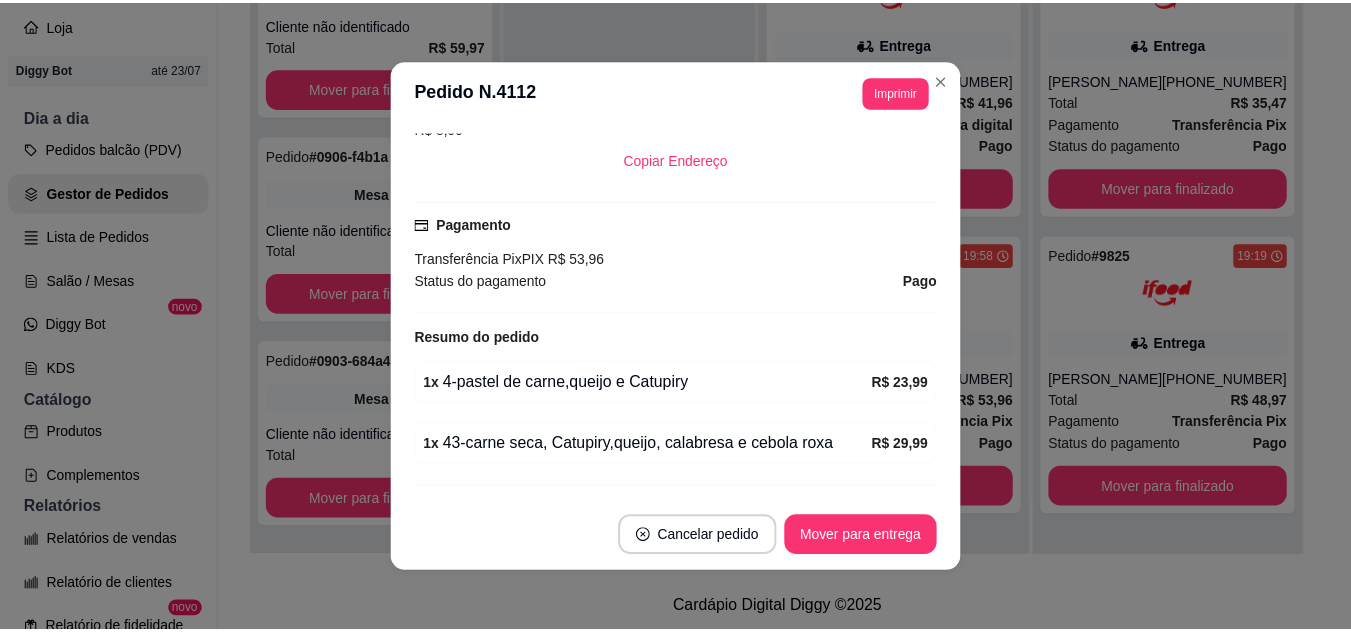 scroll, scrollTop: 700, scrollLeft: 0, axis: vertical 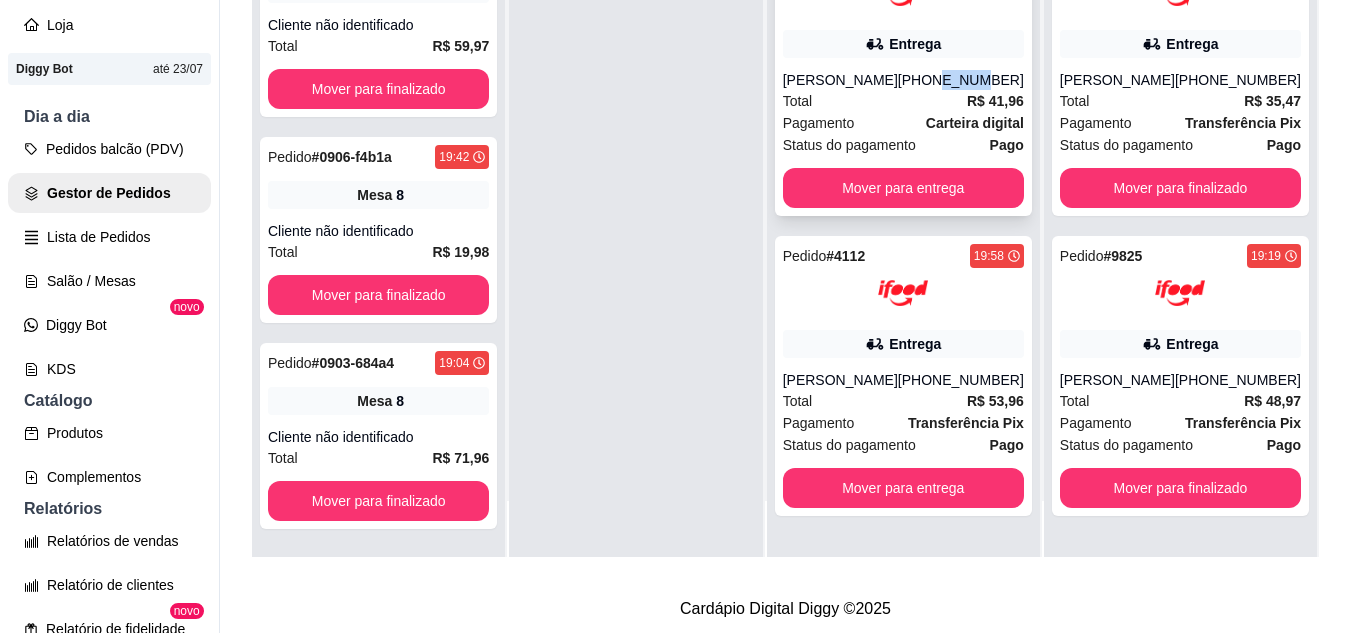 click on "[PHONE_NUMBER]" at bounding box center [961, 80] 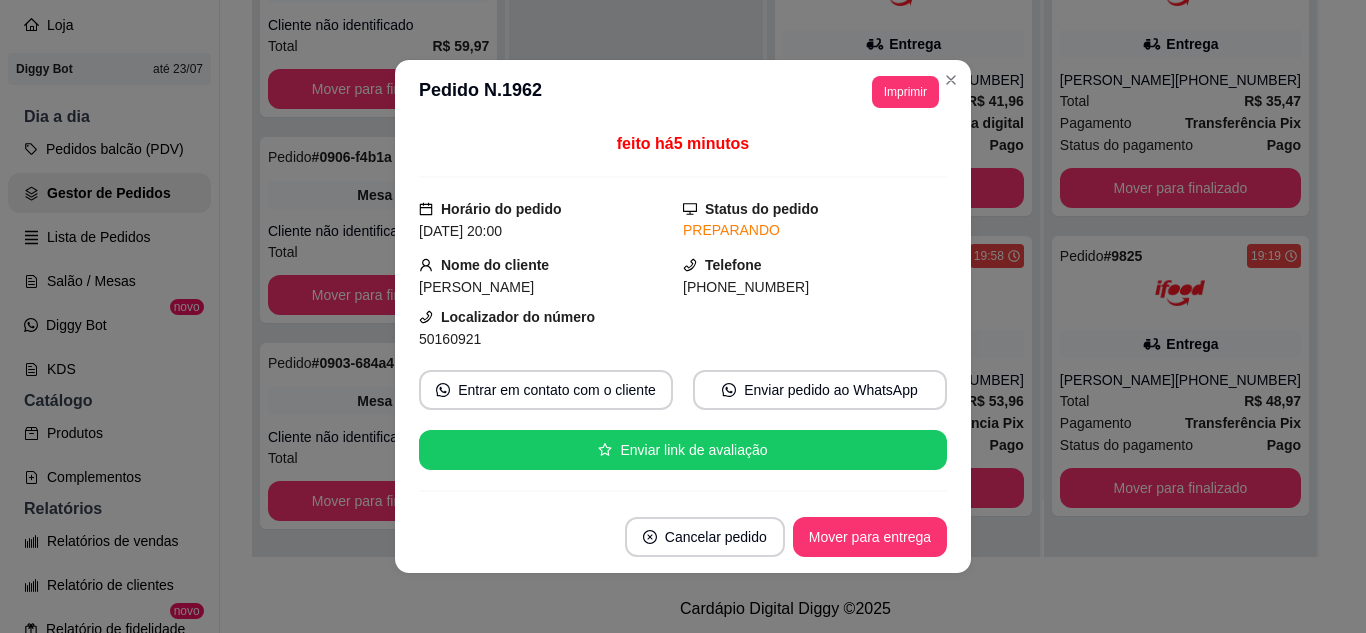 click on "**********" at bounding box center (683, 92) 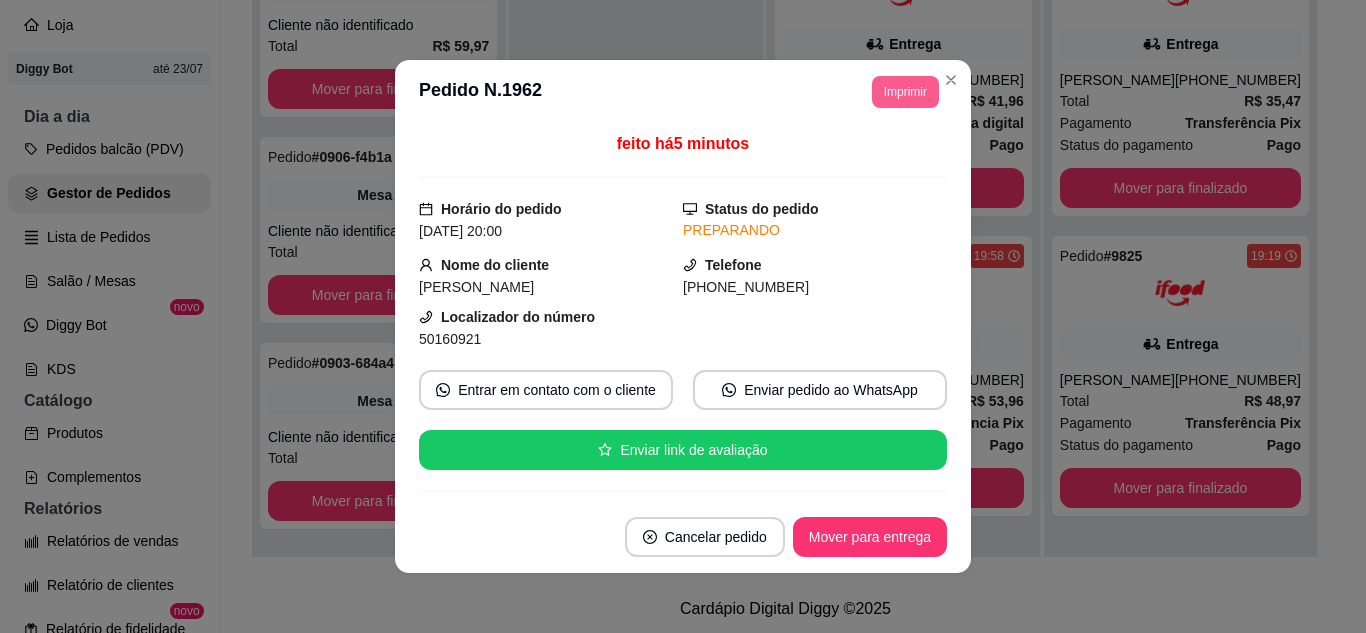 click on "Imprimir" at bounding box center [905, 92] 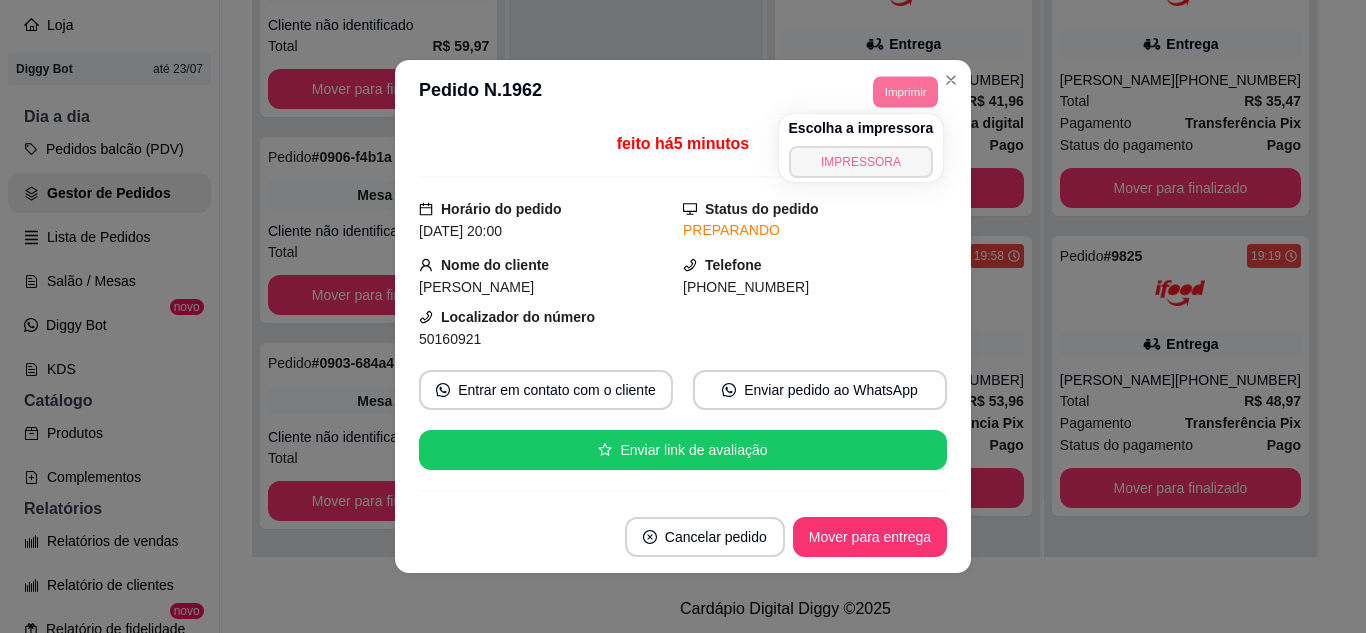 click on "IMPRESSORA" at bounding box center (861, 162) 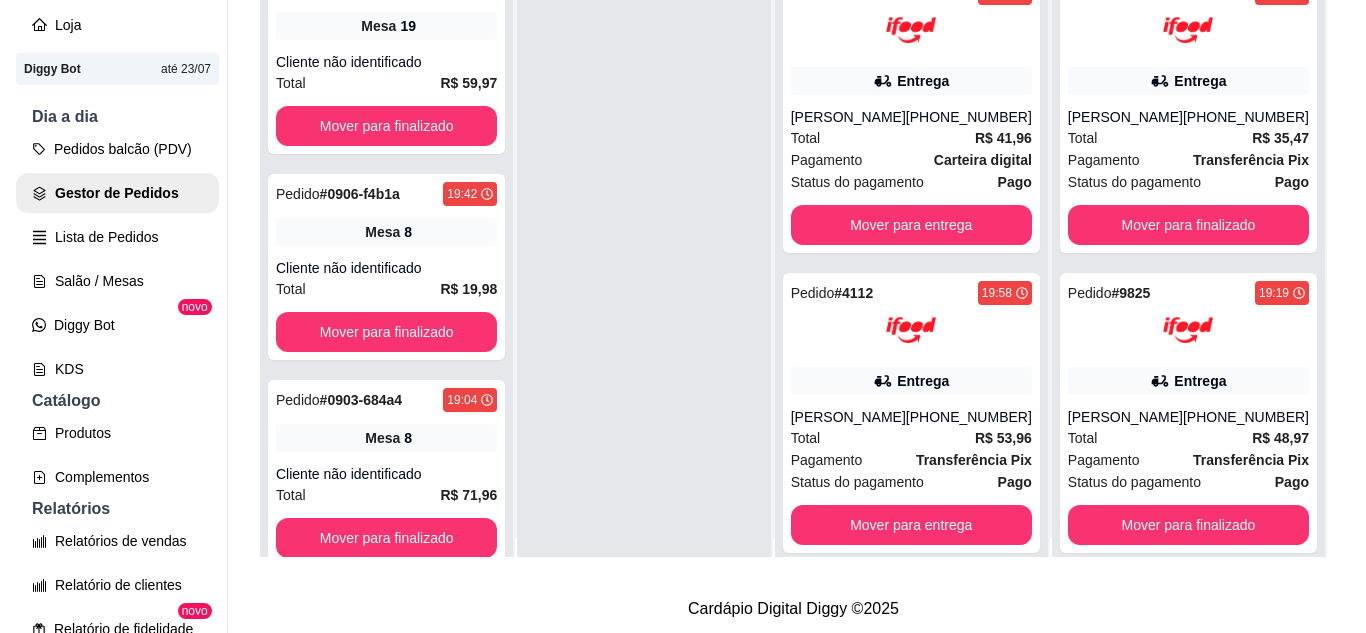 scroll, scrollTop: 0, scrollLeft: 0, axis: both 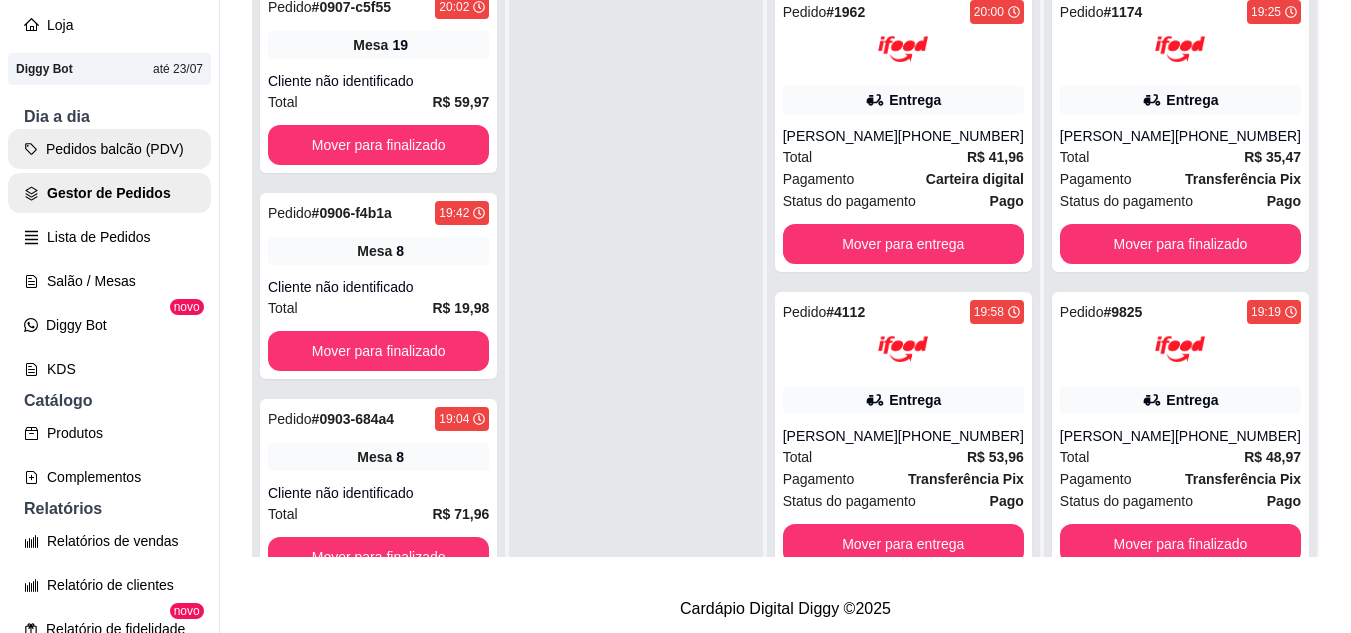 click on "Pedidos balcão (PDV)" at bounding box center [109, 149] 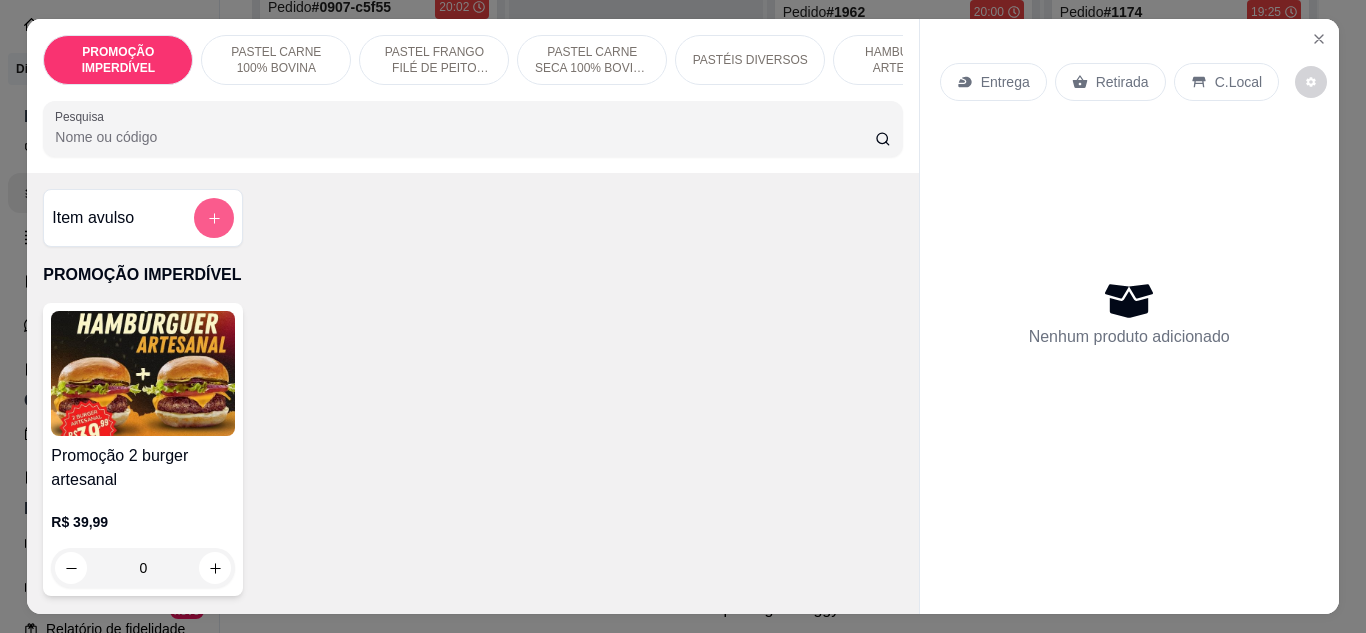 click 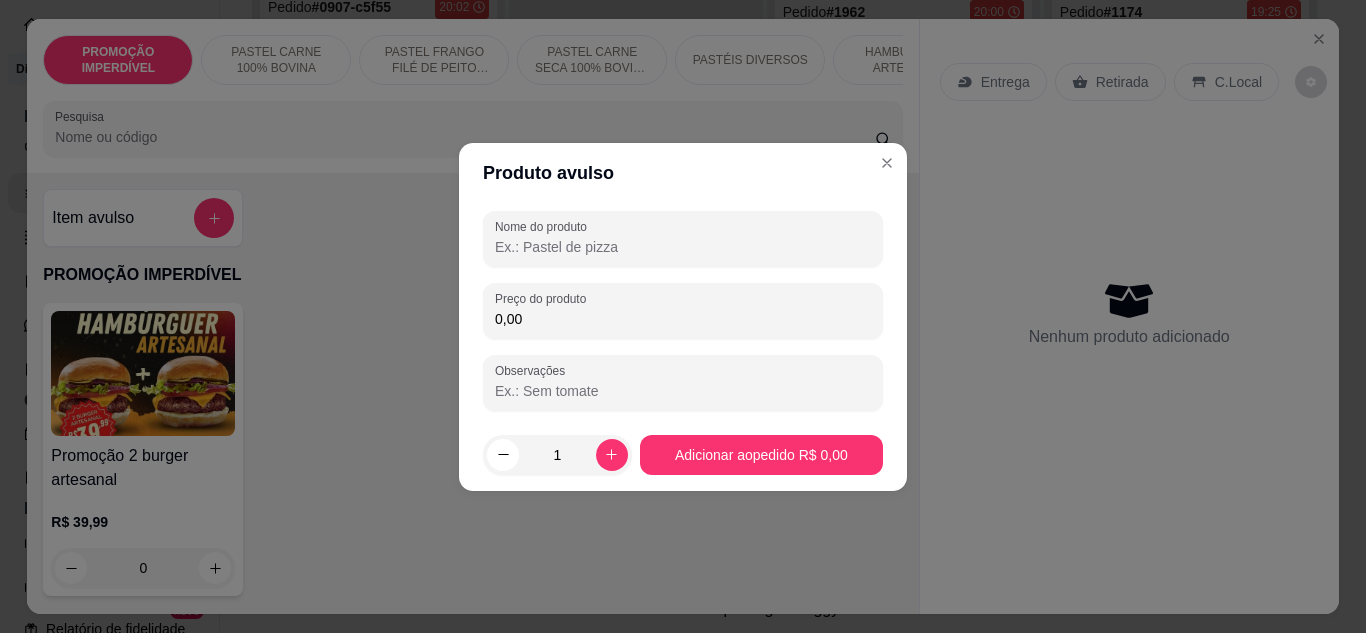 click on "Nome do produto" at bounding box center [683, 247] 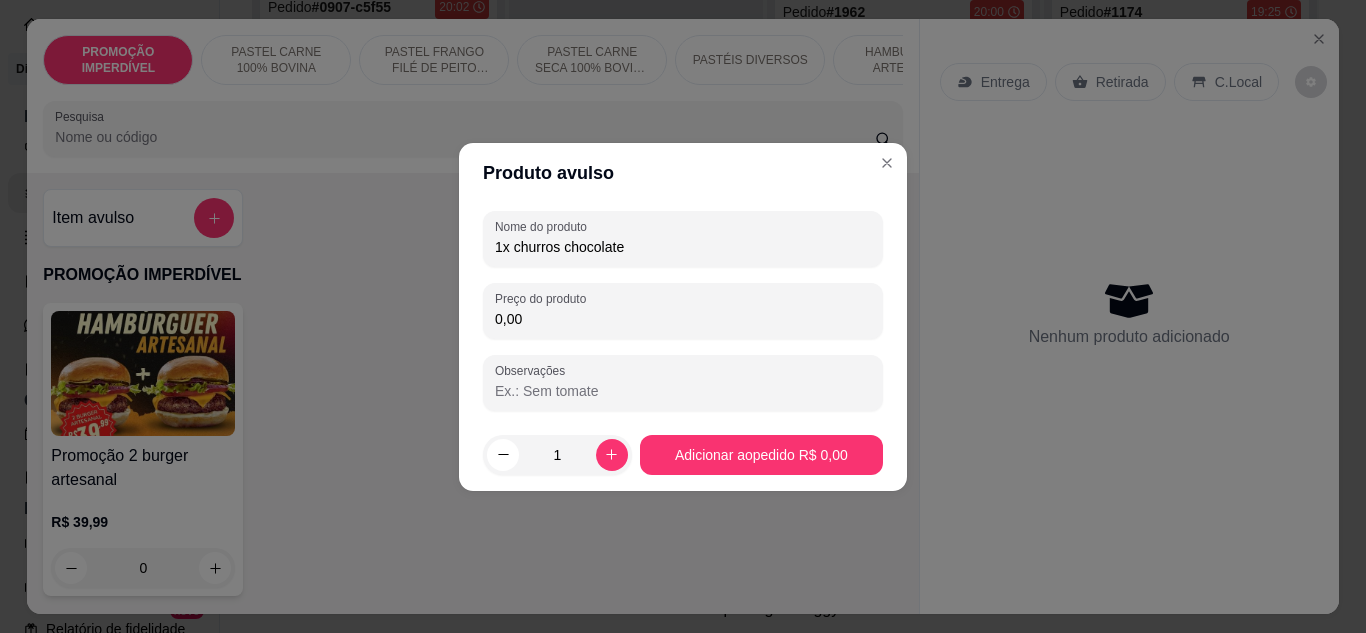 type on "1x churros chocolate" 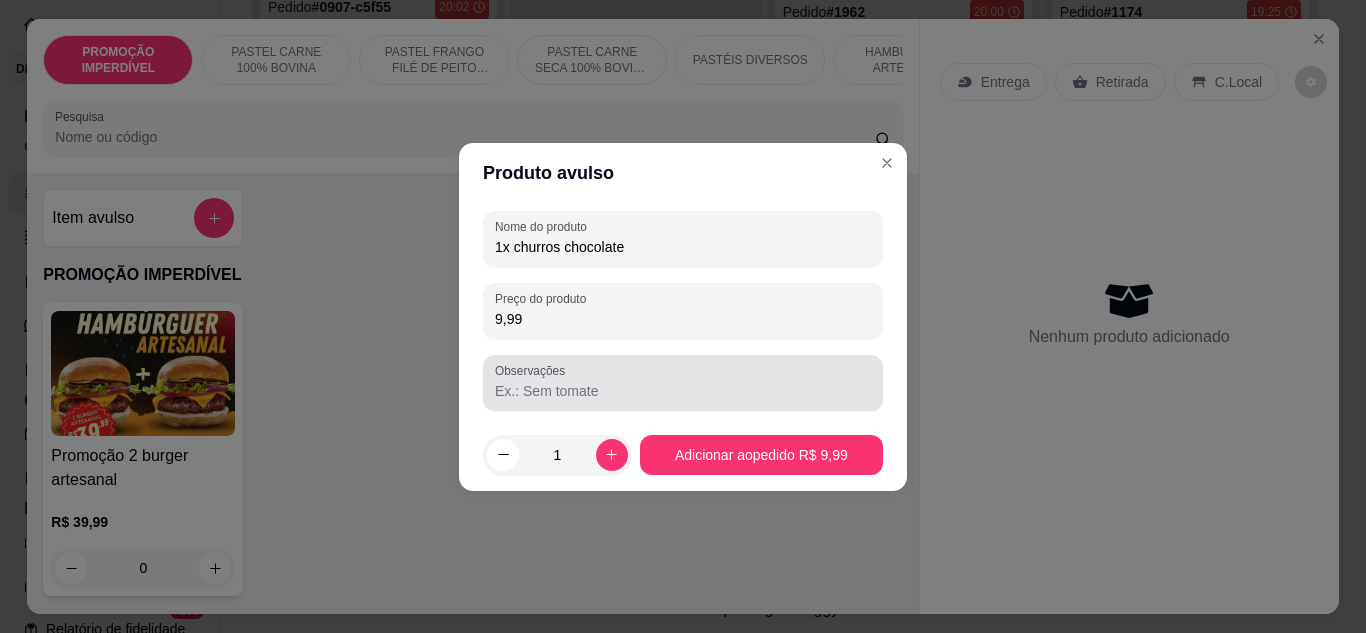 type on "9,99" 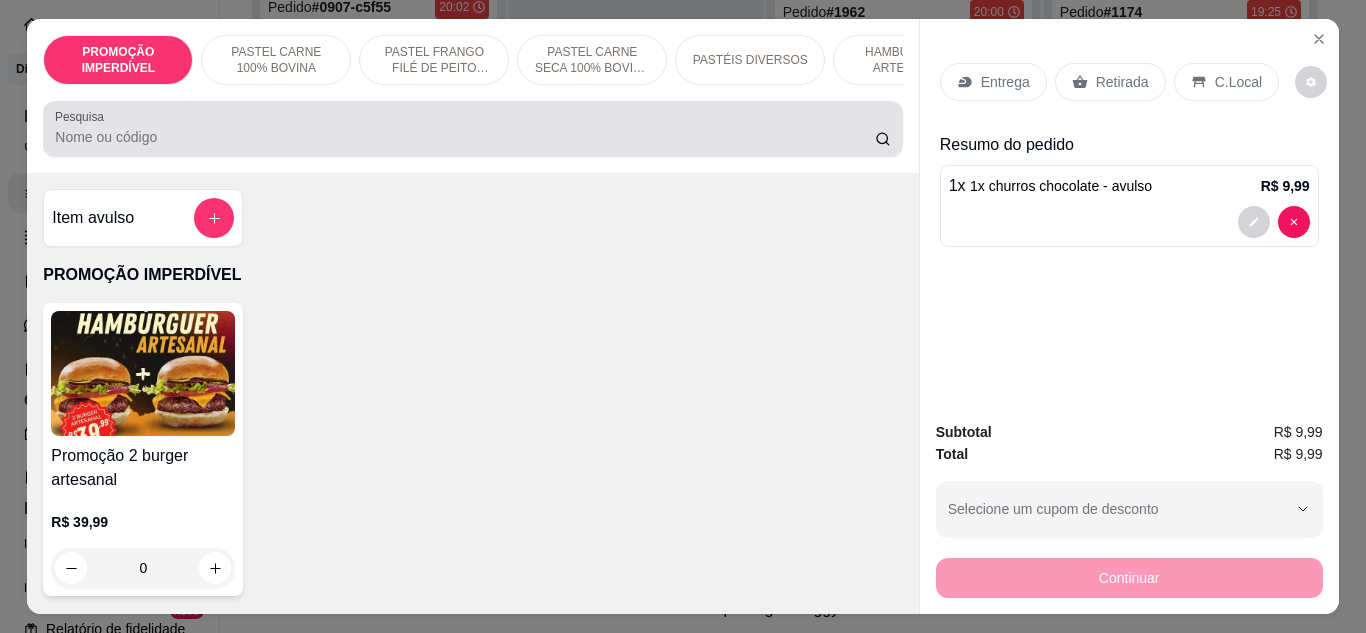 click on "Pesquisa" at bounding box center [465, 137] 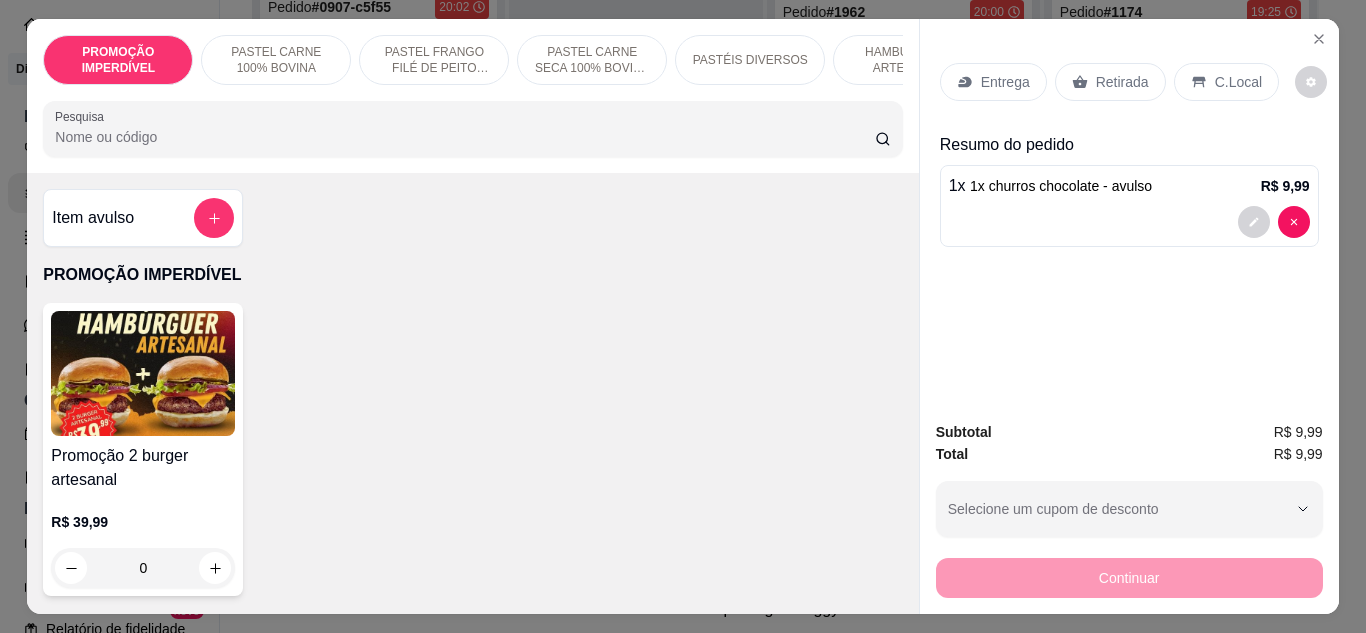 click on "Item avulso" at bounding box center (143, 218) 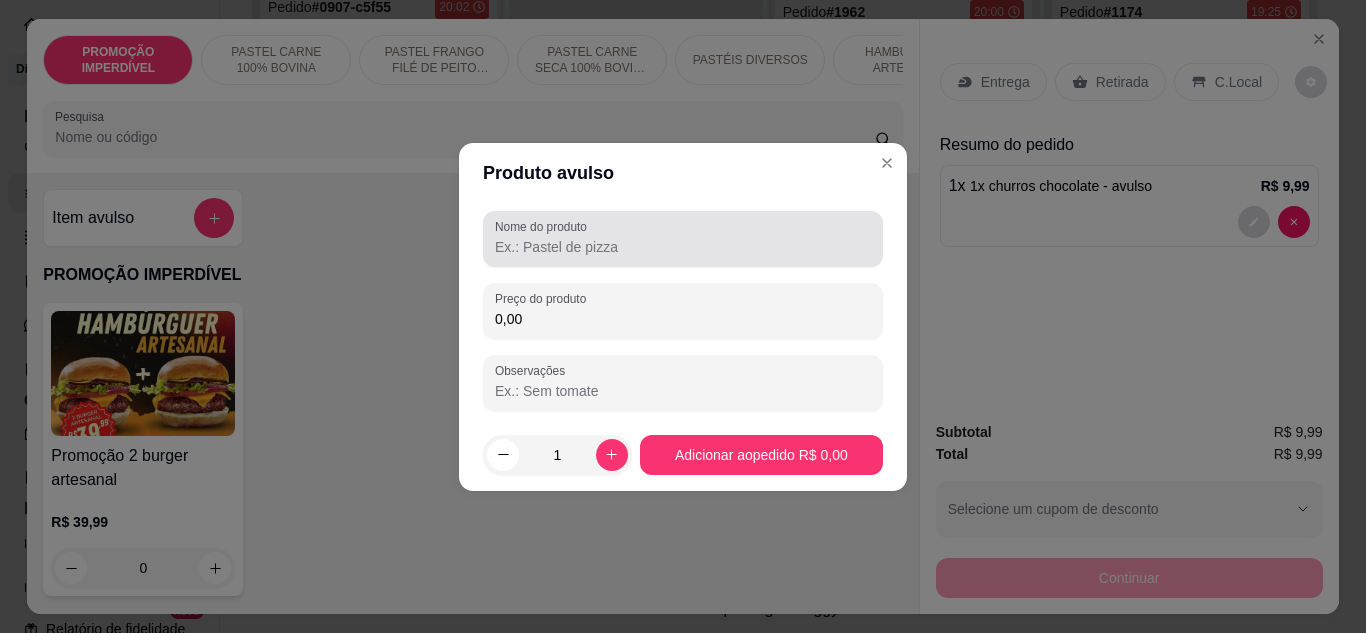 click on "Nome do produto" at bounding box center [683, 247] 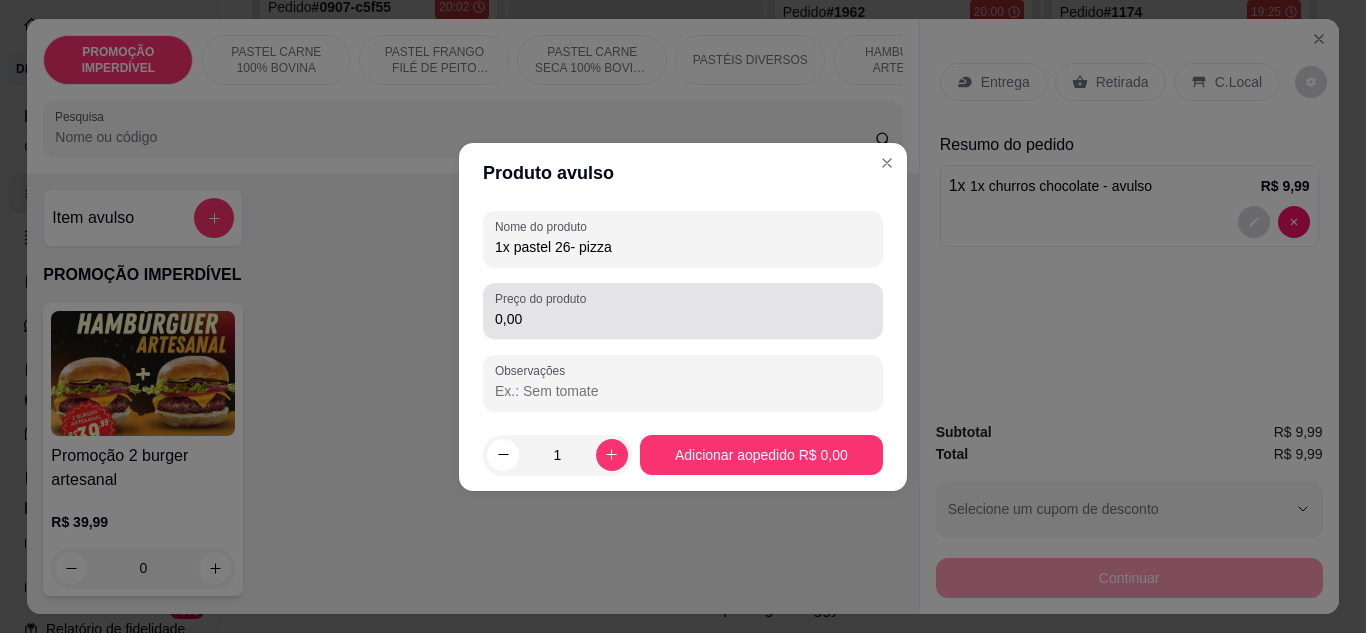 type on "1x pastel 26- pizza" 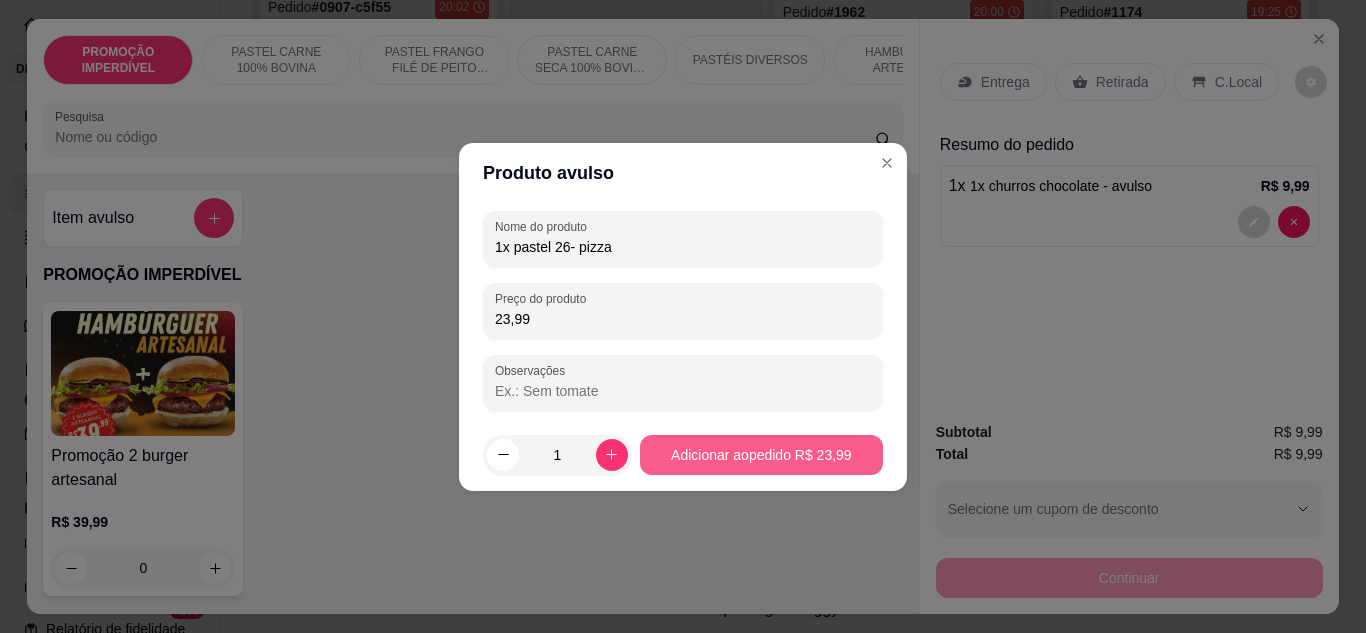type on "23,99" 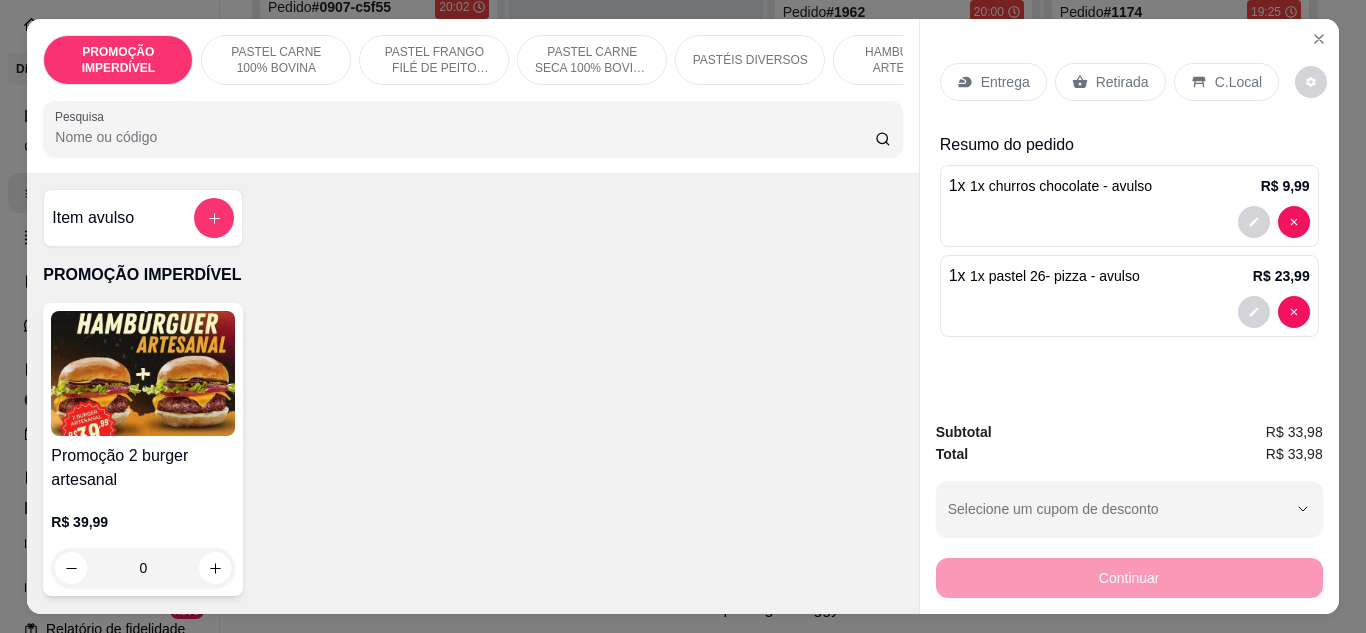 click on "Entrega" at bounding box center (1005, 82) 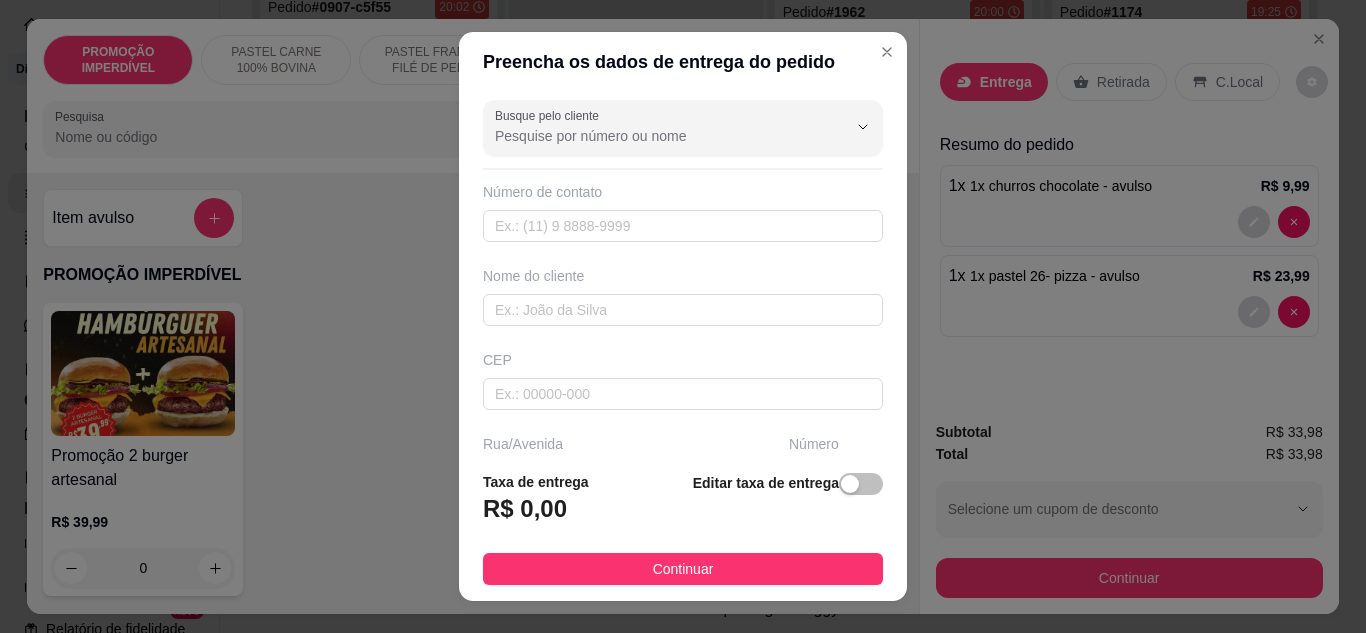 click on "Nome do cliente" at bounding box center [683, 296] 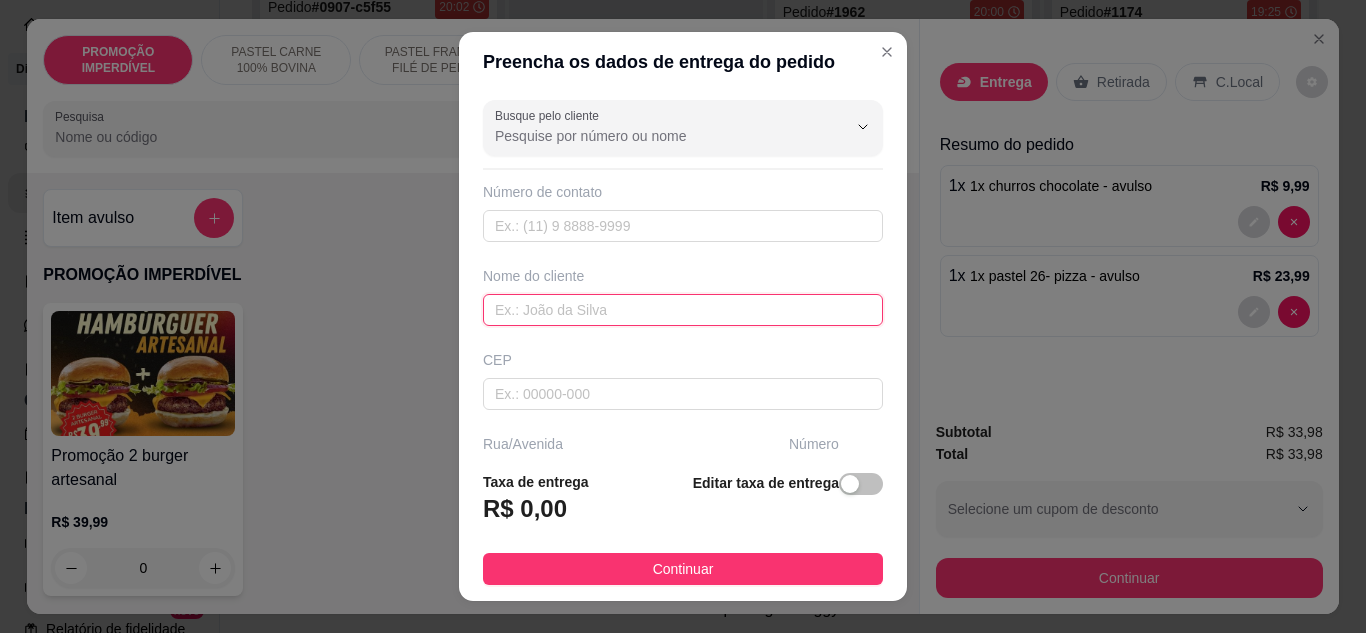 click at bounding box center (683, 310) 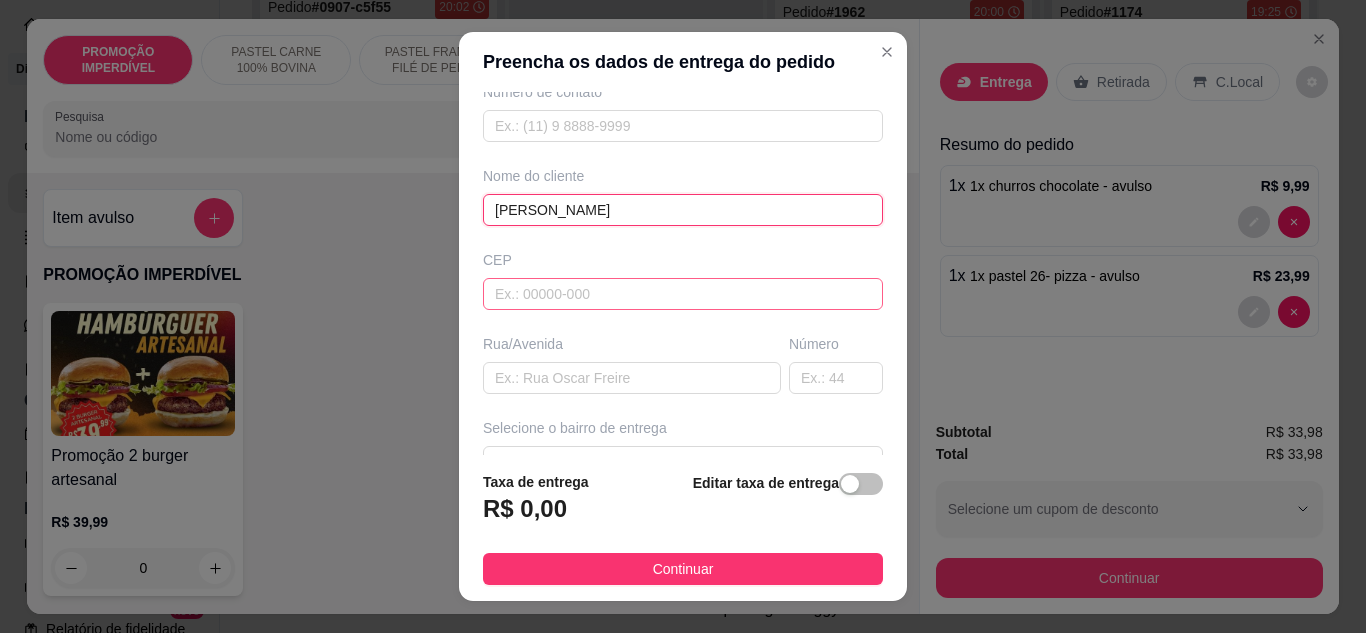scroll, scrollTop: 200, scrollLeft: 0, axis: vertical 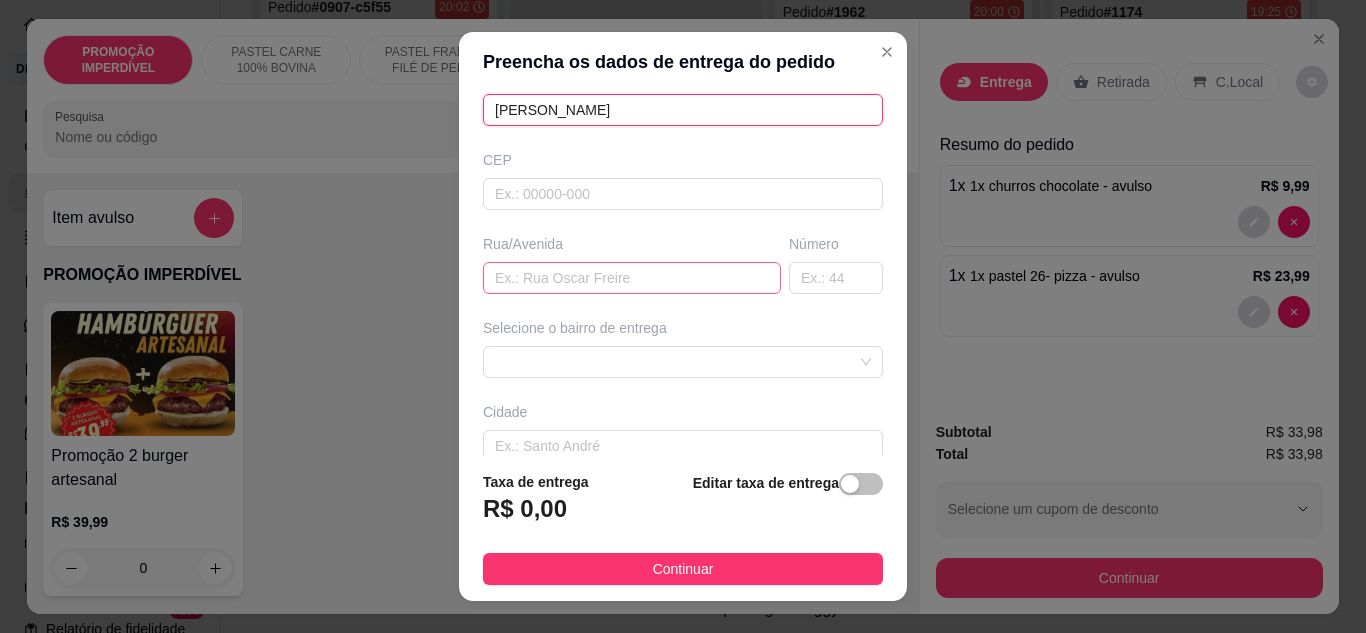 type on "[PERSON_NAME]" 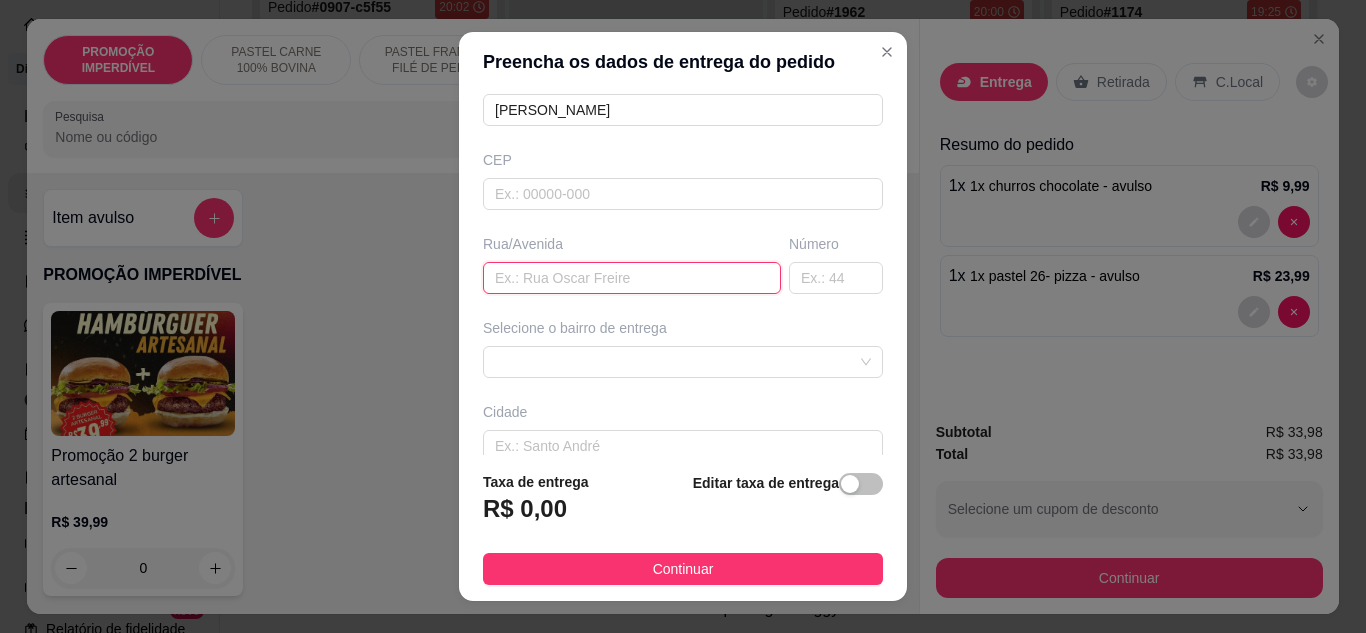 click at bounding box center [632, 278] 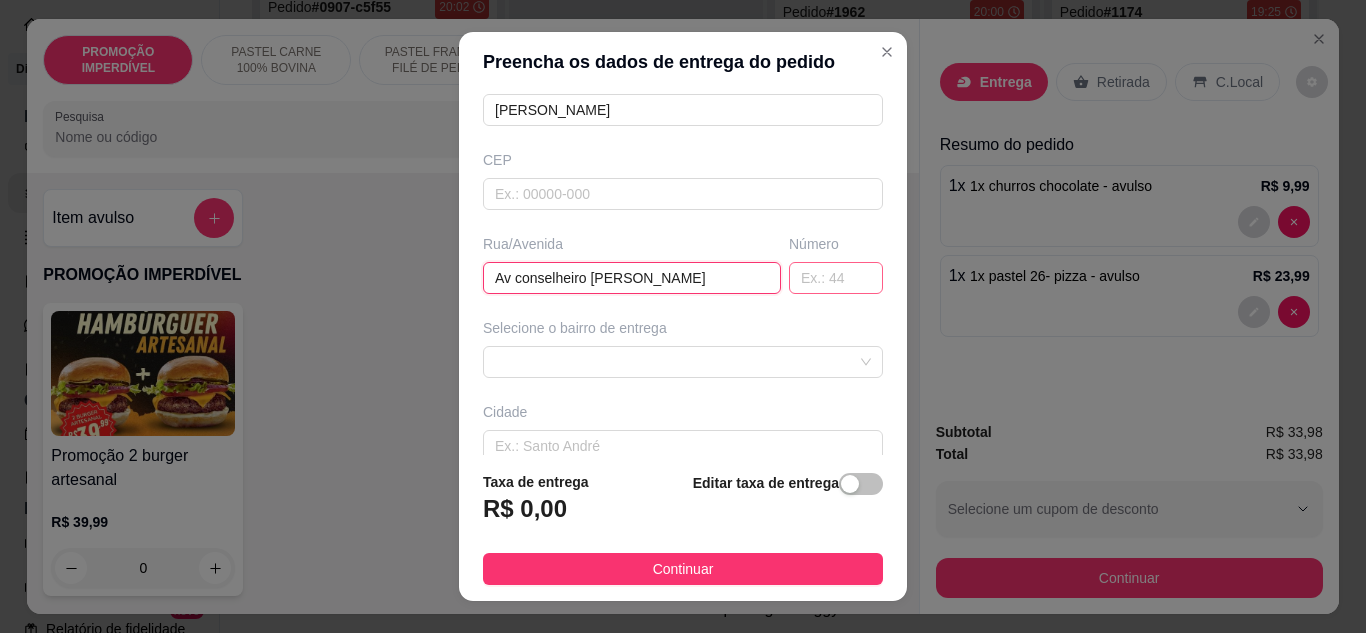 type on "Av conselheiro [PERSON_NAME]" 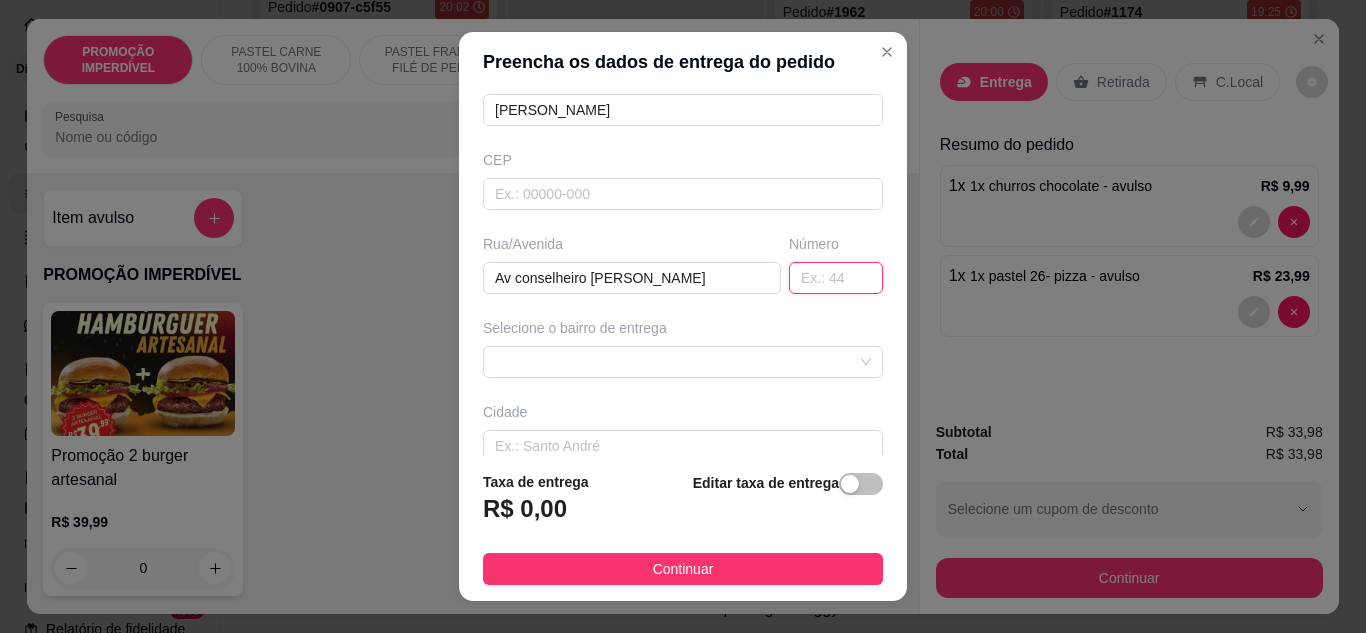click at bounding box center [836, 278] 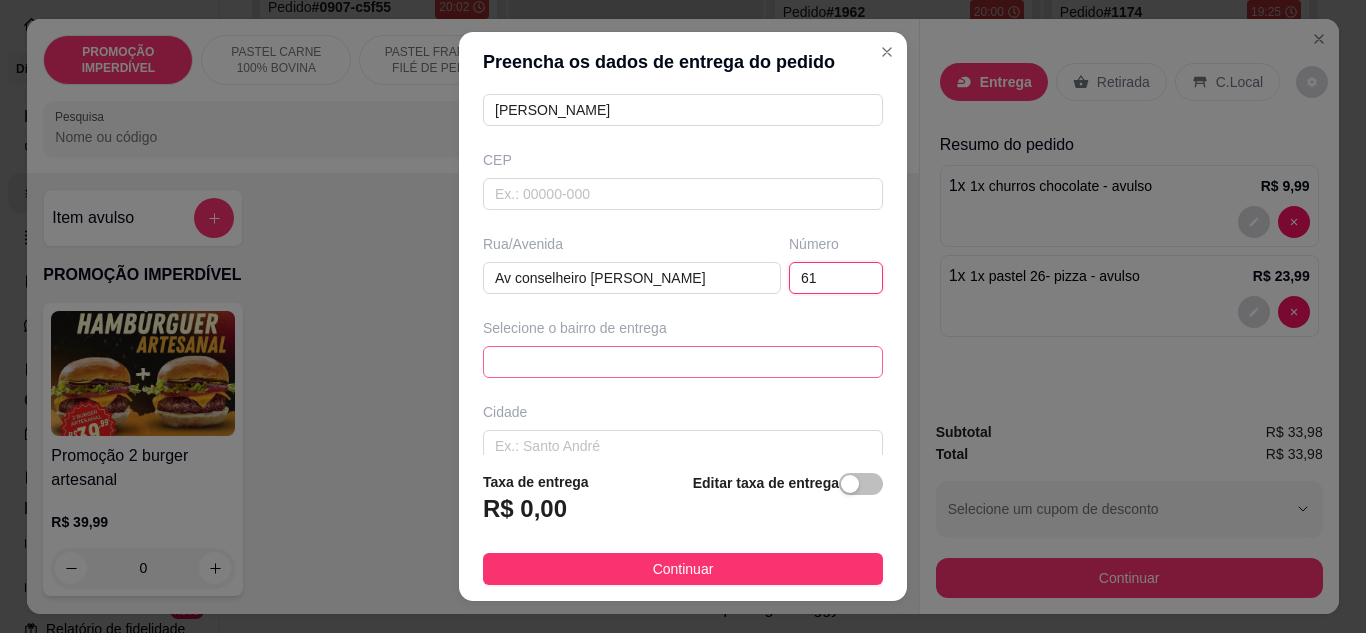click at bounding box center [683, 362] 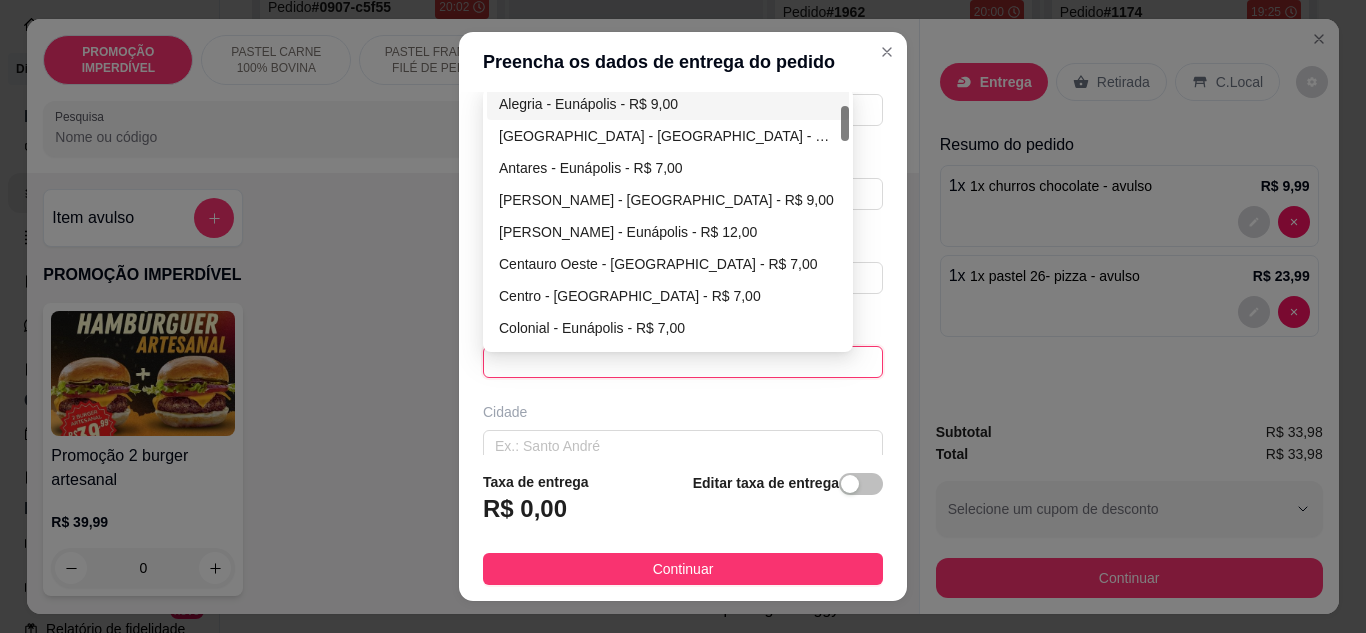scroll, scrollTop: 200, scrollLeft: 0, axis: vertical 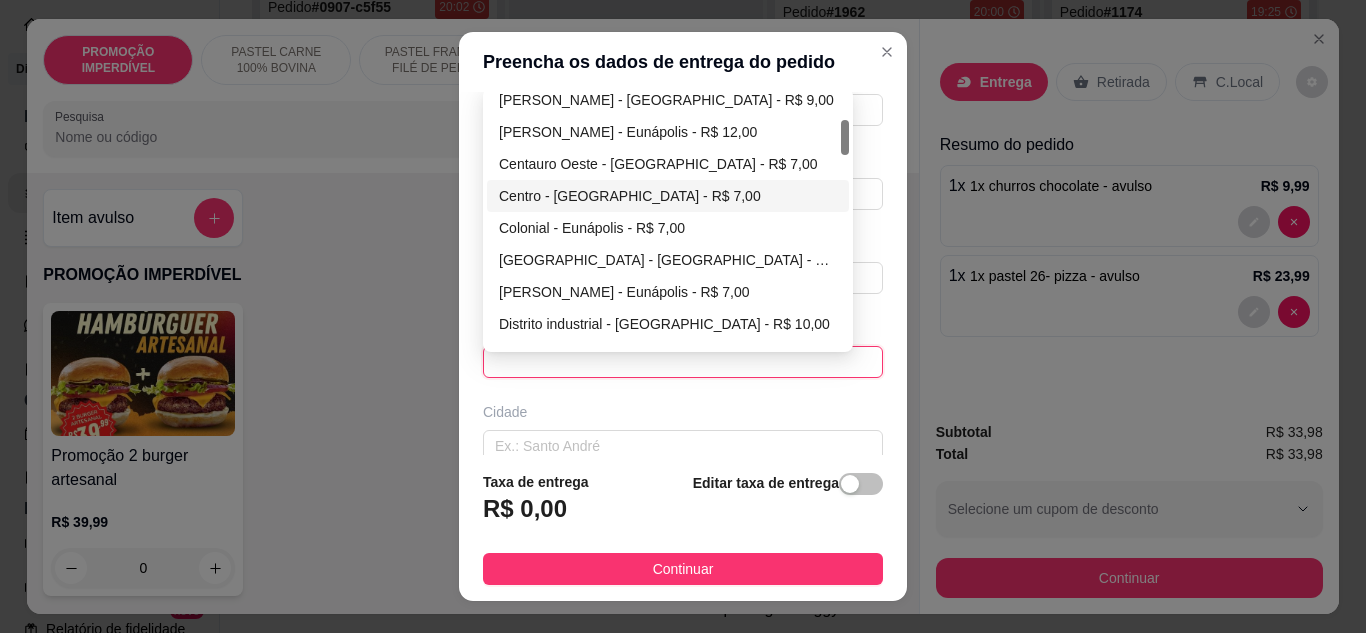 click on "Centro - [GEOGRAPHIC_DATA] -  R$ 7,00" at bounding box center [668, 196] 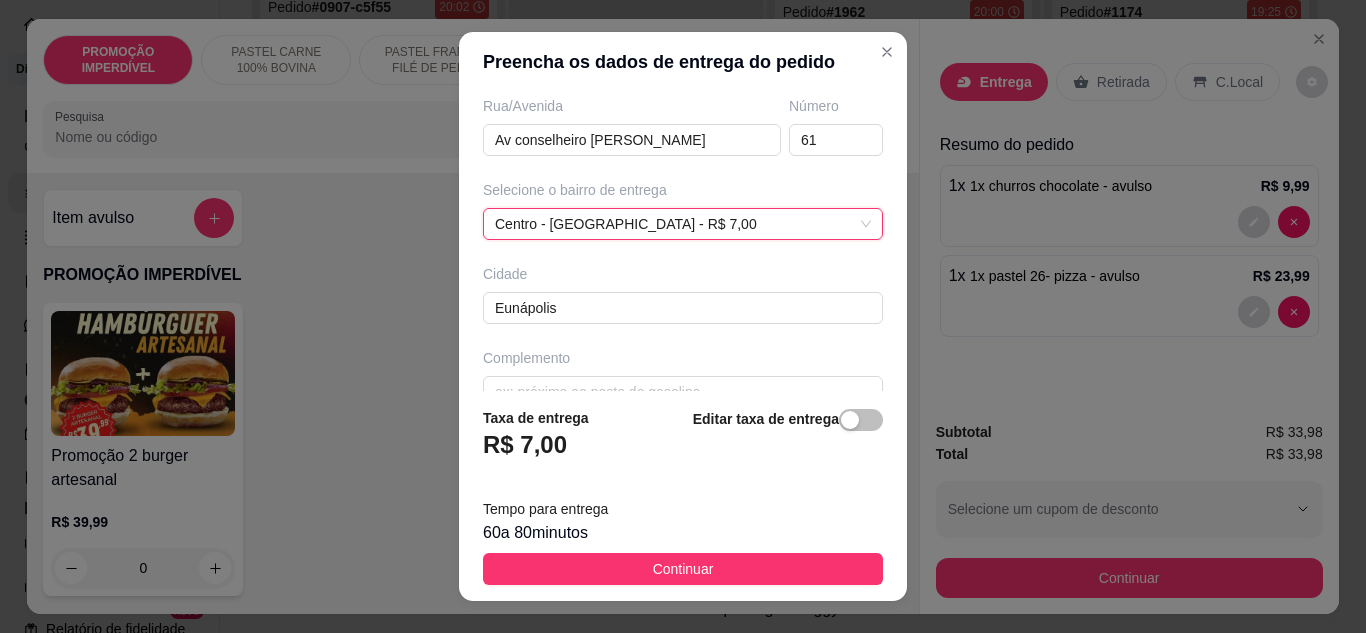 scroll, scrollTop: 374, scrollLeft: 0, axis: vertical 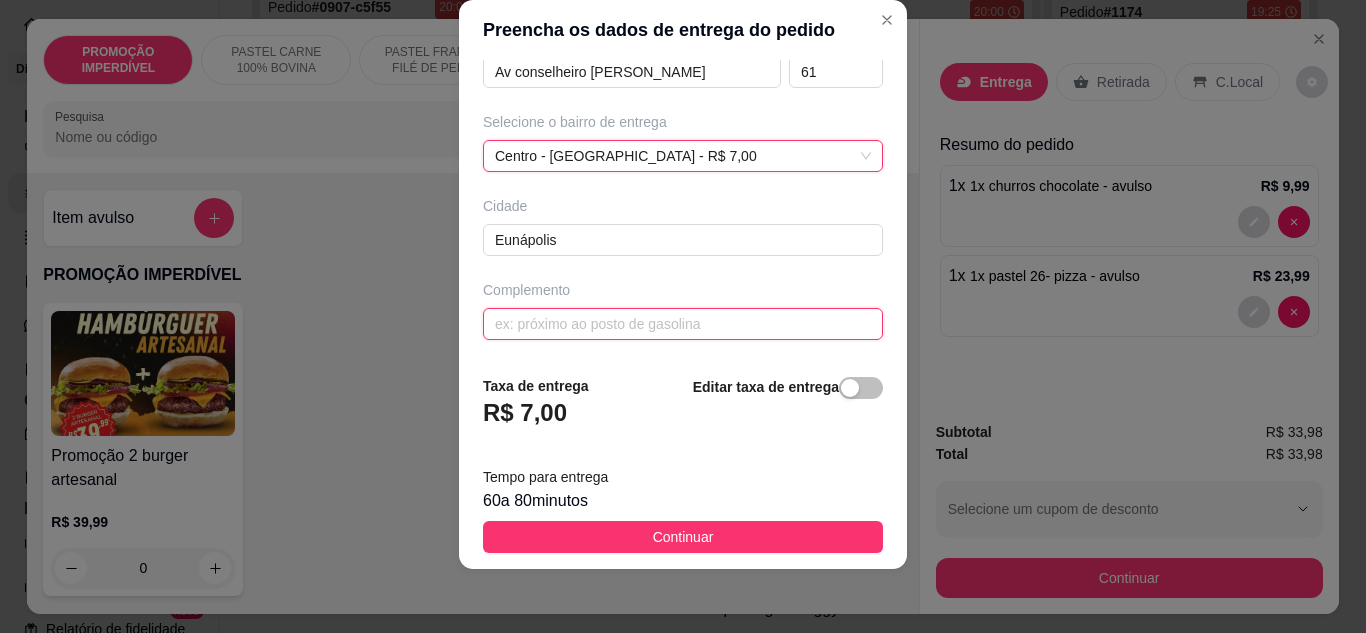 click at bounding box center (683, 324) 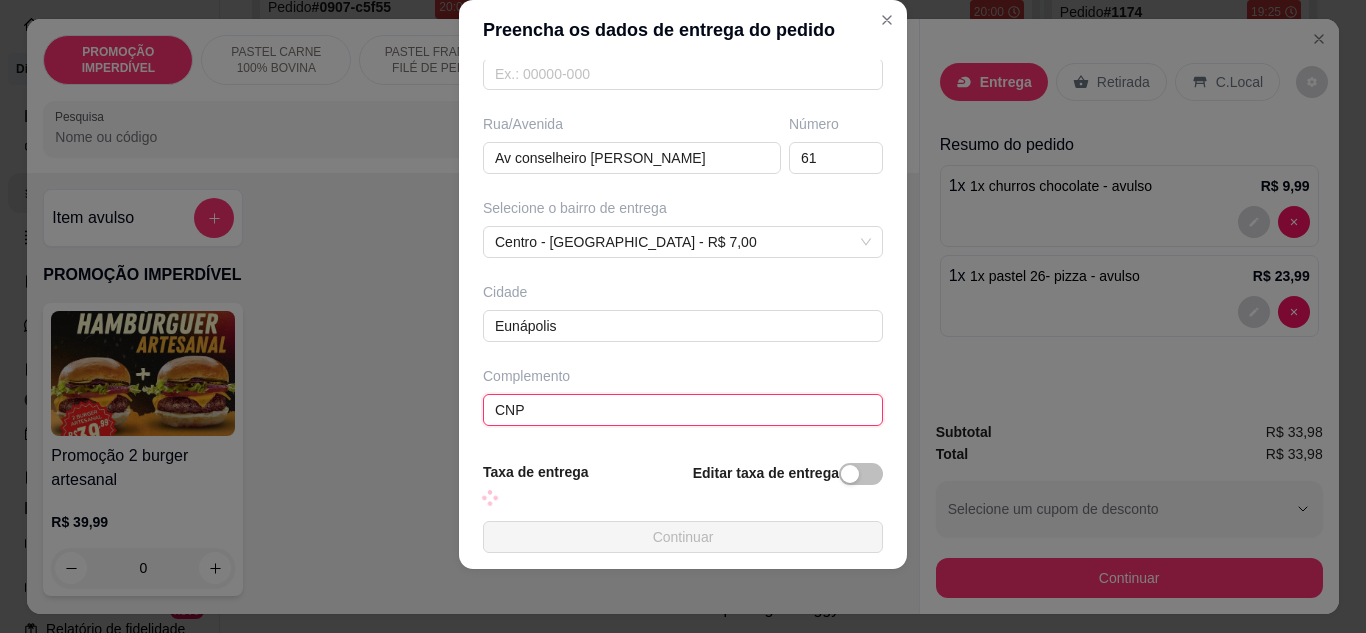scroll, scrollTop: 374, scrollLeft: 0, axis: vertical 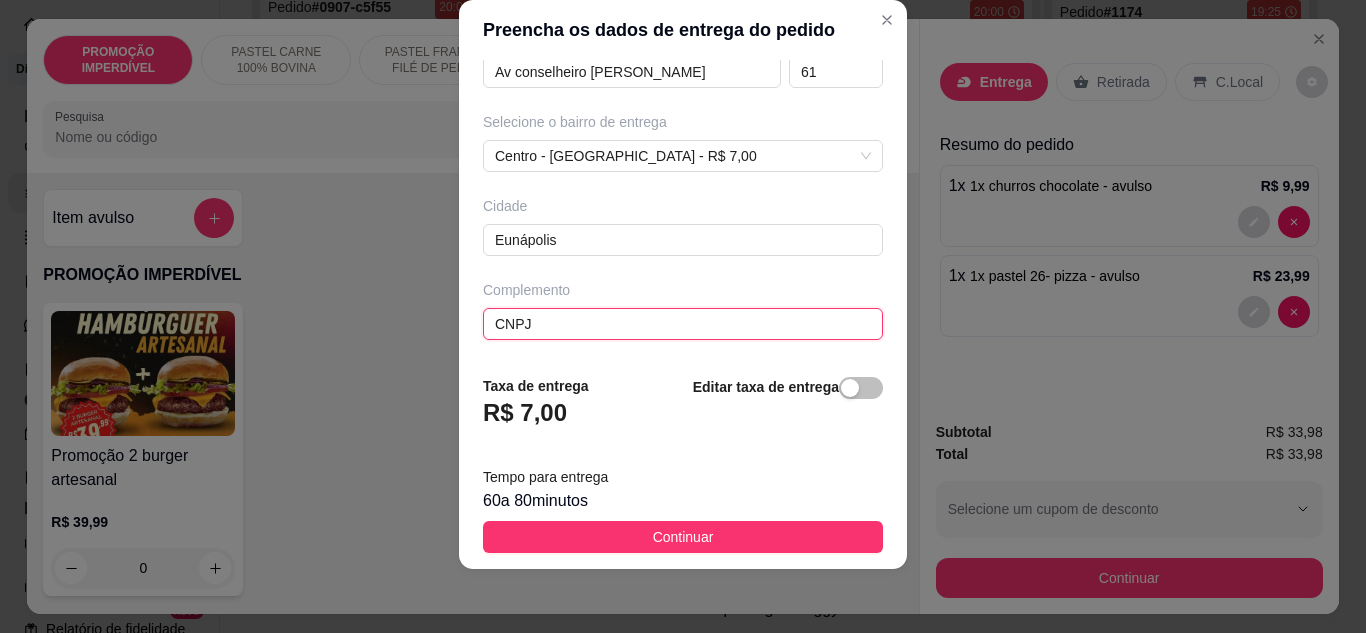 paste on "23.750.422/0001-80" 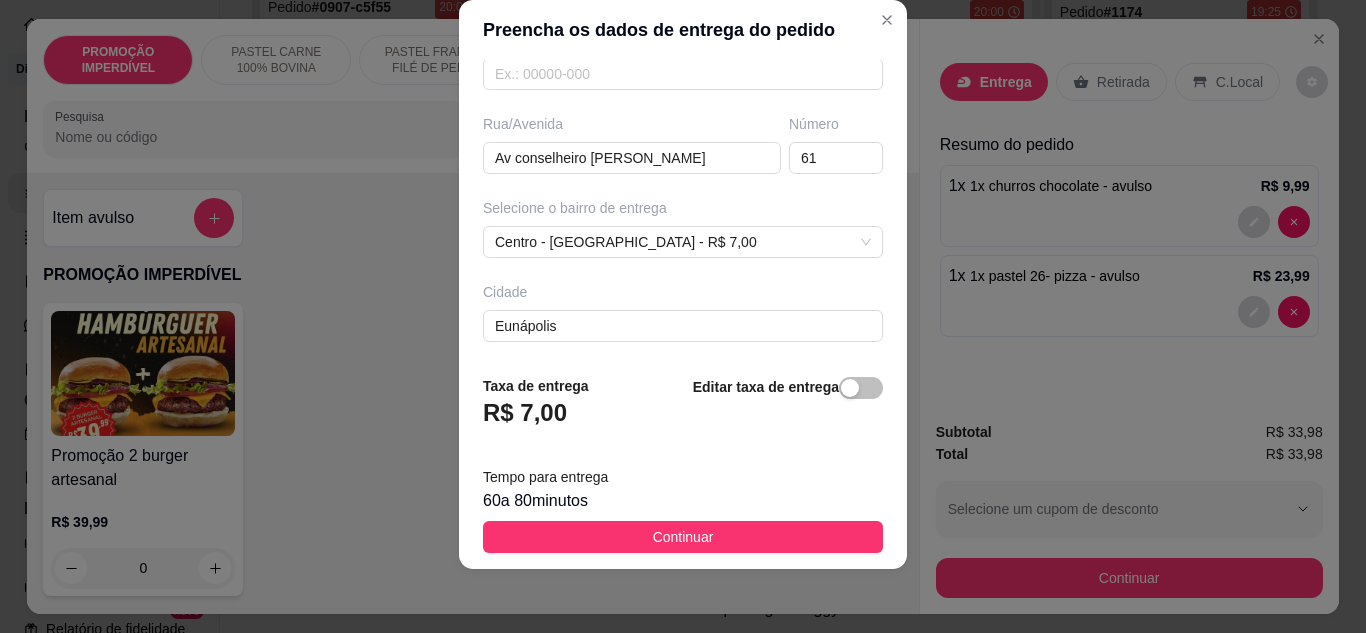 scroll, scrollTop: 374, scrollLeft: 0, axis: vertical 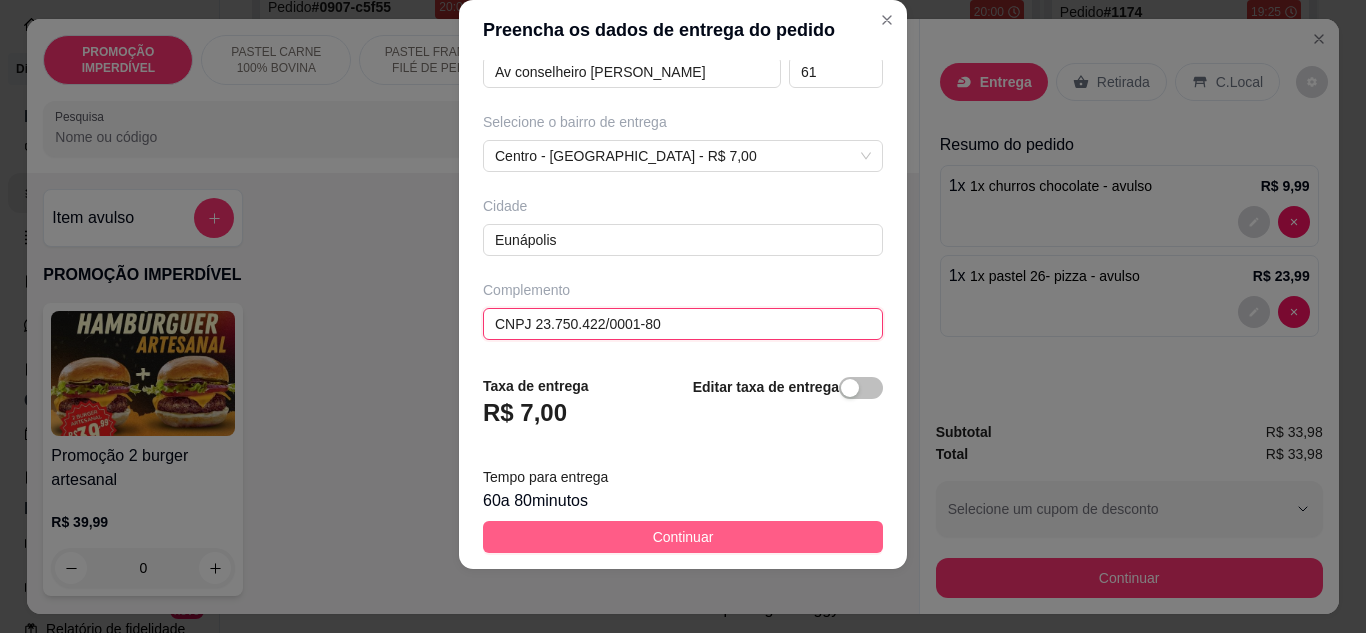 type on "CNPJ 23.750.422/0001-80" 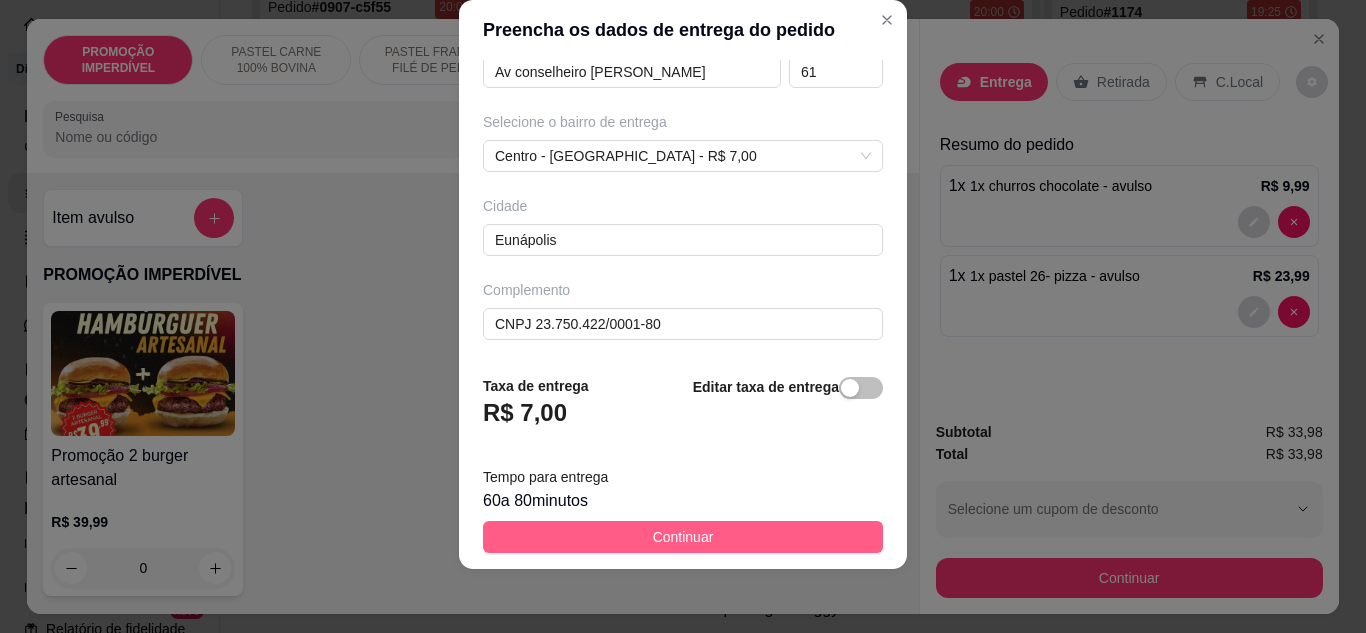 click on "Continuar" at bounding box center [683, 537] 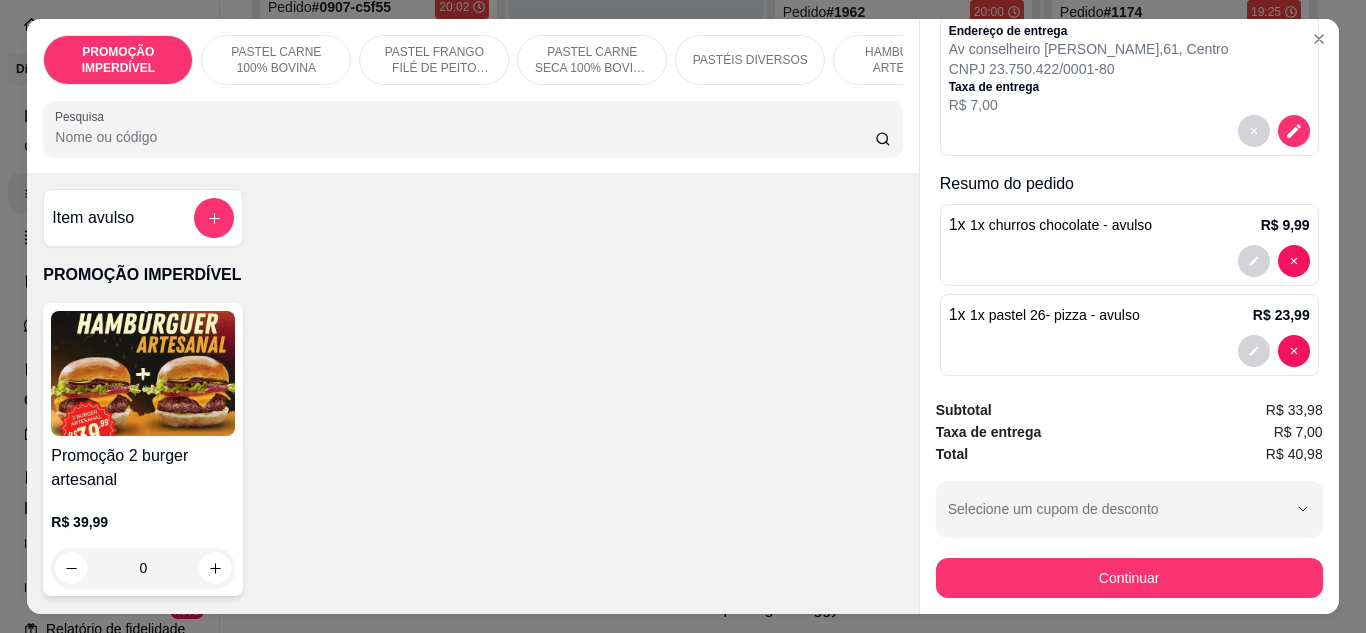 scroll, scrollTop: 242, scrollLeft: 0, axis: vertical 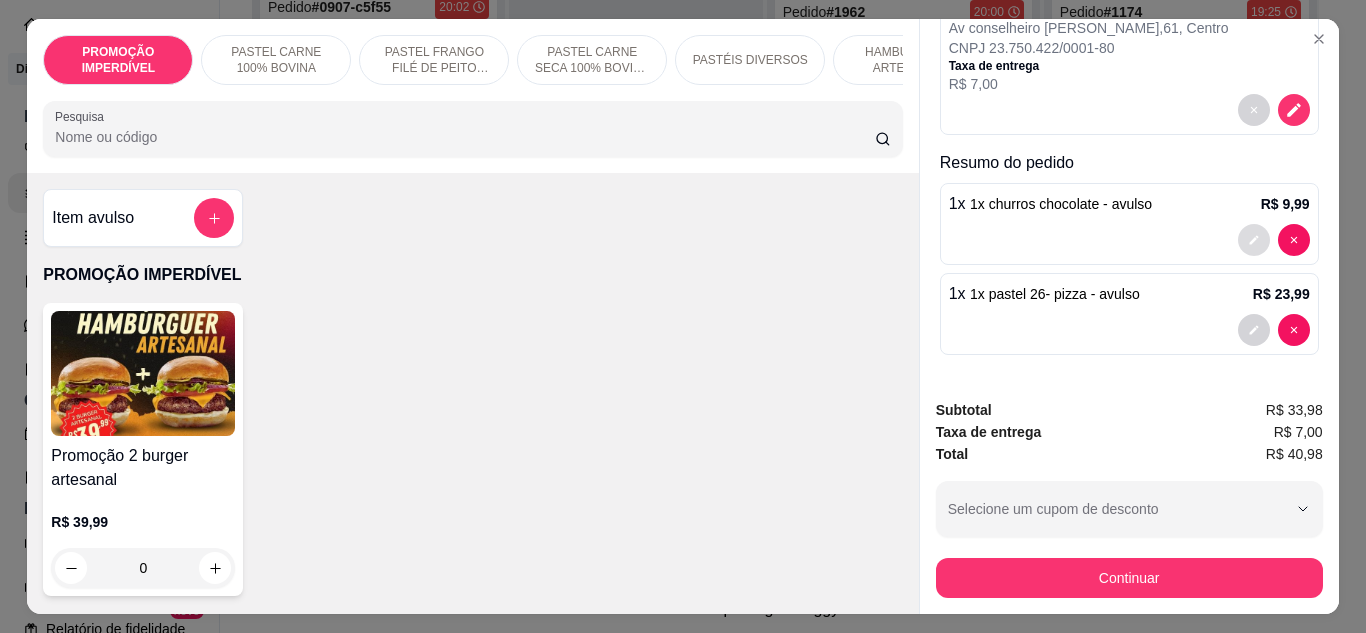 click 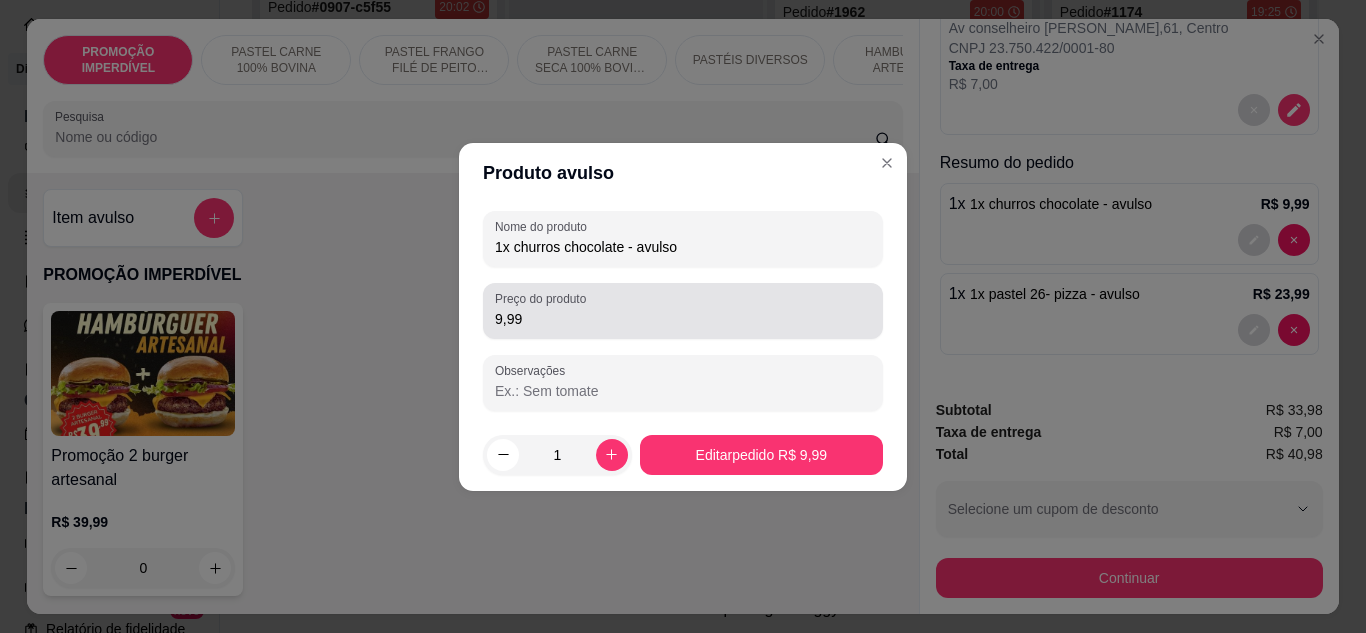 click on "9,99" at bounding box center [683, 311] 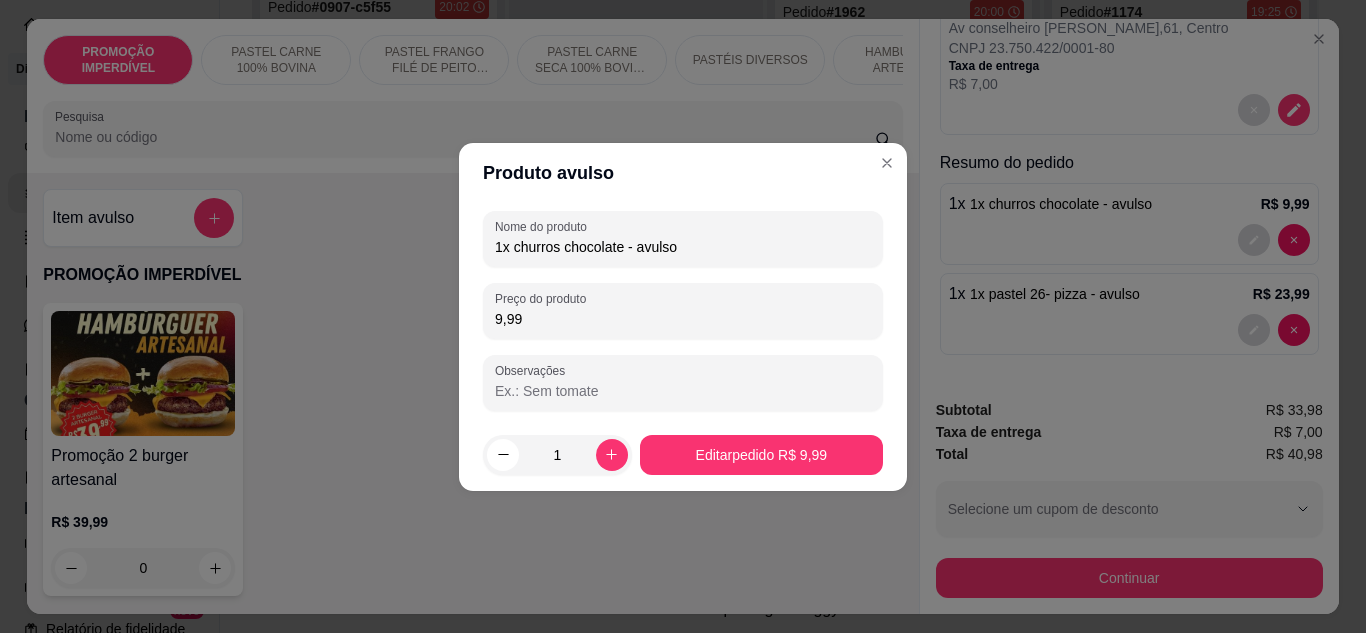 drag, startPoint x: 533, startPoint y: 313, endPoint x: 470, endPoint y: 314, distance: 63.007935 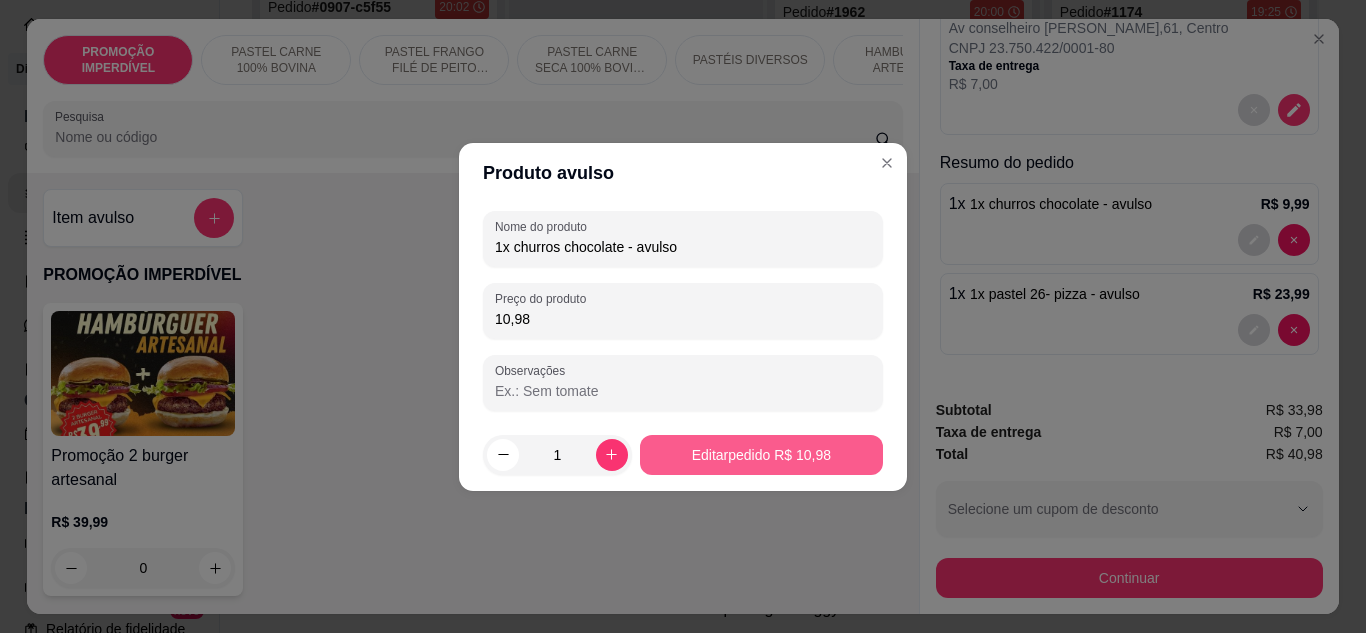 type on "10,98" 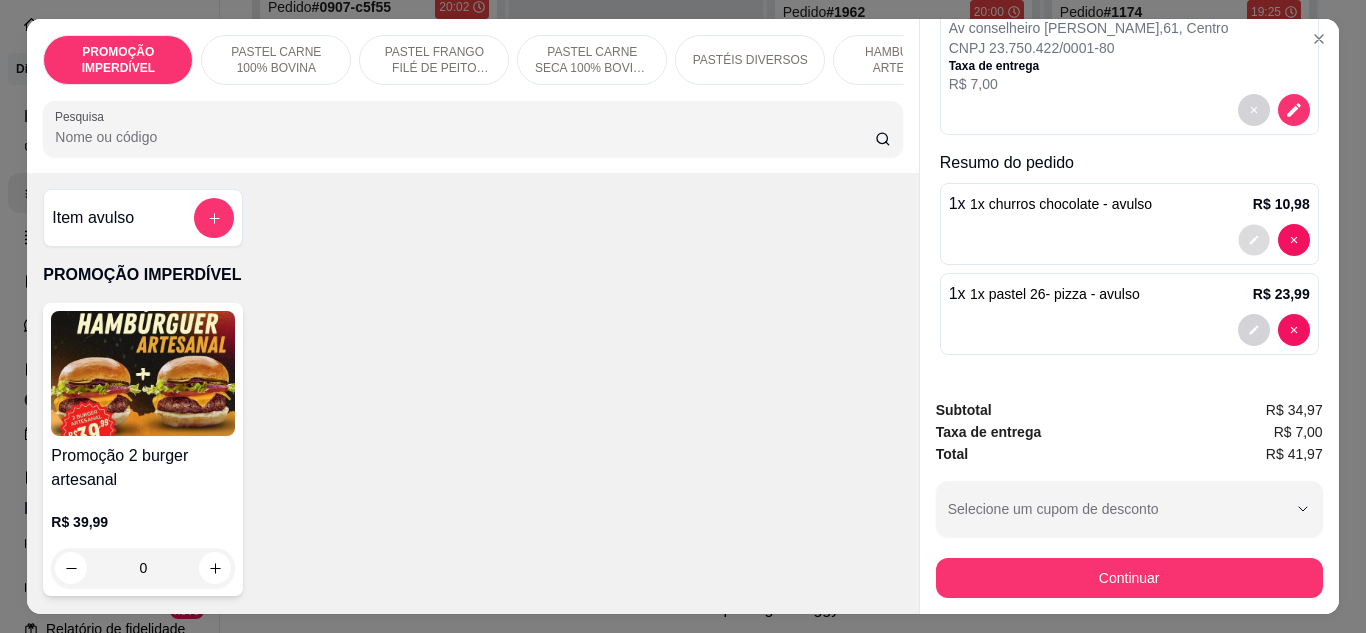 click 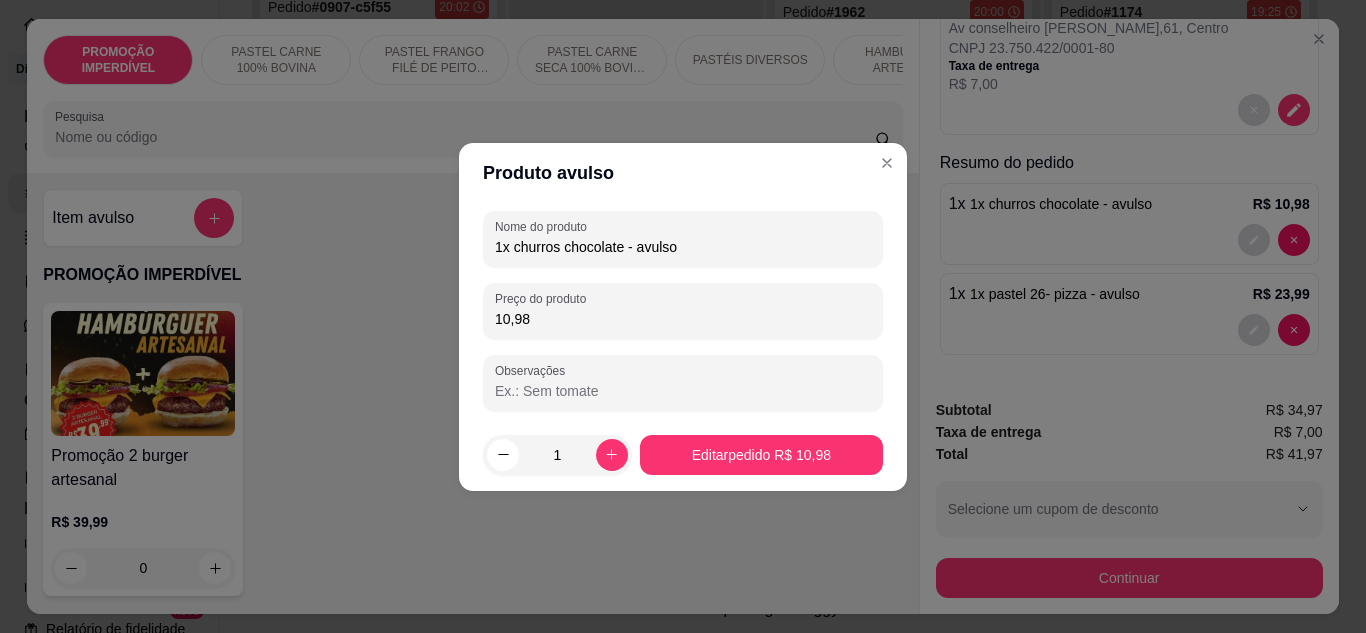click on "10,98" at bounding box center (683, 319) 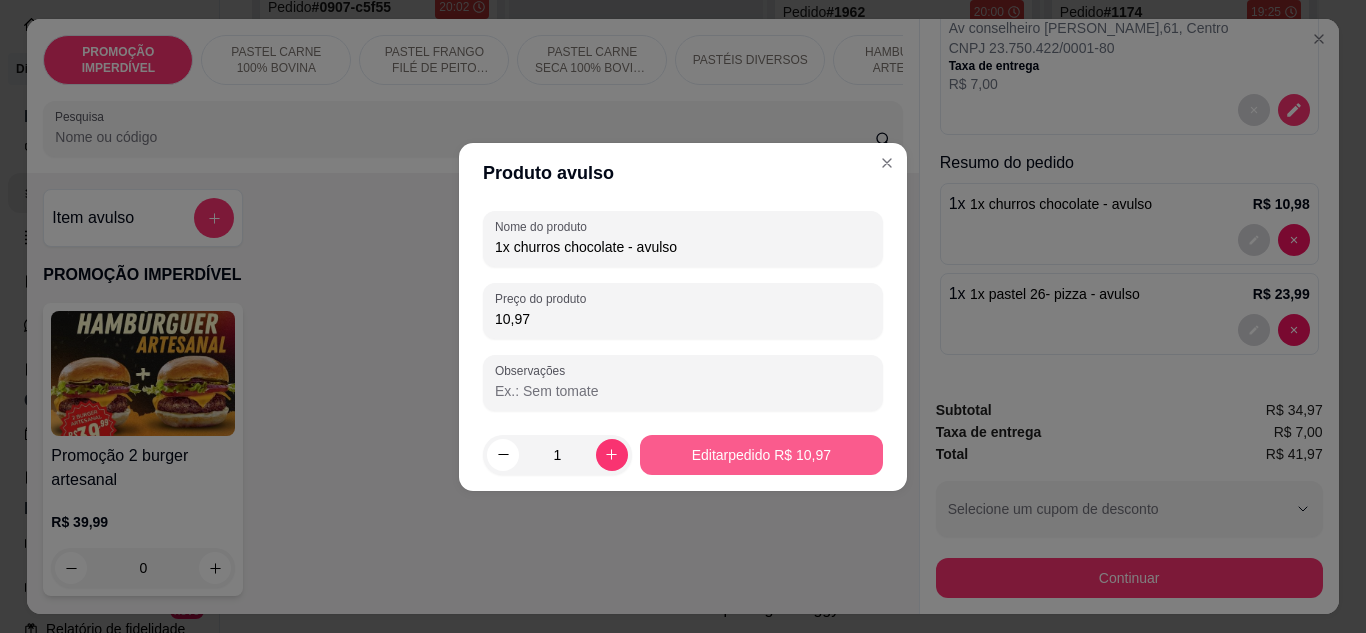 type on "10,97" 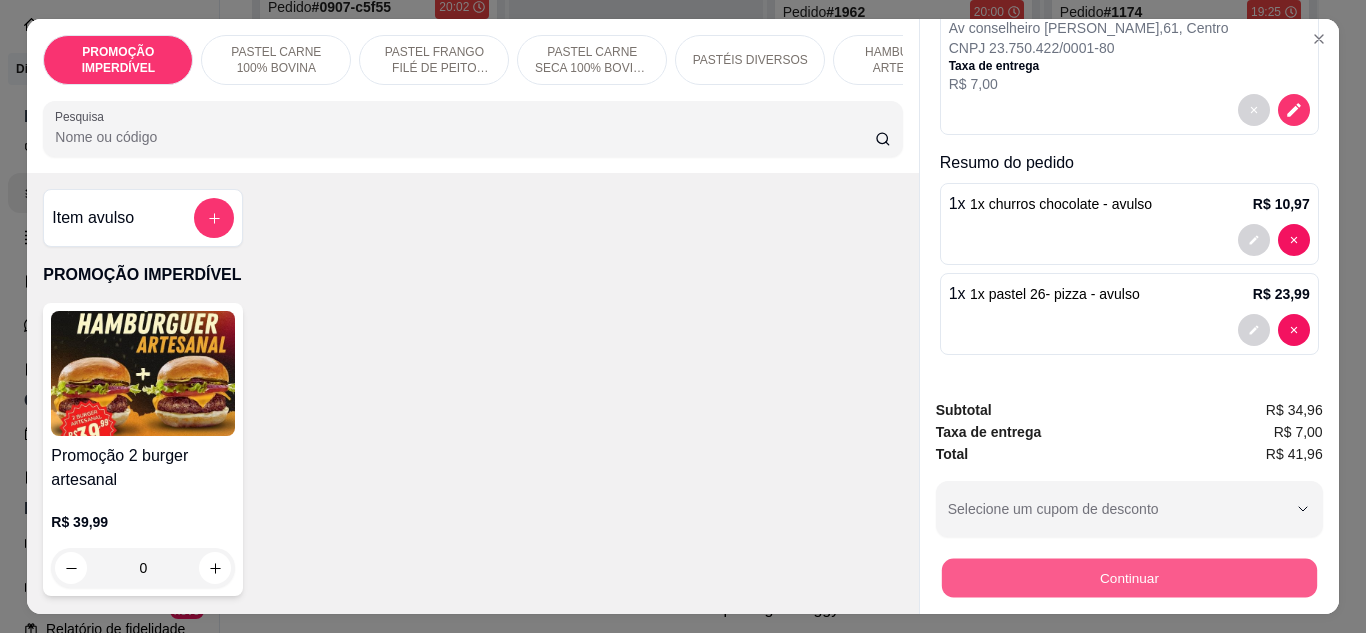 click on "Continuar" at bounding box center [1128, 578] 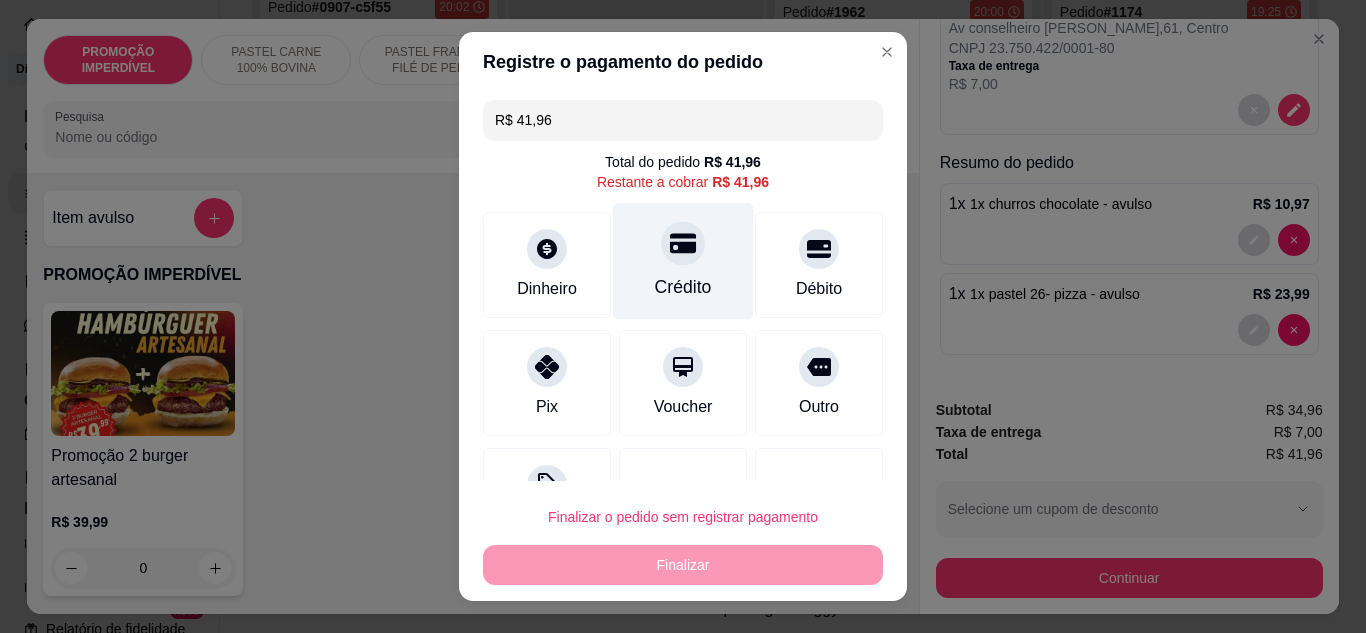 click on "Crédito" at bounding box center (683, 260) 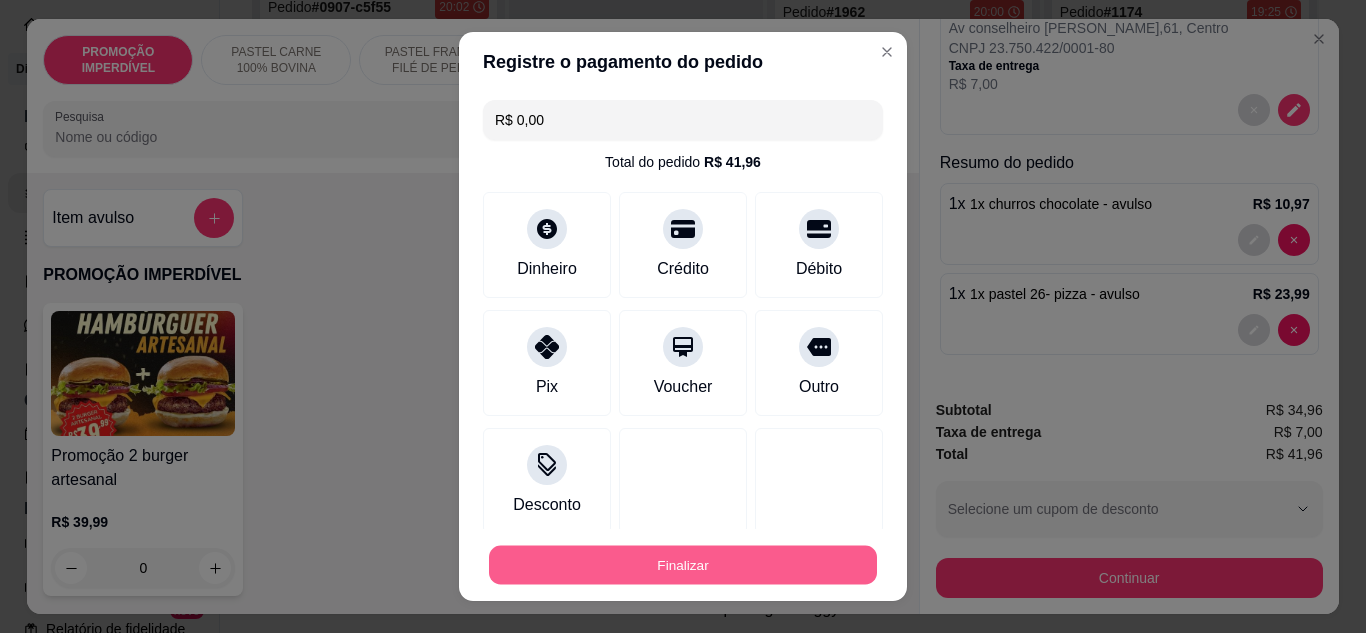 click on "Finalizar" at bounding box center [683, 565] 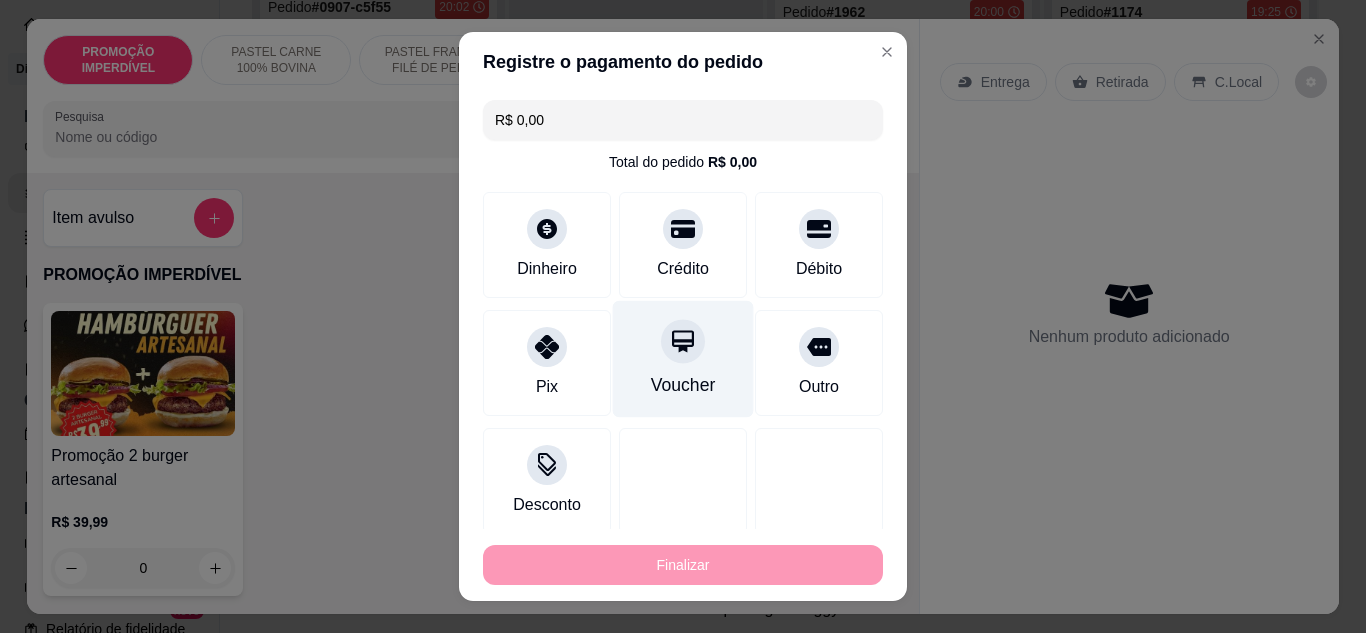 type on "-R$ 41,96" 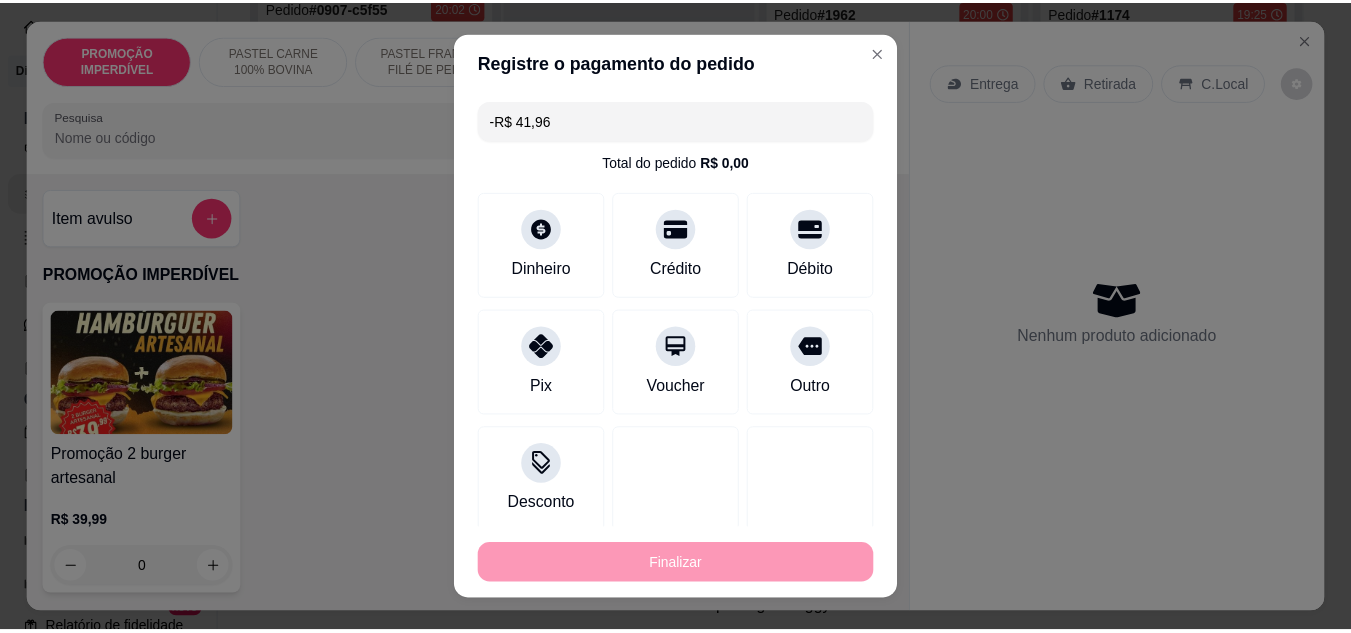 scroll, scrollTop: 0, scrollLeft: 0, axis: both 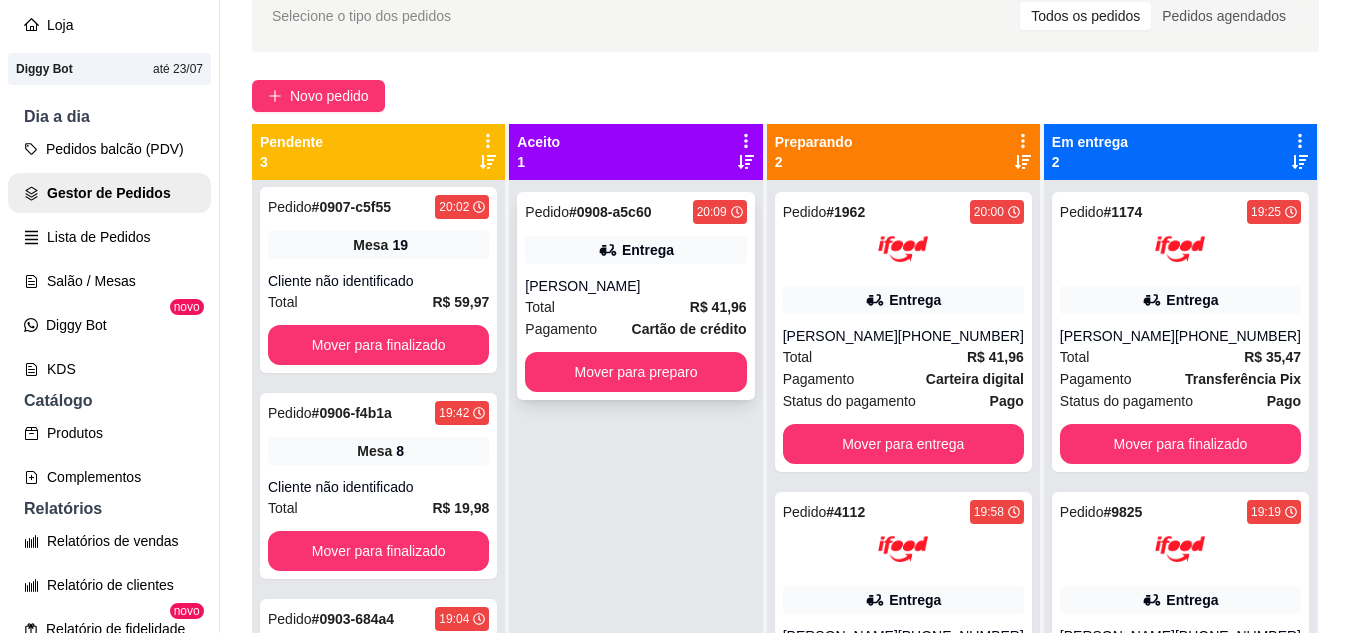 click on "R$ 41,96" at bounding box center [718, 307] 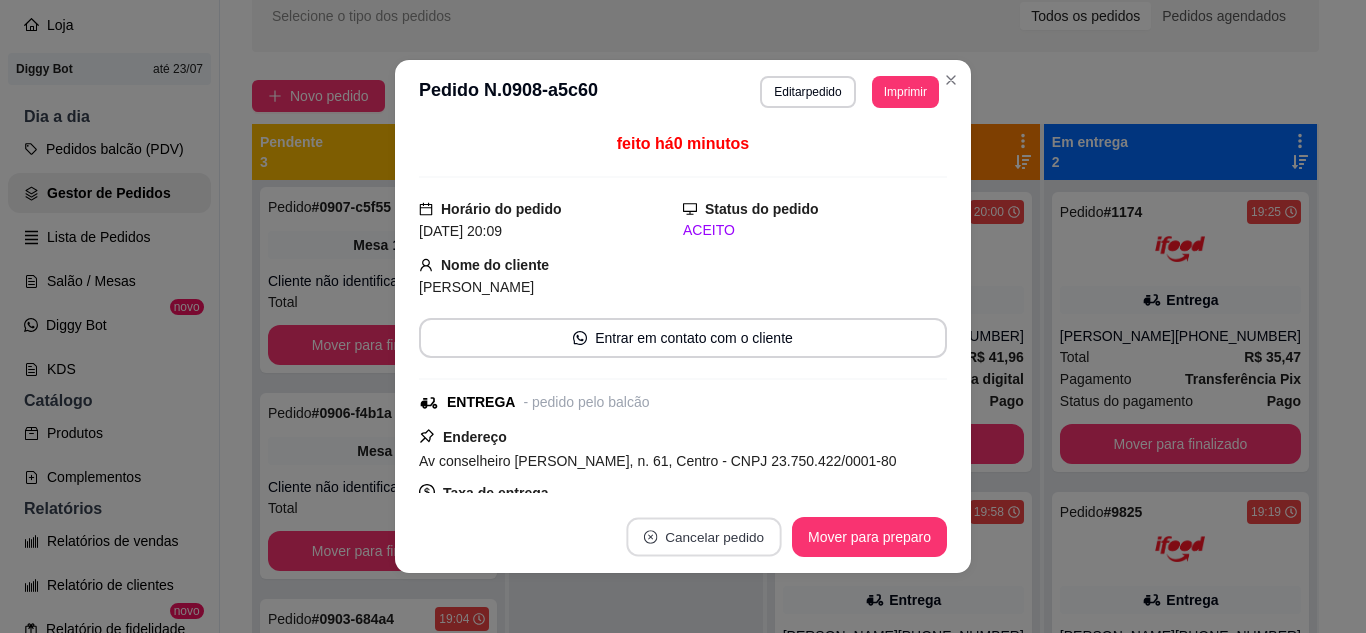 click on "Cancelar pedido" at bounding box center (703, 537) 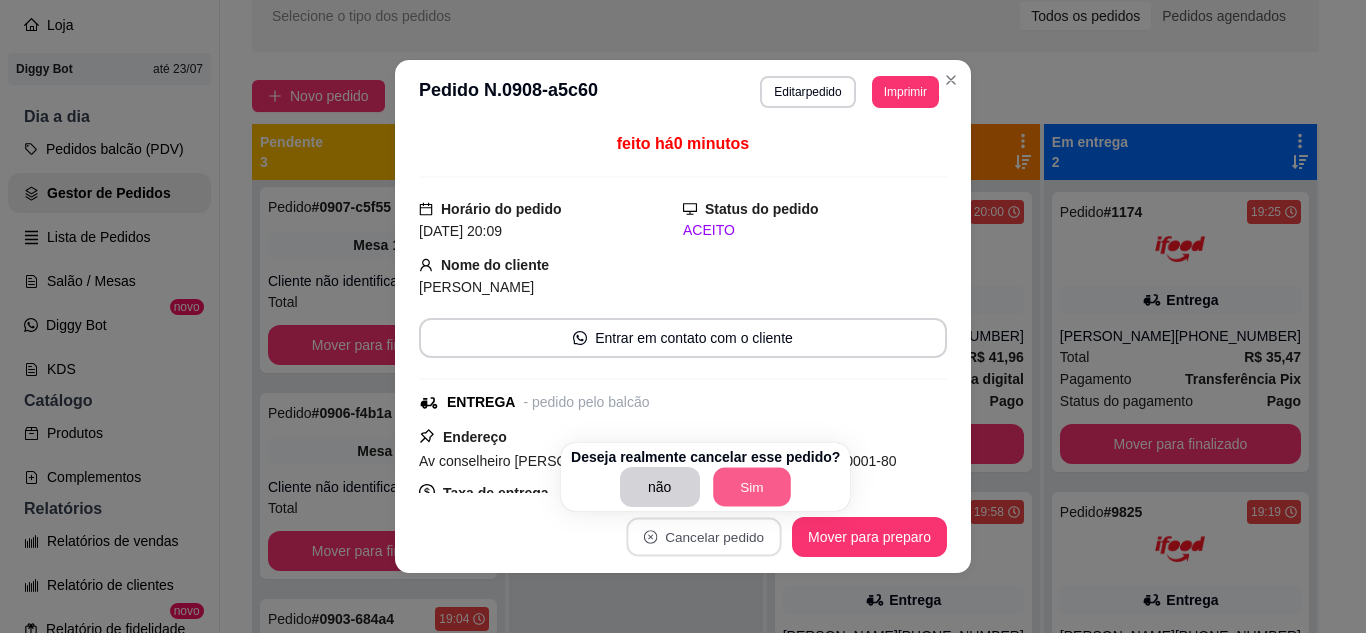 click on "Sim" at bounding box center [752, 487] 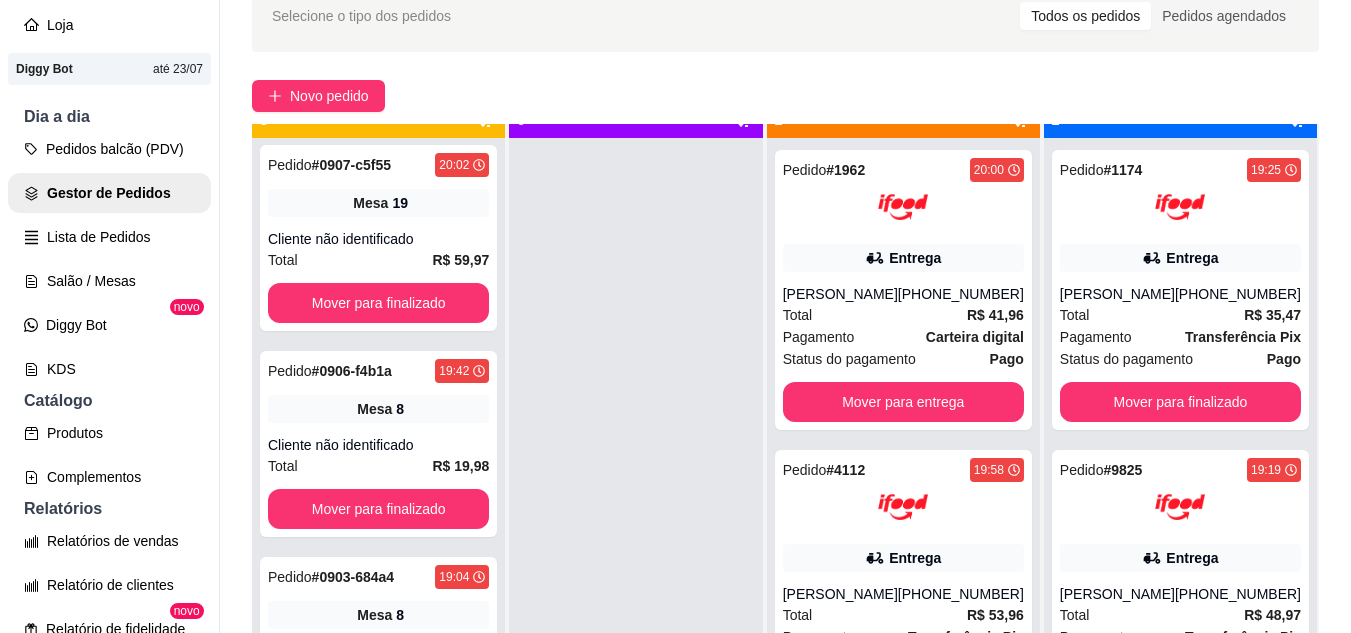 scroll, scrollTop: 56, scrollLeft: 0, axis: vertical 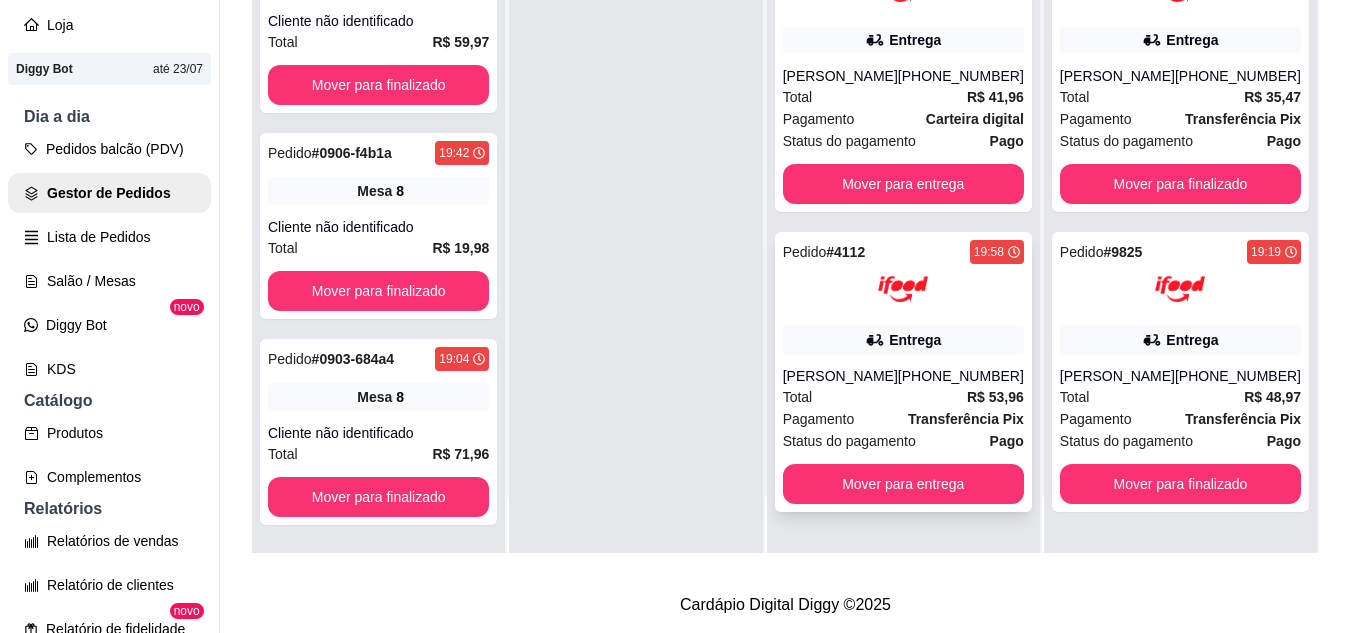 click on "[PERSON_NAME]" at bounding box center (840, 376) 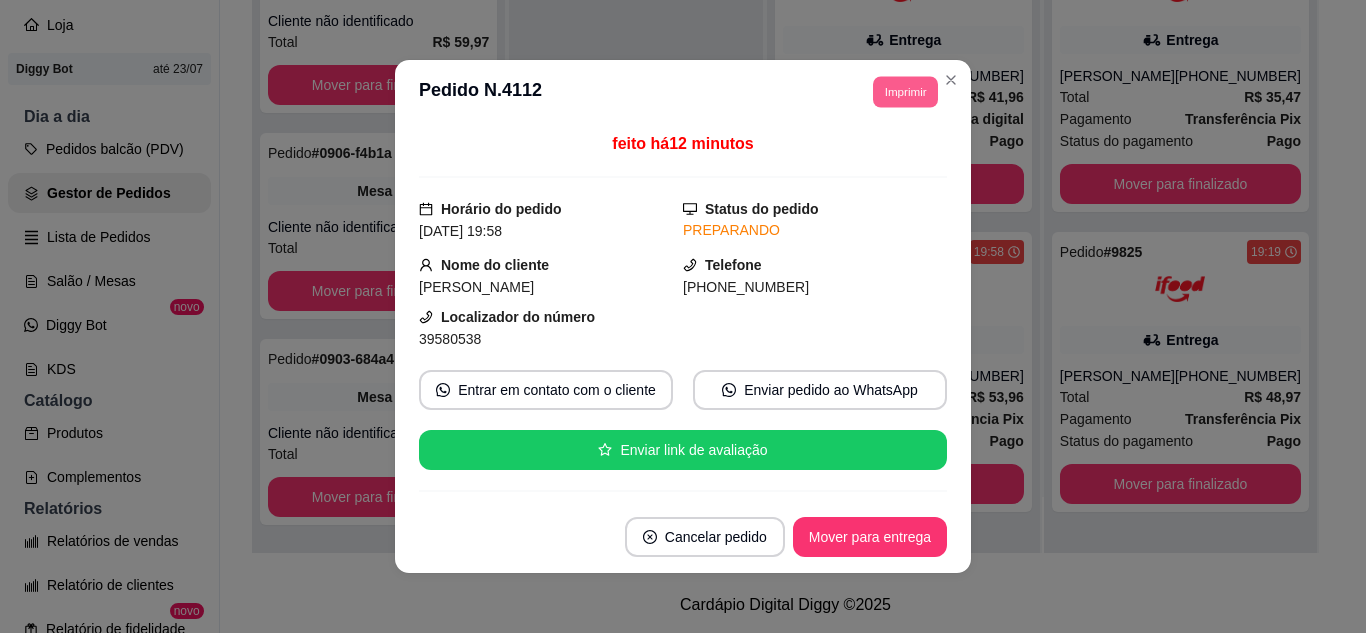 click on "Imprimir" at bounding box center (905, 91) 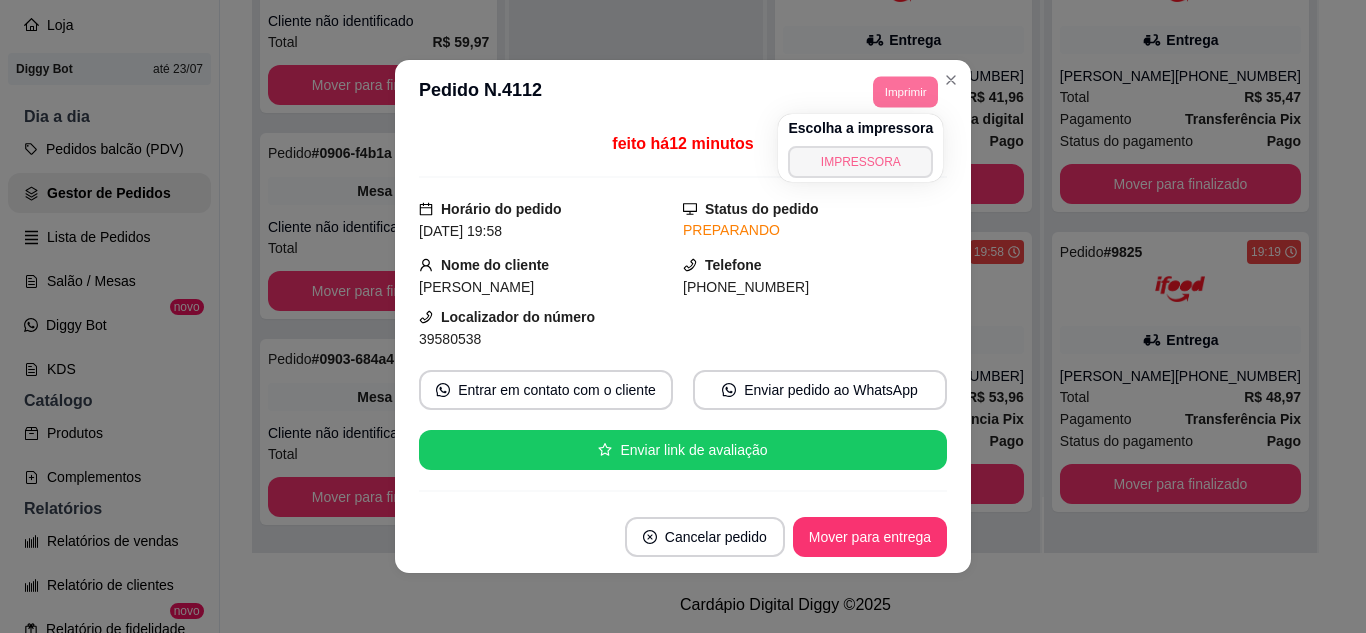 click on "IMPRESSORA" at bounding box center [860, 162] 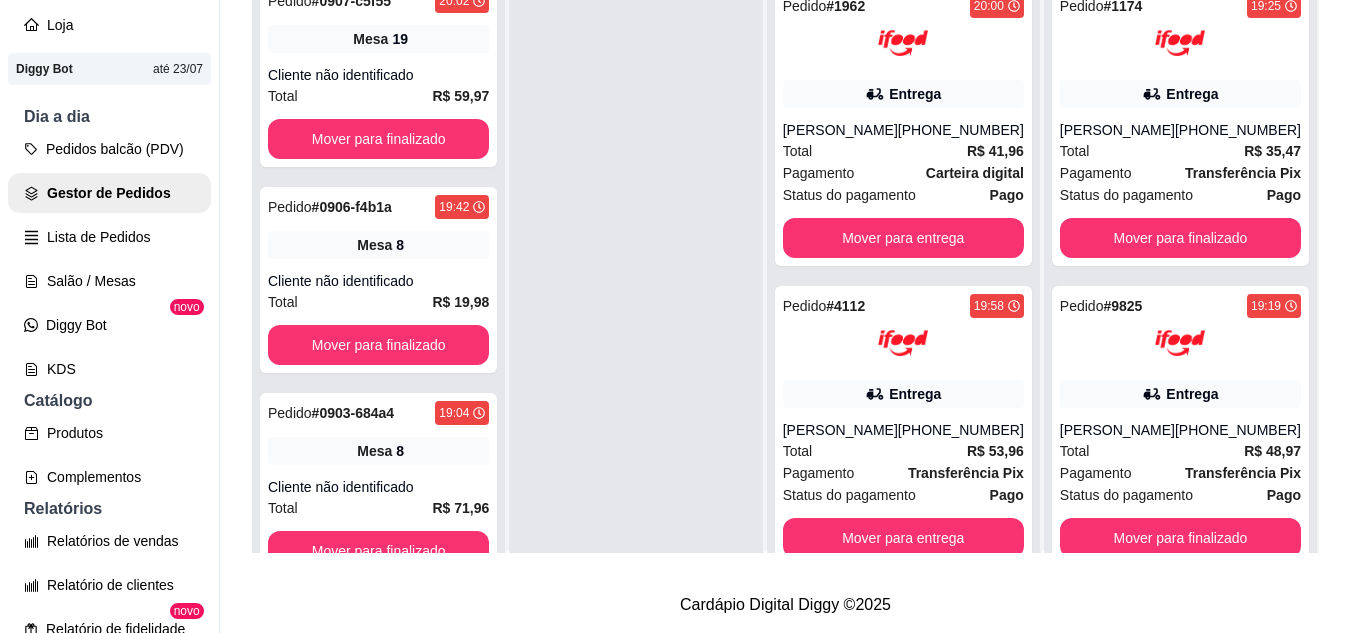 scroll, scrollTop: 0, scrollLeft: 0, axis: both 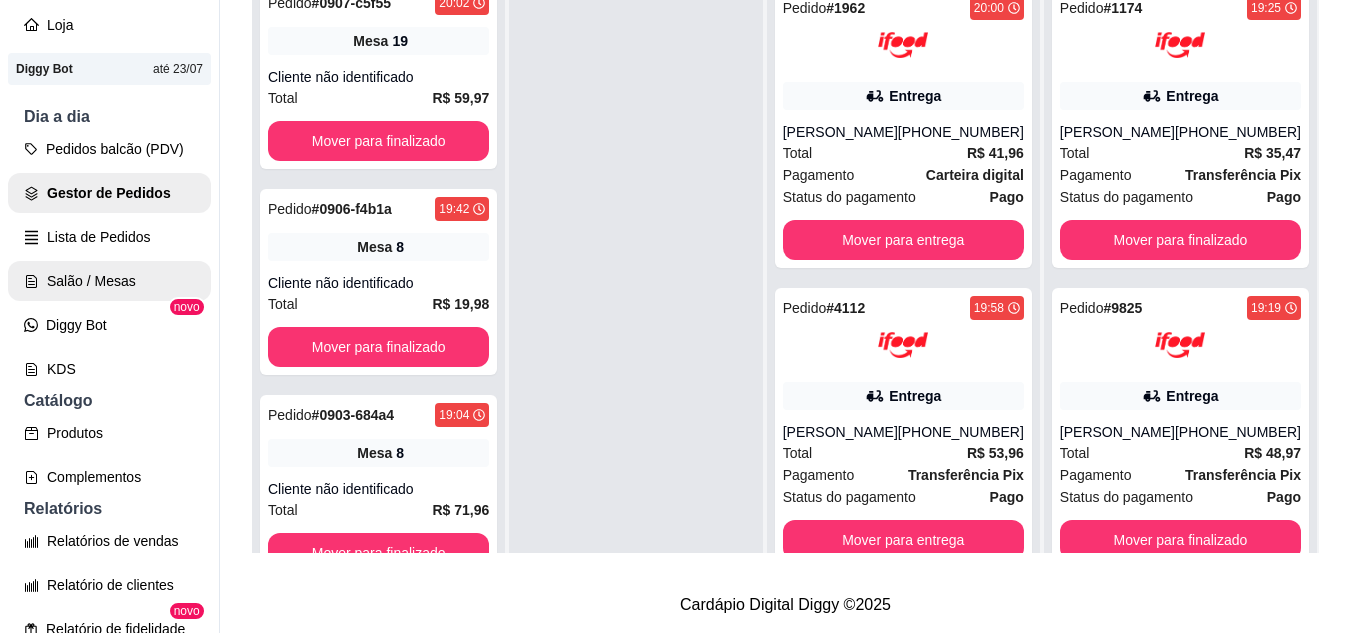 click on "Salão / Mesas" at bounding box center [109, 281] 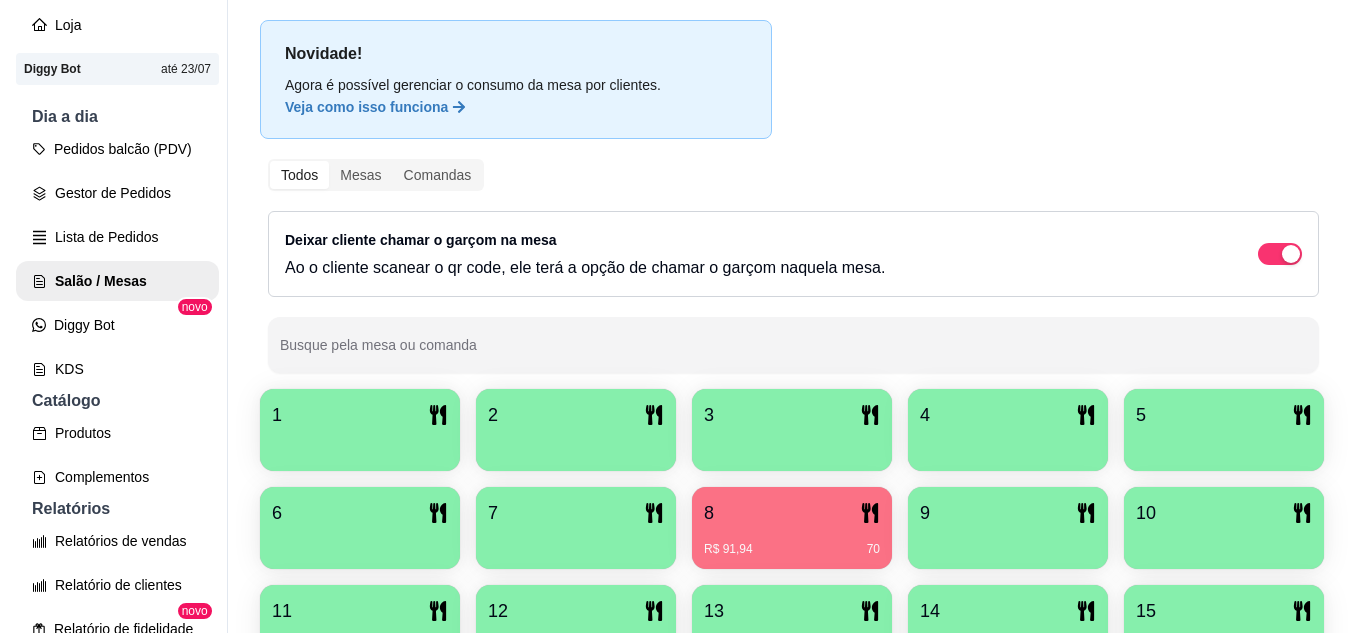 scroll, scrollTop: 200, scrollLeft: 0, axis: vertical 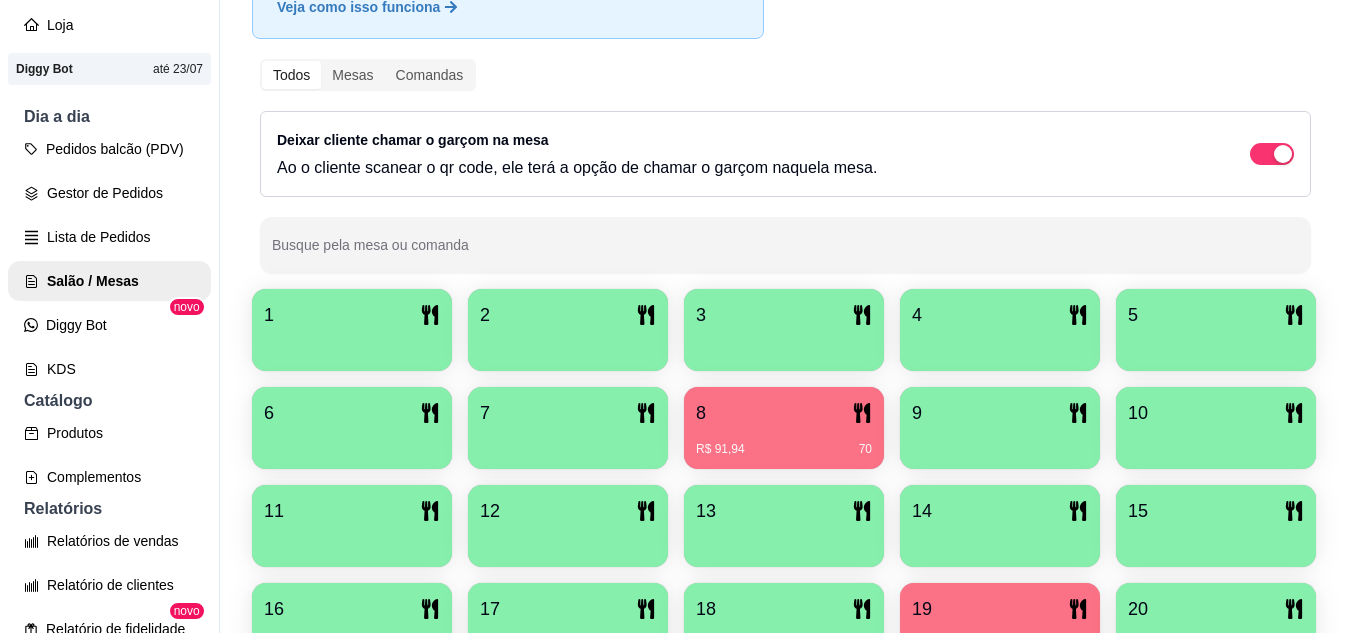 click on "8" at bounding box center [784, 413] 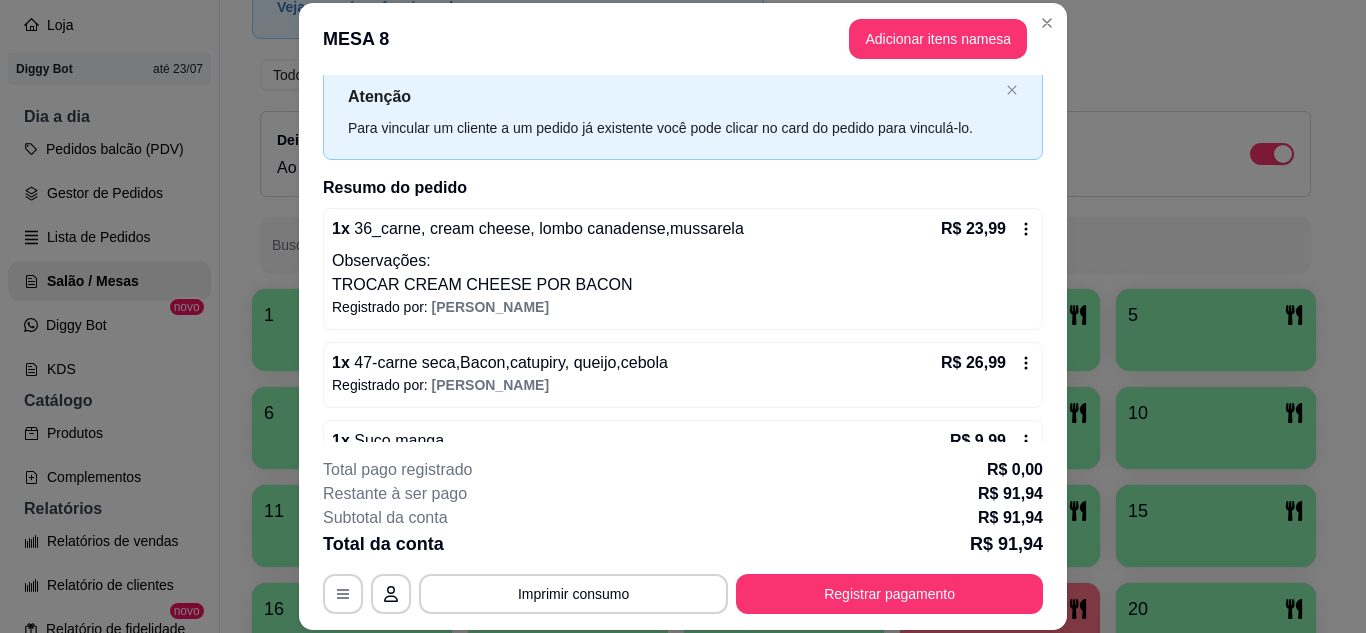 scroll, scrollTop: 100, scrollLeft: 0, axis: vertical 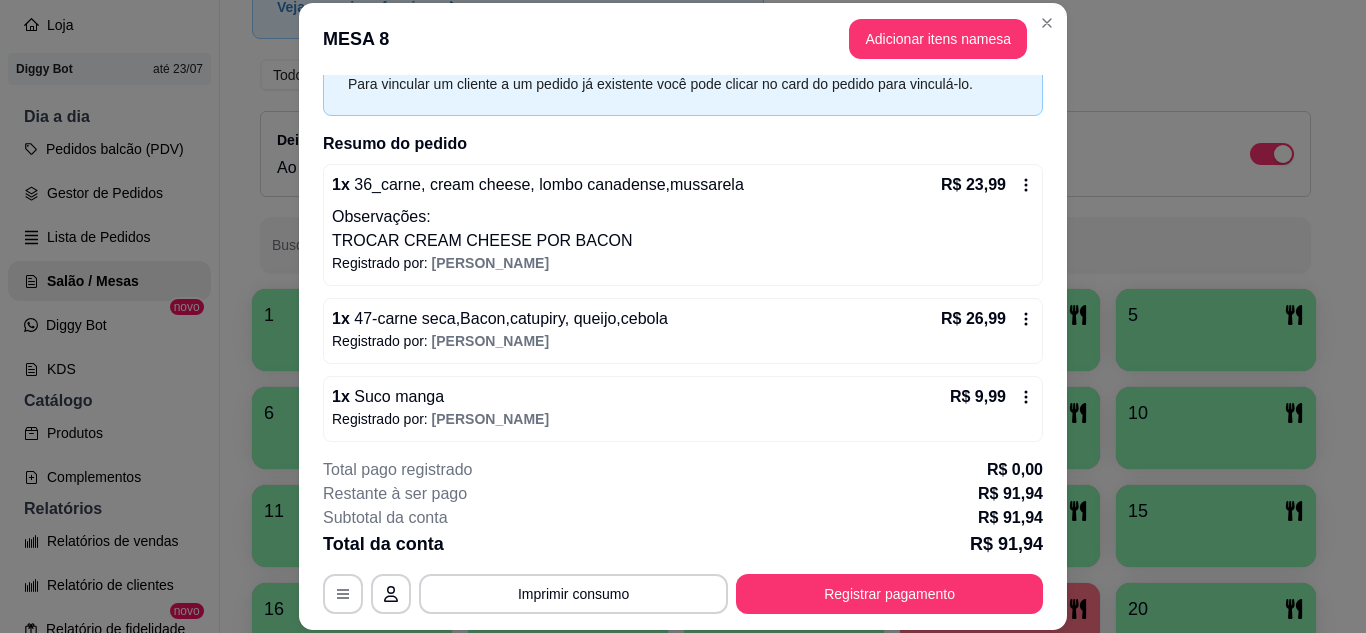 click on "Registrar pagamento" at bounding box center [889, 594] 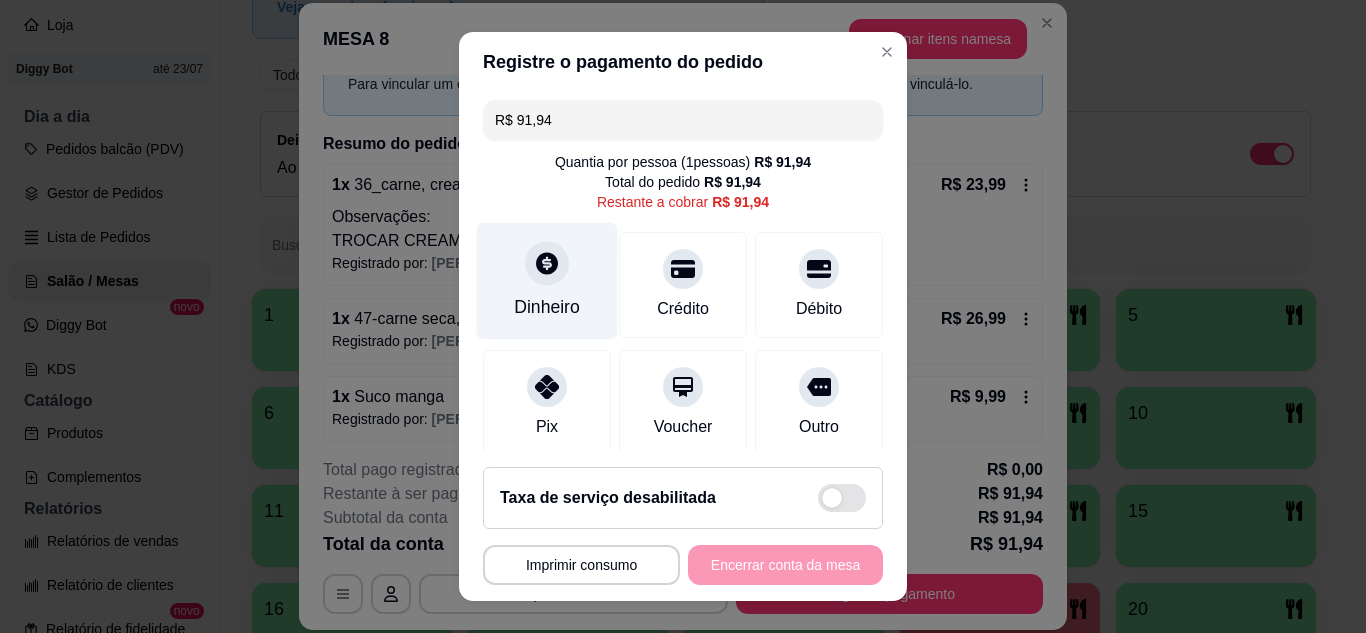 click on "Dinheiro" at bounding box center (547, 307) 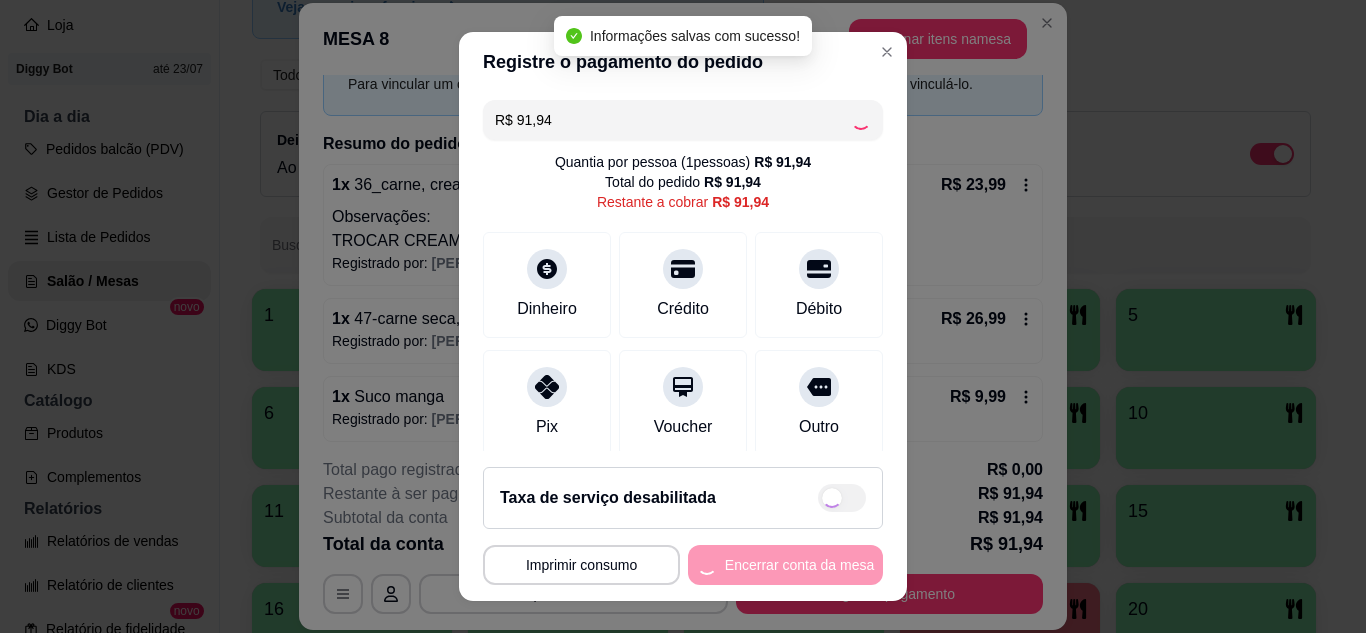type on "R$ 0,00" 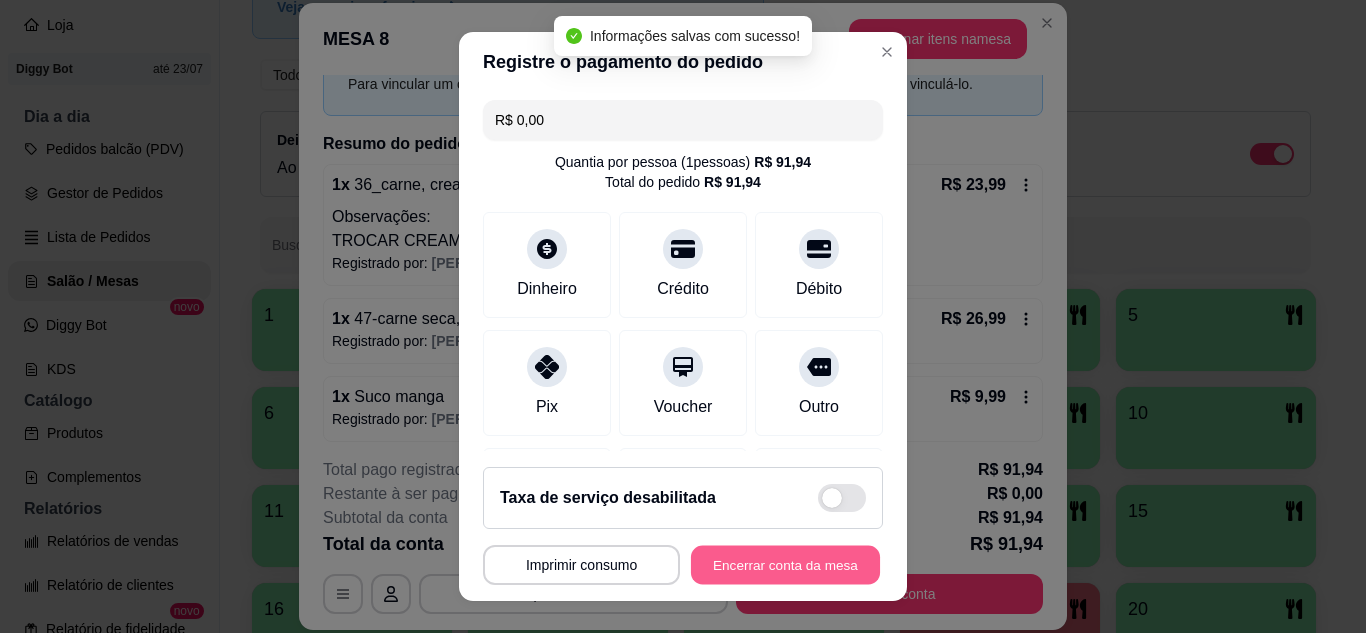 click on "Encerrar conta da mesa" at bounding box center [785, 565] 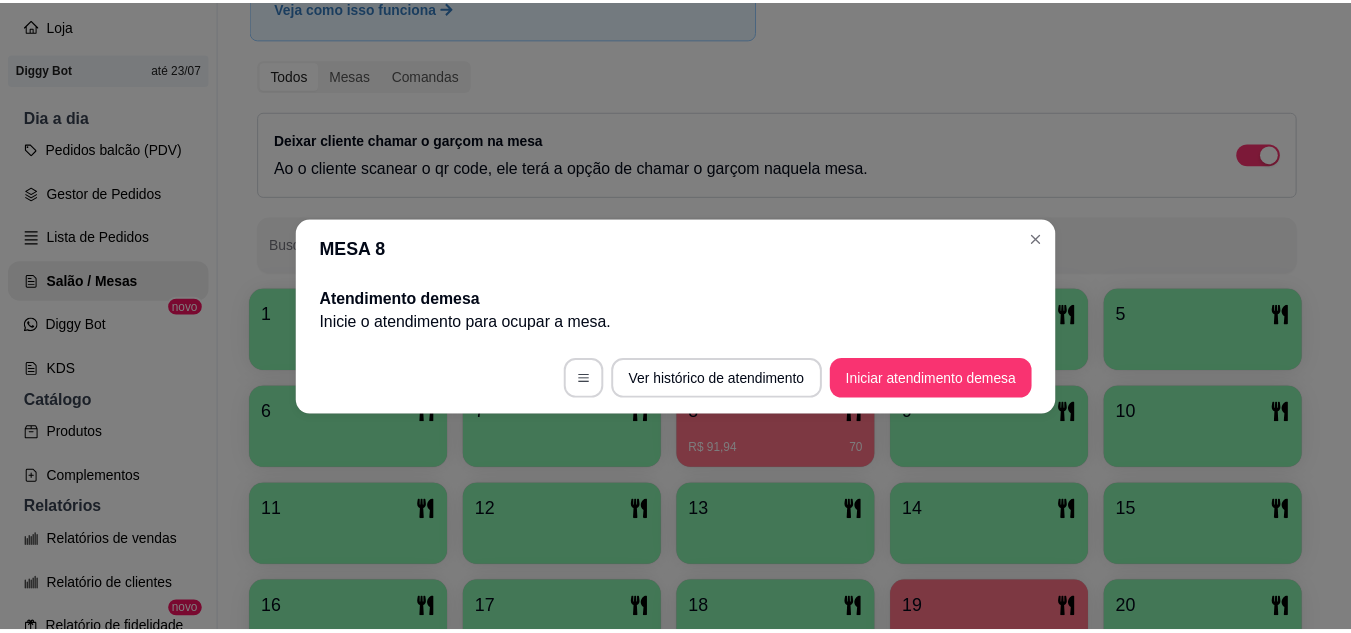 scroll, scrollTop: 0, scrollLeft: 0, axis: both 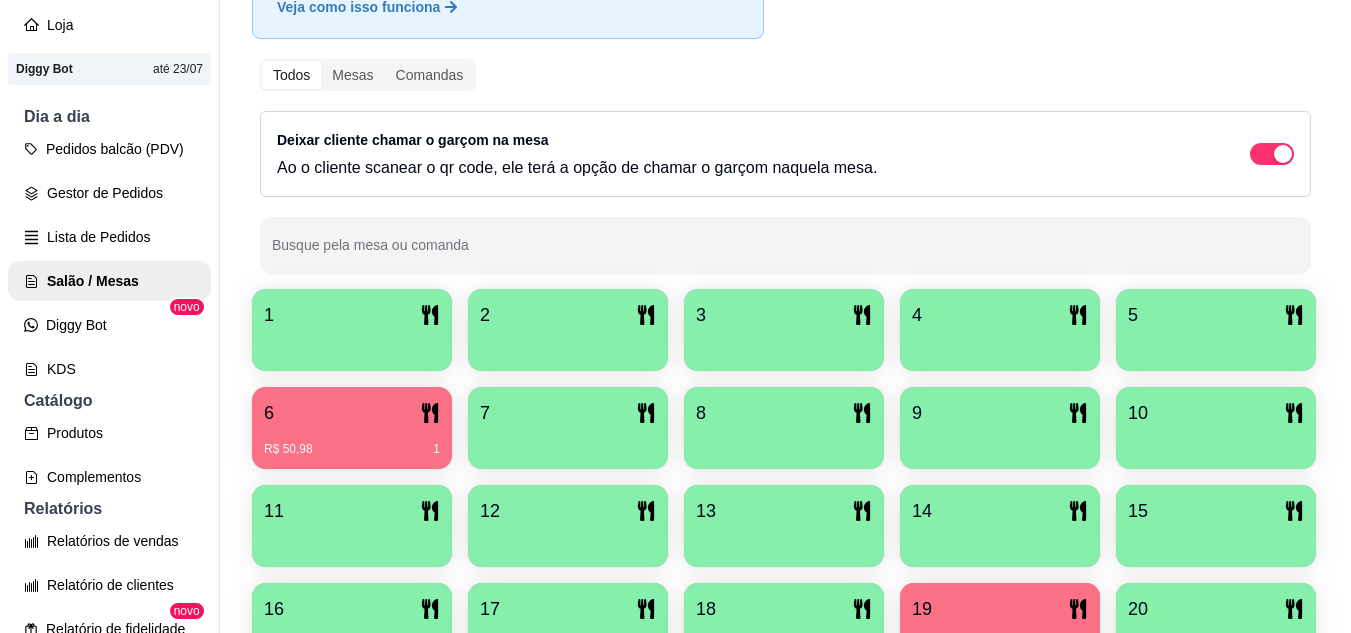 click on "6 R$ 50,98 1" at bounding box center [352, 428] 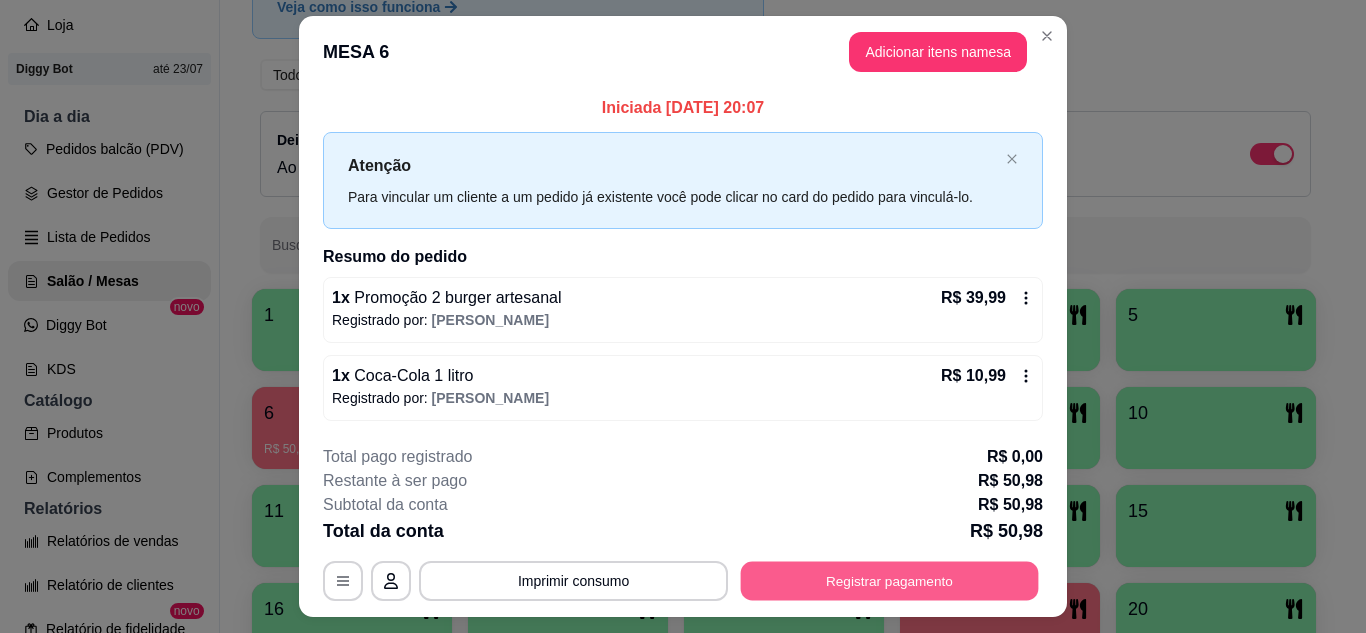 click on "Registrar pagamento" at bounding box center [890, 581] 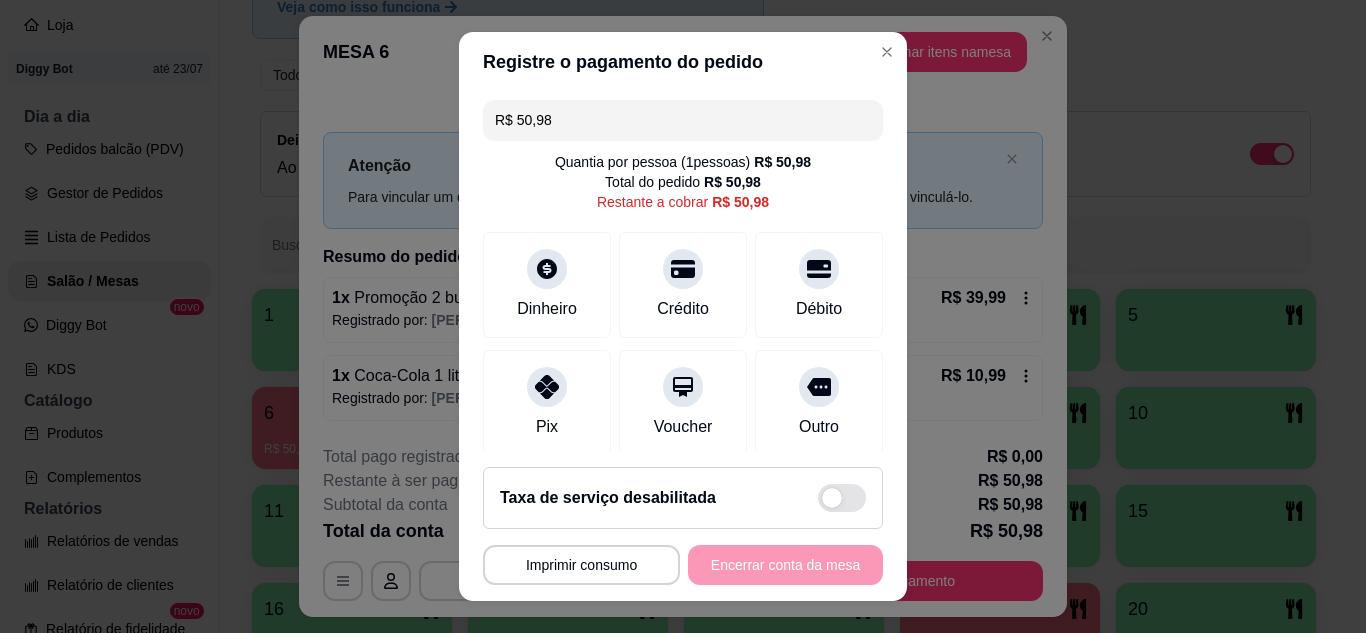 click on "R$ 50,98" at bounding box center (683, 120) 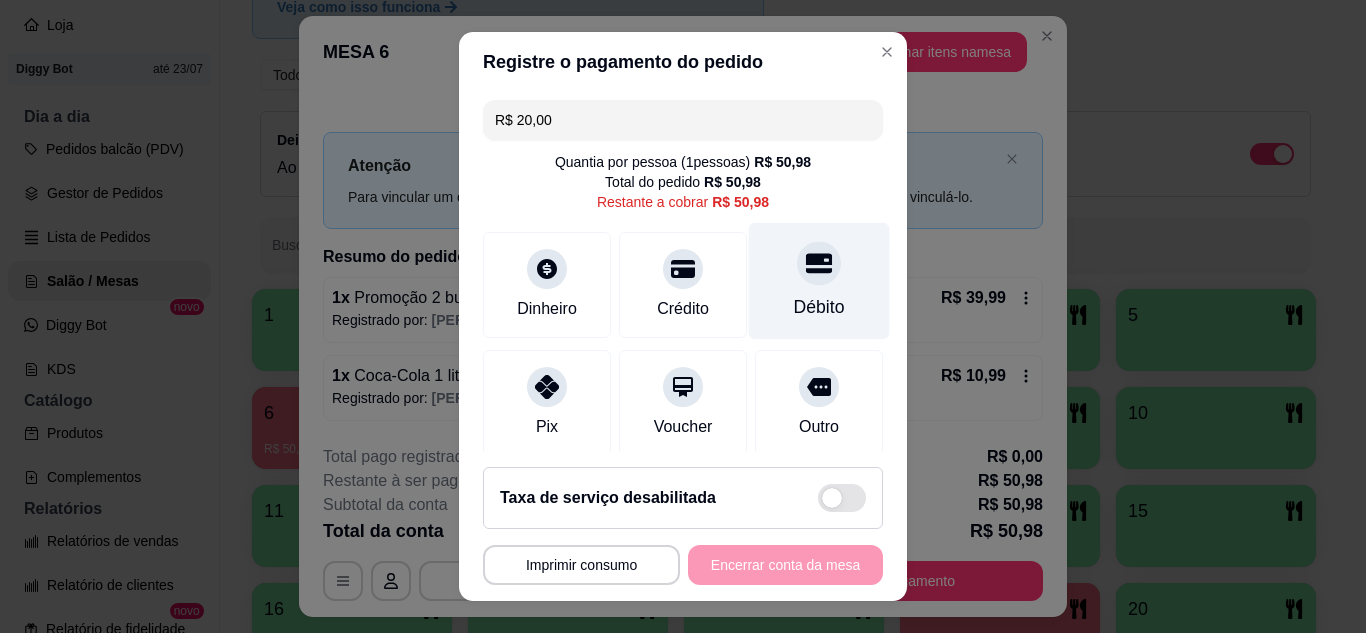 click on "Débito" at bounding box center (819, 280) 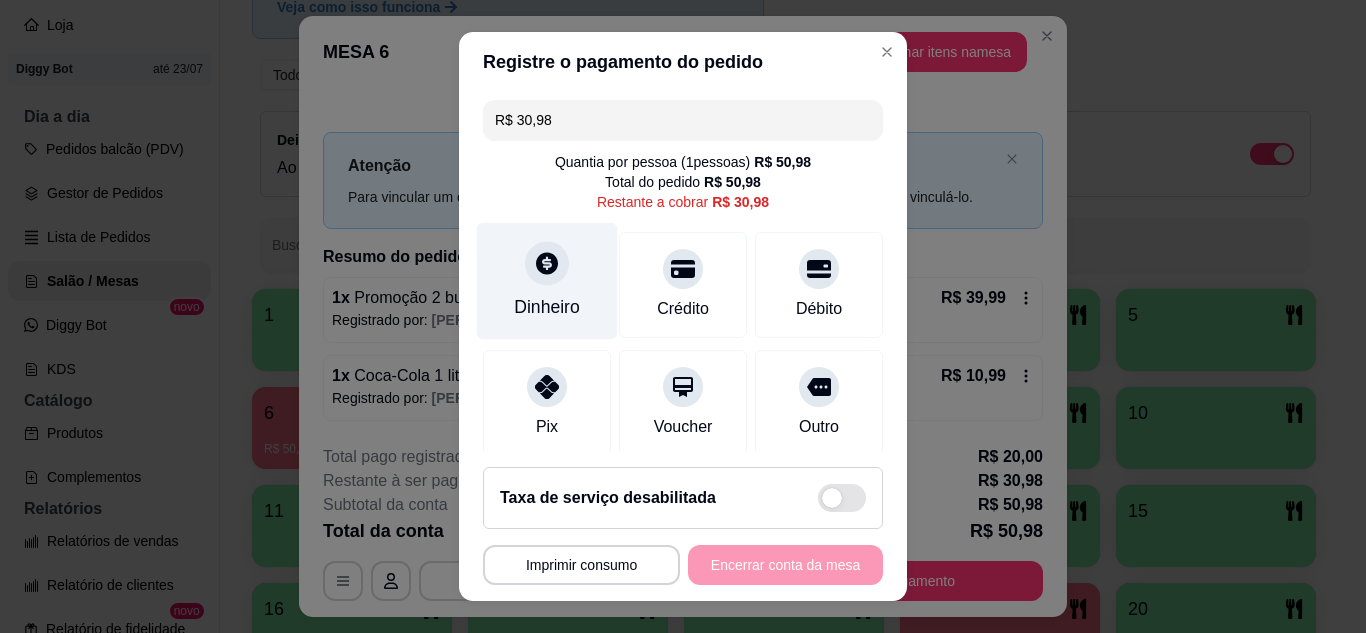 click on "Dinheiro" at bounding box center [547, 307] 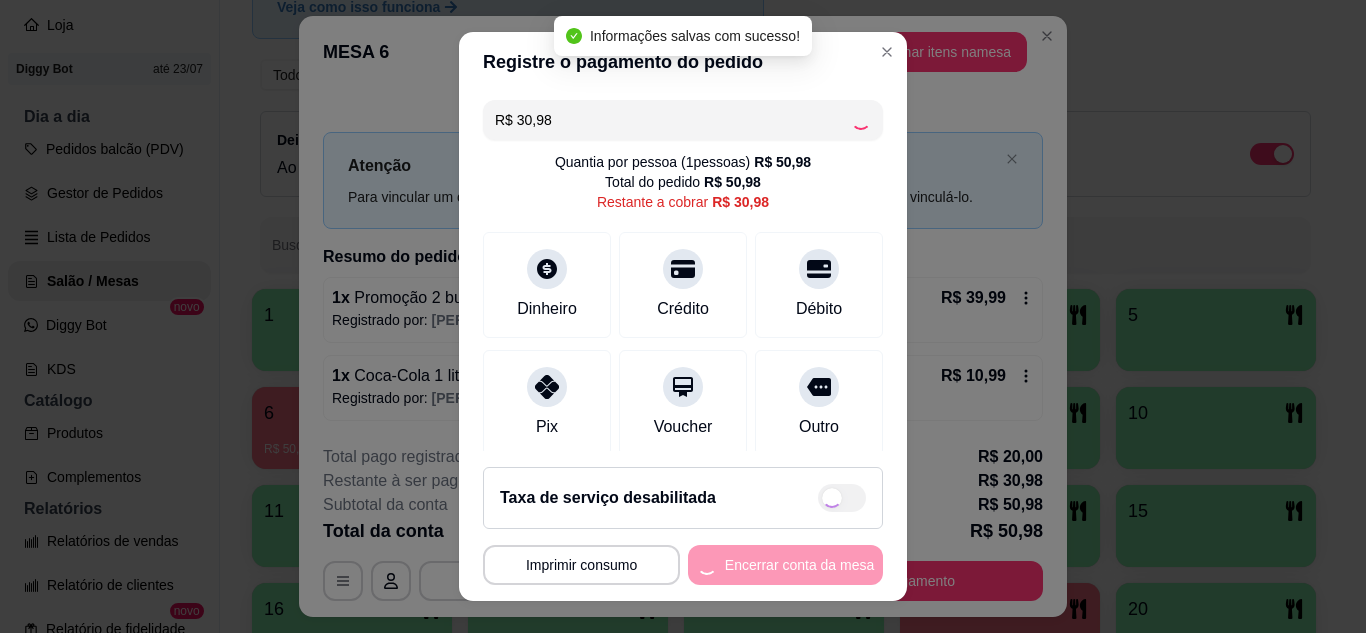 type on "R$ 0,00" 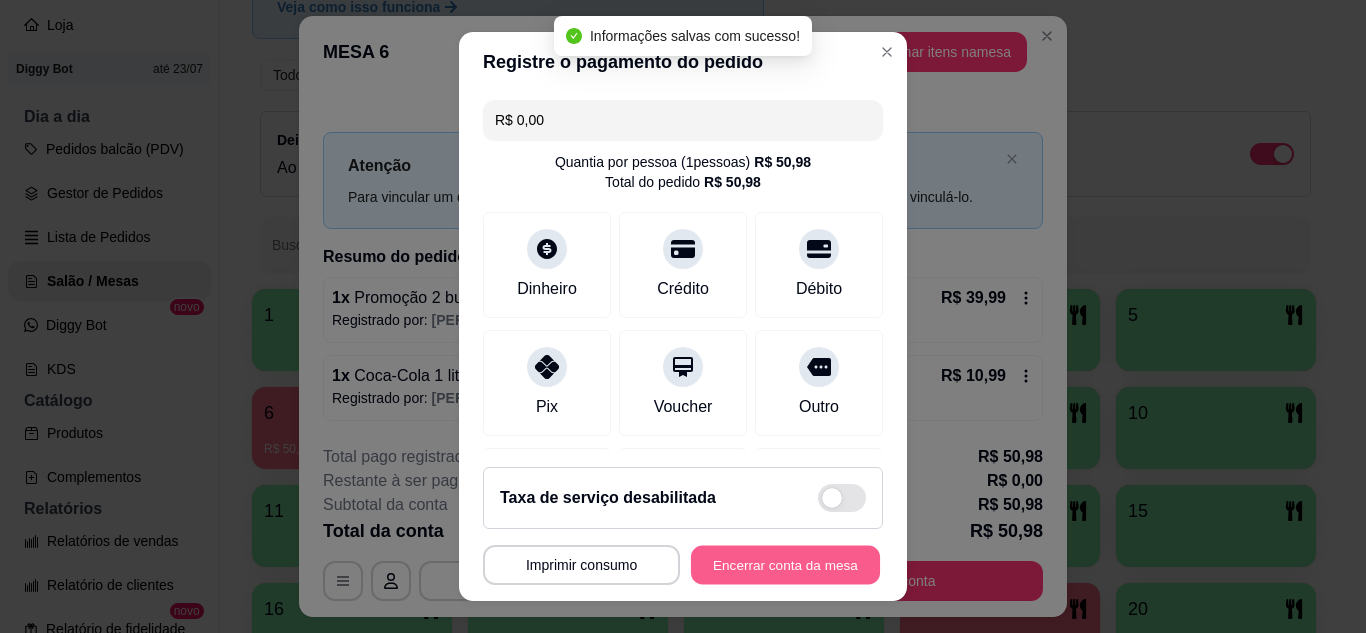 click on "Encerrar conta da mesa" at bounding box center [785, 565] 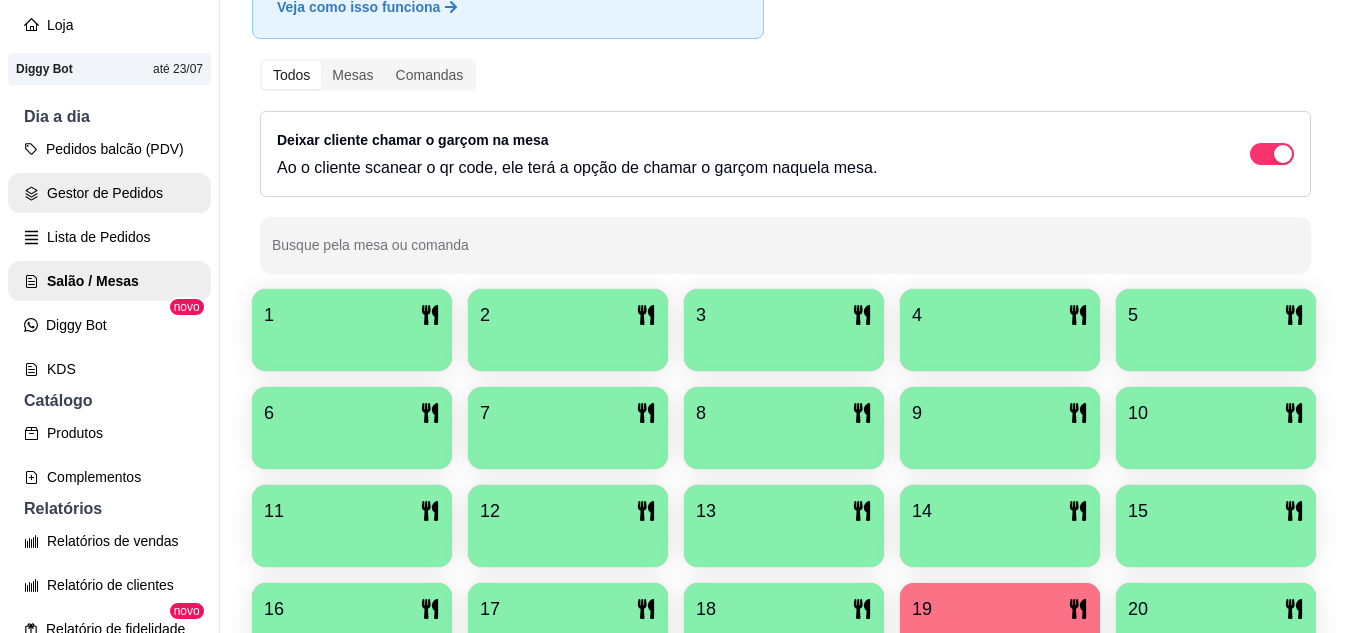 click on "Gestor de Pedidos" at bounding box center (109, 193) 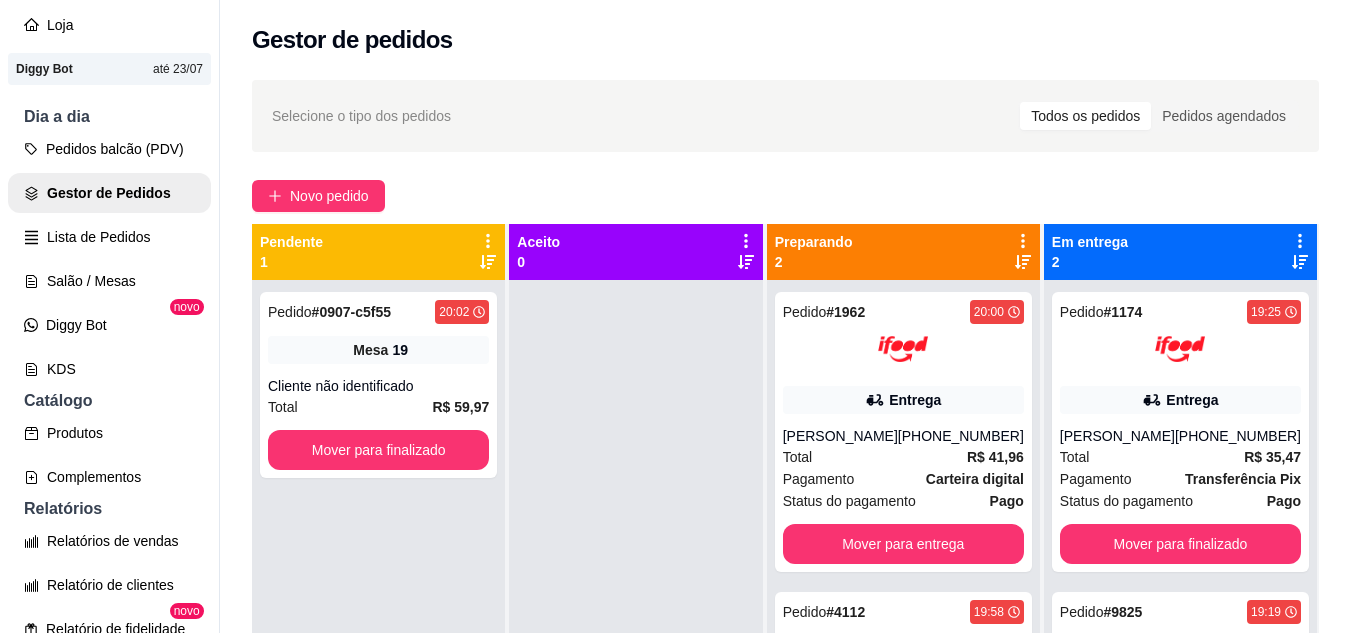 scroll, scrollTop: 56, scrollLeft: 0, axis: vertical 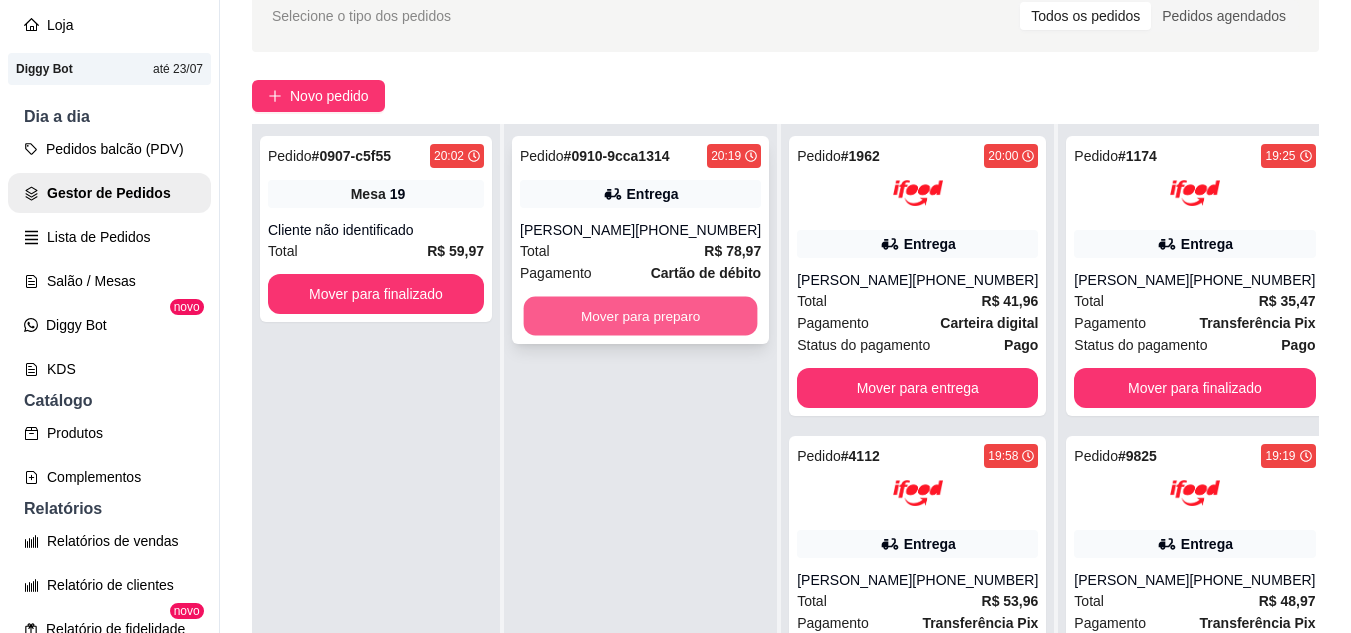click on "Mover para preparo" at bounding box center [641, 316] 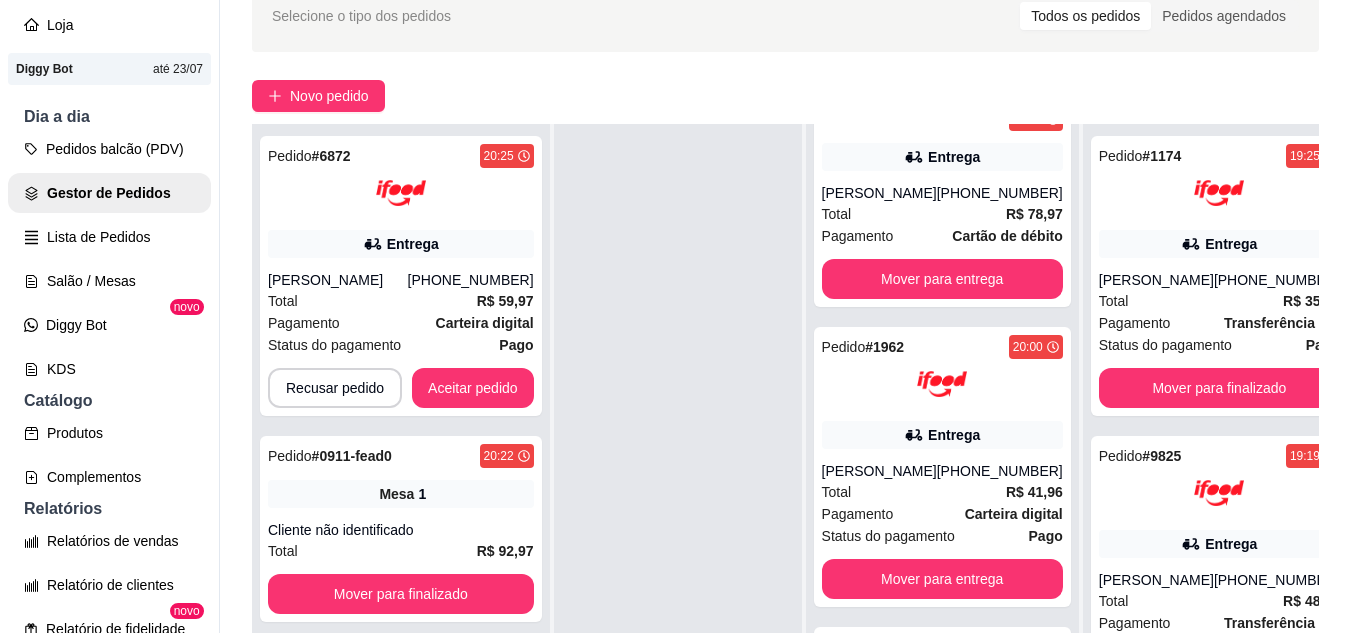 scroll, scrollTop: 35, scrollLeft: 0, axis: vertical 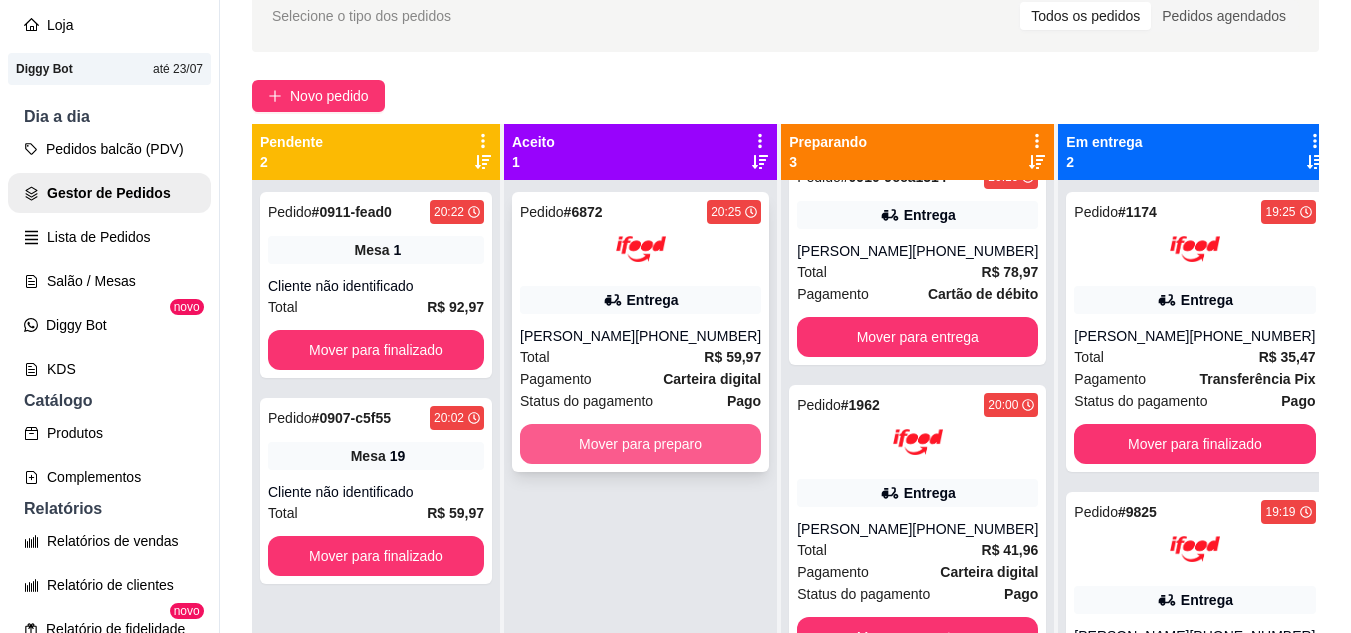 click on "Mover para preparo" at bounding box center (640, 444) 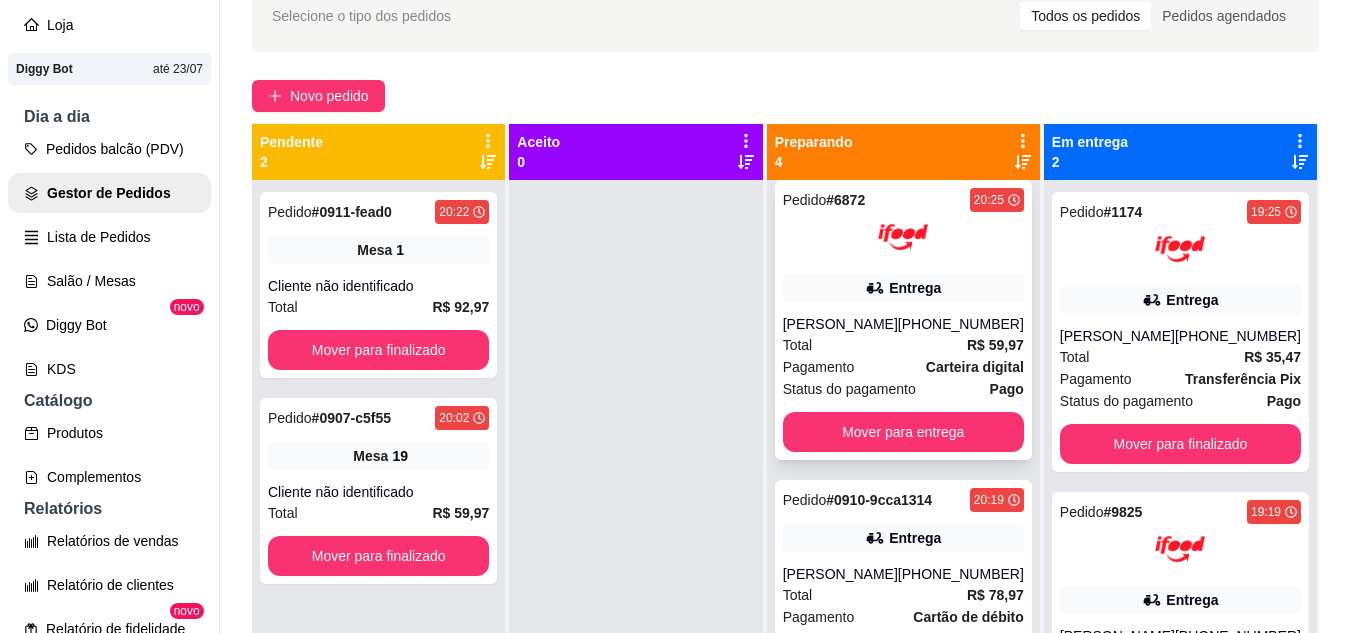 scroll, scrollTop: 0, scrollLeft: 0, axis: both 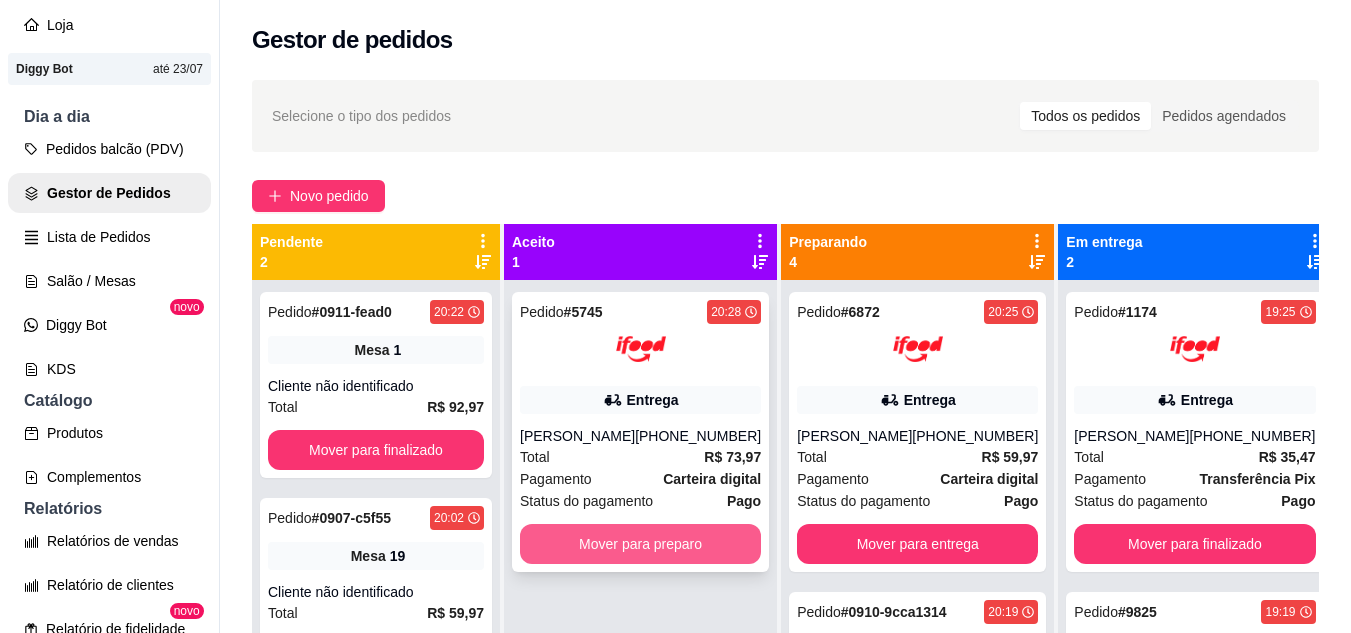 click on "Mover para preparo" at bounding box center [640, 544] 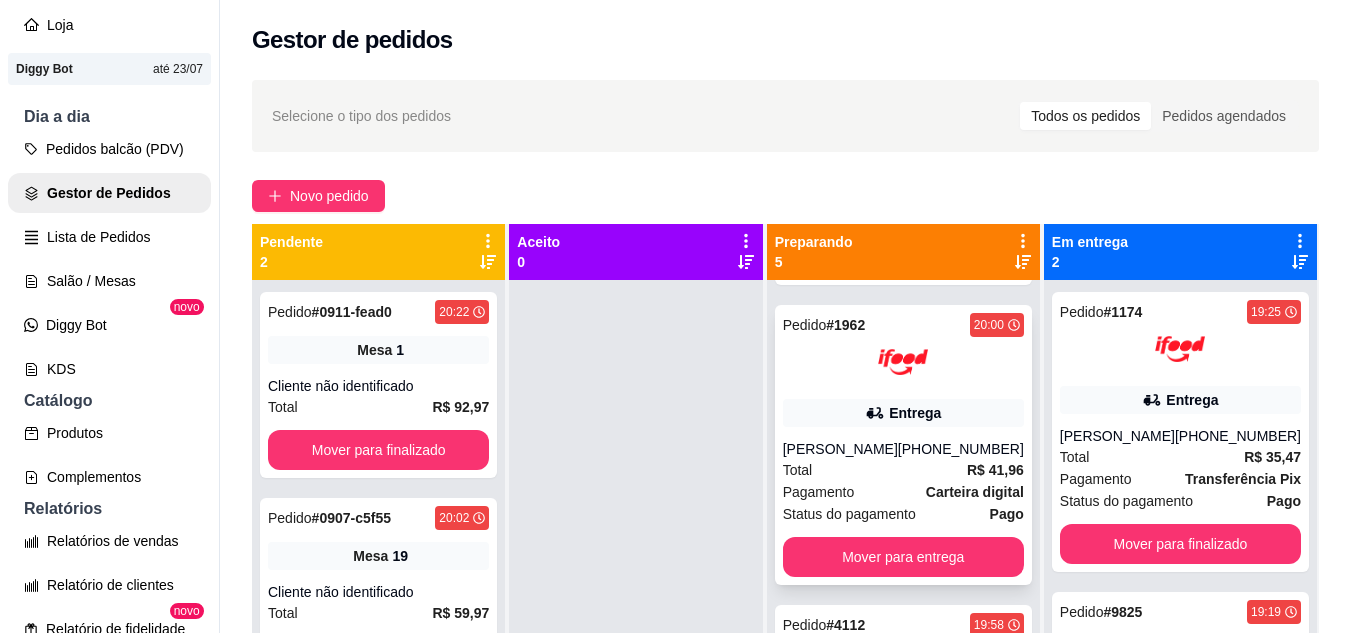 scroll, scrollTop: 835, scrollLeft: 0, axis: vertical 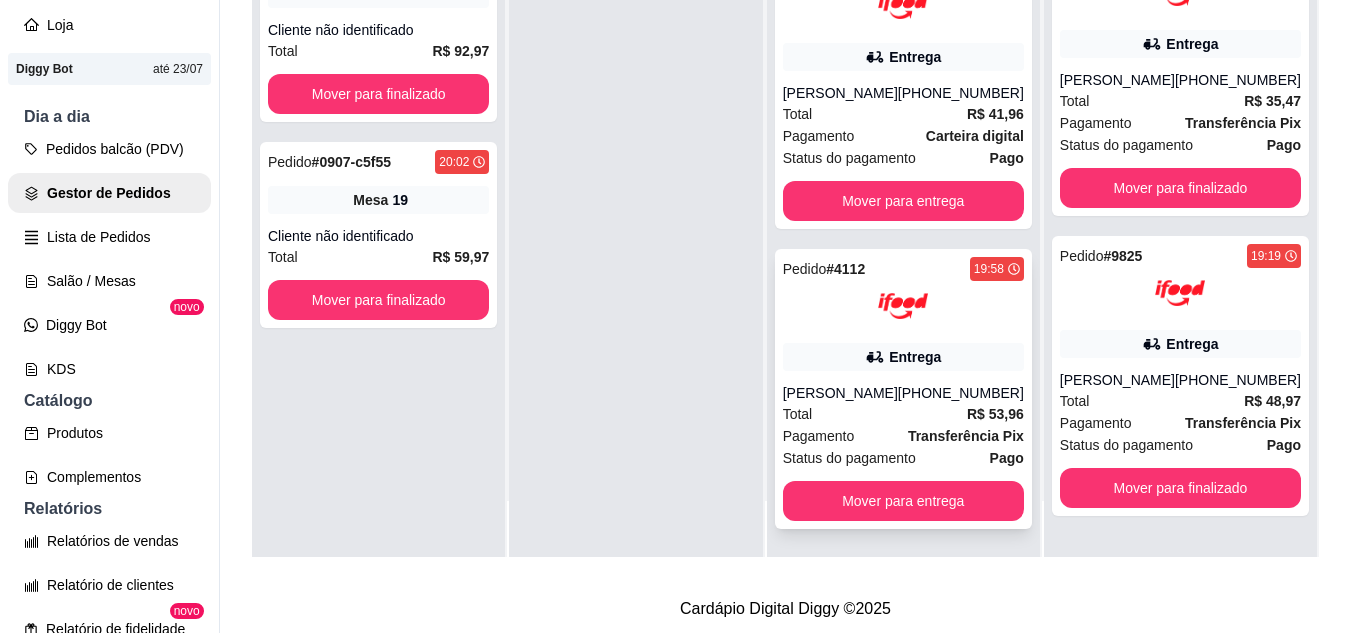 click on "[PERSON_NAME]" at bounding box center (840, 393) 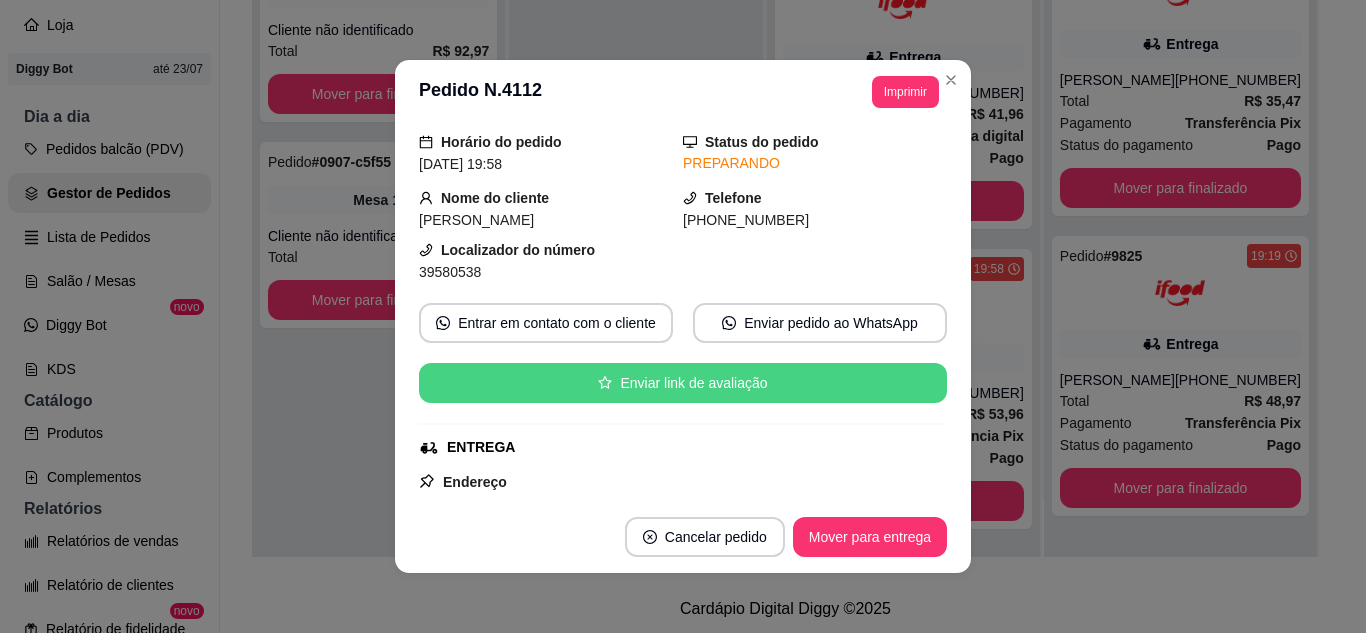 scroll, scrollTop: 100, scrollLeft: 0, axis: vertical 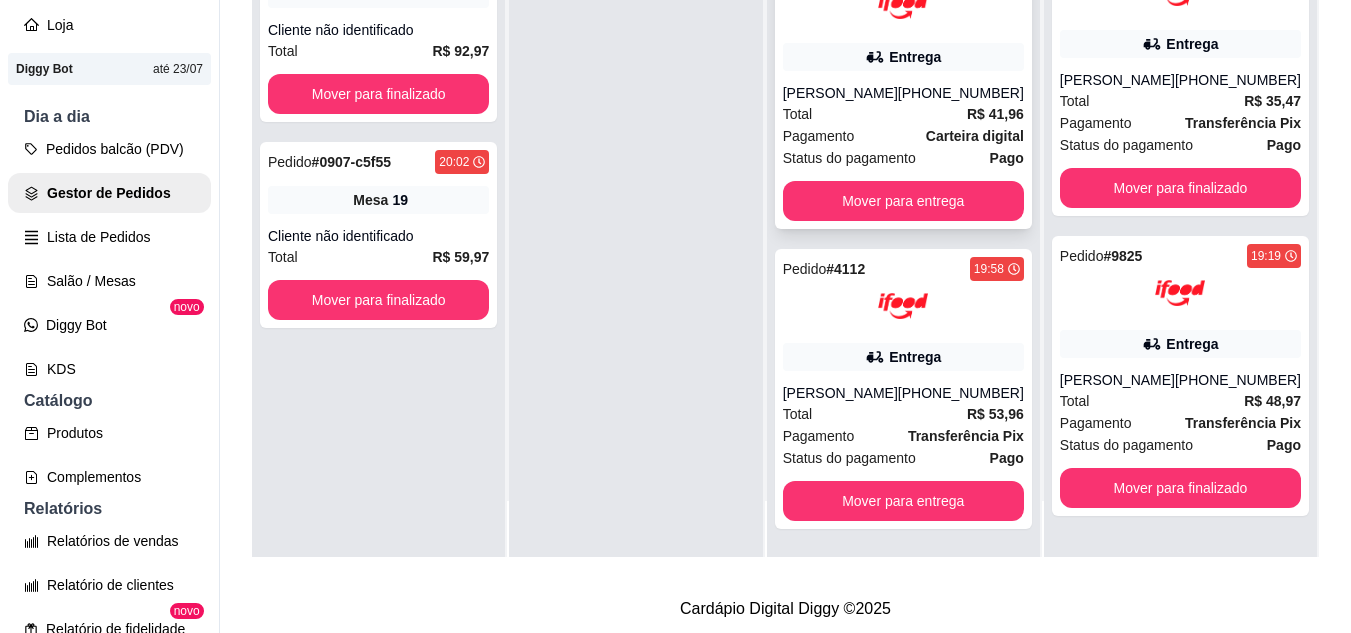 click on "[PHONE_NUMBER]" at bounding box center (961, 93) 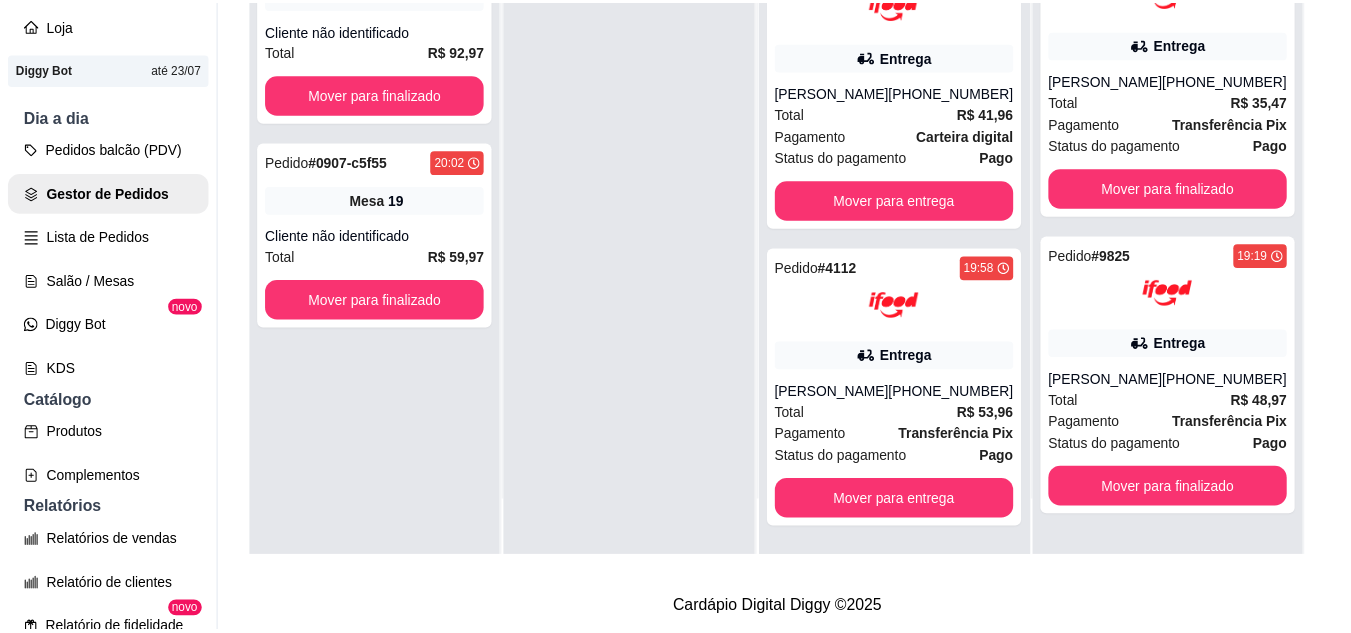 scroll, scrollTop: 200, scrollLeft: 0, axis: vertical 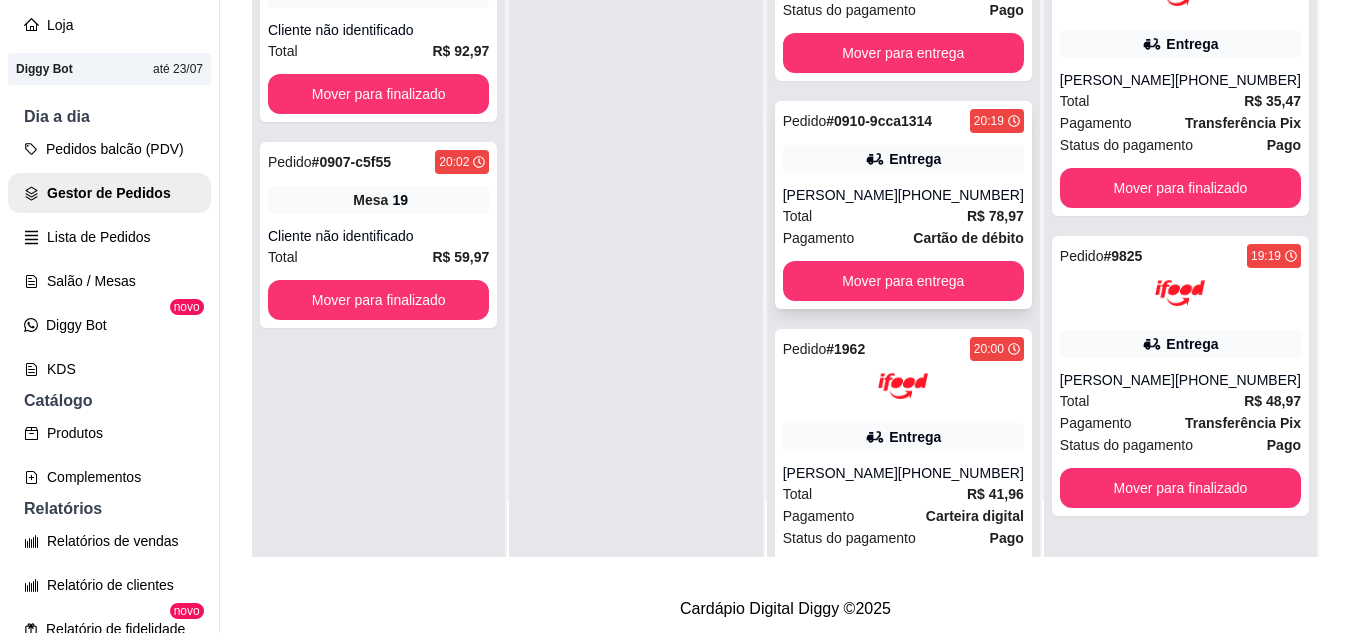 click 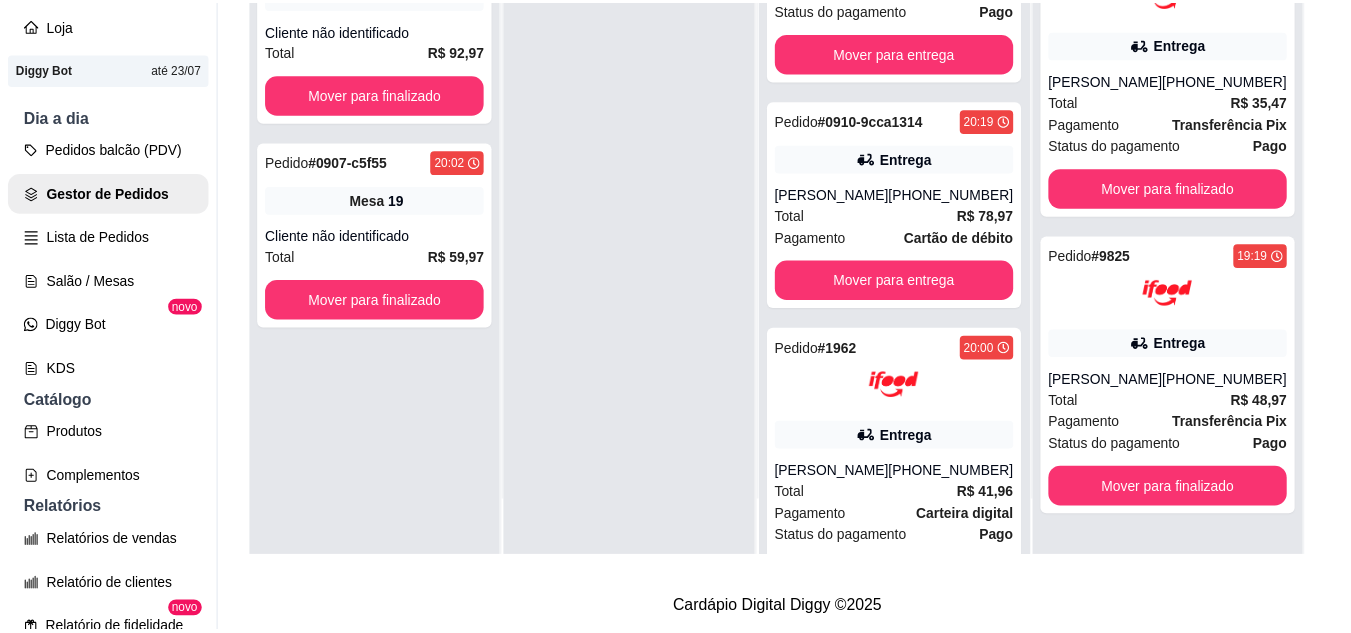 scroll, scrollTop: 100, scrollLeft: 0, axis: vertical 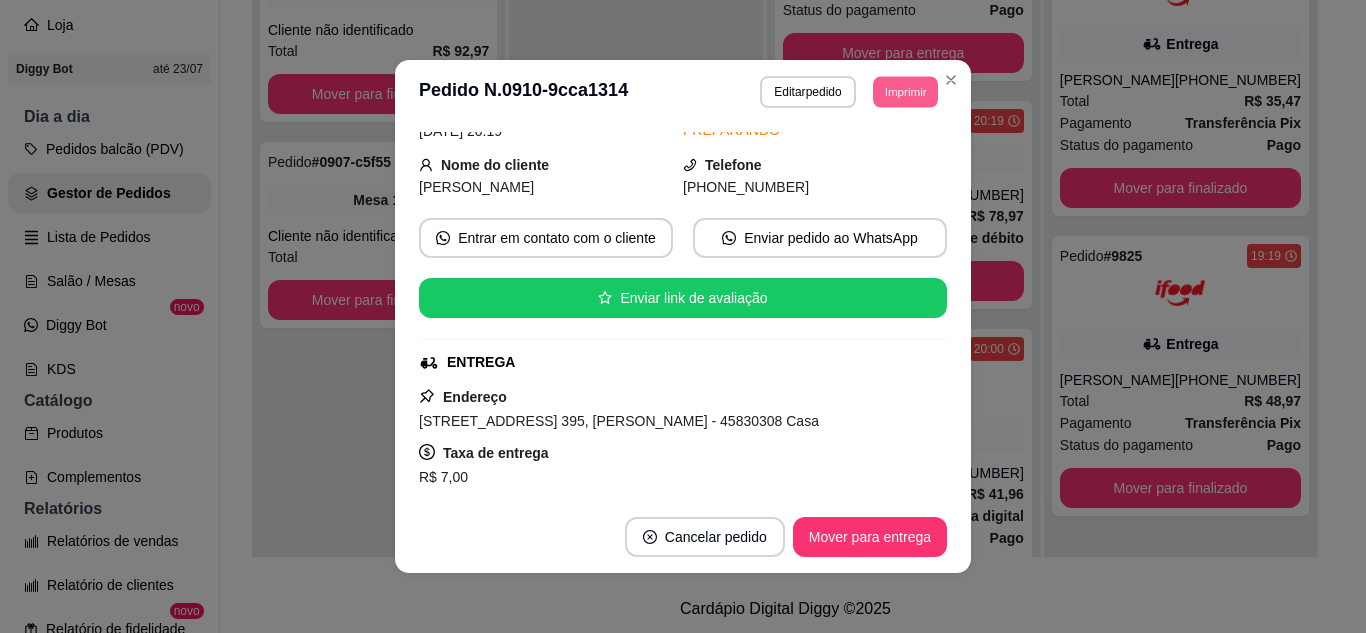 click on "Imprimir" at bounding box center (905, 91) 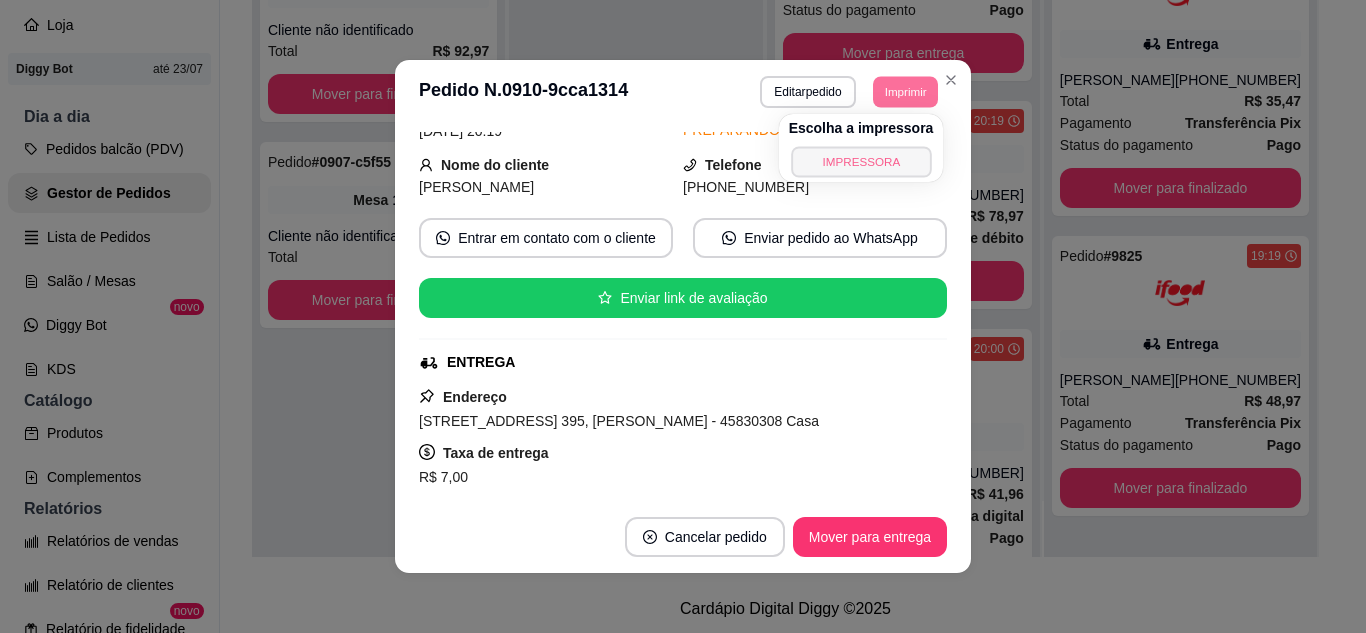 click on "IMPRESSORA" at bounding box center (861, 161) 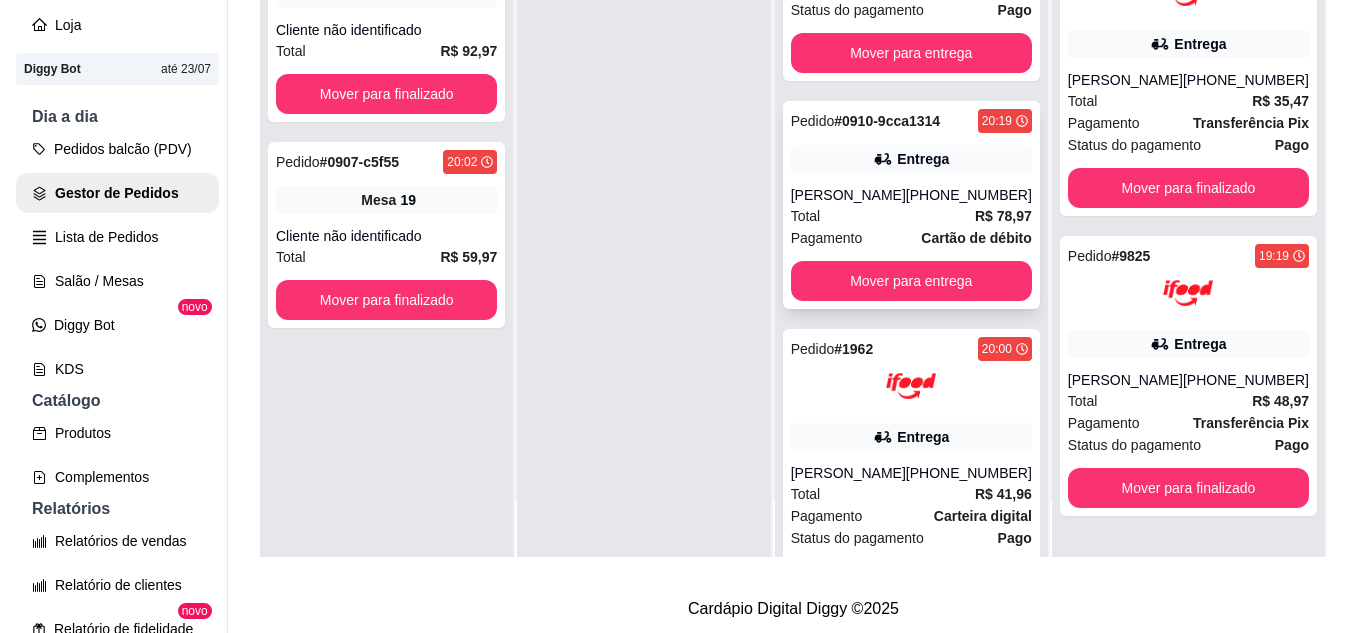 scroll, scrollTop: 335, scrollLeft: 0, axis: vertical 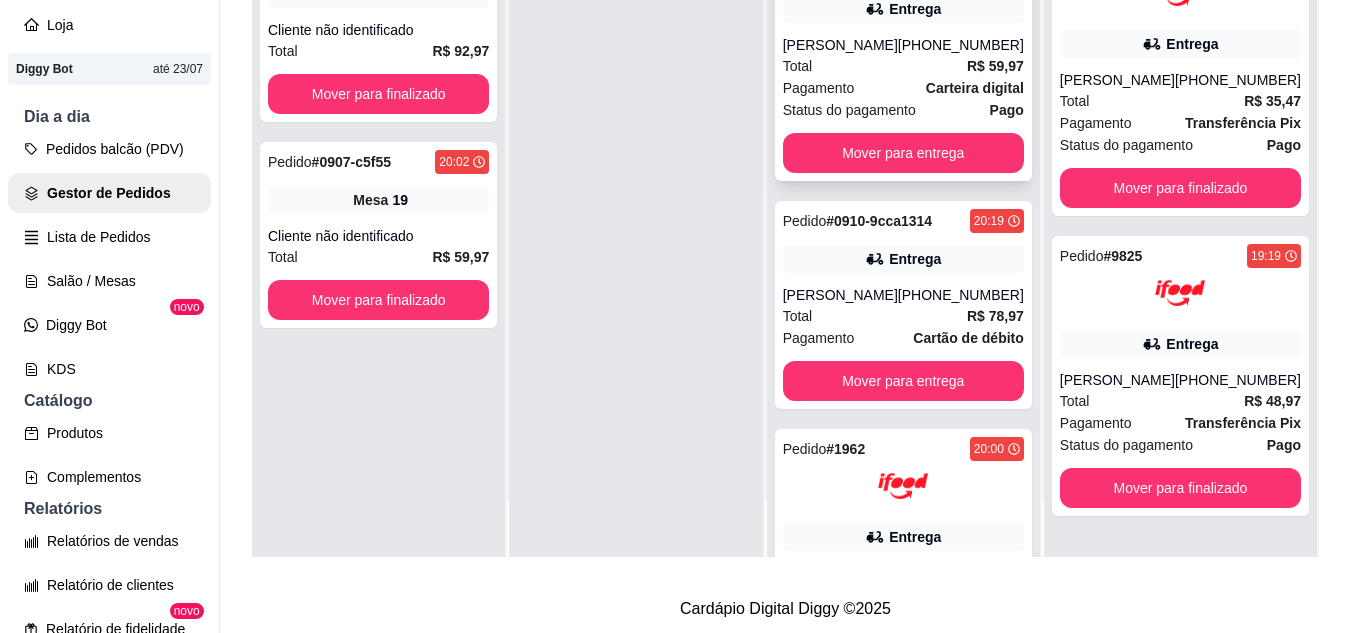 click on "Pagamento" at bounding box center (819, 88) 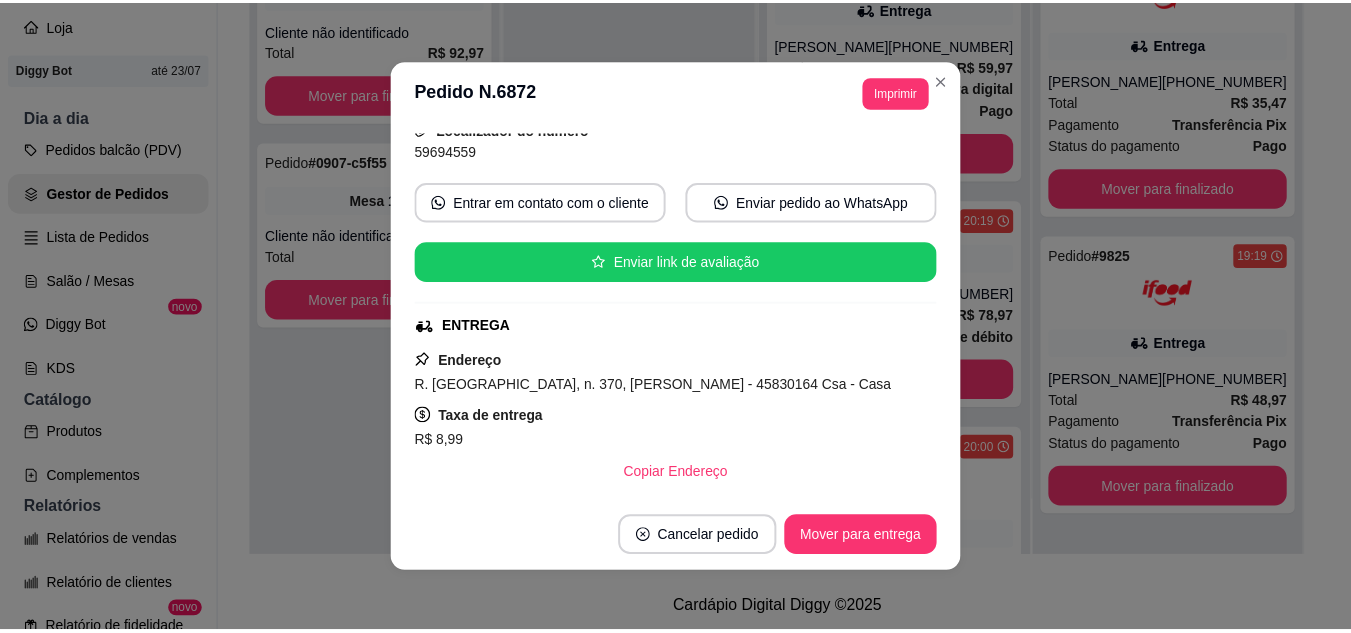 scroll, scrollTop: 200, scrollLeft: 0, axis: vertical 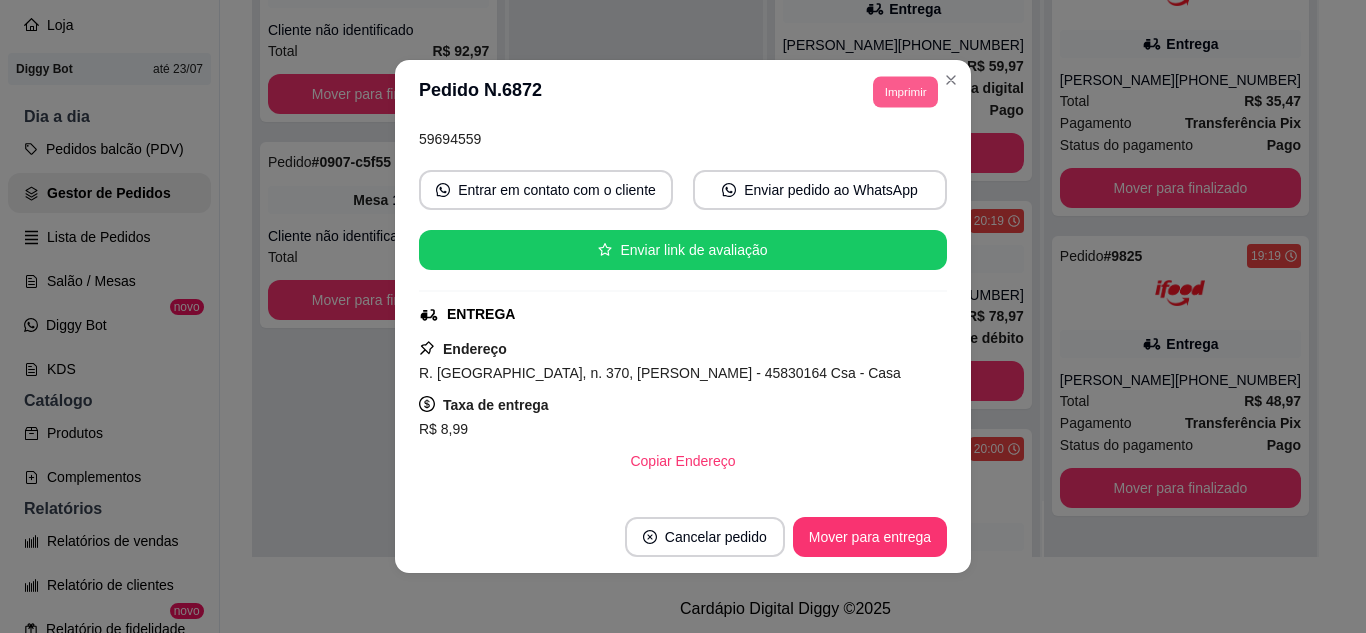 click on "Imprimir" at bounding box center (905, 91) 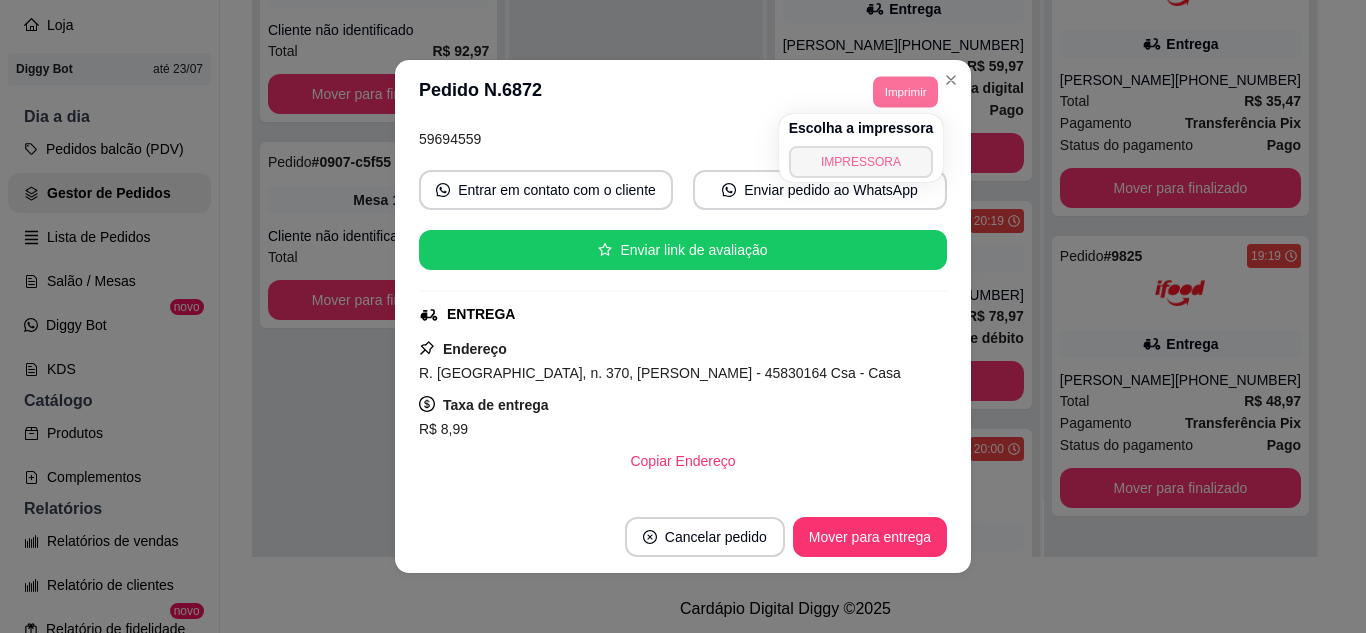 click on "IMPRESSORA" at bounding box center [861, 162] 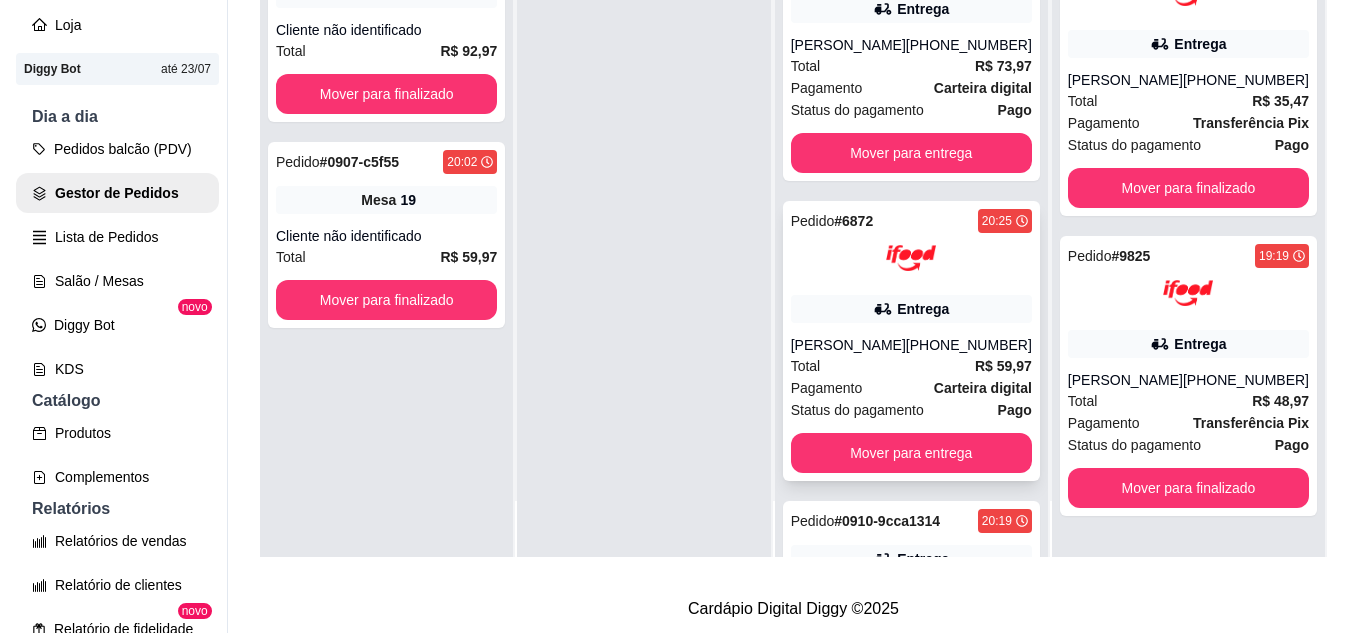 scroll, scrollTop: 0, scrollLeft: 0, axis: both 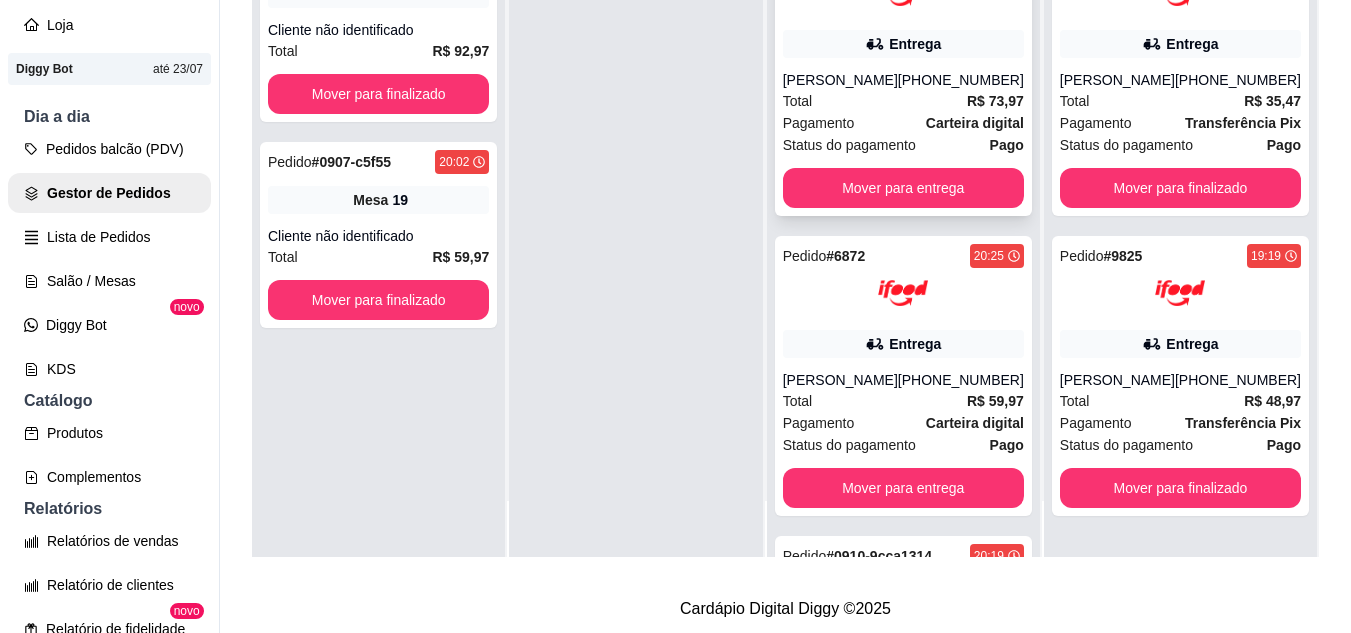 click on "Total R$ 73,97" at bounding box center [903, 101] 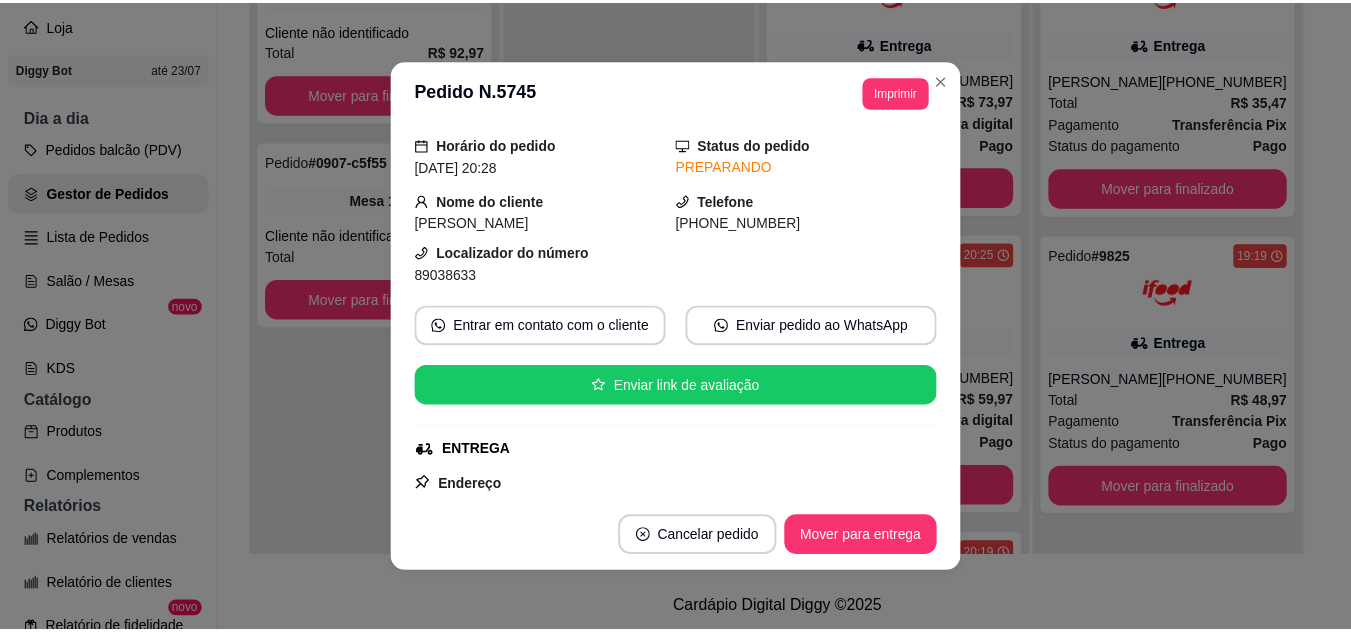 scroll, scrollTop: 100, scrollLeft: 0, axis: vertical 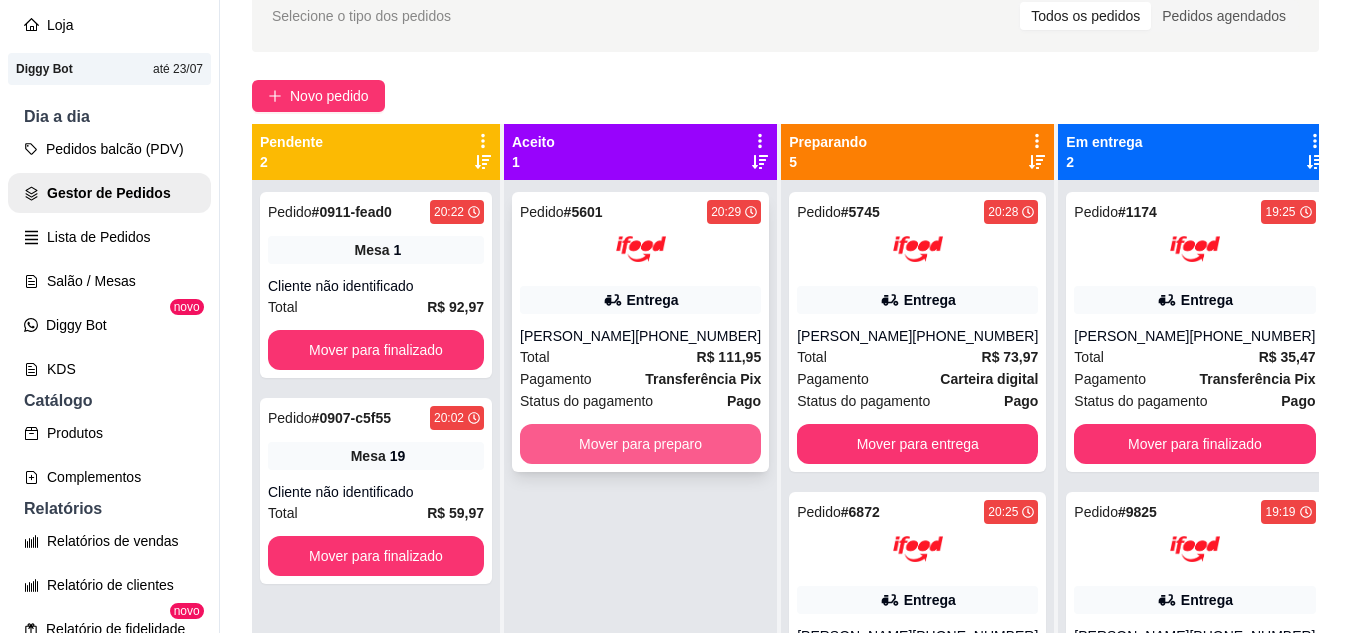 click on "Pedido  # 5601 20:29 Entrega [PERSON_NAME] [PHONE_NUMBER] Total R$ 111,95 Pagamento Transferência Pix Status do pagamento Pago Mover para preparo" at bounding box center (640, 332) 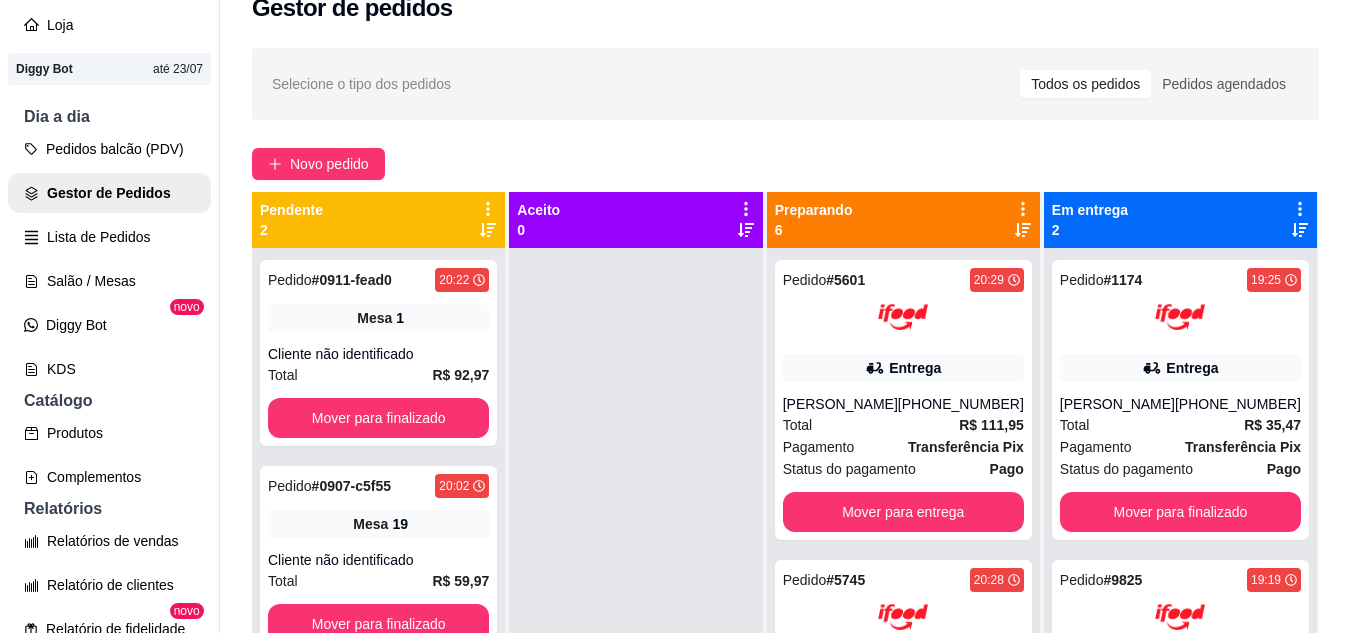 scroll, scrollTop: 0, scrollLeft: 0, axis: both 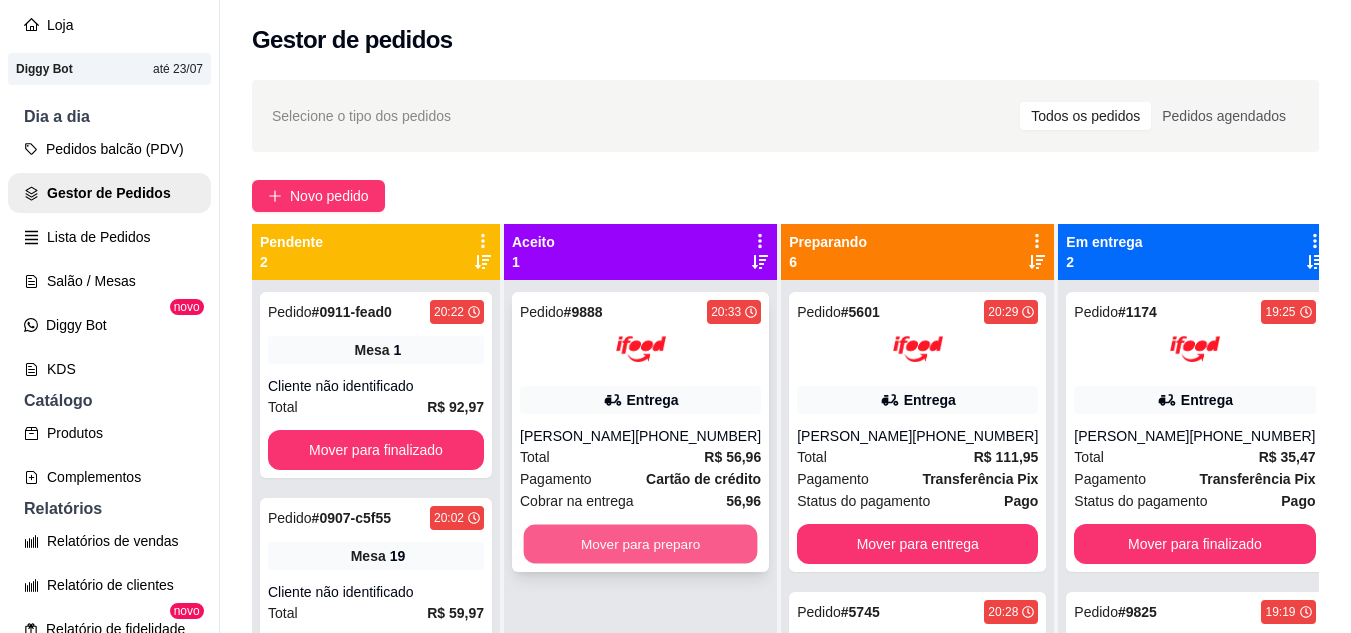 click on "Mover para preparo" at bounding box center (641, 544) 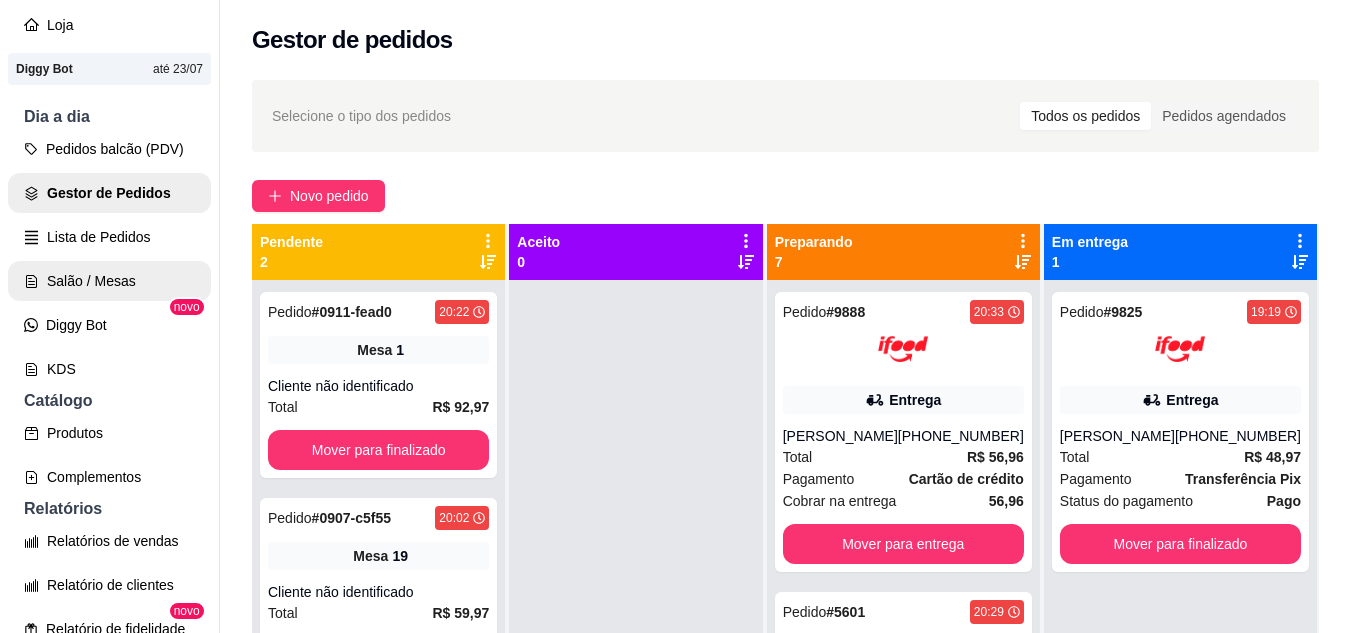 click on "Salão / Mesas" at bounding box center (109, 281) 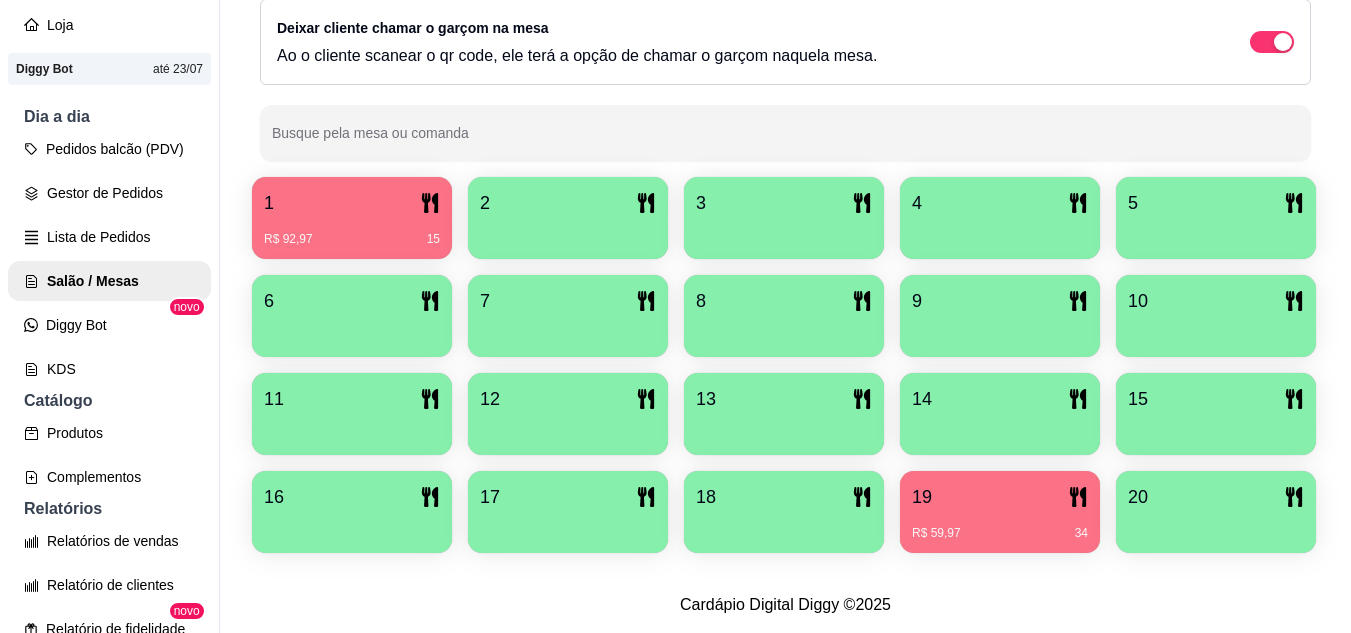 scroll, scrollTop: 425, scrollLeft: 0, axis: vertical 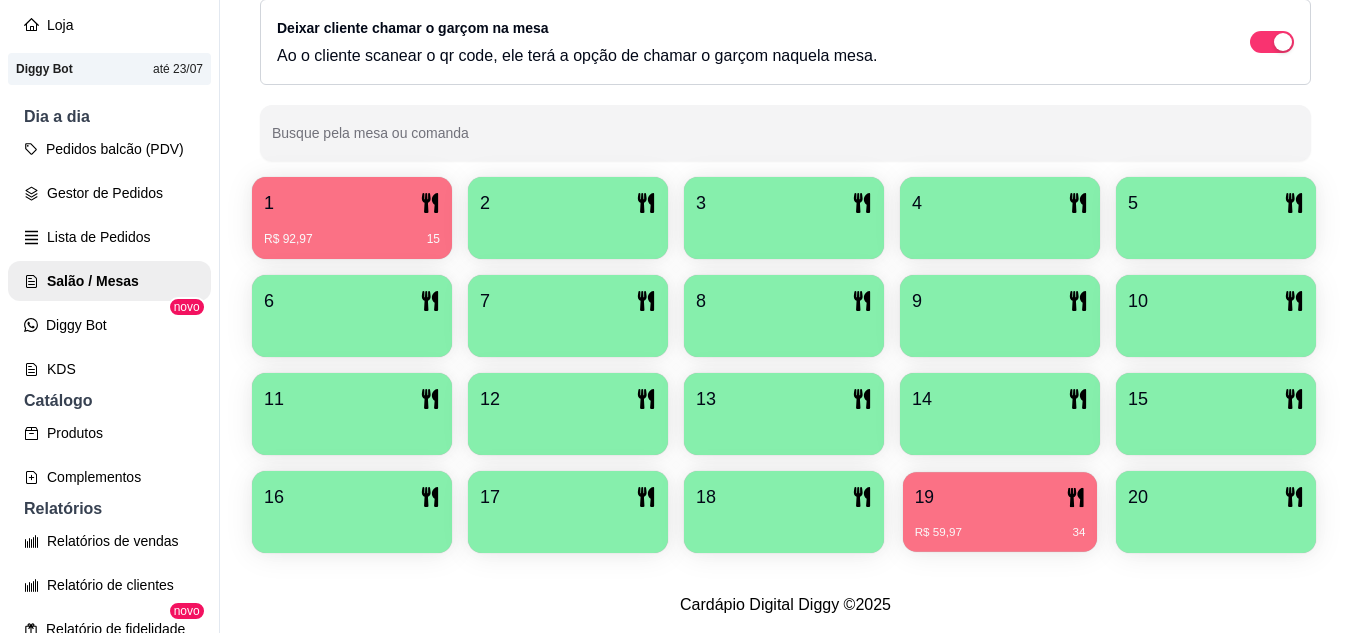 click on "R$ 59,97 34" at bounding box center [1000, 525] 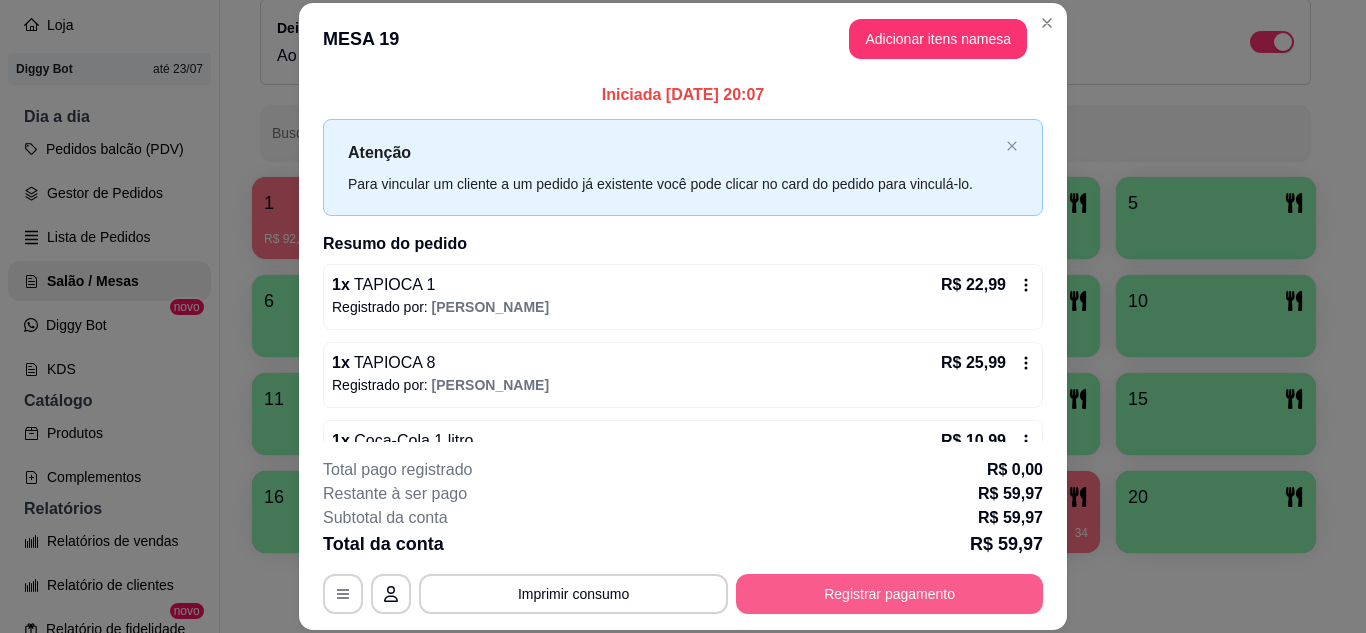 click on "Registrar pagamento" at bounding box center [889, 594] 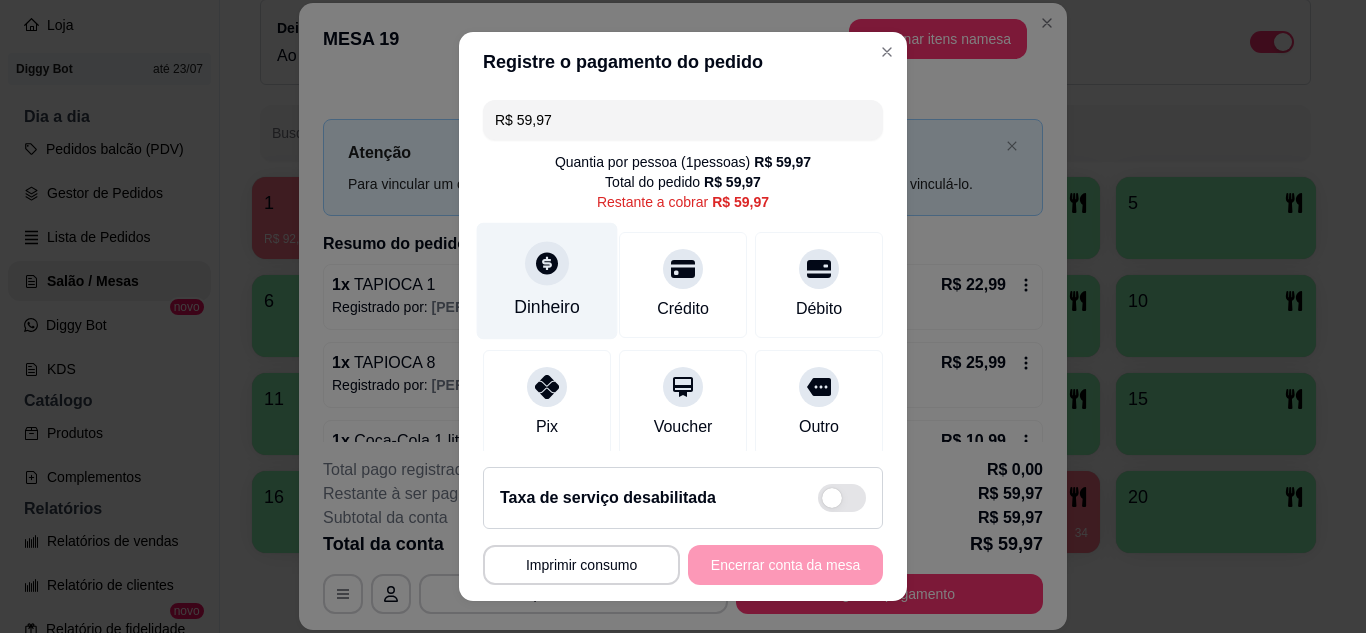 click on "Dinheiro" at bounding box center [547, 280] 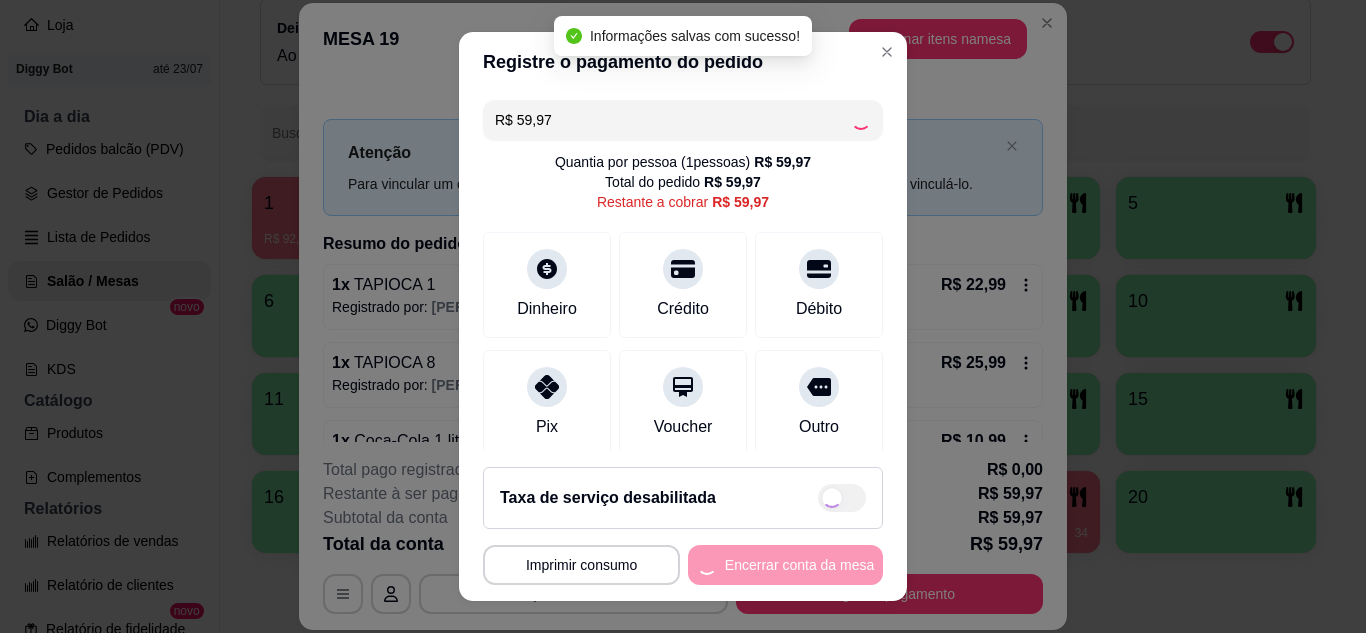 type on "R$ 0,00" 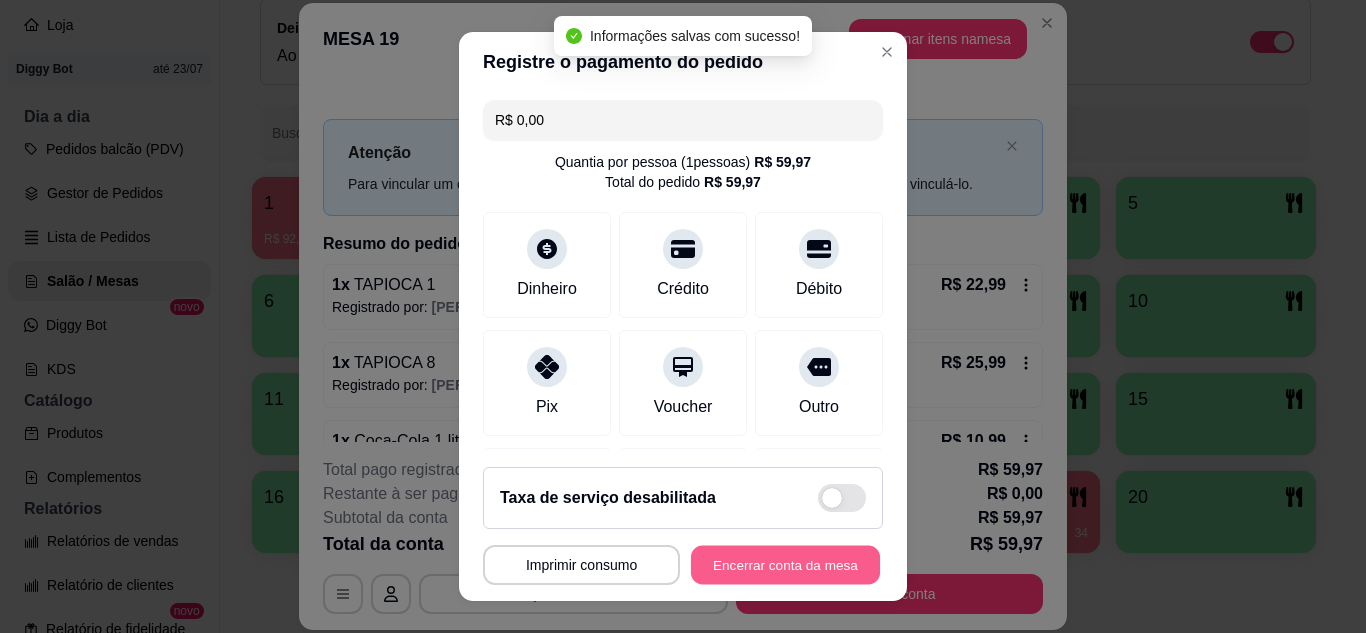 click on "Encerrar conta da mesa" at bounding box center (785, 565) 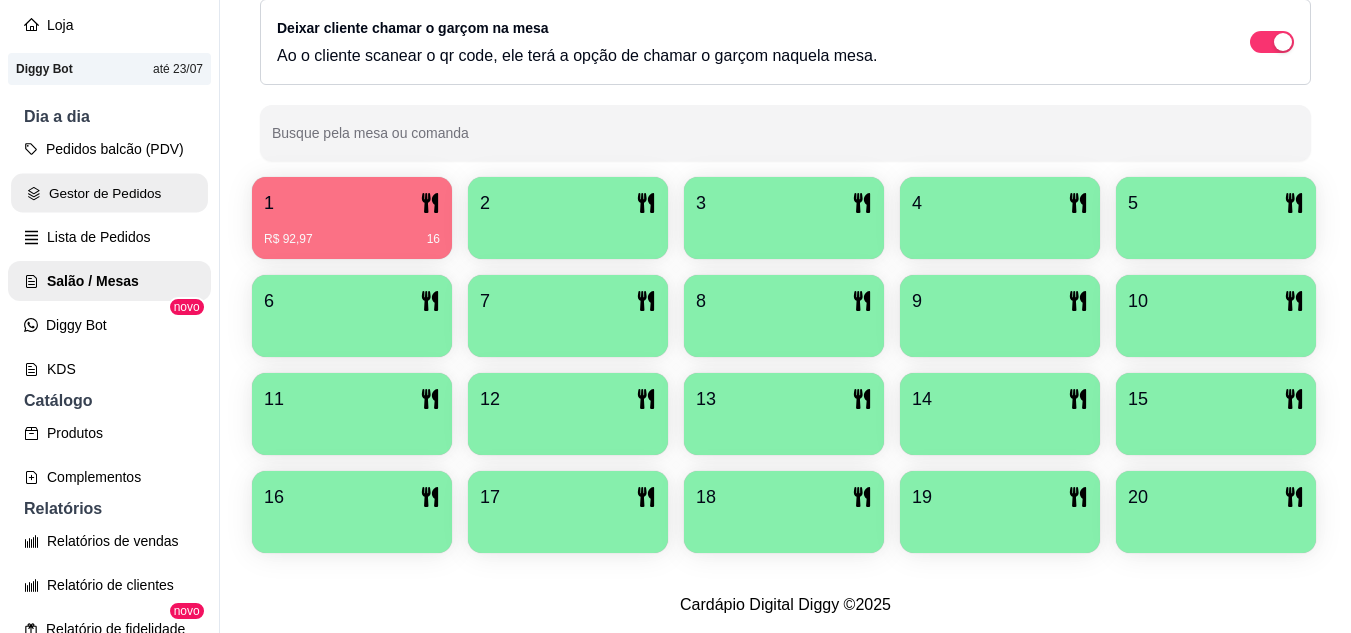 click on "Gestor de Pedidos" at bounding box center (109, 193) 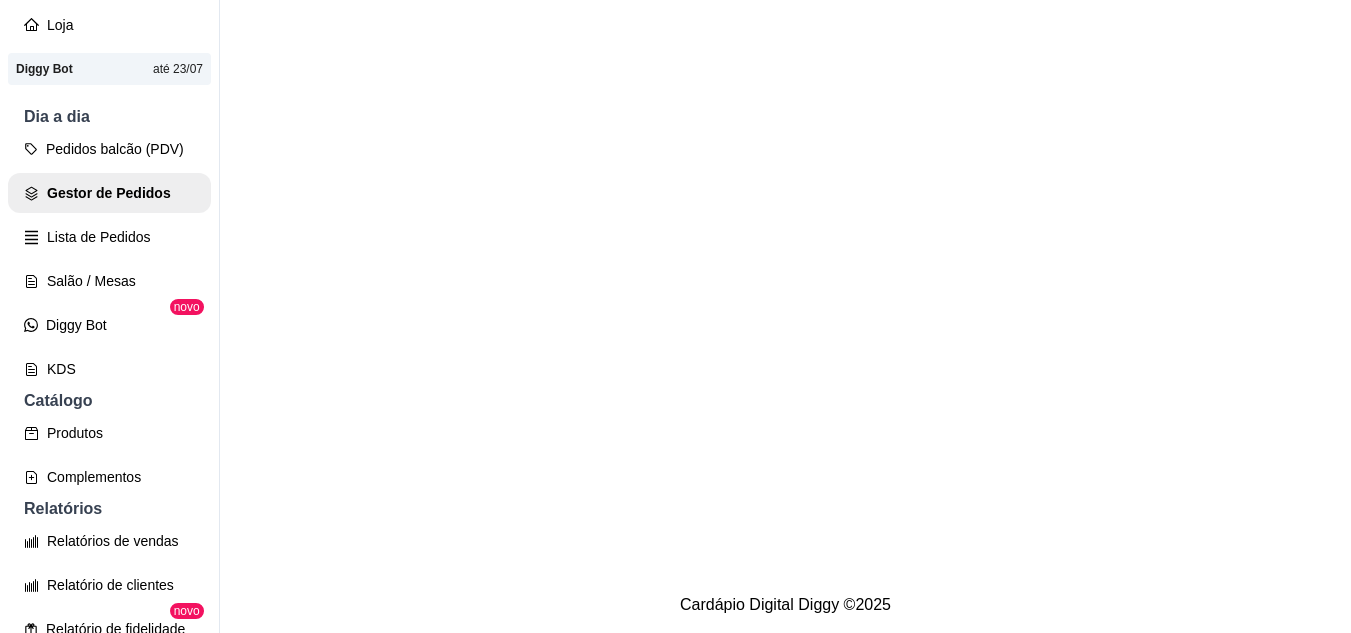 scroll, scrollTop: 0, scrollLeft: 0, axis: both 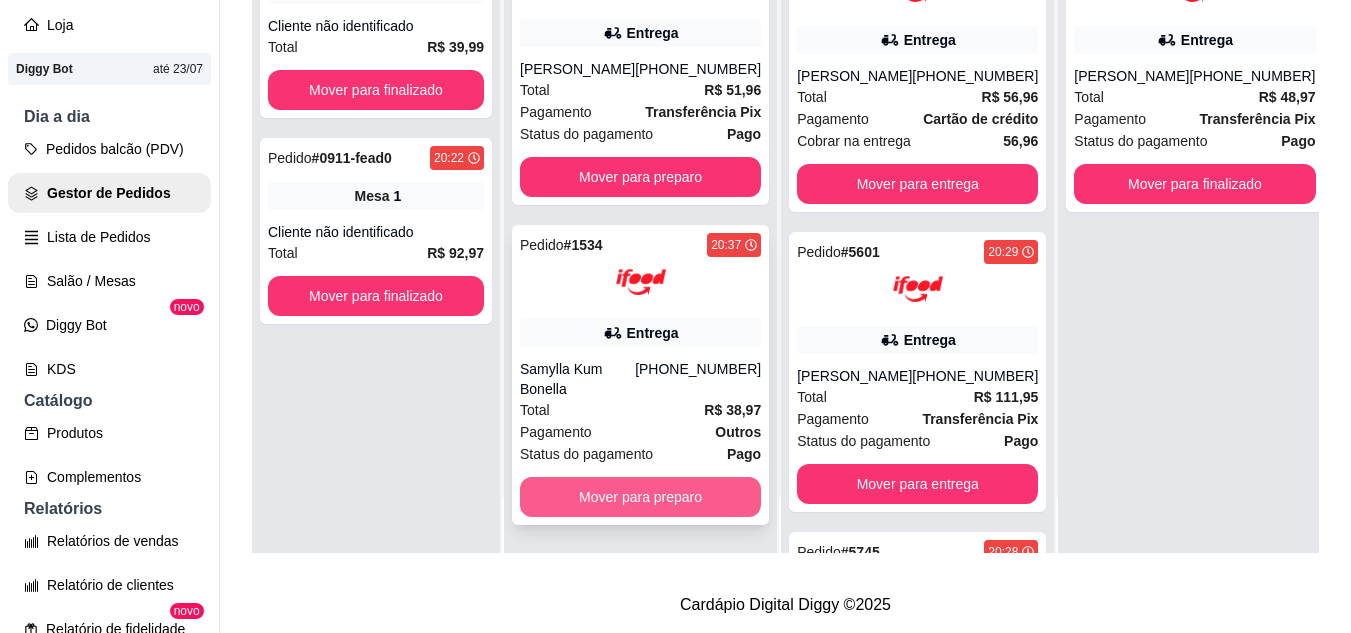 click on "Mover para preparo" at bounding box center (640, 497) 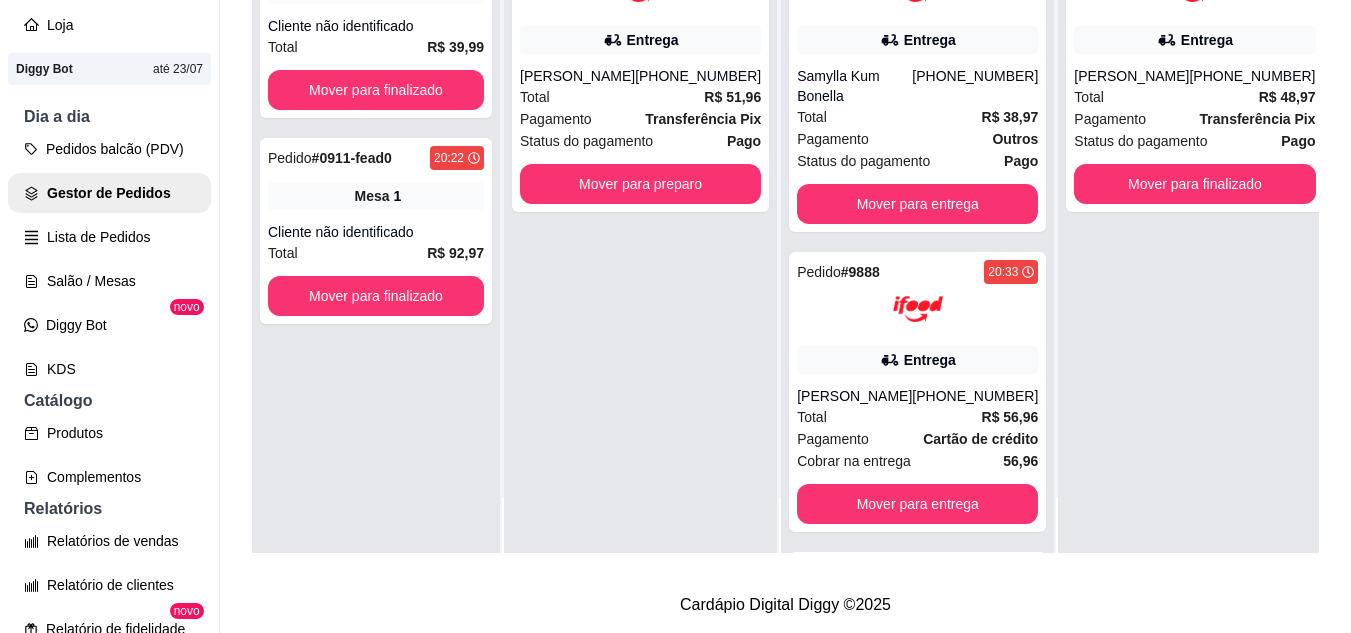 scroll, scrollTop: 0, scrollLeft: 0, axis: both 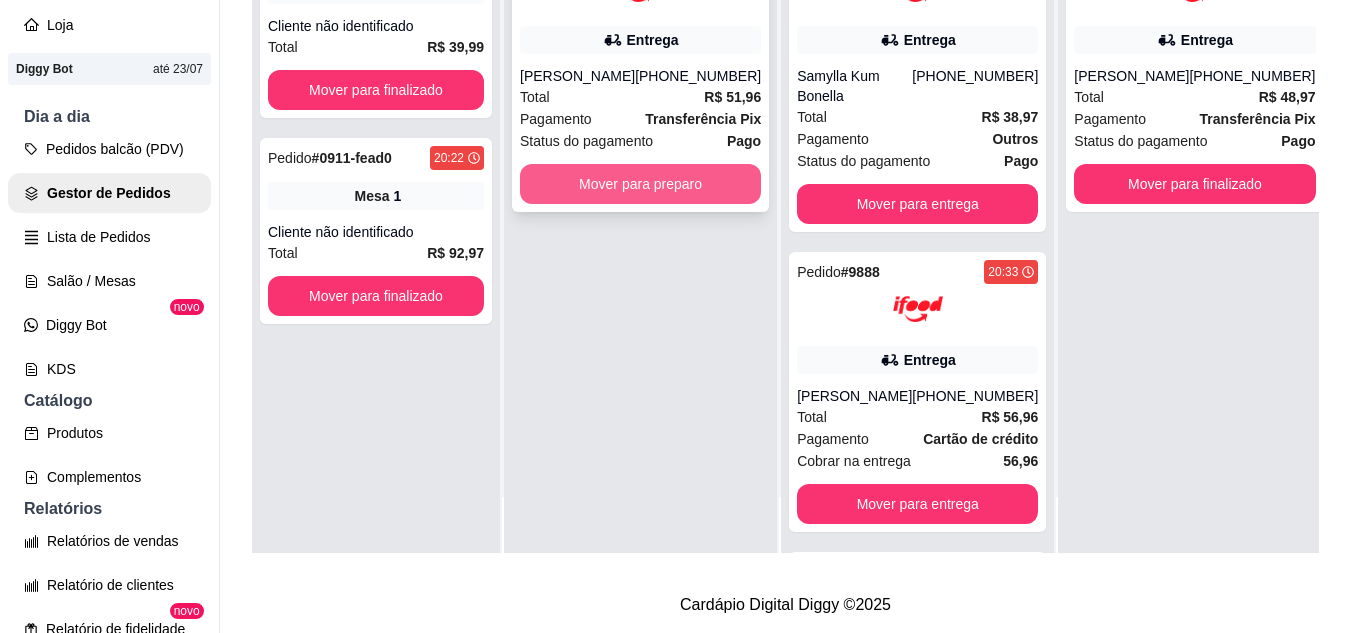click on "Mover para preparo" at bounding box center [640, 184] 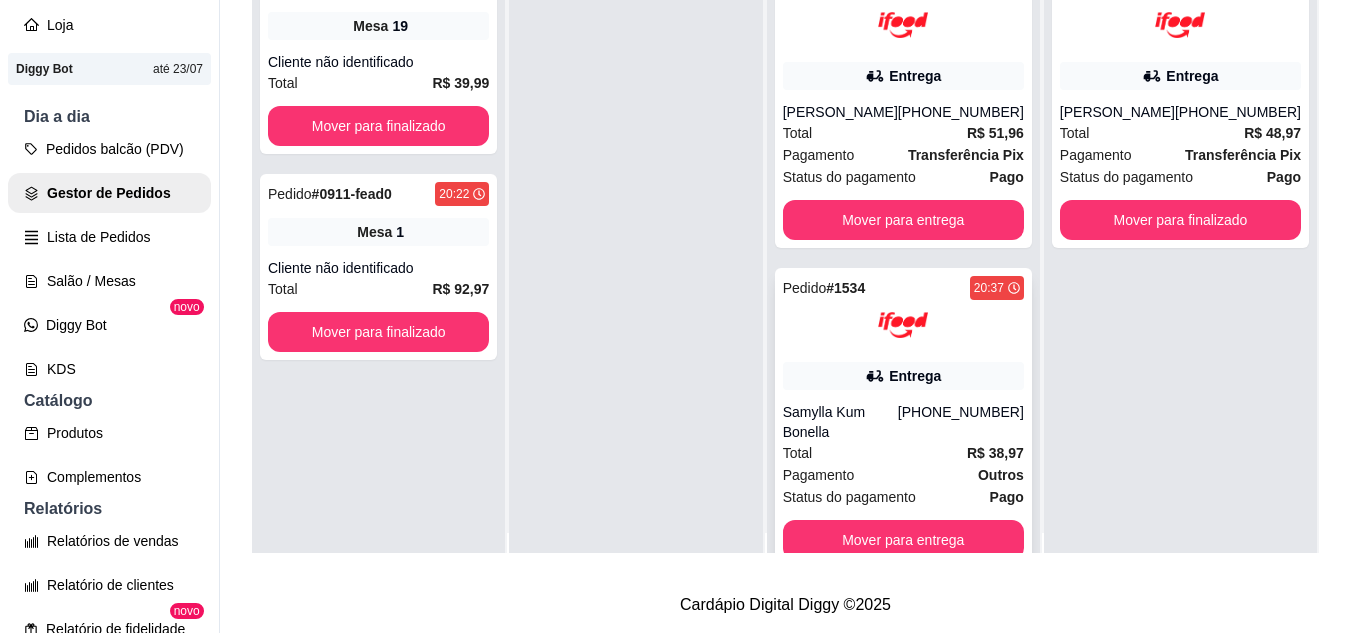 scroll, scrollTop: 0, scrollLeft: 0, axis: both 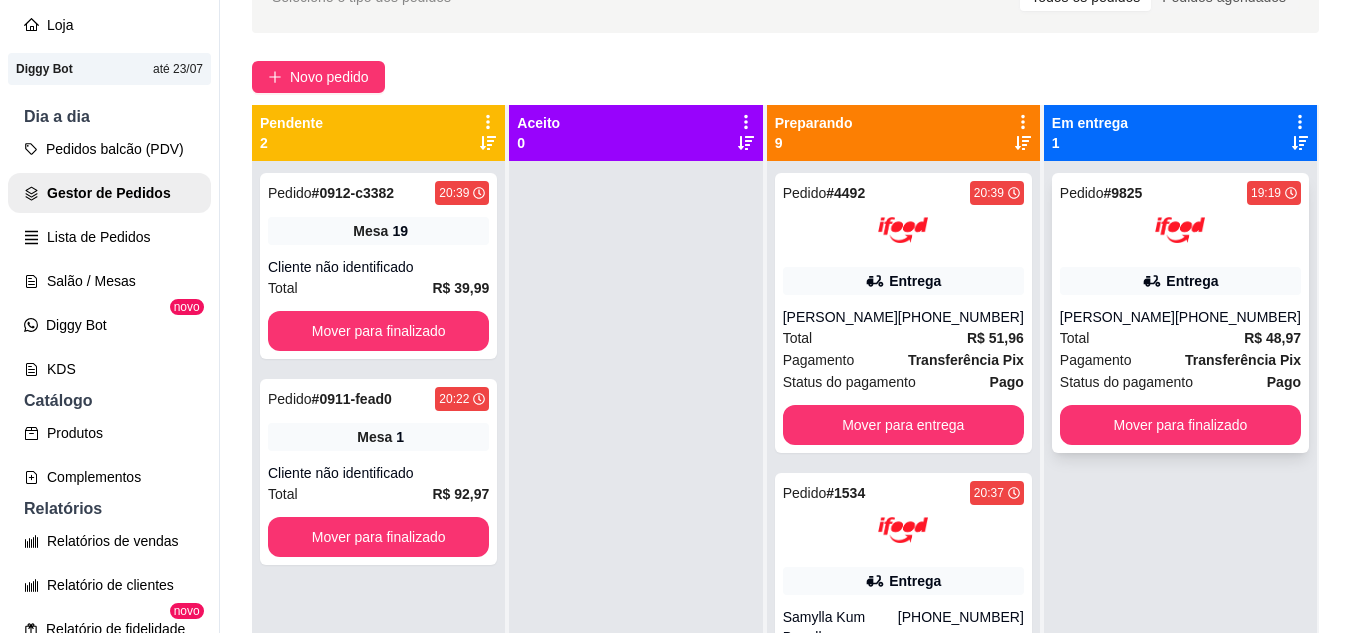 click on "Pedido  # 9825 19:19 Entrega [PERSON_NAME]  [PHONE_NUMBER] Total R$ 48,97 Pagamento Transferência Pix Status do pagamento Pago Mover para finalizado" at bounding box center (1180, 313) 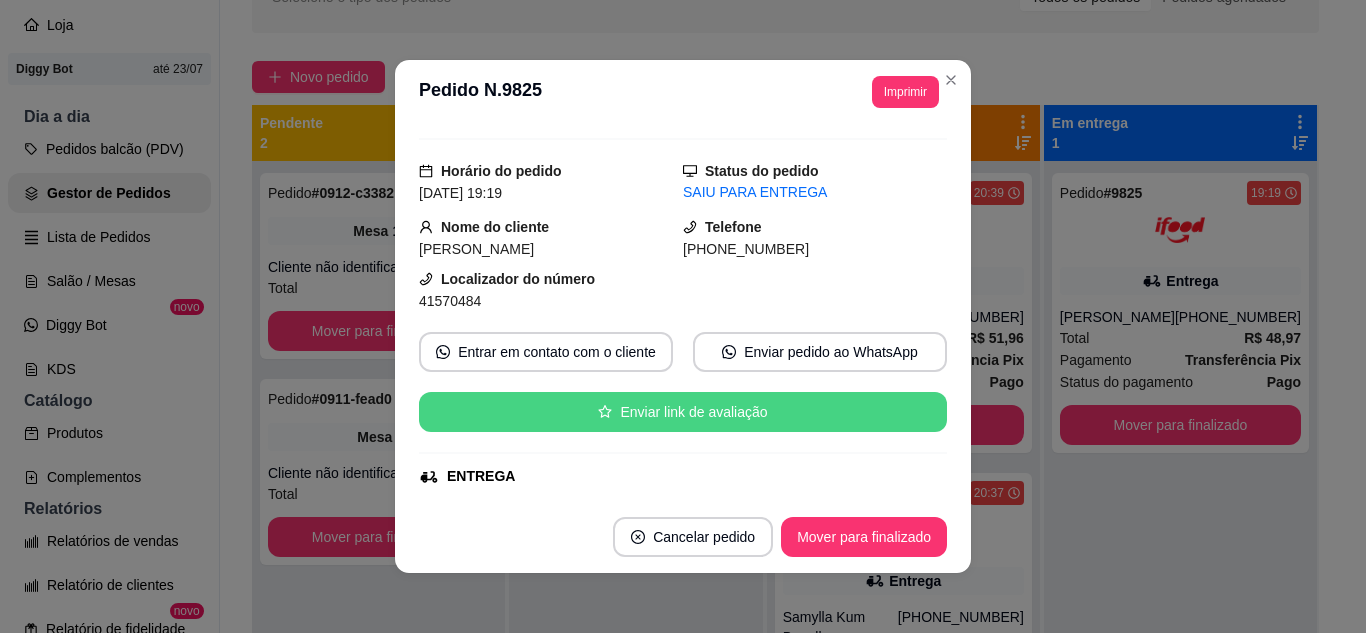 scroll, scrollTop: 100, scrollLeft: 0, axis: vertical 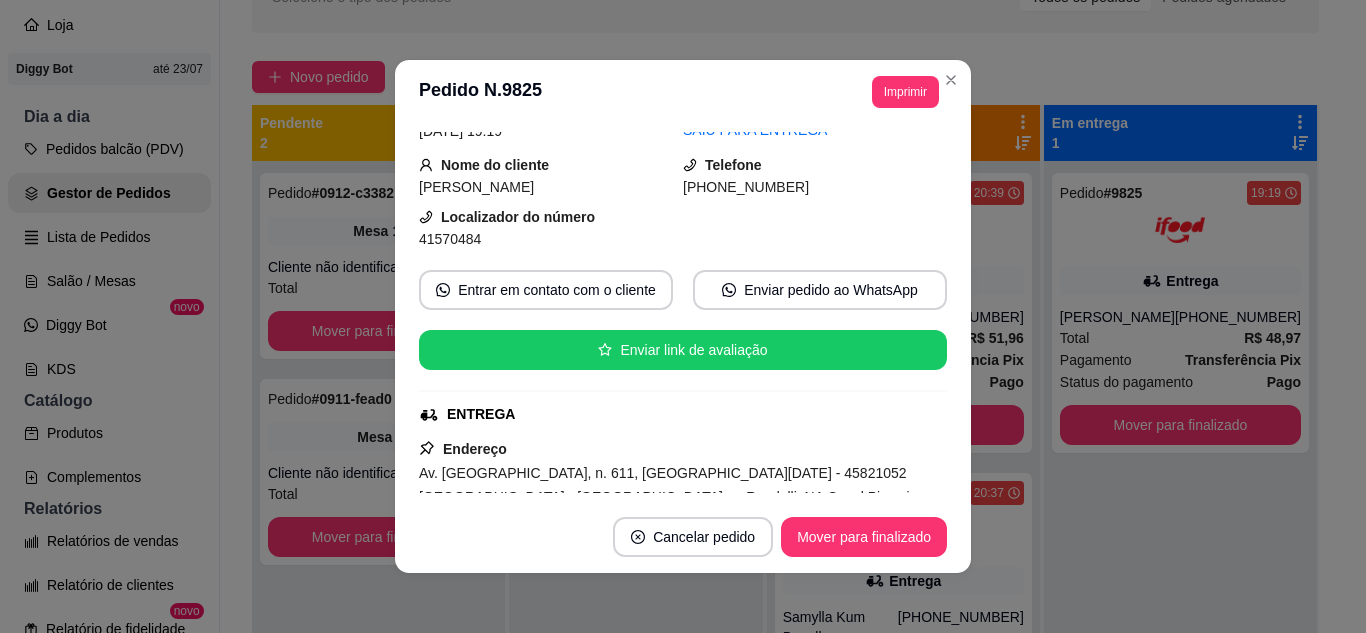 click on "Mover para finalizado" at bounding box center [864, 537] 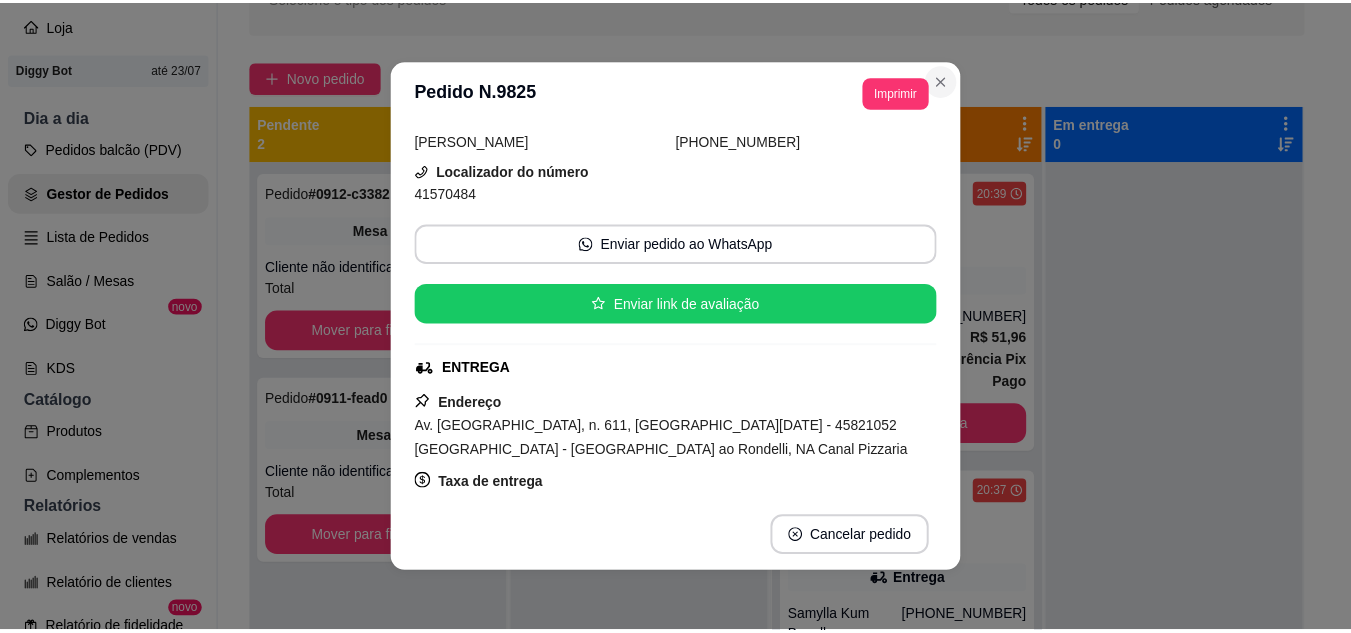 scroll, scrollTop: 54, scrollLeft: 0, axis: vertical 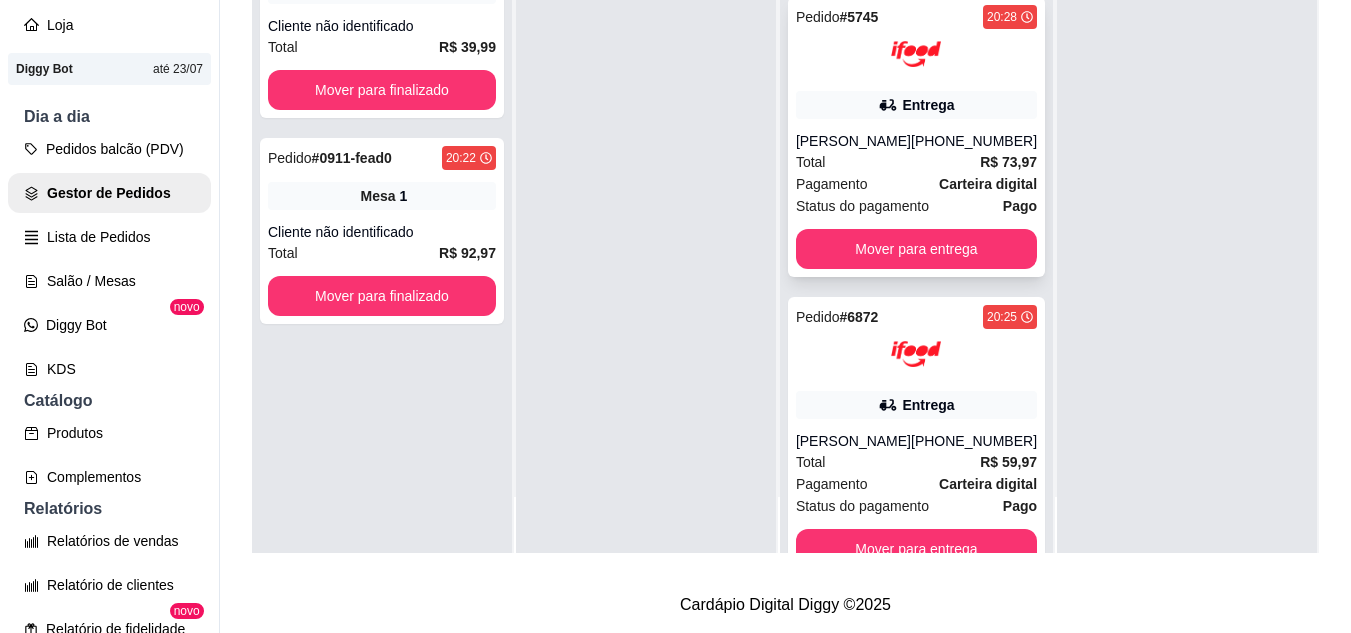 click on "Total R$ 73,97" at bounding box center (916, 162) 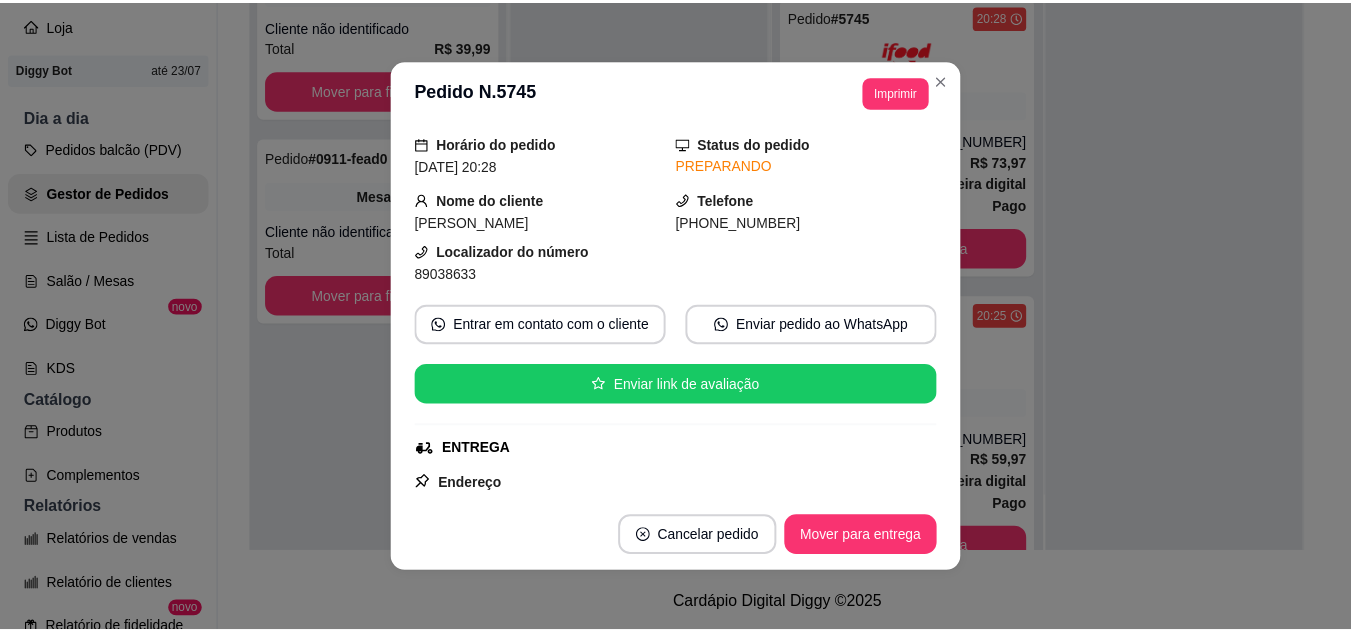 scroll, scrollTop: 100, scrollLeft: 0, axis: vertical 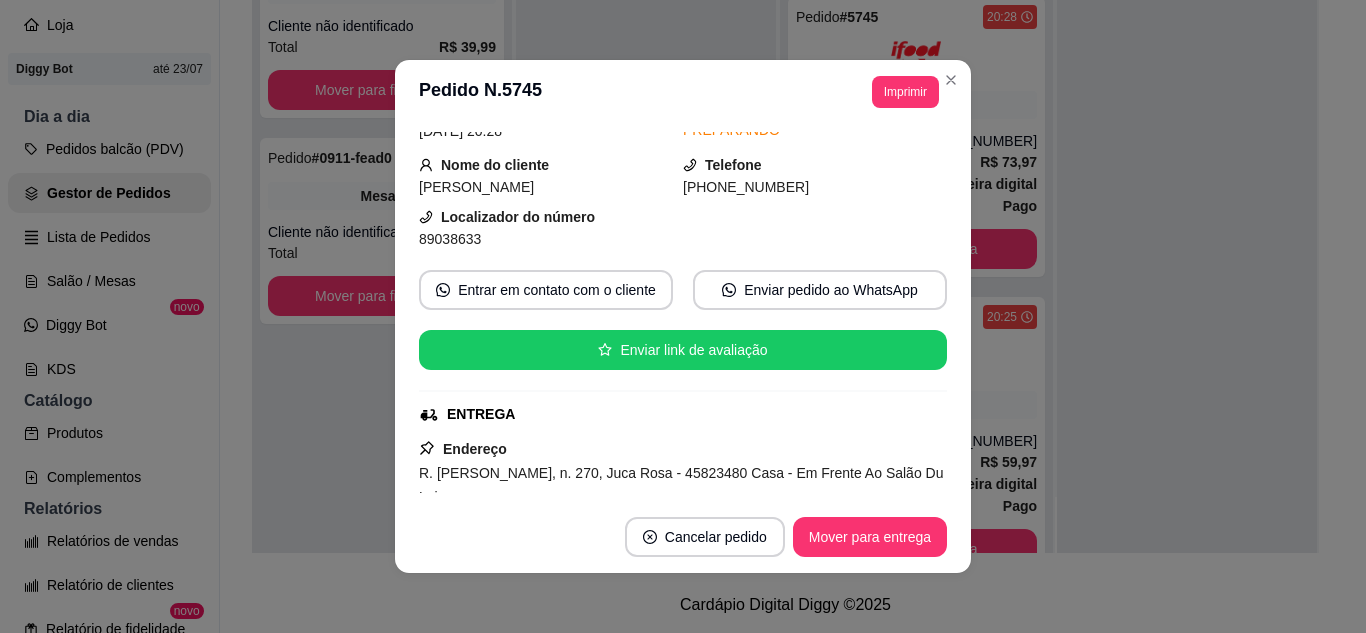 click on "**********" at bounding box center [683, 92] 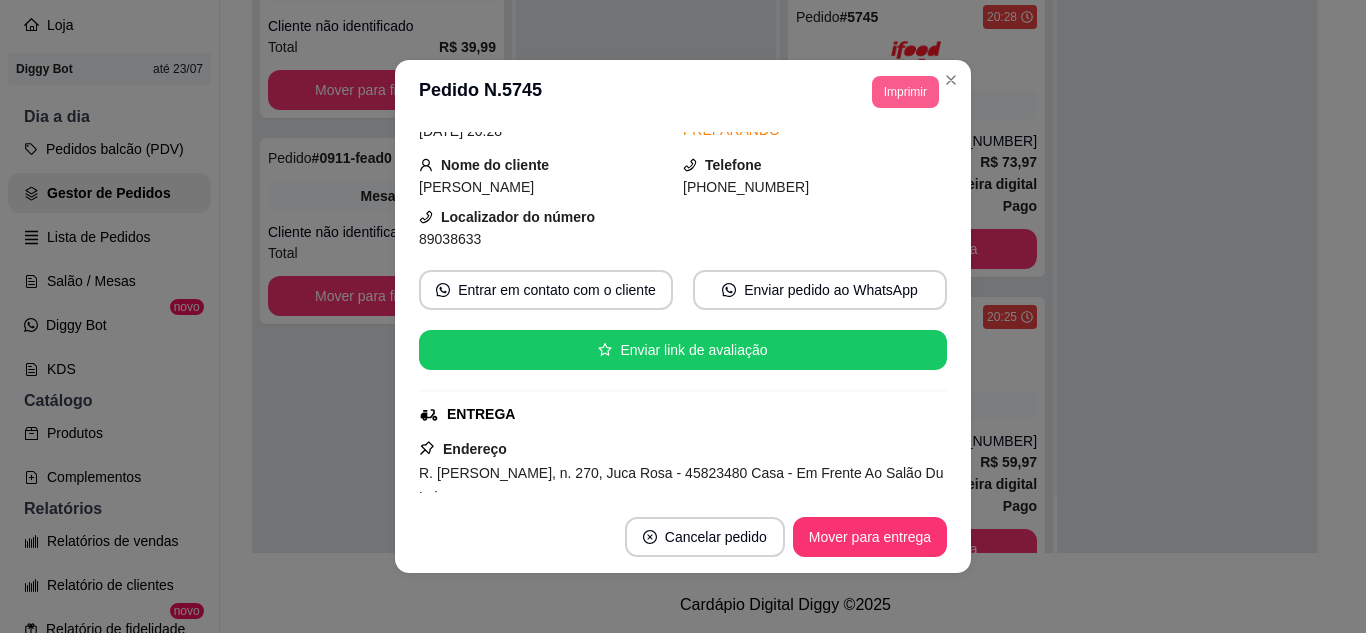 click on "Imprimir" at bounding box center [905, 92] 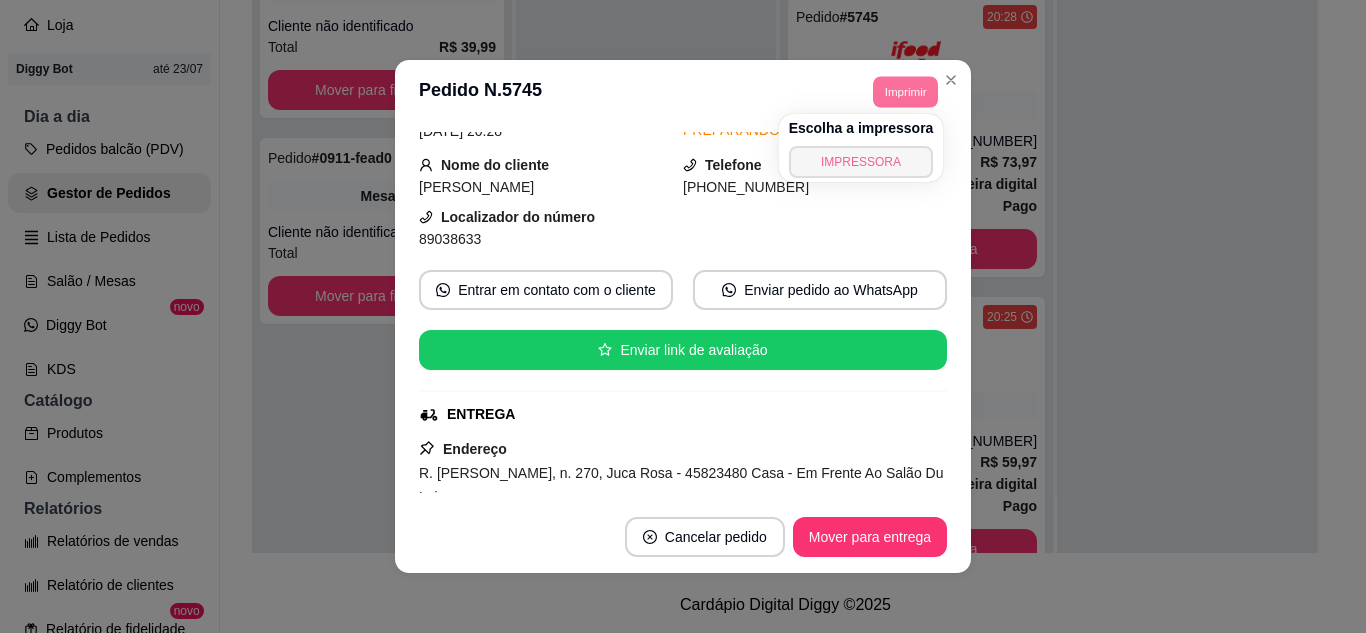click on "IMPRESSORA" at bounding box center [861, 162] 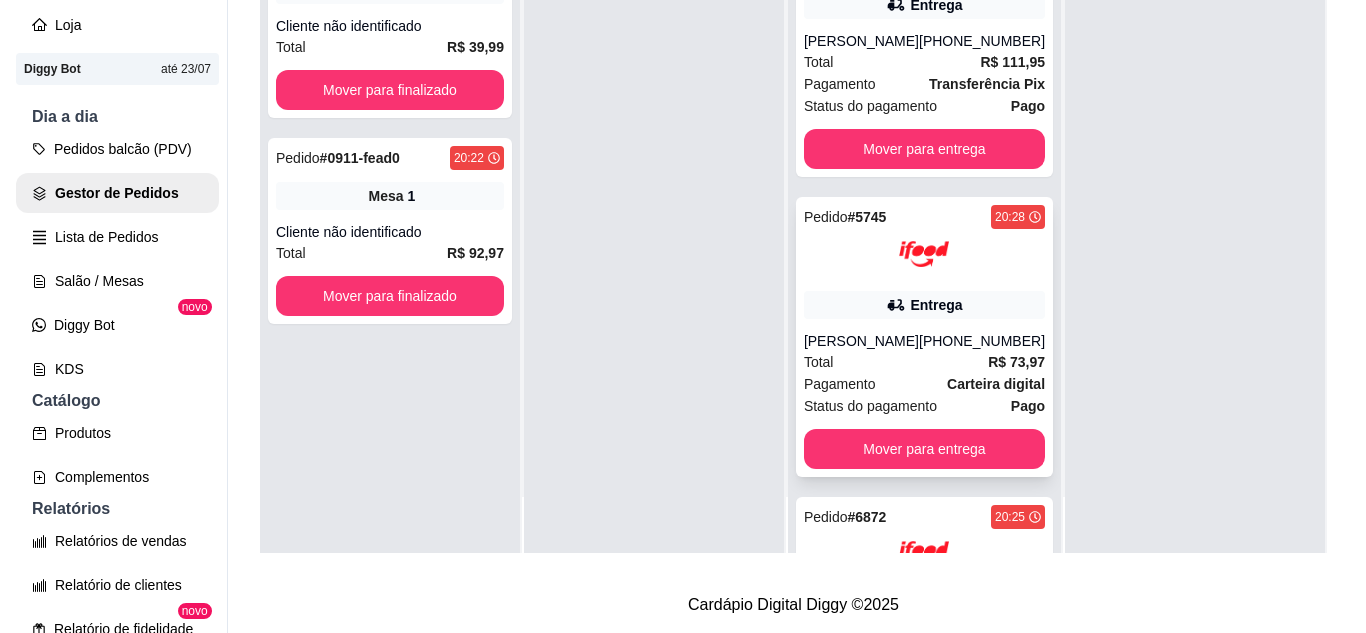 scroll, scrollTop: 855, scrollLeft: 0, axis: vertical 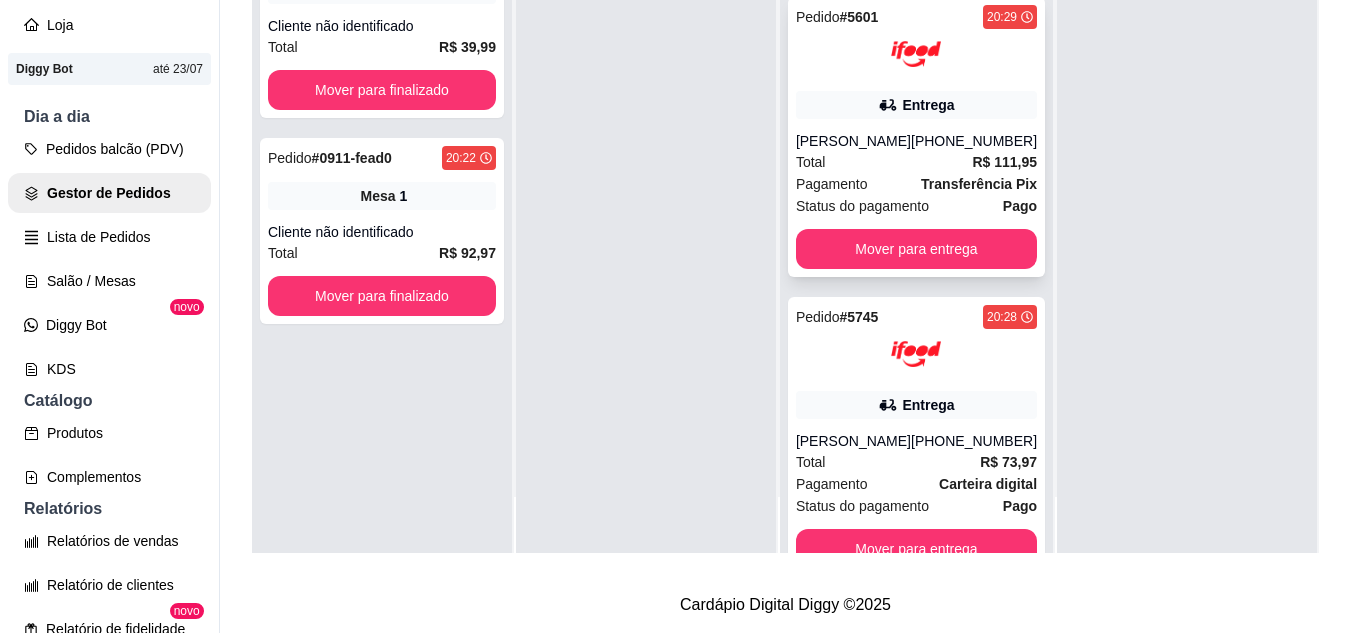 click on "Total R$ 111,95" at bounding box center [916, 162] 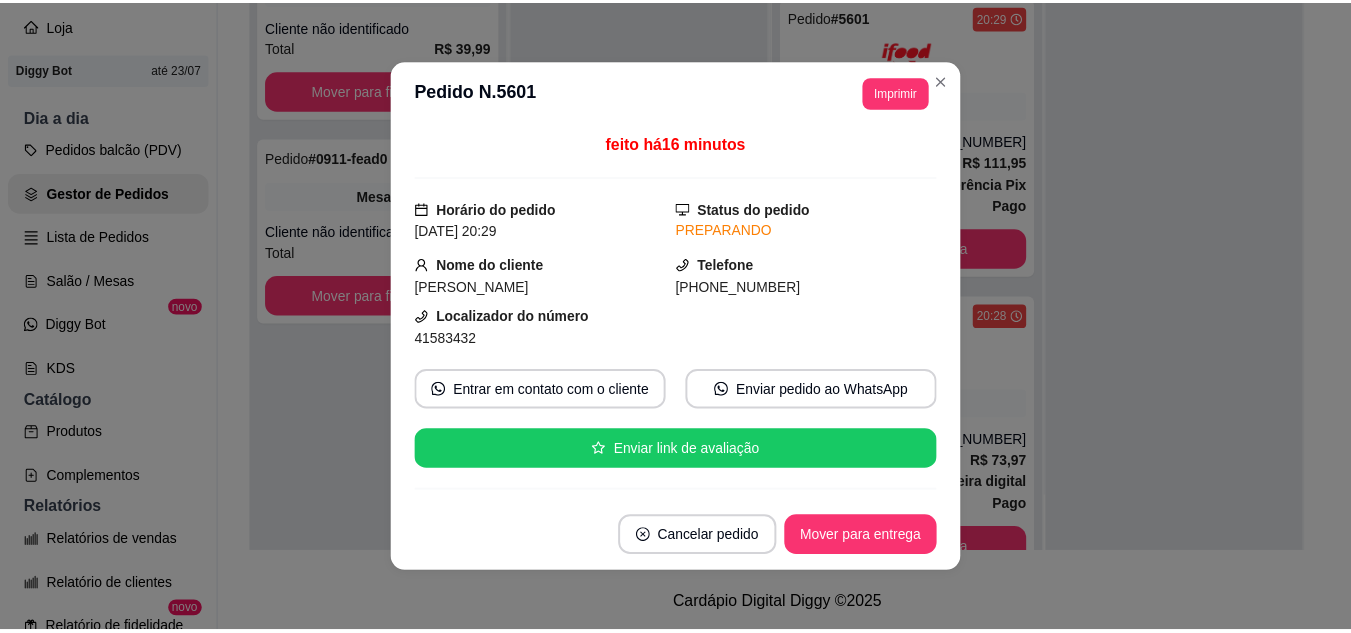 scroll, scrollTop: 100, scrollLeft: 0, axis: vertical 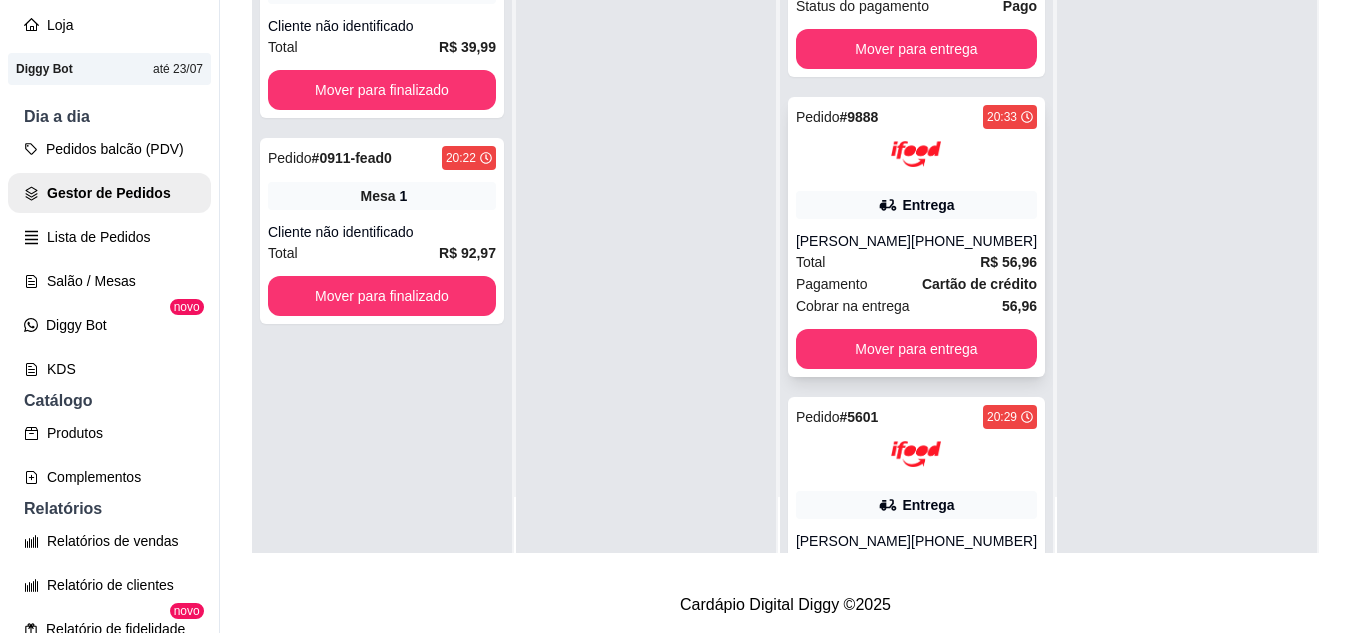 click on "Entrega" at bounding box center (928, 205) 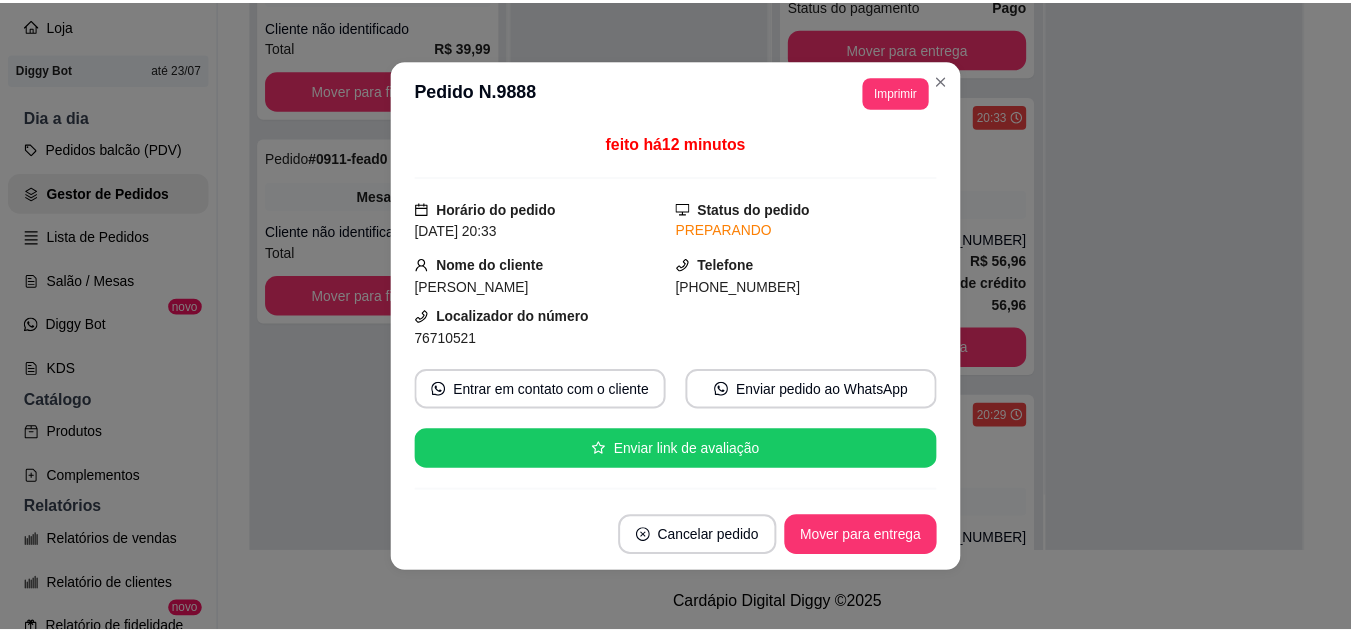 scroll, scrollTop: 100, scrollLeft: 0, axis: vertical 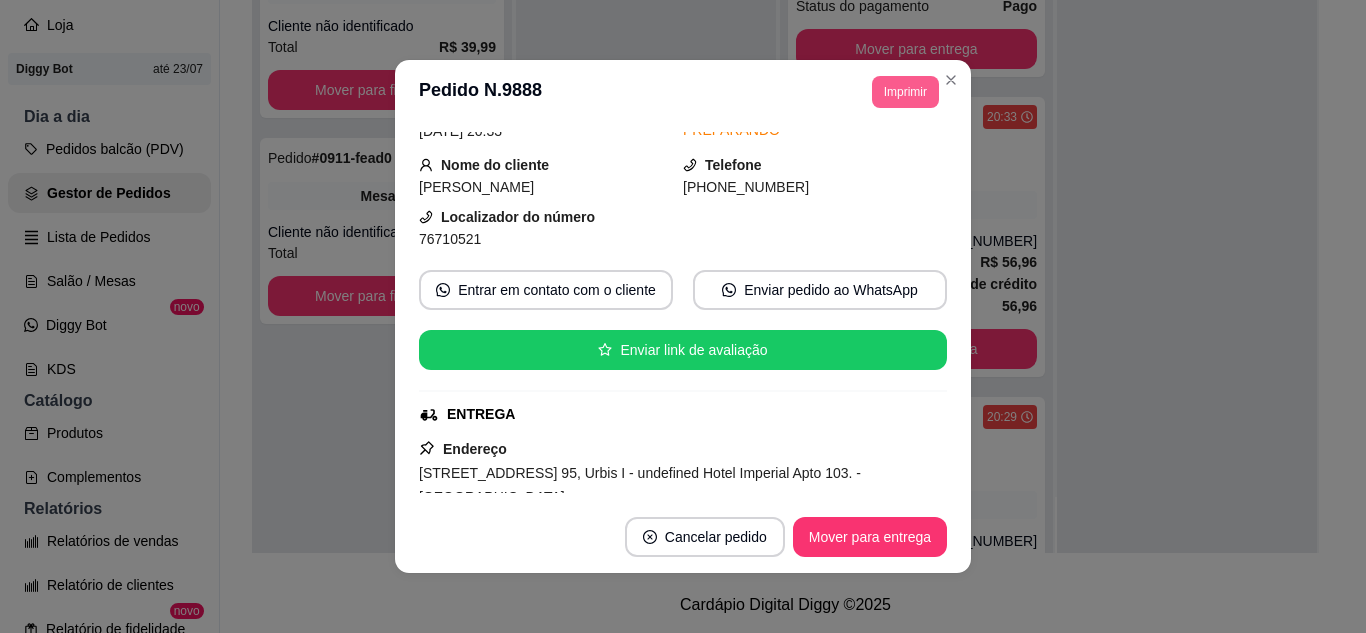 click on "Imprimir" at bounding box center (905, 92) 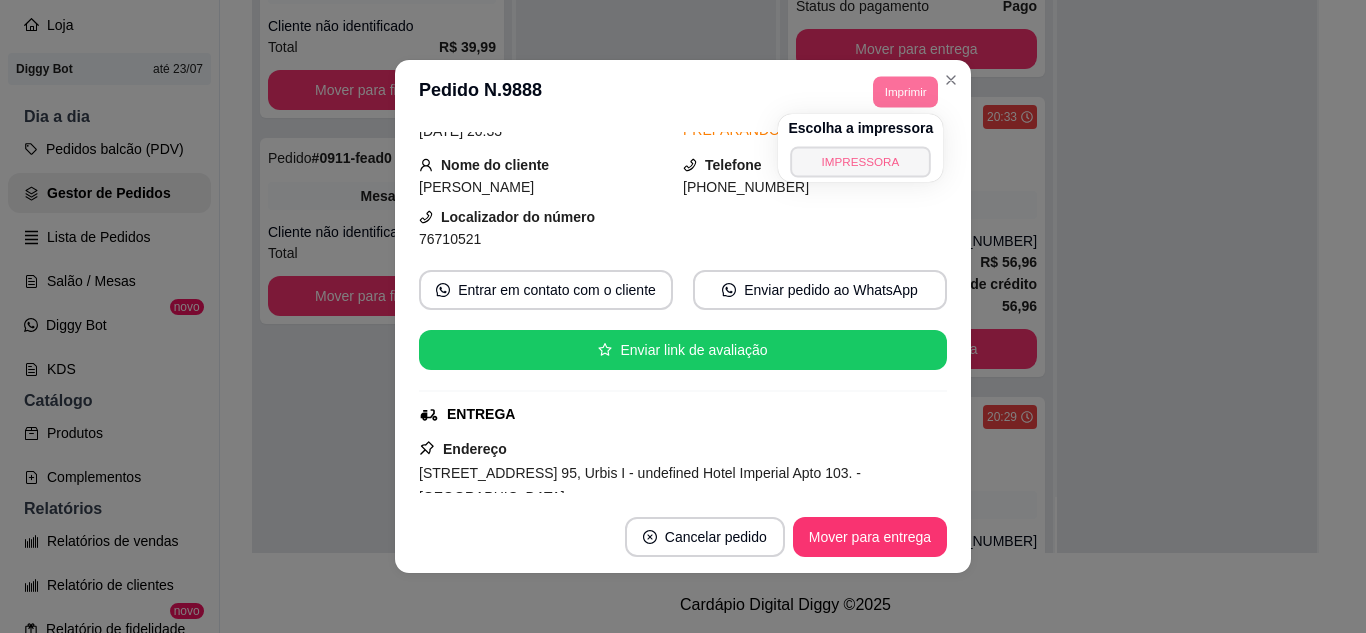 click on "IMPRESSORA" at bounding box center [861, 161] 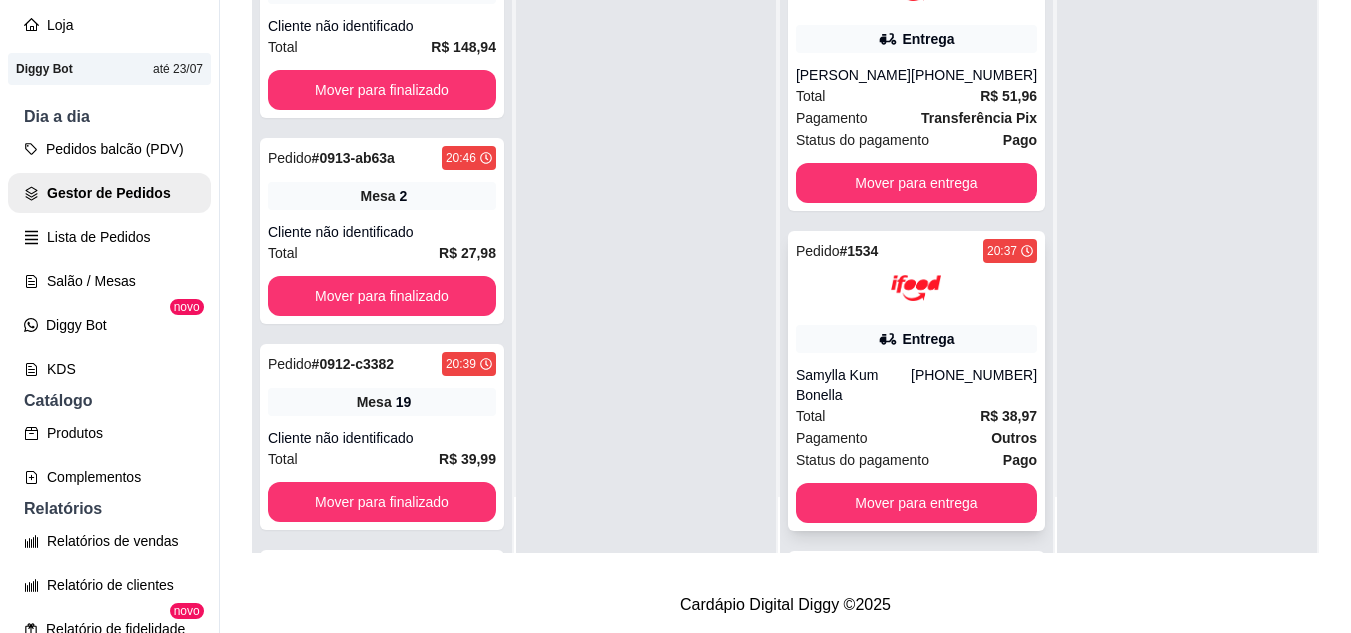 scroll, scrollTop: 0, scrollLeft: 0, axis: both 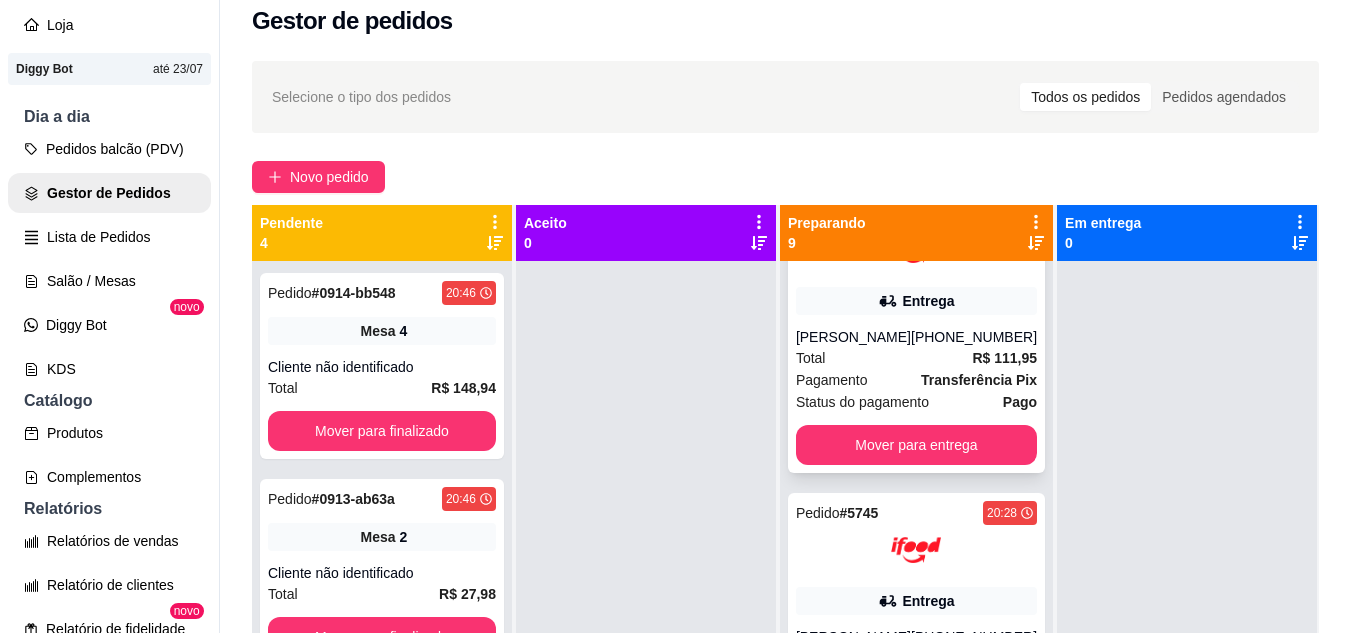 click on "Total R$ 111,95" at bounding box center (916, 358) 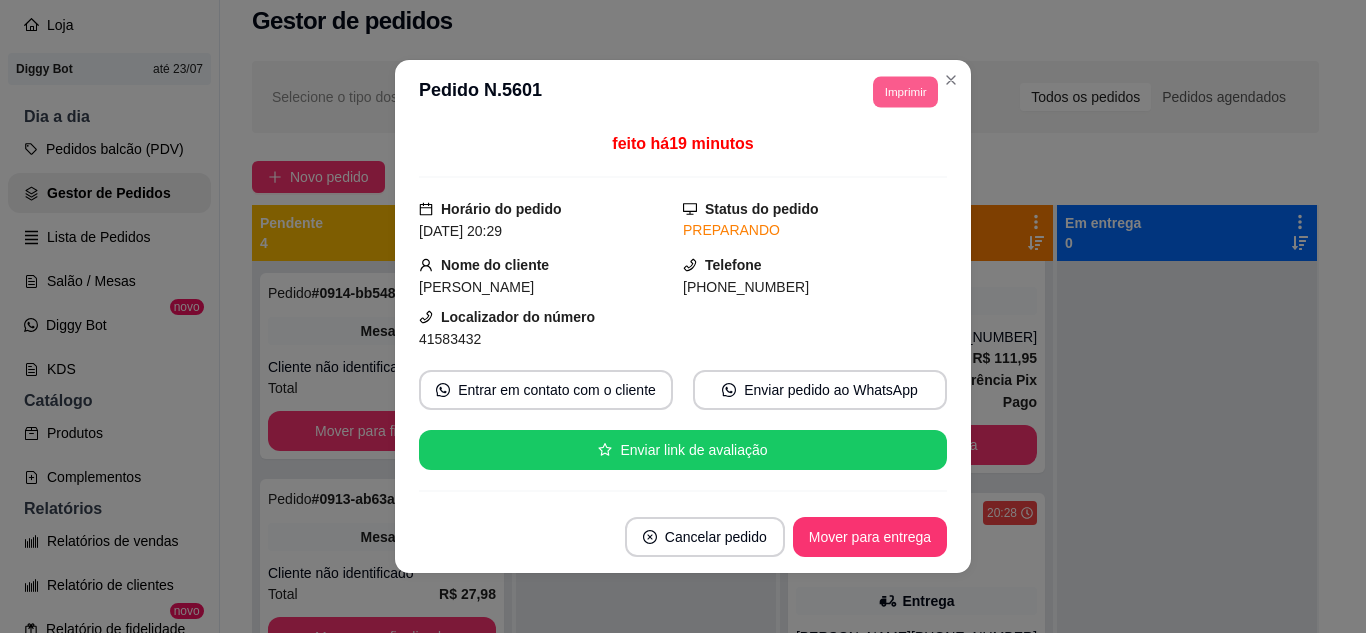 click on "Imprimir" at bounding box center [905, 91] 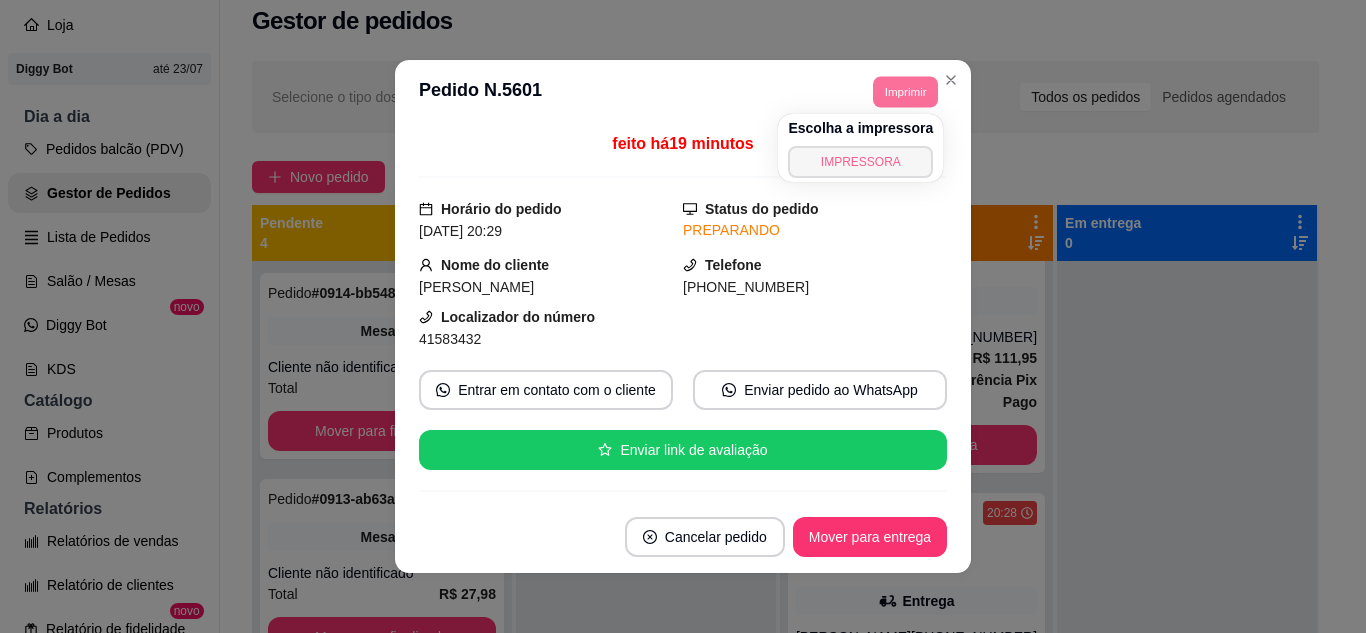 click on "IMPRESSORA" at bounding box center [860, 162] 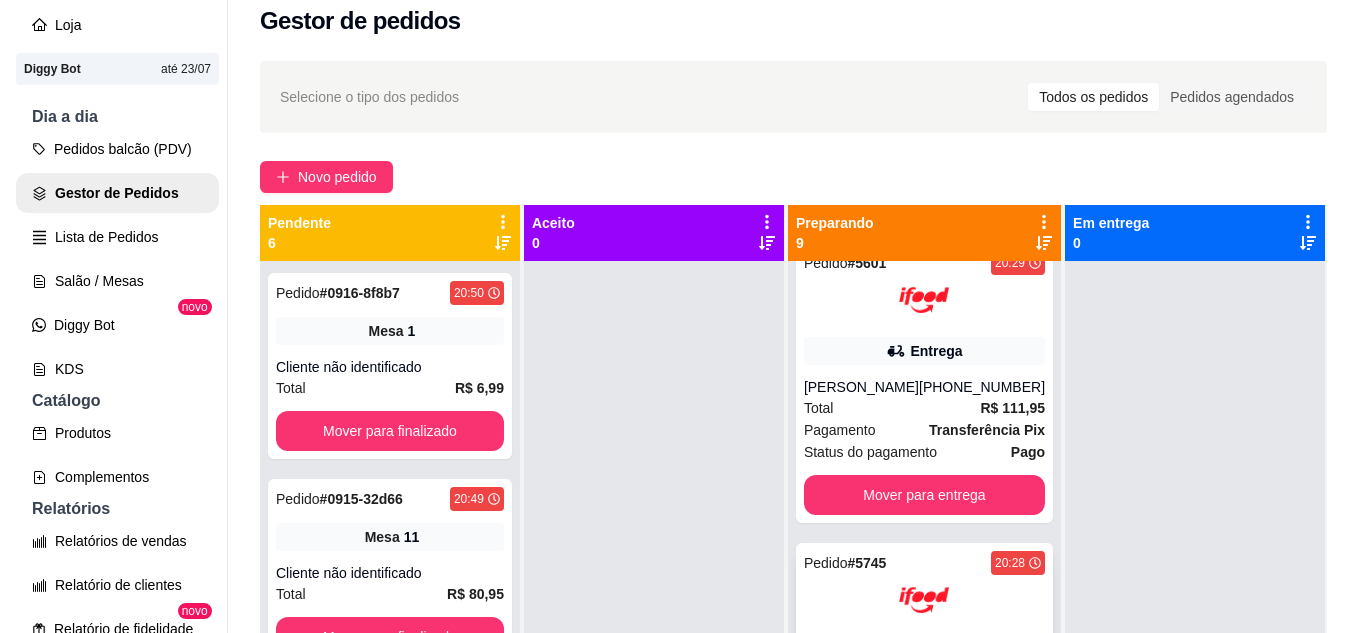 scroll, scrollTop: 900, scrollLeft: 0, axis: vertical 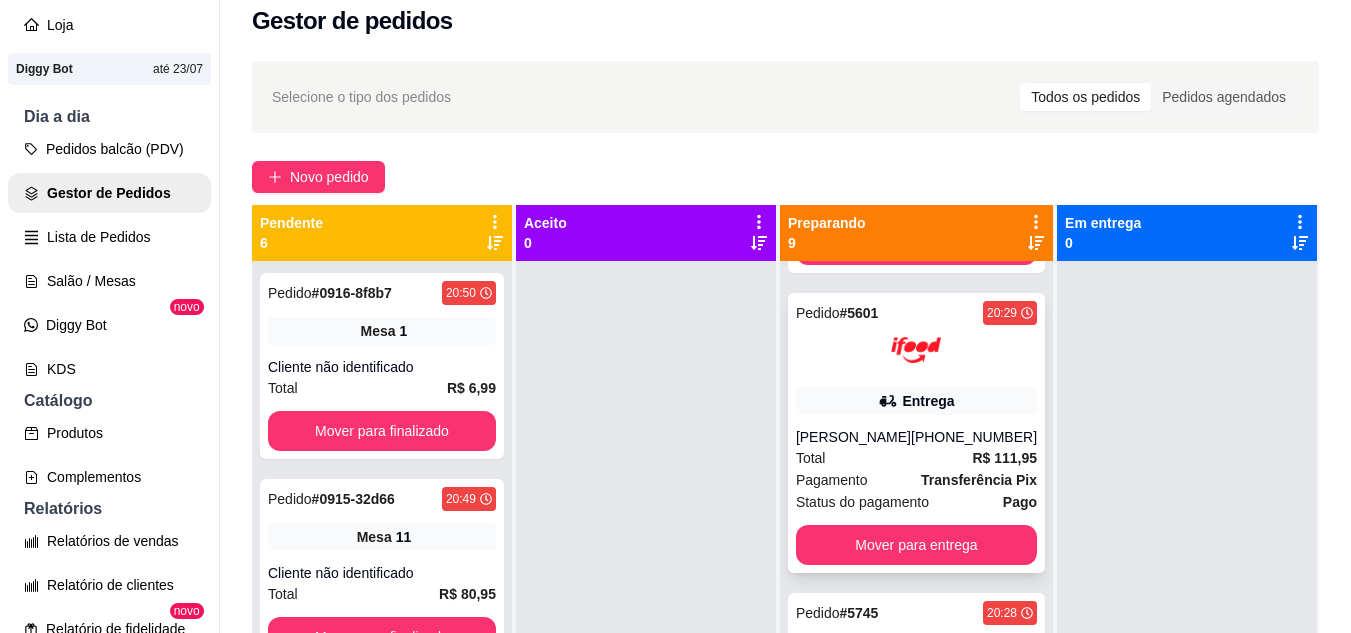 click on "Pedido  # 5601 20:29 Entrega [PERSON_NAME] [PHONE_NUMBER] Total R$ 111,95 Pagamento Transferência Pix Status do pagamento Pago Mover para entrega" at bounding box center (916, 433) 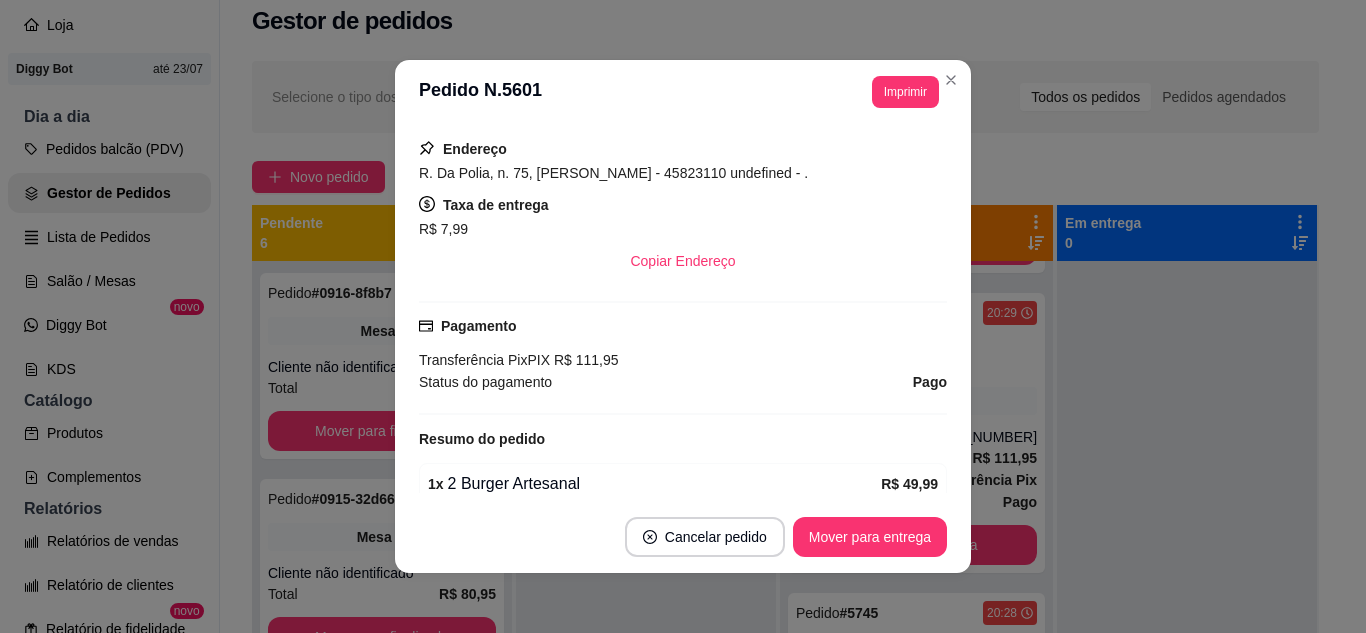 scroll, scrollTop: 614, scrollLeft: 0, axis: vertical 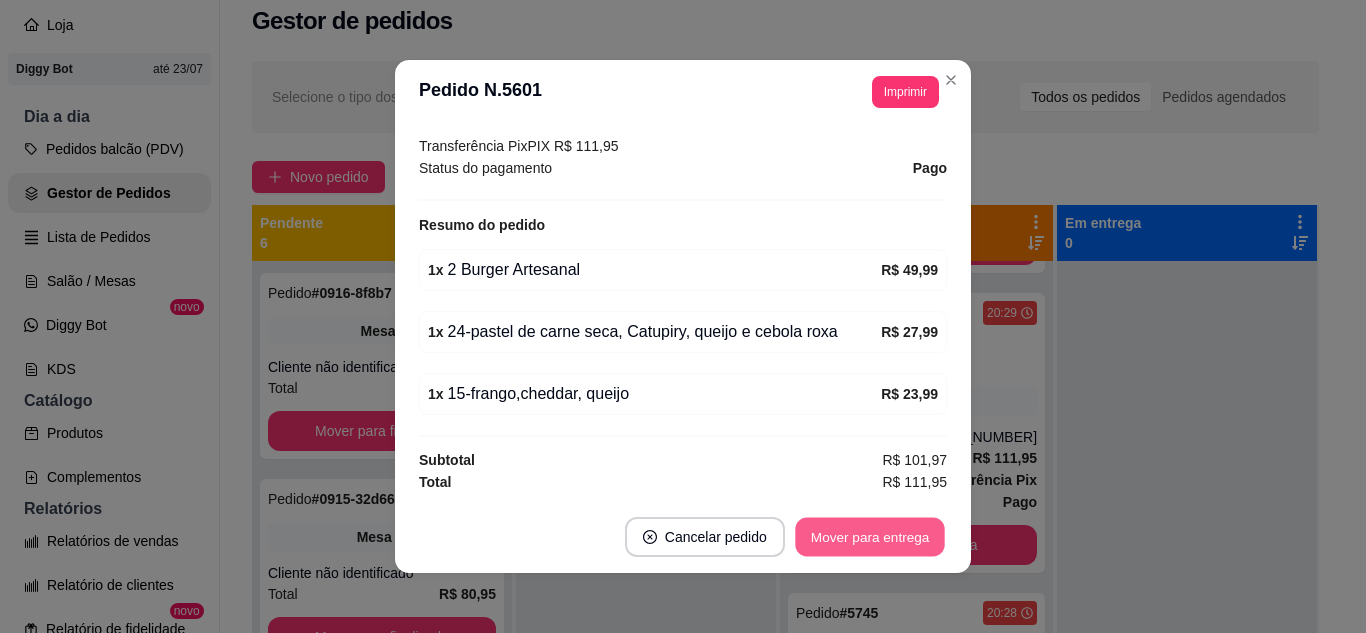 click on "Mover para entrega" at bounding box center [870, 537] 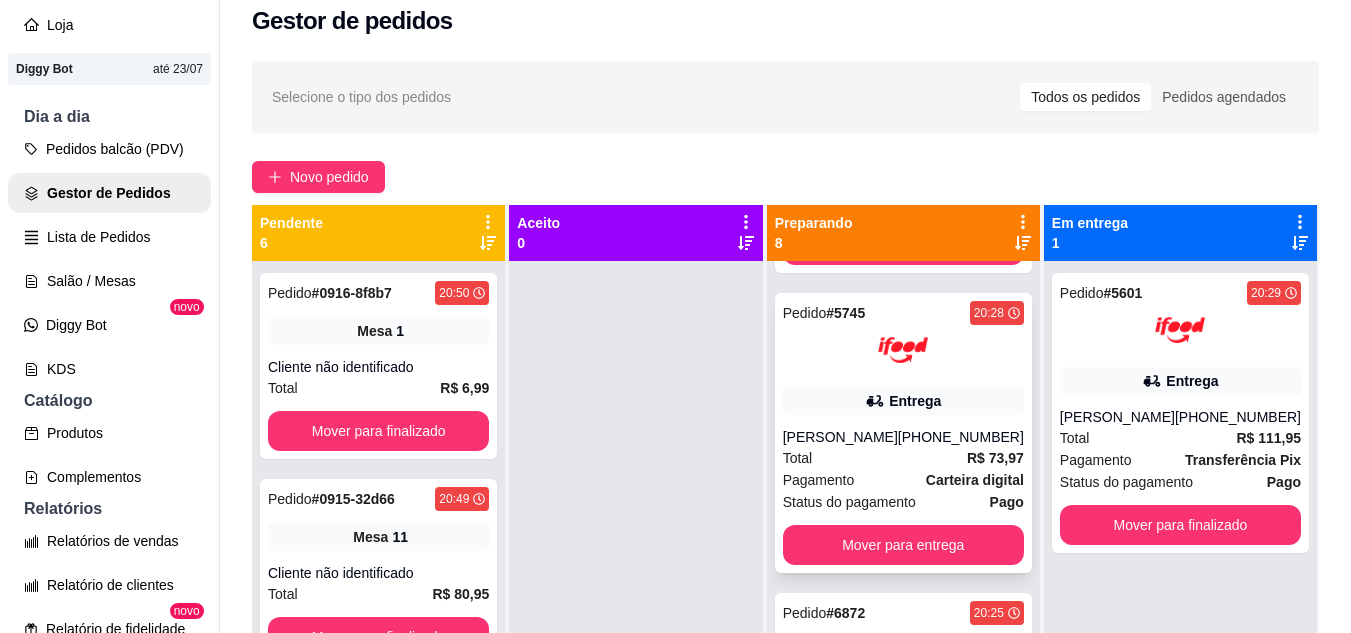 click at bounding box center [903, 350] 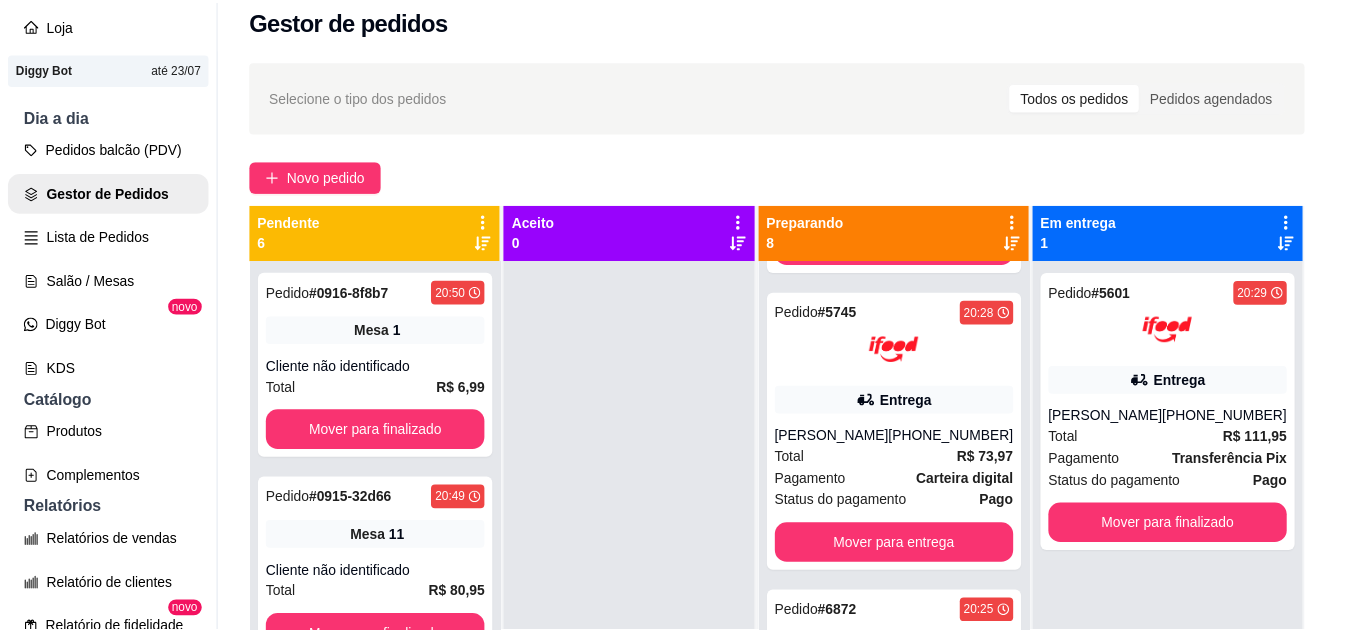 scroll, scrollTop: 100, scrollLeft: 0, axis: vertical 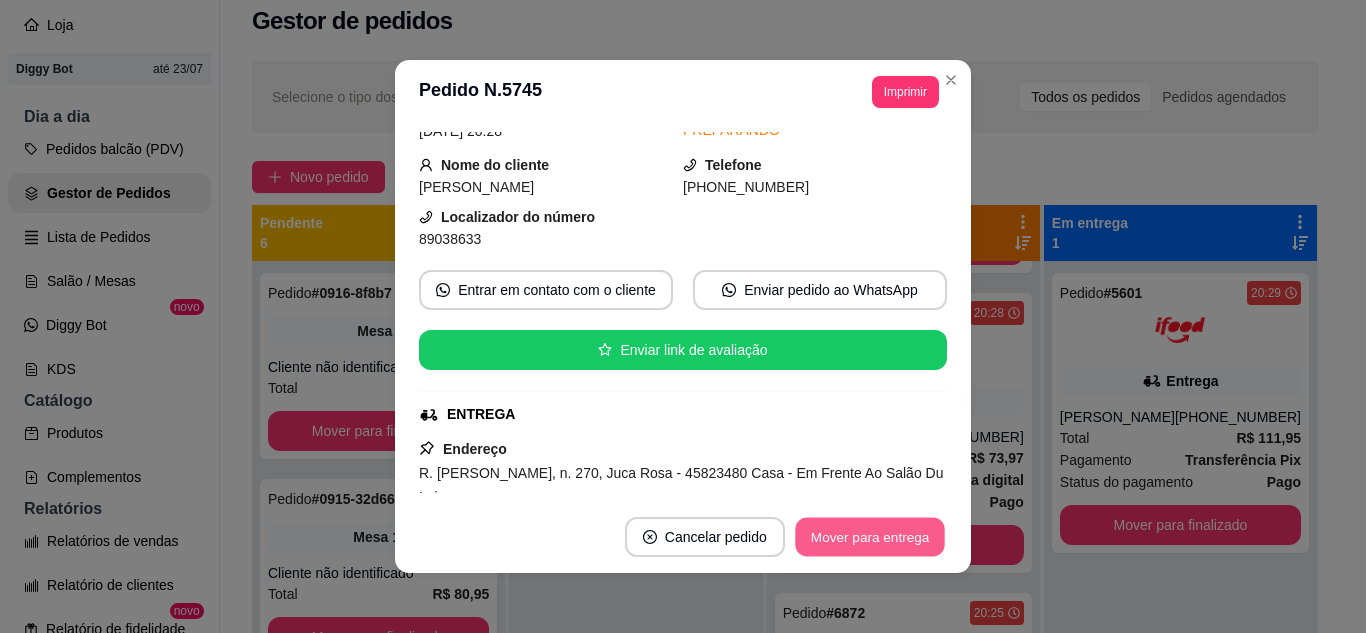 click on "Mover para entrega" at bounding box center (870, 537) 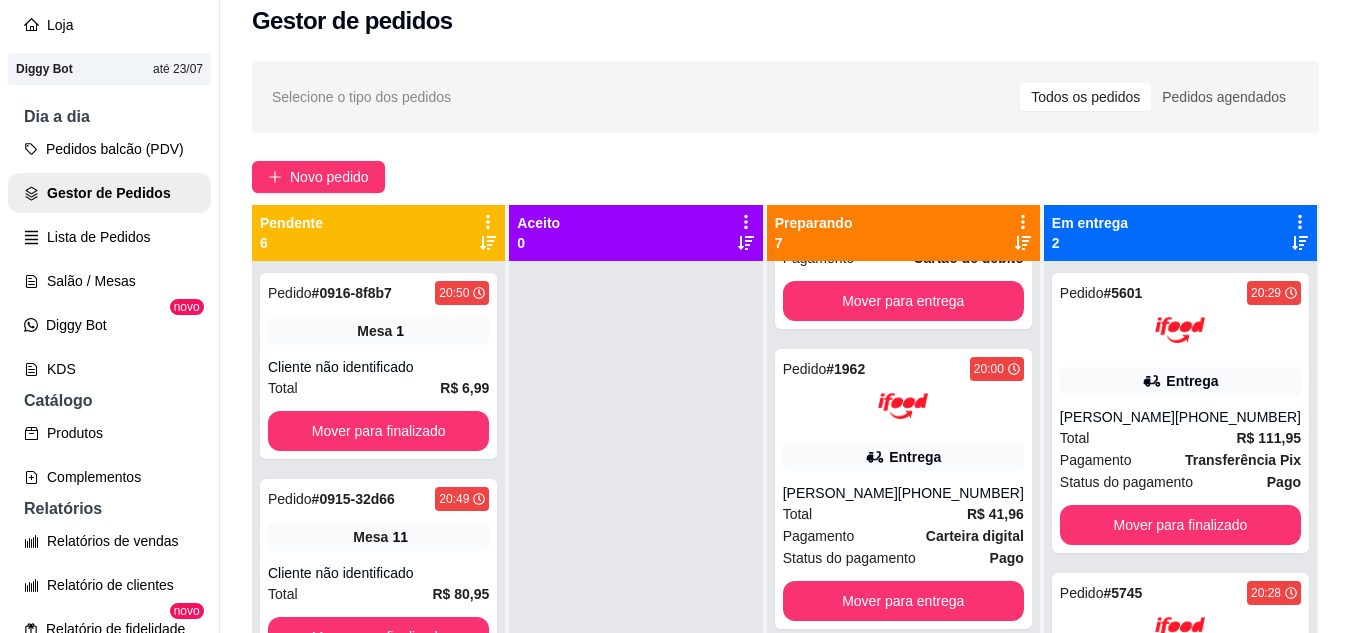 scroll, scrollTop: 1455, scrollLeft: 0, axis: vertical 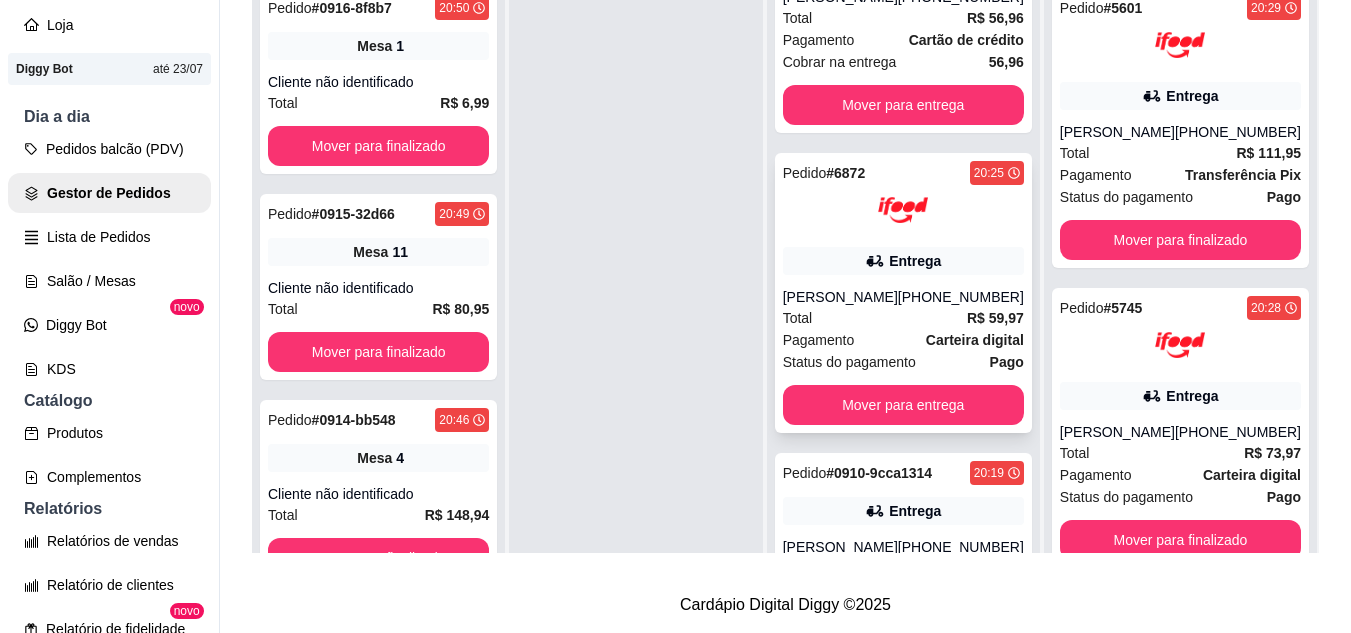 click on "[PHONE_NUMBER]" at bounding box center (961, 297) 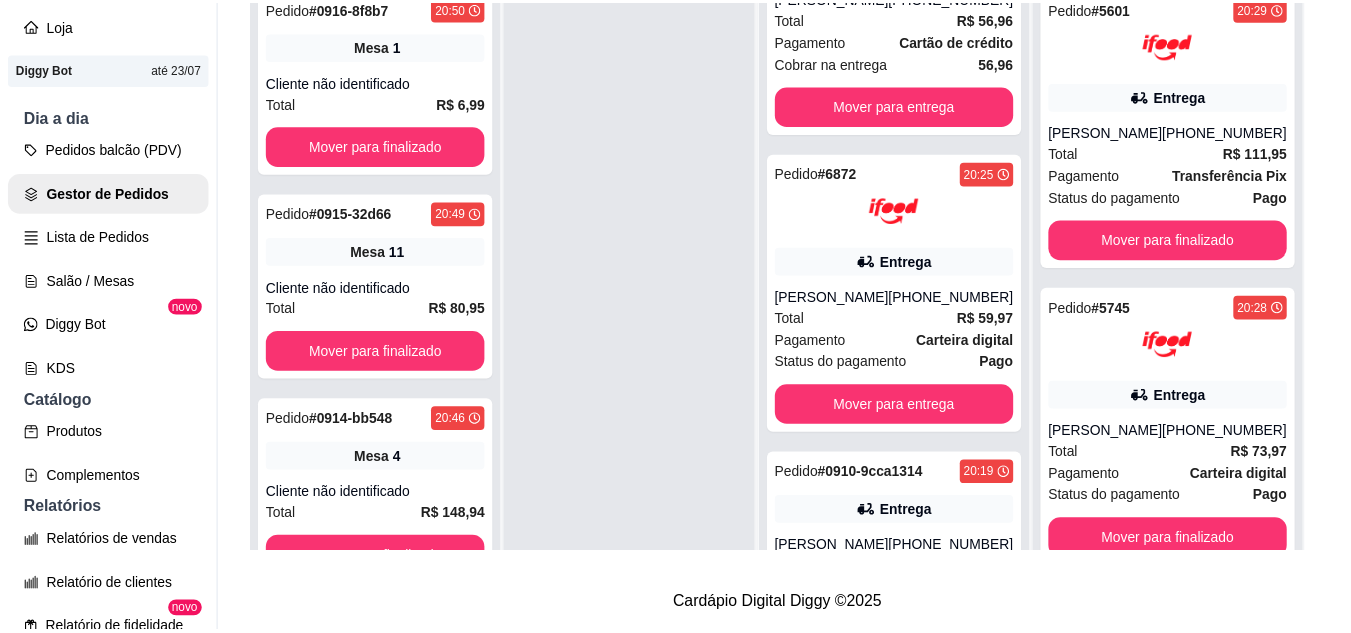 scroll, scrollTop: 100, scrollLeft: 0, axis: vertical 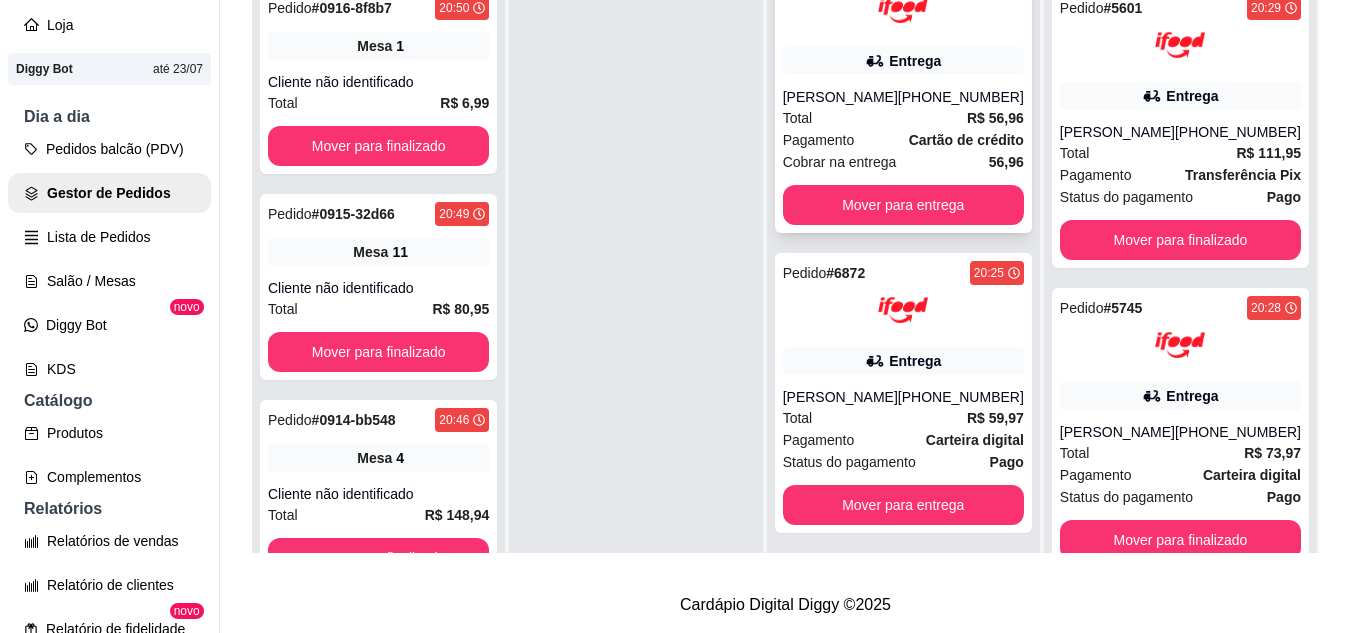 click on "Total R$ 56,96" at bounding box center (903, 118) 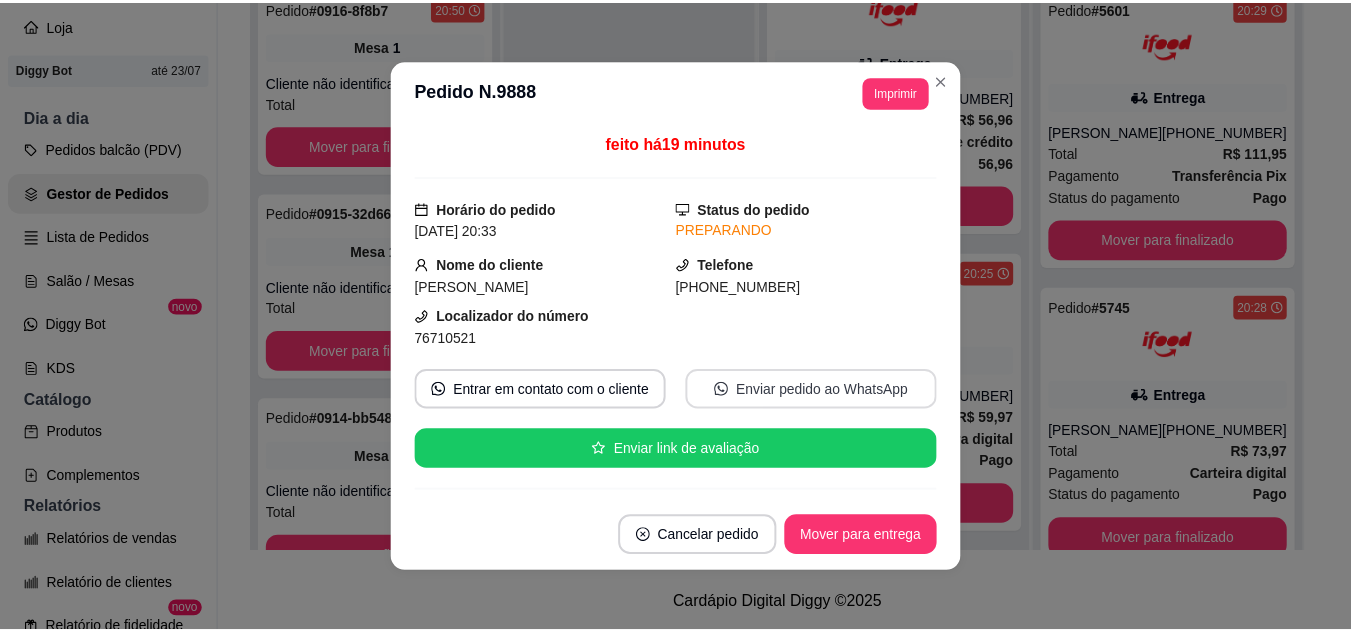 scroll, scrollTop: 100, scrollLeft: 0, axis: vertical 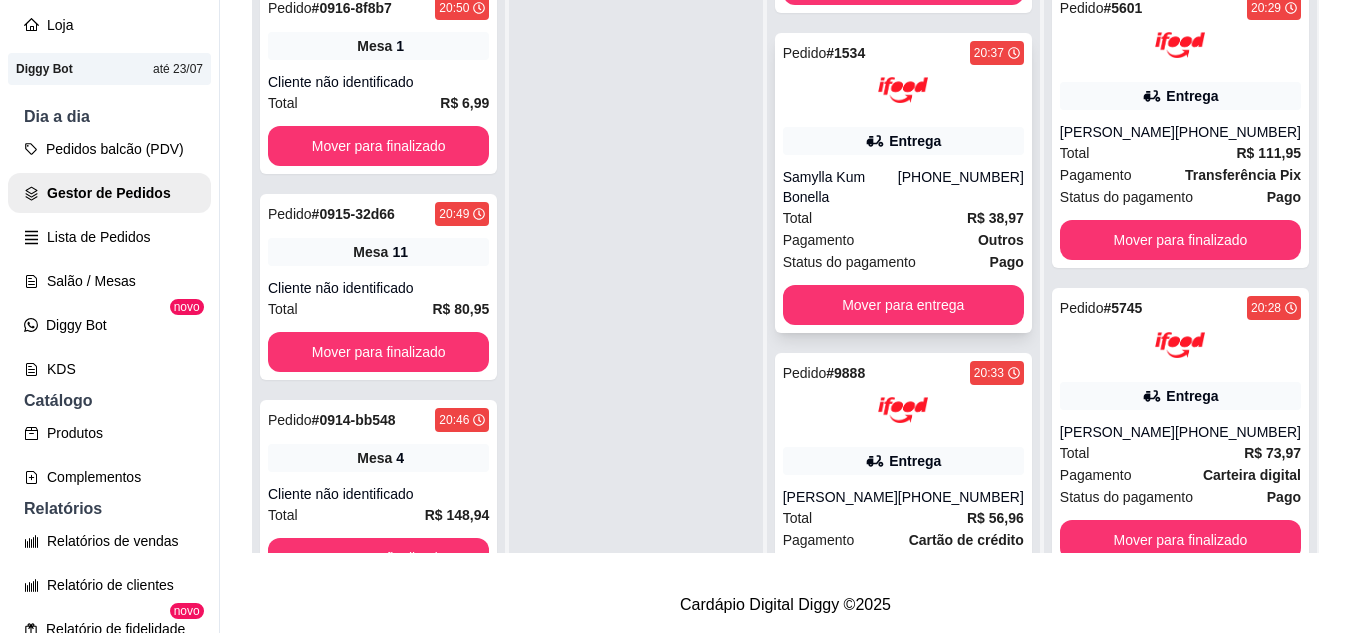 click on "[PHONE_NUMBER]" at bounding box center [961, 187] 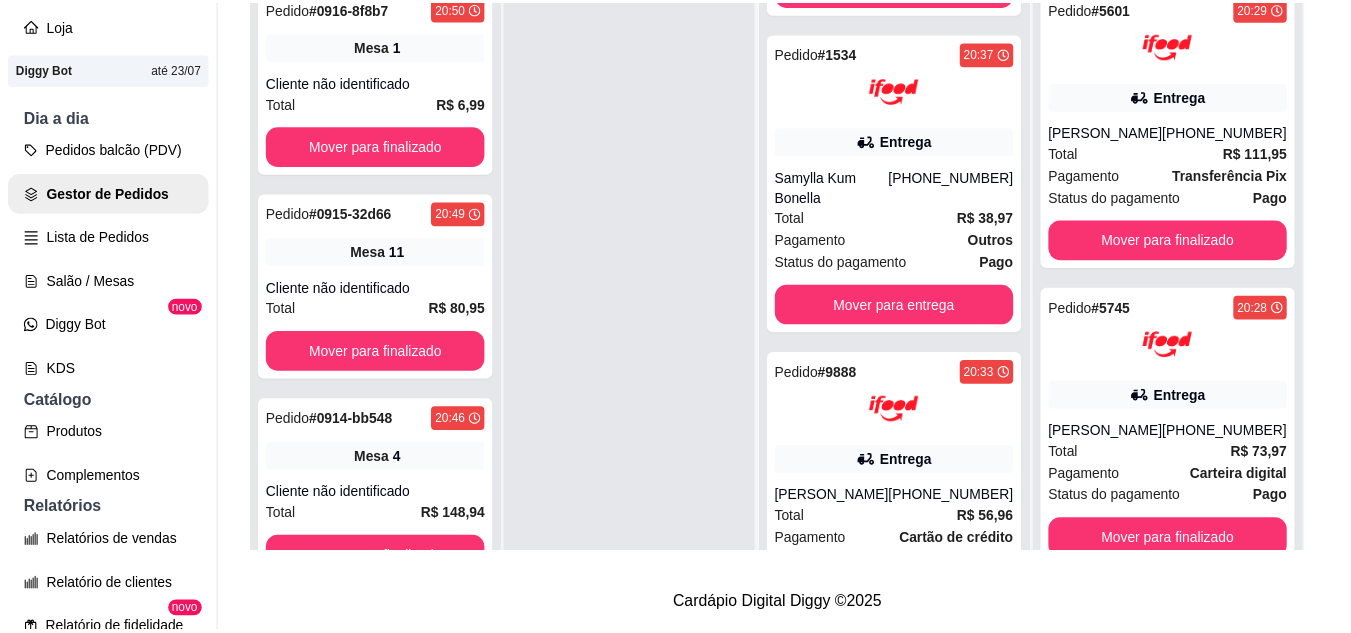 scroll, scrollTop: 100, scrollLeft: 0, axis: vertical 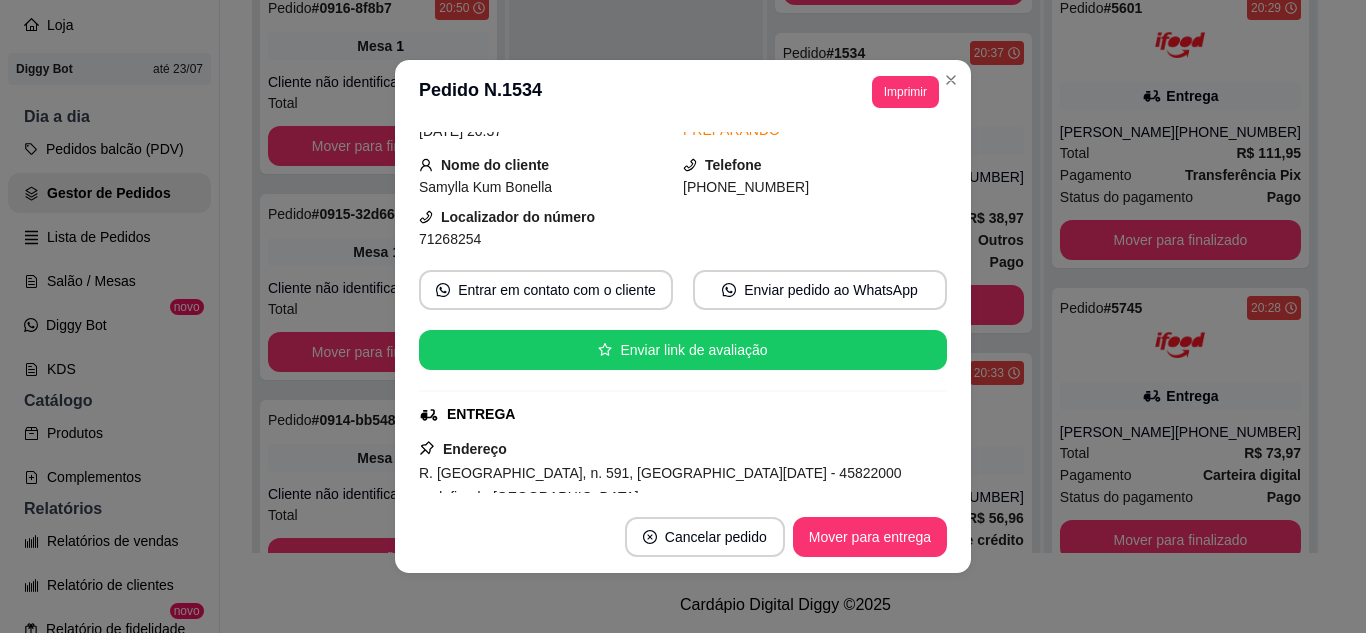 click on "**********" at bounding box center (683, 92) 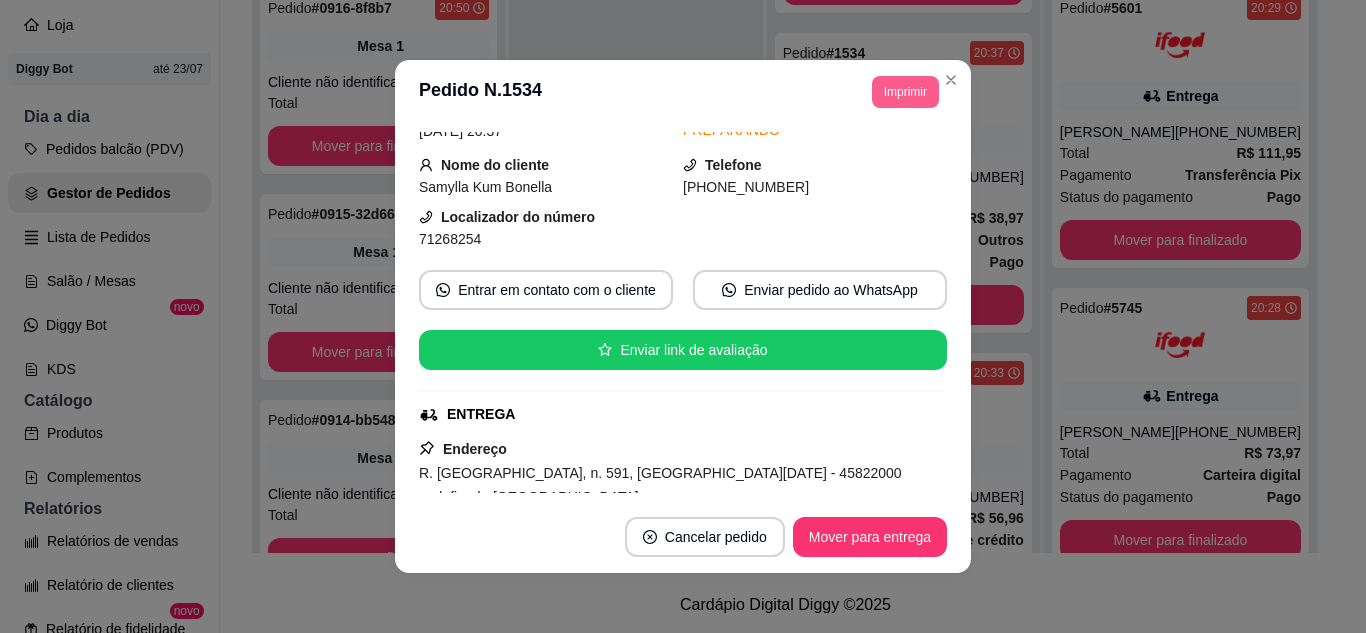 click on "Imprimir" at bounding box center [905, 92] 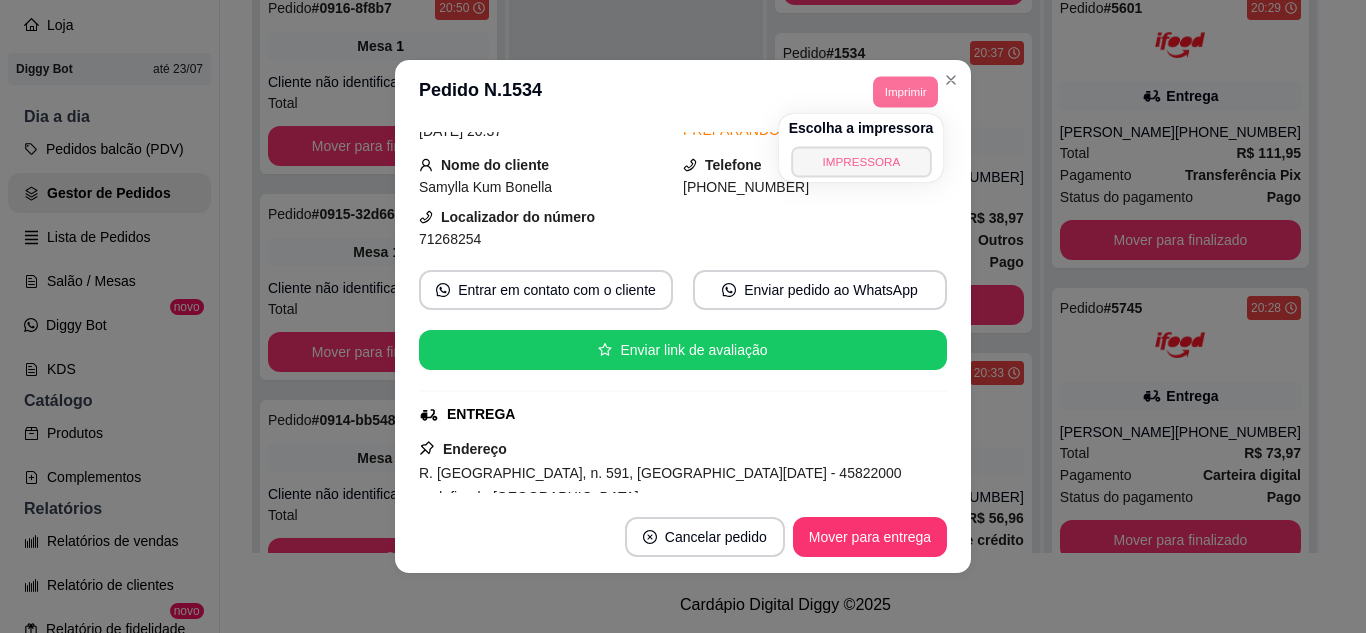 click on "IMPRESSORA" at bounding box center (861, 161) 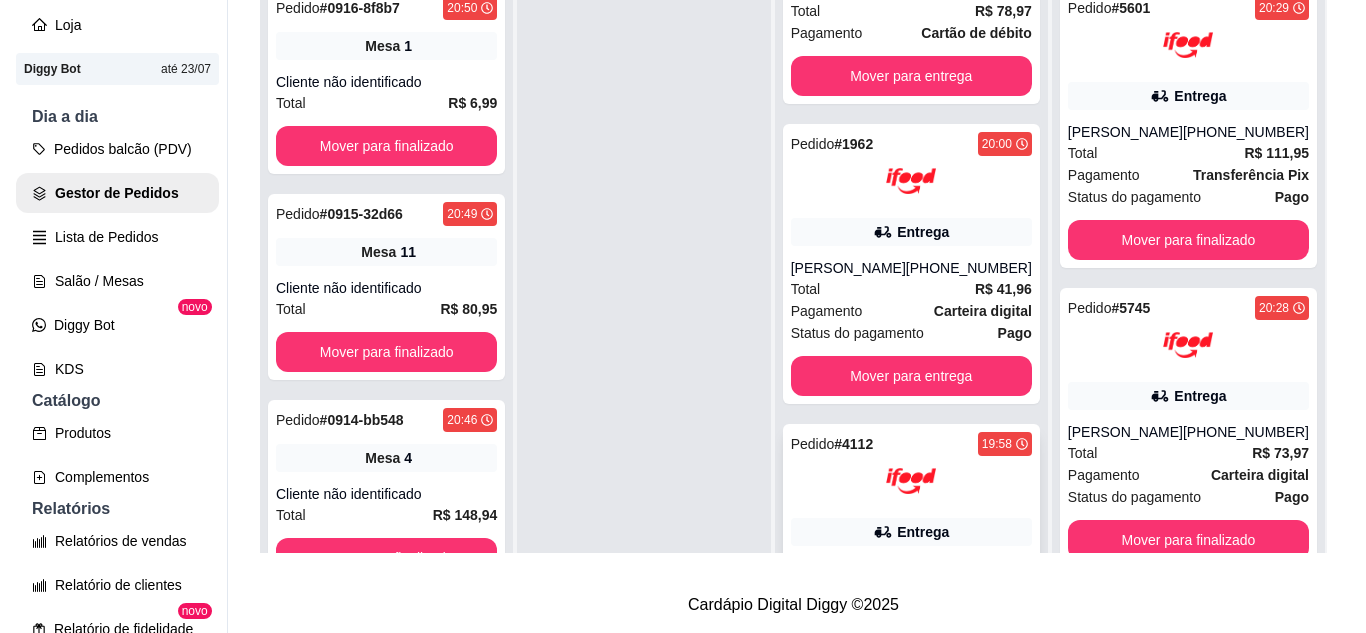 scroll, scrollTop: 1455, scrollLeft: 0, axis: vertical 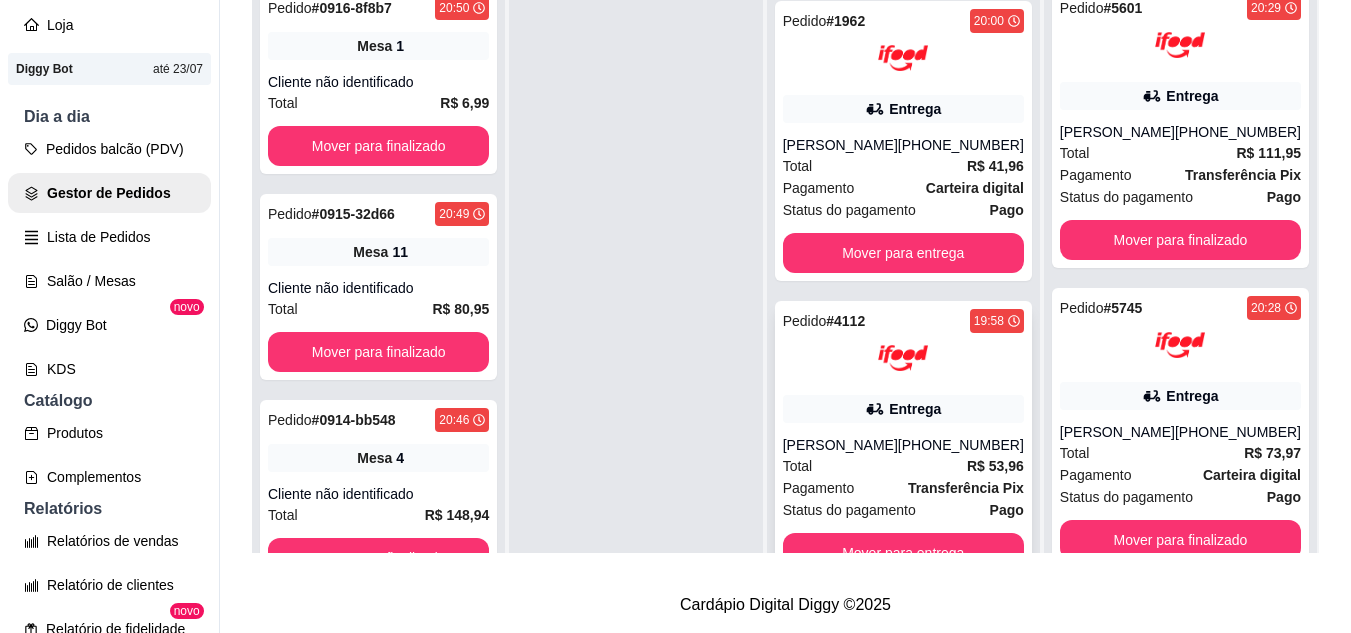 click on "Pedido  # 4112 19:58 Entrega [PERSON_NAME] [PHONE_NUMBER] Total R$ 53,96 Pagamento Transferência Pix Status do pagamento Pago Mover para entrega" at bounding box center [903, 441] 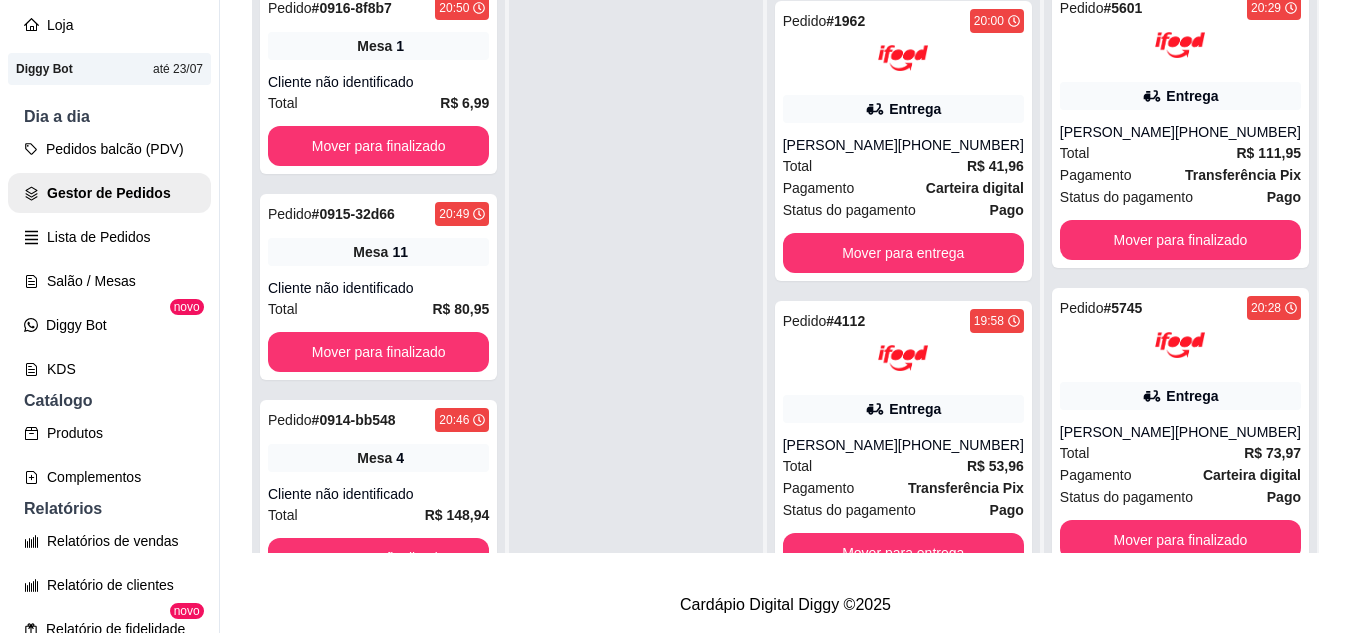 scroll, scrollTop: 200, scrollLeft: 0, axis: vertical 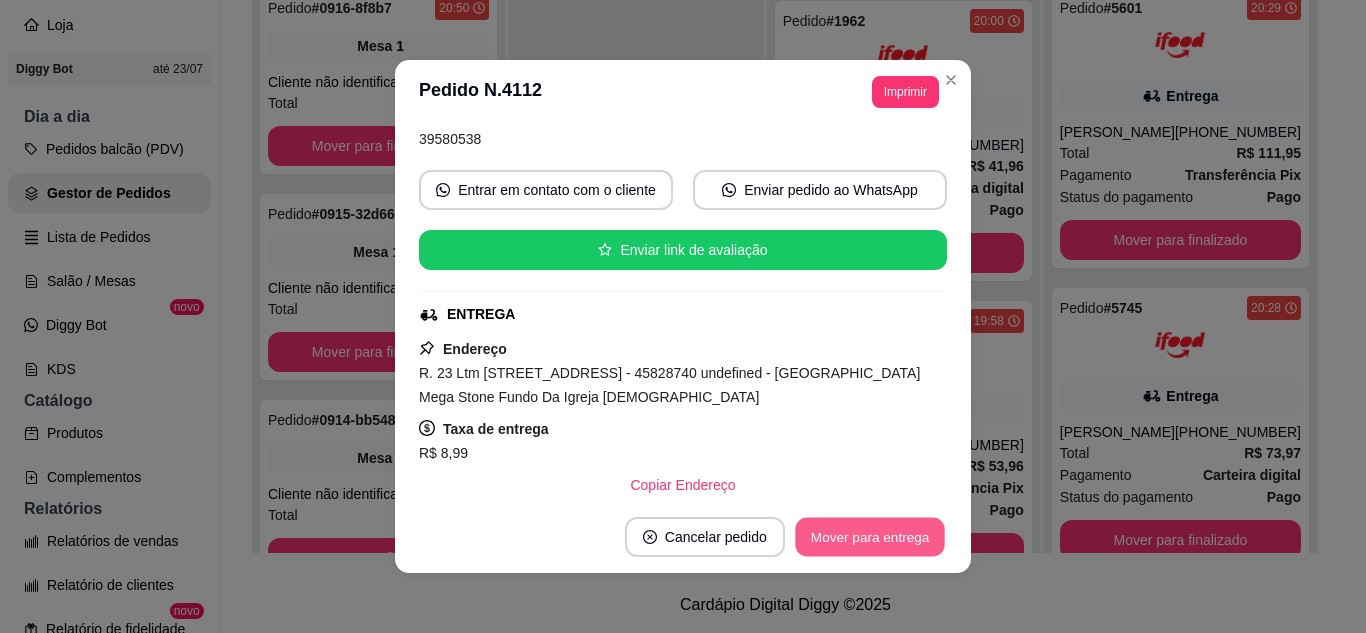 click on "Mover para entrega" at bounding box center (870, 537) 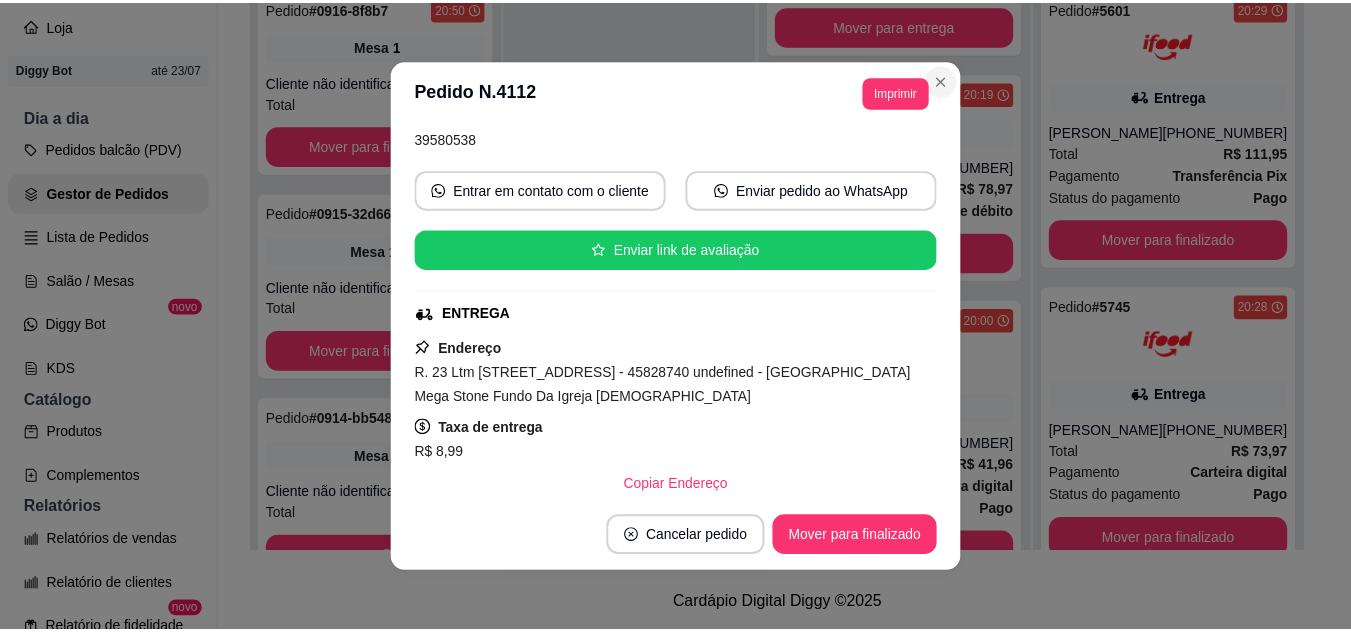 scroll, scrollTop: 1155, scrollLeft: 0, axis: vertical 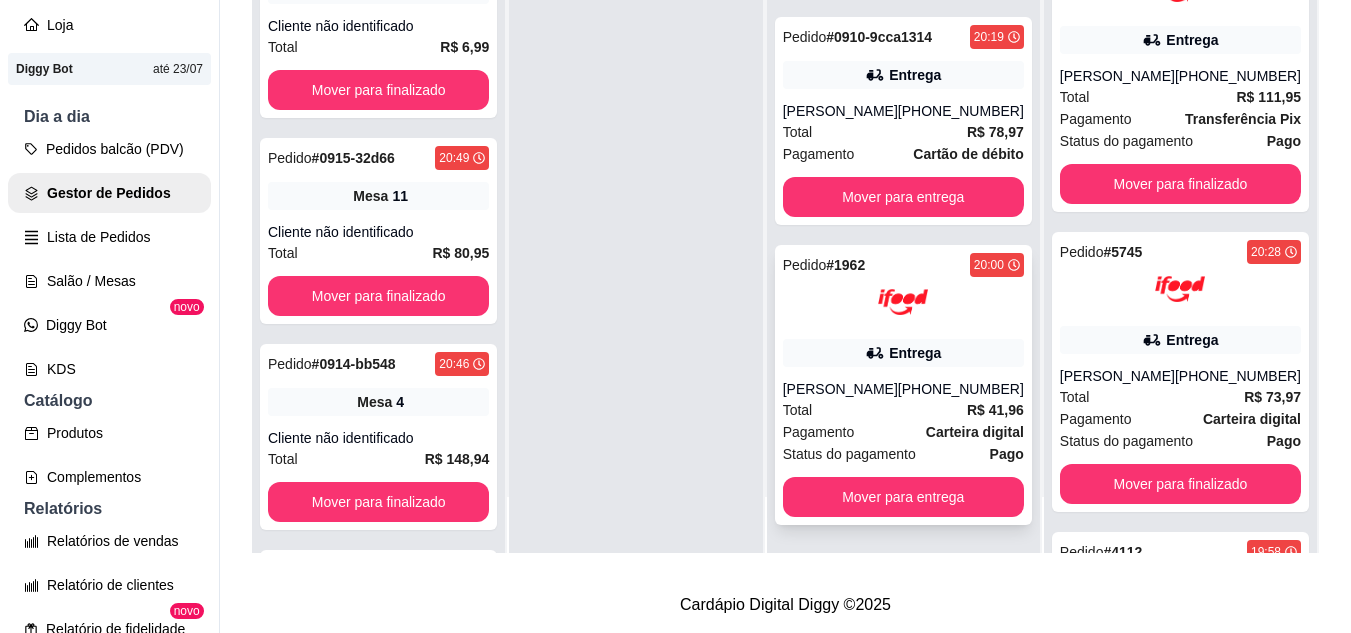 click on "Entrega" at bounding box center (915, 353) 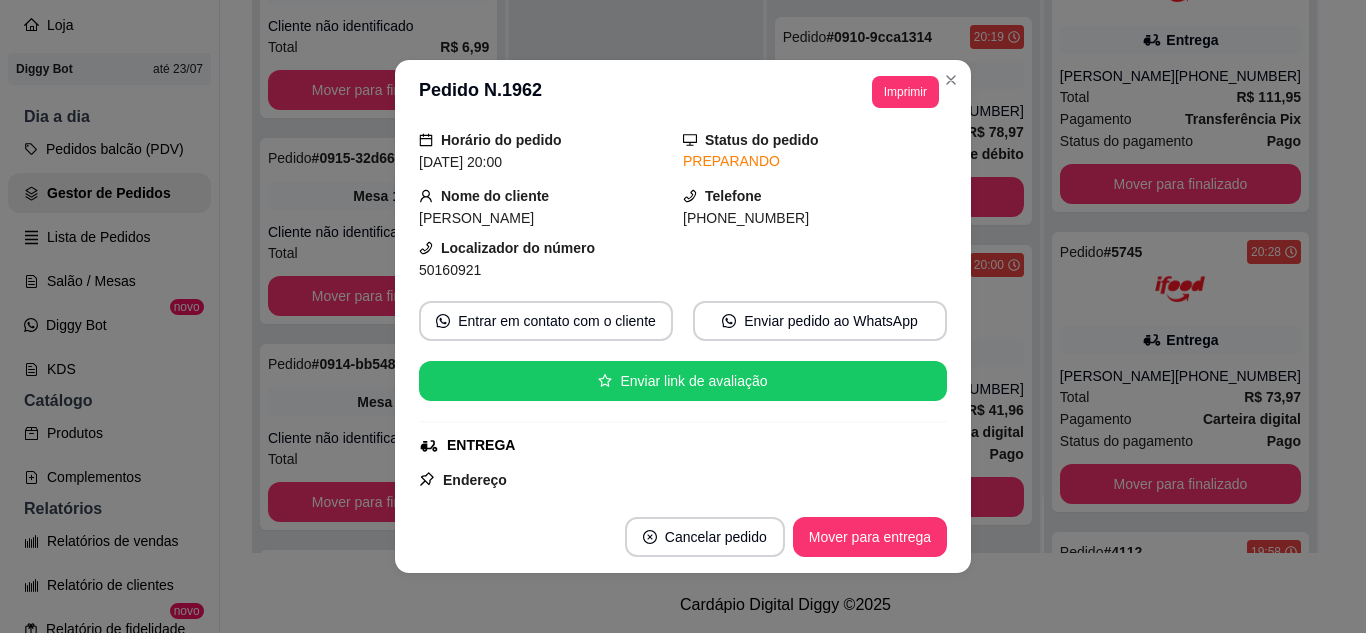 scroll, scrollTop: 100, scrollLeft: 0, axis: vertical 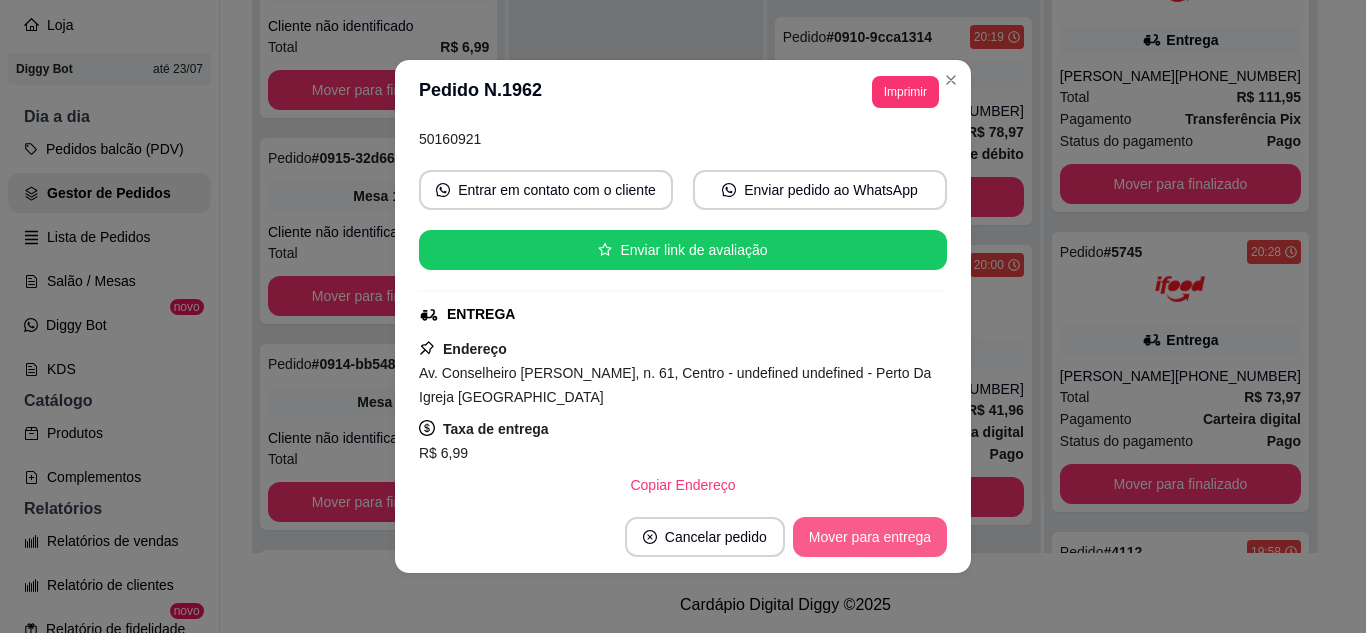 click on "Mover para entrega" at bounding box center [870, 537] 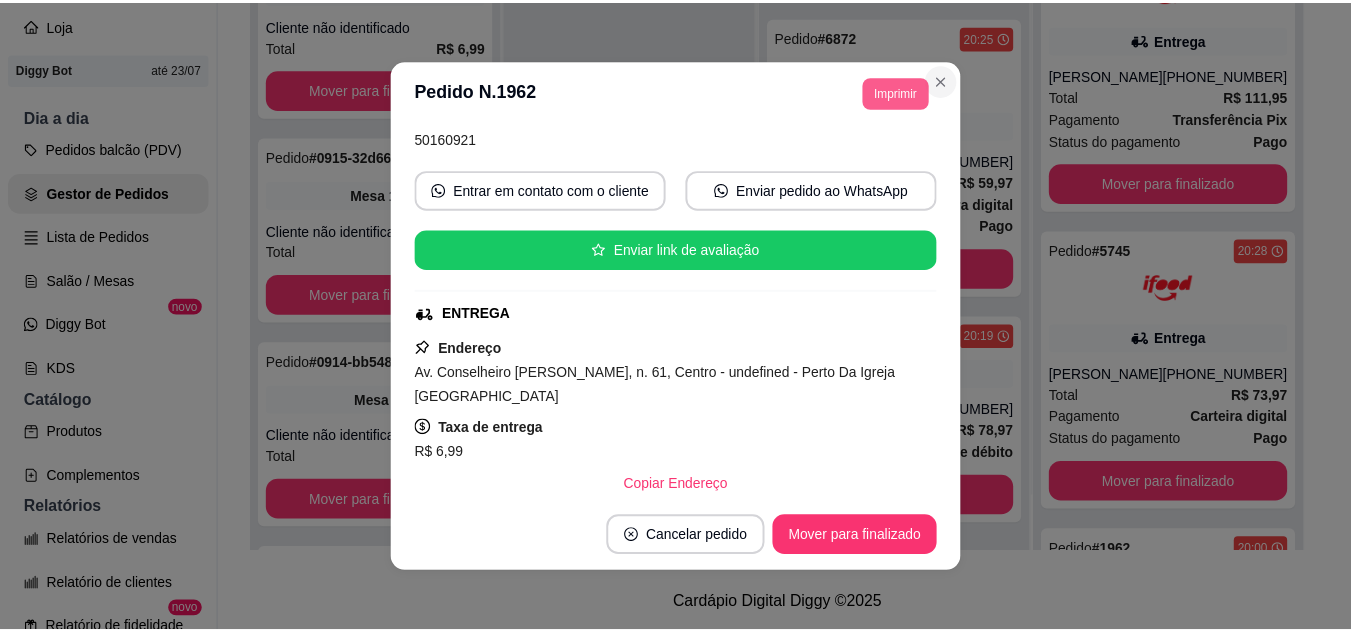 scroll, scrollTop: 855, scrollLeft: 0, axis: vertical 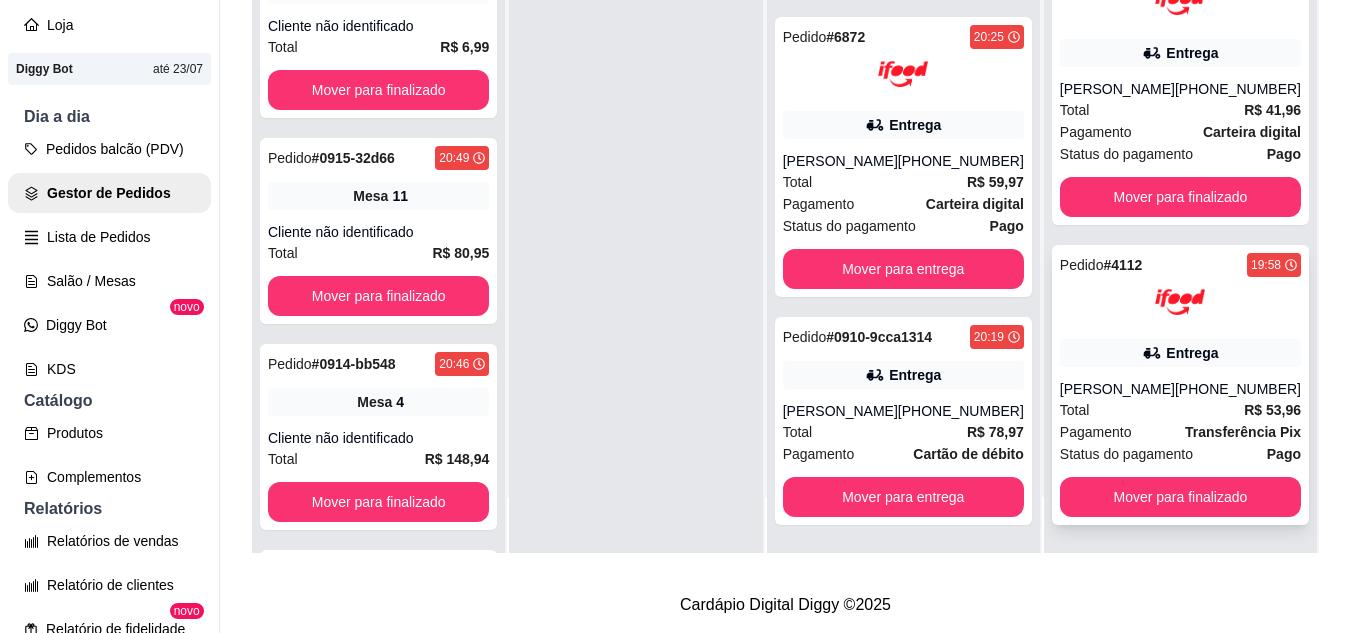 click 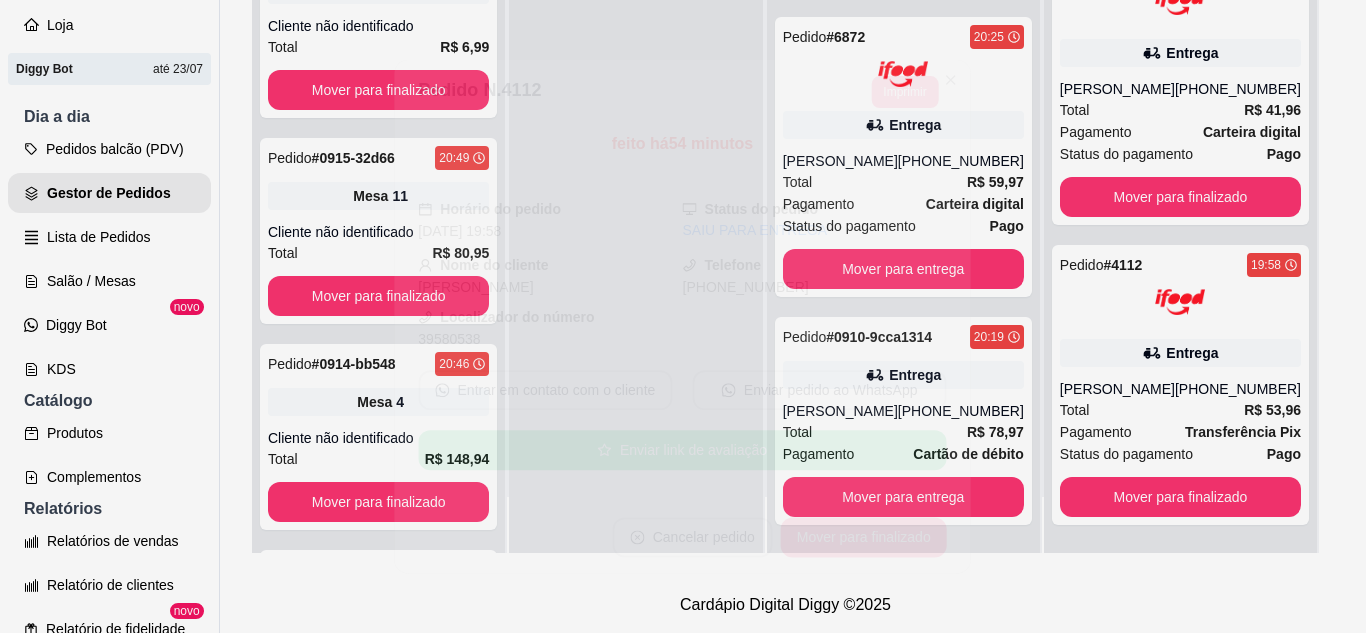 scroll, scrollTop: 4, scrollLeft: 0, axis: vertical 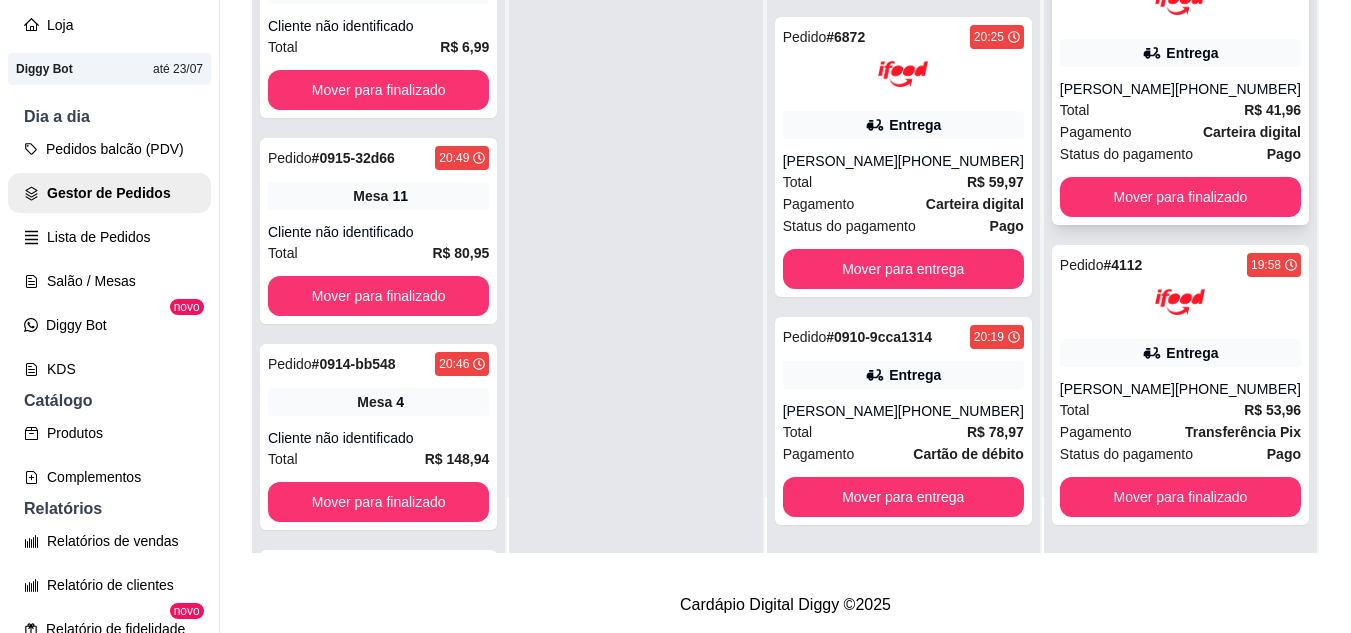 click on "[PHONE_NUMBER]" at bounding box center (1238, 89) 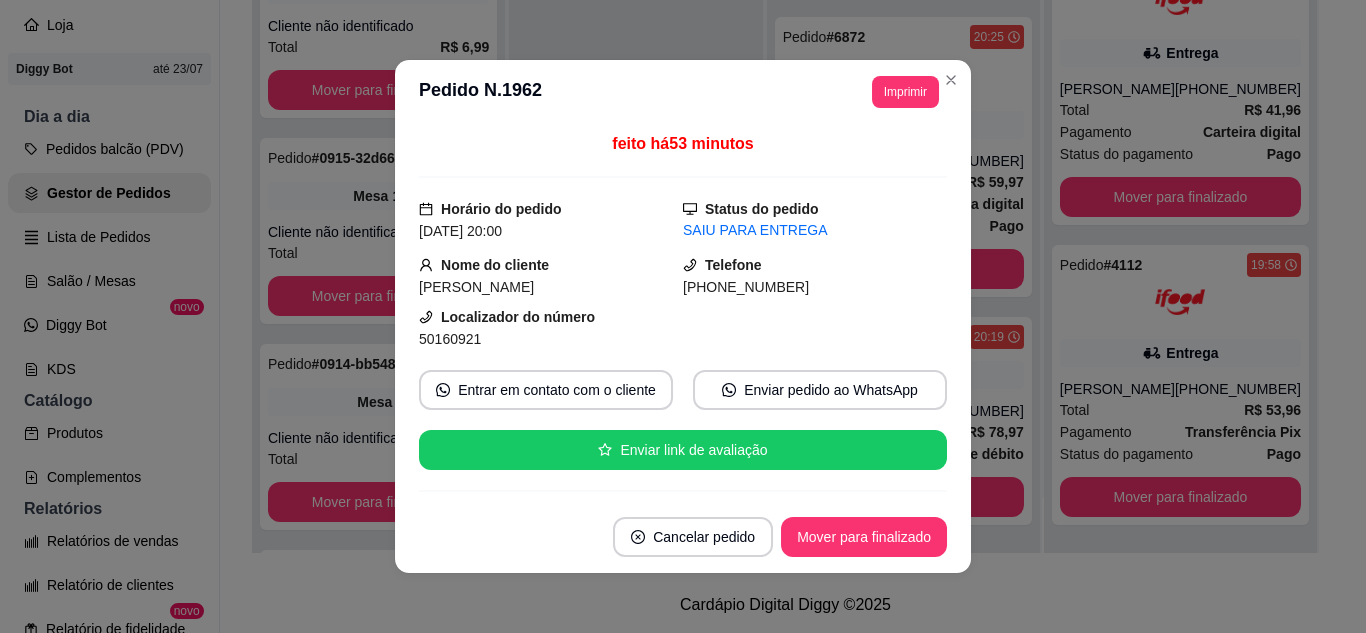 scroll, scrollTop: 4, scrollLeft: 0, axis: vertical 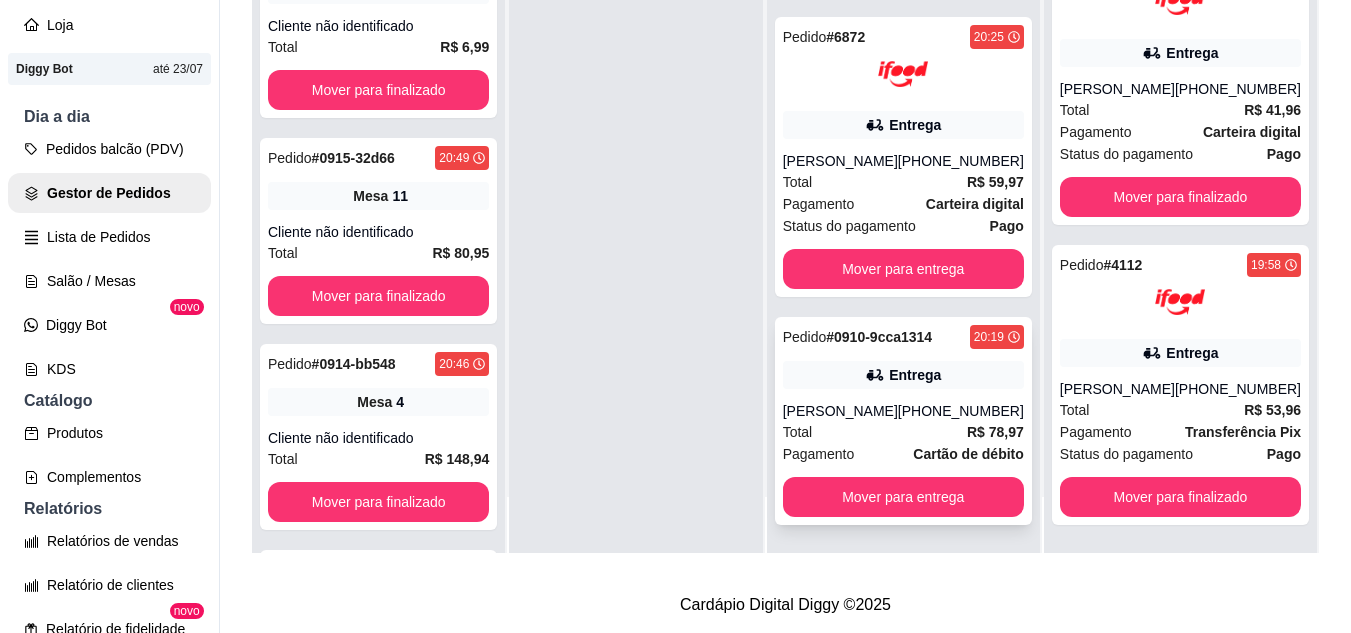 click on "Pedido  # 0910-9cca1314 20:19 Entrega [PERSON_NAME]  [PHONE_NUMBER] Total R$ 78,97 Pagamento Cartão de débito Mover para entrega" at bounding box center [903, 421] 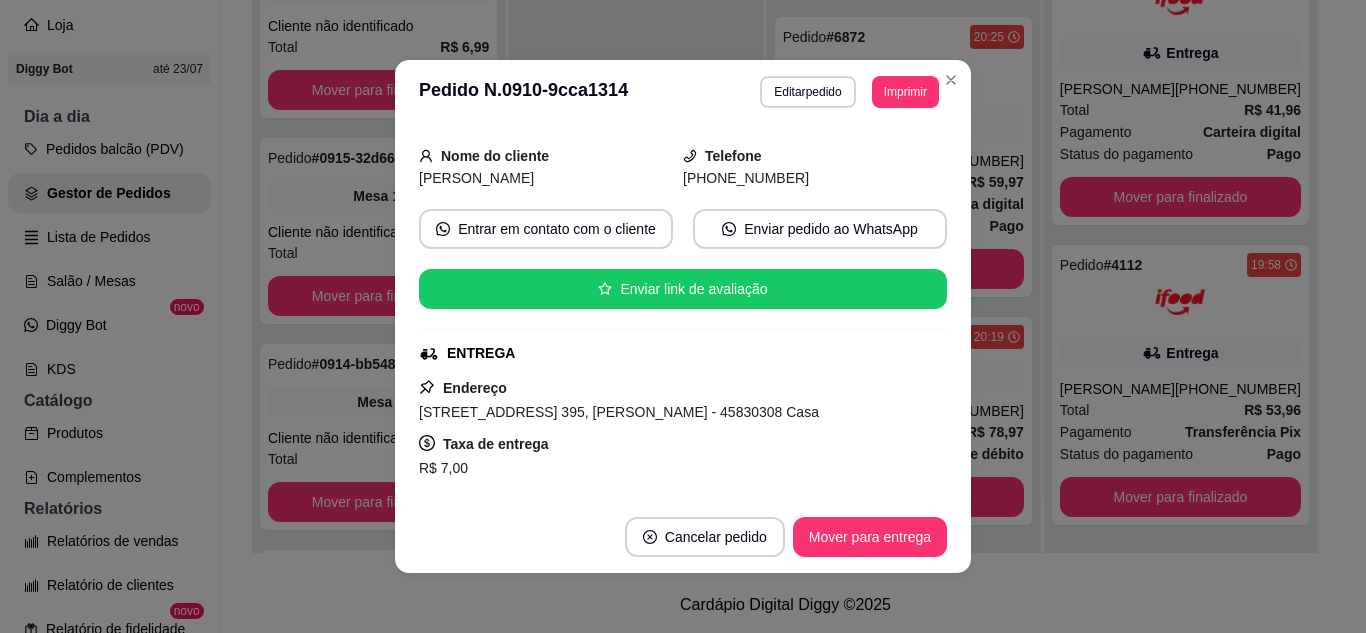 scroll, scrollTop: 300, scrollLeft: 0, axis: vertical 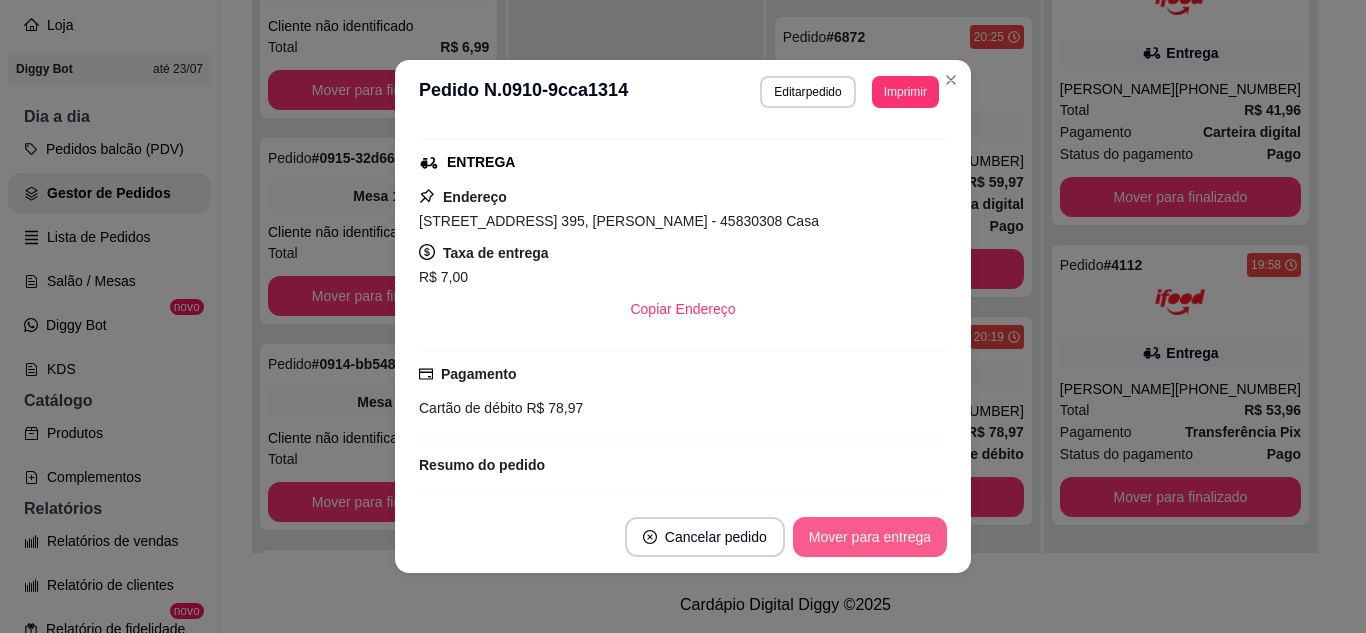 click on "Mover para entrega" at bounding box center (870, 537) 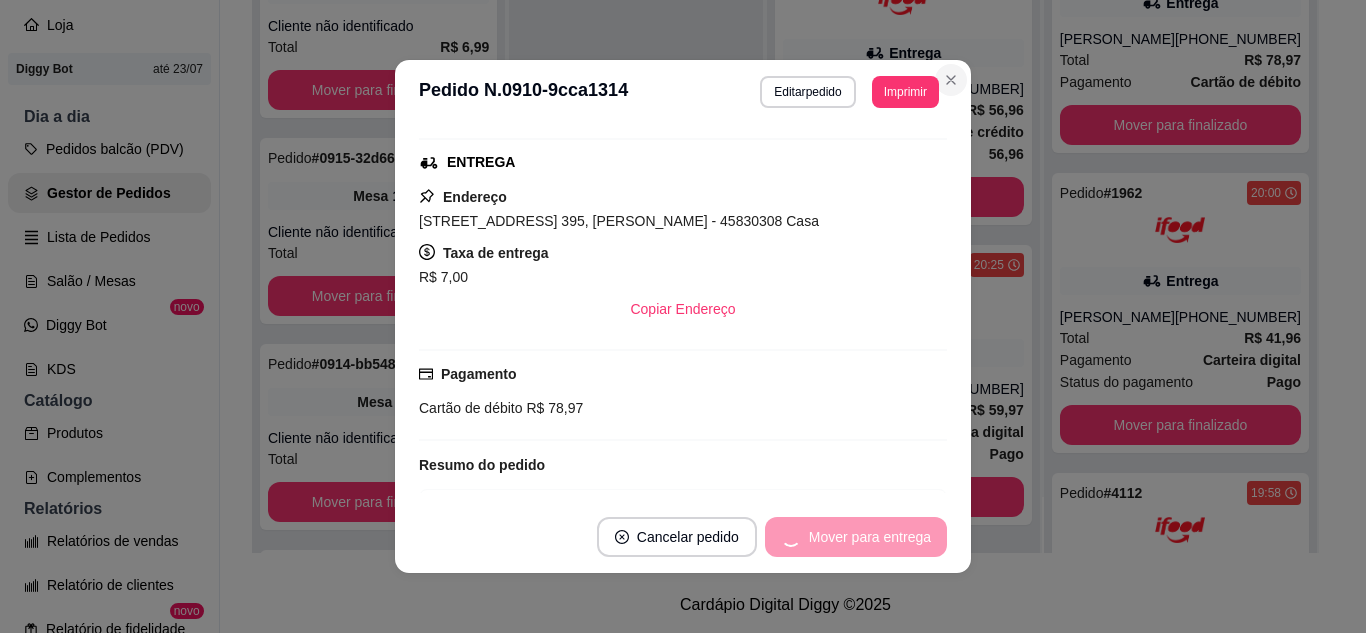 scroll, scrollTop: 627, scrollLeft: 0, axis: vertical 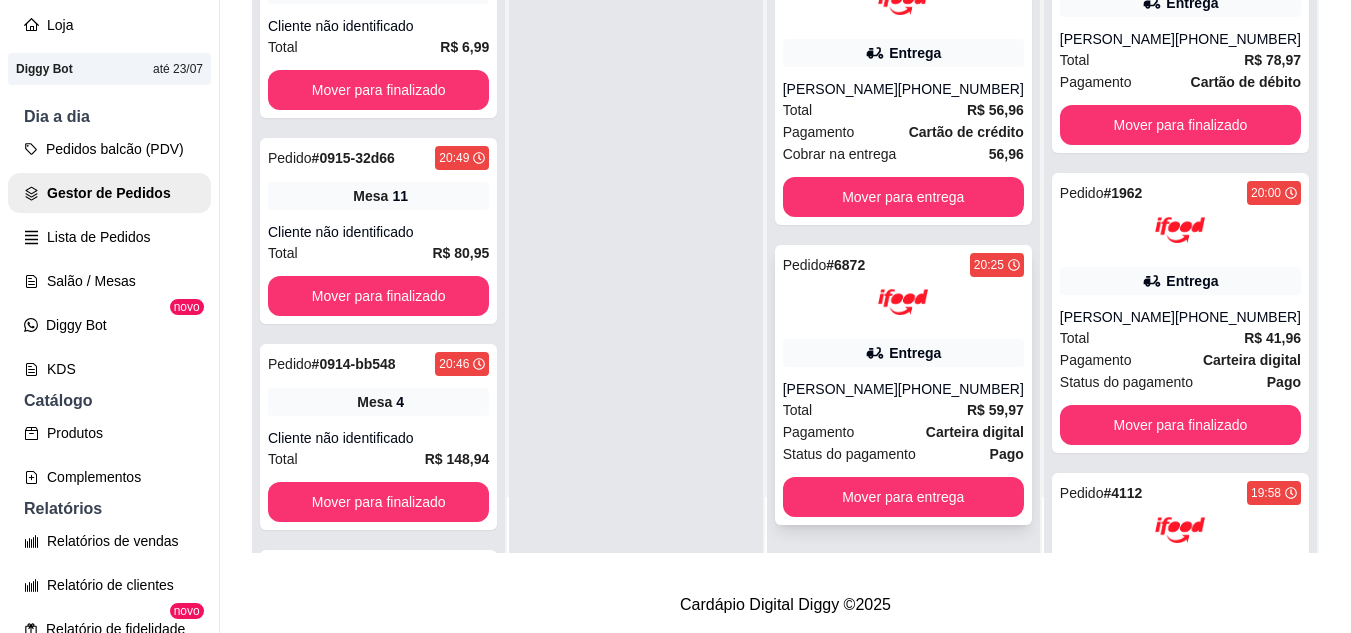 click on "Entrega" at bounding box center (903, 353) 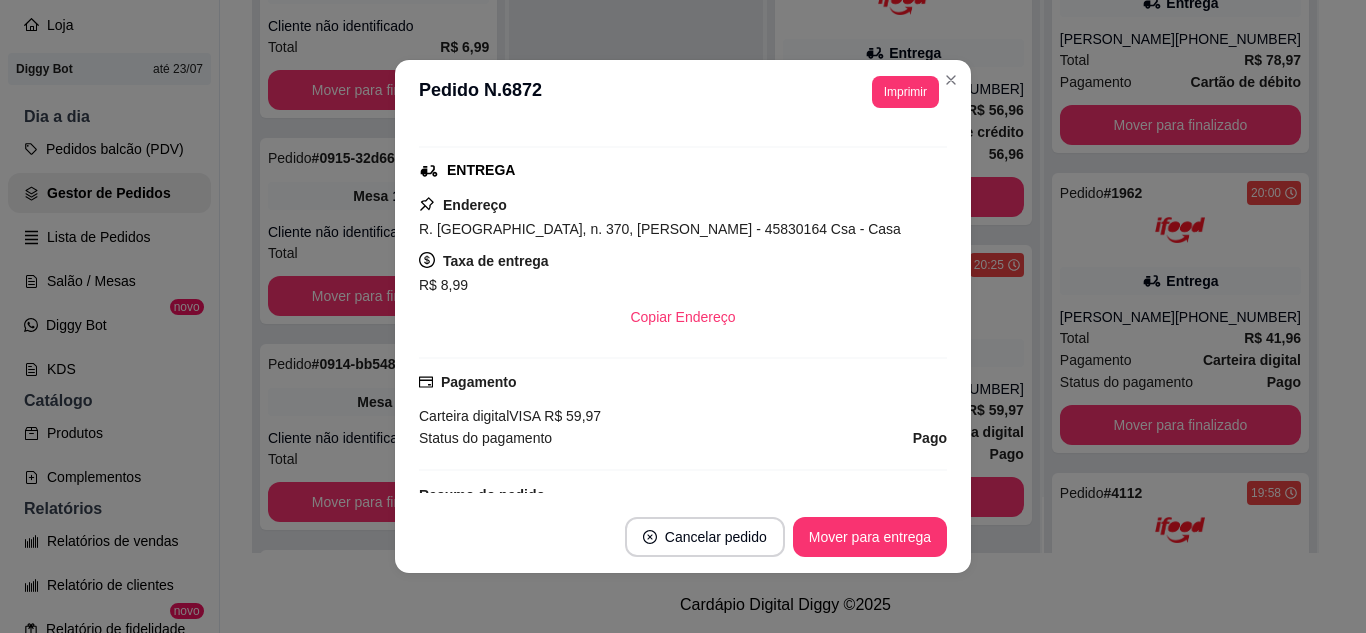 scroll, scrollTop: 490, scrollLeft: 0, axis: vertical 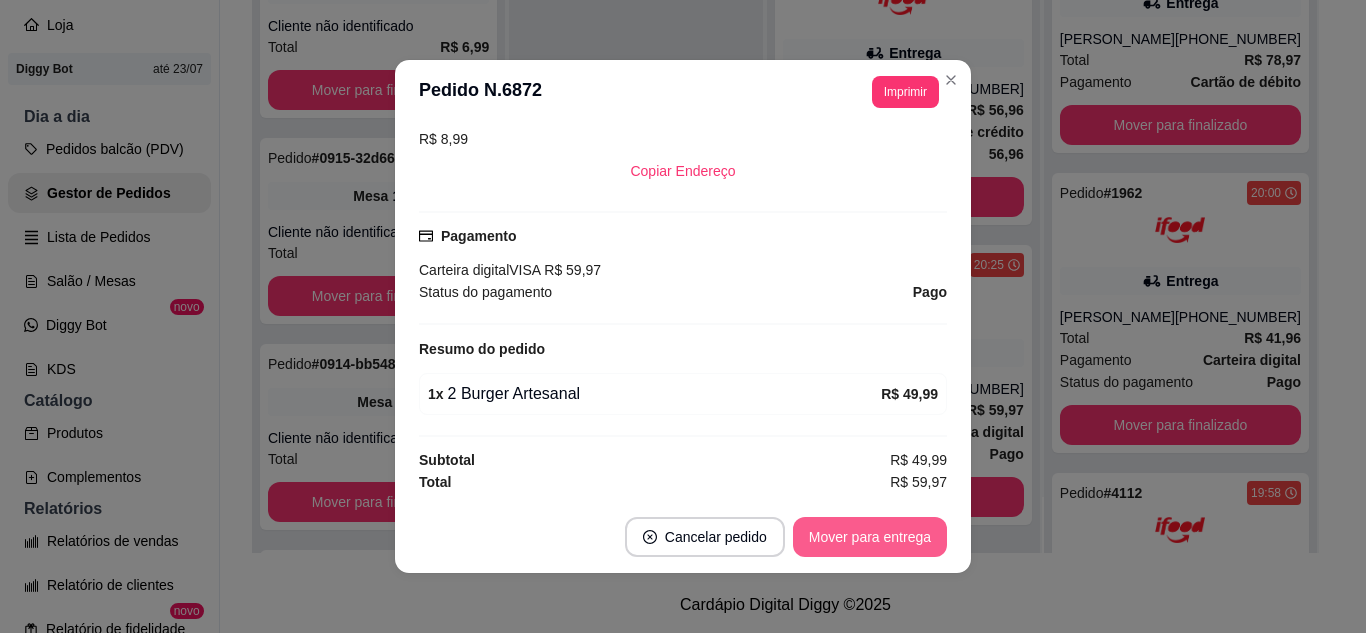 click on "Mover para entrega" at bounding box center (870, 537) 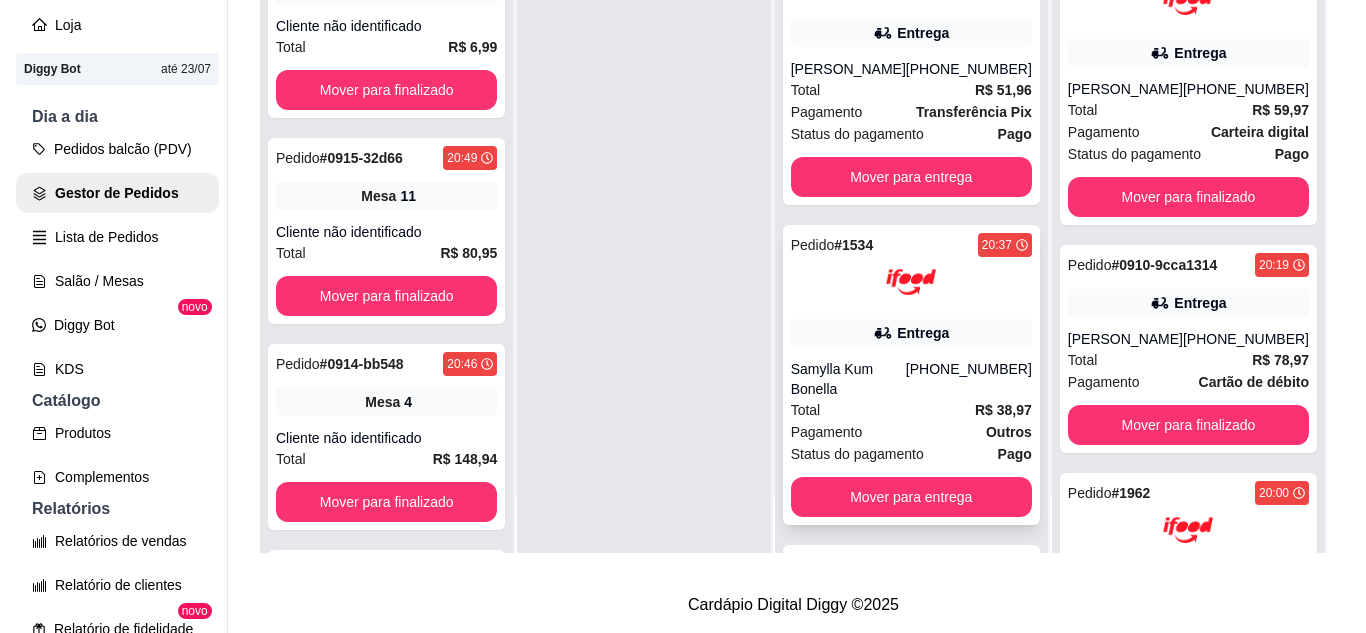 scroll, scrollTop: 307, scrollLeft: 0, axis: vertical 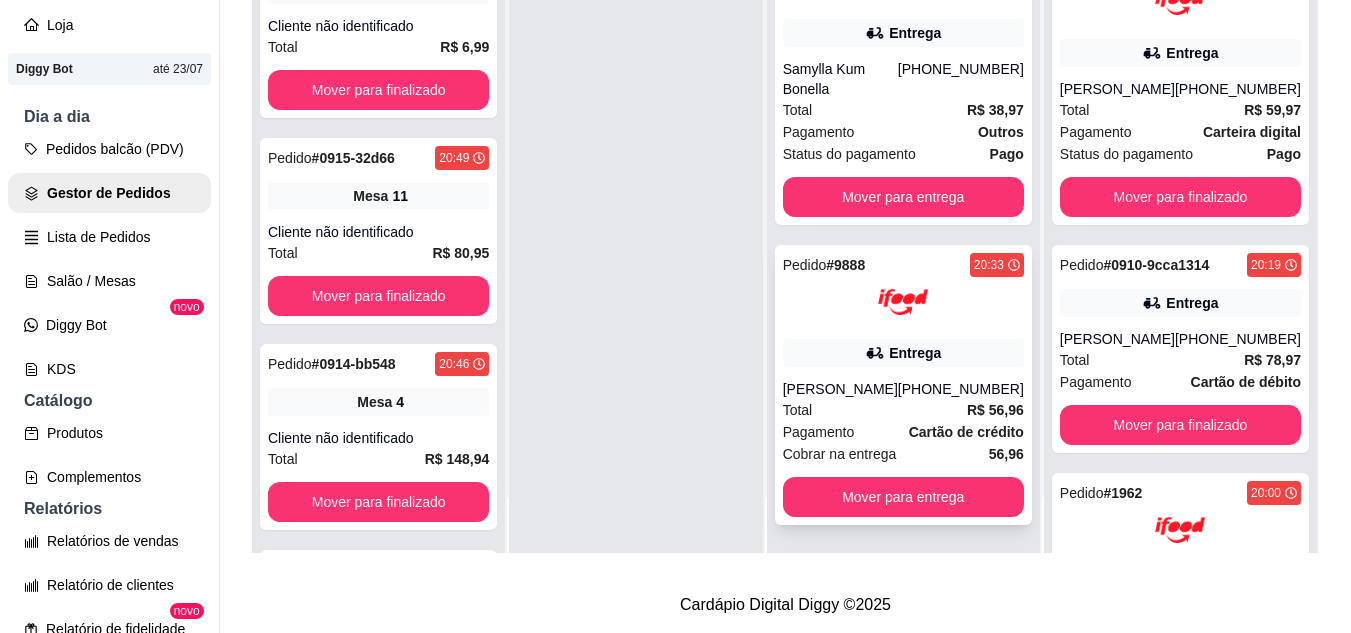 click at bounding box center [903, 302] 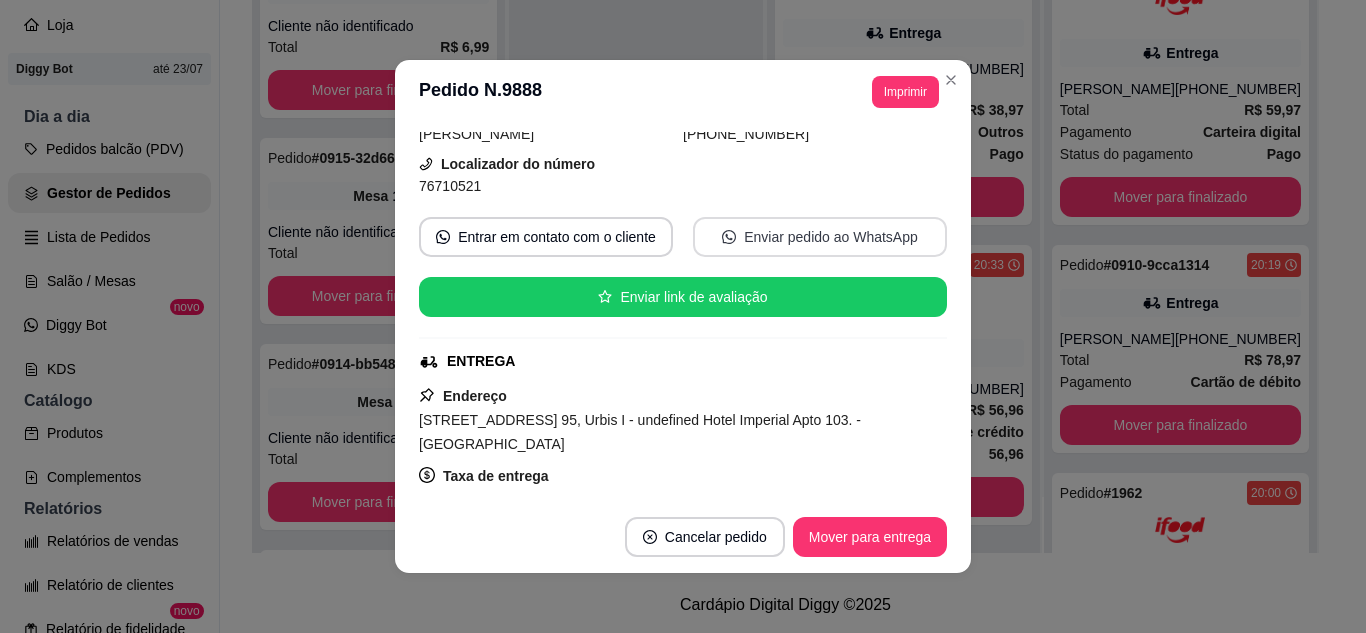scroll, scrollTop: 200, scrollLeft: 0, axis: vertical 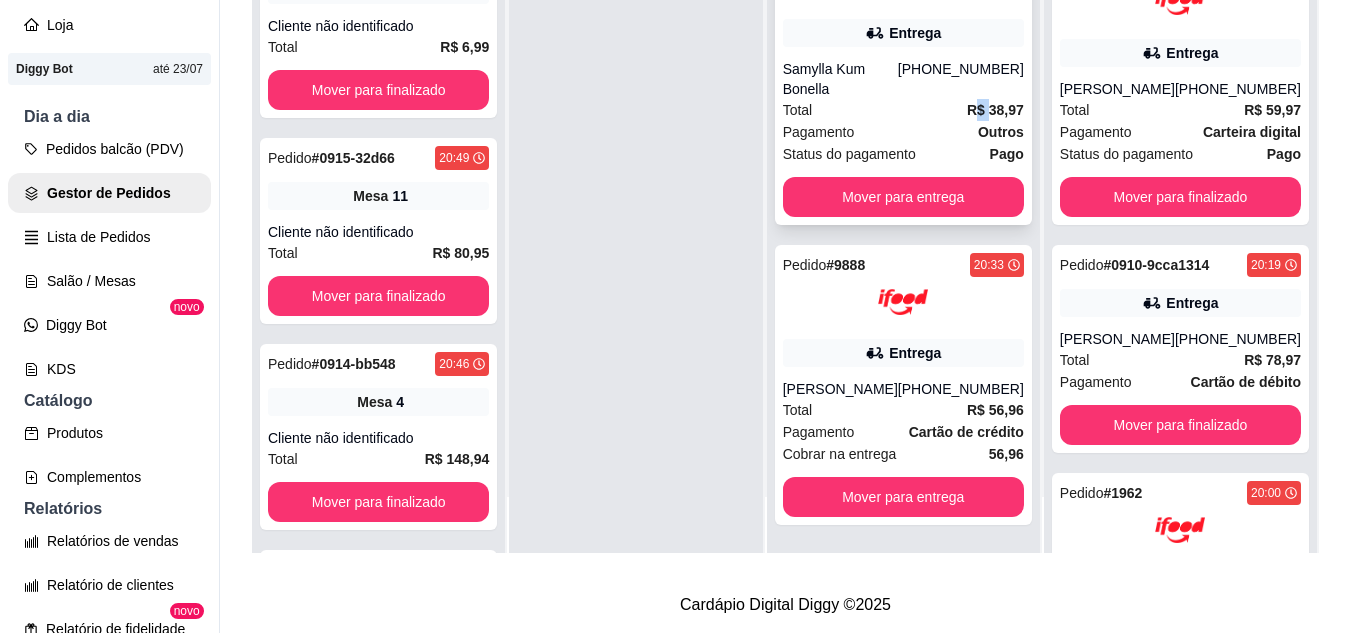click on "R$ 38,97" at bounding box center [995, 110] 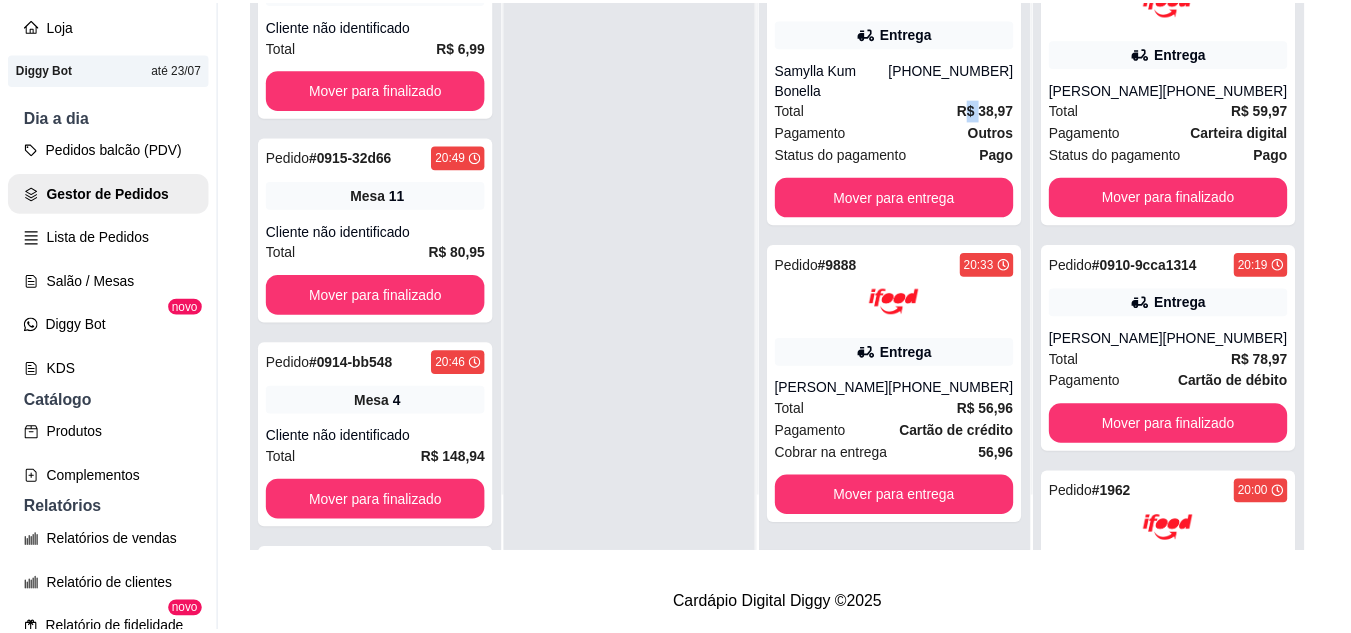 scroll, scrollTop: 300, scrollLeft: 0, axis: vertical 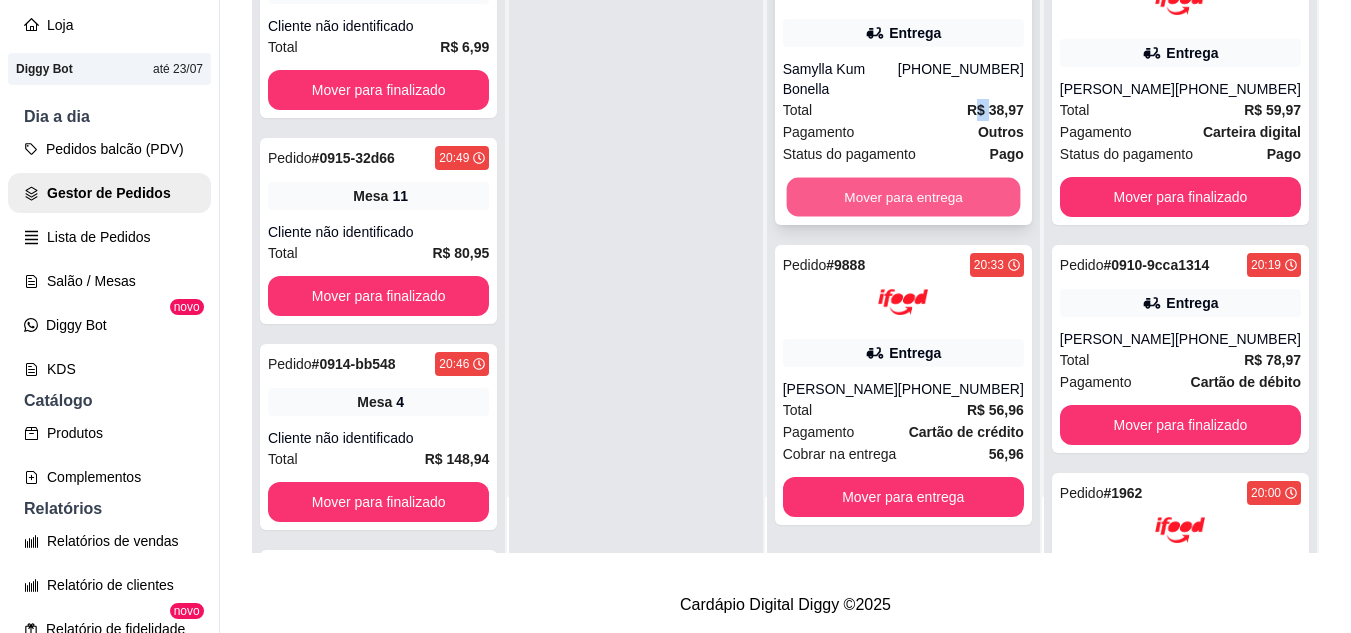 click on "Mover para entrega" at bounding box center (903, 197) 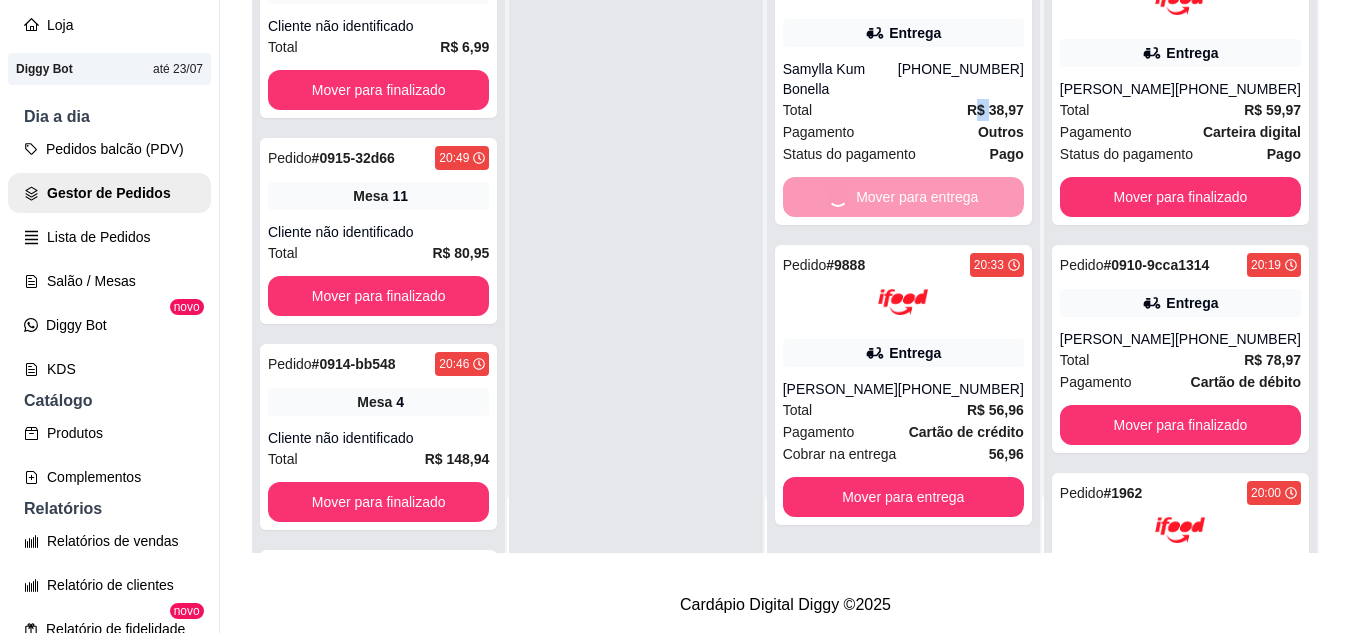 scroll, scrollTop: 0, scrollLeft: 0, axis: both 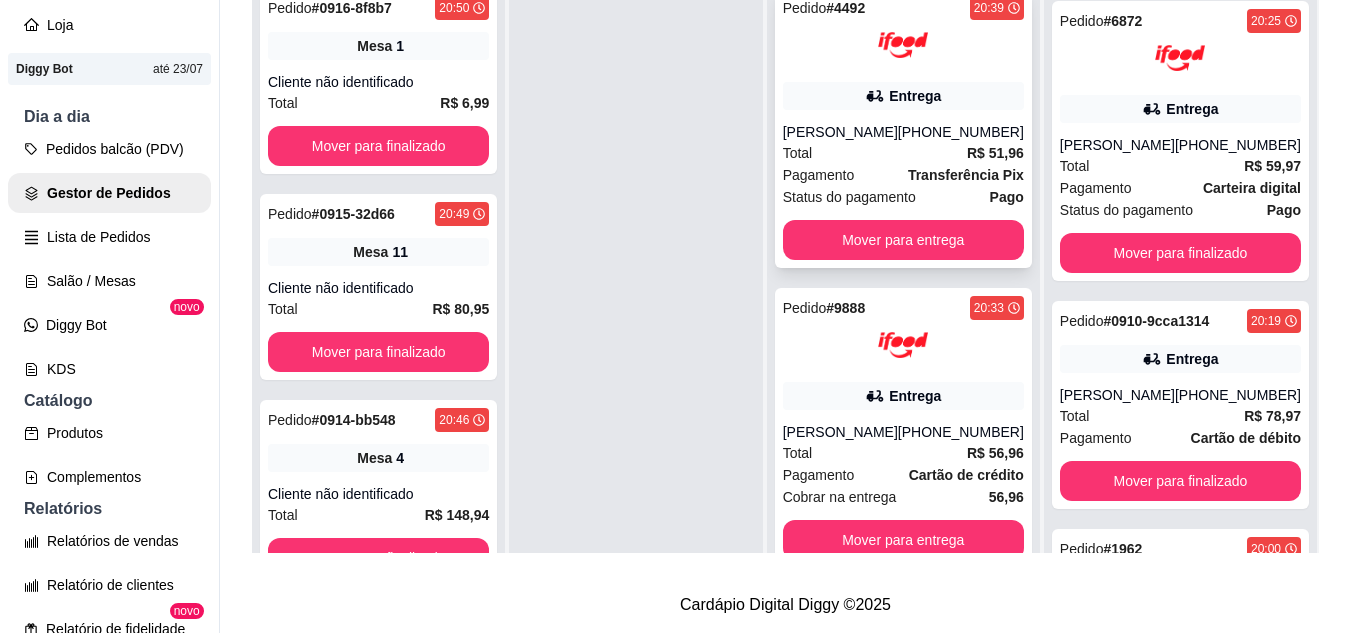 click on "Total R$ 51,96" at bounding box center (903, 153) 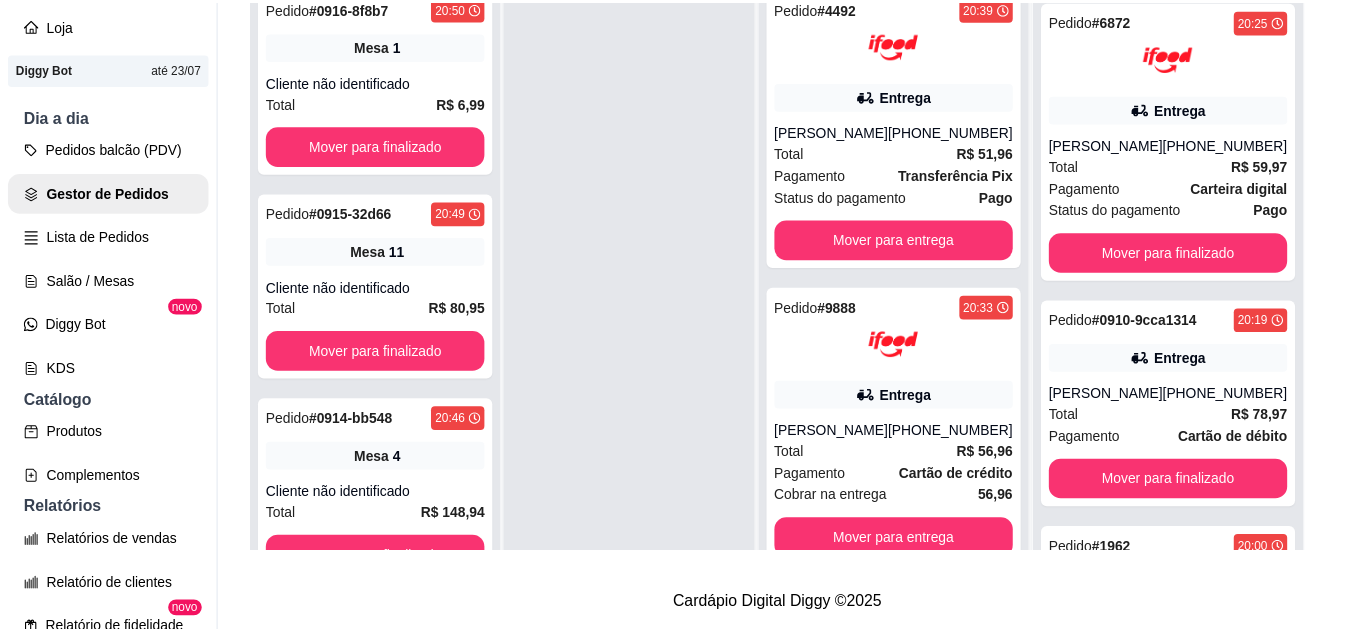 scroll, scrollTop: 200, scrollLeft: 0, axis: vertical 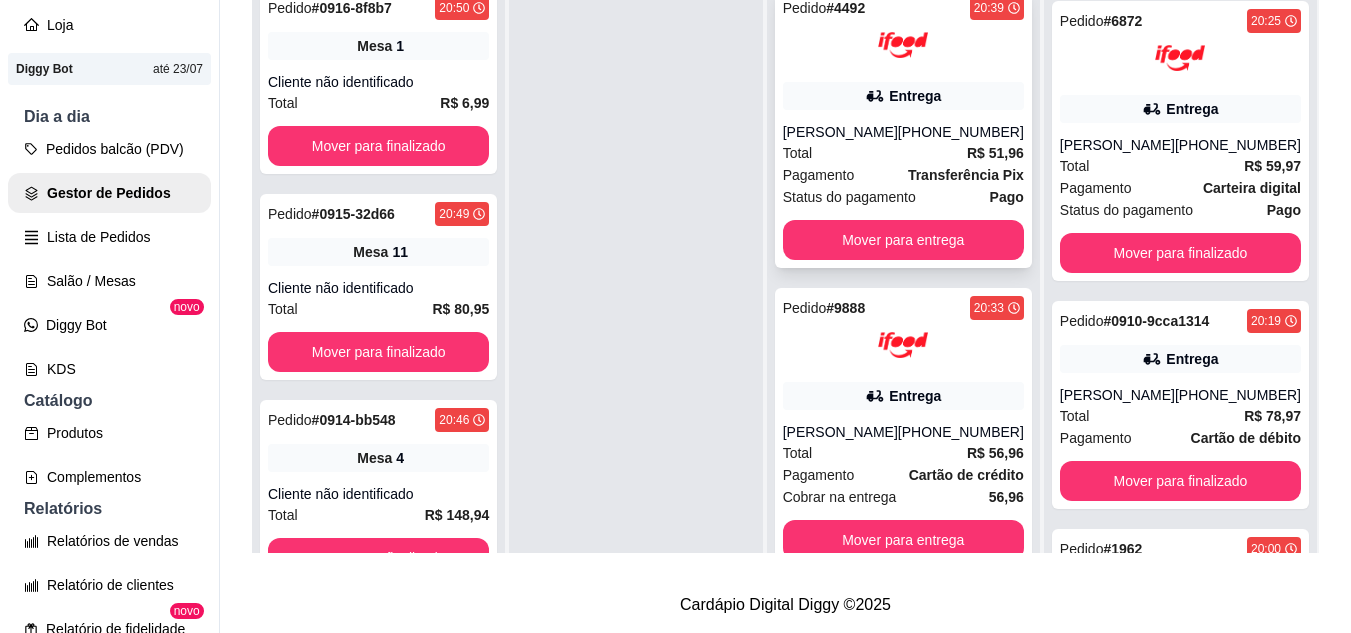 click on "Entrega" at bounding box center (903, 96) 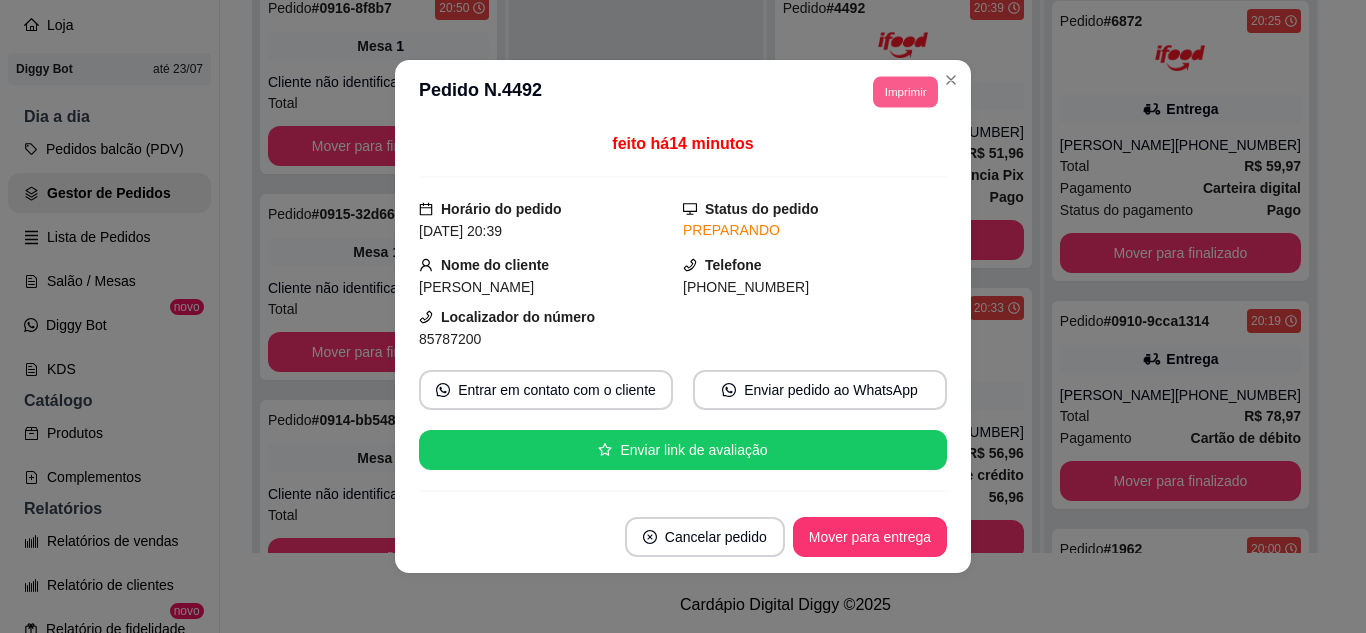 click on "Imprimir" at bounding box center [905, 91] 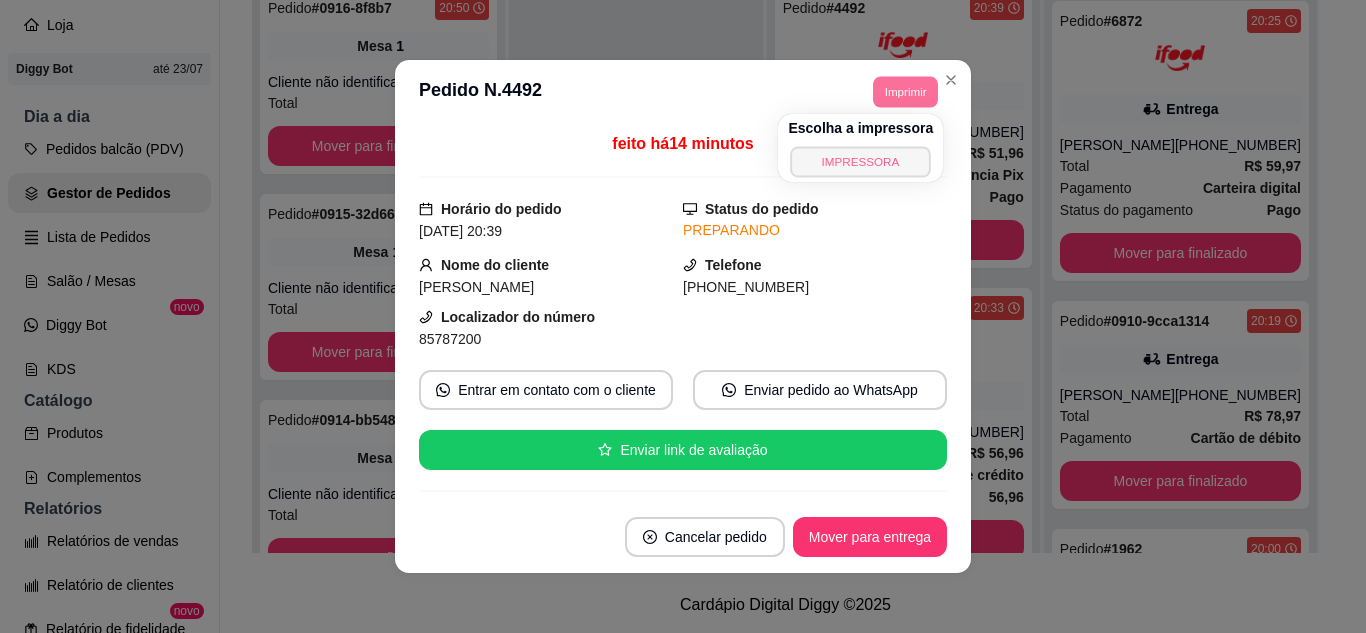 click on "IMPRESSORA" at bounding box center (861, 161) 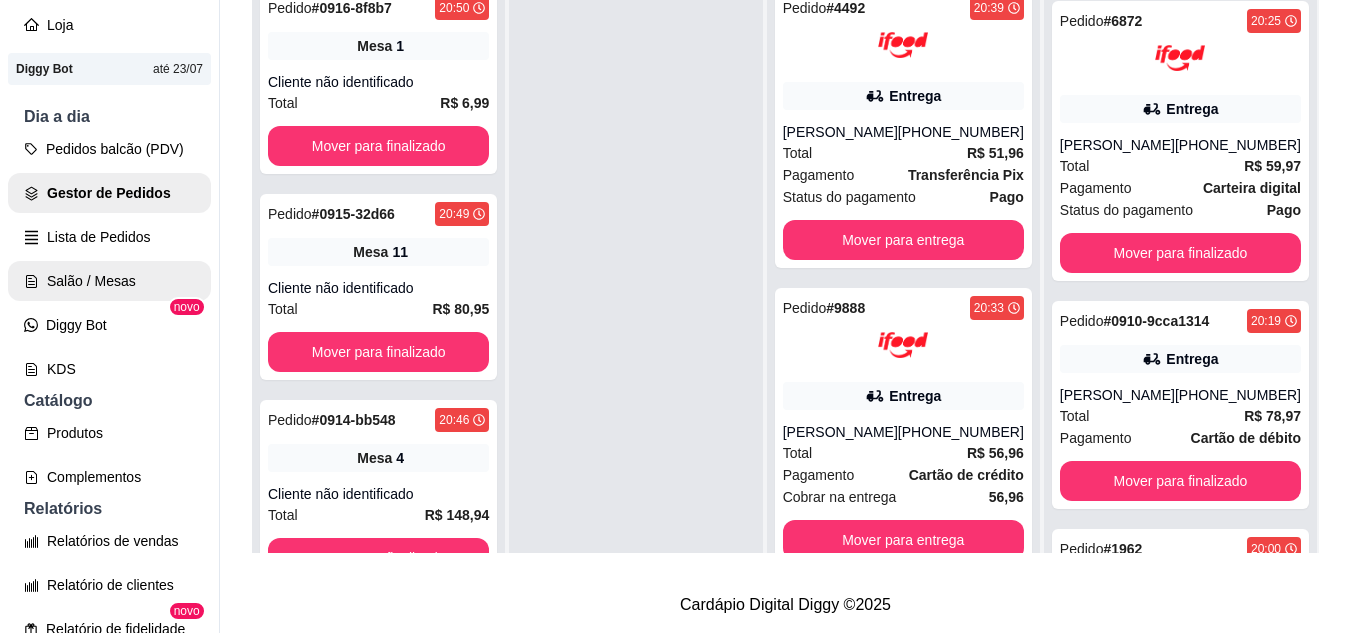 click on "Salão / Mesas" at bounding box center [109, 281] 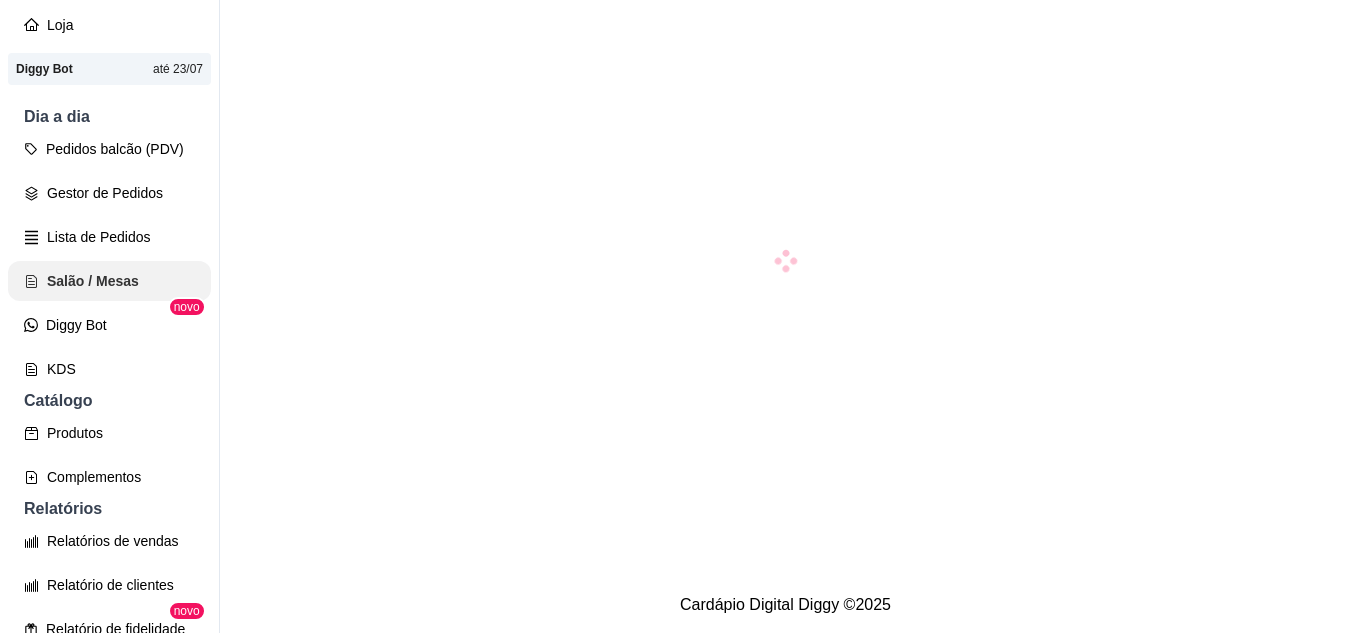 scroll, scrollTop: 0, scrollLeft: 0, axis: both 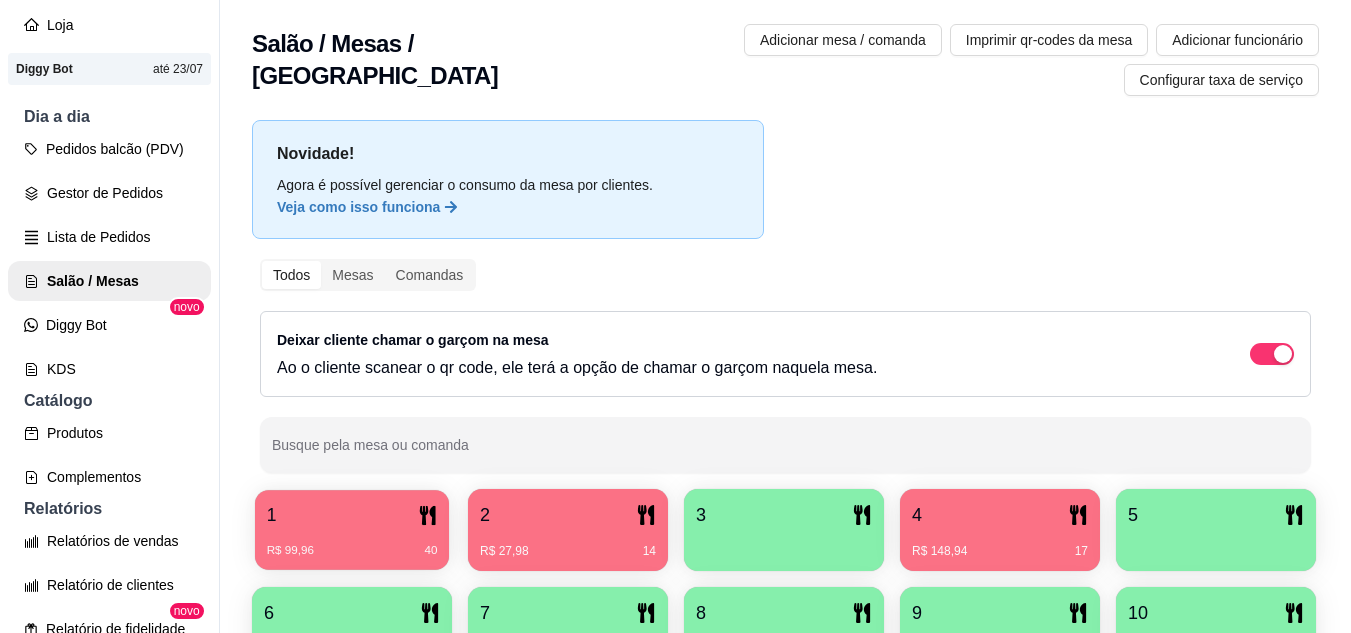 click on "1 R$ 99,96 40" at bounding box center (352, 530) 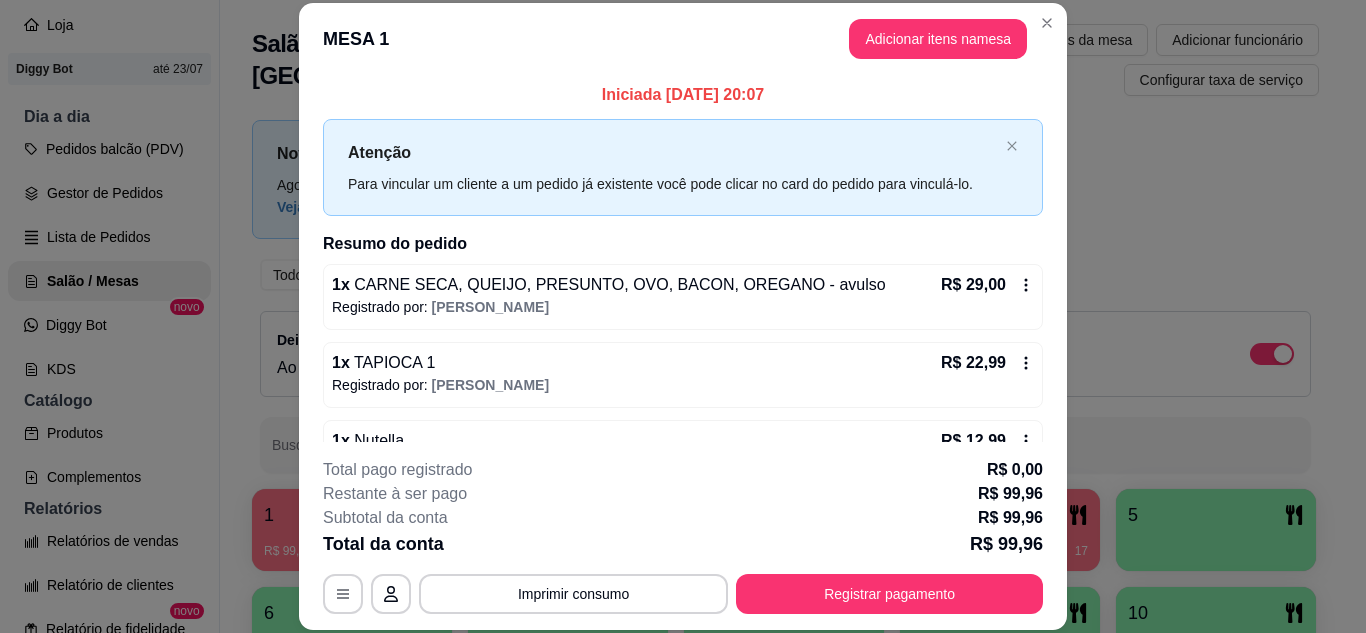 click on "**********" at bounding box center (683, 536) 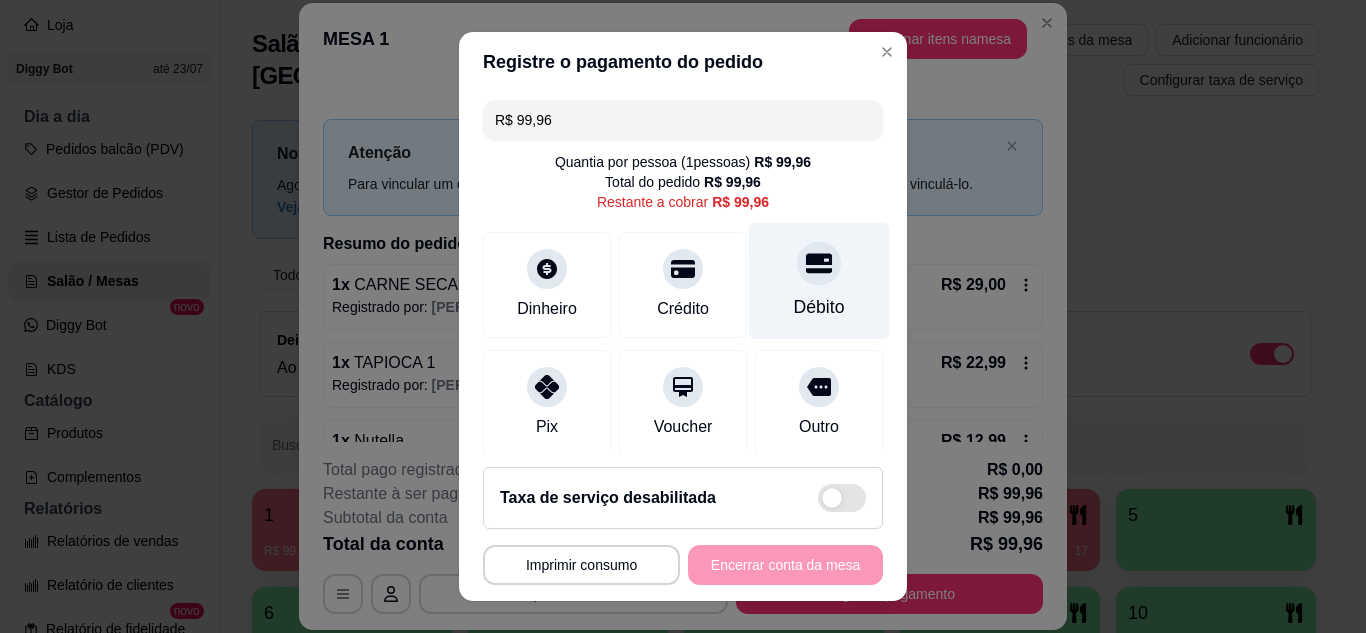 click on "Débito" at bounding box center (819, 280) 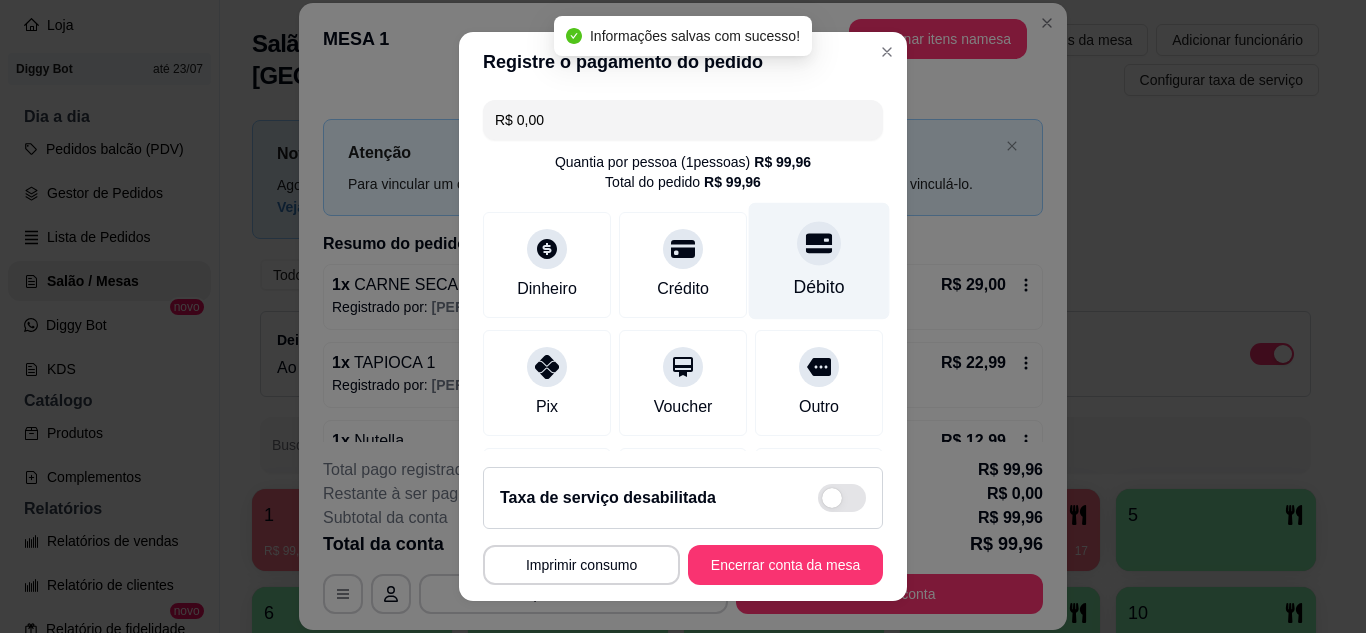 type on "R$ 0,00" 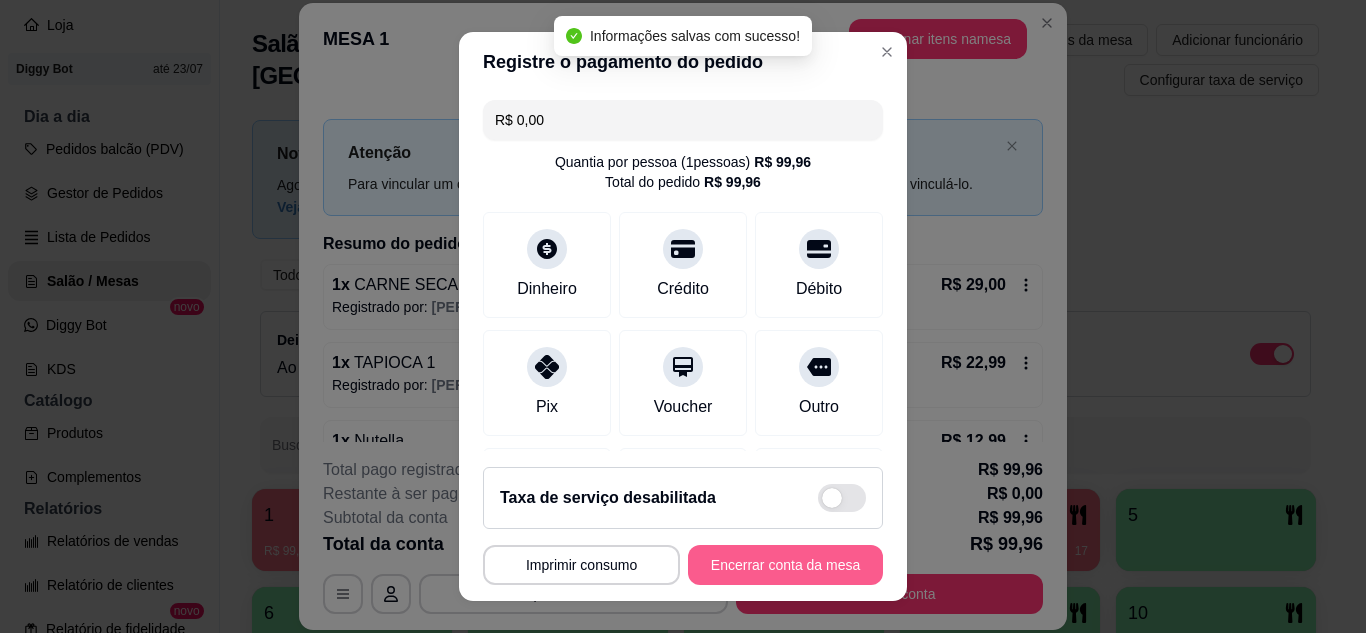 click on "Encerrar conta da mesa" at bounding box center [785, 565] 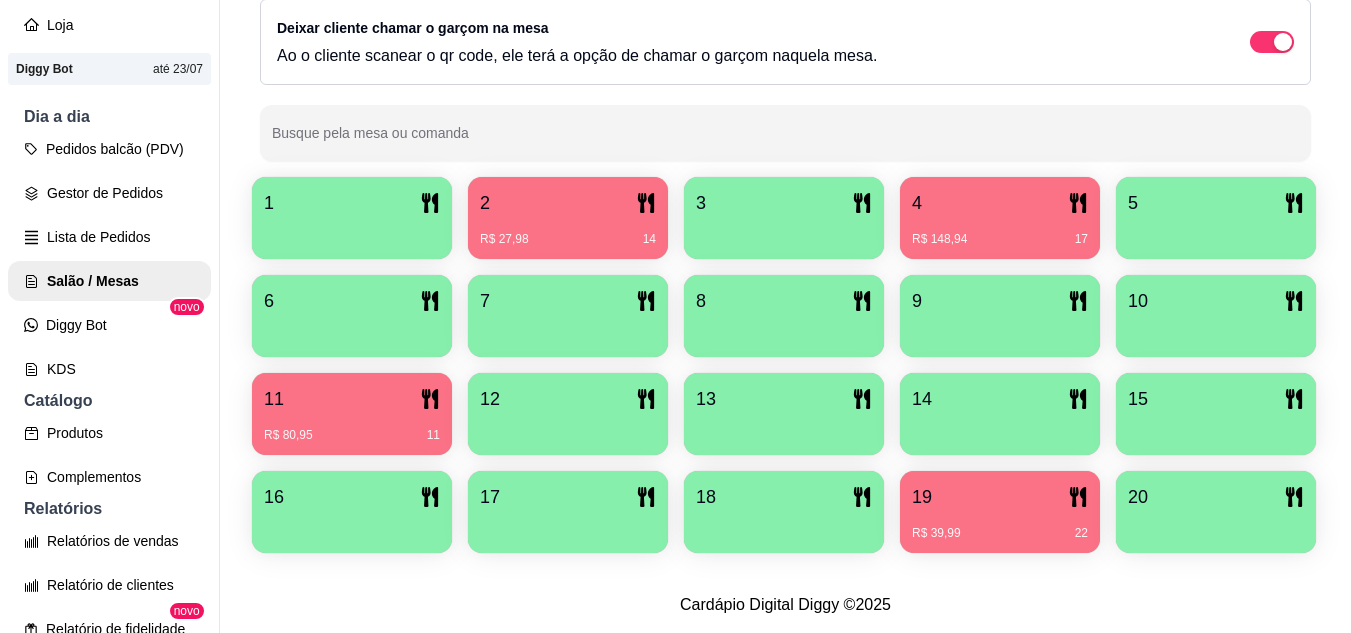 scroll, scrollTop: 425, scrollLeft: 0, axis: vertical 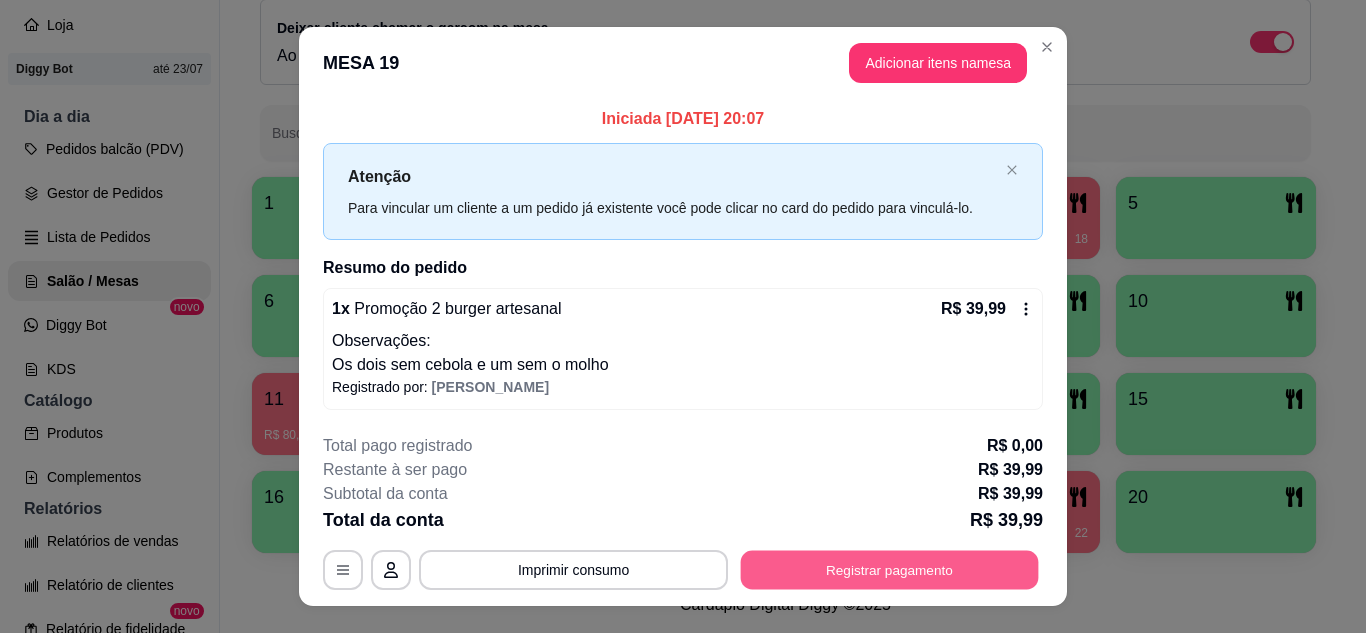 click on "Registrar pagamento" at bounding box center (890, 570) 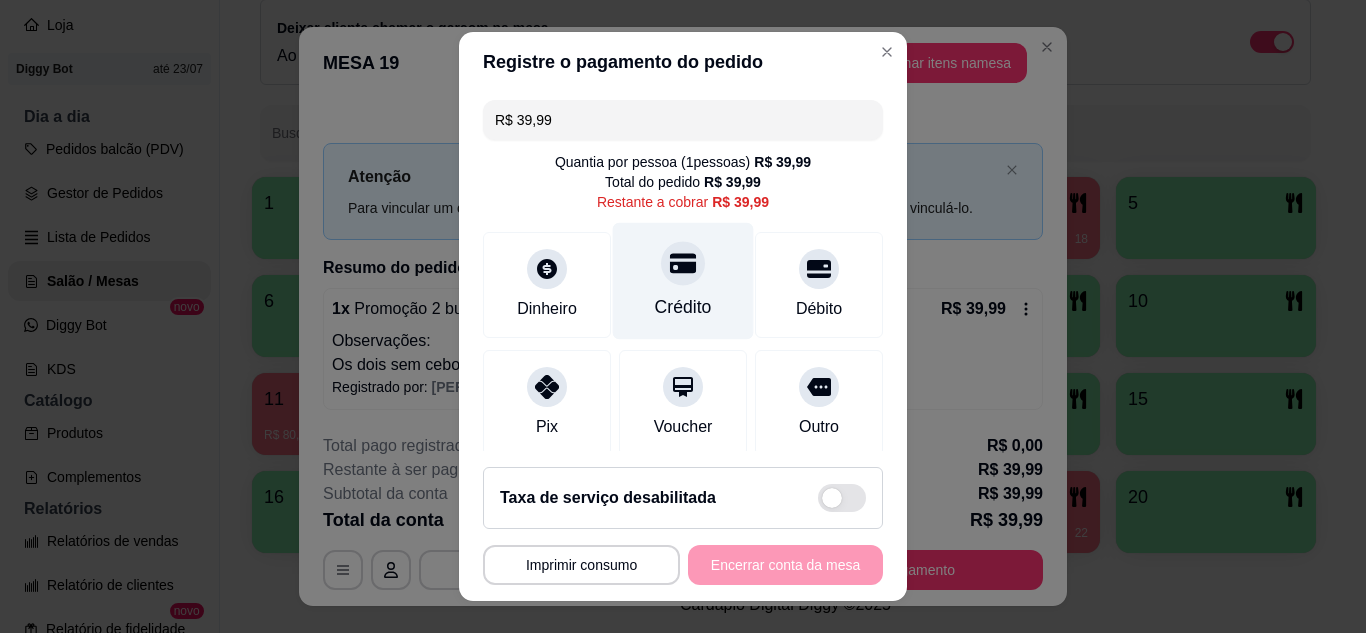 click on "Crédito" at bounding box center [683, 307] 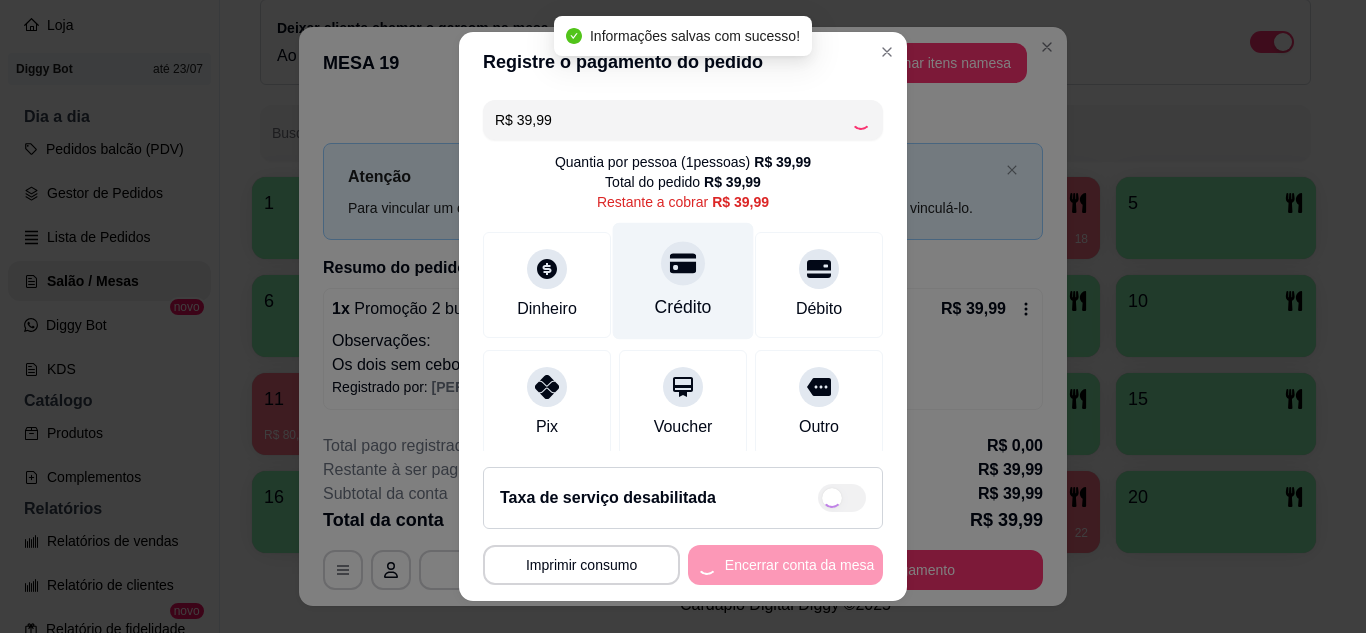 type on "R$ 0,00" 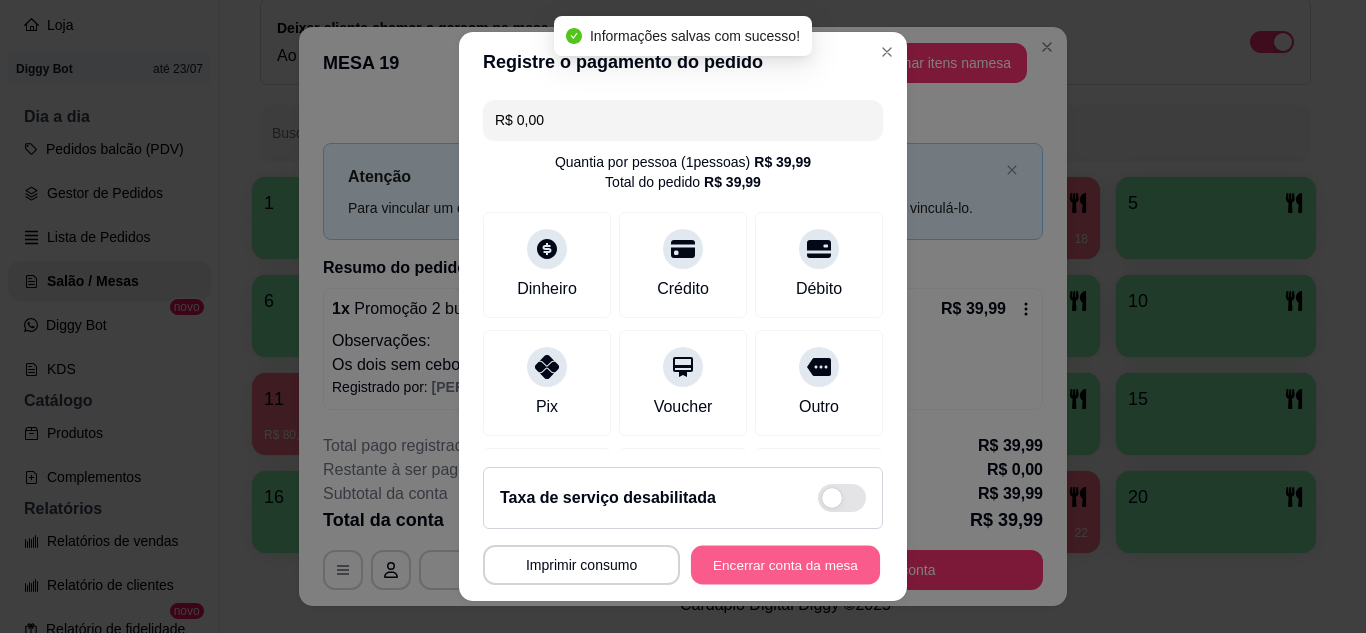 click on "Encerrar conta da mesa" at bounding box center [785, 565] 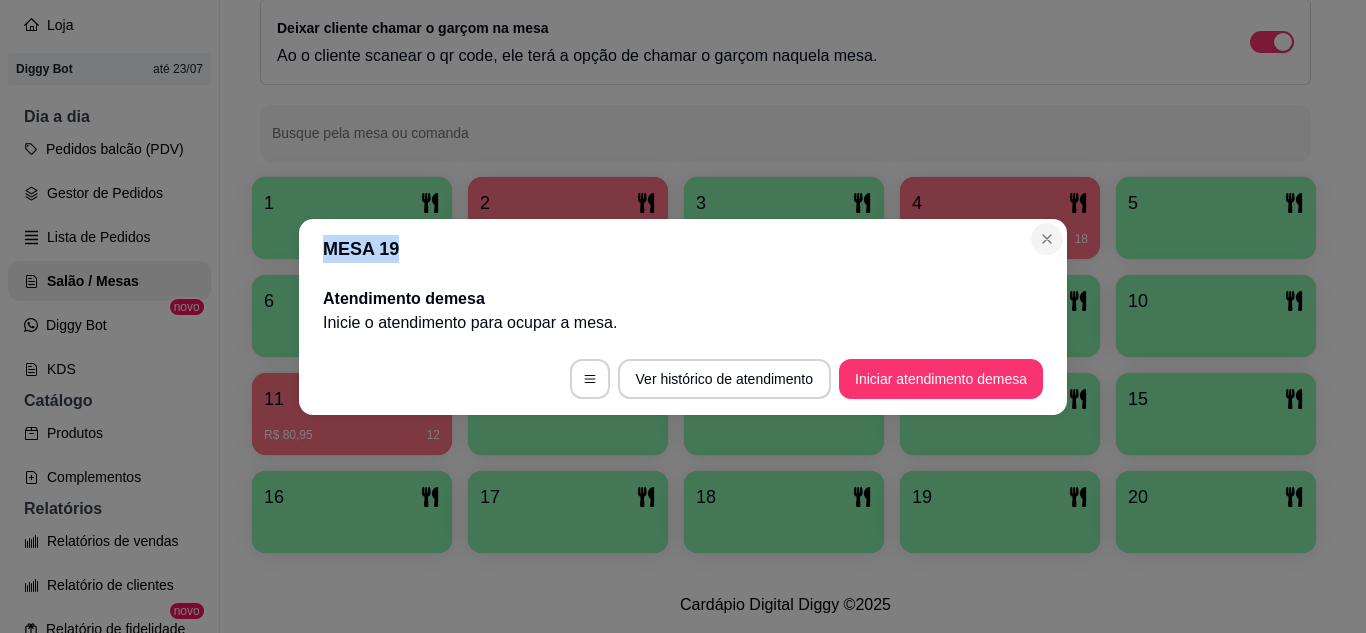 drag, startPoint x: 1061, startPoint y: 247, endPoint x: 1036, endPoint y: 242, distance: 25.495098 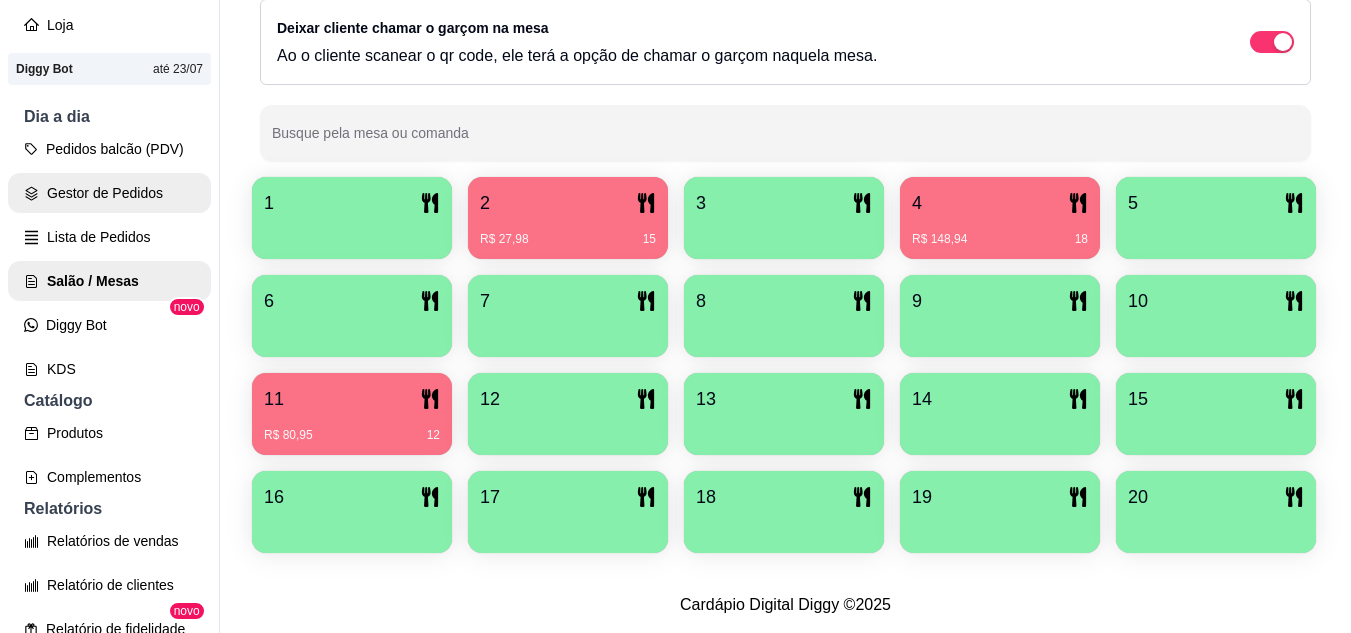 click on "Gestor de Pedidos" at bounding box center (109, 193) 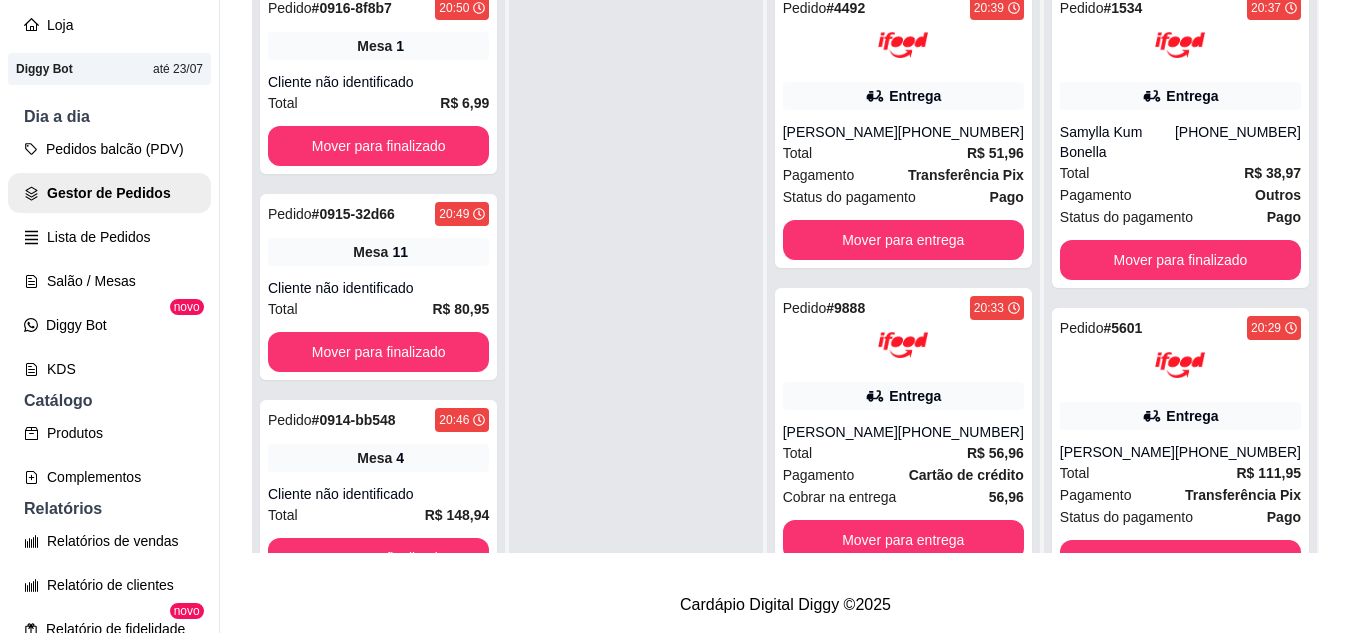 scroll, scrollTop: 0, scrollLeft: 0, axis: both 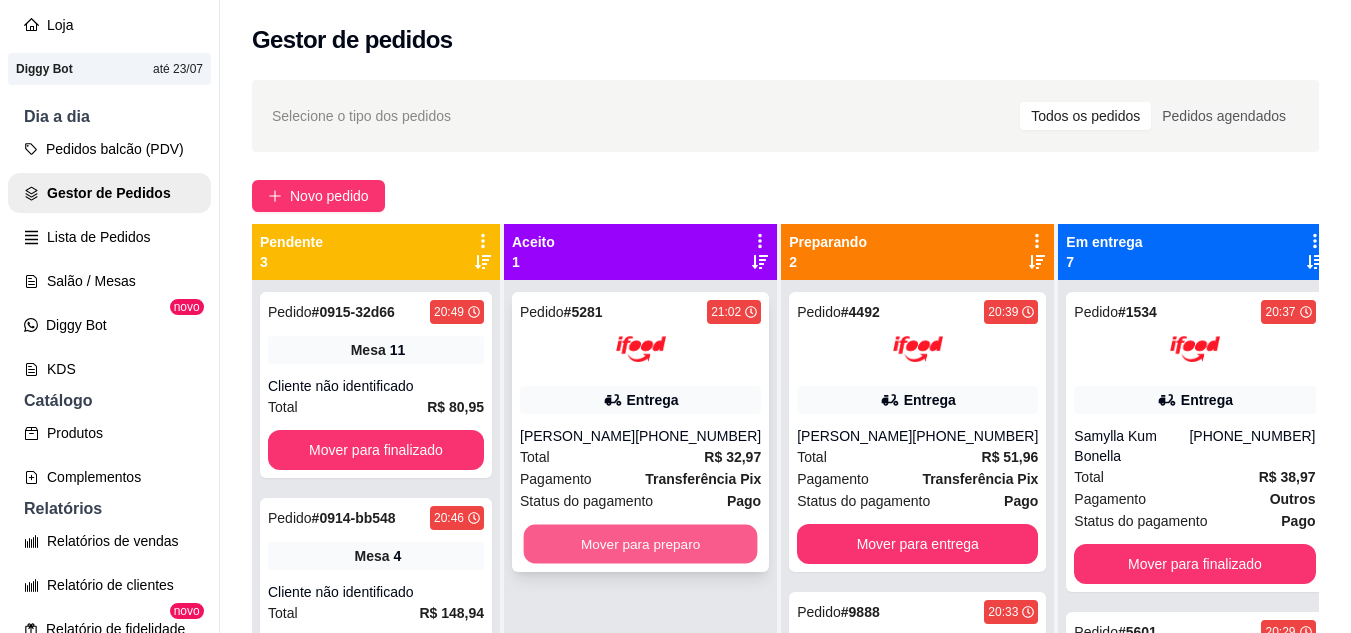 click on "Mover para preparo" at bounding box center (641, 544) 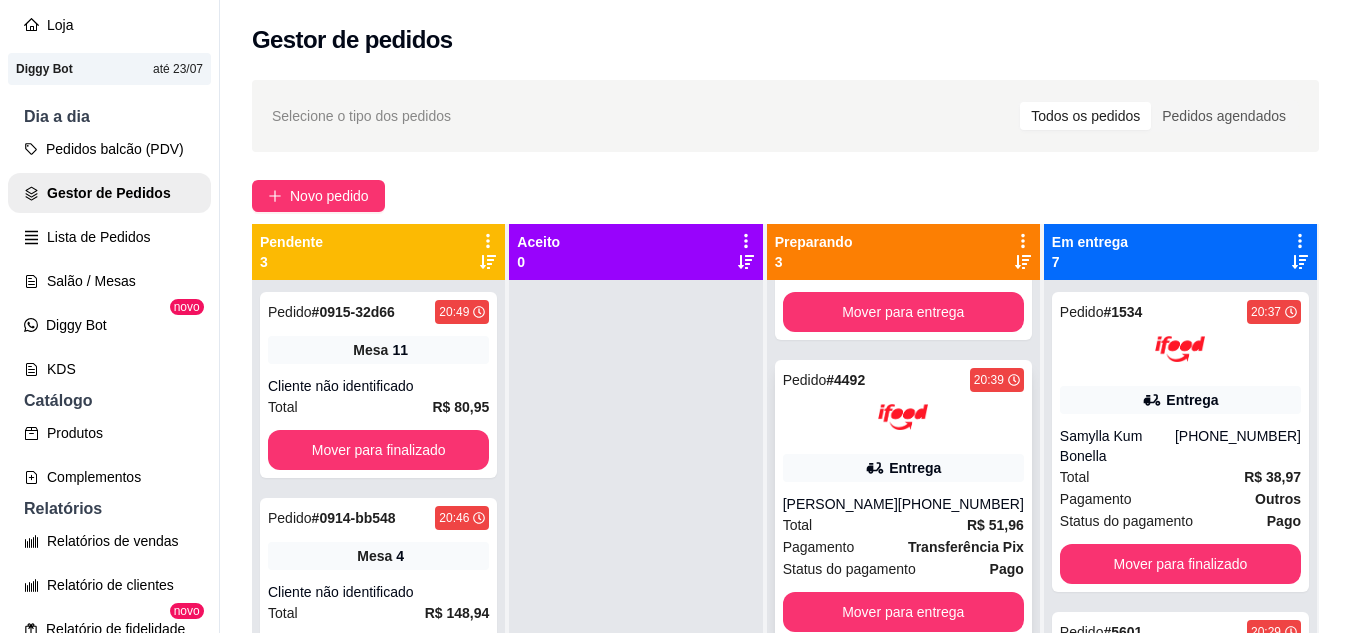 scroll, scrollTop: 307, scrollLeft: 0, axis: vertical 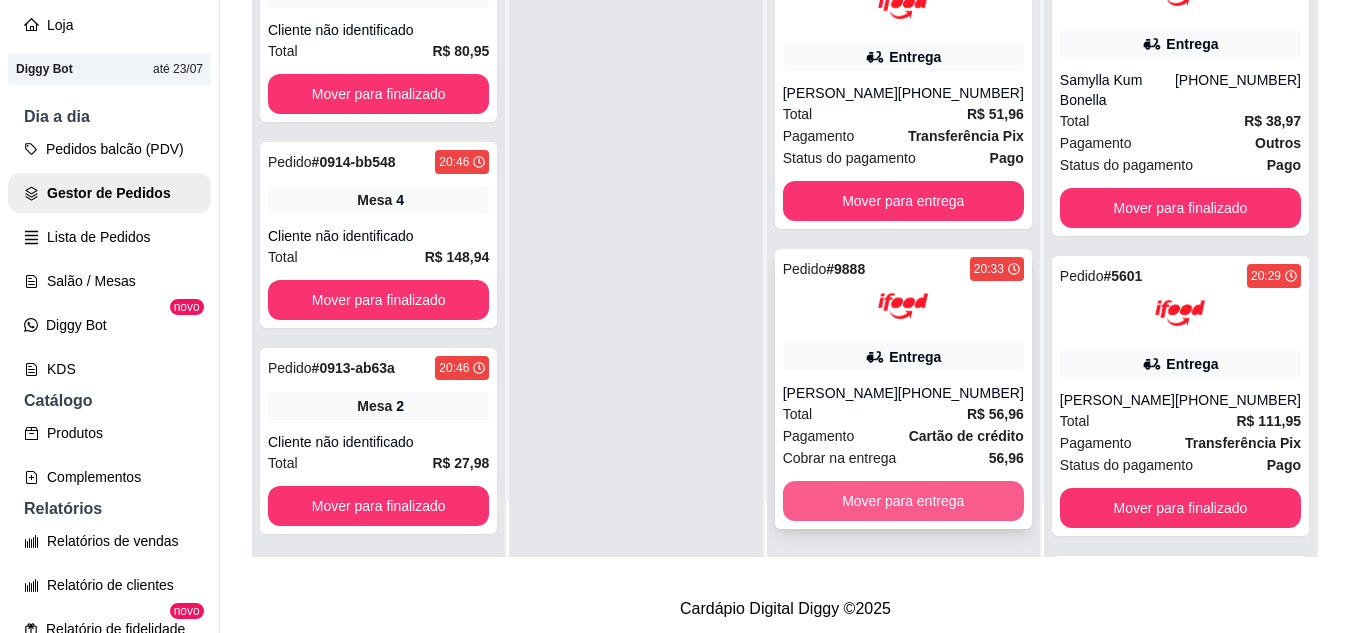 click on "Mover para entrega" at bounding box center [903, 501] 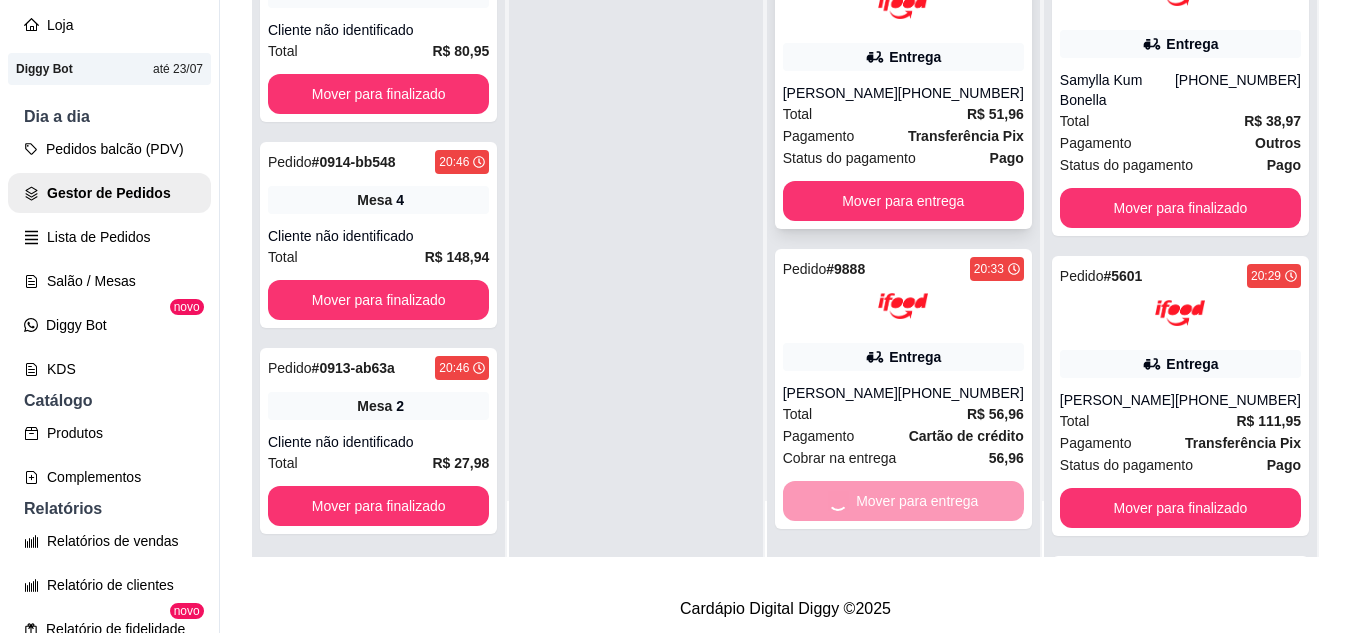 scroll, scrollTop: 7, scrollLeft: 0, axis: vertical 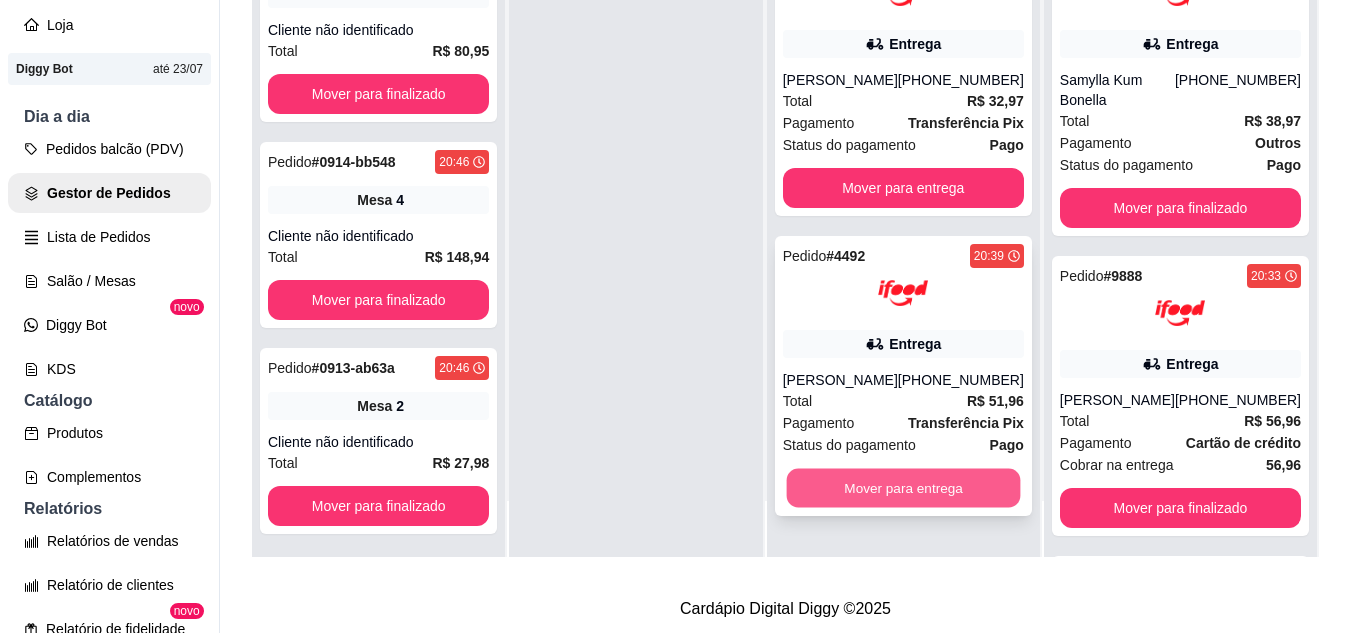 click on "Mover para entrega" at bounding box center (903, 488) 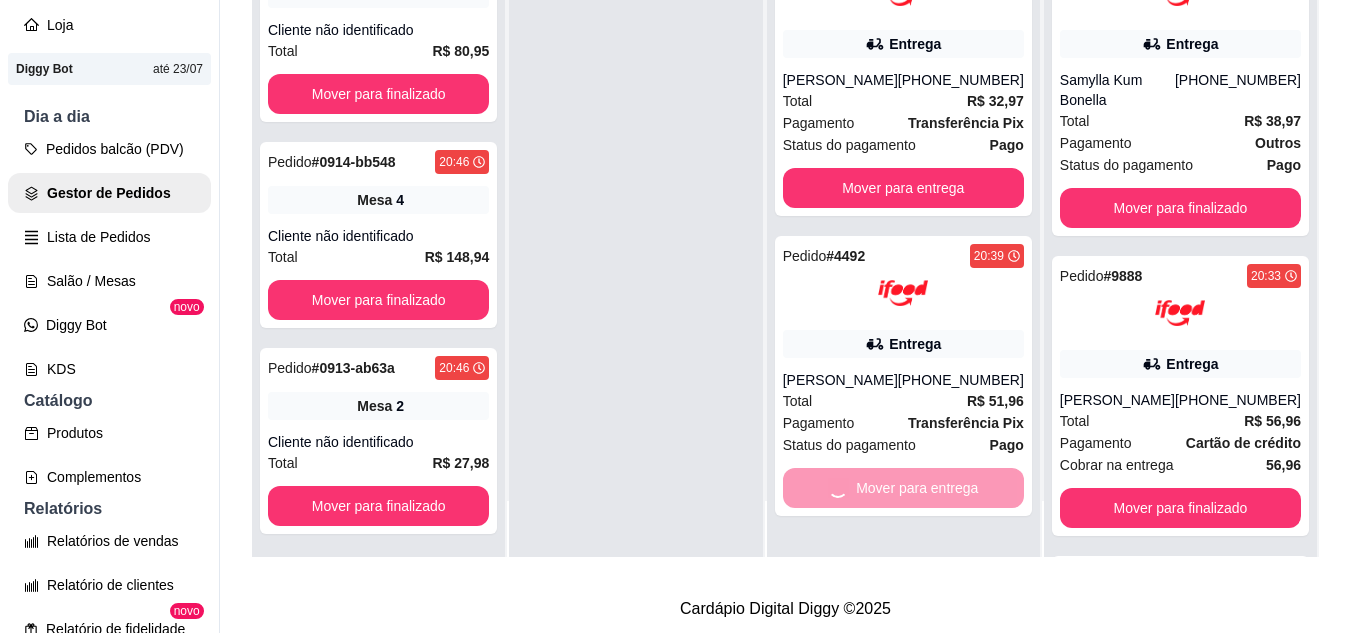 scroll, scrollTop: 0, scrollLeft: 0, axis: both 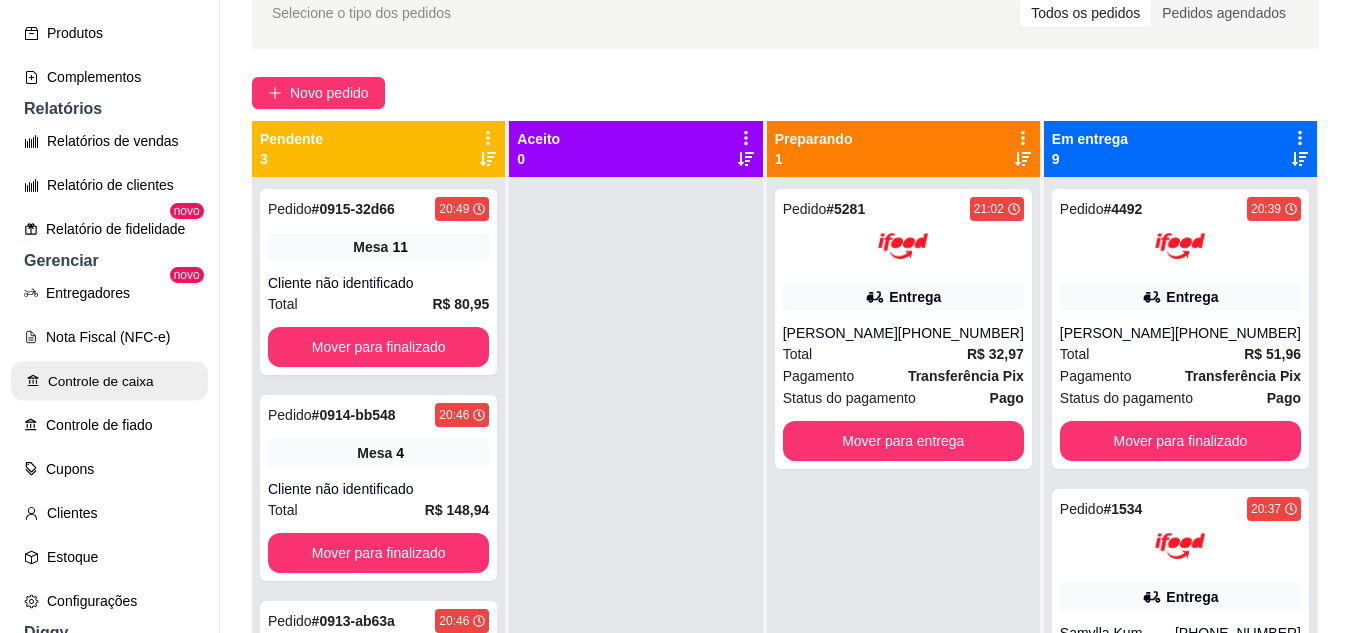 click on "Controle de caixa" at bounding box center [109, 381] 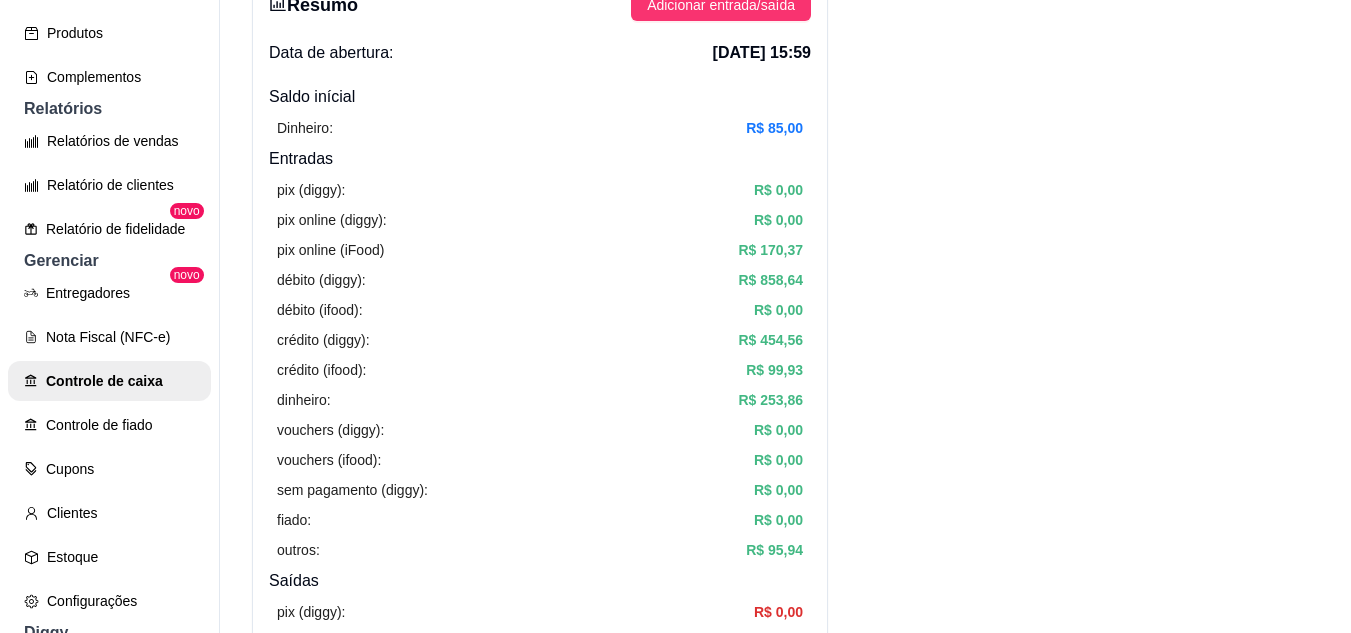 scroll, scrollTop: 100, scrollLeft: 0, axis: vertical 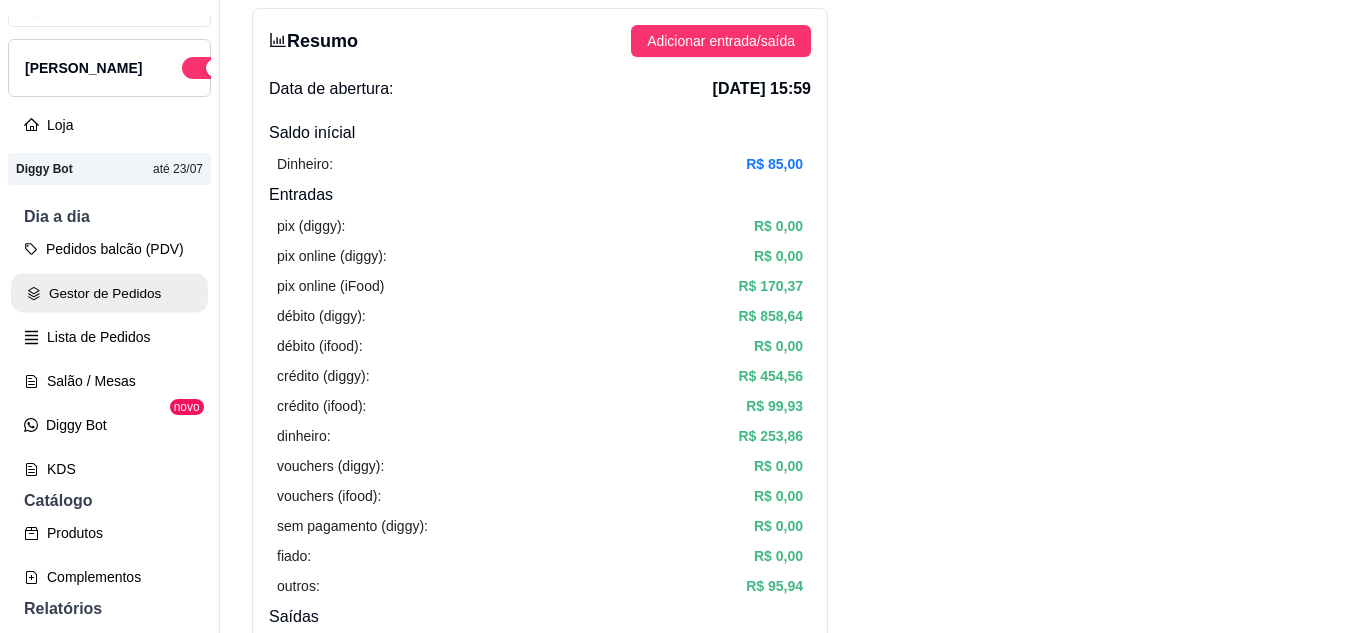 click on "Gestor de Pedidos" at bounding box center (109, 293) 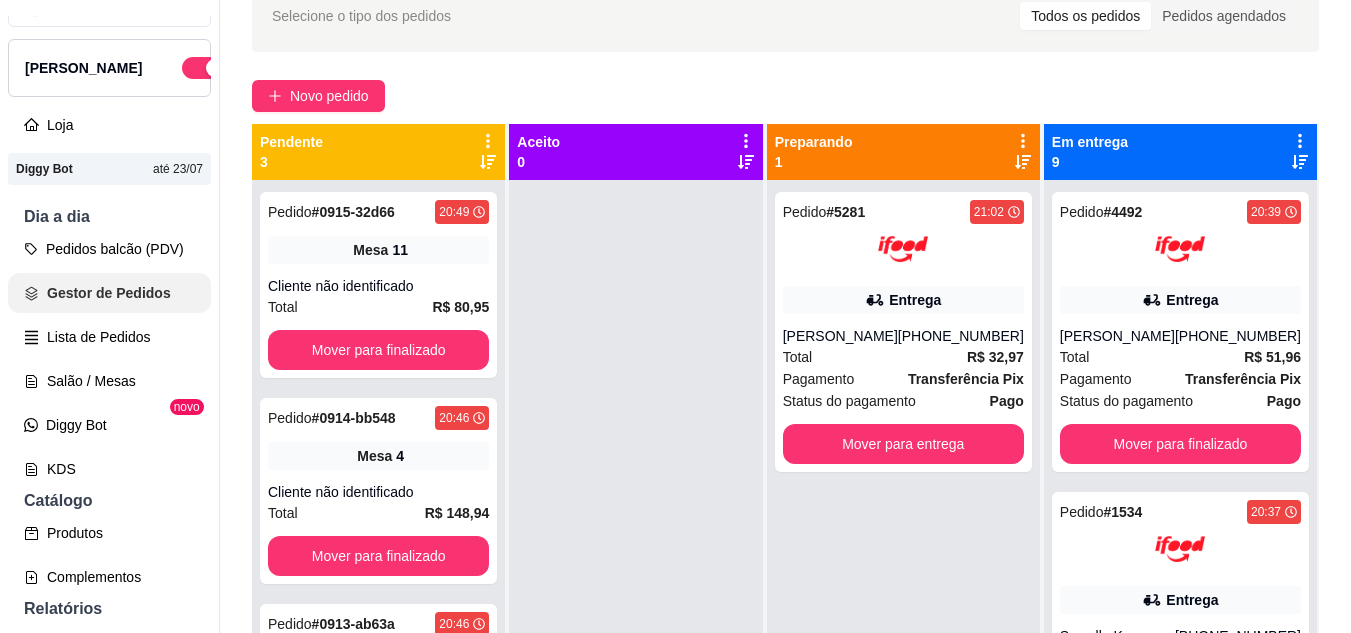 scroll, scrollTop: 0, scrollLeft: 0, axis: both 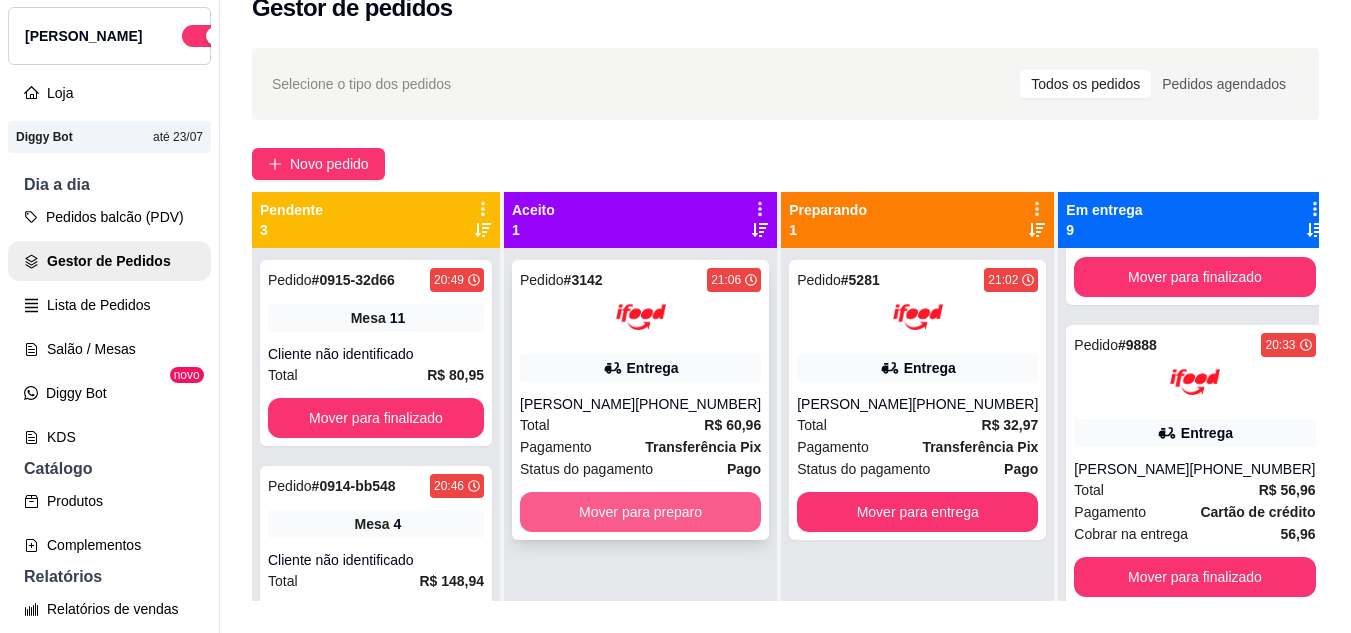 click on "Mover para preparo" at bounding box center [640, 512] 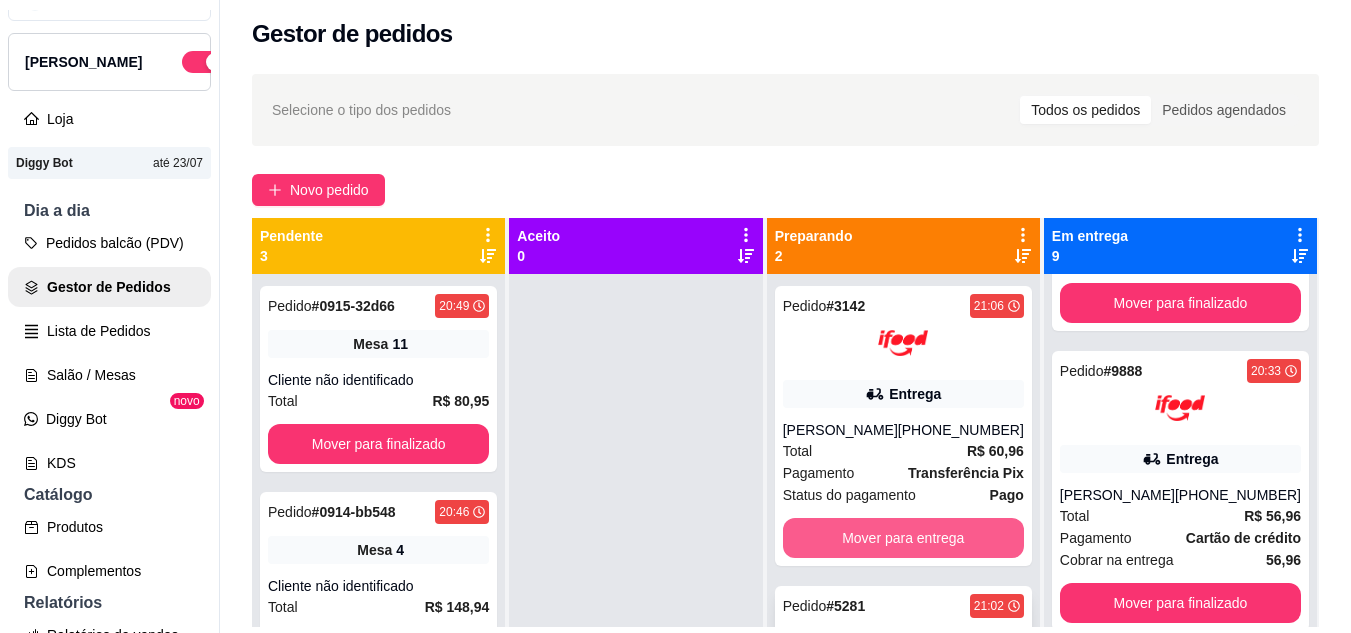 scroll, scrollTop: 0, scrollLeft: 0, axis: both 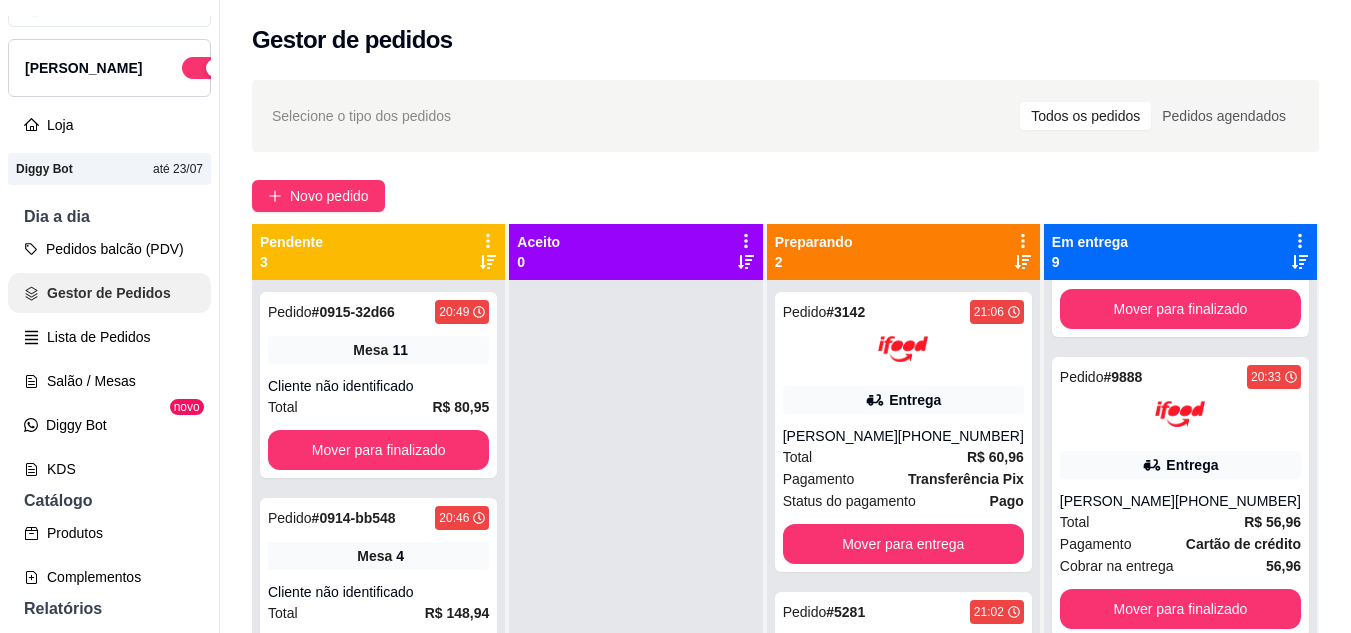 click on "Salão / Mesas" at bounding box center (109, 381) 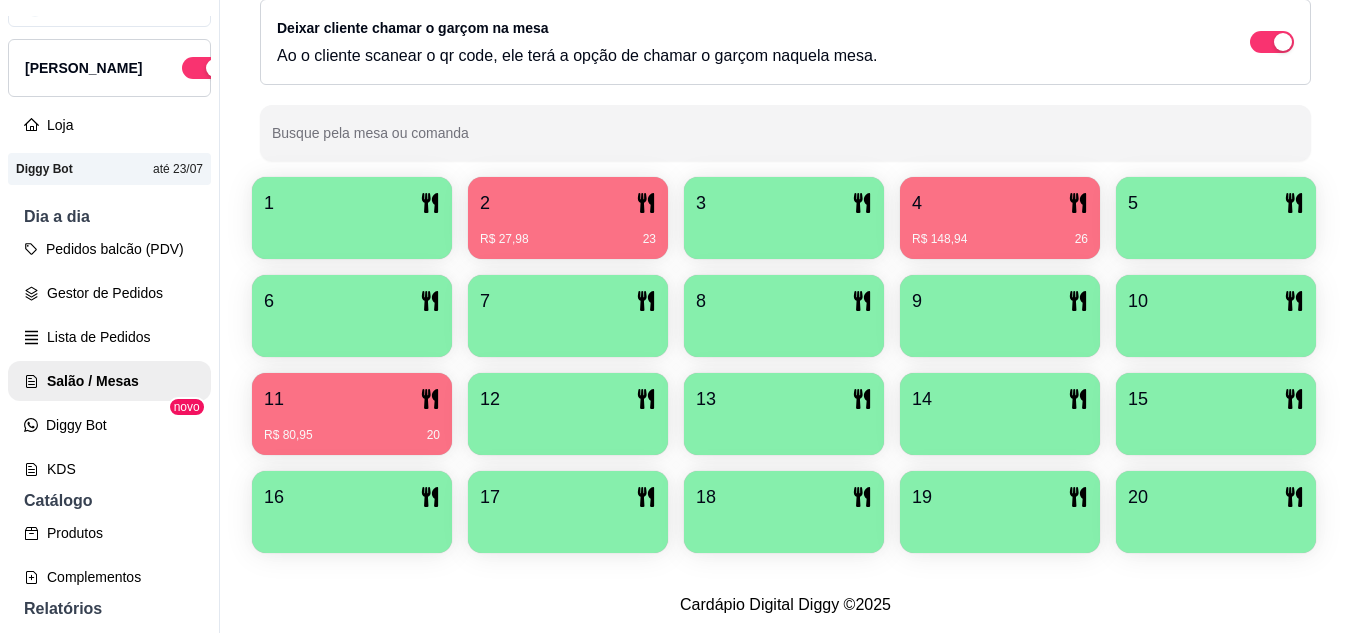 scroll, scrollTop: 400, scrollLeft: 0, axis: vertical 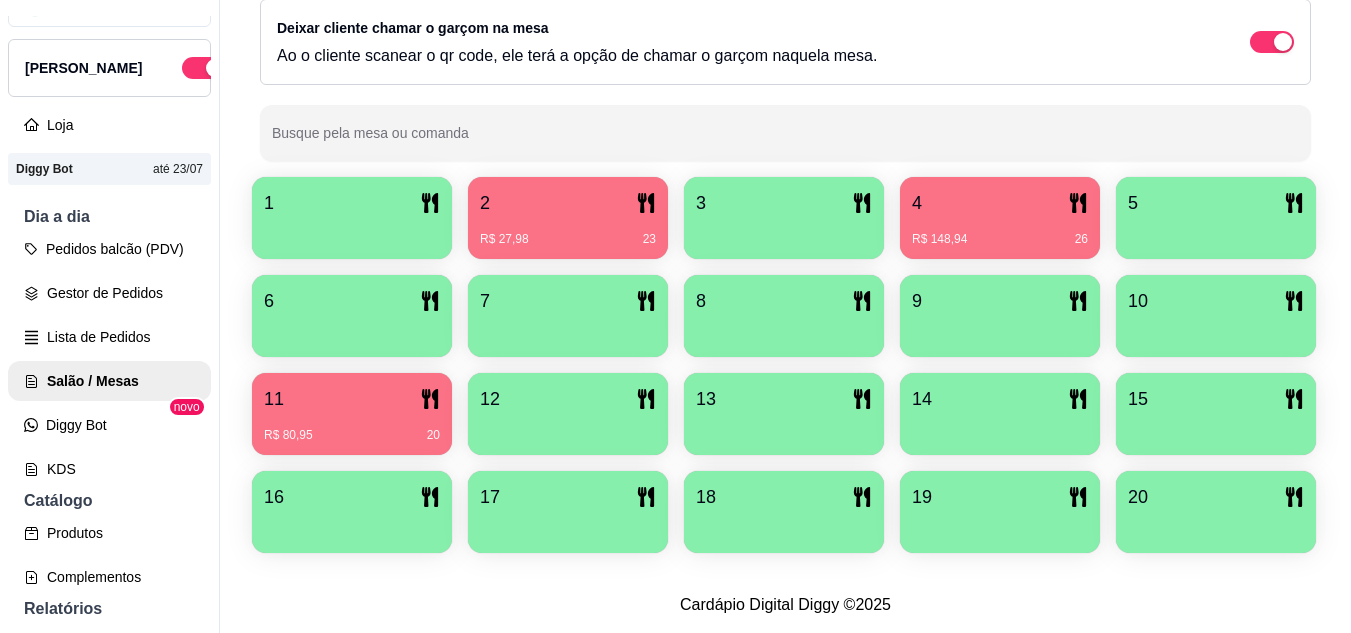 click on "2" at bounding box center [568, 203] 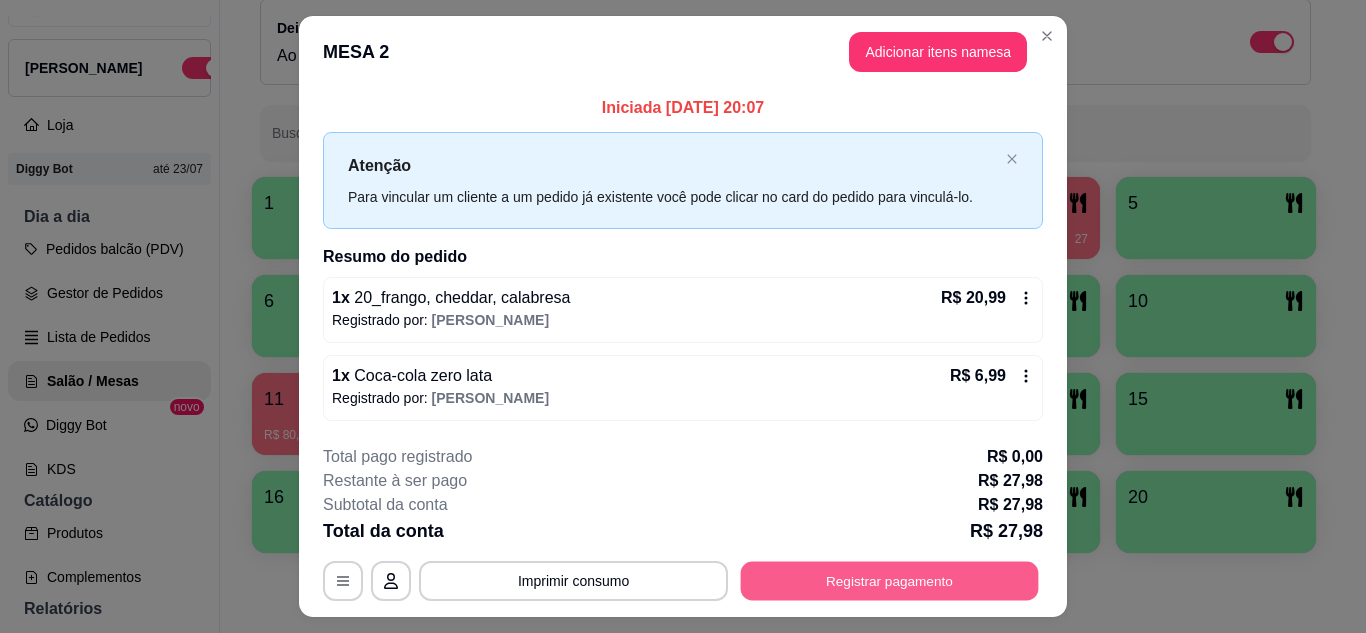 click on "Registrar pagamento" at bounding box center (890, 581) 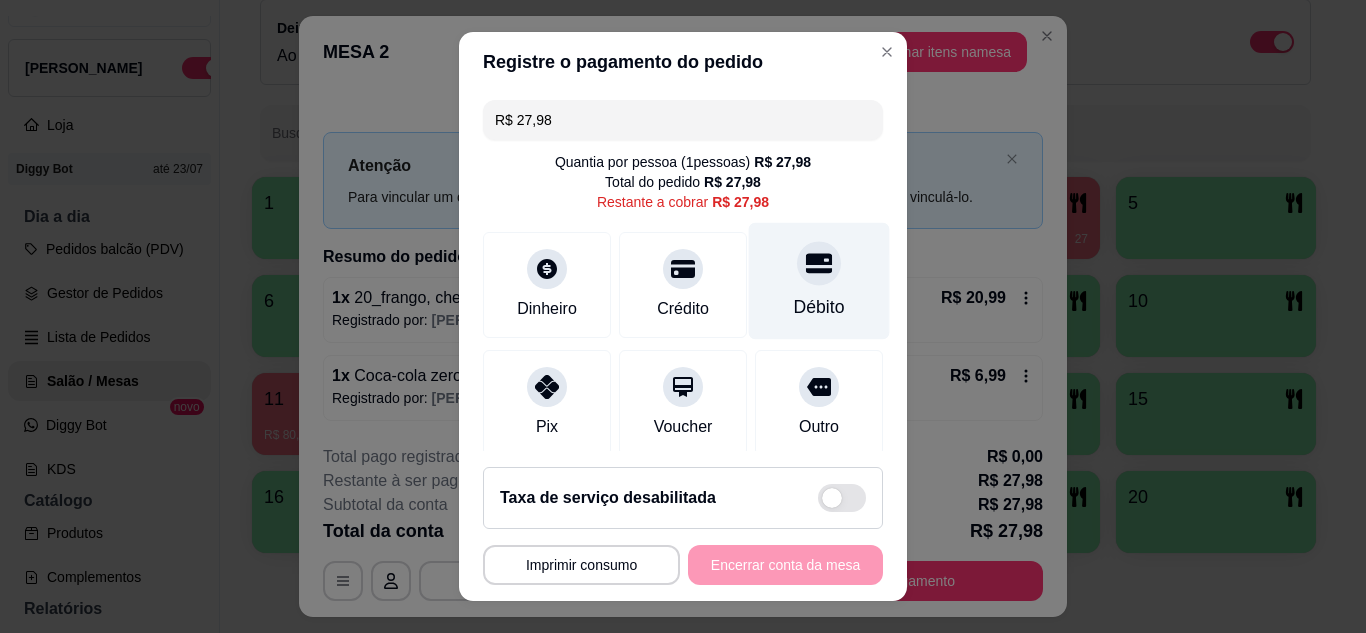 click on "Débito" at bounding box center (819, 280) 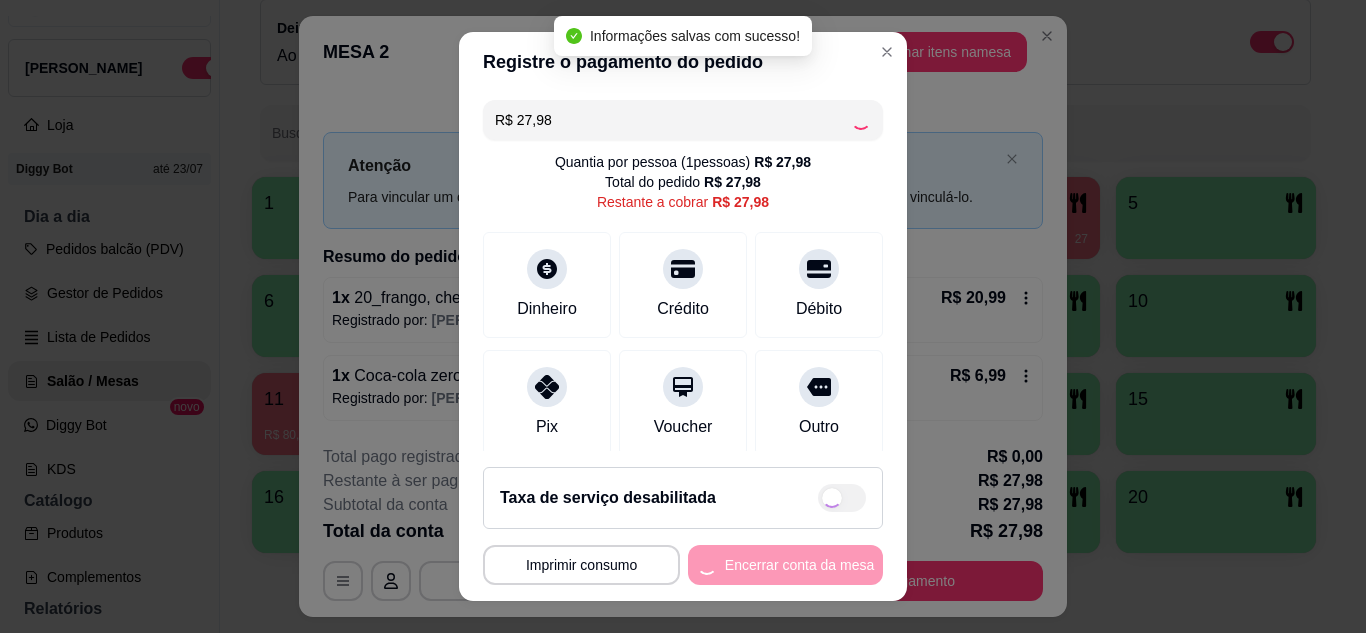 type on "R$ 0,00" 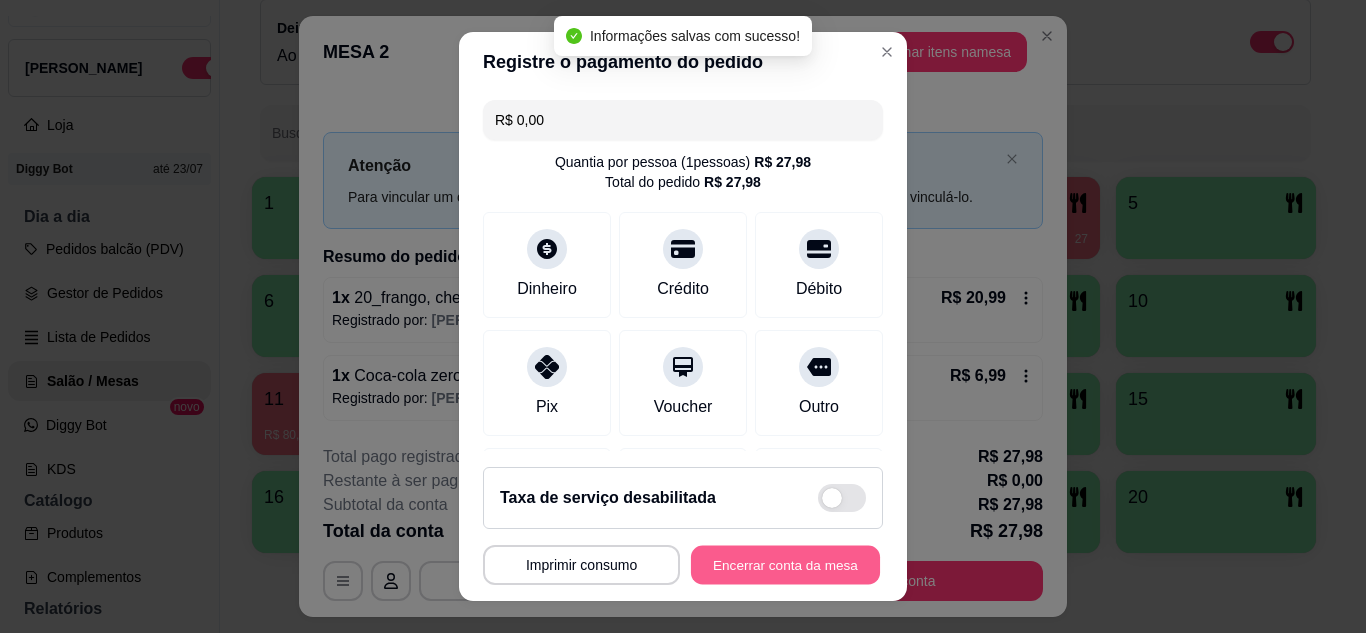click on "Encerrar conta da mesa" at bounding box center (785, 565) 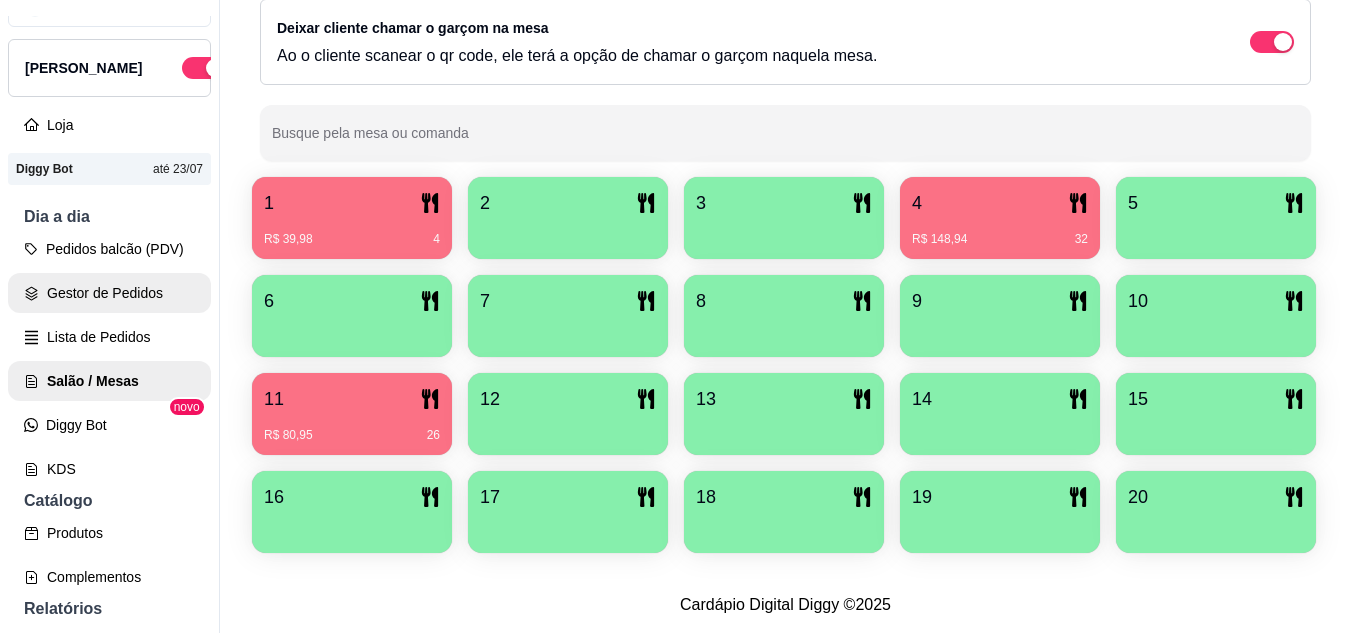 click on "Gestor de Pedidos" at bounding box center [109, 293] 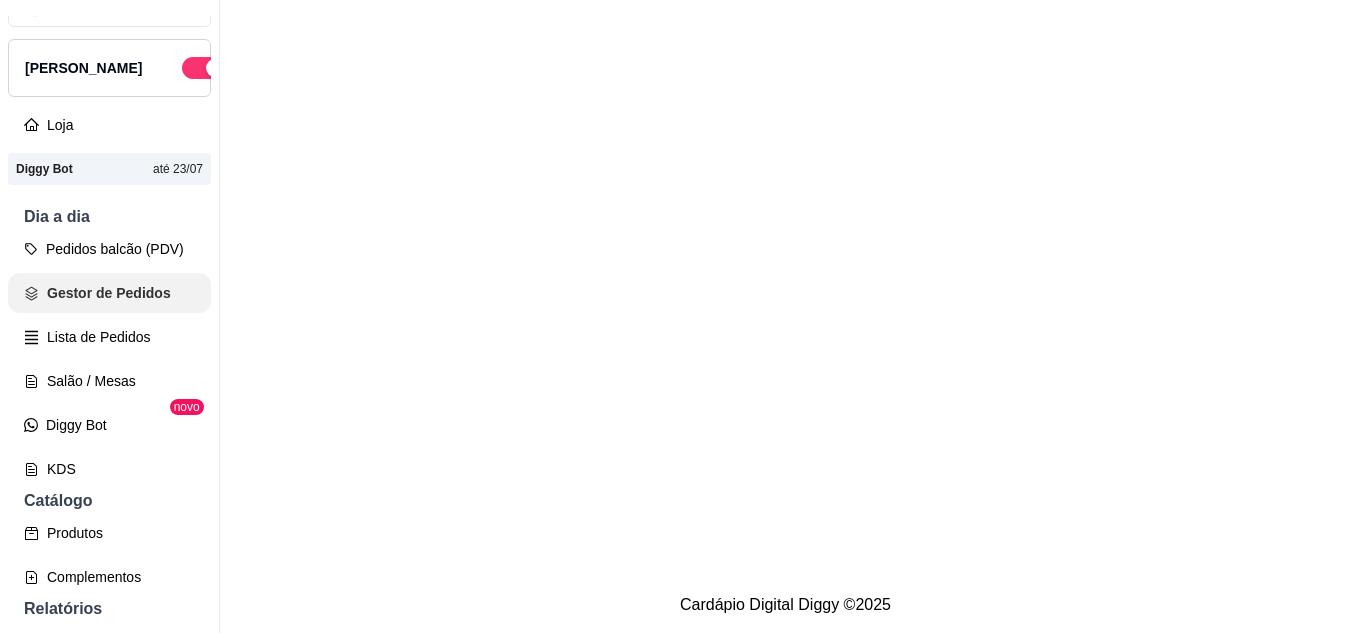 scroll, scrollTop: 0, scrollLeft: 0, axis: both 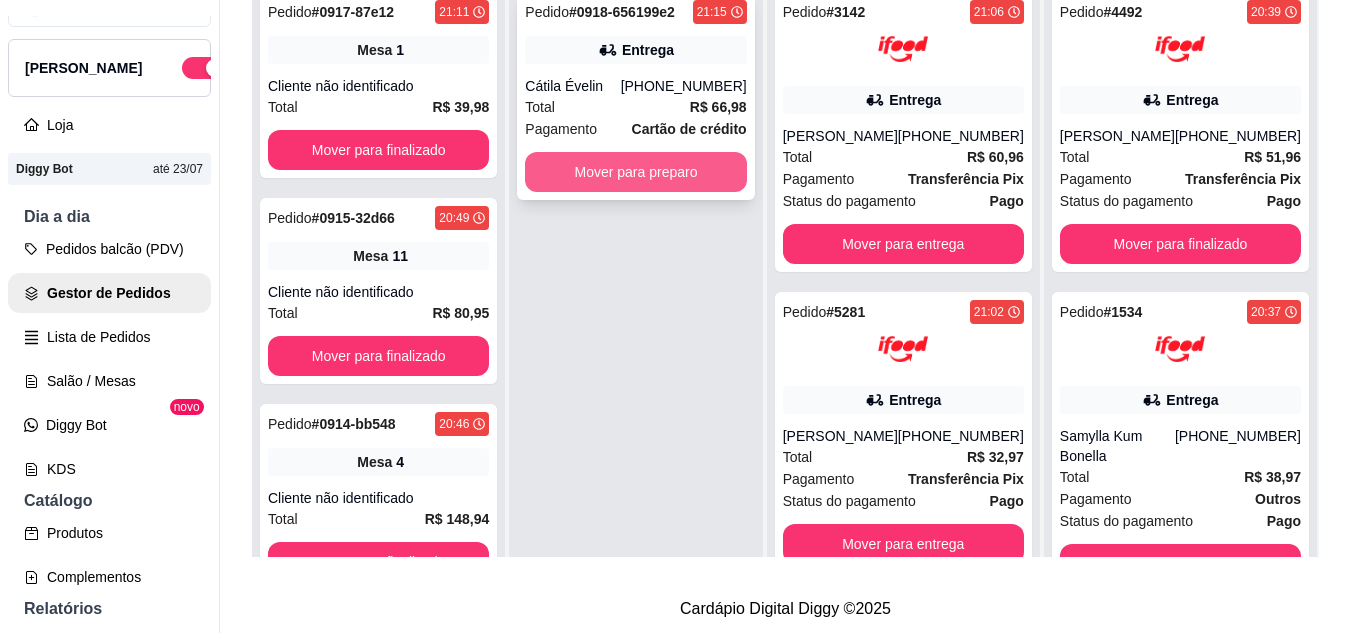 click on "Mover para preparo" at bounding box center [635, 172] 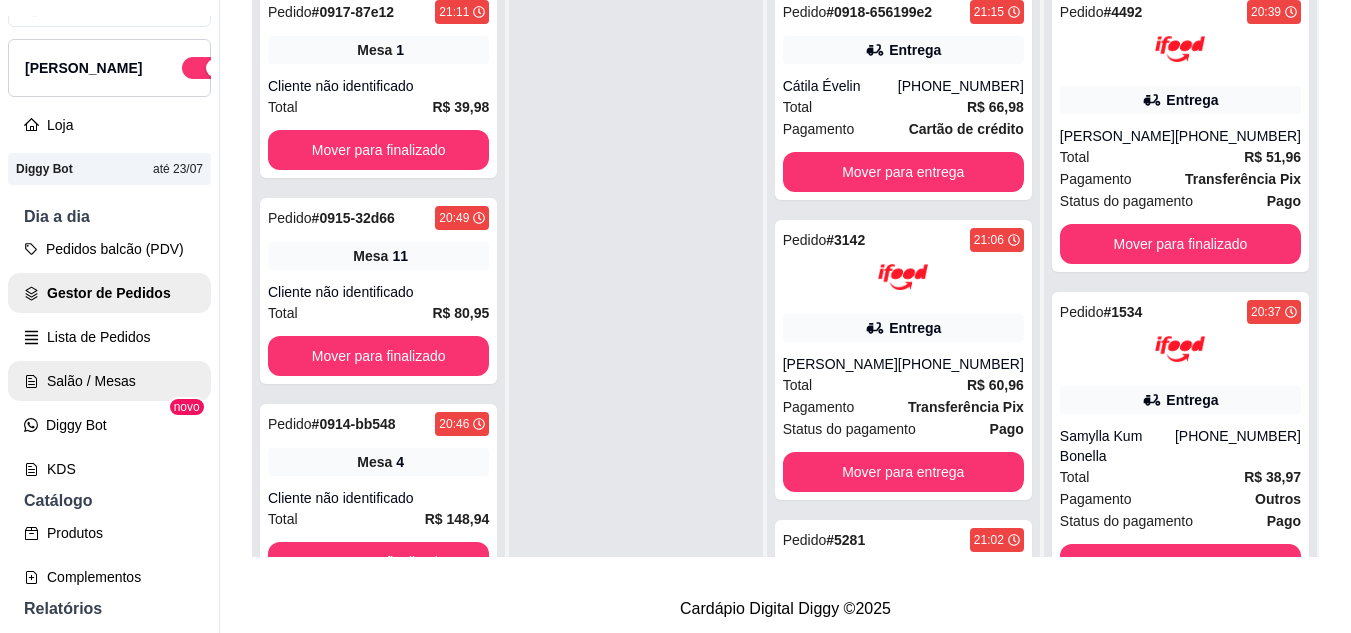 click on "Salão / Mesas" at bounding box center [109, 381] 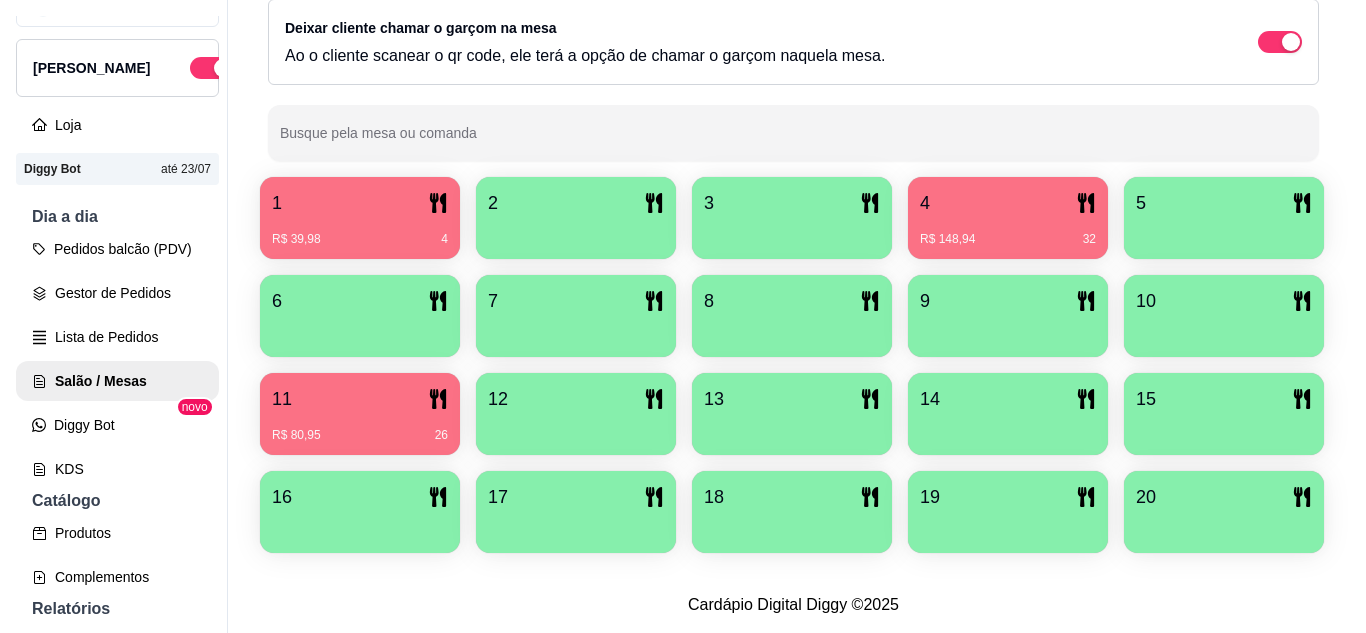 scroll, scrollTop: 400, scrollLeft: 0, axis: vertical 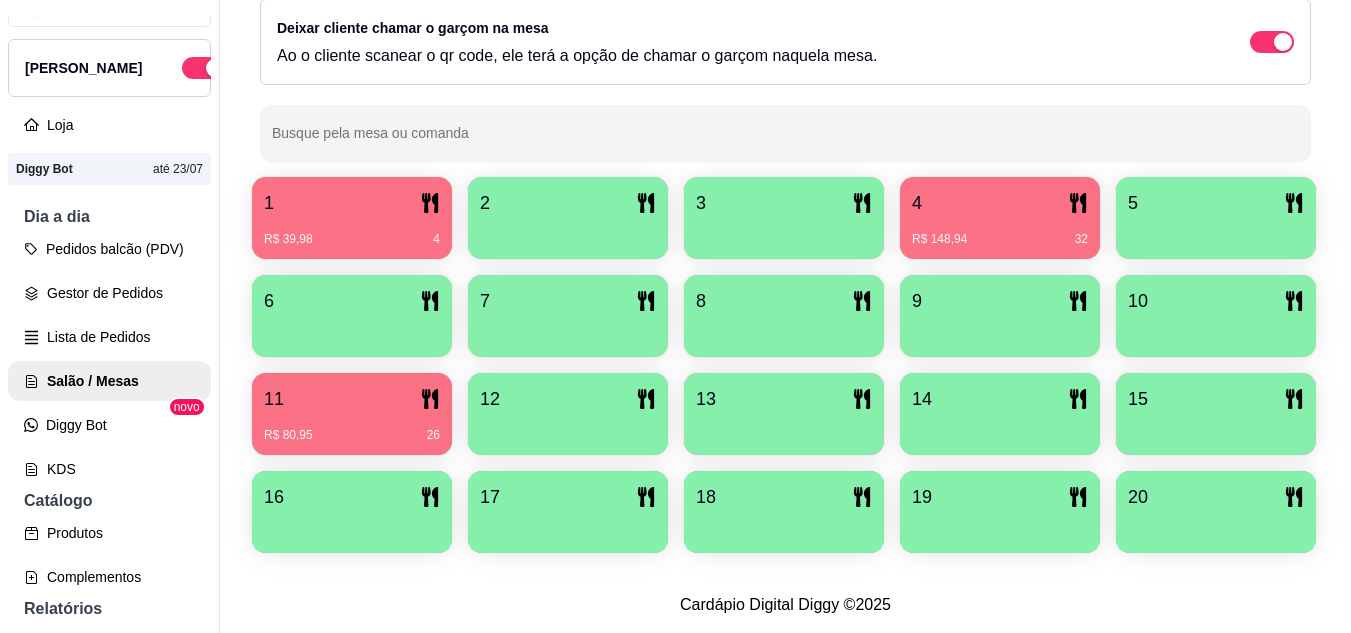 click on "R$ 80,95 26" at bounding box center [352, 428] 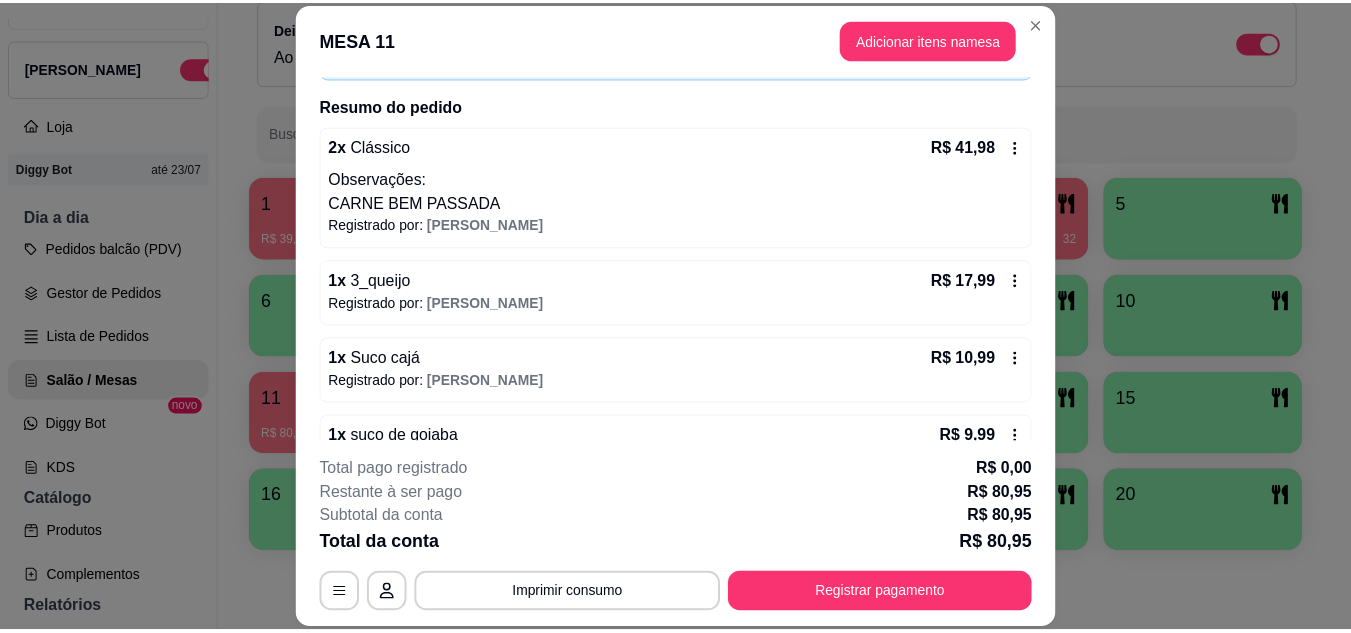 scroll, scrollTop: 186, scrollLeft: 0, axis: vertical 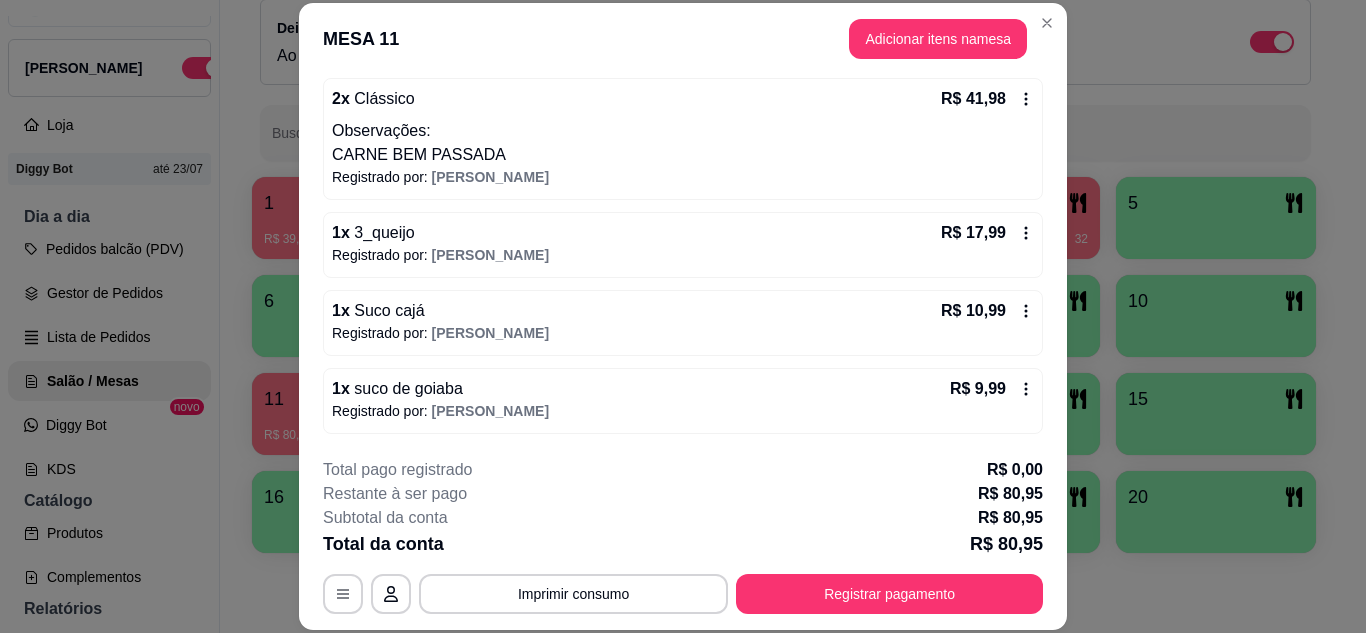 click 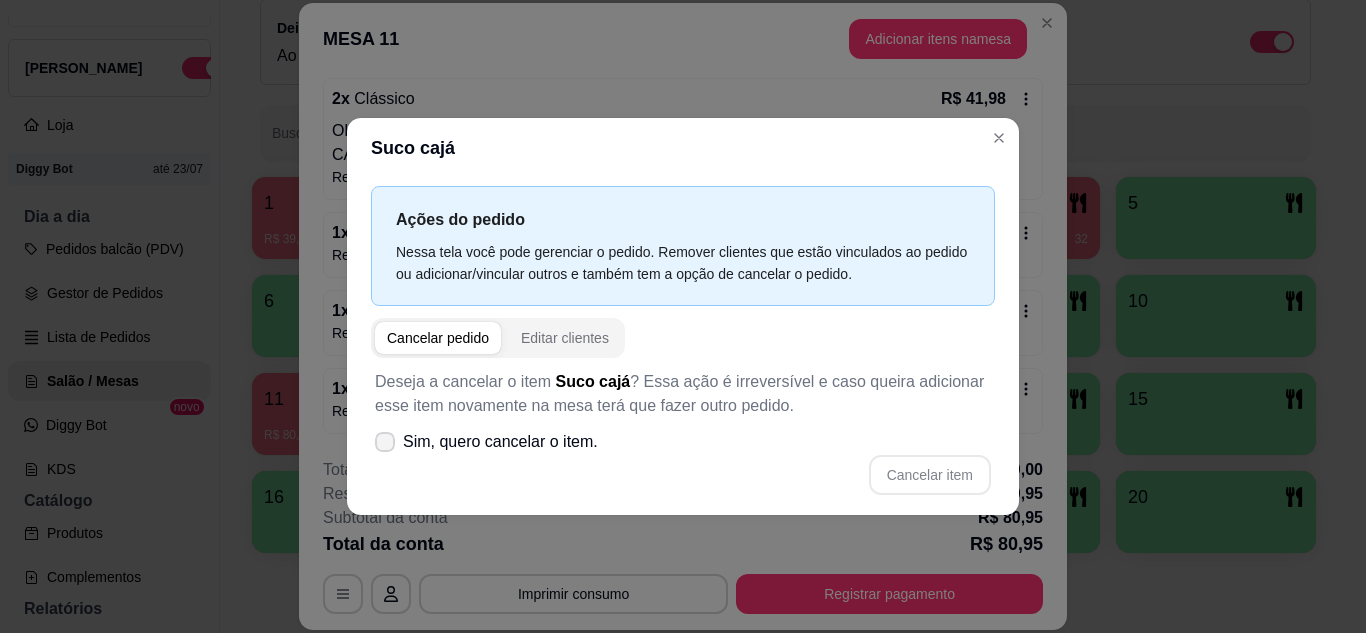 click on "Sim, quero cancelar o item." at bounding box center (500, 442) 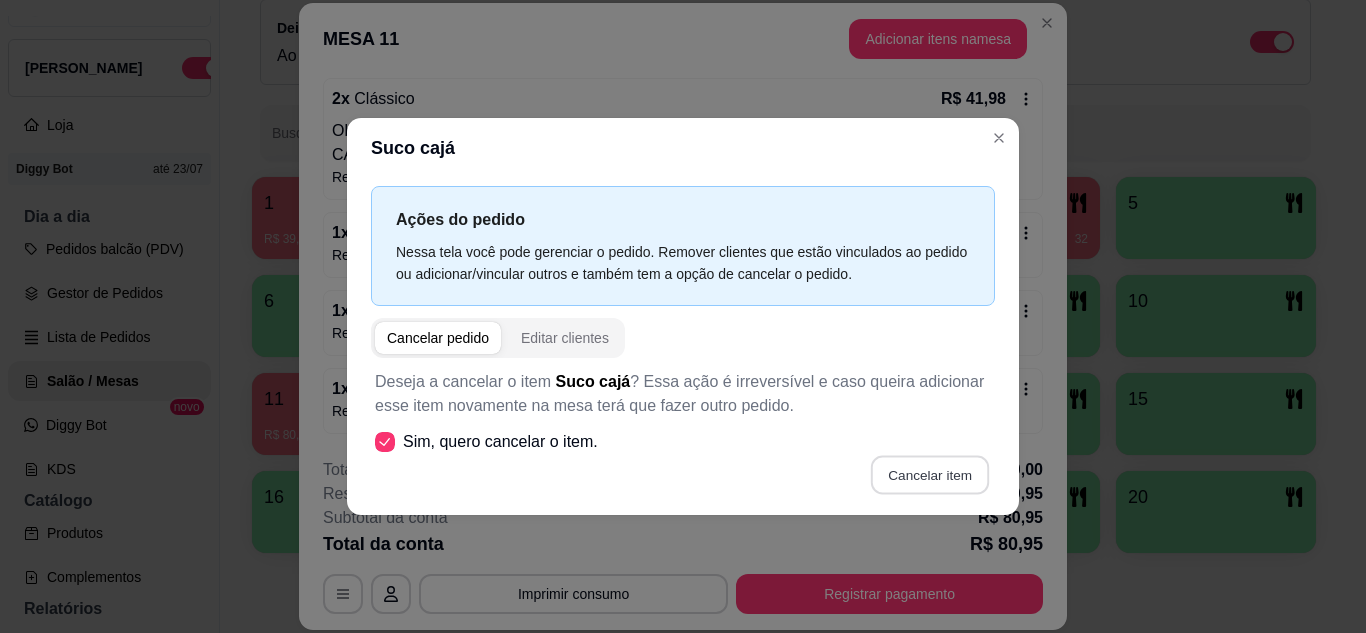 click on "Cancelar item" at bounding box center [929, 474] 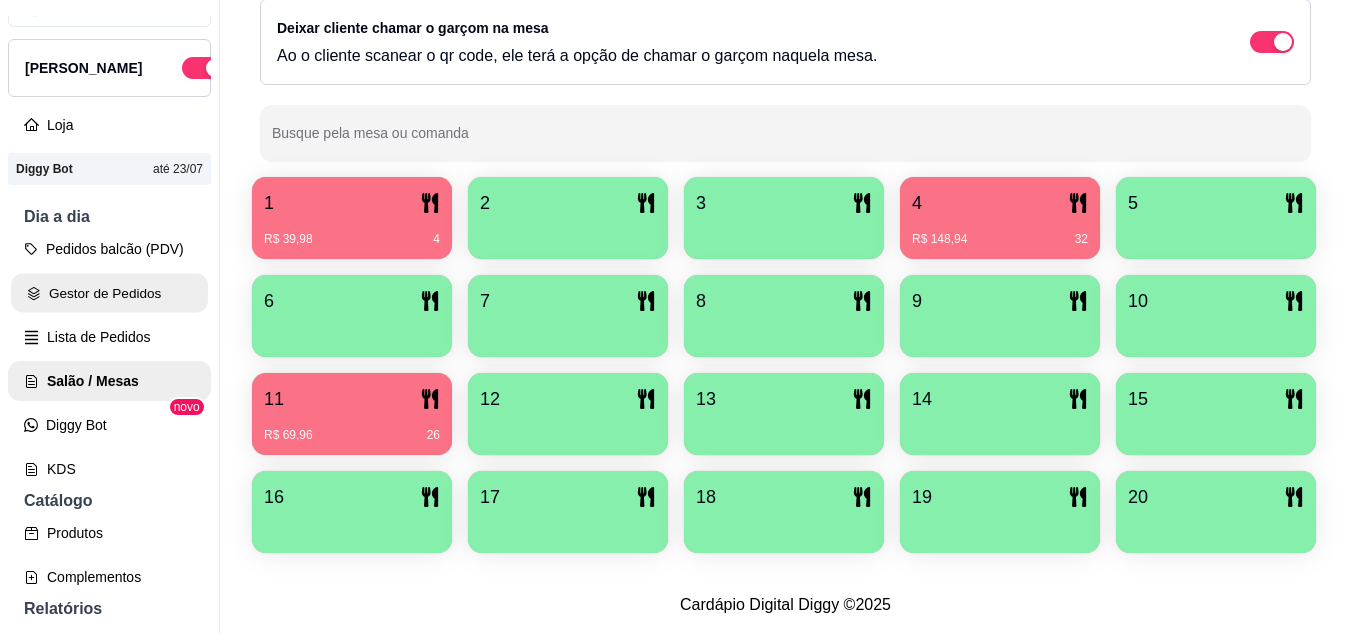 click on "Gestor de Pedidos" at bounding box center [109, 293] 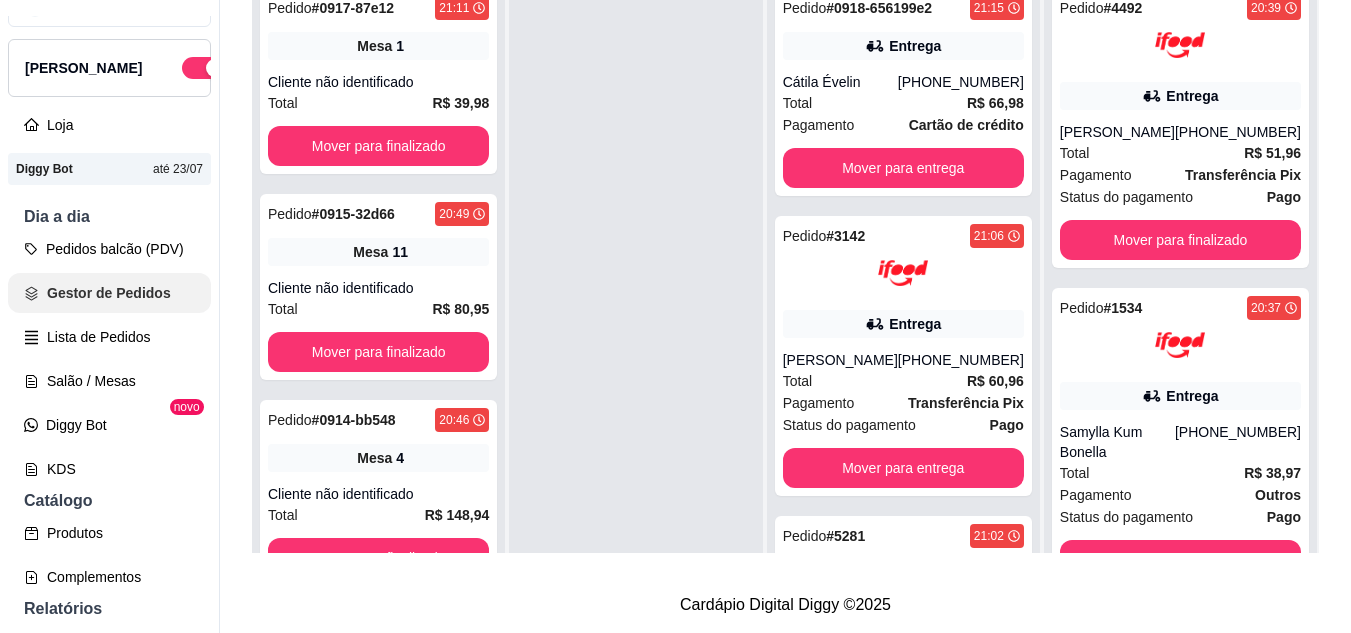 scroll, scrollTop: 0, scrollLeft: 0, axis: both 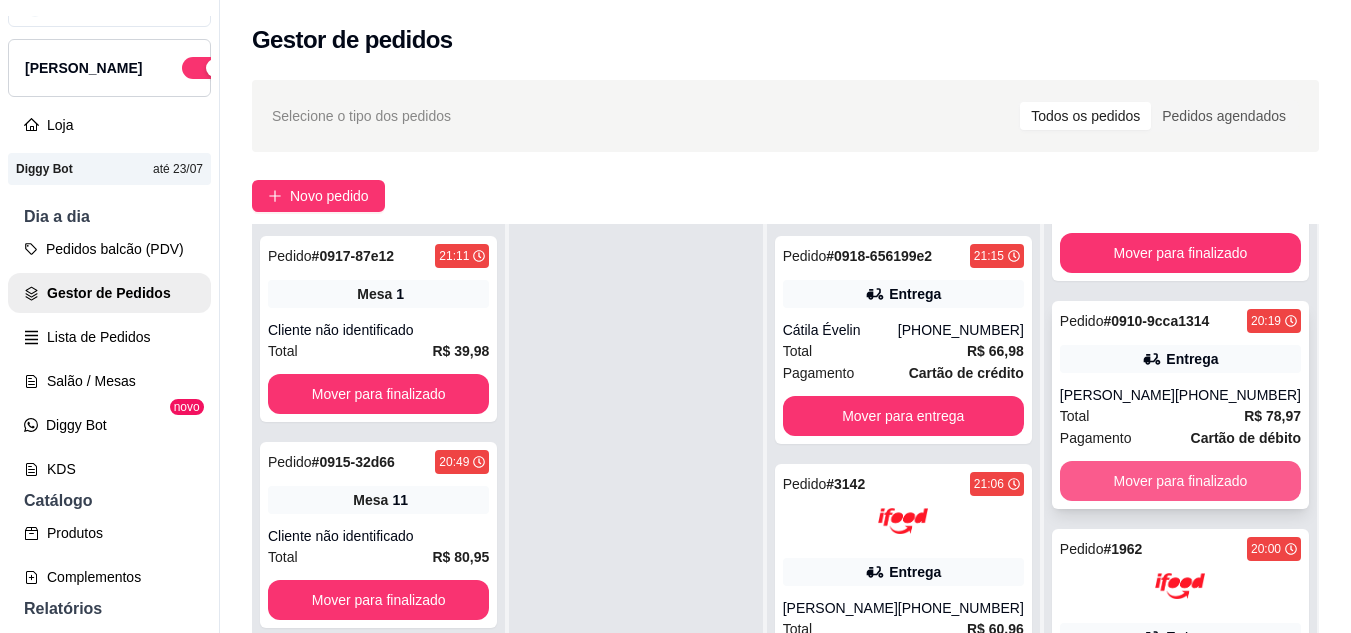 click on "Mover para finalizado" at bounding box center (1180, 481) 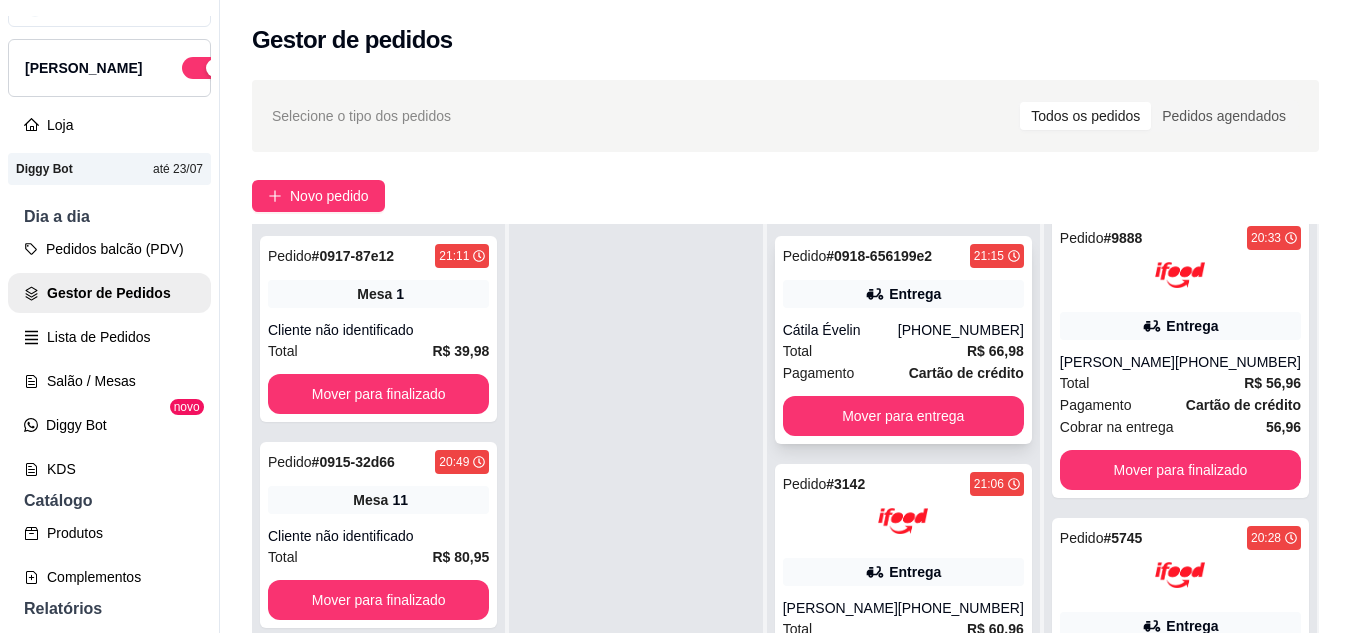 scroll, scrollTop: 855, scrollLeft: 0, axis: vertical 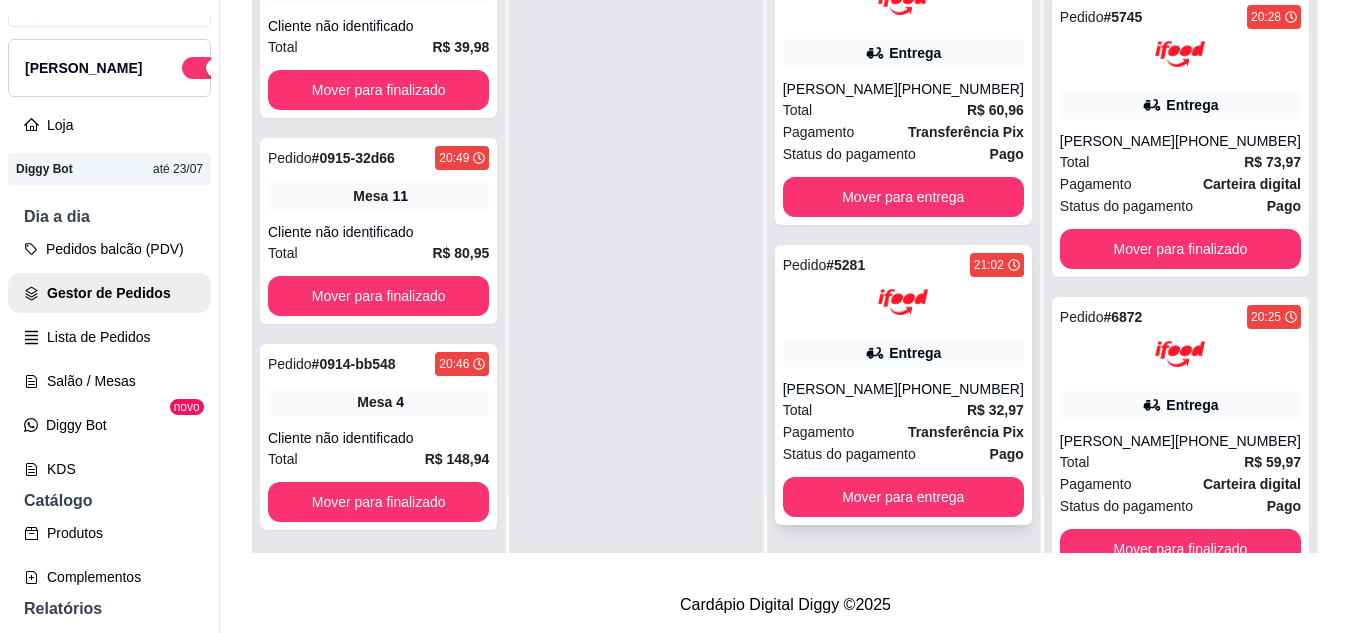 click on "[PERSON_NAME]" at bounding box center (840, 389) 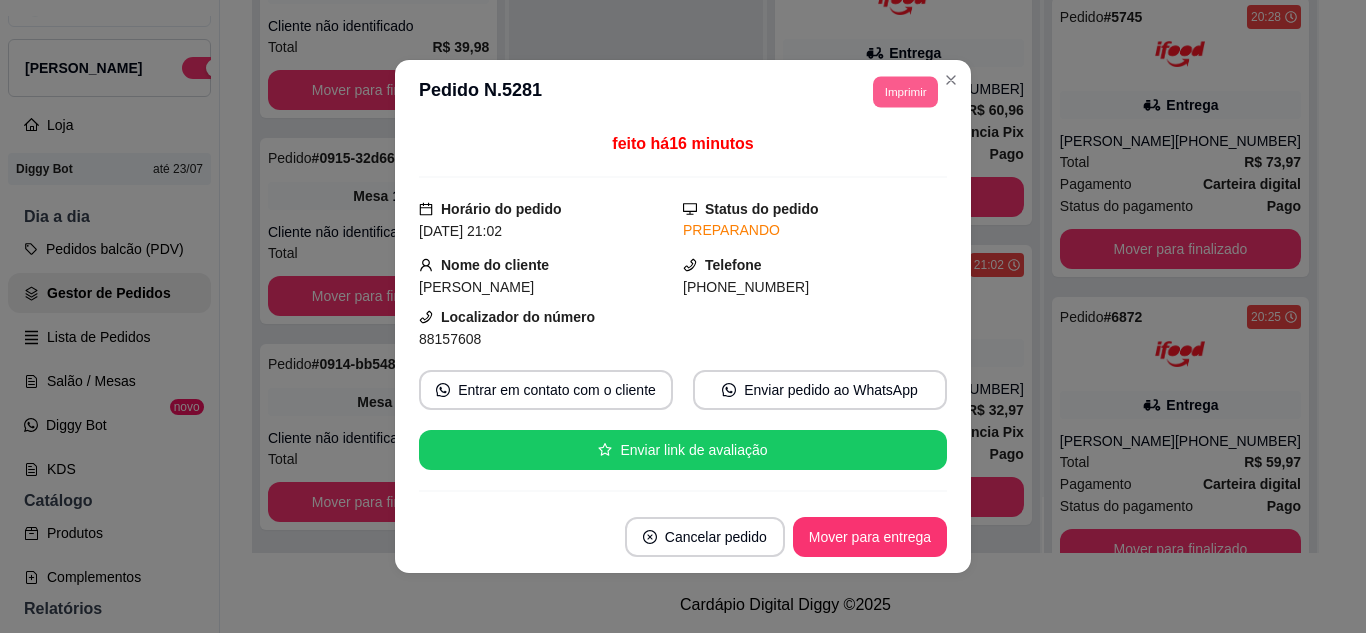 click on "Imprimir" at bounding box center [905, 91] 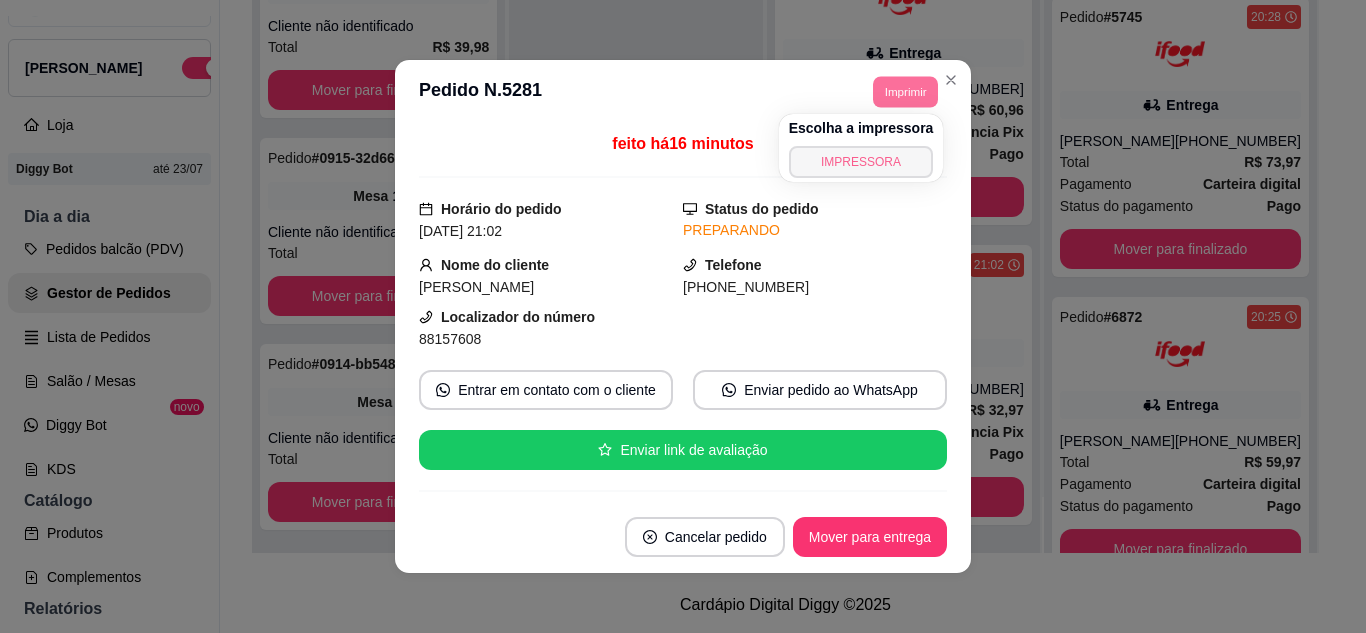 click on "IMPRESSORA" at bounding box center [861, 162] 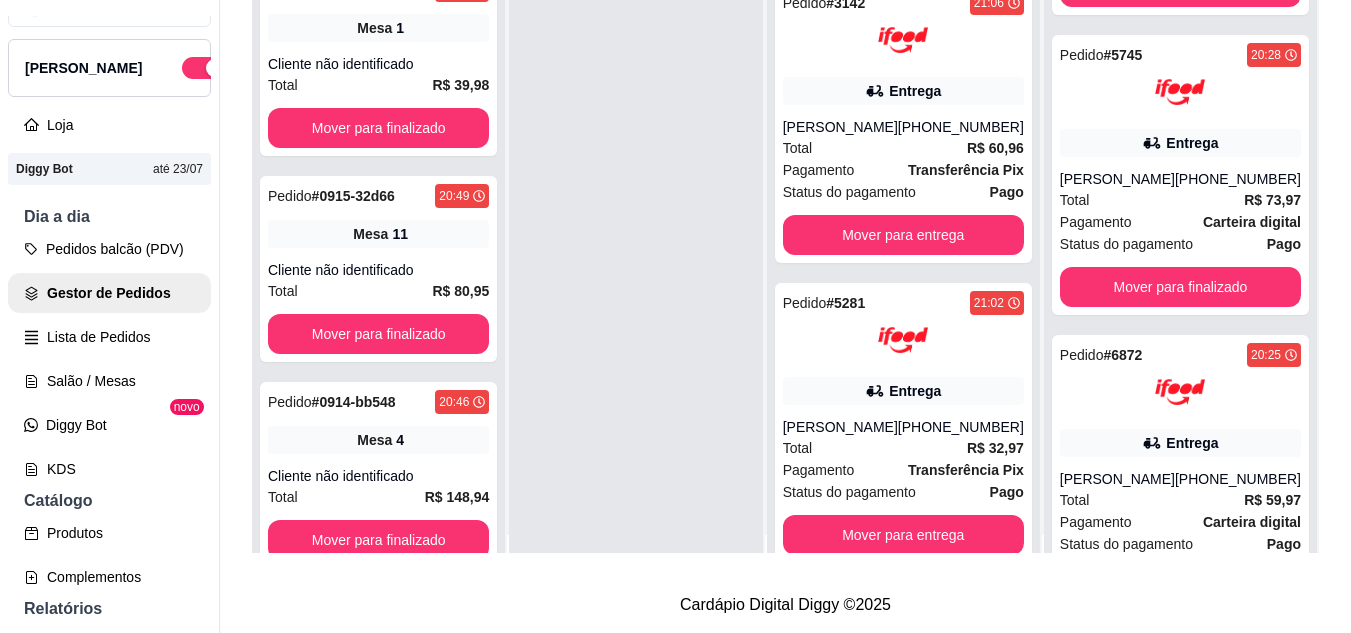 scroll, scrollTop: 0, scrollLeft: 0, axis: both 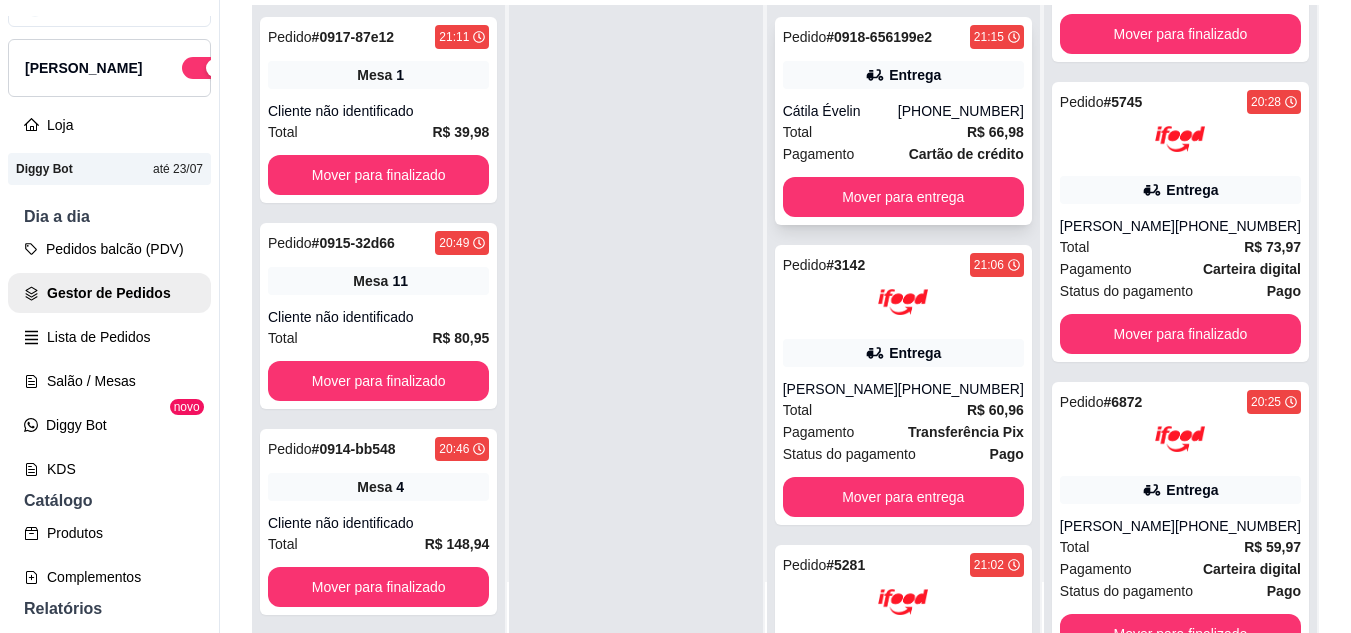 click on "Entrega" at bounding box center [903, 75] 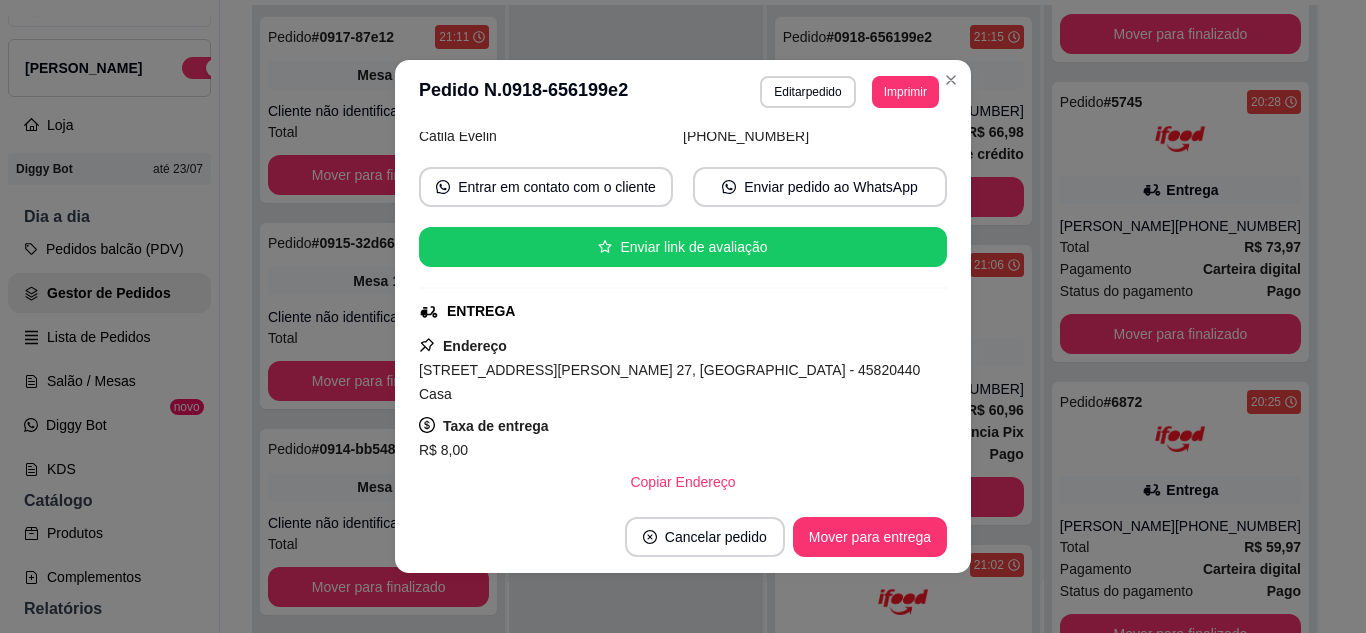 scroll, scrollTop: 200, scrollLeft: 0, axis: vertical 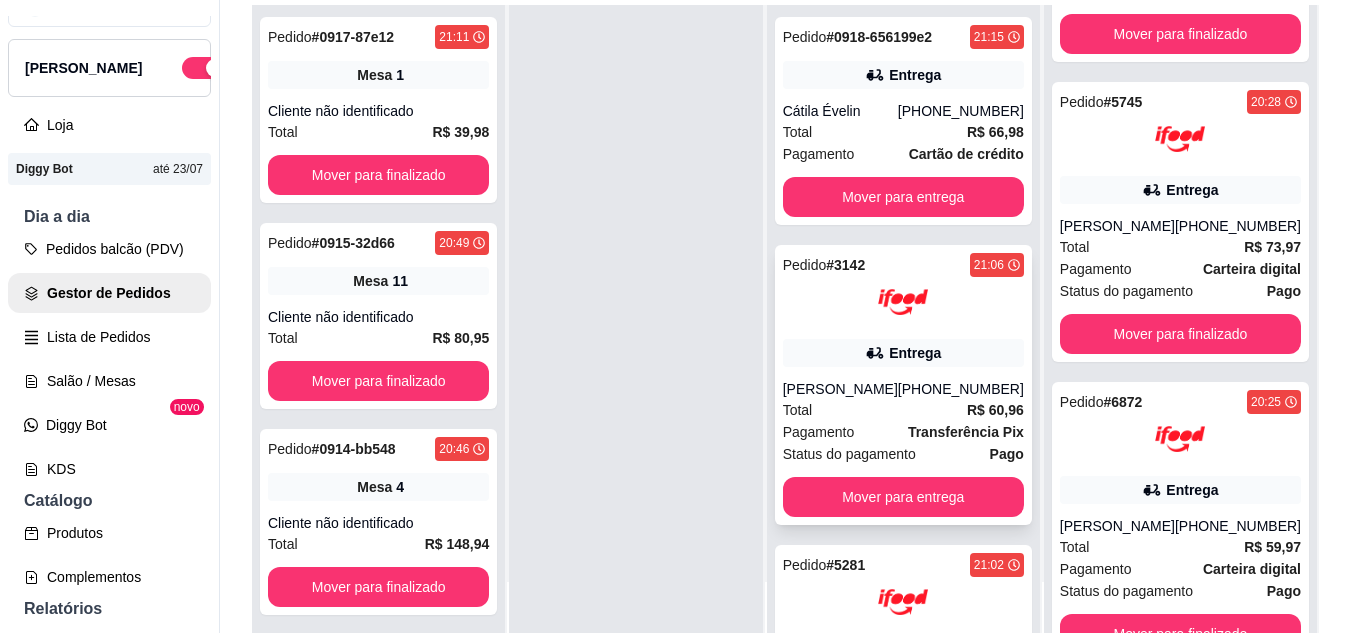 click at bounding box center (903, 302) 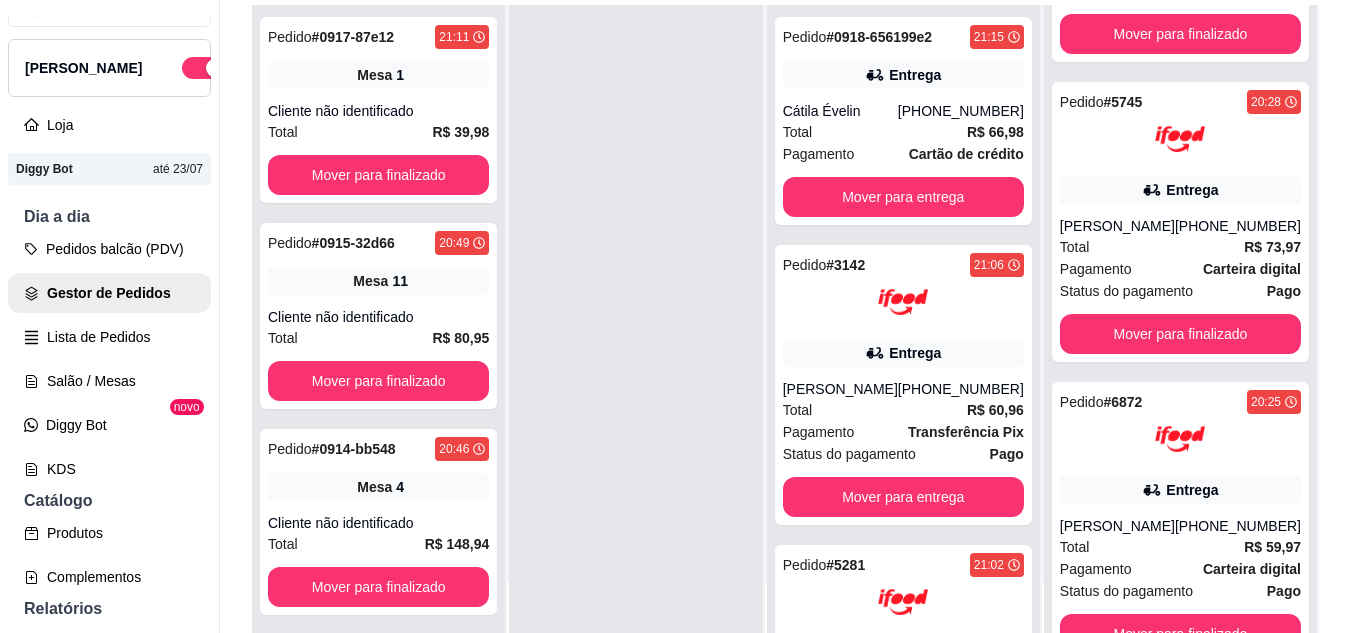 scroll, scrollTop: 200, scrollLeft: 0, axis: vertical 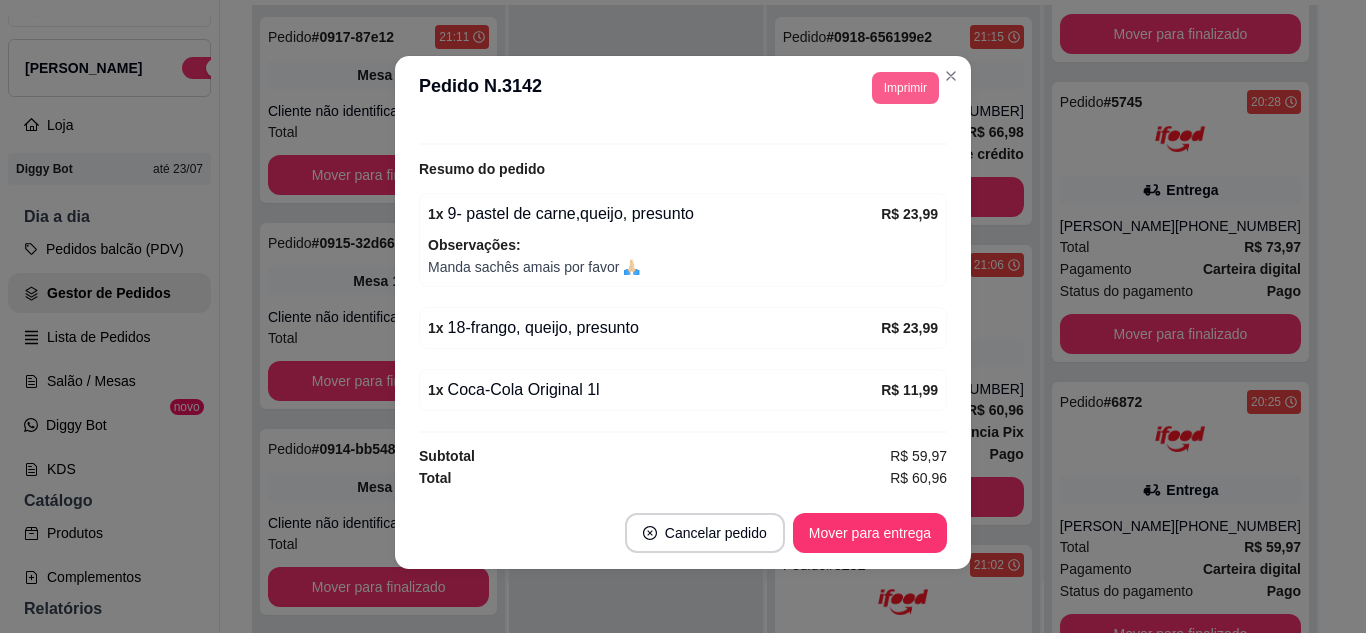 click on "Imprimir" at bounding box center (905, 88) 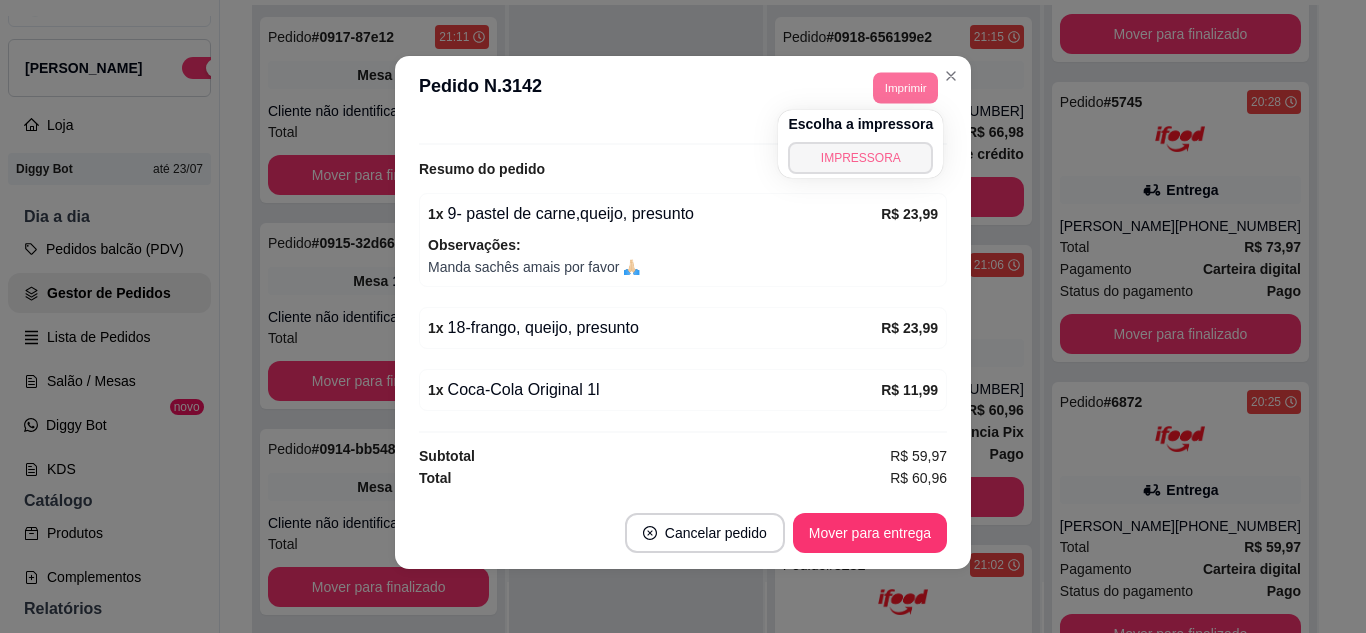 click on "IMPRESSORA" at bounding box center [860, 158] 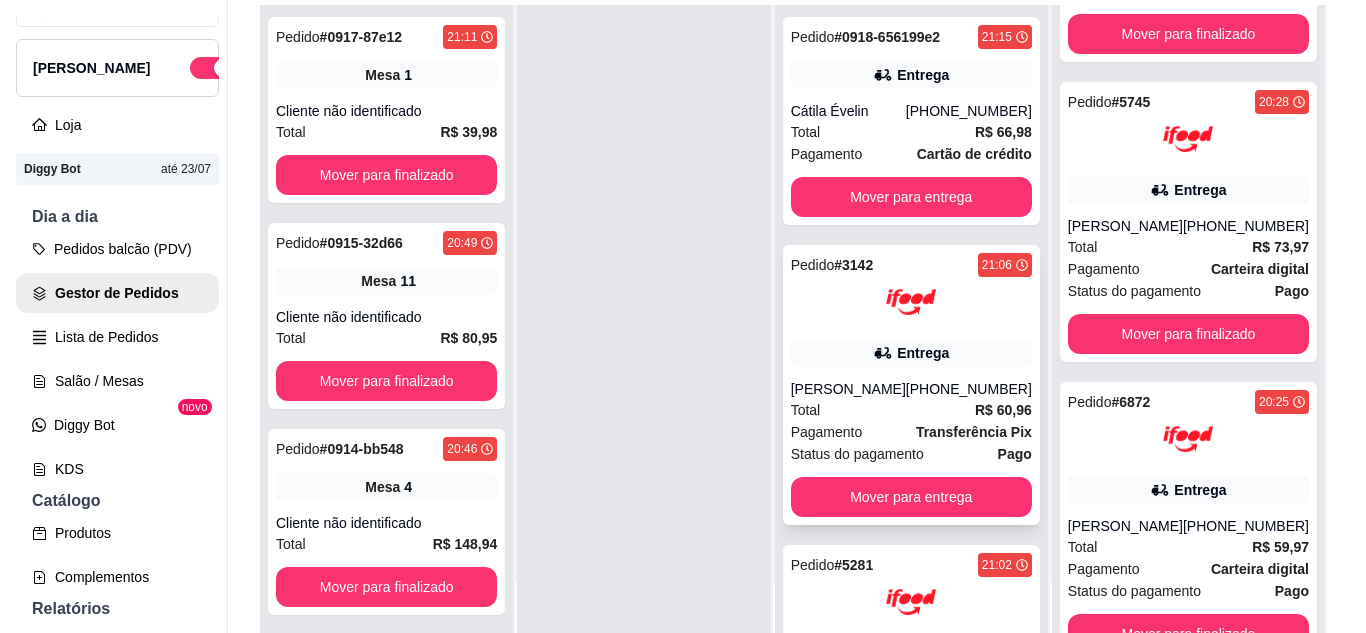 scroll, scrollTop: 0, scrollLeft: 0, axis: both 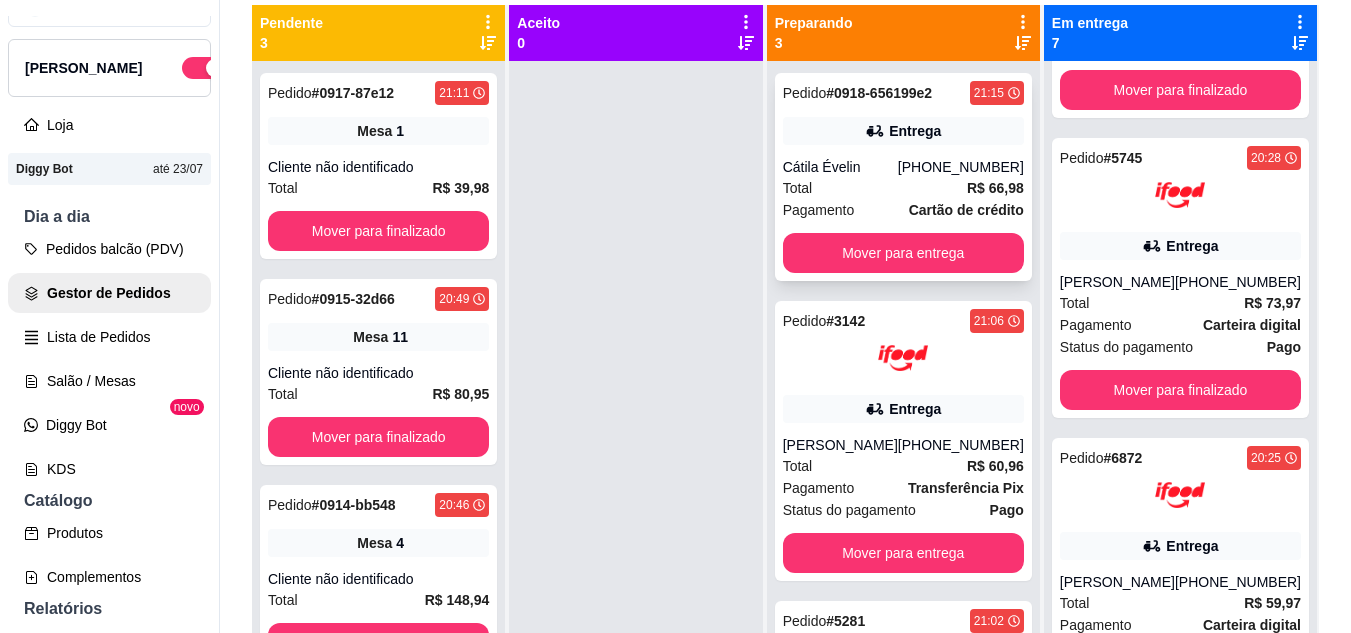 click on "Pedido  # 0918-656199e2 21:15 Entrega Cátila Évelin [PHONE_NUMBER] Total R$ 66,98 Pagamento Cartão de crédito Mover para entrega" at bounding box center (903, 177) 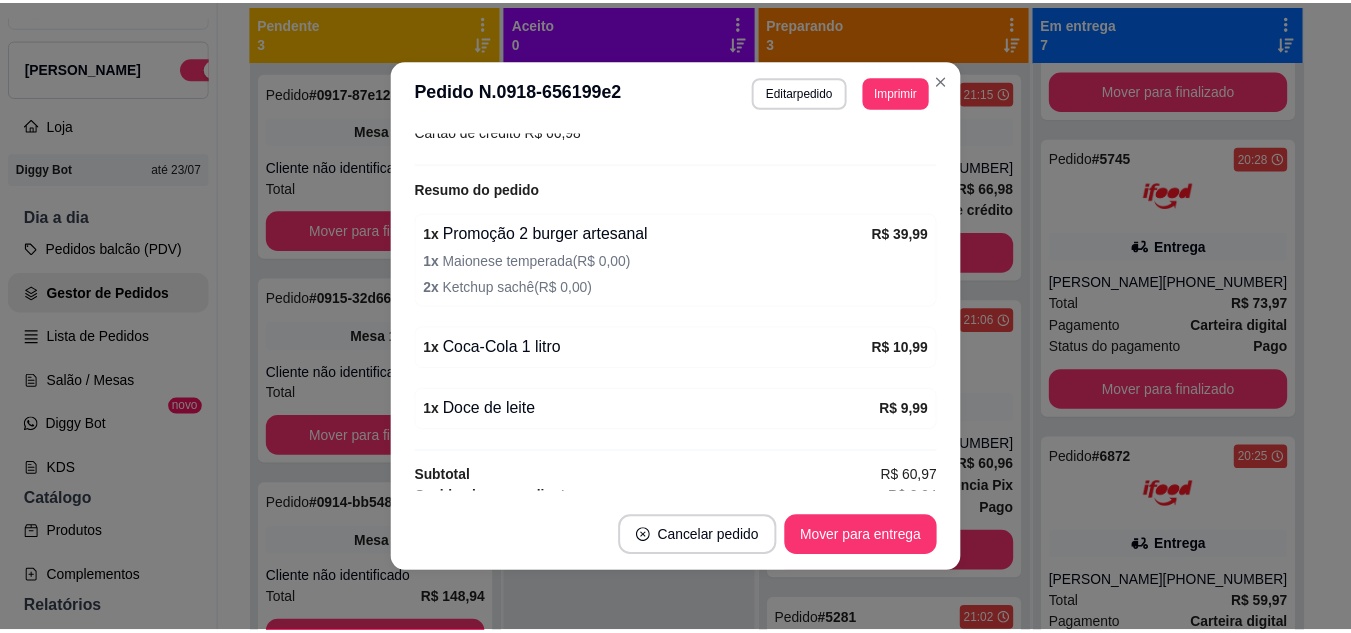 scroll, scrollTop: 636, scrollLeft: 0, axis: vertical 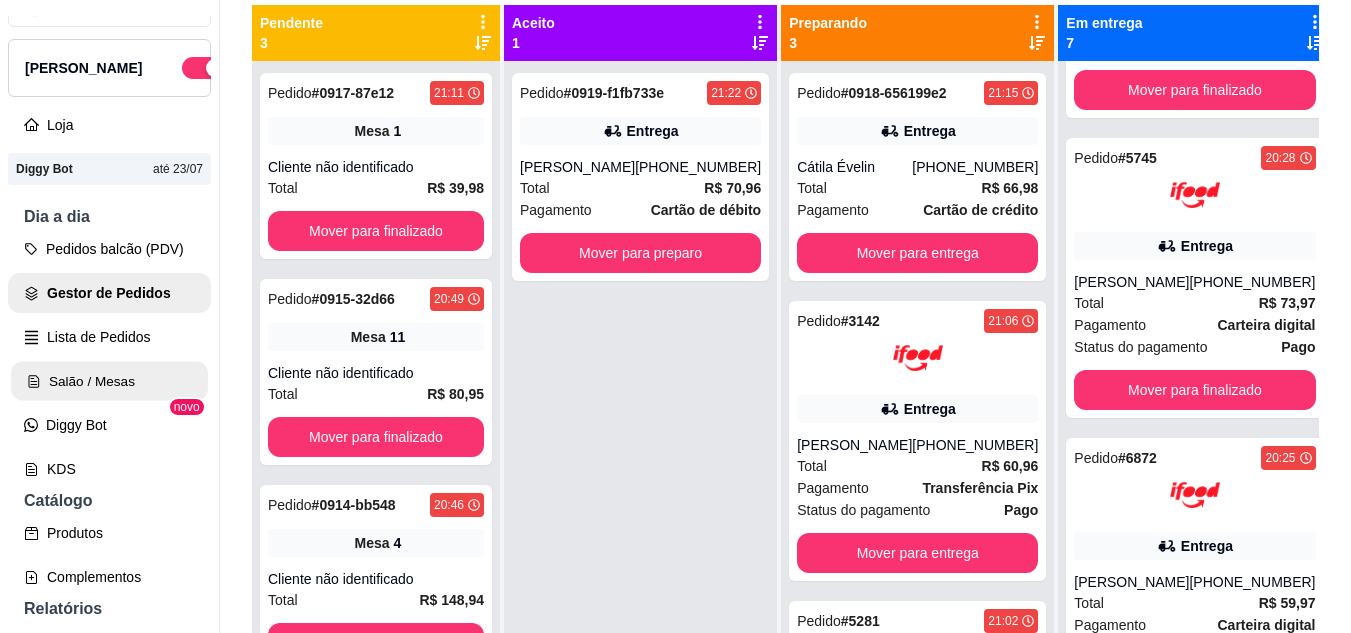 click on "Salão / Mesas" at bounding box center (109, 381) 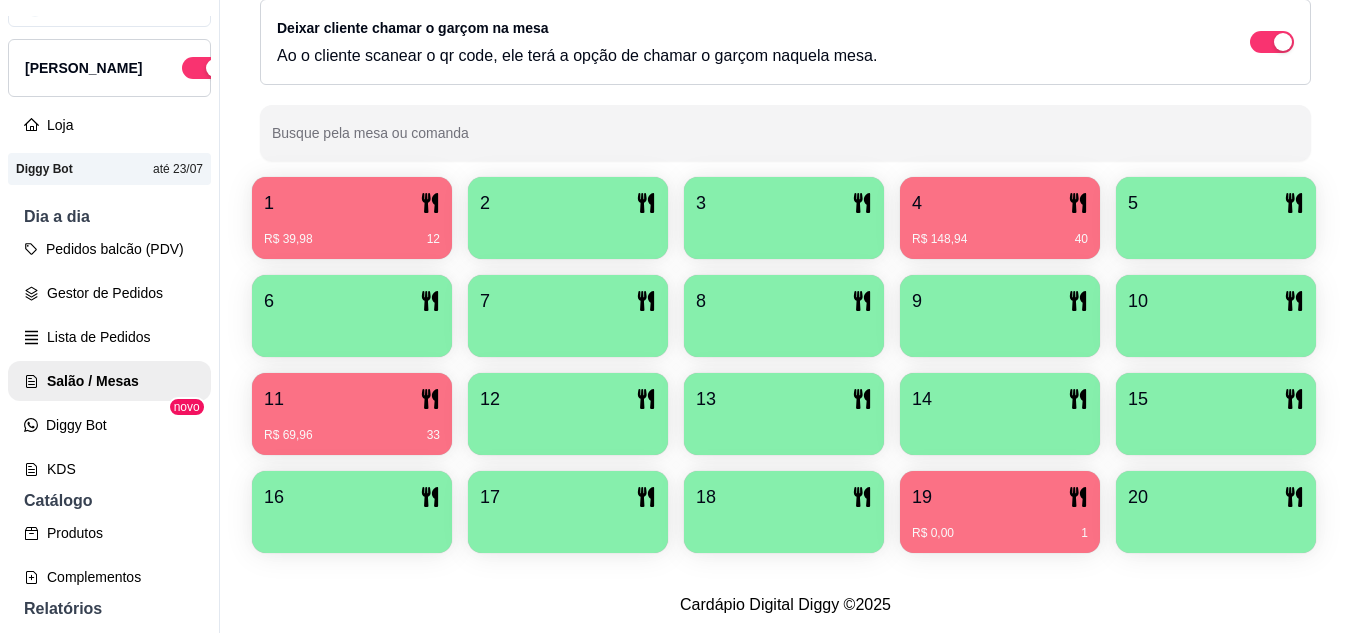 scroll, scrollTop: 425, scrollLeft: 0, axis: vertical 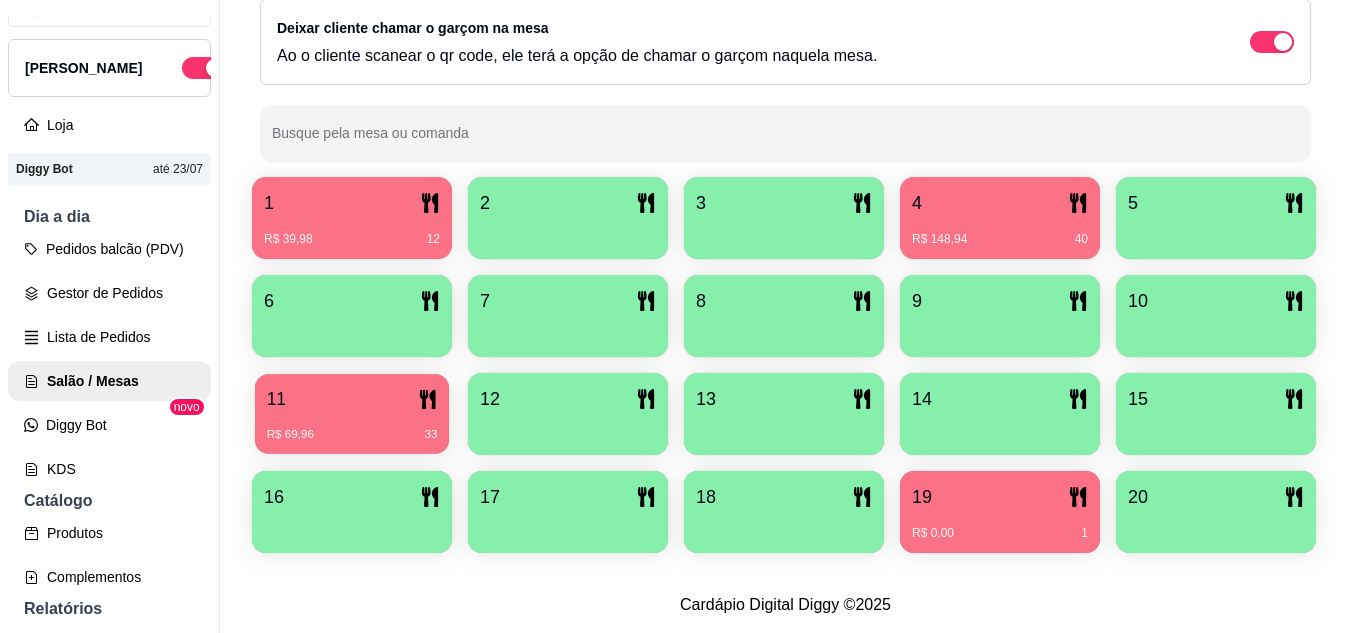 click on "R$ 69,96 33" at bounding box center [352, 435] 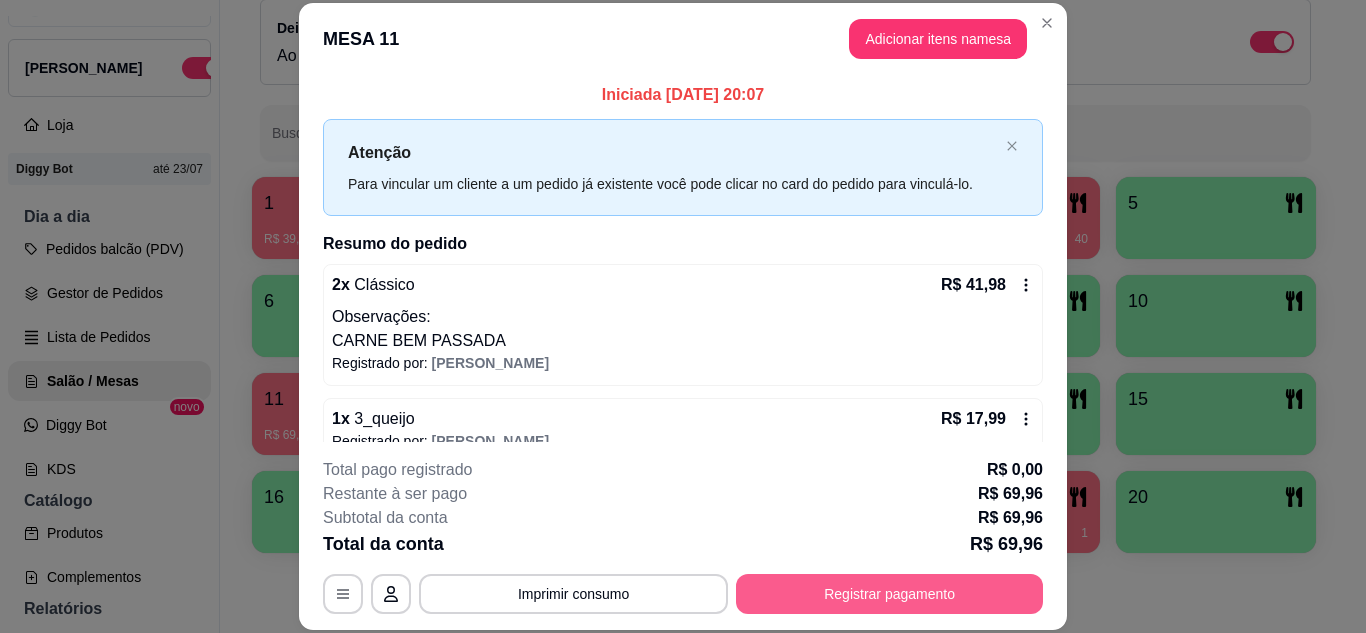 click on "Registrar pagamento" at bounding box center [889, 594] 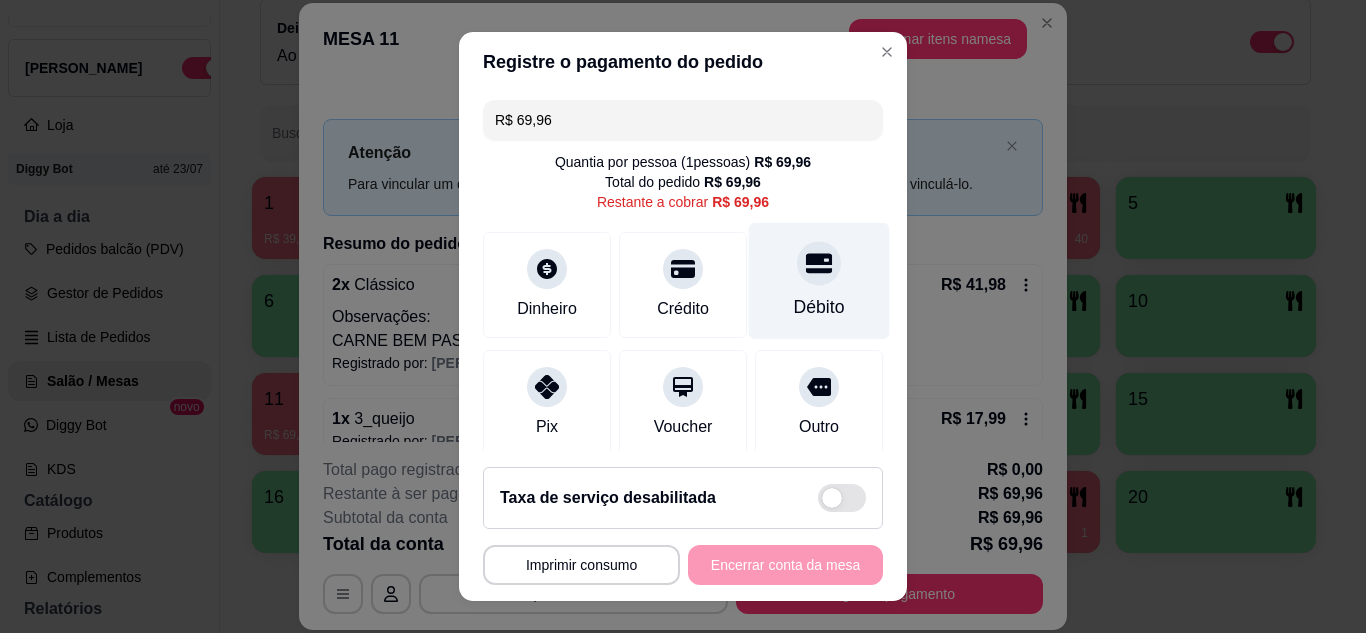 click on "Débito" at bounding box center (819, 307) 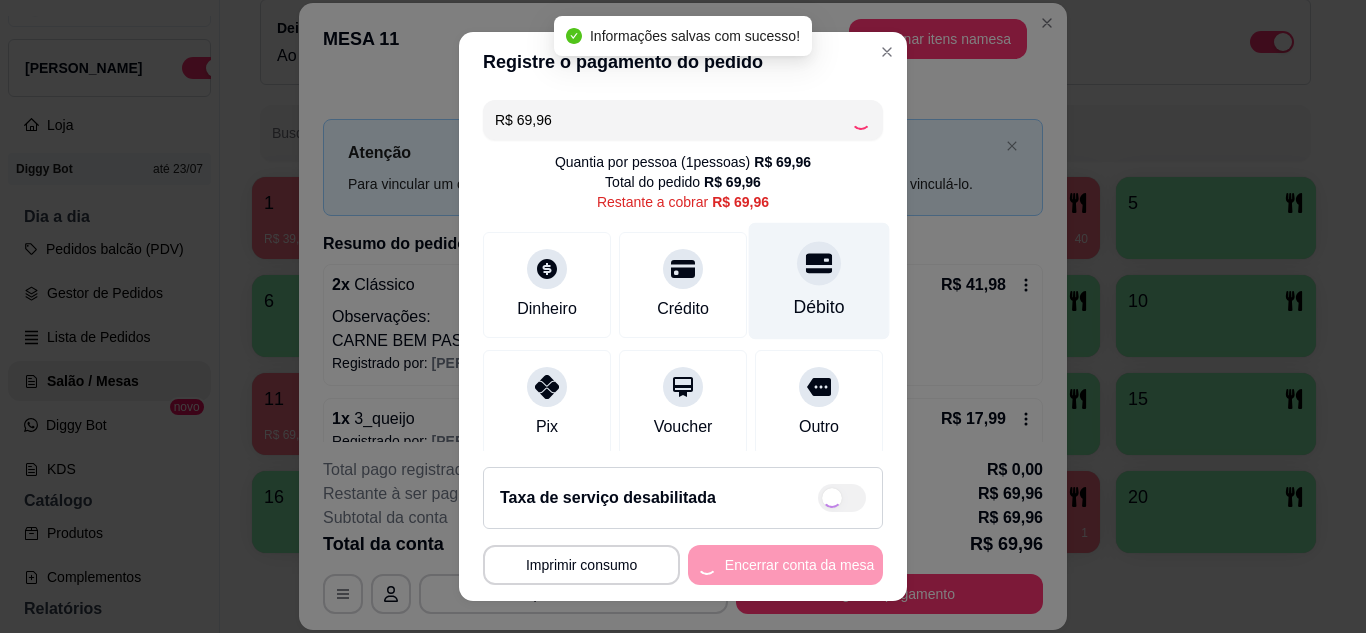 type on "R$ 0,00" 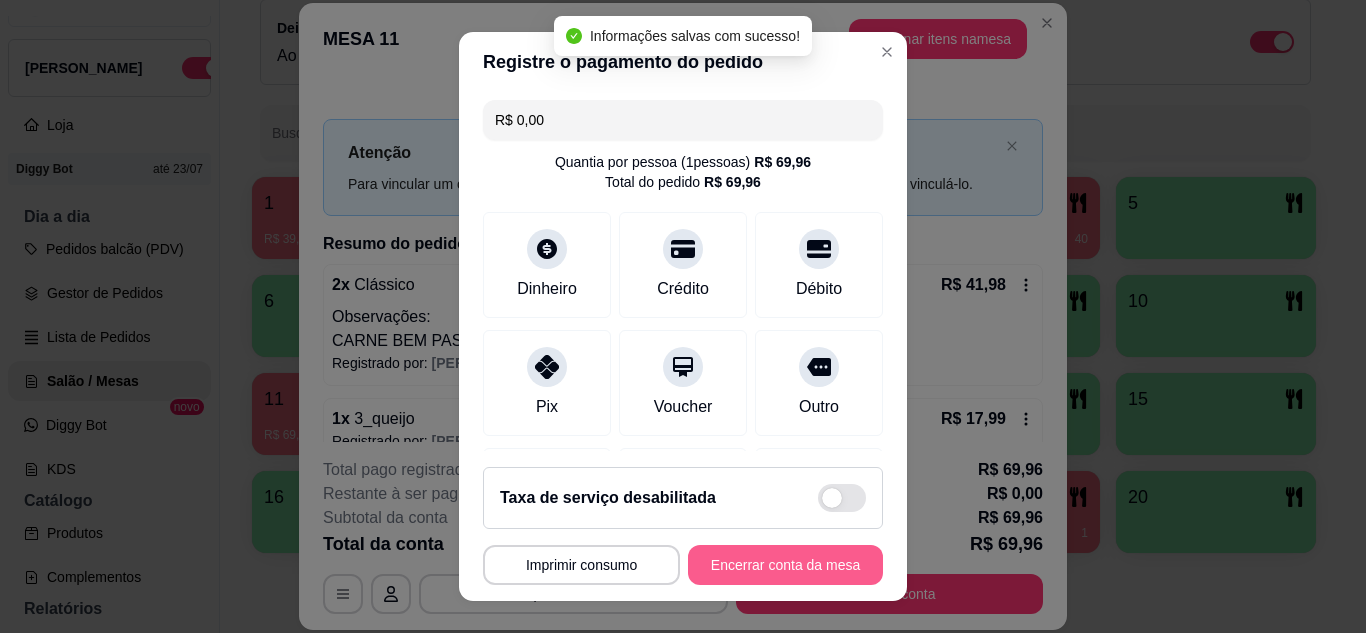 click on "Encerrar conta da mesa" at bounding box center (785, 565) 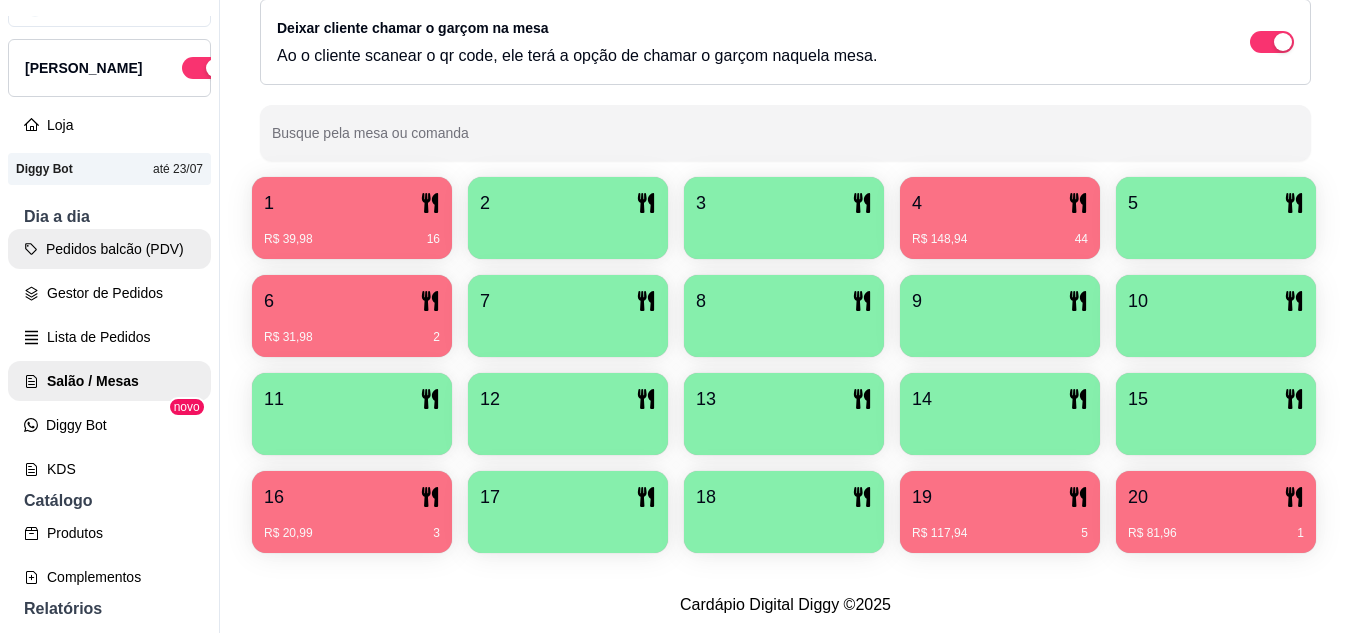 click on "Gestor de Pedidos" at bounding box center (109, 293) 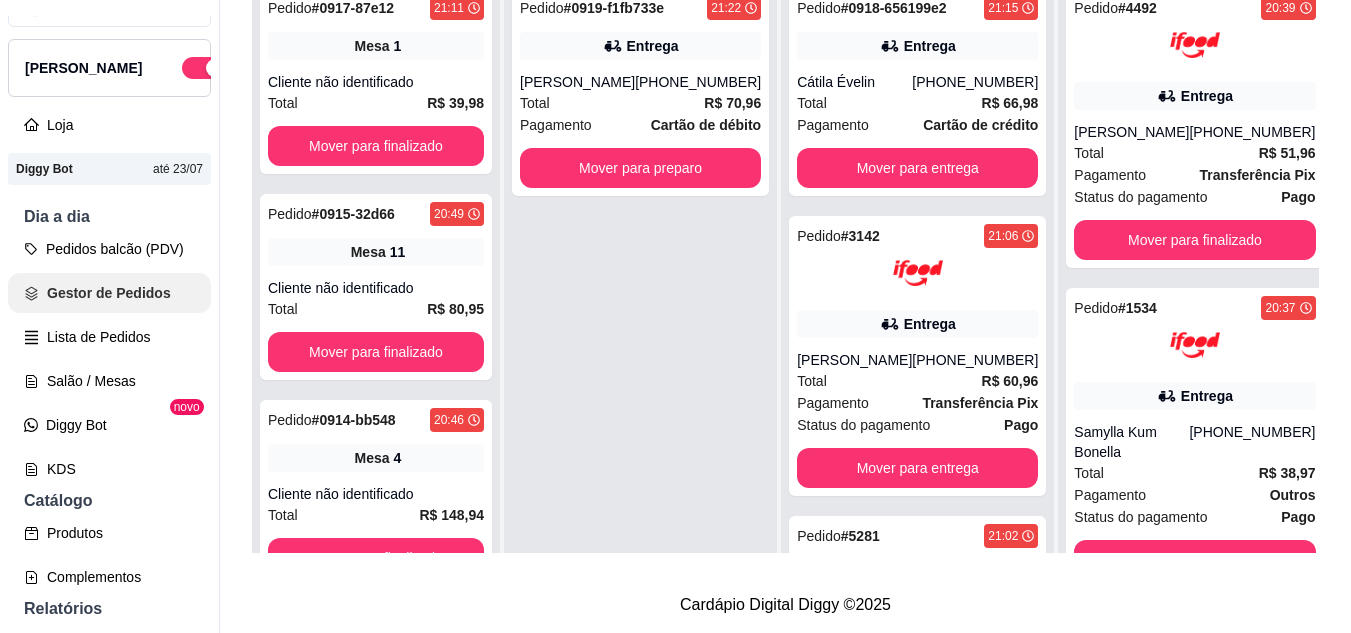 scroll, scrollTop: 0, scrollLeft: 0, axis: both 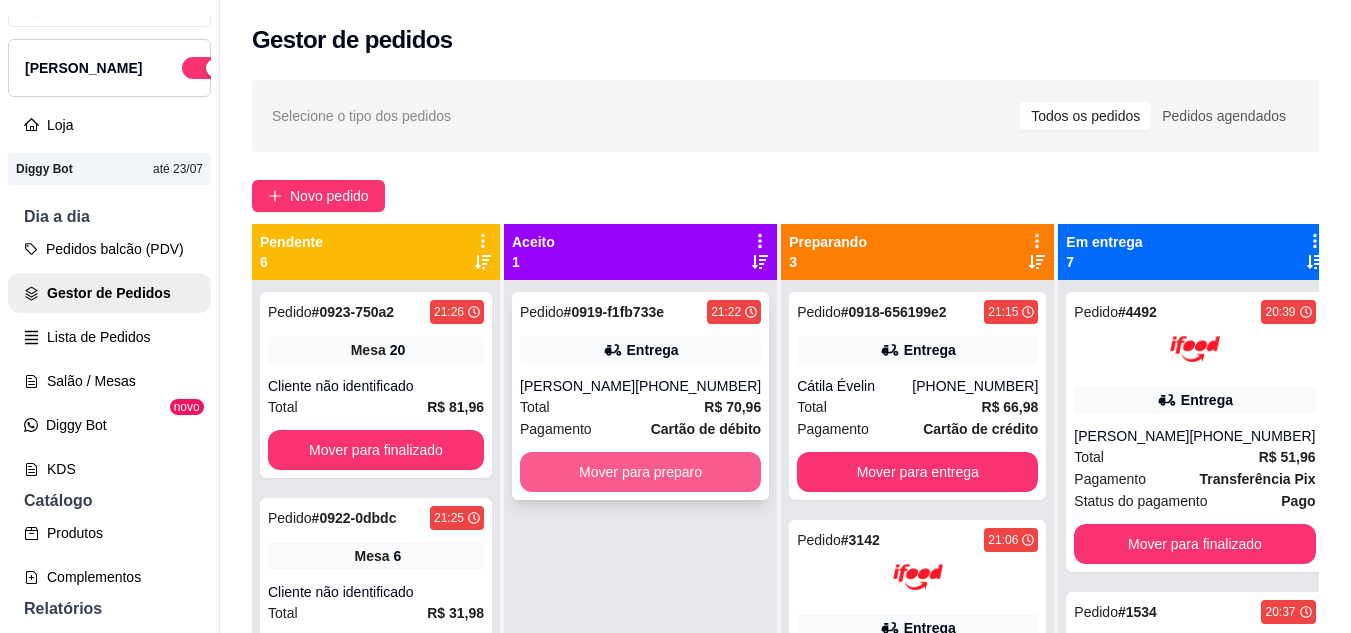 click on "Mover para preparo" at bounding box center [640, 472] 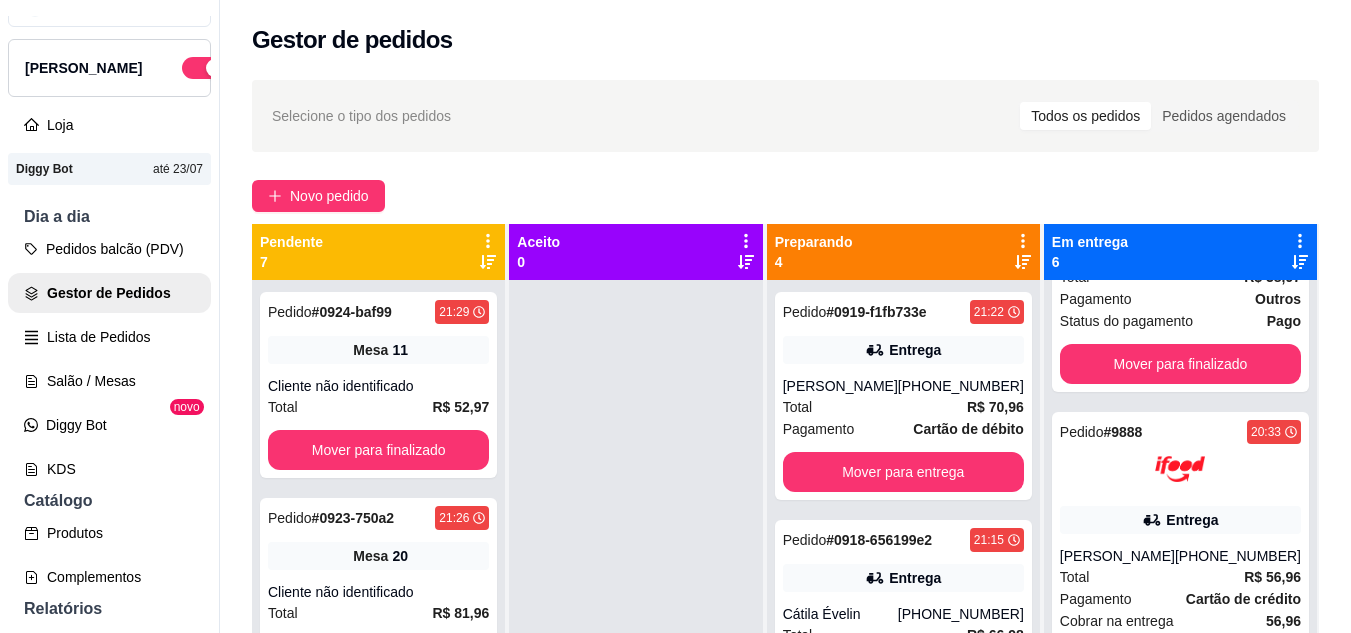 scroll, scrollTop: 0, scrollLeft: 0, axis: both 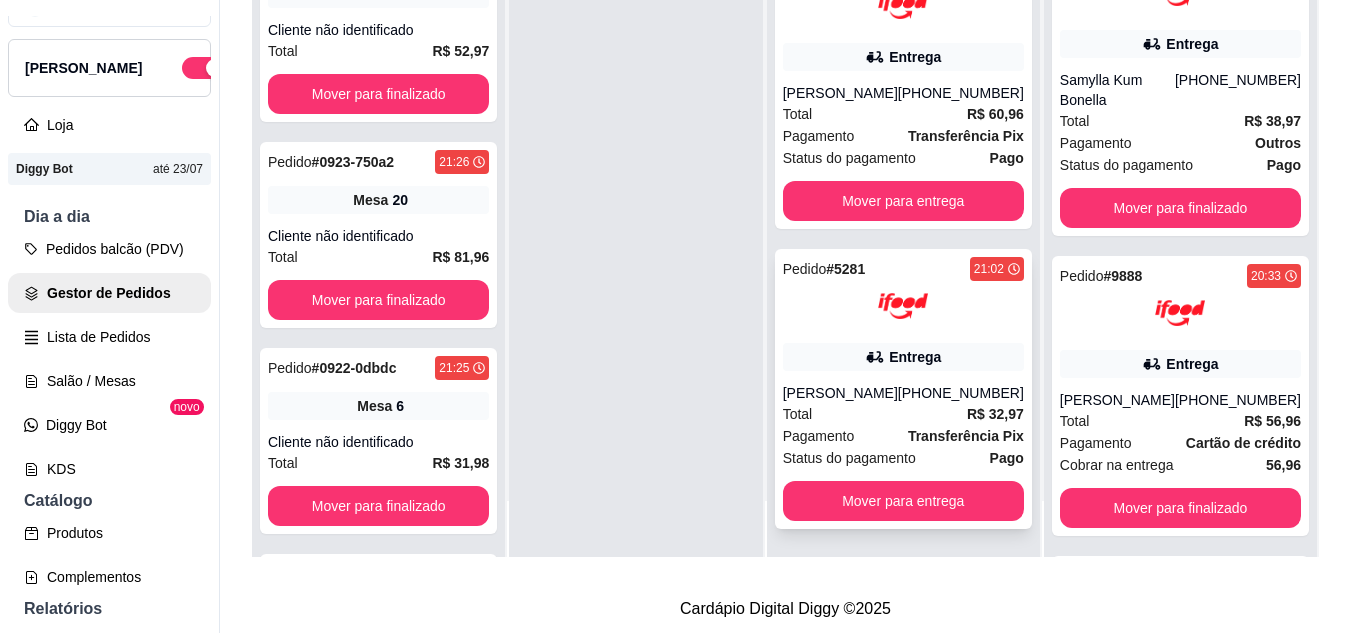 click on "[PERSON_NAME]" at bounding box center [840, 393] 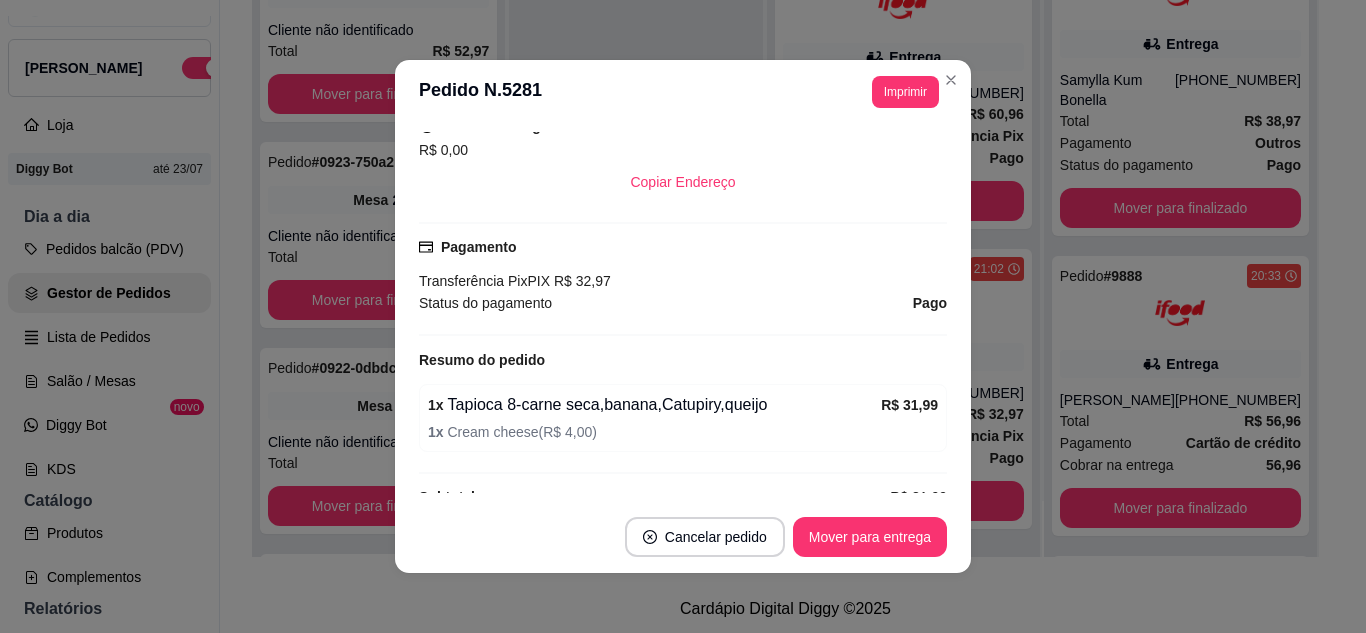 scroll, scrollTop: 516, scrollLeft: 0, axis: vertical 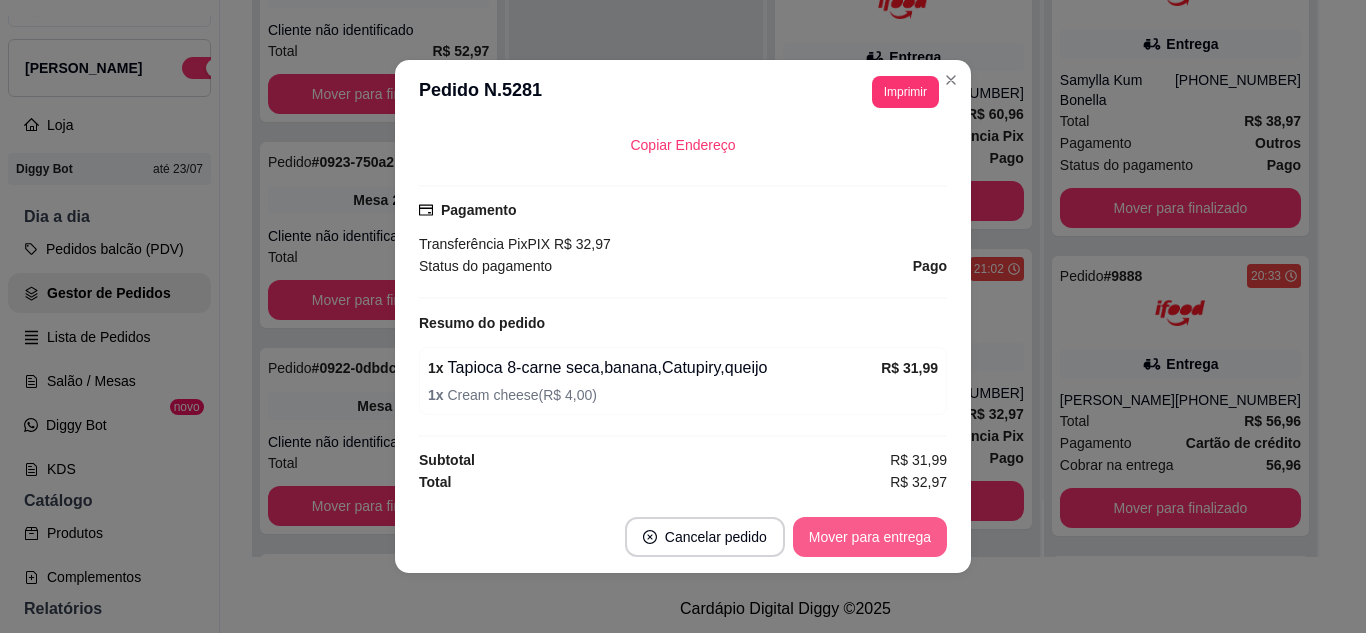 click on "Mover para entrega" at bounding box center [870, 537] 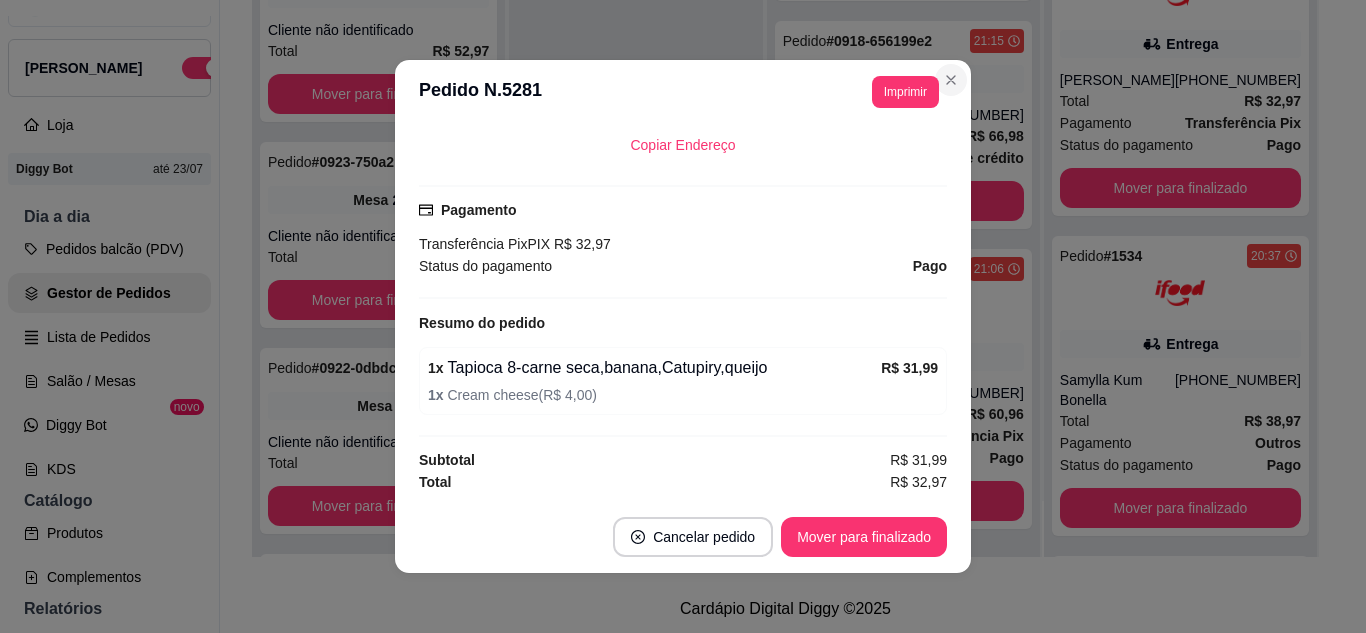 scroll, scrollTop: 163, scrollLeft: 0, axis: vertical 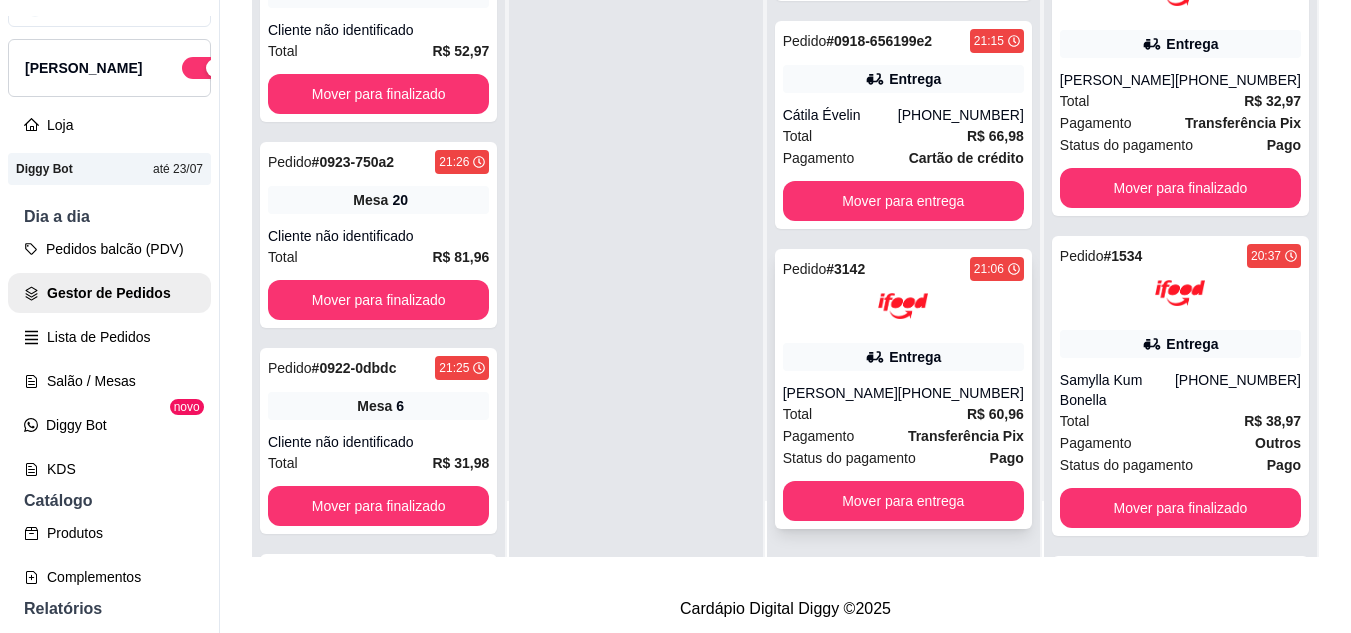 click on "Pedido  # 3142 21:06 Entrega [PERSON_NAME] [PHONE_NUMBER] Total R$ 60,96 Pagamento Transferência Pix Status do pagamento Pago Mover para entrega" at bounding box center [903, 389] 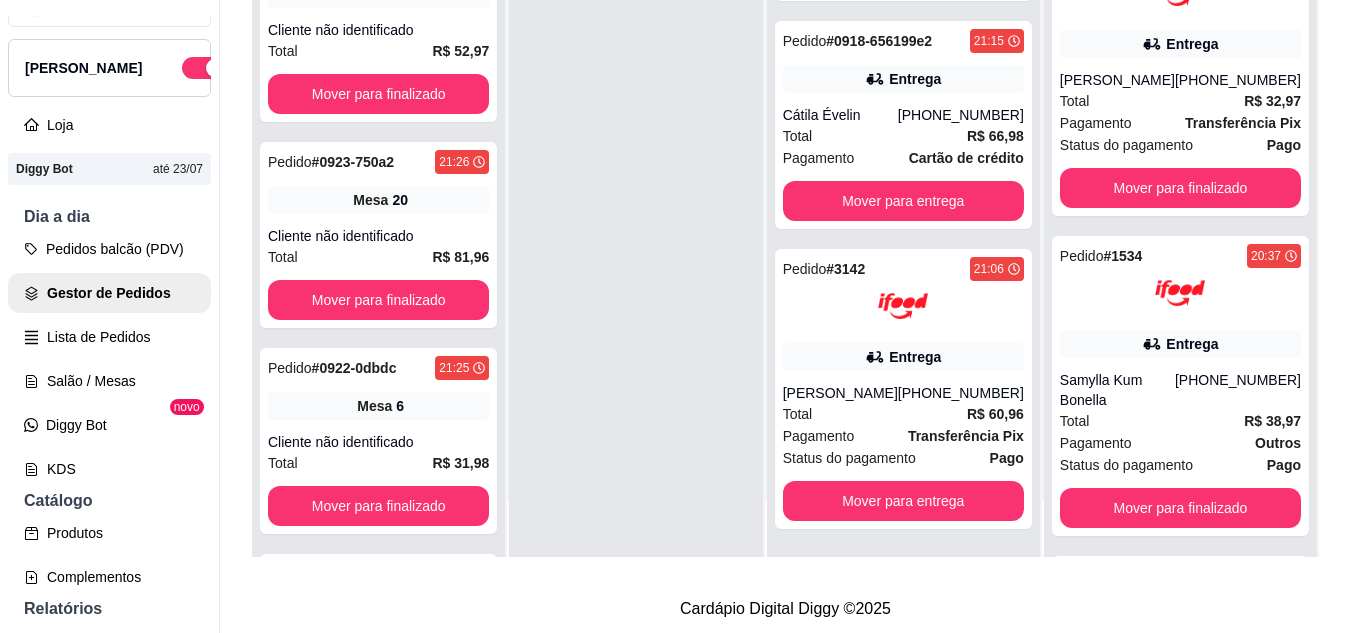 scroll, scrollTop: 100, scrollLeft: 0, axis: vertical 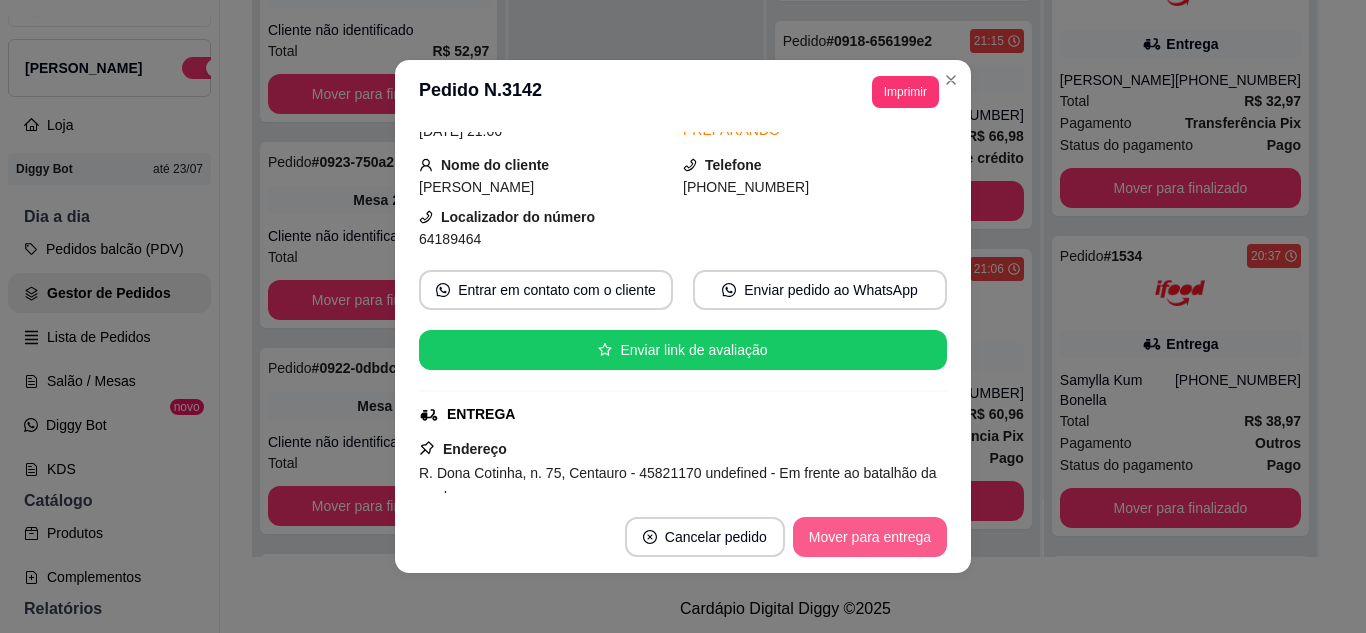 click on "Mover para entrega" at bounding box center [870, 537] 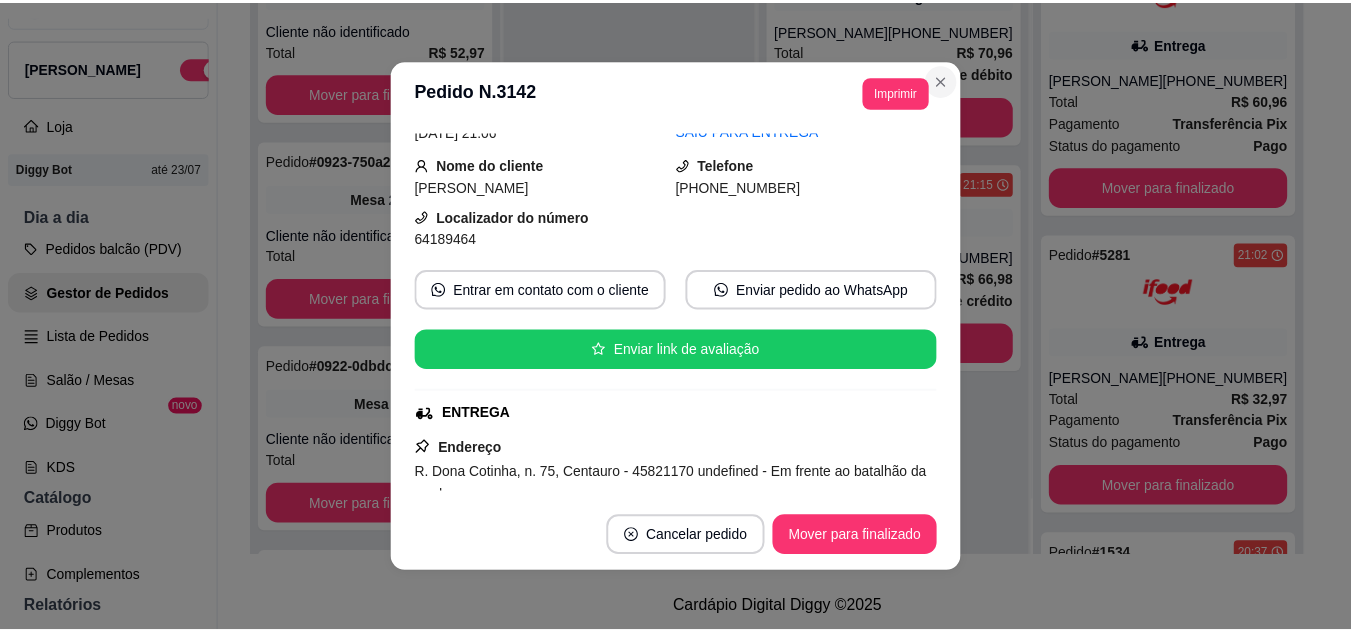 scroll, scrollTop: 0, scrollLeft: 0, axis: both 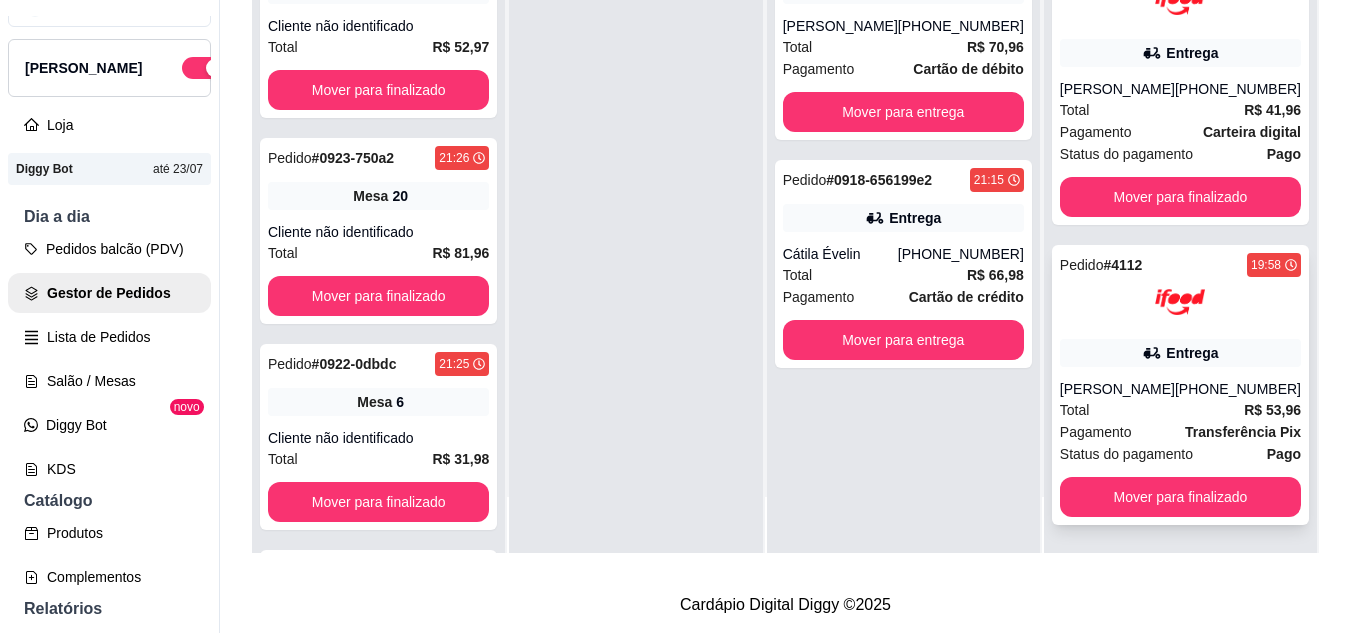 click on "Total R$ 53,96" at bounding box center (1180, 410) 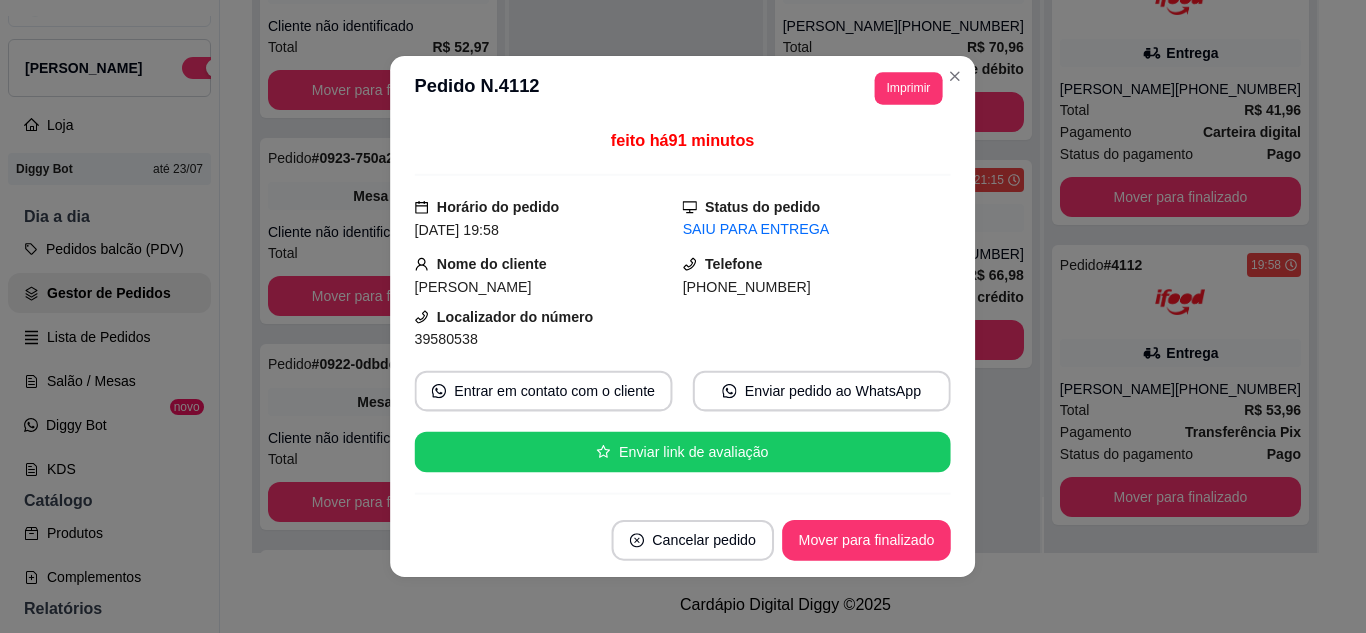 scroll, scrollTop: 4, scrollLeft: 0, axis: vertical 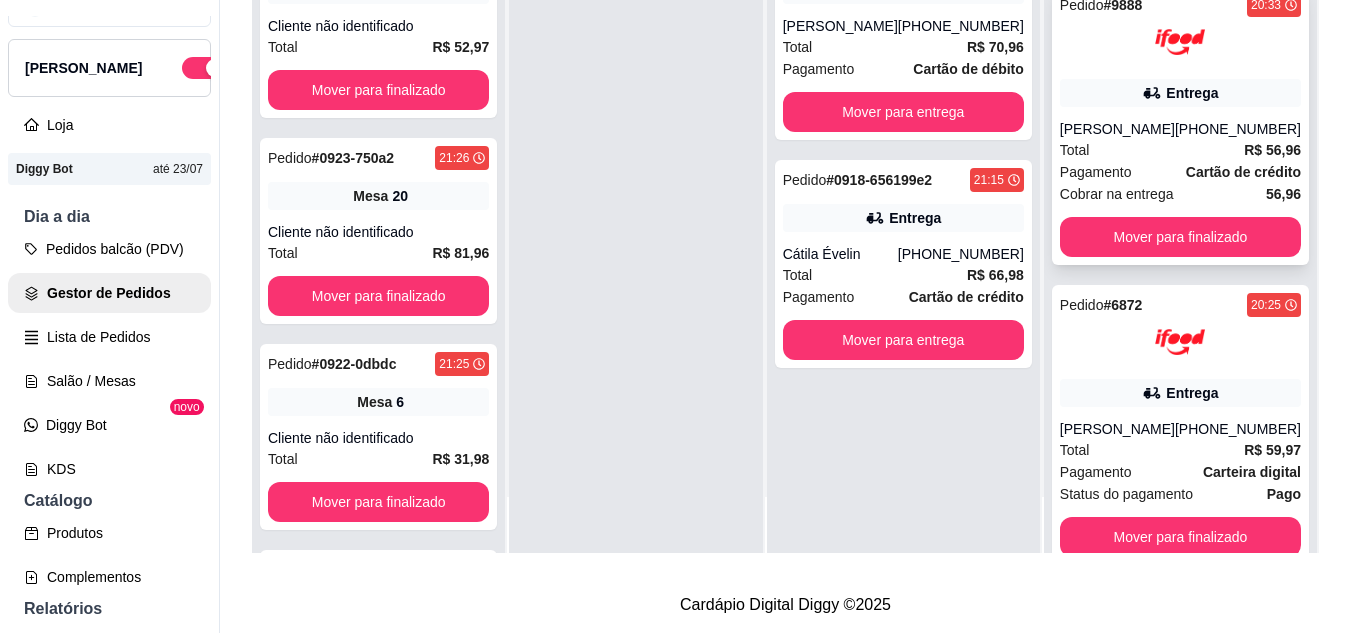 click on "[PERSON_NAME]" at bounding box center (1117, 129) 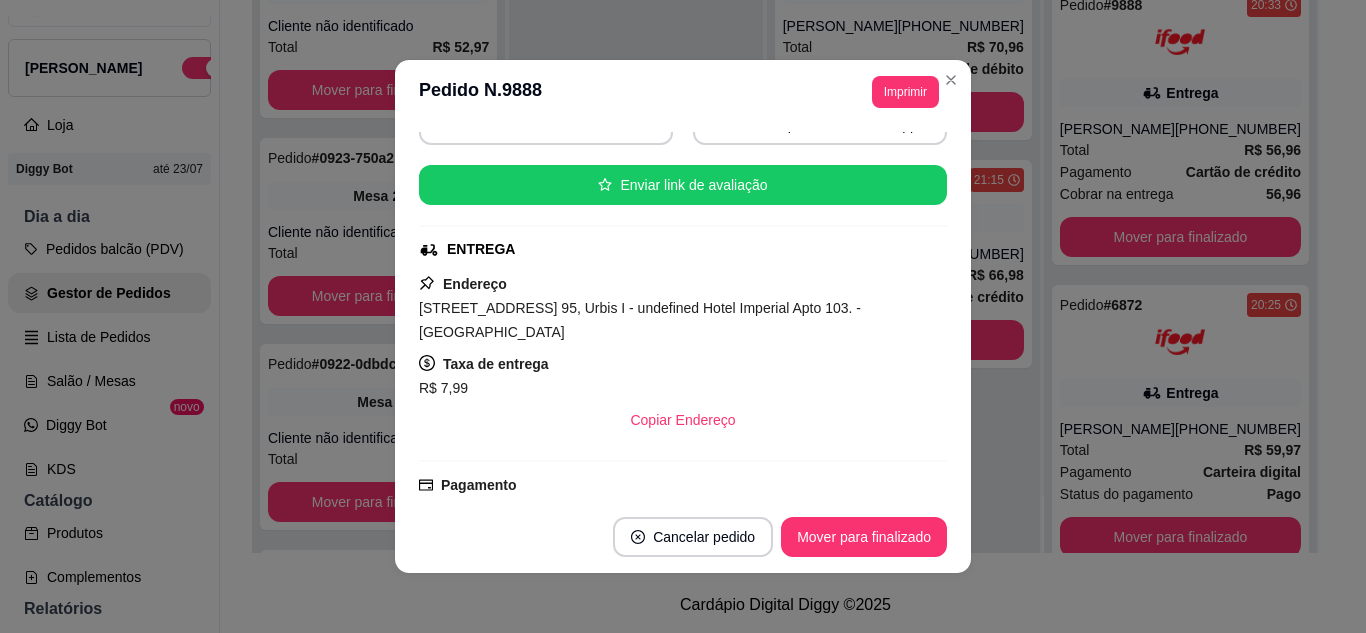 scroll, scrollTop: 300, scrollLeft: 0, axis: vertical 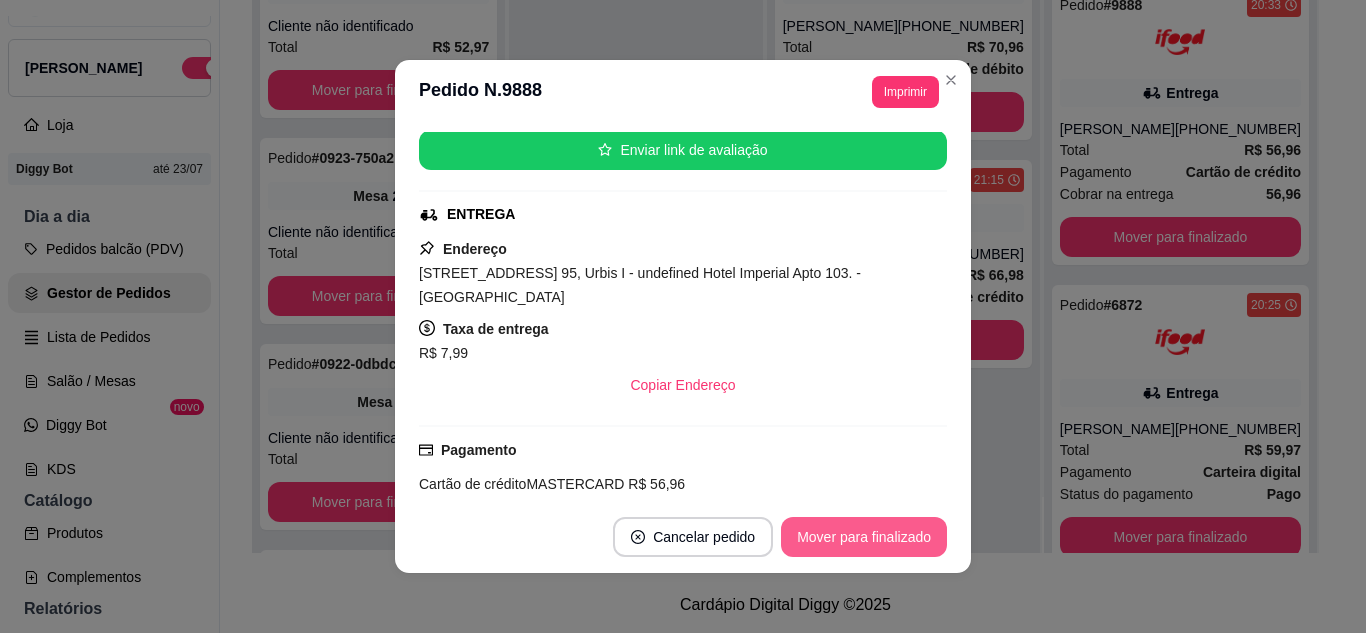 click on "Mover para finalizado" at bounding box center [864, 537] 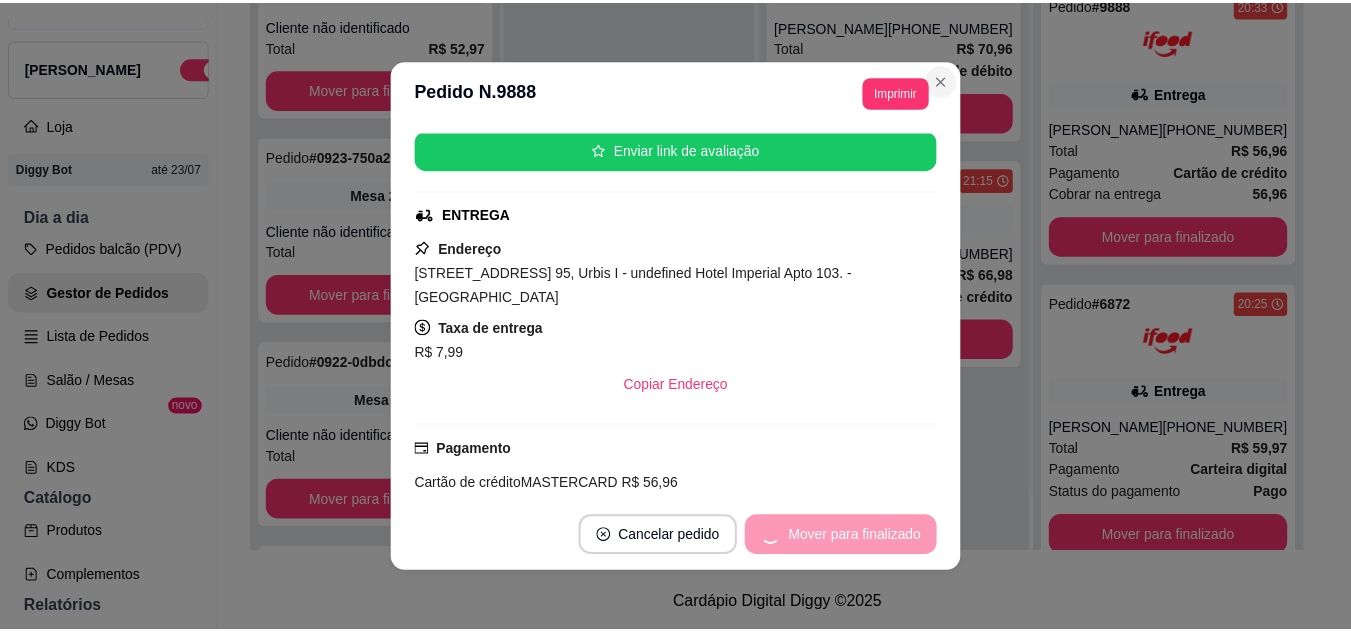 scroll, scrollTop: 254, scrollLeft: 0, axis: vertical 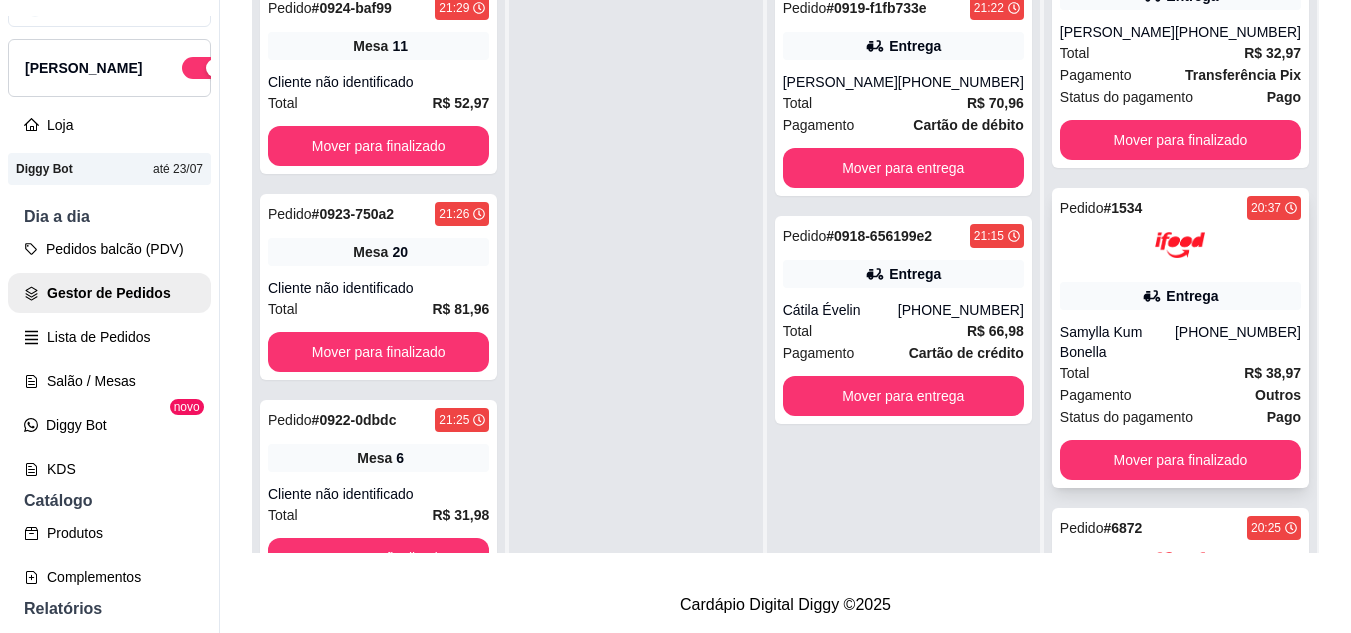 click at bounding box center (1180, 245) 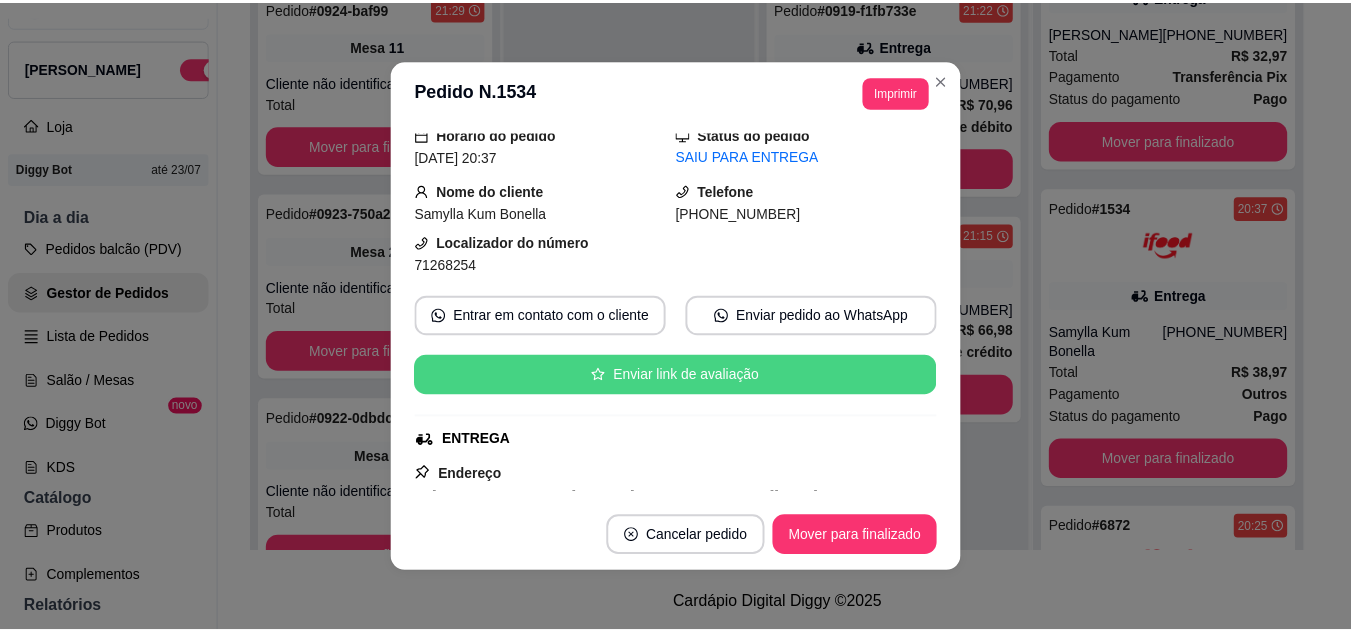 scroll, scrollTop: 200, scrollLeft: 0, axis: vertical 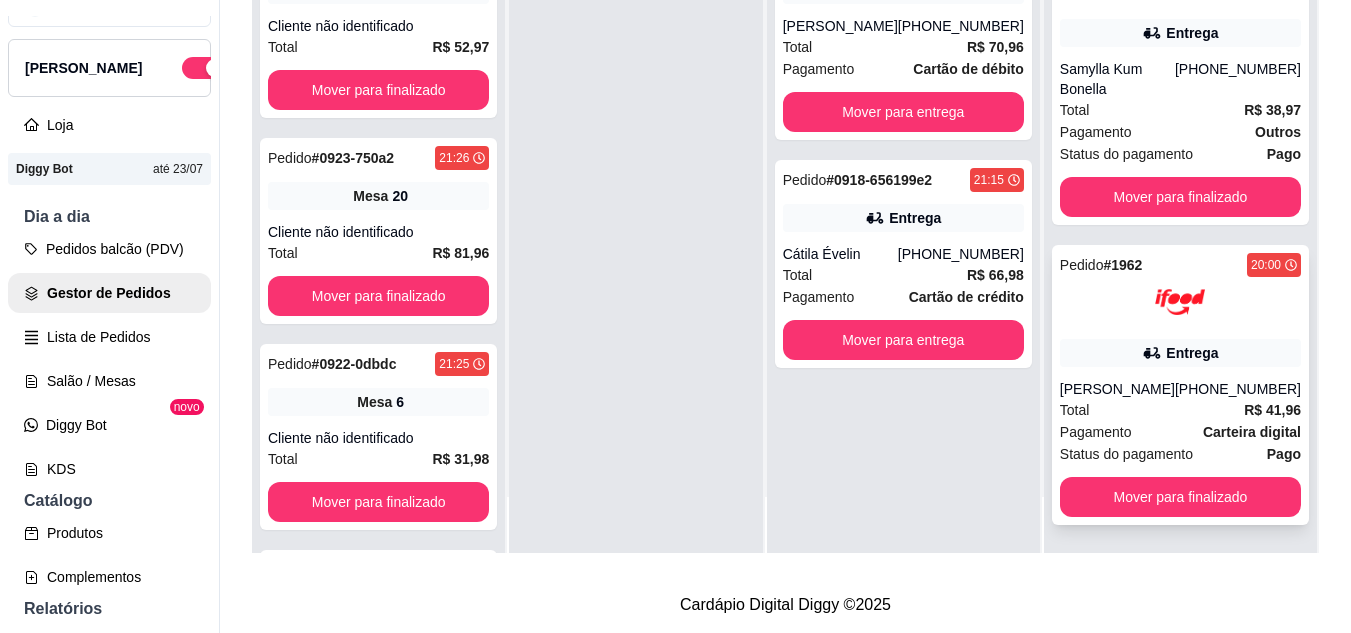 click at bounding box center [1180, 302] 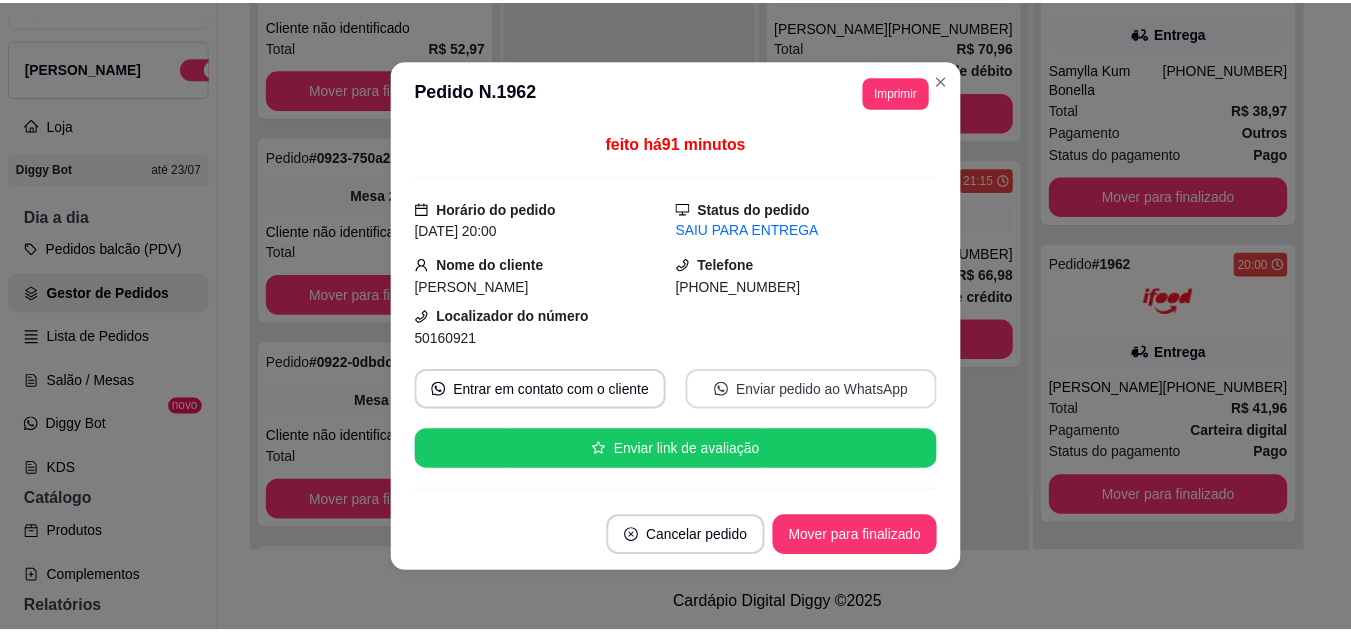 scroll, scrollTop: 100, scrollLeft: 0, axis: vertical 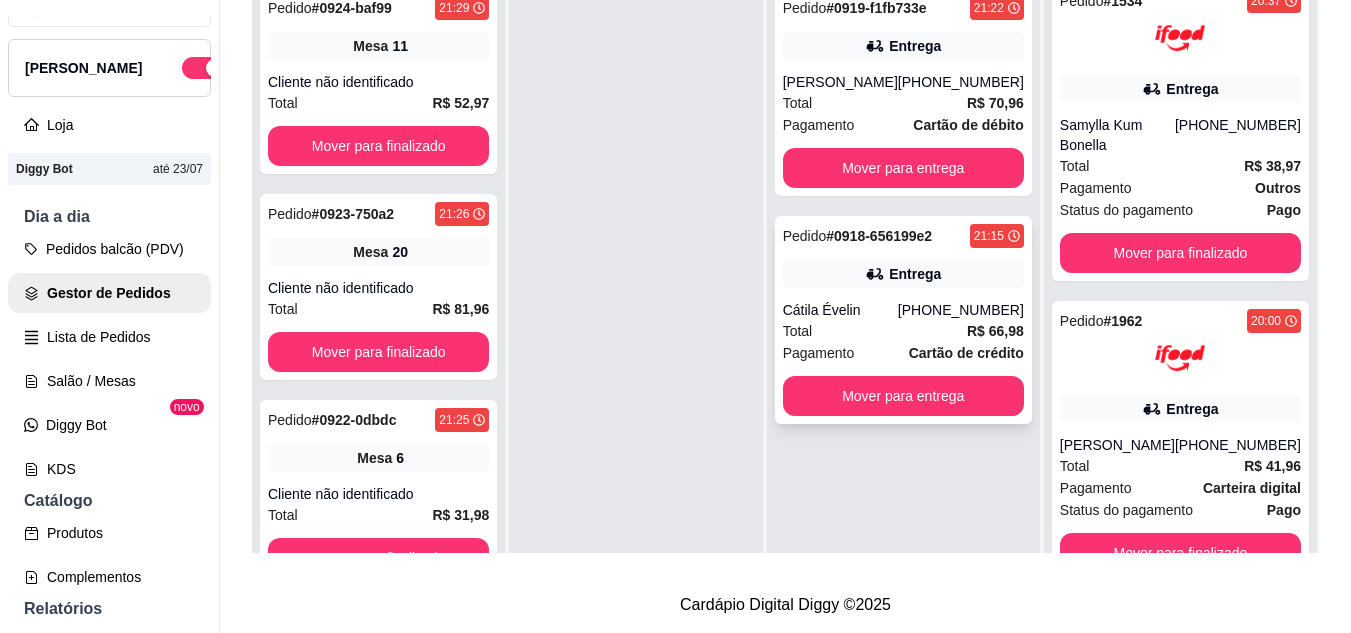 click on "Cátila Évelin" at bounding box center (840, 310) 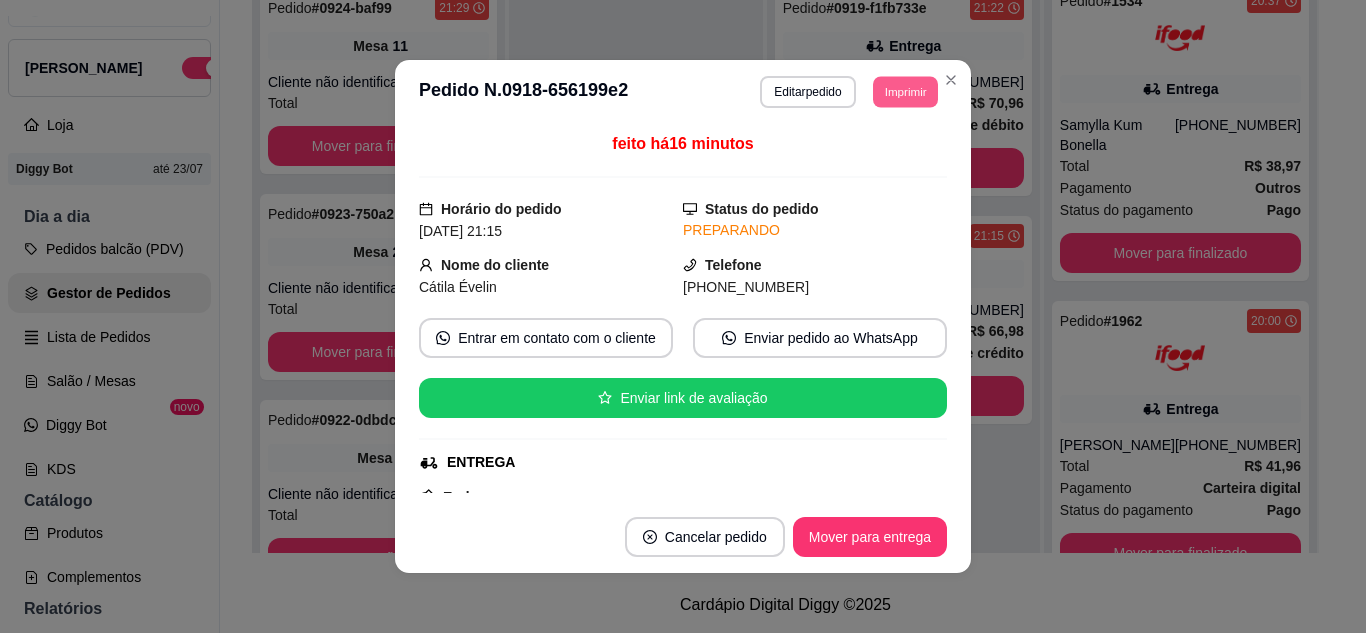 click on "Imprimir" at bounding box center (905, 91) 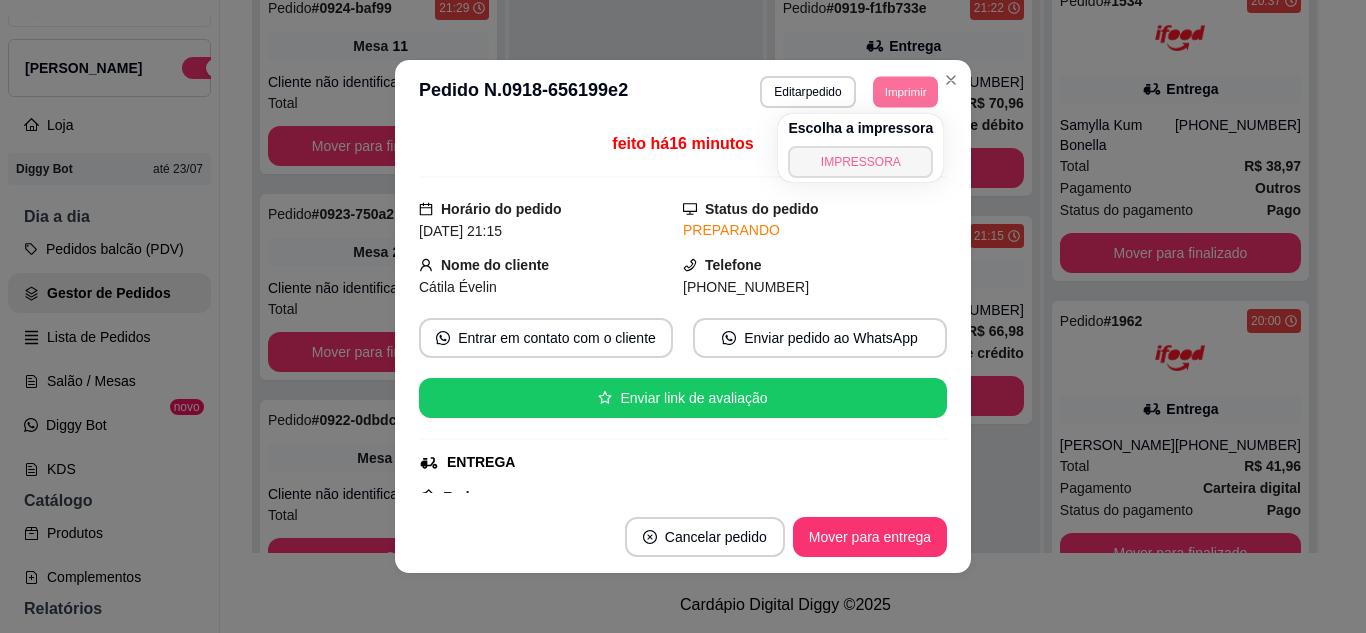 click on "IMPRESSORA" at bounding box center [860, 162] 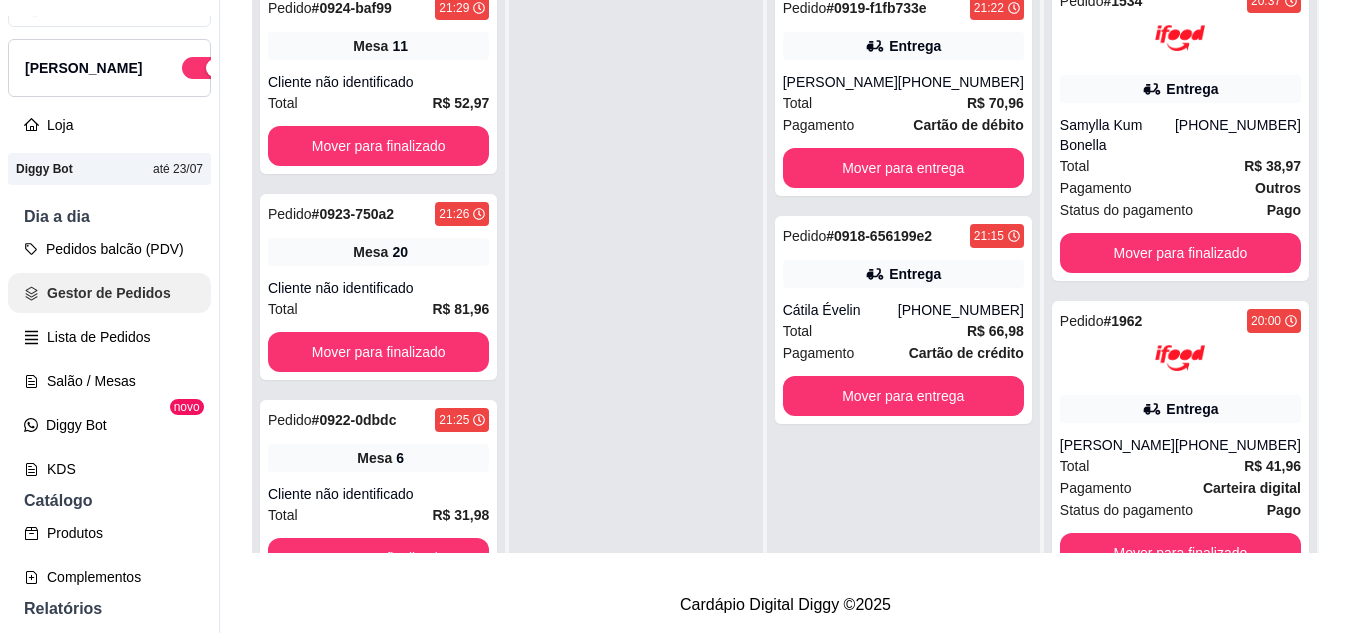 scroll, scrollTop: 327, scrollLeft: 0, axis: vertical 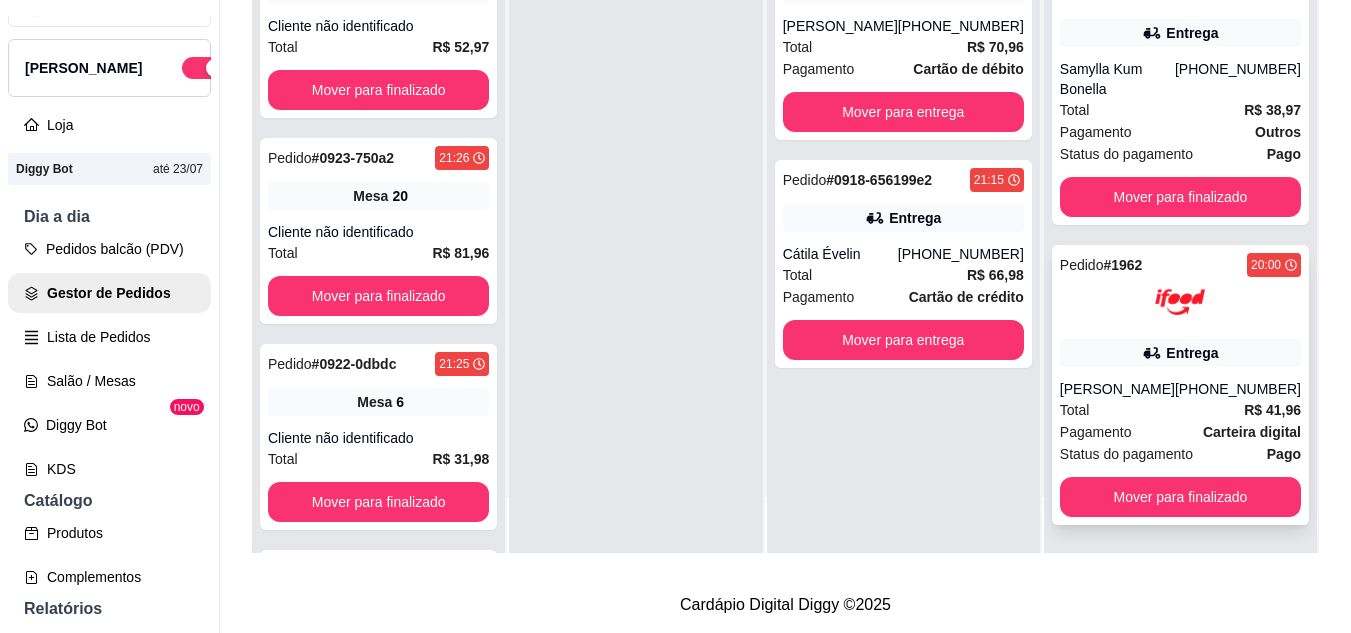 click on "[PERSON_NAME]" at bounding box center [1117, 389] 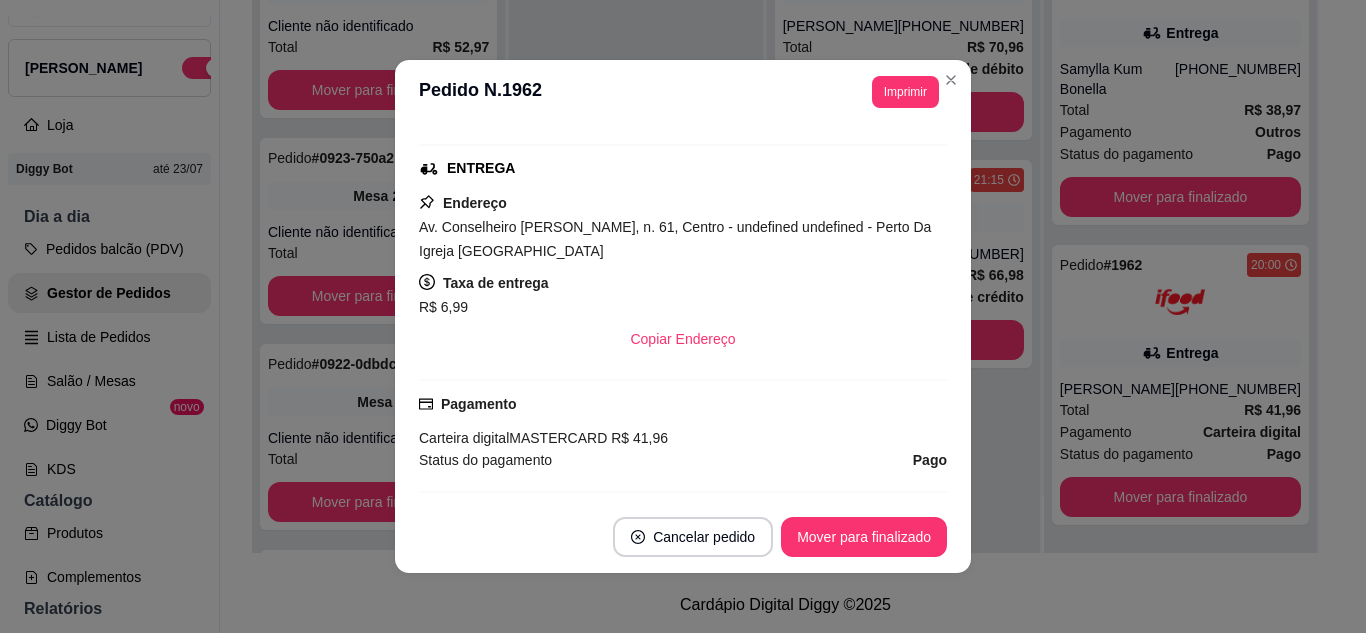 scroll, scrollTop: 400, scrollLeft: 0, axis: vertical 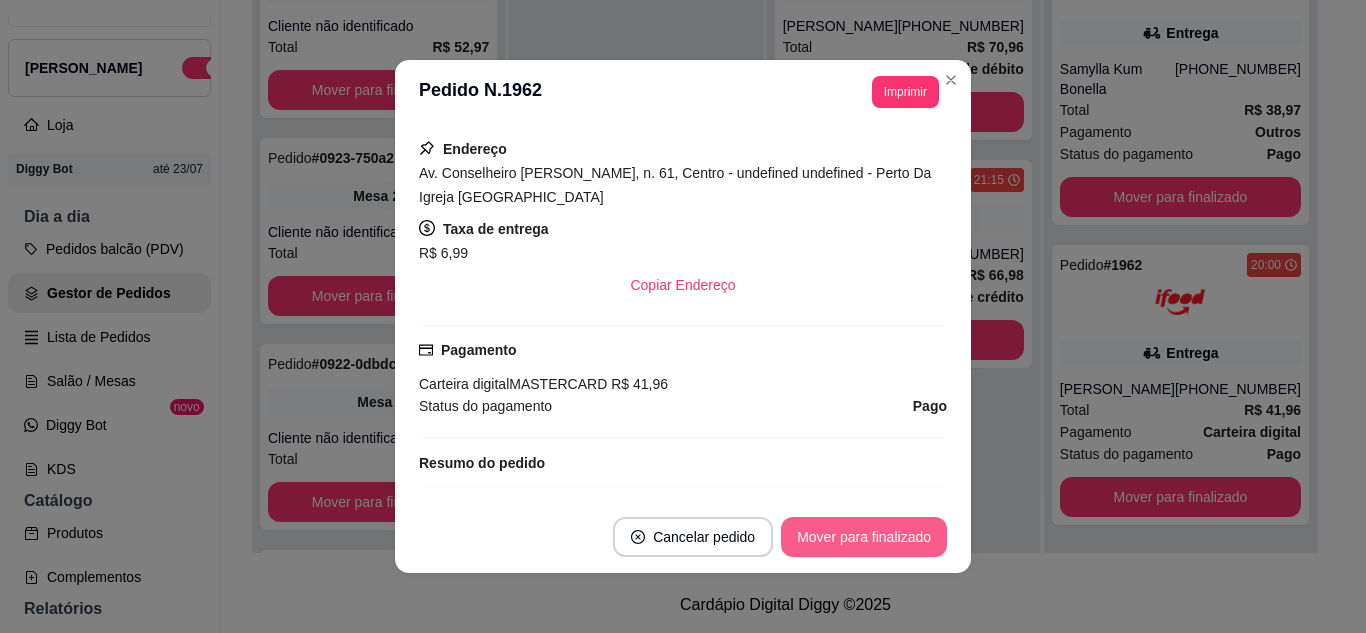 click on "Mover para finalizado" at bounding box center [864, 537] 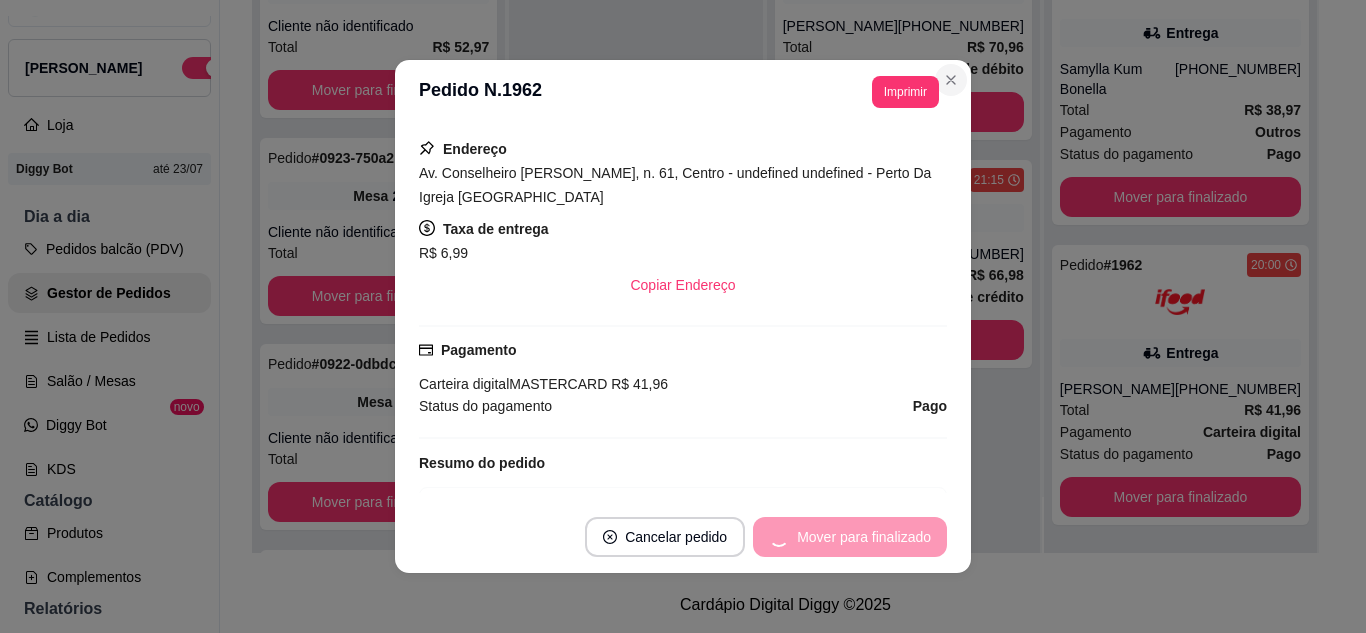 scroll, scrollTop: 27, scrollLeft: 0, axis: vertical 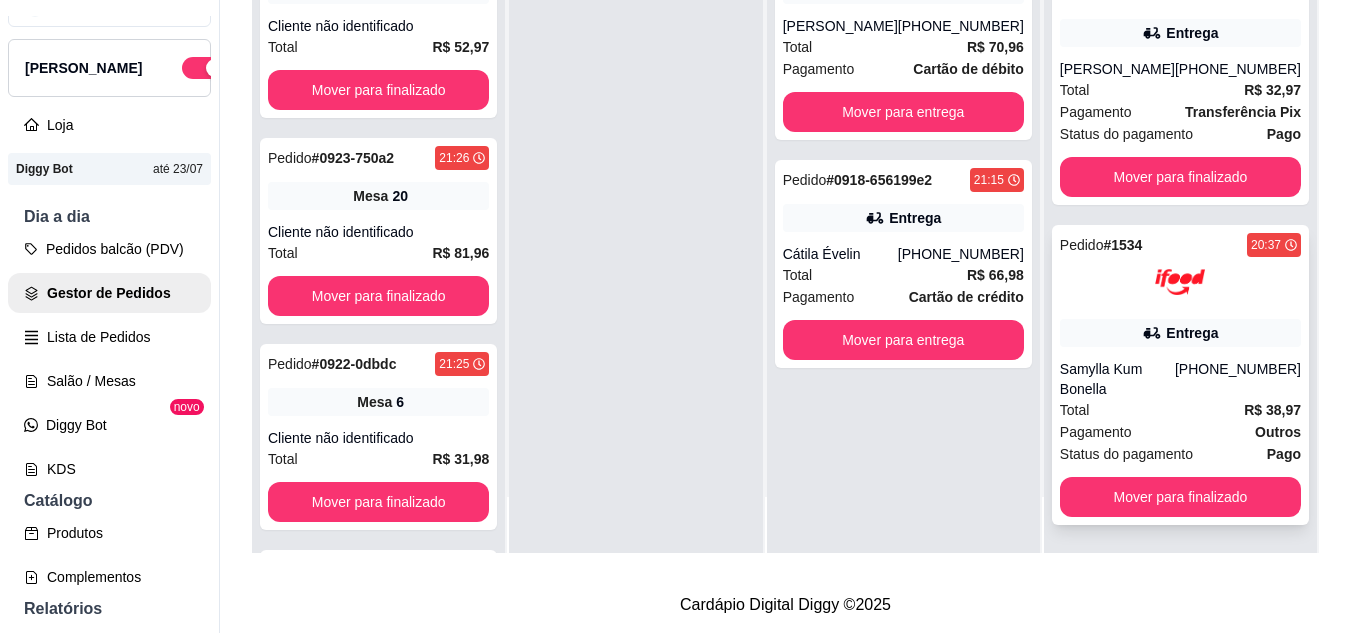 click on "Samylla Kum Bonella" at bounding box center [1117, 379] 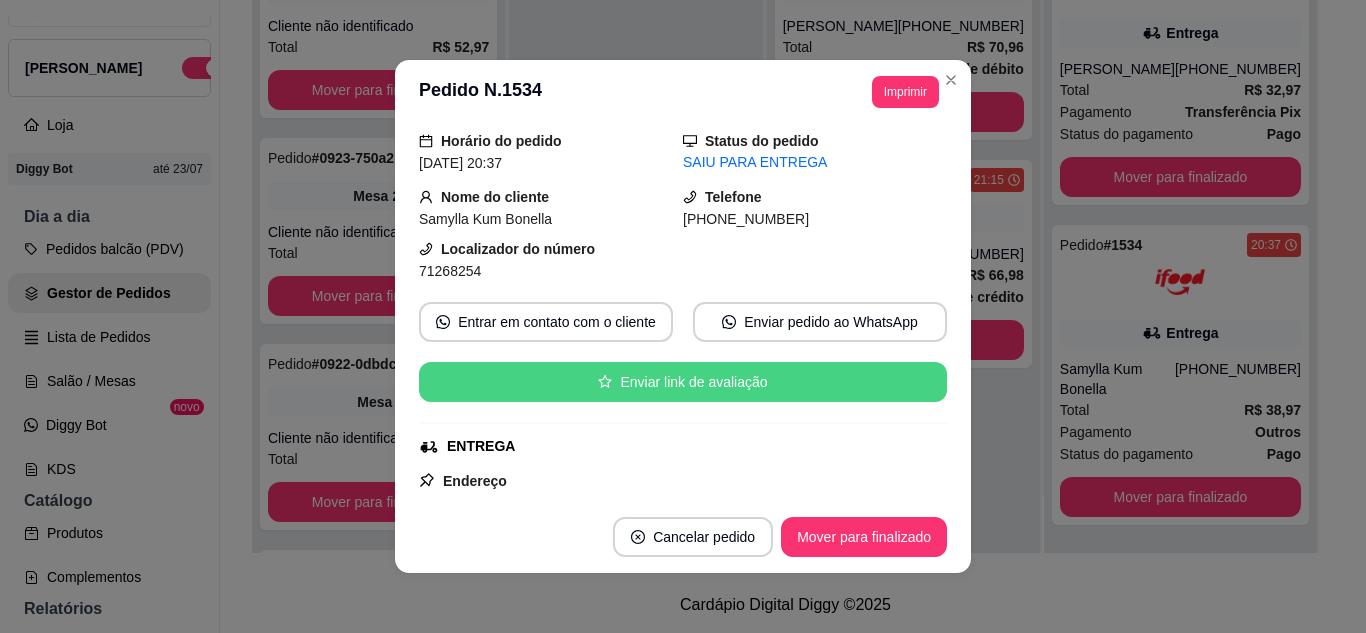 scroll, scrollTop: 100, scrollLeft: 0, axis: vertical 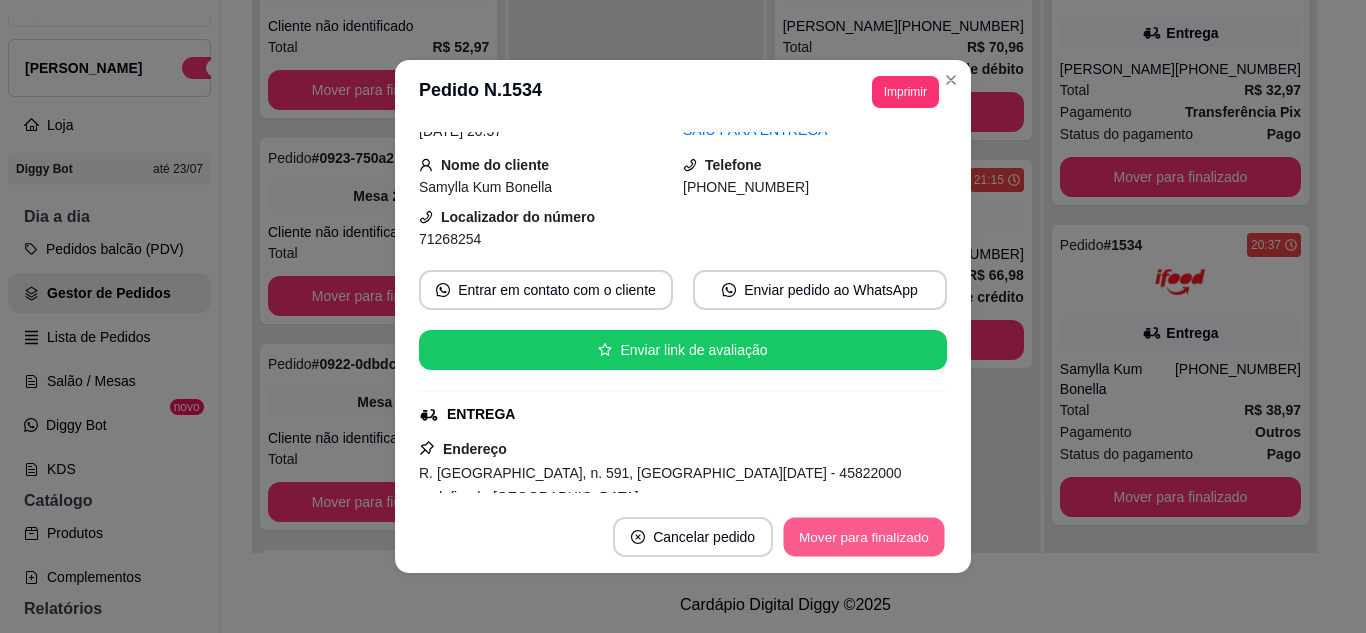 click on "Mover para finalizado" at bounding box center [864, 537] 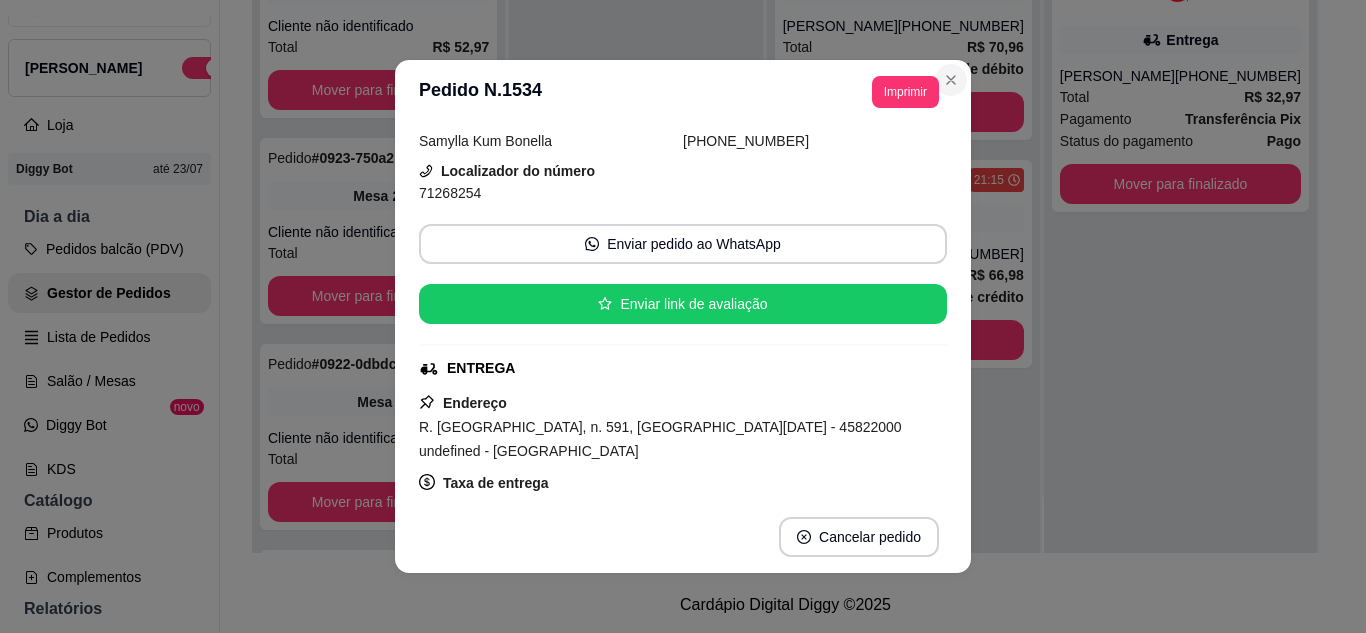 scroll, scrollTop: 0, scrollLeft: 0, axis: both 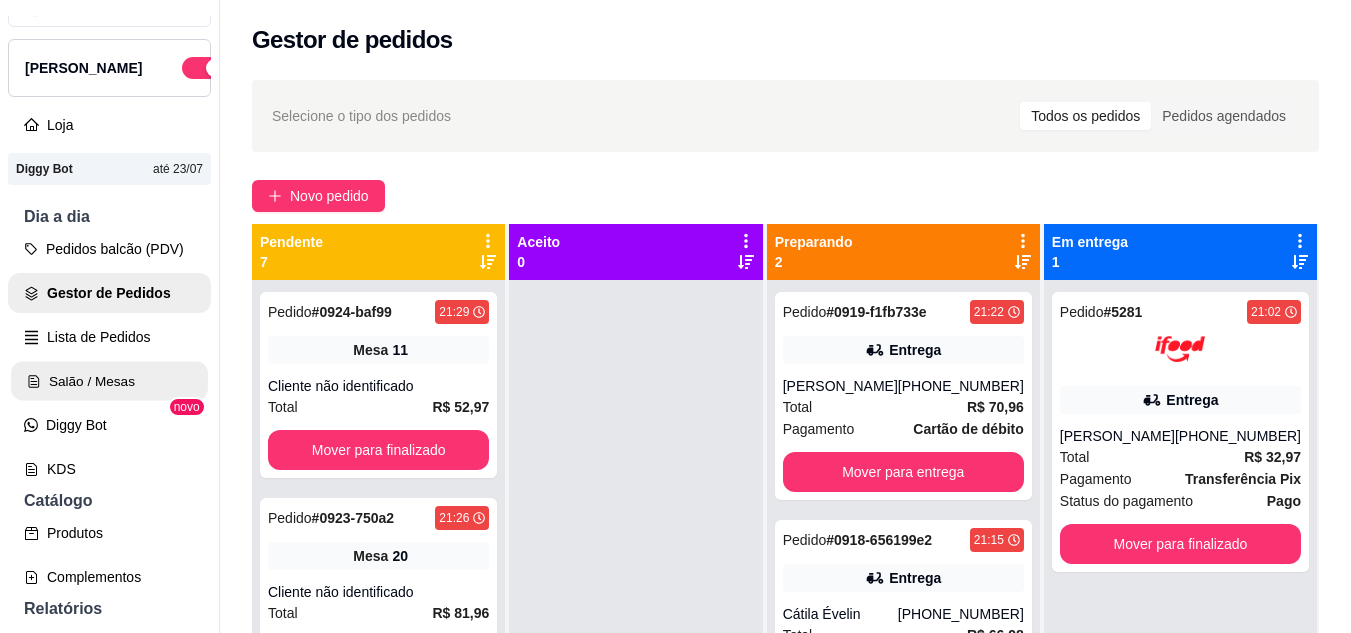 click on "Salão / Mesas" at bounding box center (109, 381) 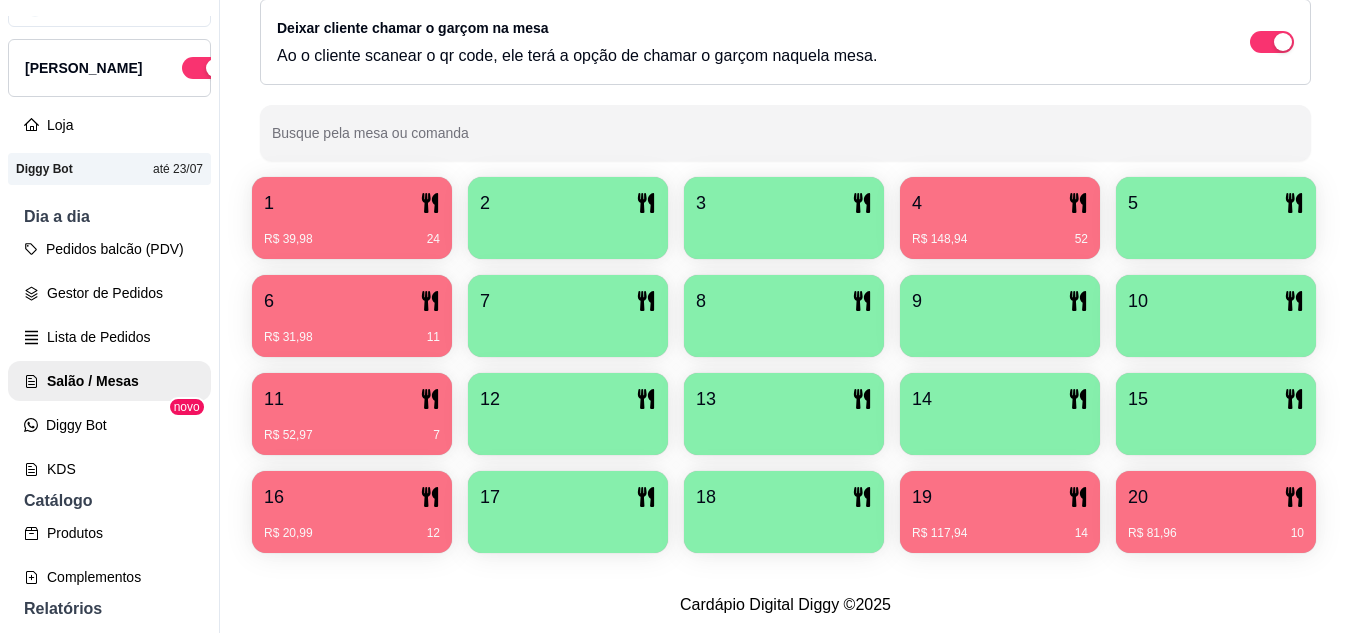 scroll, scrollTop: 425, scrollLeft: 0, axis: vertical 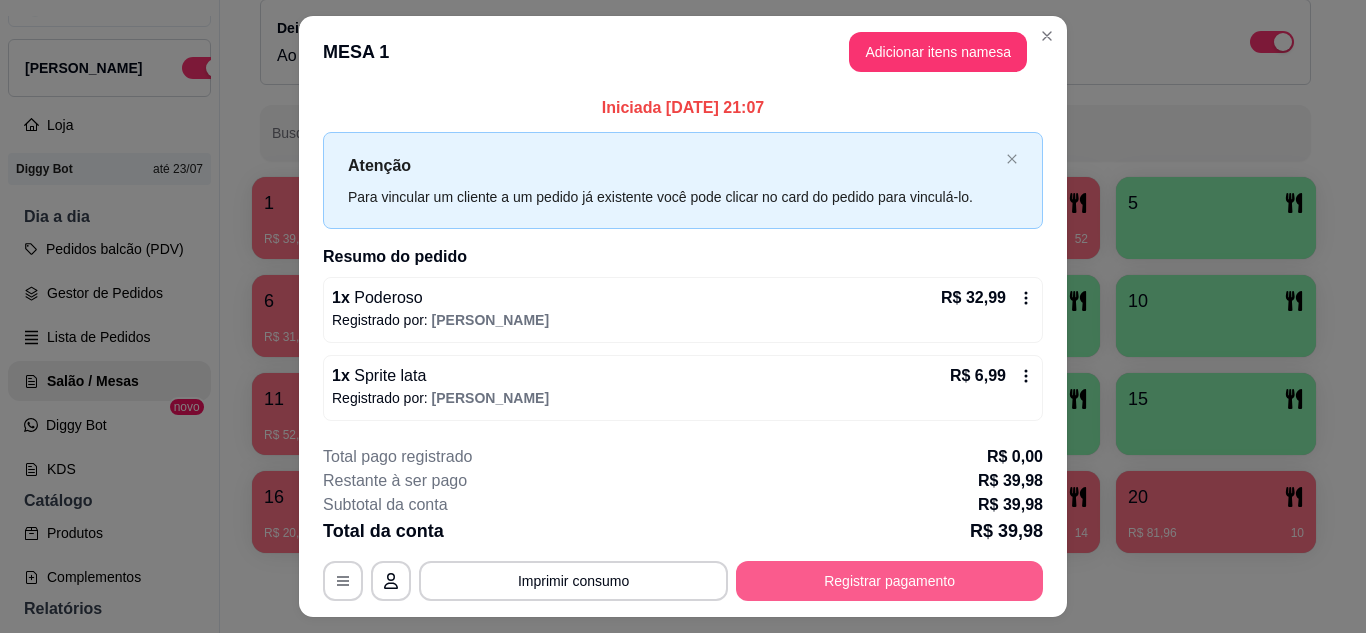 click on "Registrar pagamento" at bounding box center [889, 581] 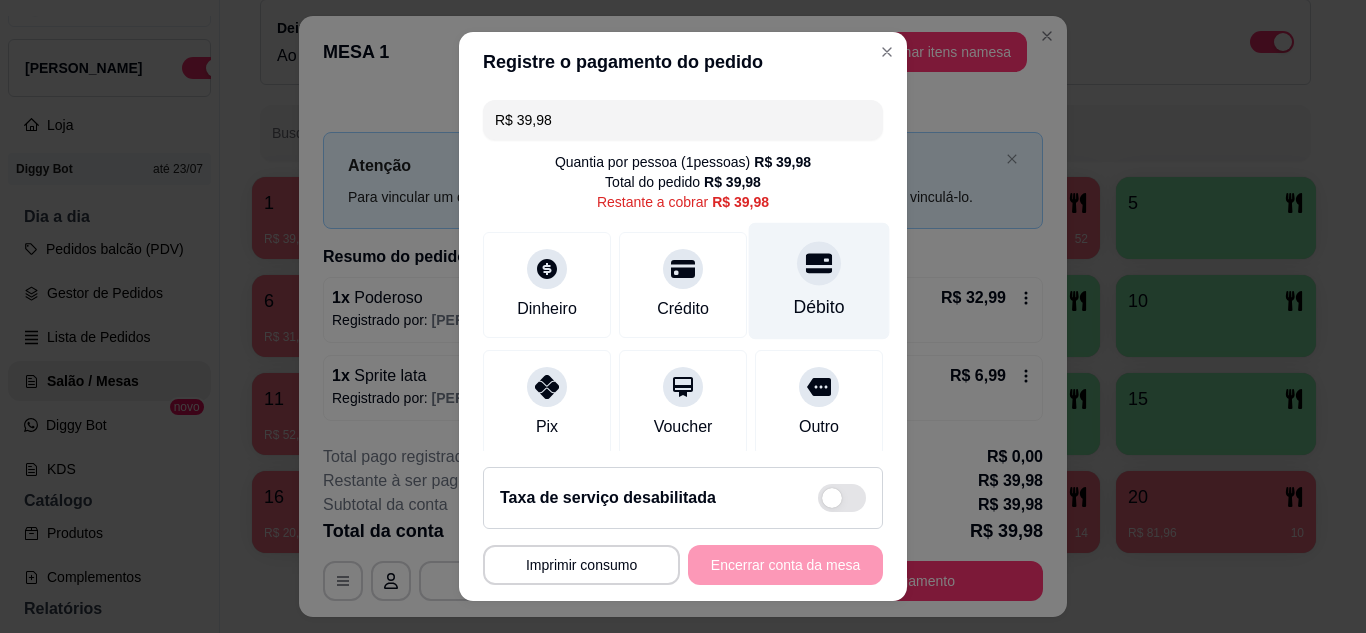 click on "Débito" at bounding box center (819, 280) 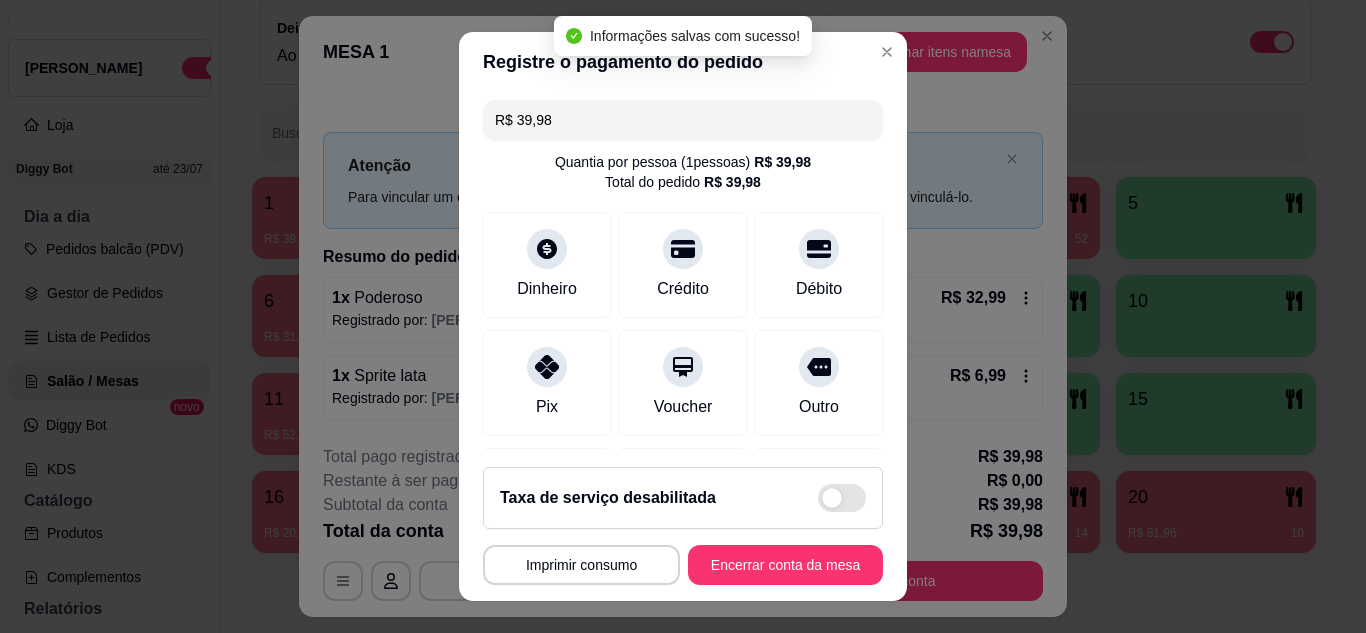 type on "R$ 0,00" 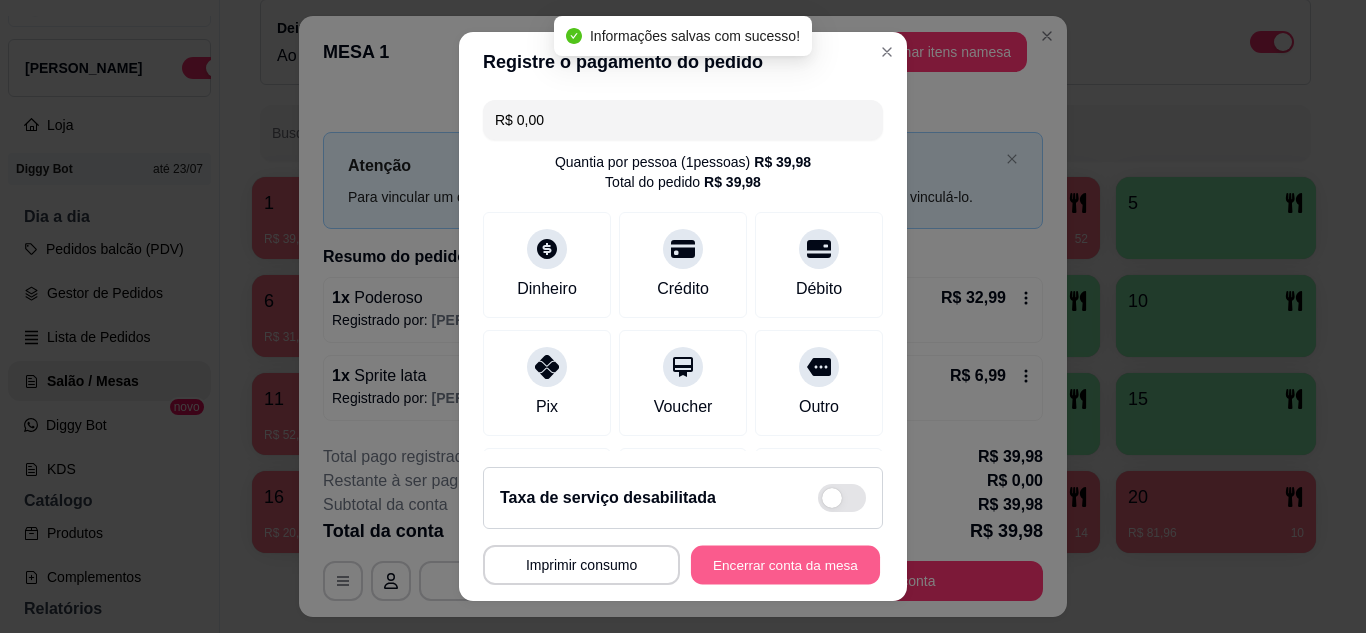 click on "Encerrar conta da mesa" at bounding box center [785, 565] 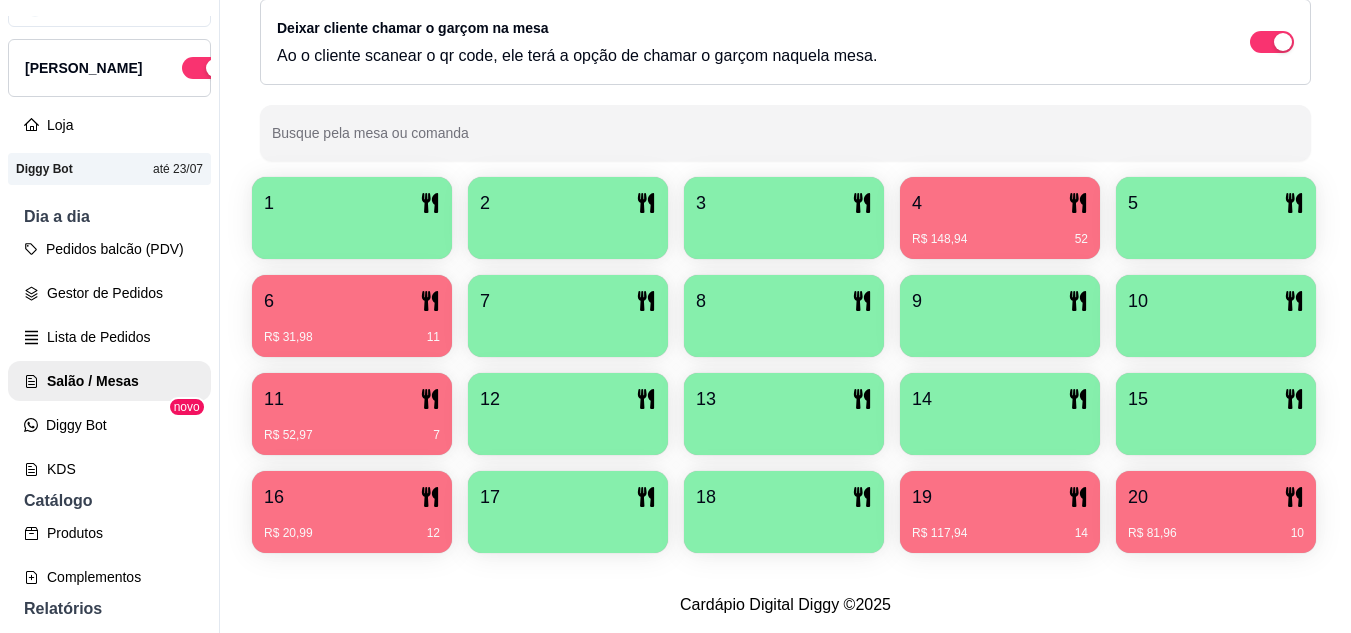 click on "4" at bounding box center (1000, 203) 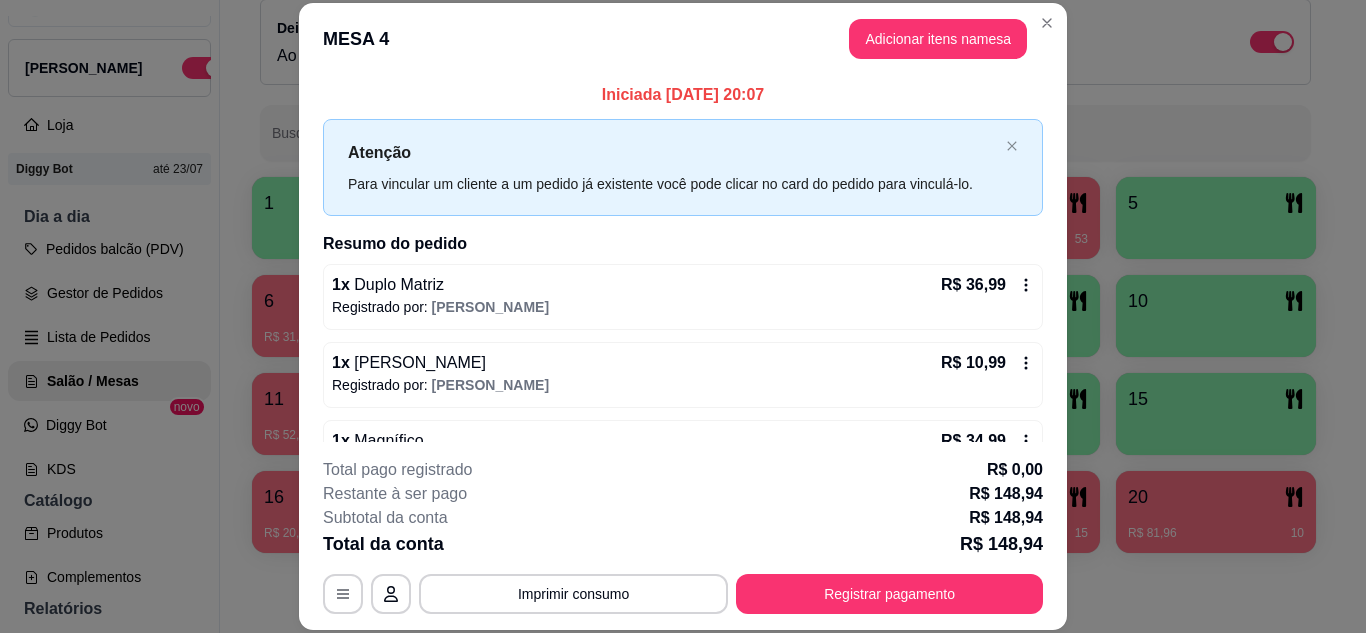 click on "Registrar pagamento" at bounding box center (889, 594) 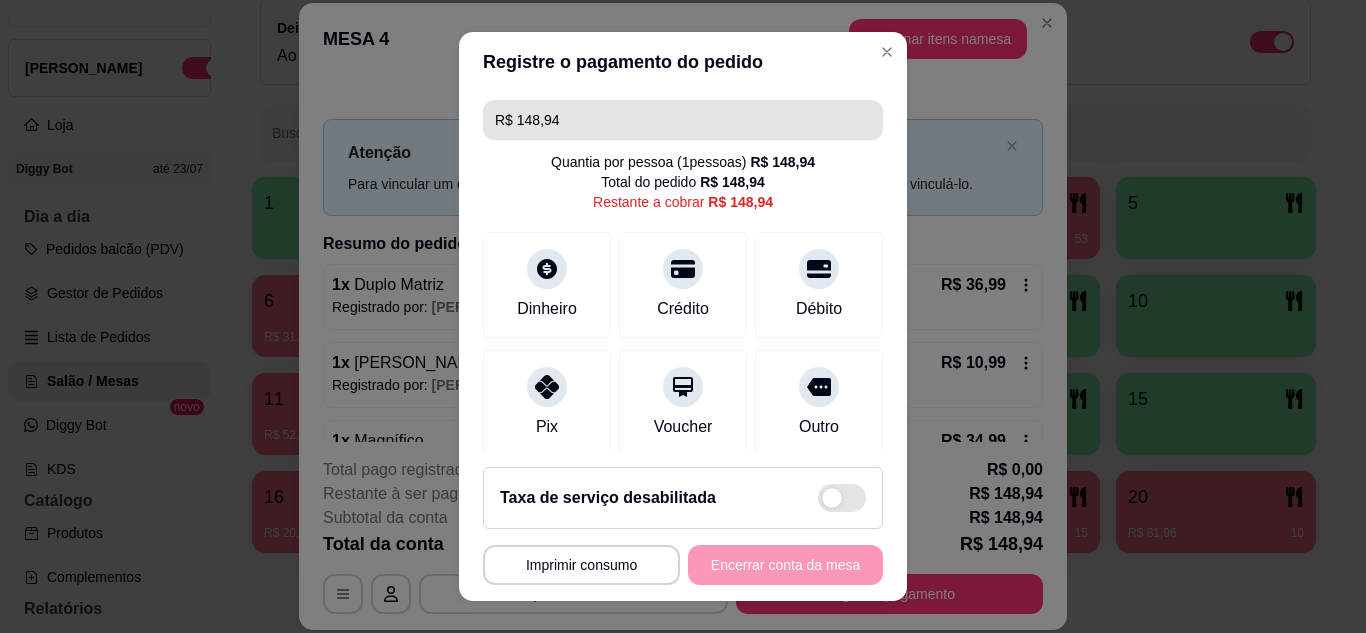 click on "R$ 148,94" at bounding box center (683, 120) 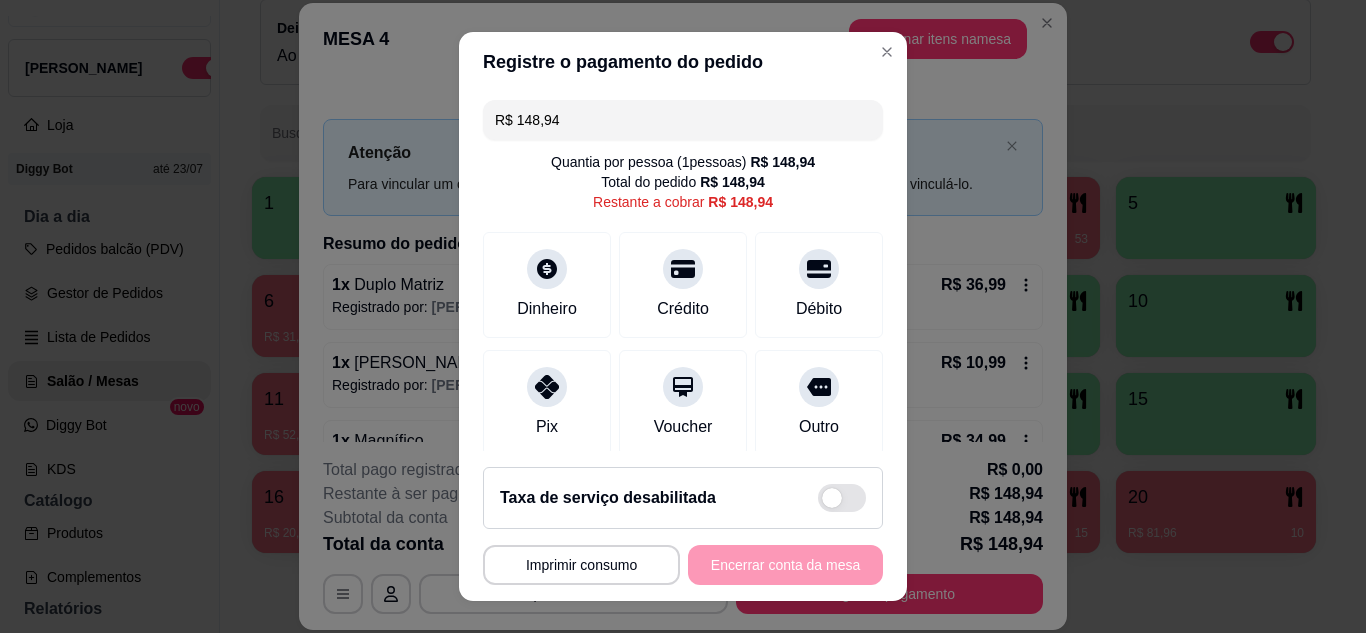 click on "R$ 148,94" at bounding box center (683, 120) 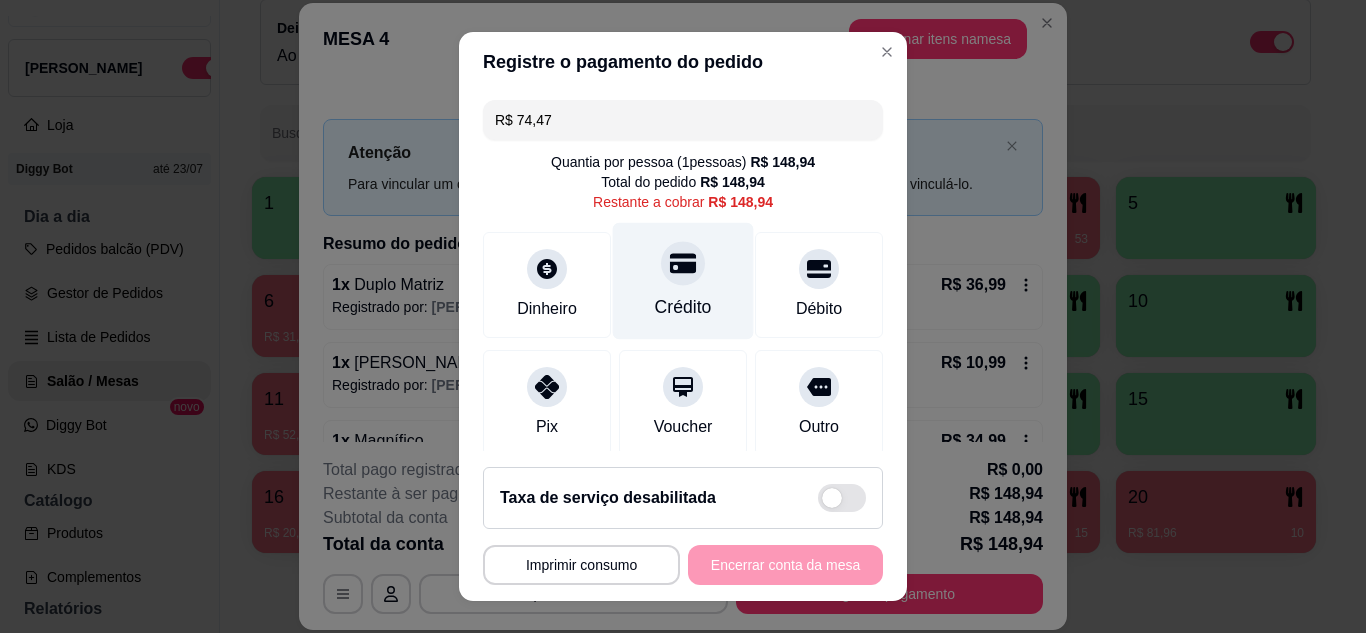 click on "Crédito" at bounding box center (683, 280) 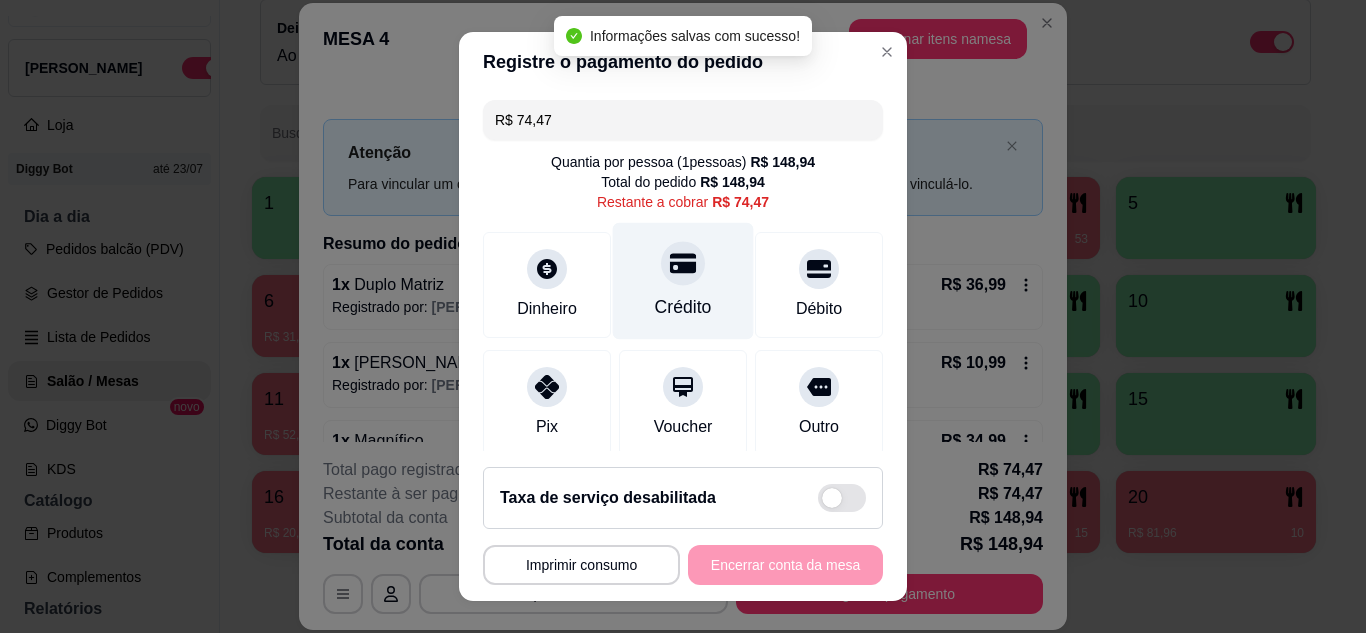 click on "Crédito" at bounding box center [683, 307] 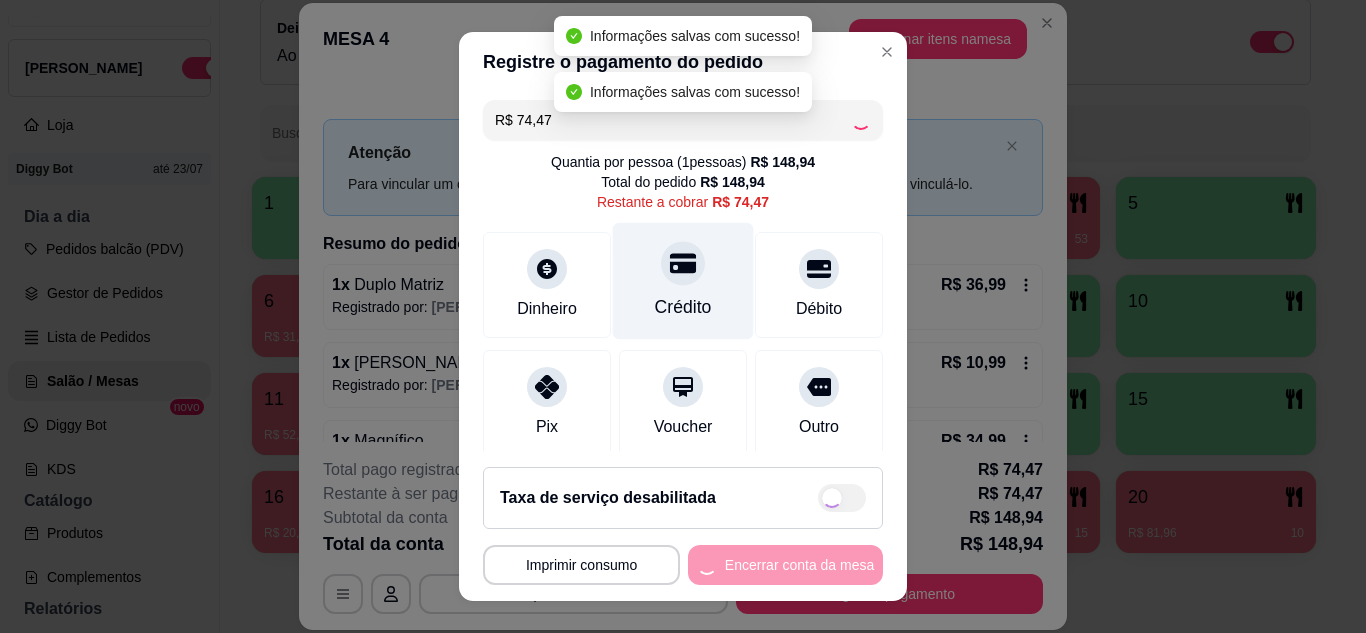 type on "R$ 0,00" 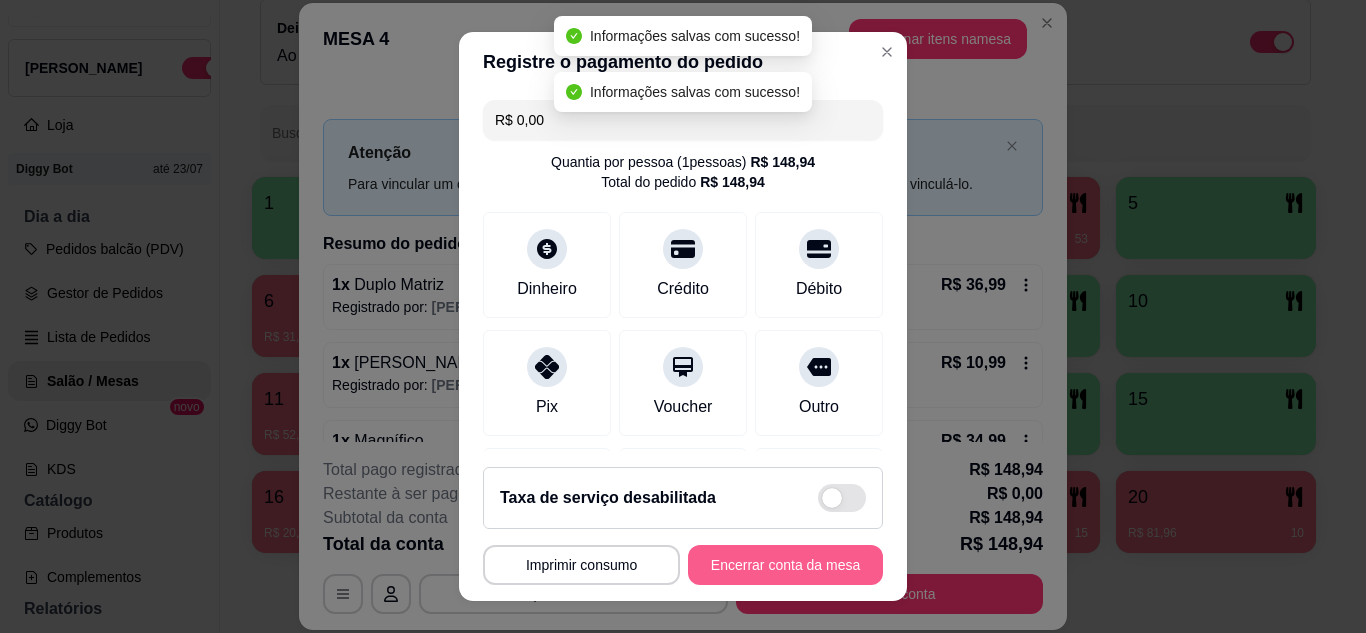 click on "Encerrar conta da mesa" at bounding box center (785, 565) 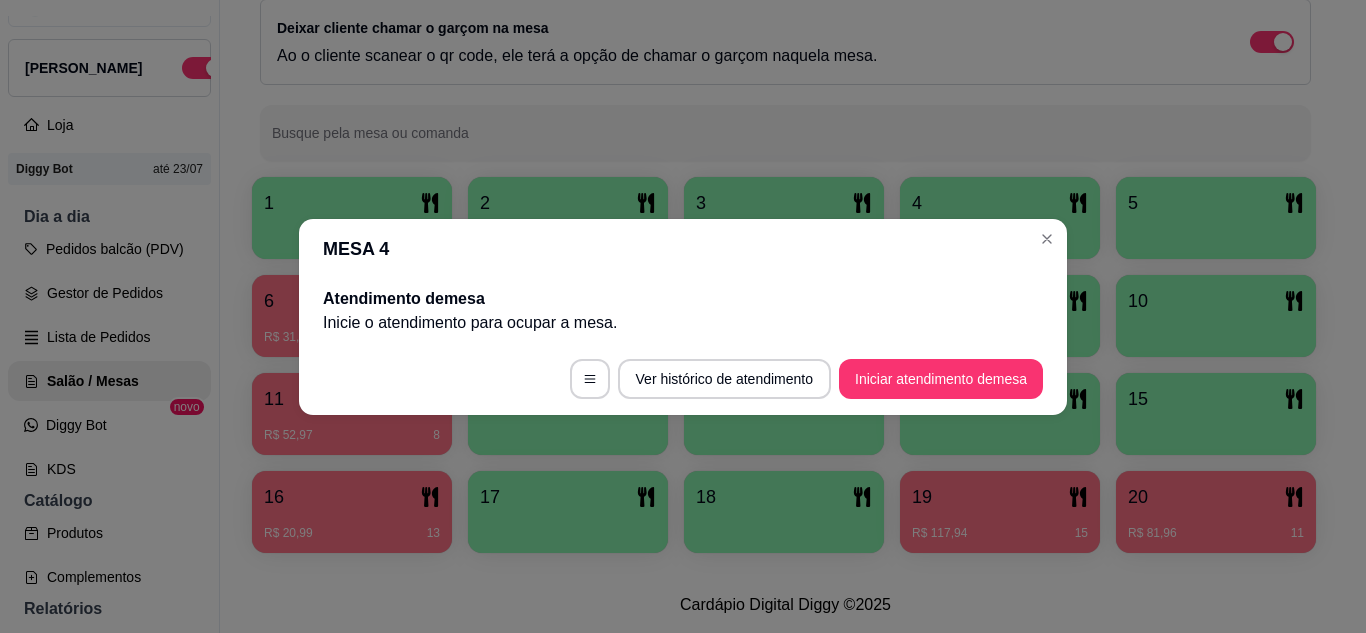 click on "MESA 4" at bounding box center [683, 249] 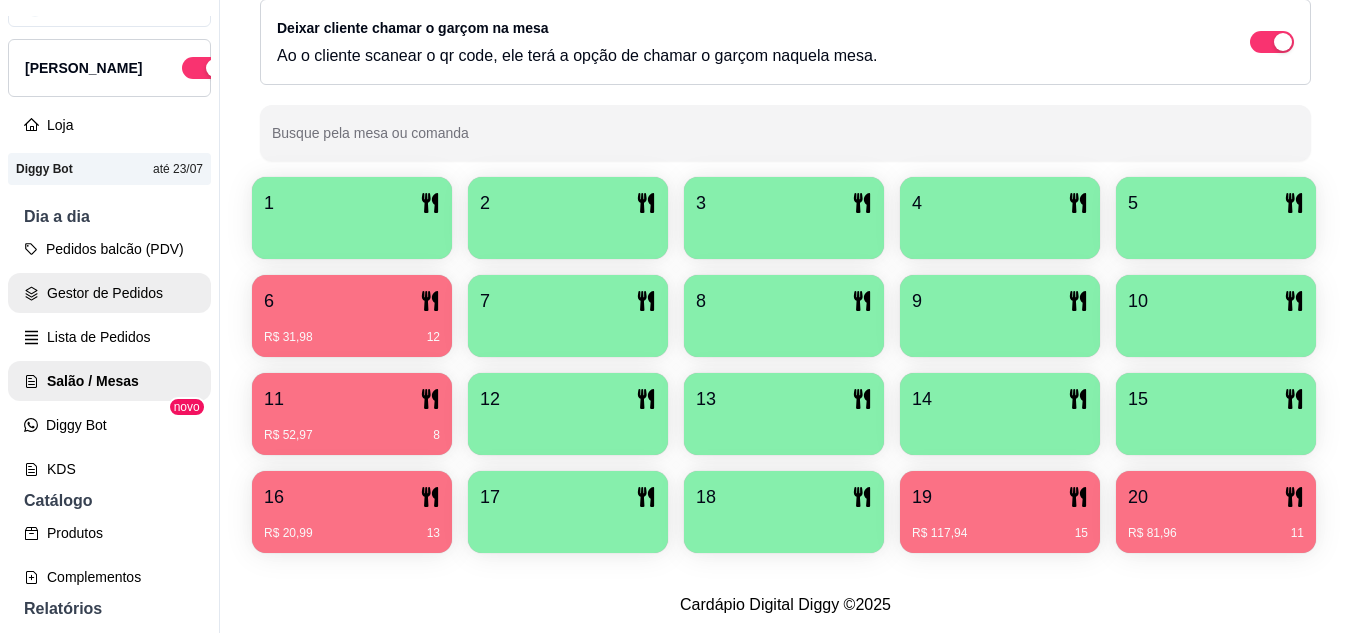 click on "Gestor de Pedidos" at bounding box center [109, 293] 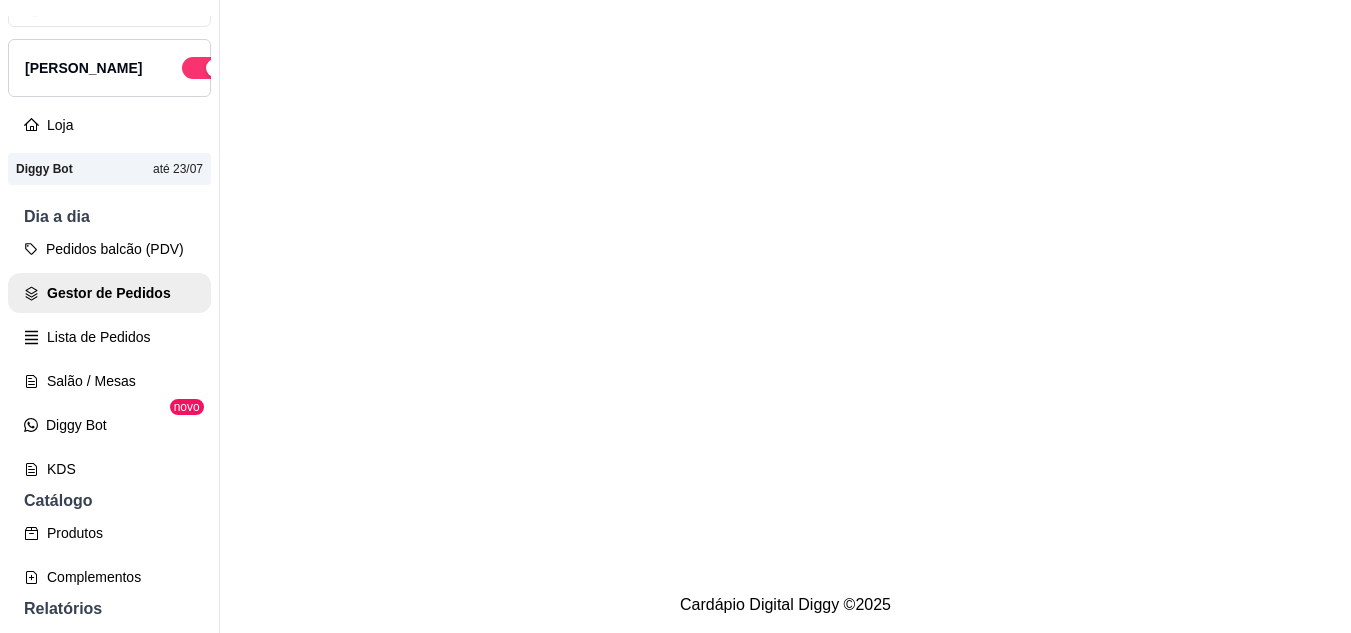 scroll, scrollTop: 0, scrollLeft: 0, axis: both 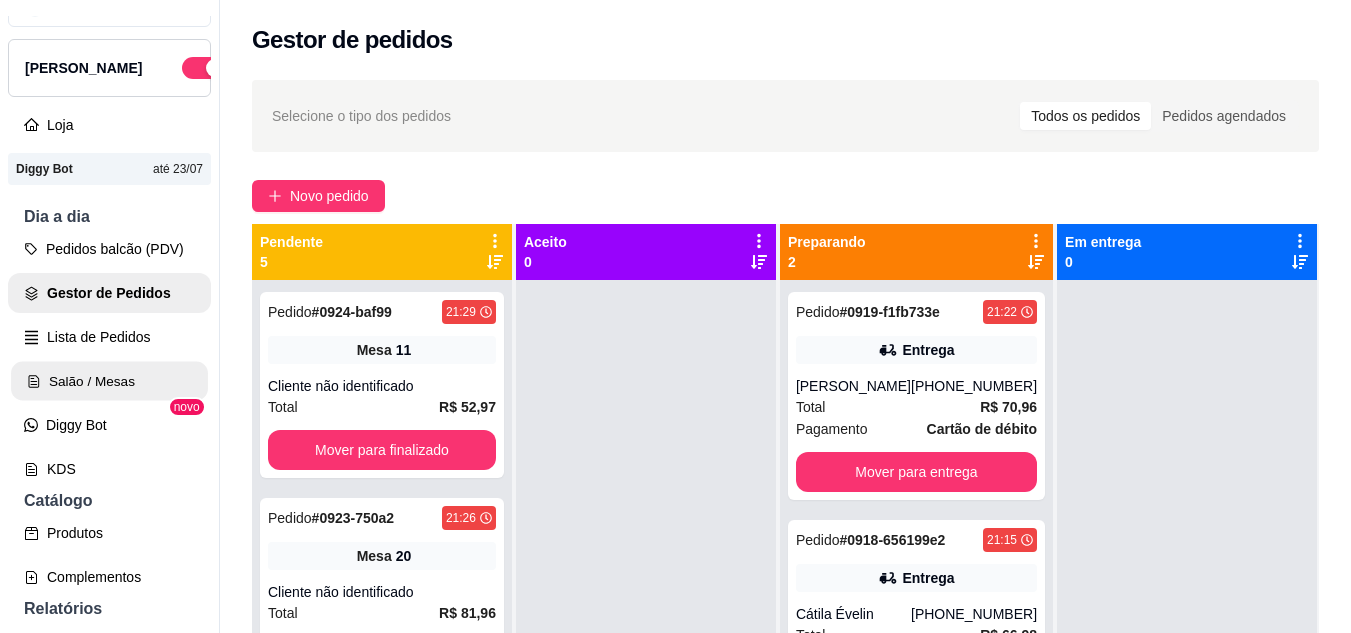 click on "Salão / Mesas" at bounding box center [109, 381] 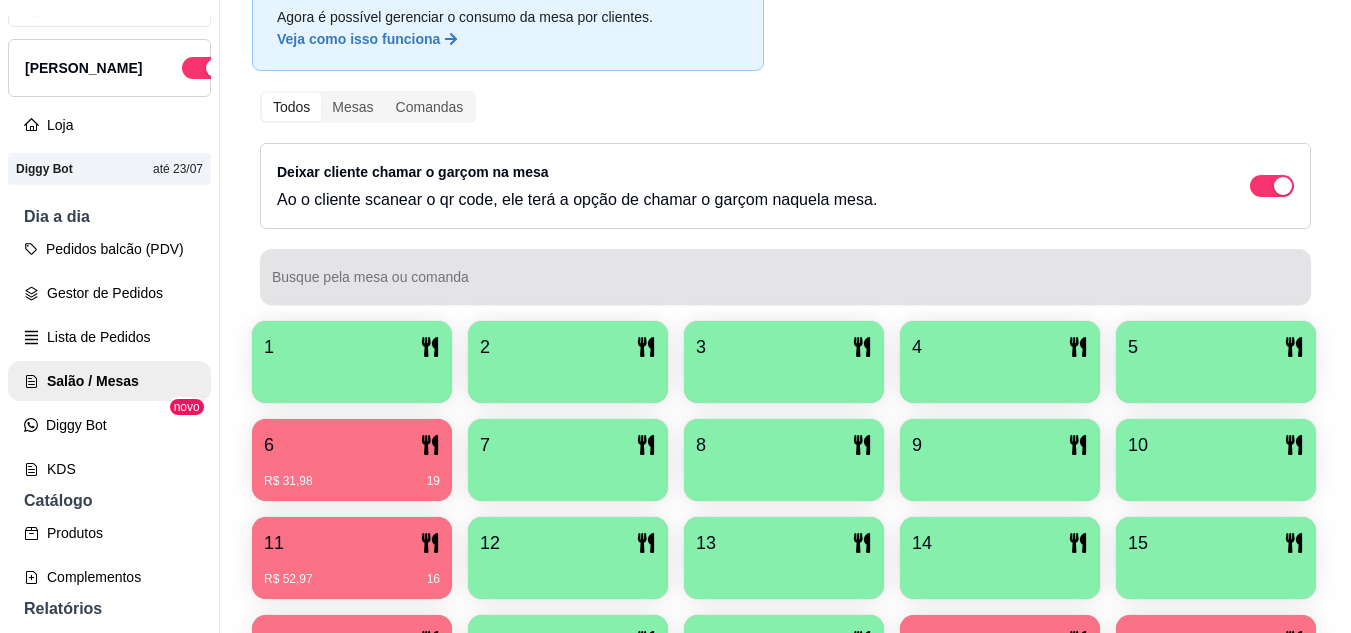scroll, scrollTop: 400, scrollLeft: 0, axis: vertical 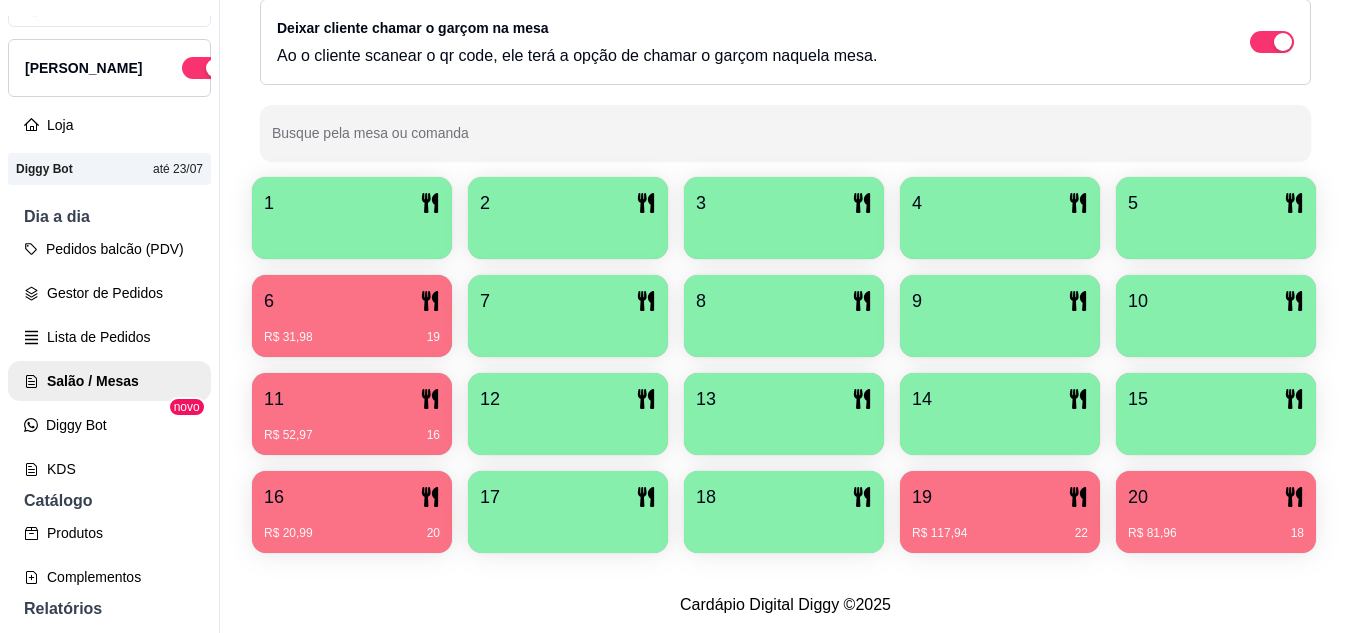 click on "1 2 3 4 5 6 R$ 31,98 19 7 8 9 10 11 R$ 52,97 16 12 13 14 15 16 R$ 20,99 20 17 18 19 R$ 117,94 22 20 R$ 81,96 18" at bounding box center [785, 365] 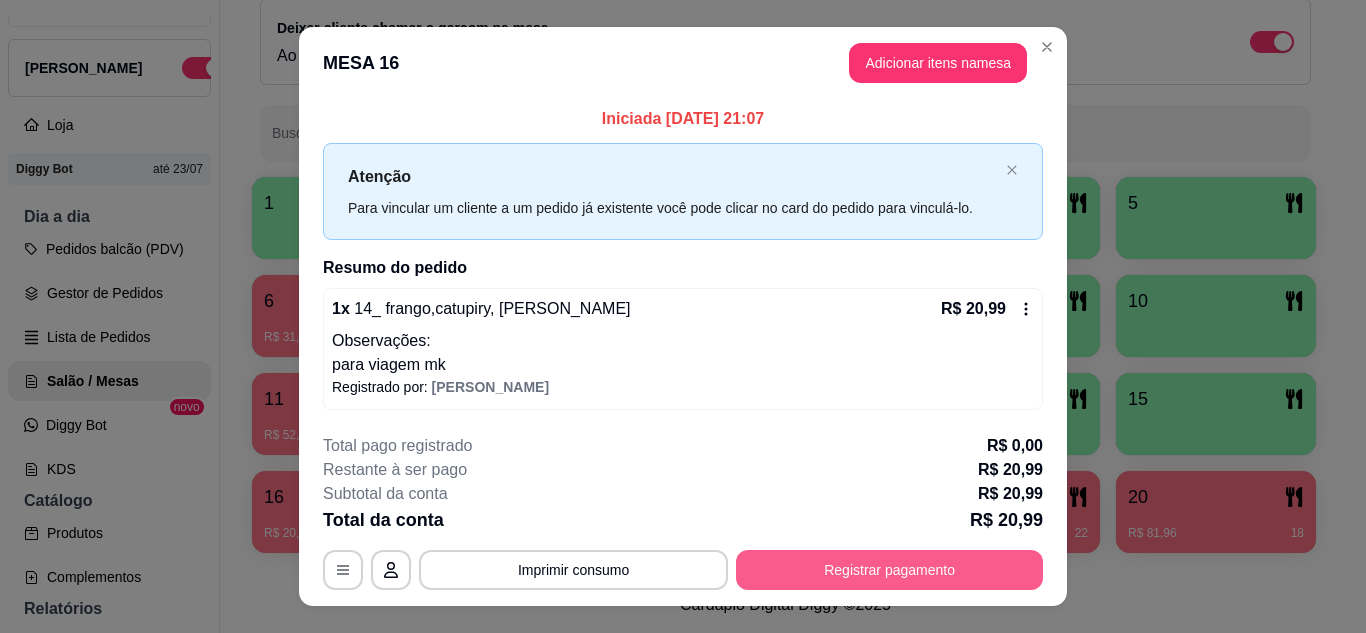 click on "Registrar pagamento" at bounding box center (889, 570) 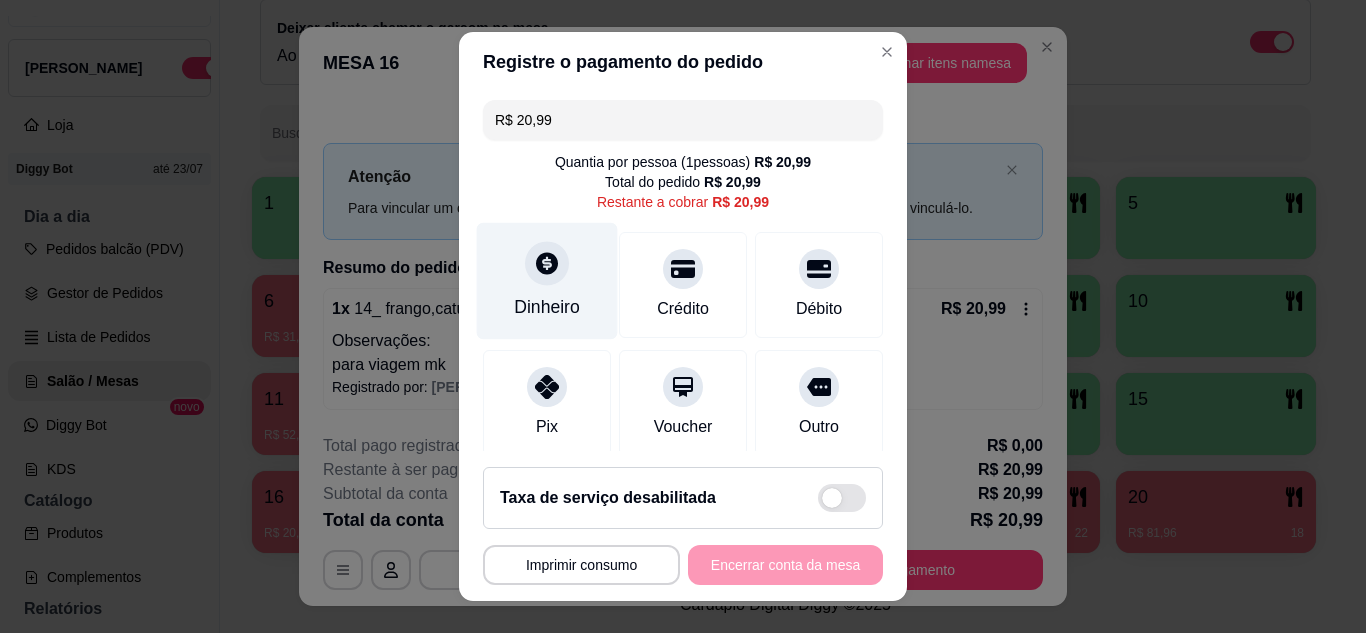 click at bounding box center [547, 263] 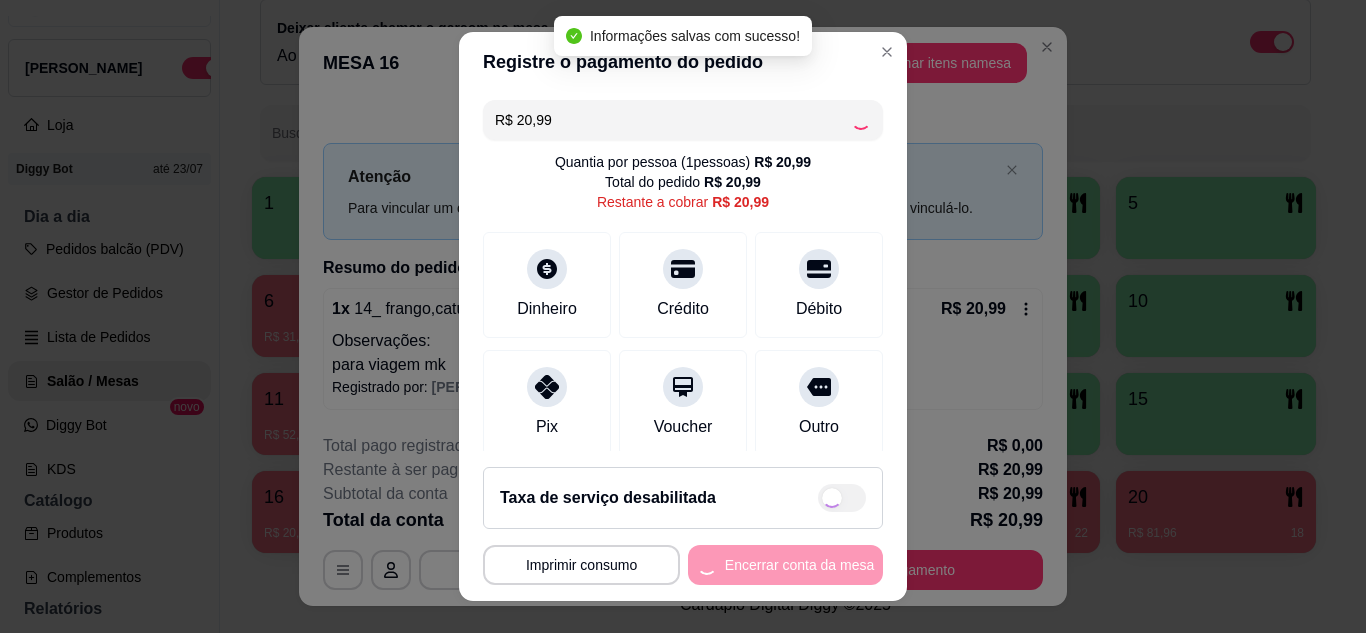 type on "R$ 0,00" 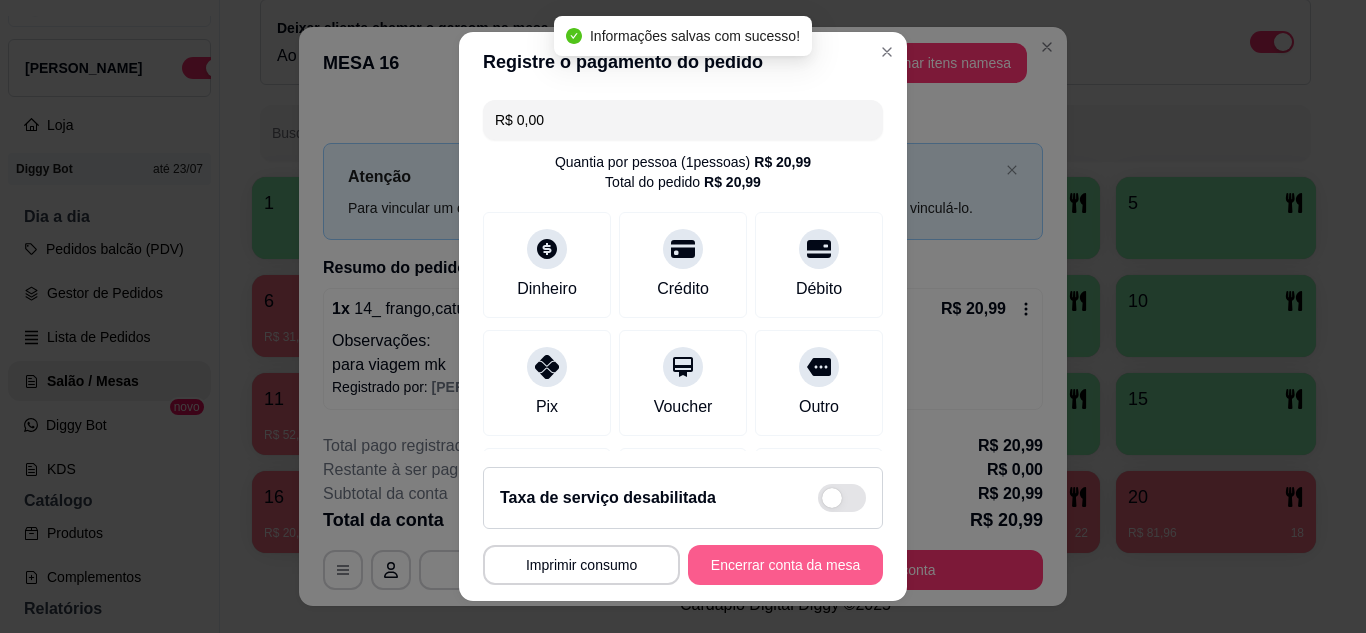 click on "Encerrar conta da mesa" at bounding box center [785, 565] 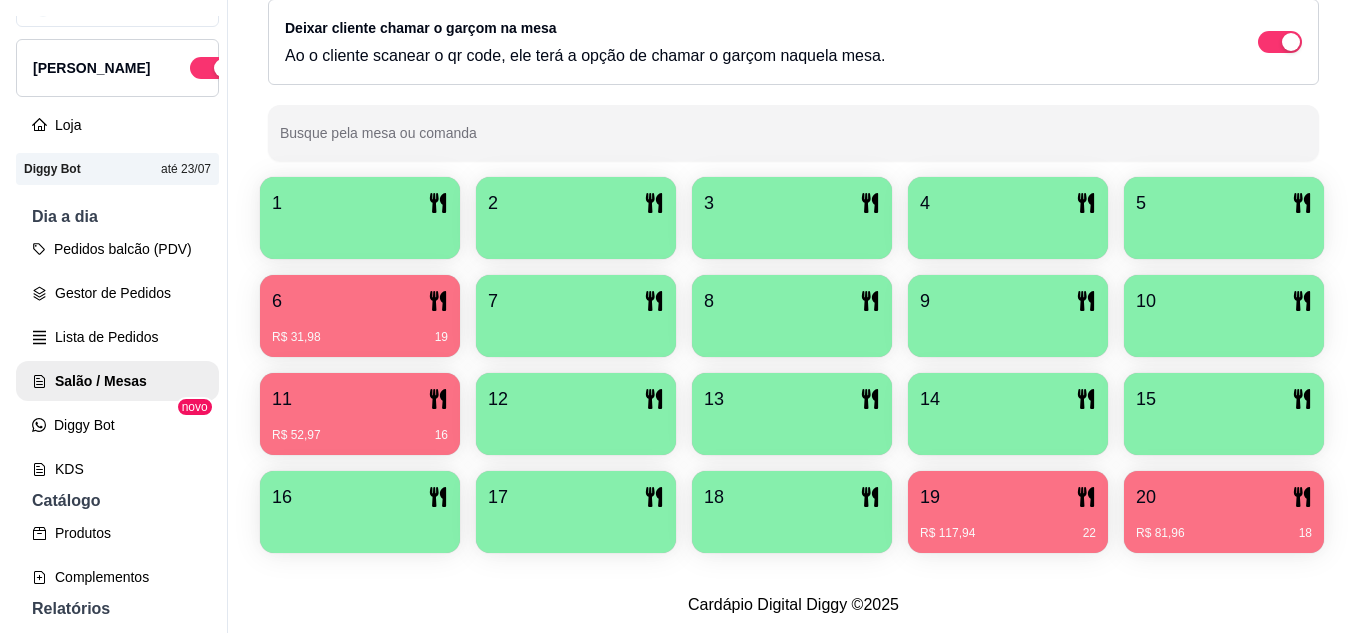 scroll, scrollTop: 425, scrollLeft: 0, axis: vertical 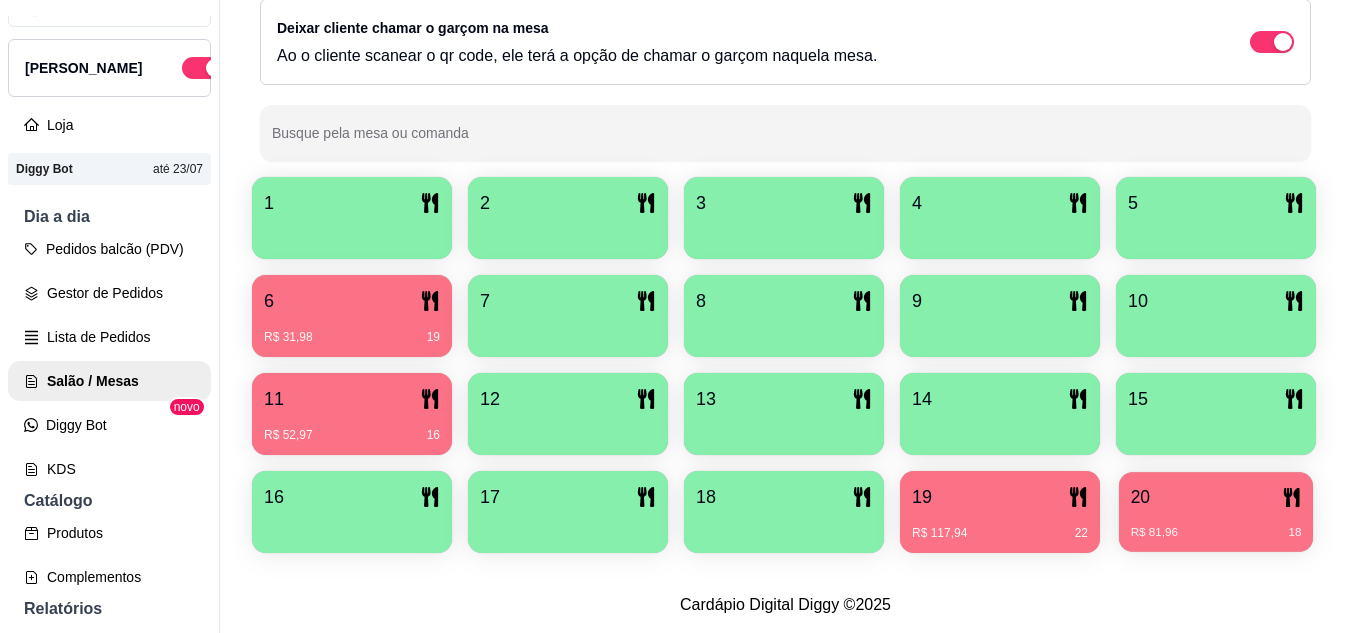 click on "20" at bounding box center [1216, 497] 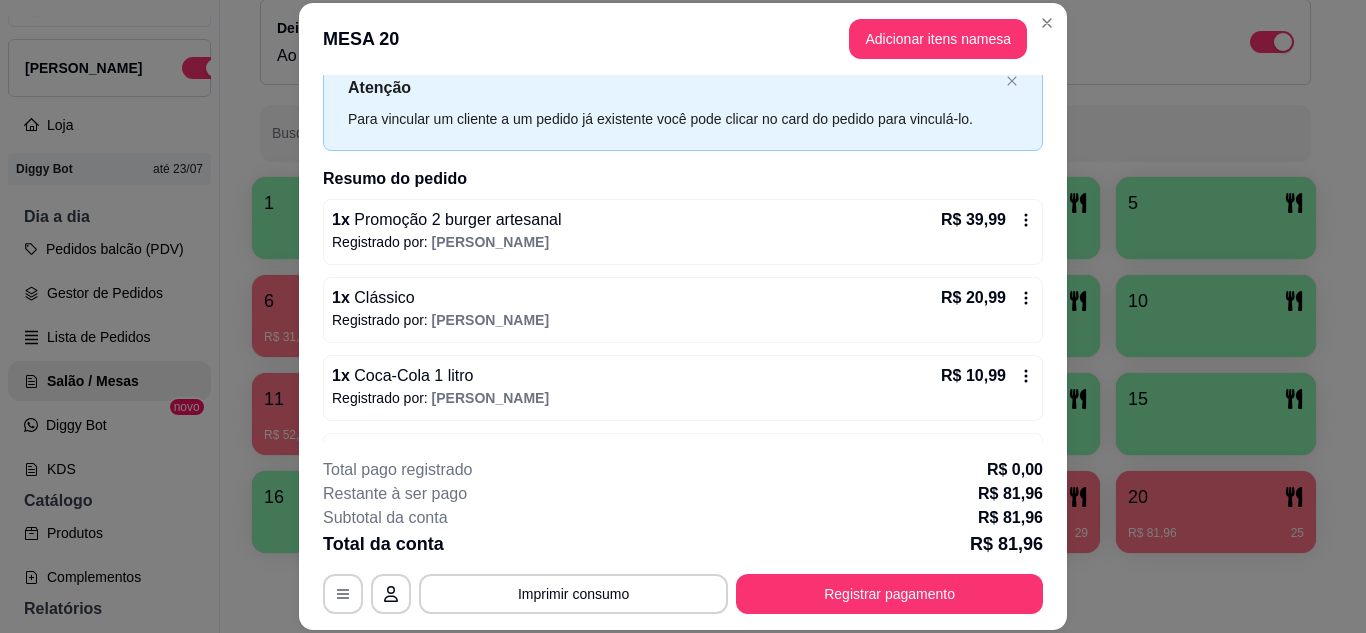 scroll, scrollTop: 130, scrollLeft: 0, axis: vertical 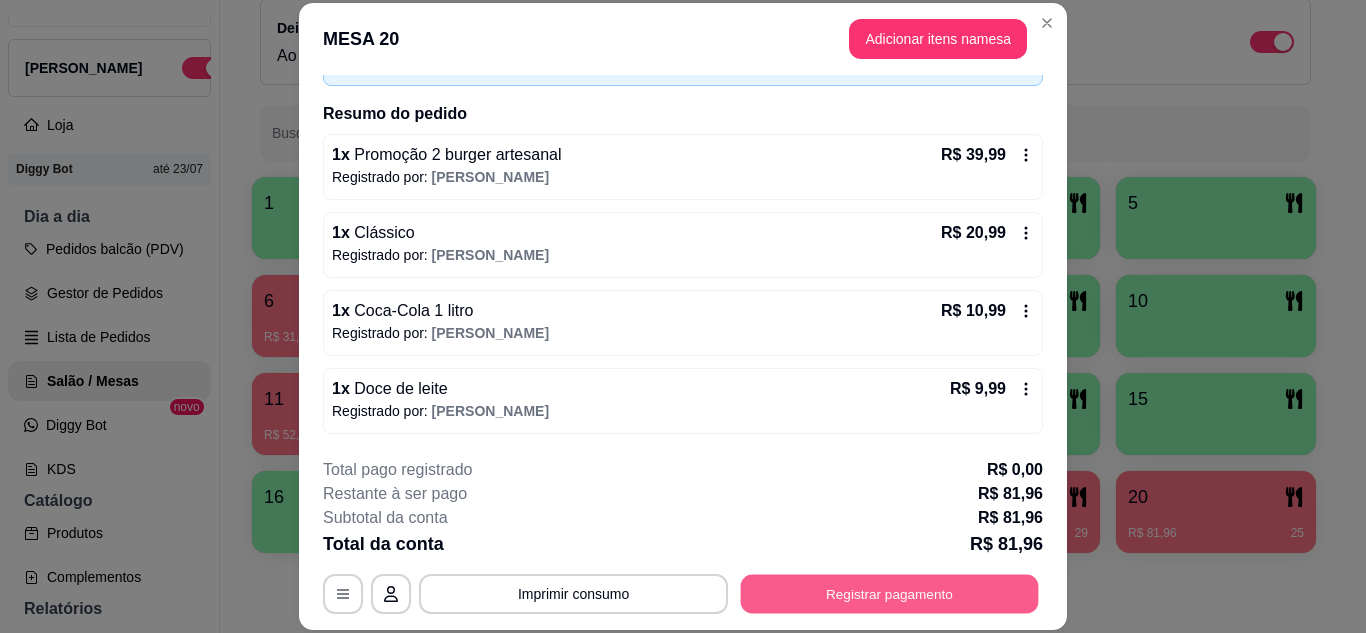 click on "Registrar pagamento" at bounding box center (890, 593) 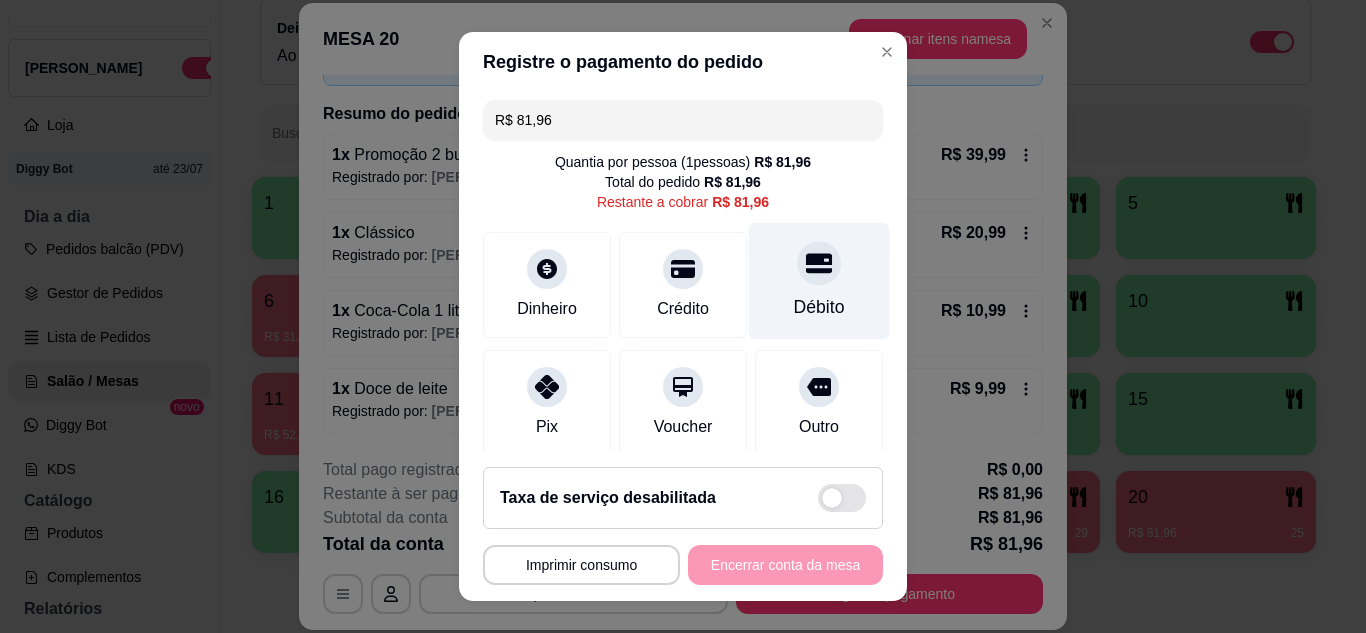 click on "Débito" at bounding box center [819, 280] 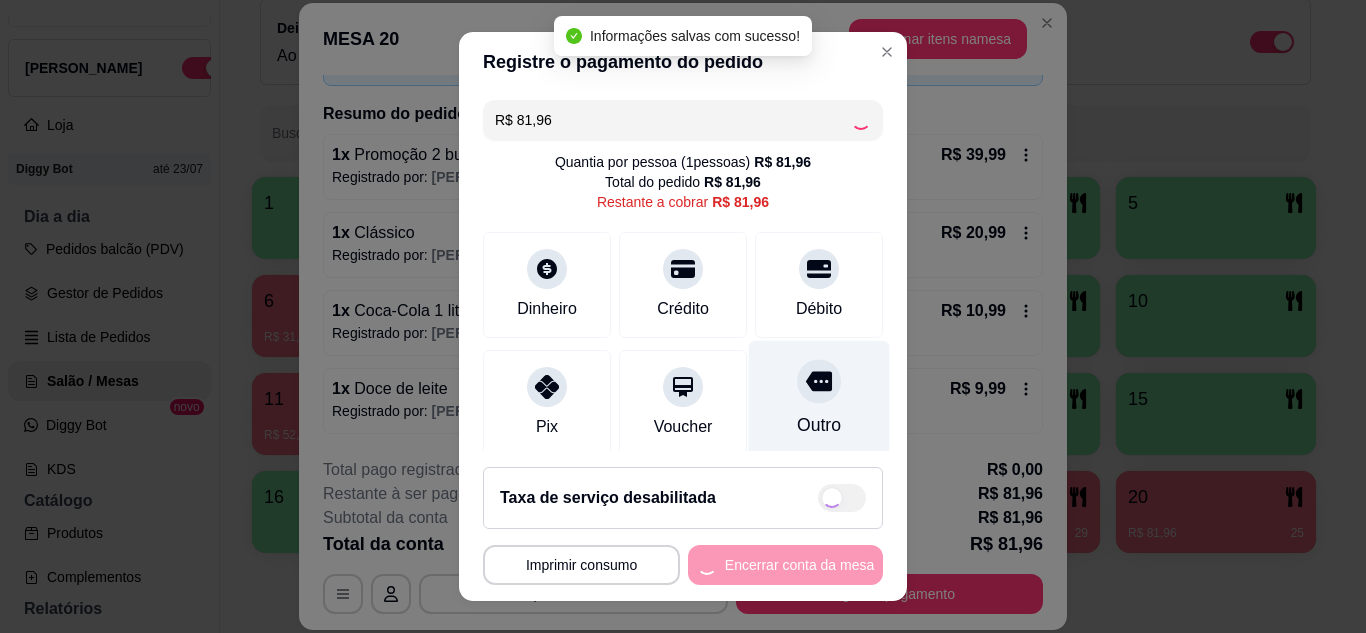 type on "R$ 0,00" 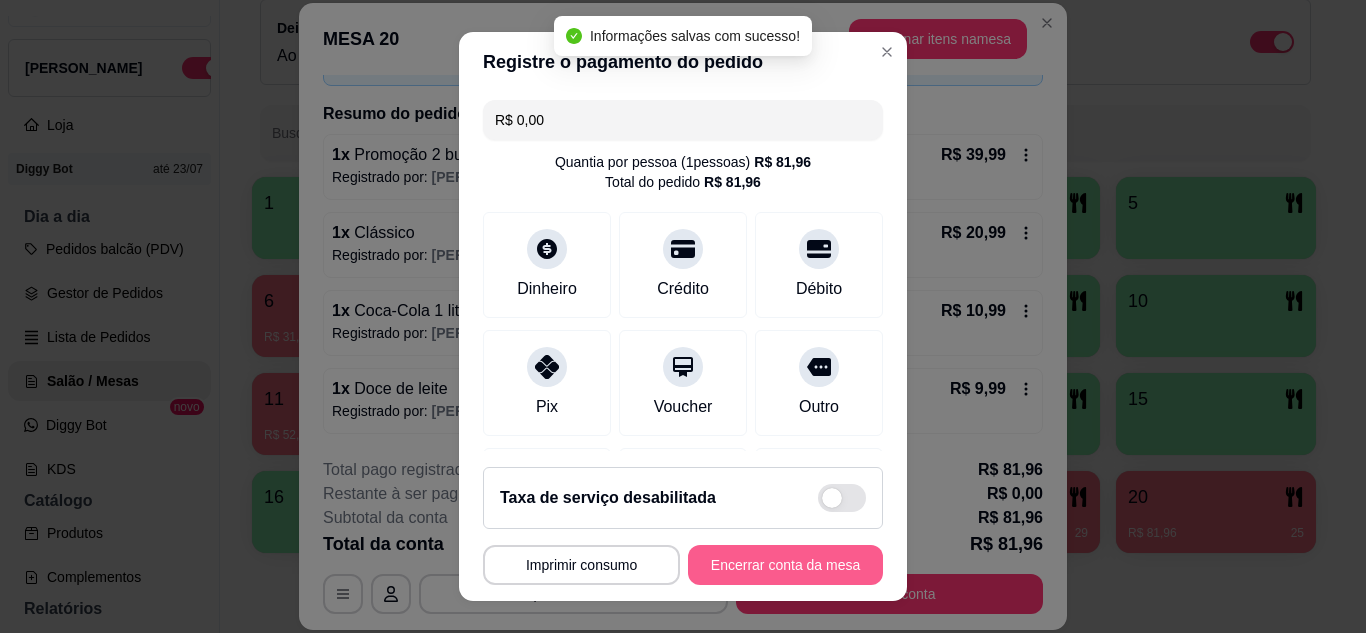 click on "Encerrar conta da mesa" at bounding box center (785, 565) 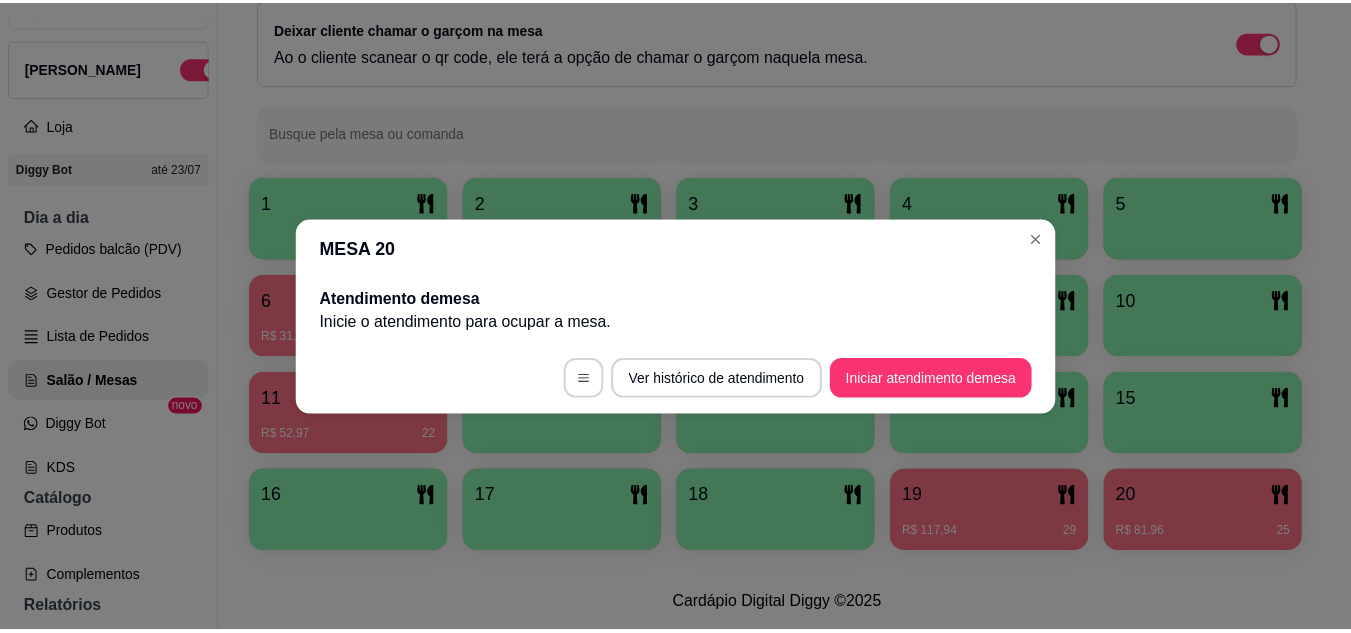 scroll, scrollTop: 0, scrollLeft: 0, axis: both 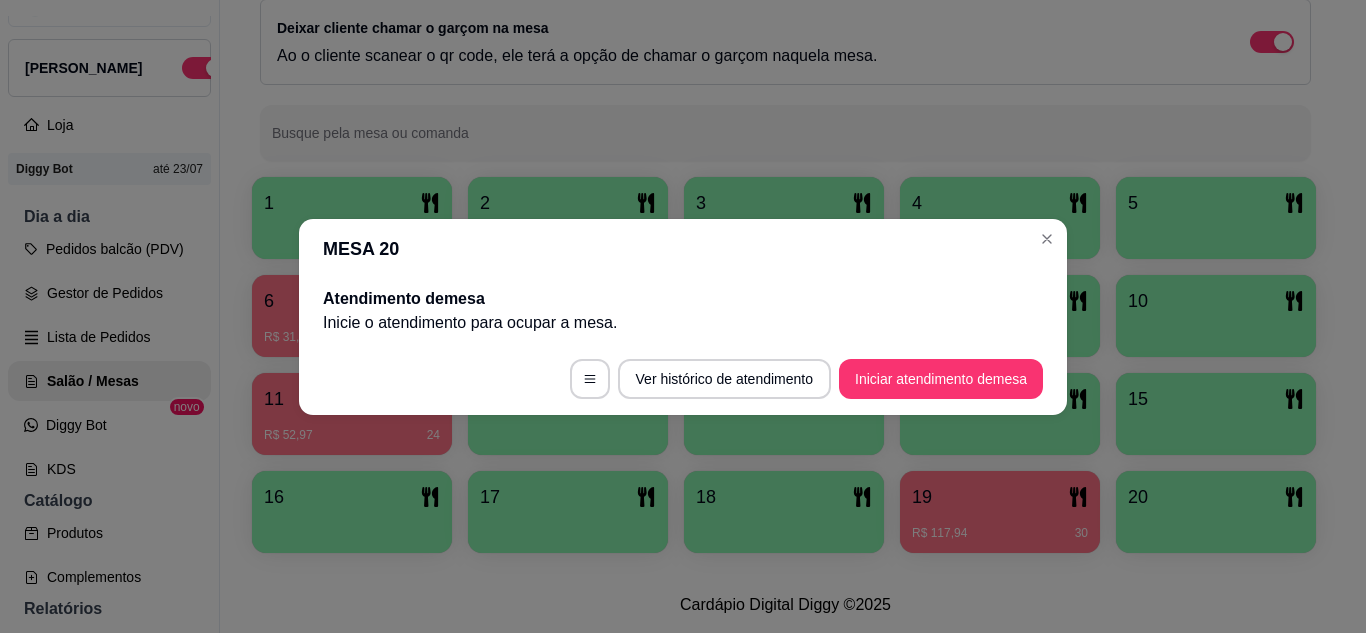 click on "MESA 20" at bounding box center (683, 249) 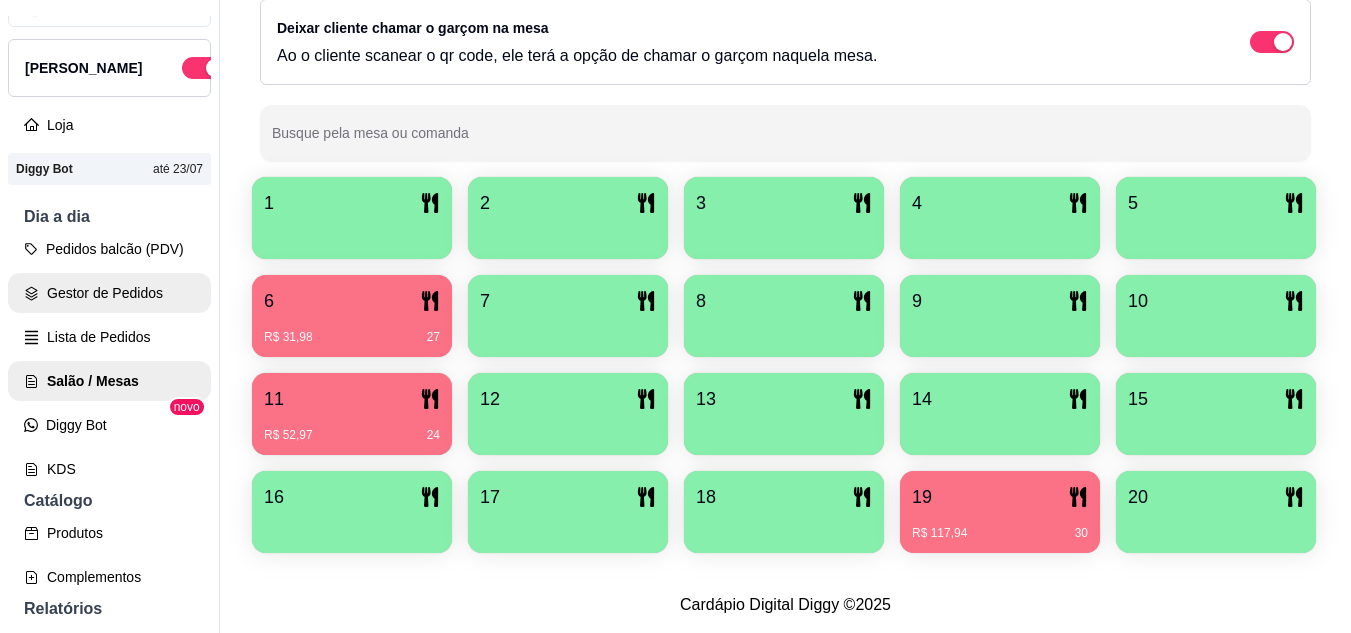 click on "Gestor de Pedidos" at bounding box center [109, 293] 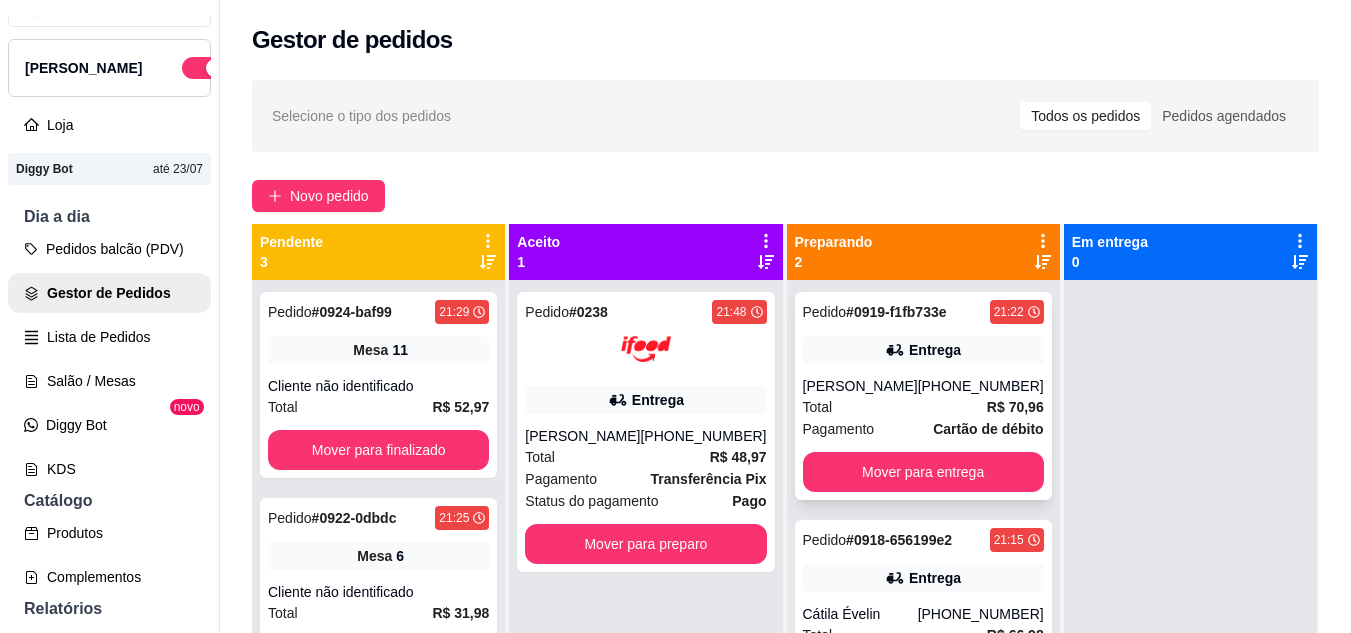 scroll, scrollTop: 56, scrollLeft: 0, axis: vertical 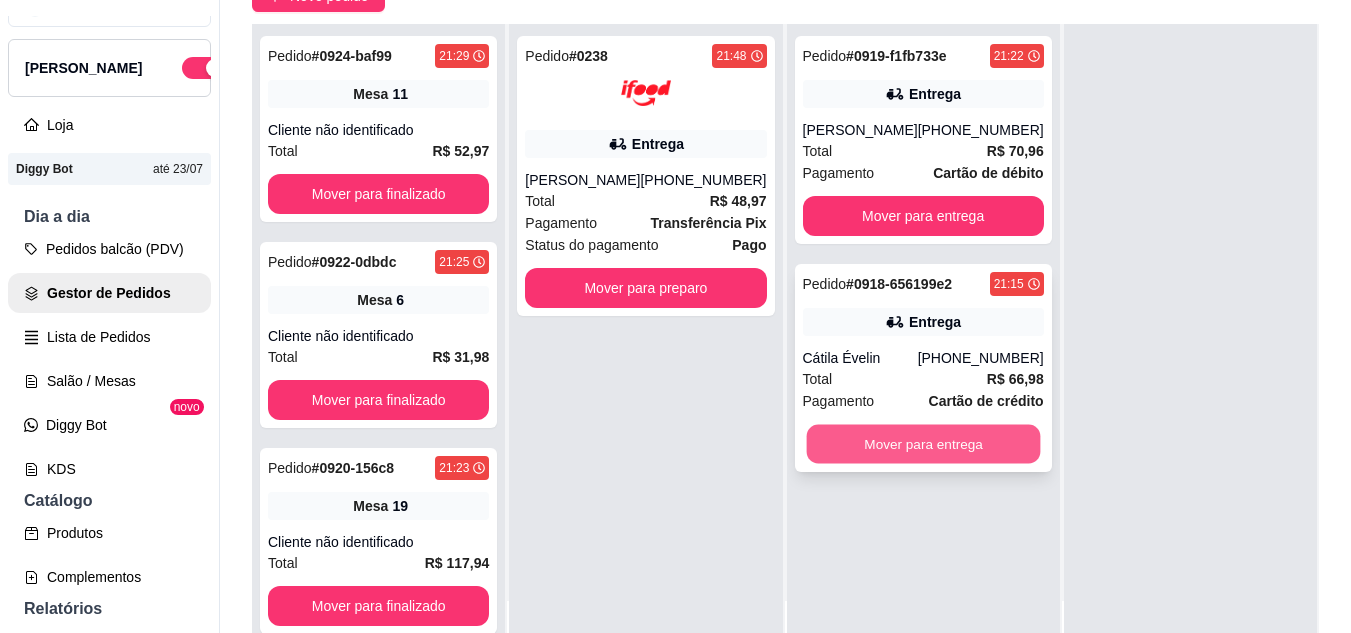 click on "Mover para entrega" at bounding box center (923, 444) 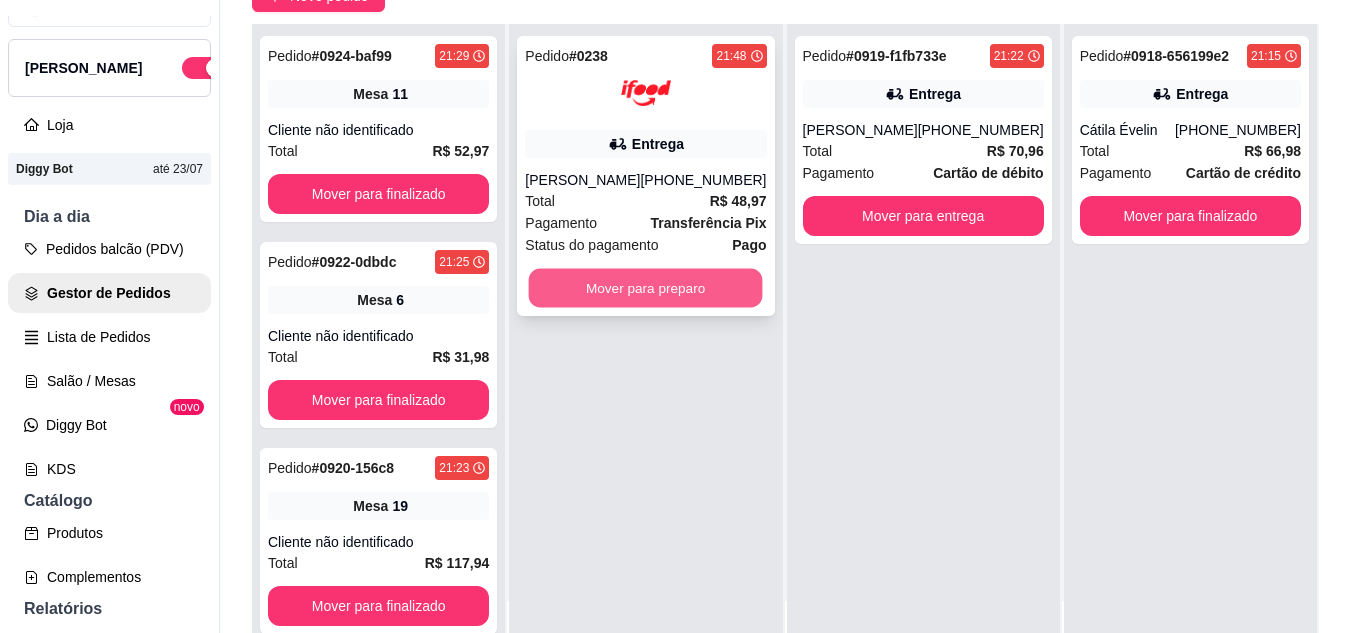 click on "Mover para preparo" at bounding box center [646, 288] 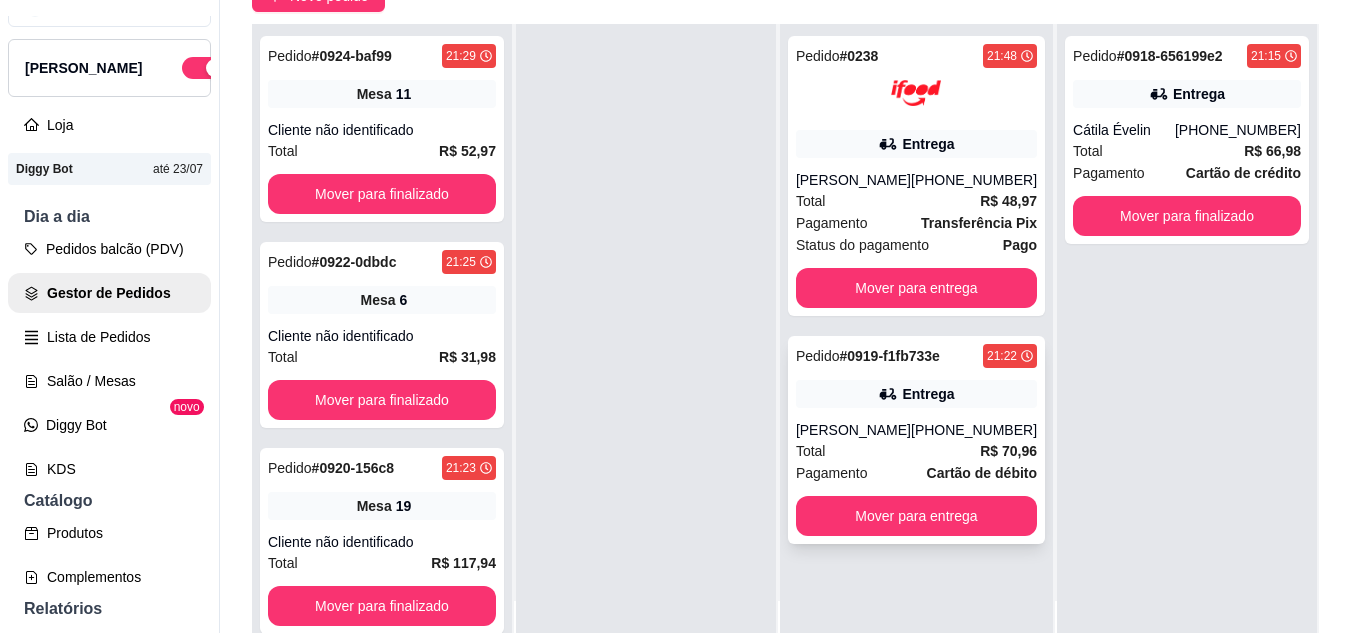 click 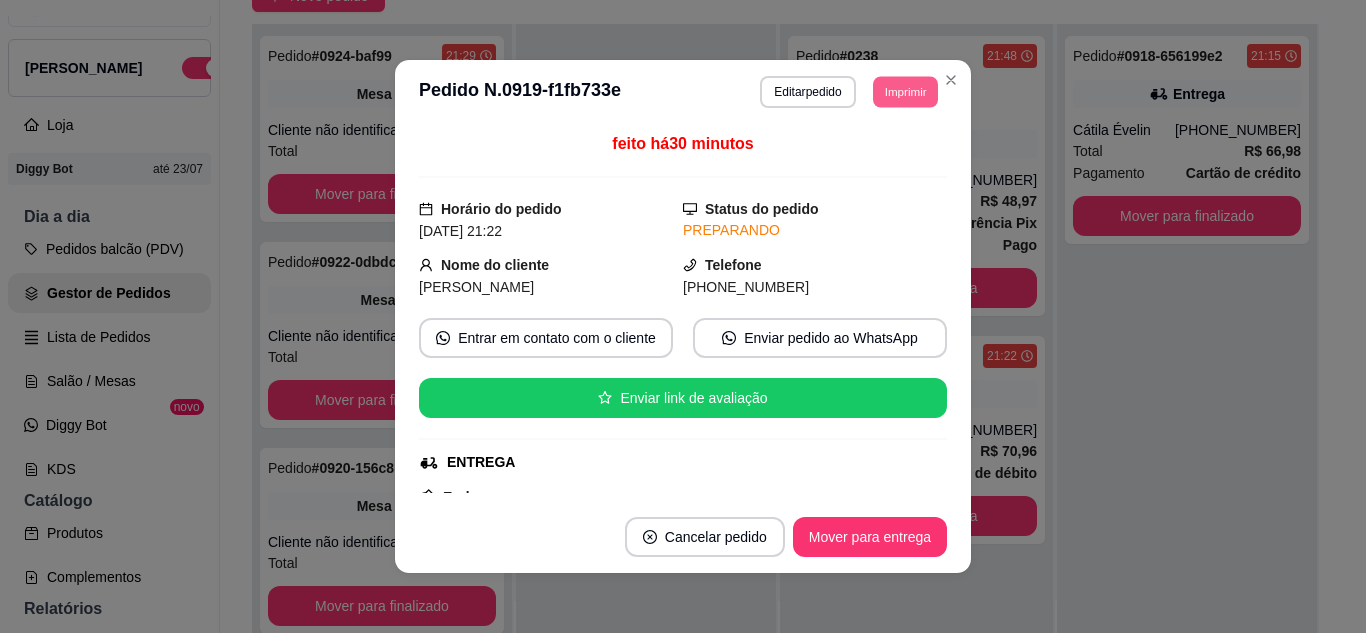click on "Imprimir" at bounding box center [905, 91] 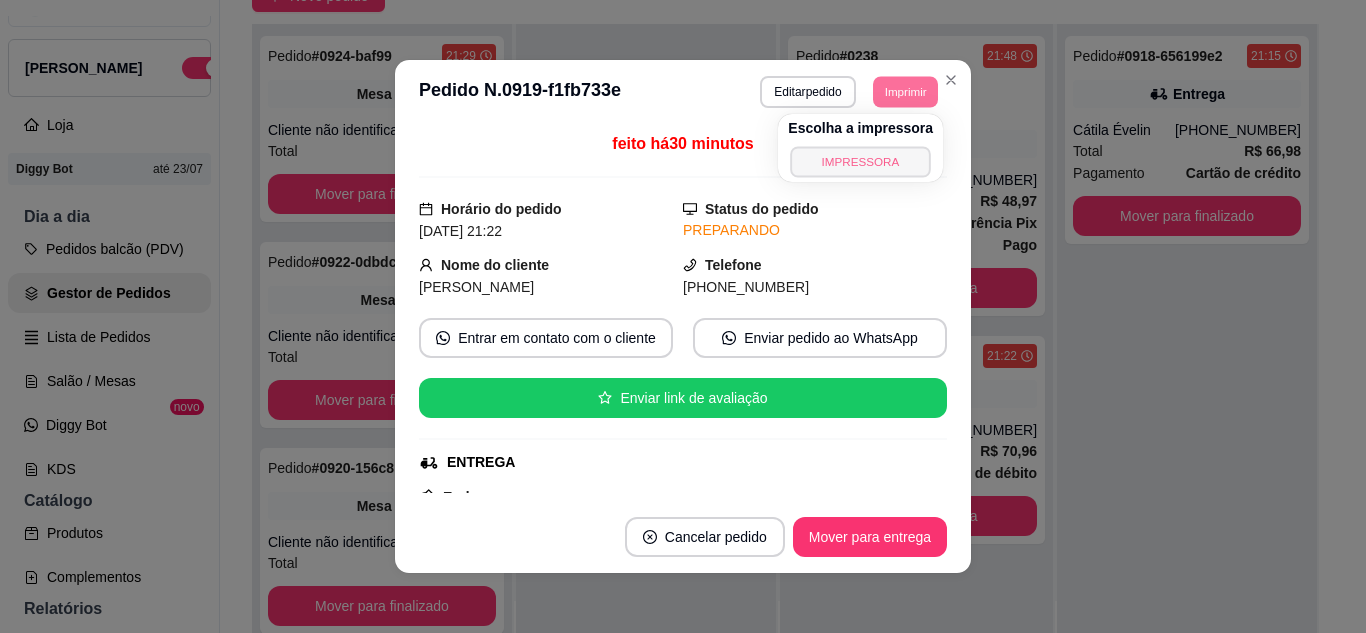 click on "IMPRESSORA" at bounding box center (861, 161) 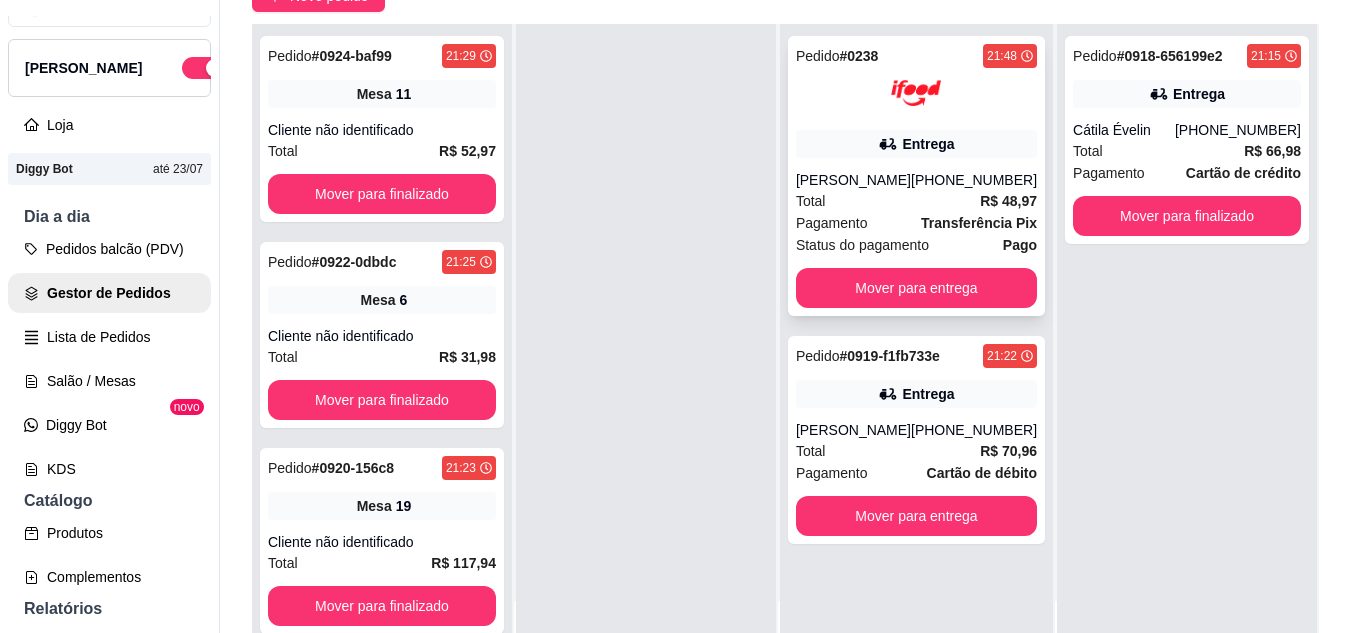 click on "Pedido  # 0238 21:48 Entrega [PERSON_NAME] [PHONE_NUMBER] Total R$ 48,97 Pagamento Transferência Pix Status do pagamento Pago Mover para entrega" at bounding box center [916, 176] 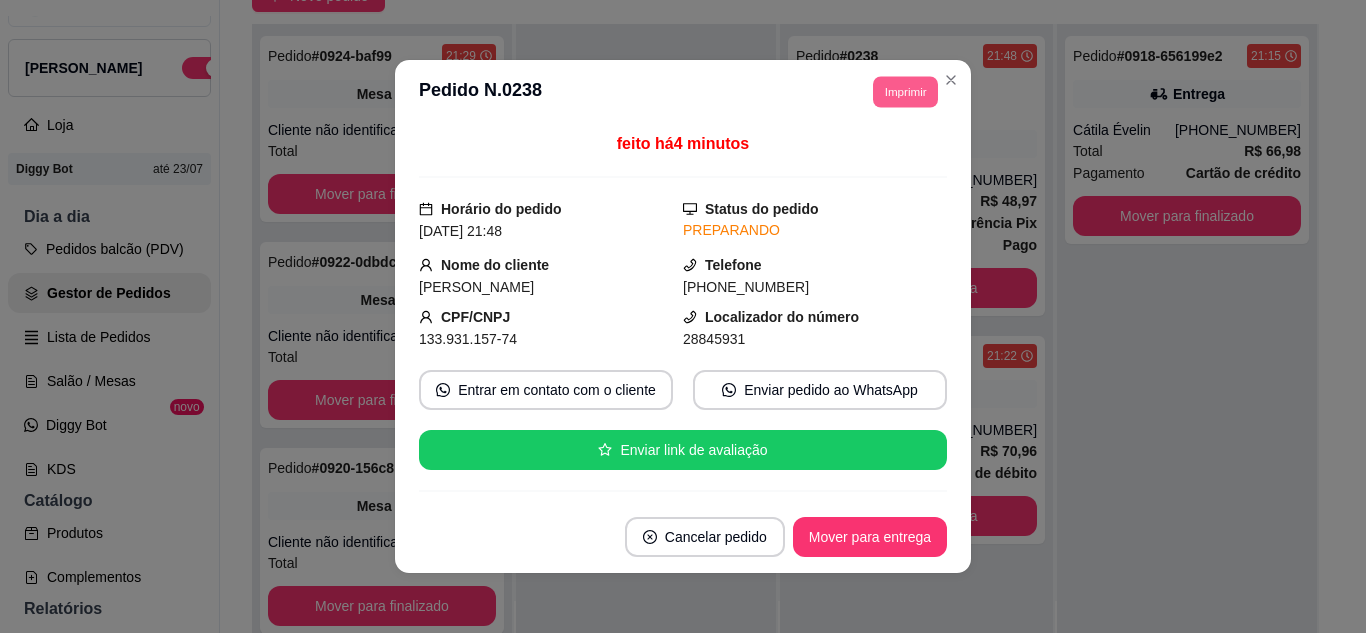 click on "Imprimir" at bounding box center [905, 91] 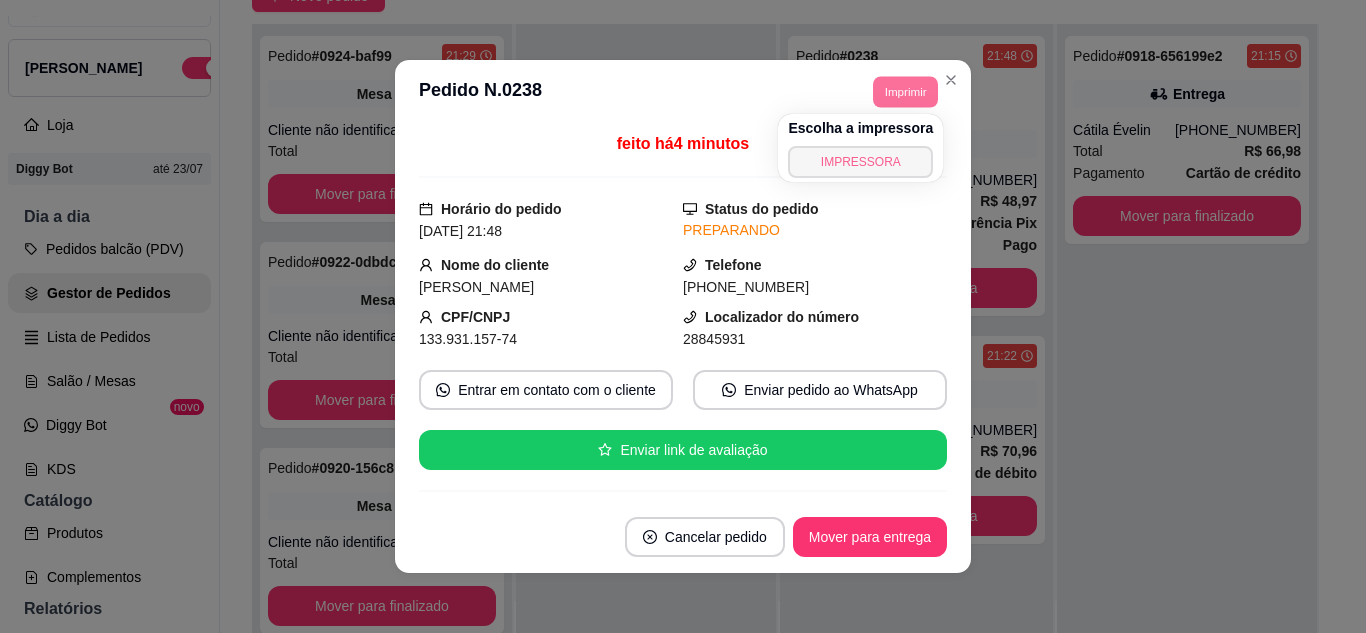 click on "IMPRESSORA" at bounding box center (860, 162) 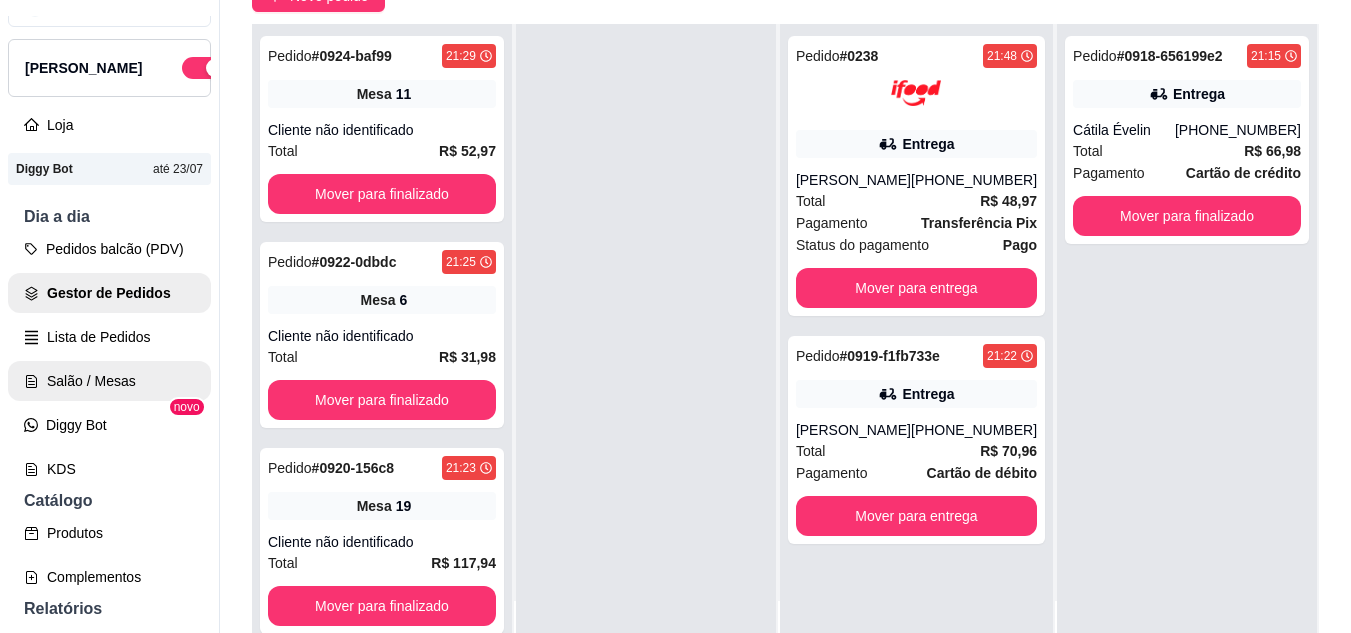 click on "Salão / Mesas" at bounding box center (109, 381) 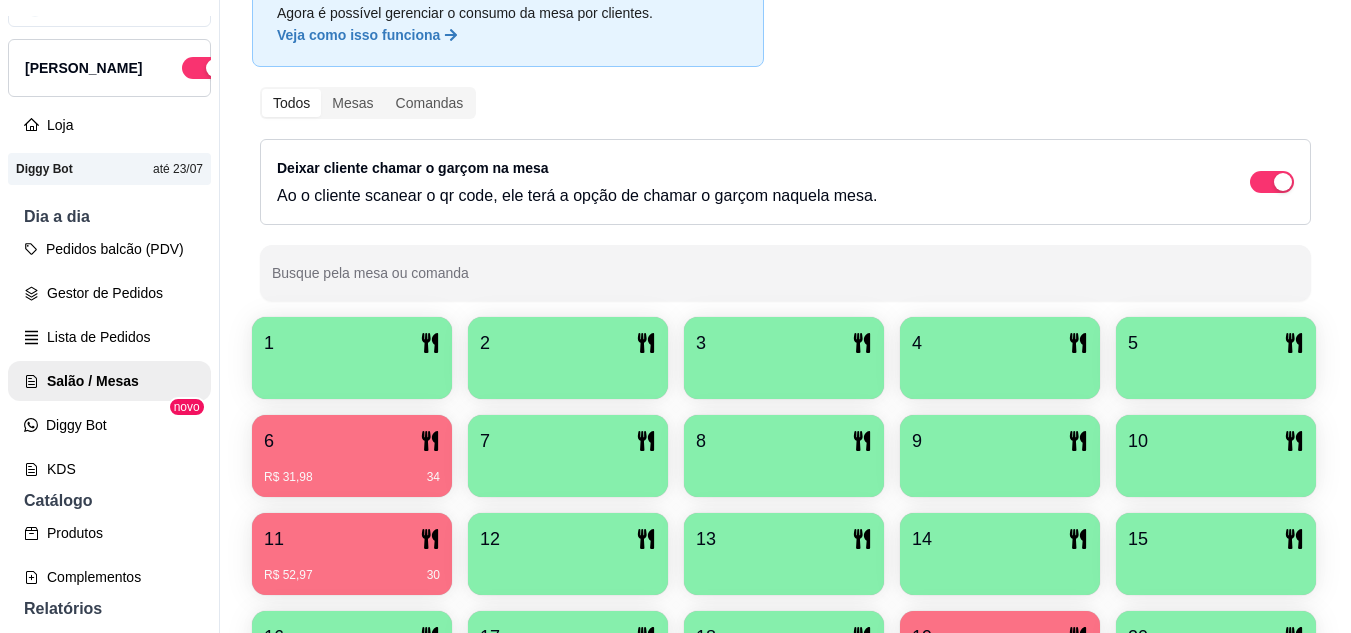 scroll, scrollTop: 400, scrollLeft: 0, axis: vertical 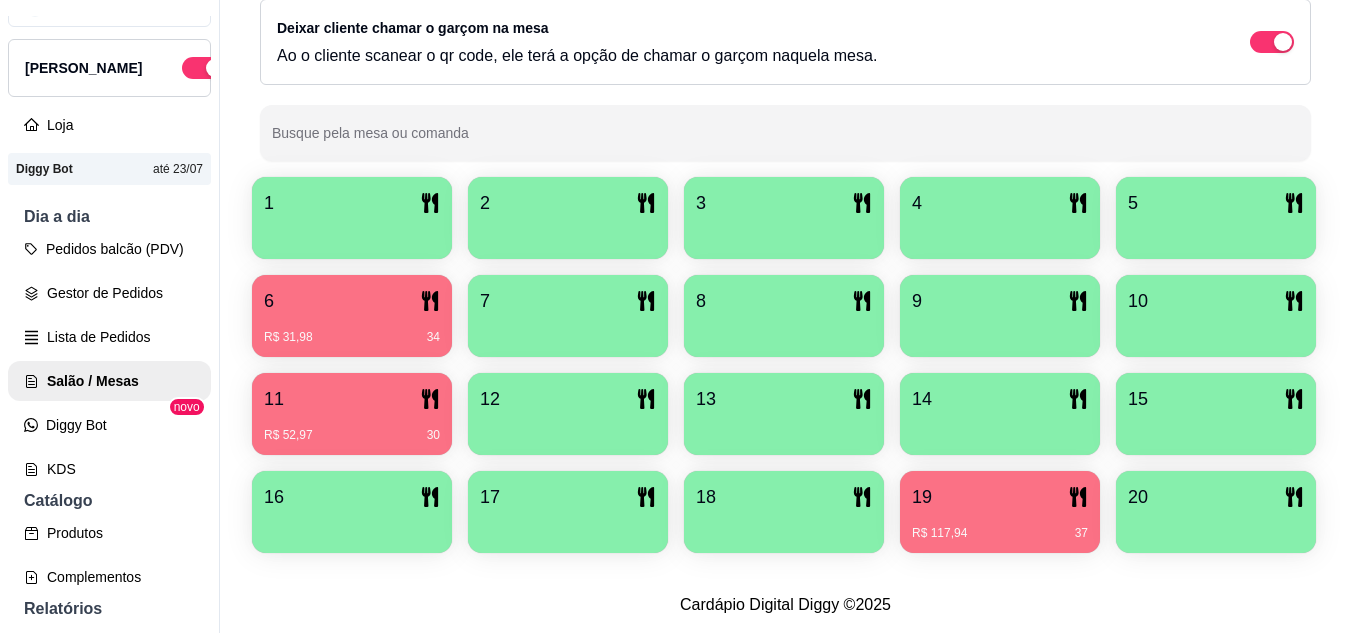 click on "6" at bounding box center (352, 301) 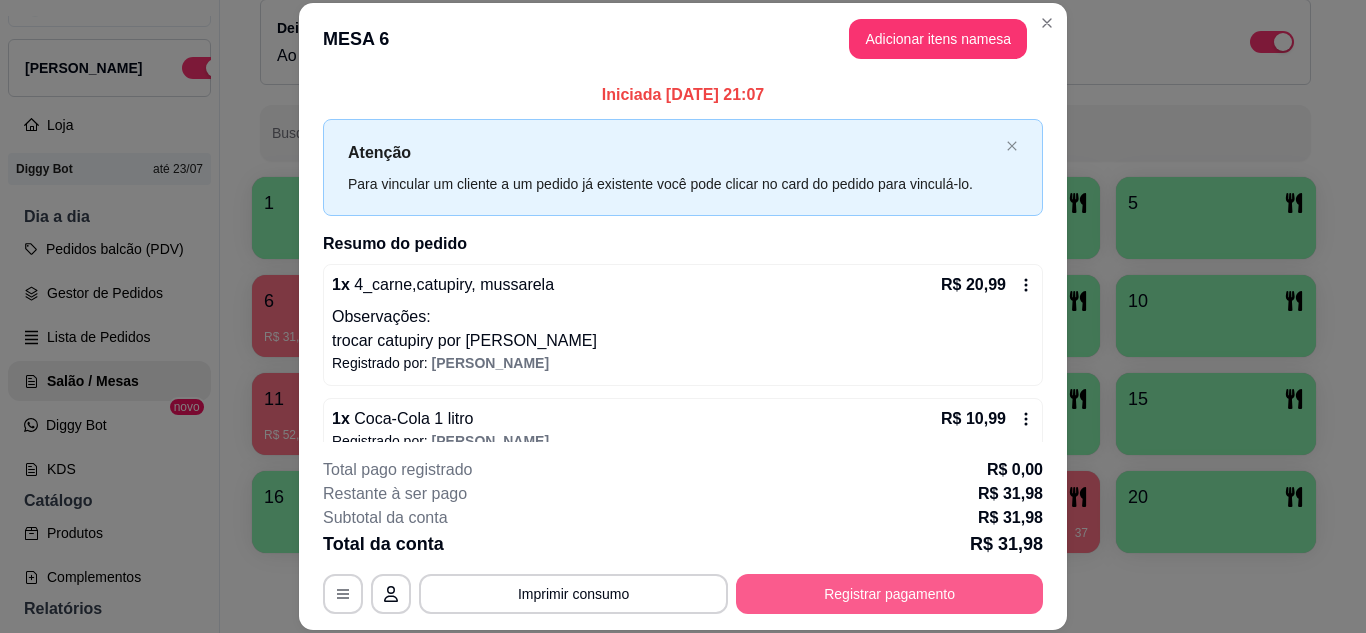 click on "Registrar pagamento" at bounding box center (889, 594) 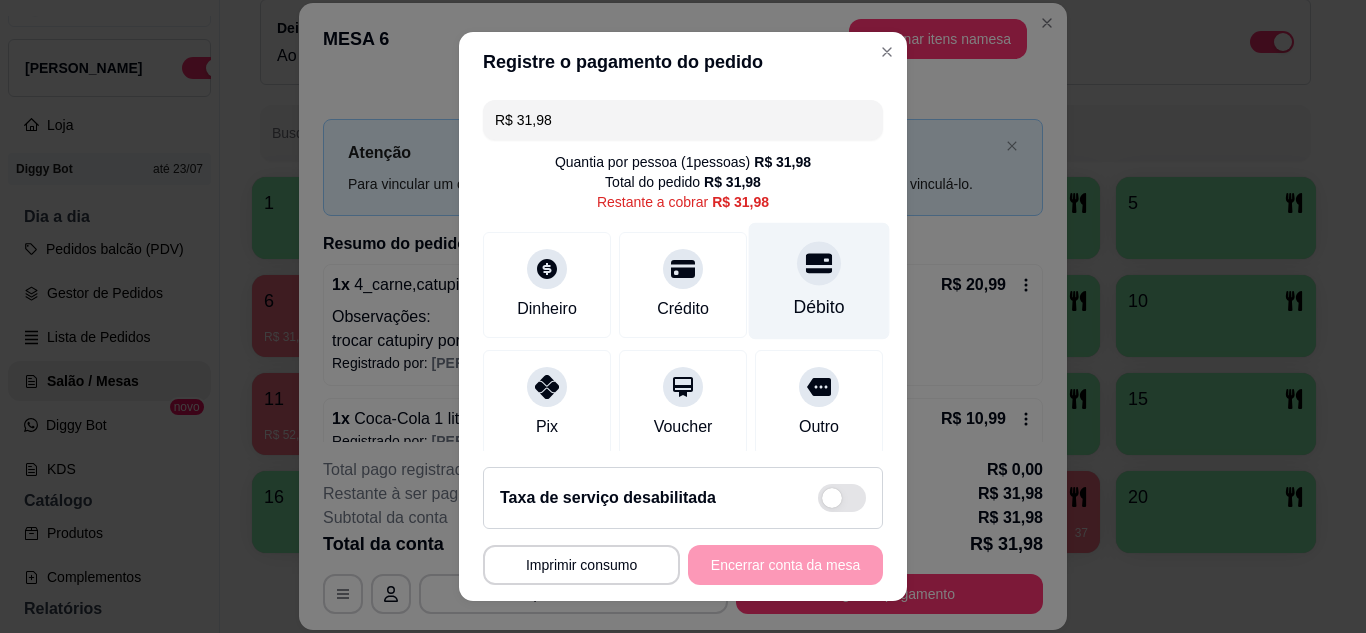 click at bounding box center (819, 263) 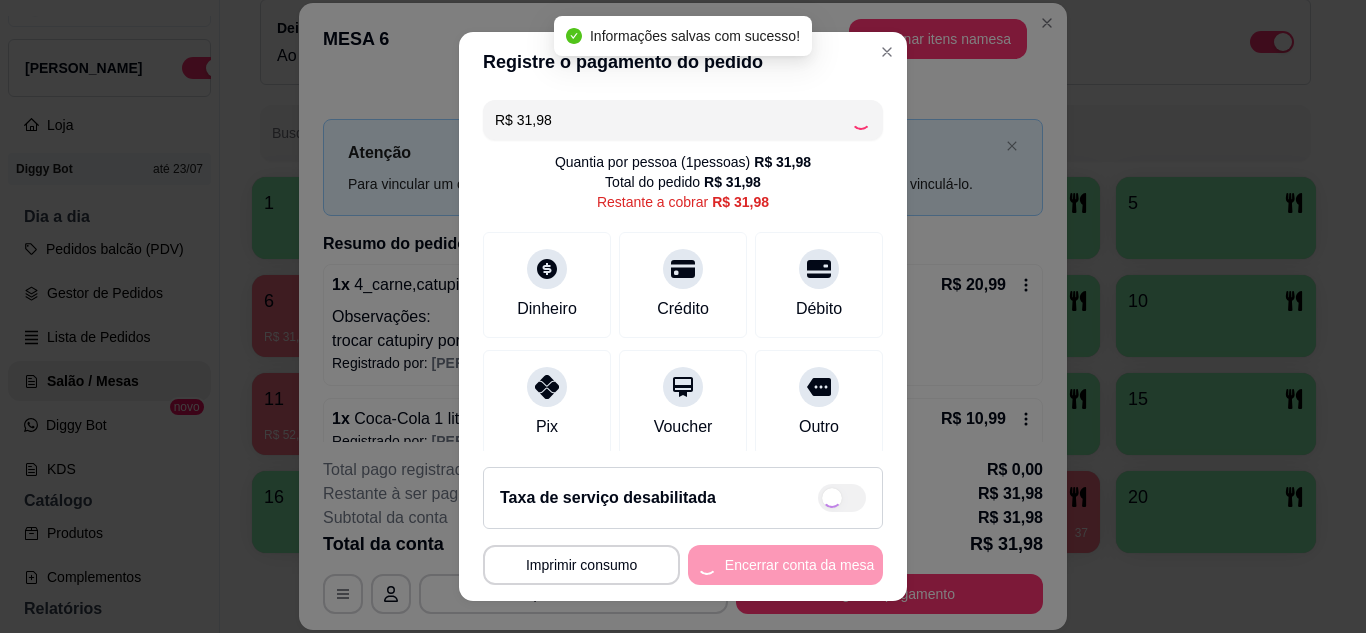 type on "R$ 0,00" 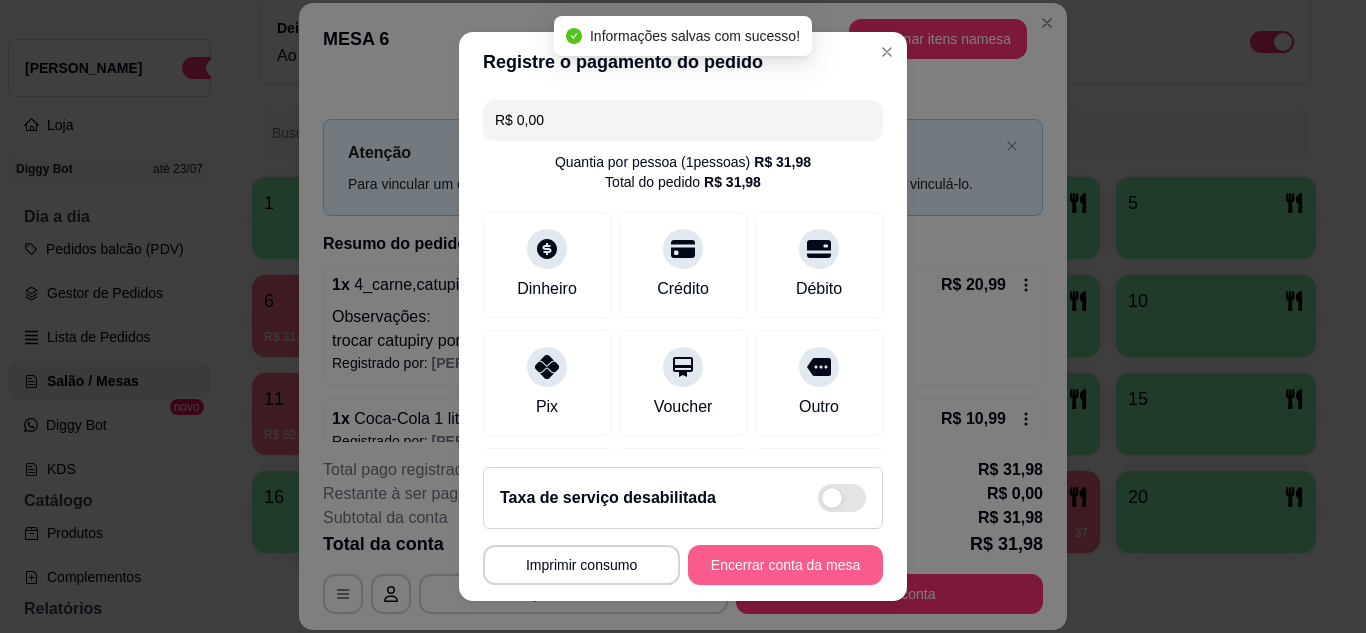 click on "Encerrar conta da mesa" at bounding box center [785, 565] 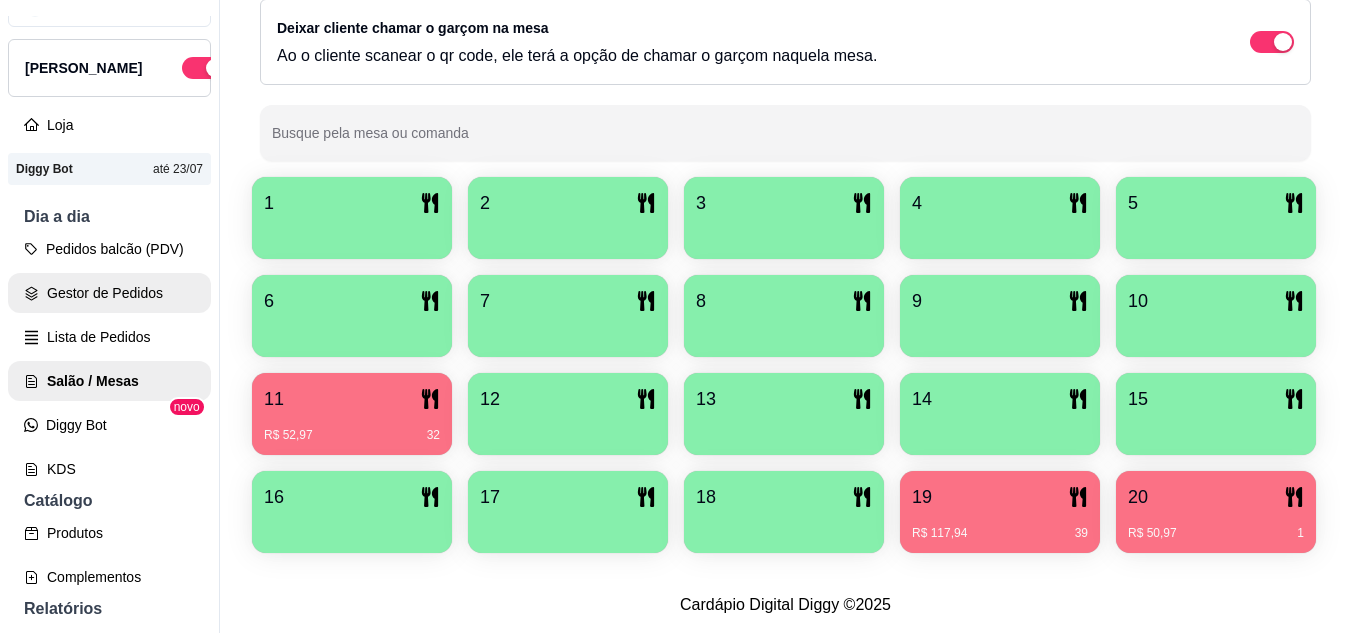 click on "Gestor de Pedidos" at bounding box center (109, 293) 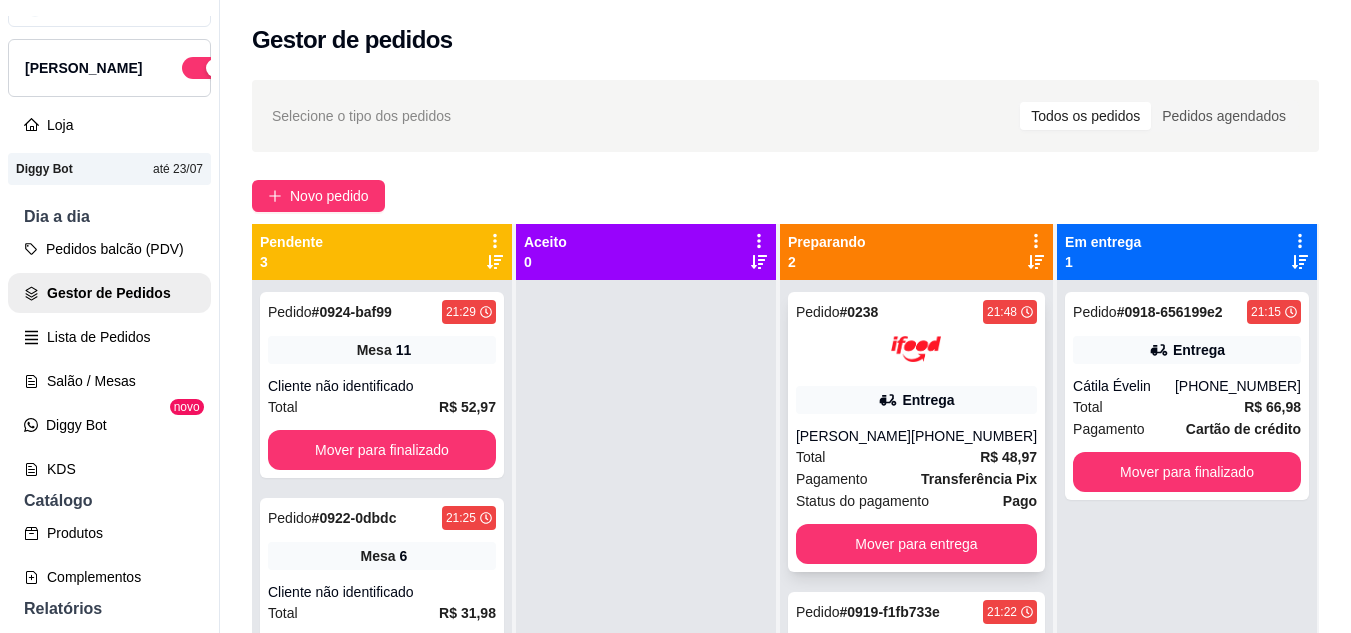 scroll, scrollTop: 56, scrollLeft: 0, axis: vertical 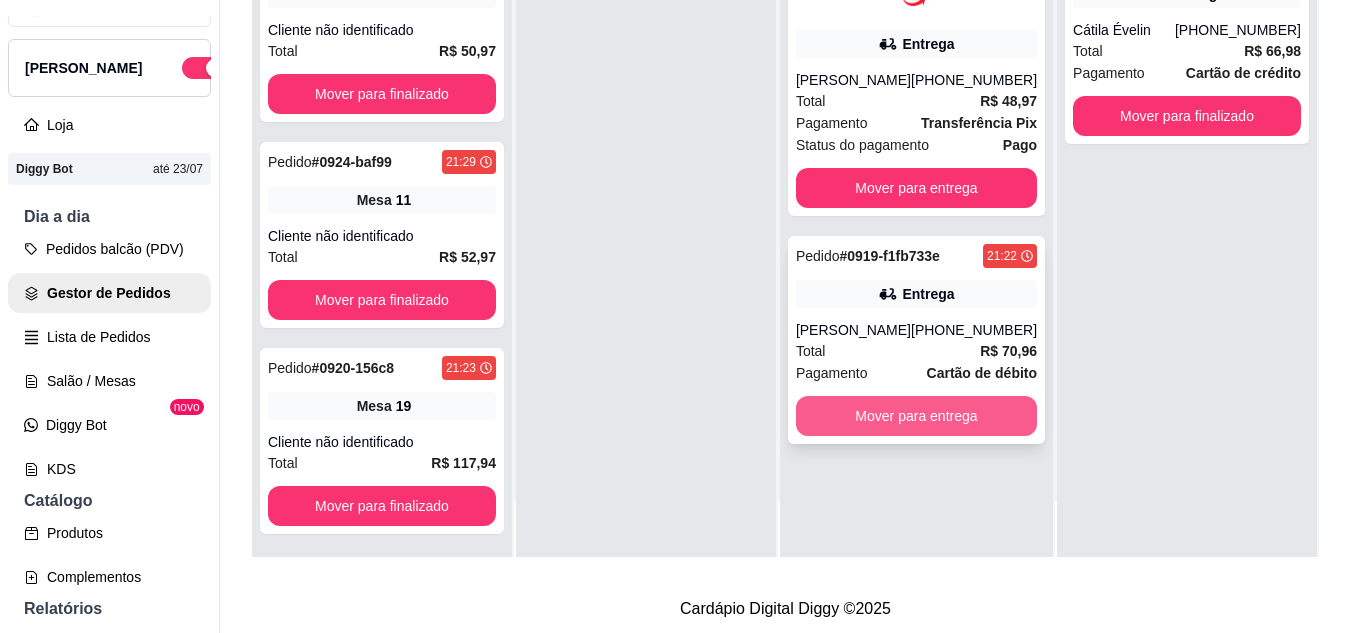 click on "Mover para entrega" at bounding box center (916, 416) 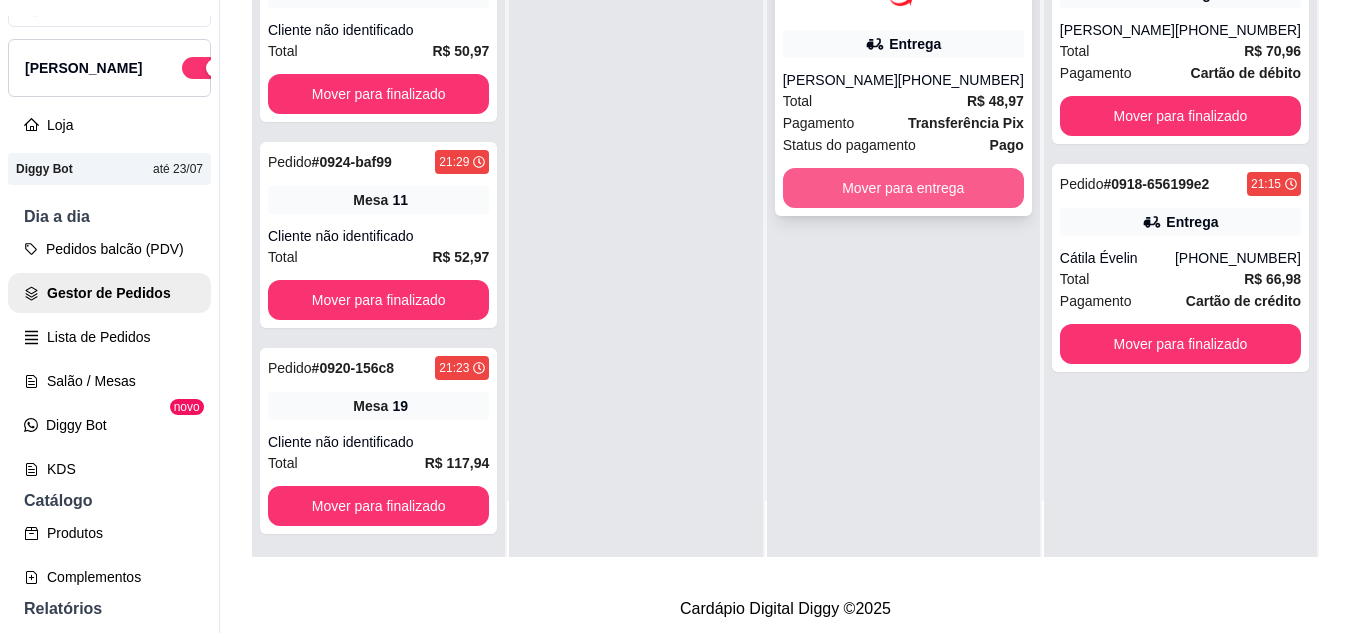 click on "Mover para entrega" at bounding box center (903, 188) 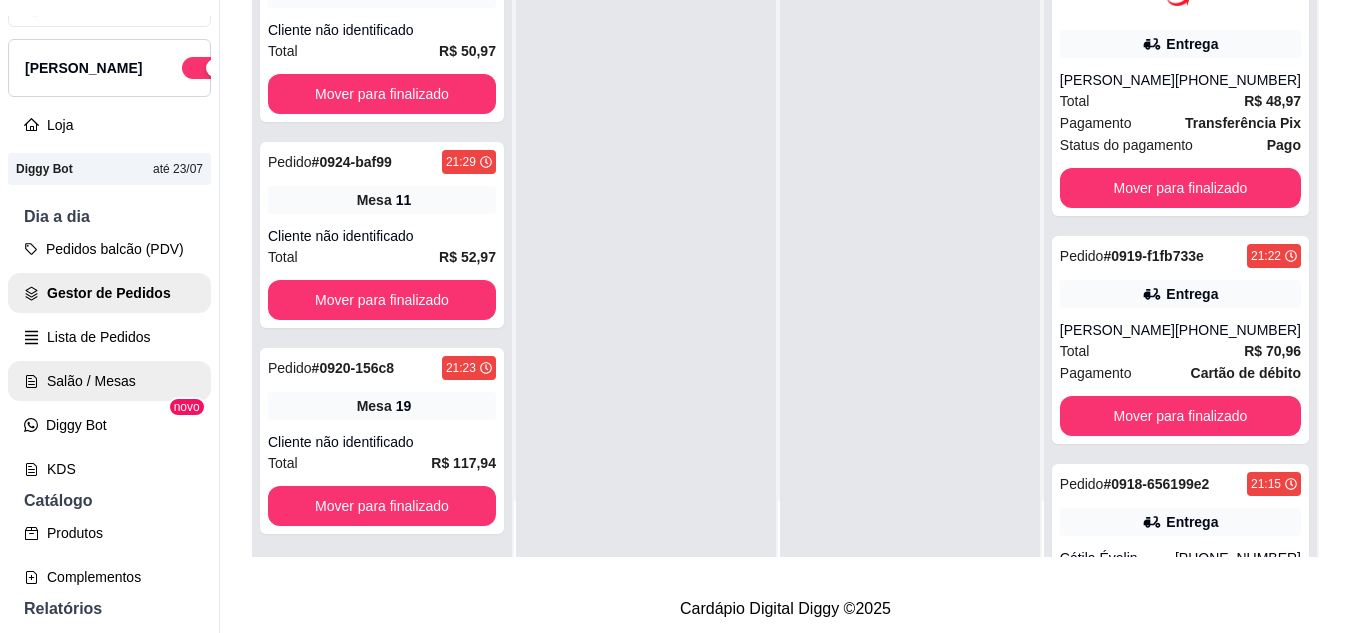 click on "Salão / Mesas" at bounding box center [109, 381] 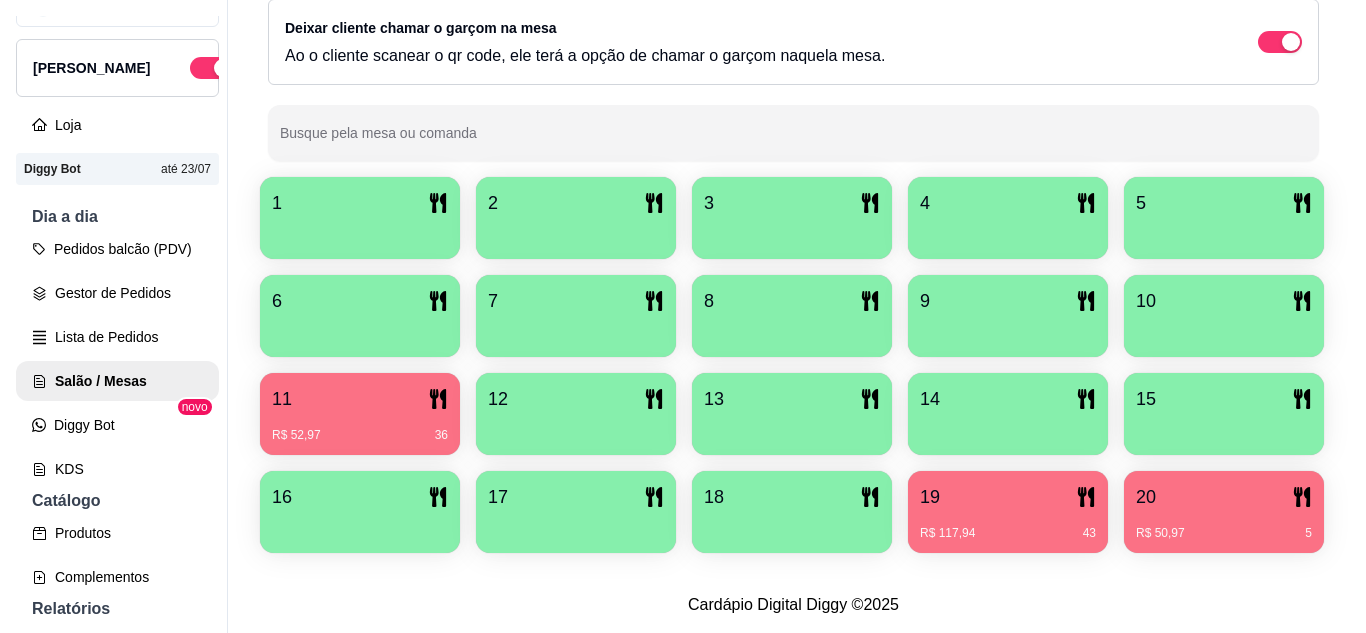 scroll, scrollTop: 425, scrollLeft: 0, axis: vertical 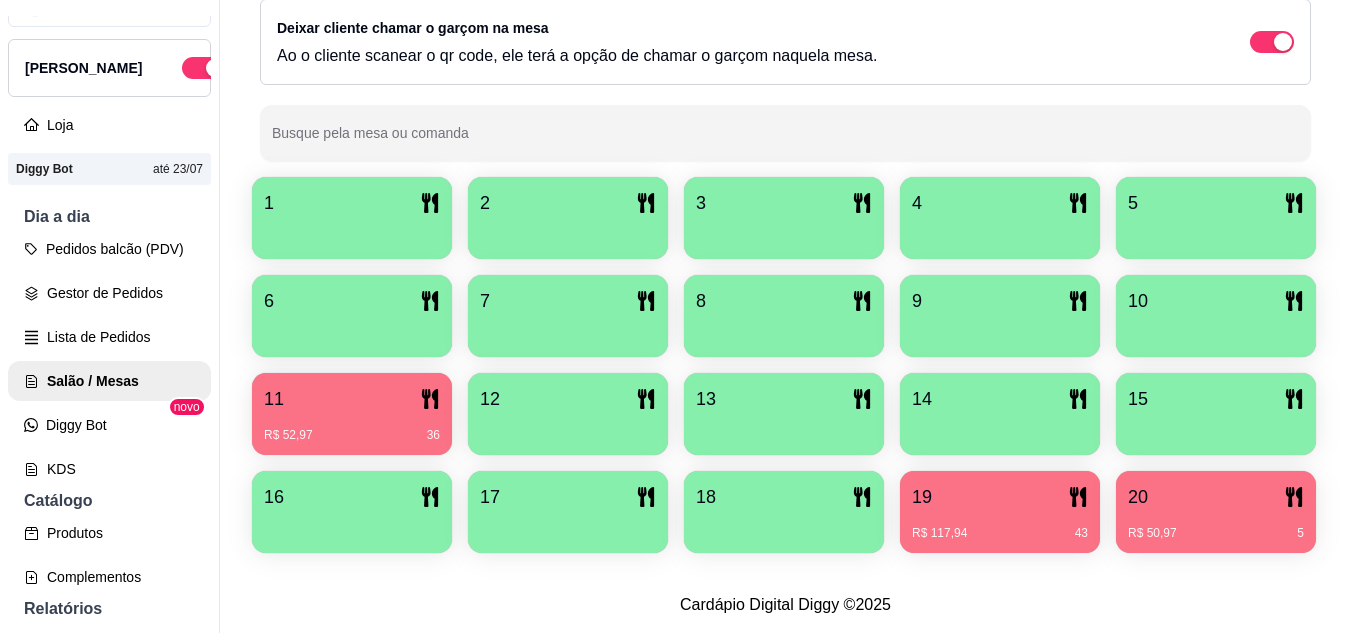 click on "R$ 52,97 36" at bounding box center (352, 435) 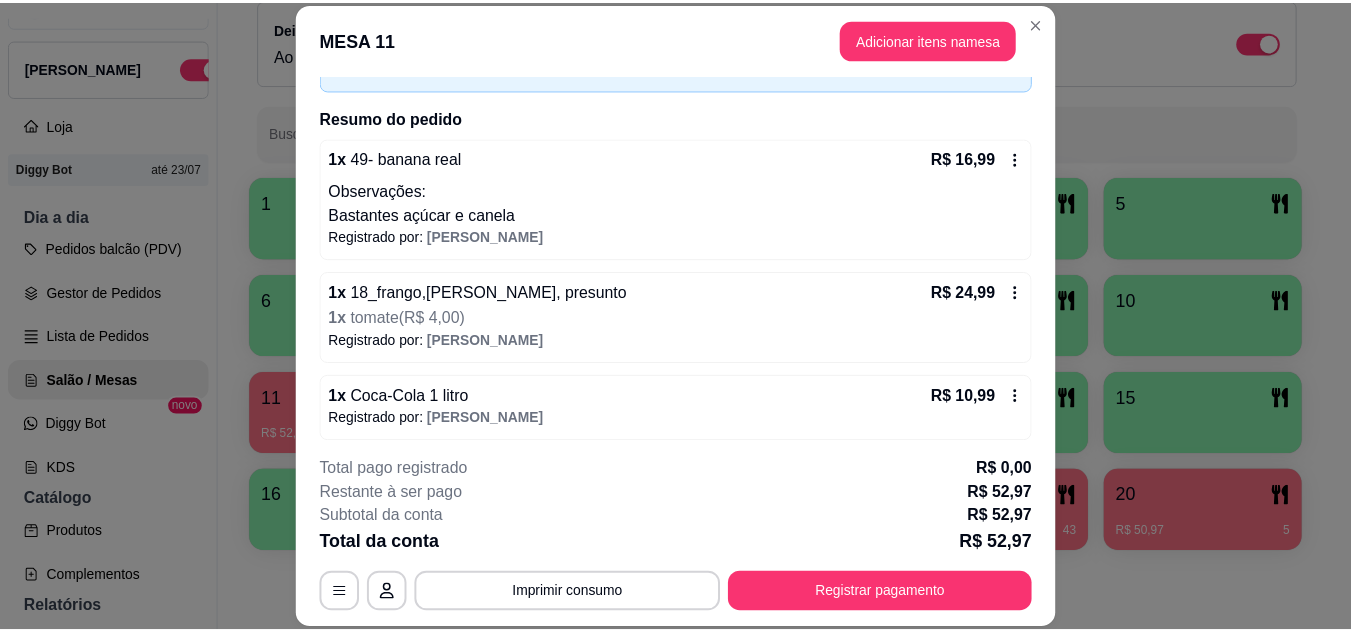 scroll, scrollTop: 134, scrollLeft: 0, axis: vertical 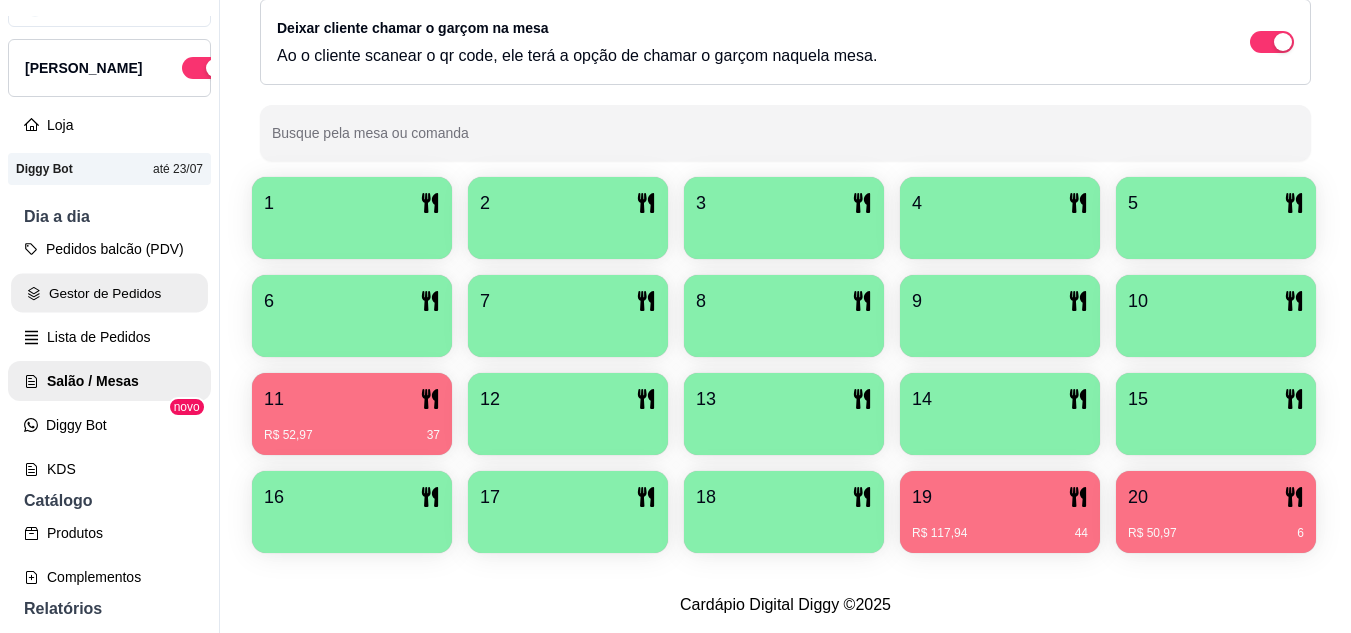 click on "Gestor de Pedidos" at bounding box center [109, 293] 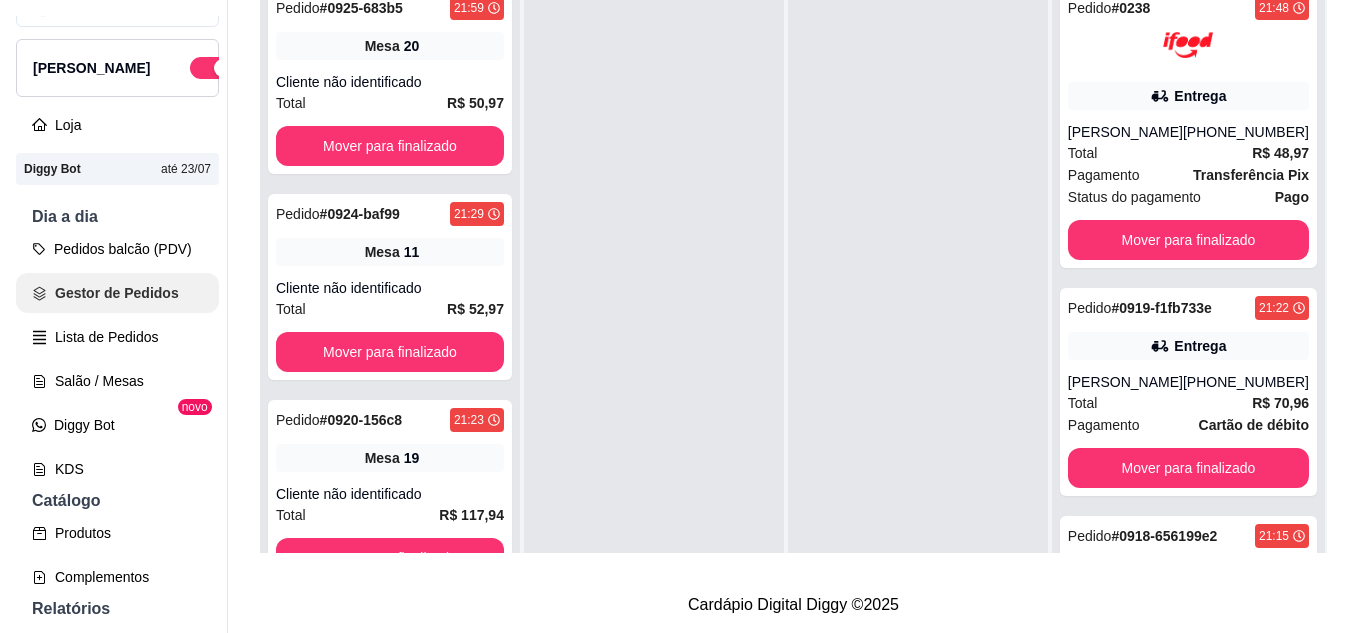 scroll, scrollTop: 0, scrollLeft: 0, axis: both 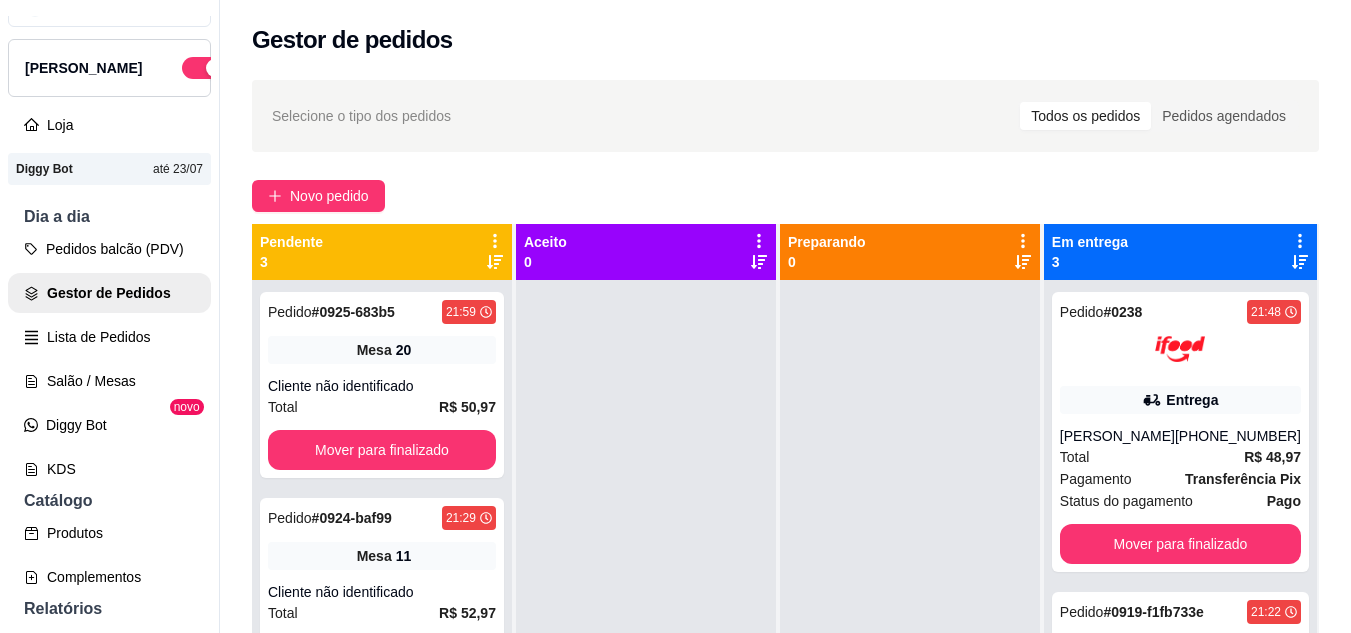 click on "Pedidos balcão (PDV)" at bounding box center (109, 249) 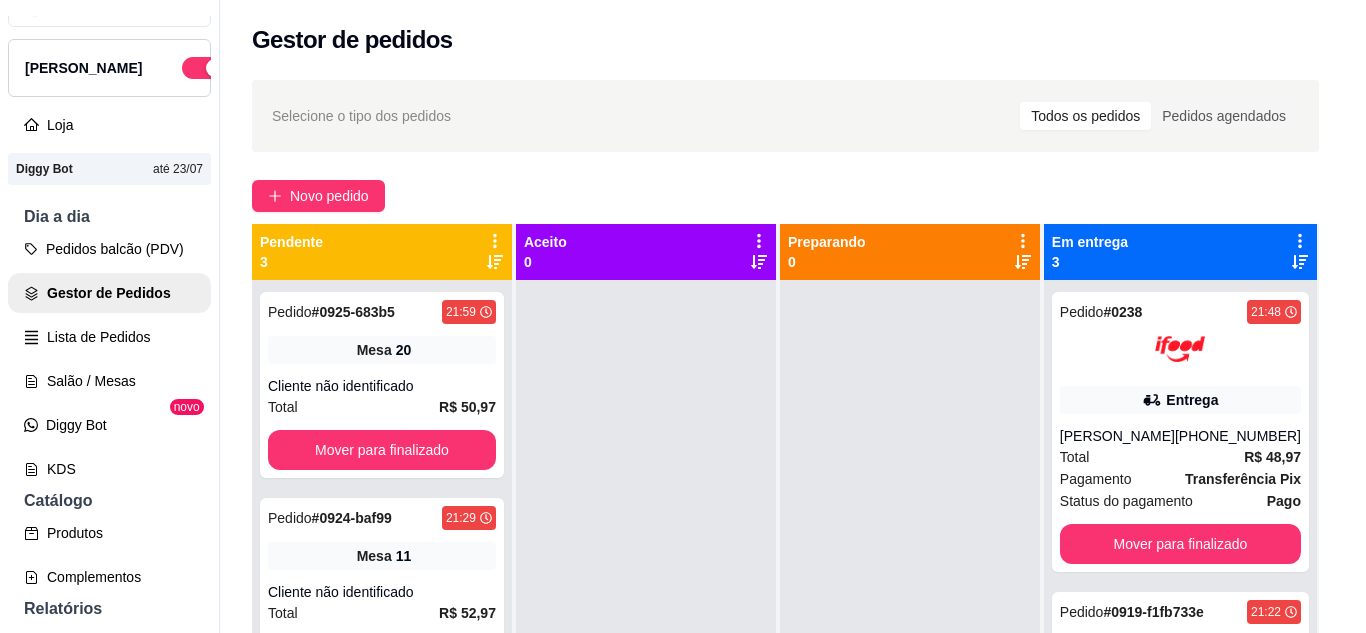 click on "Pesquisa" at bounding box center [472, 129] 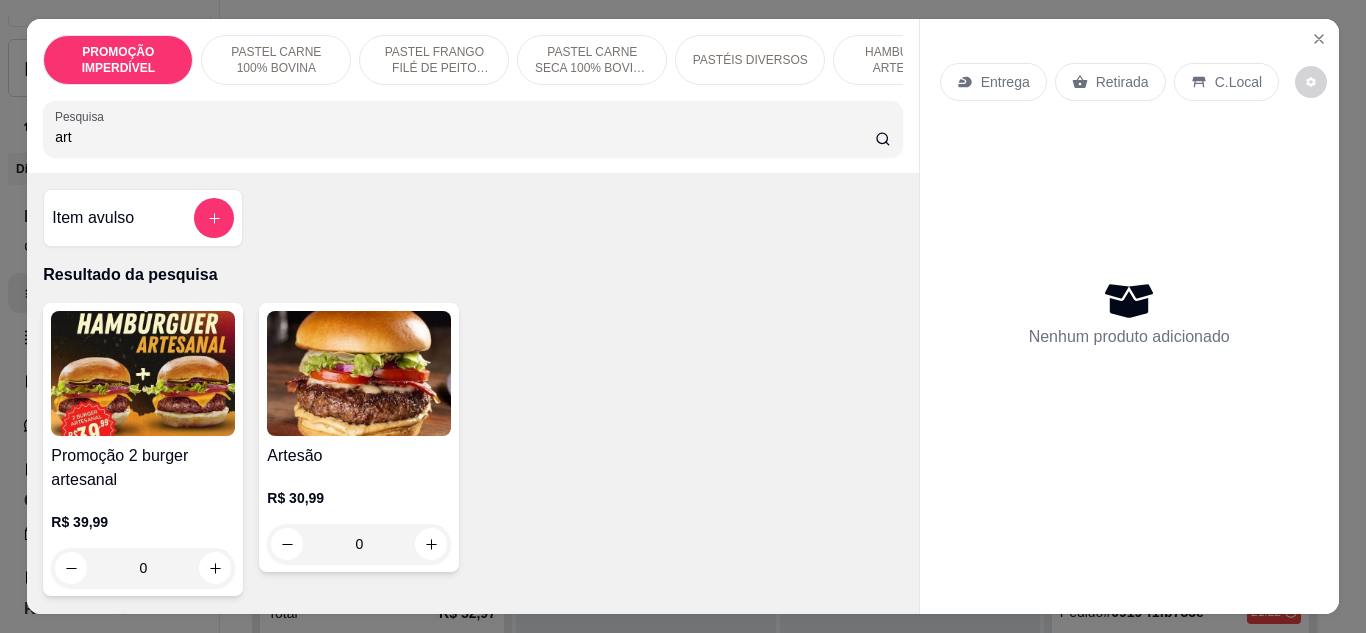 type on "art" 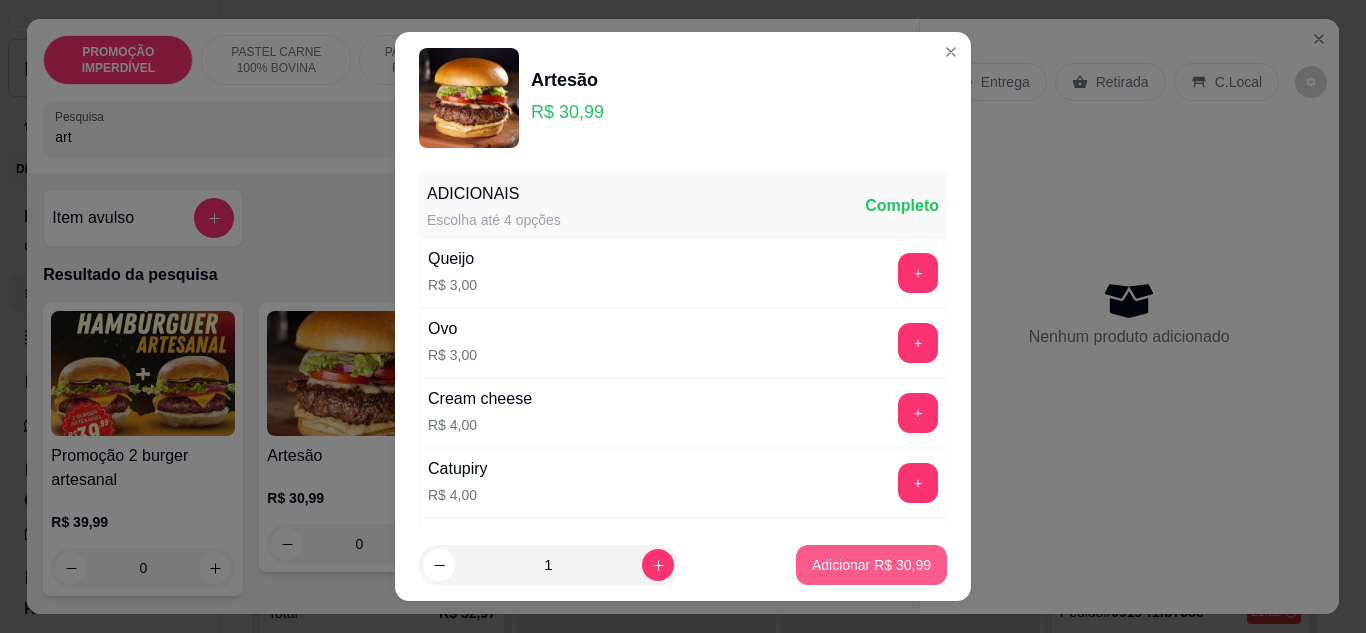 click on "Adicionar   R$ 30,99" at bounding box center [871, 565] 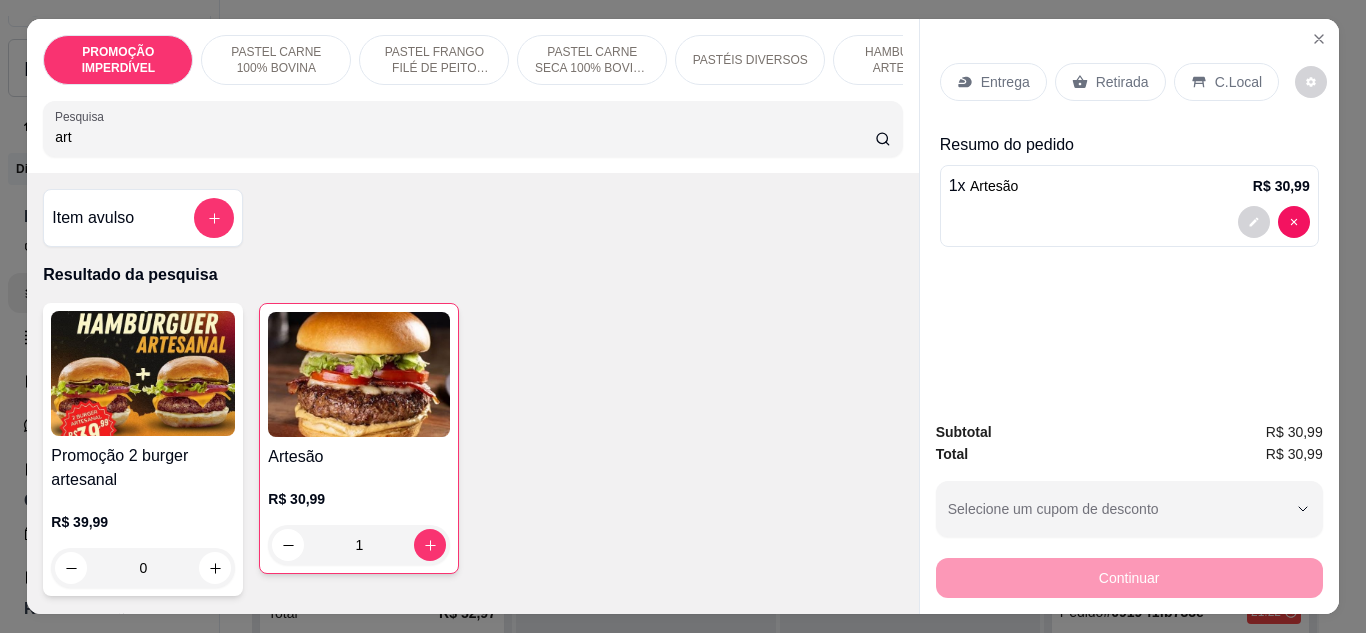 click on "art" at bounding box center (465, 137) 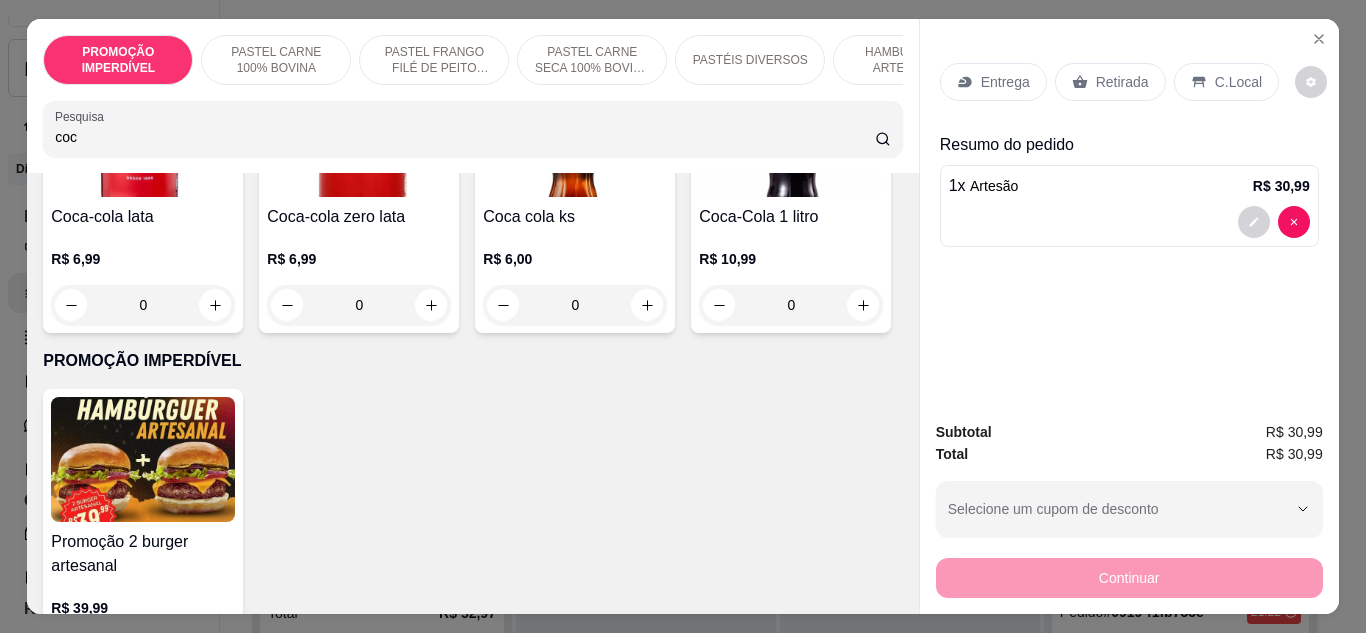 scroll, scrollTop: 300, scrollLeft: 0, axis: vertical 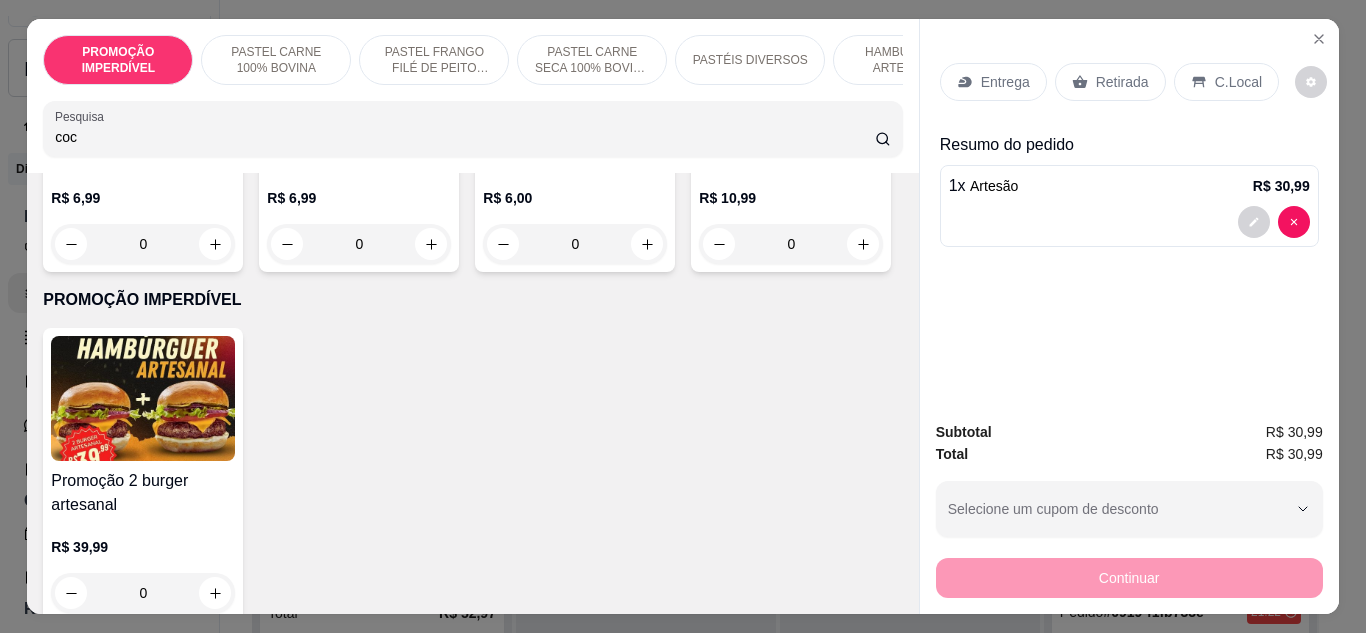 type on "coc" 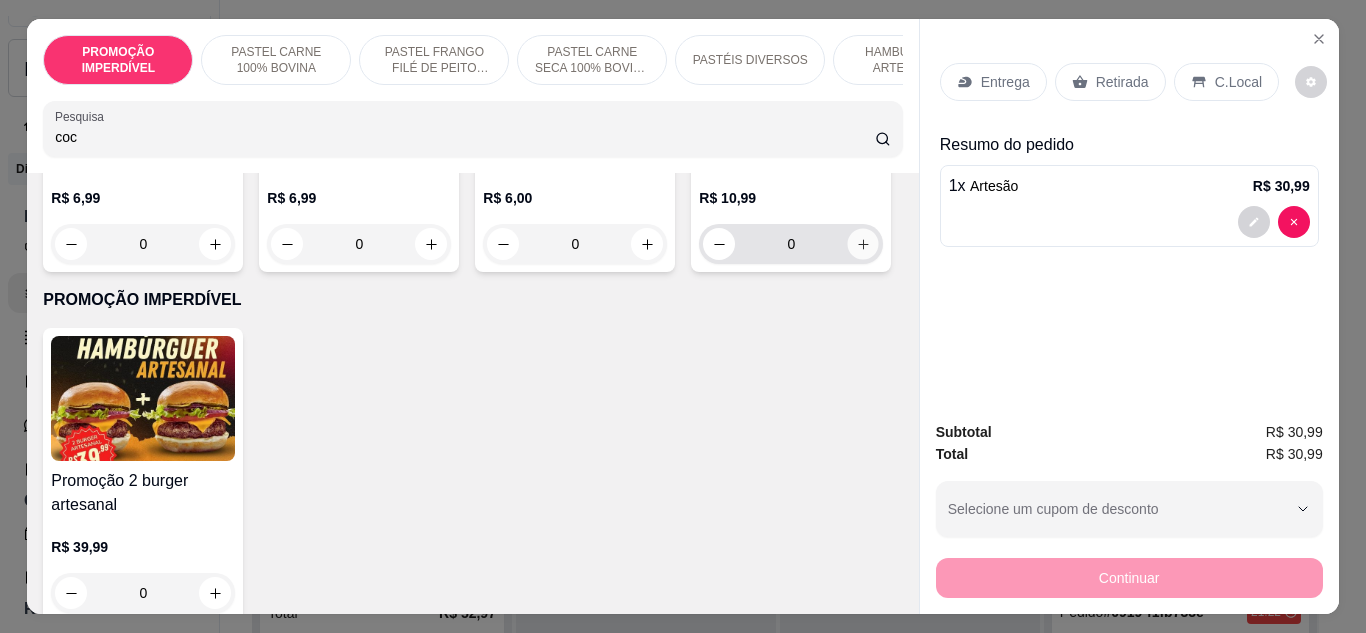 click 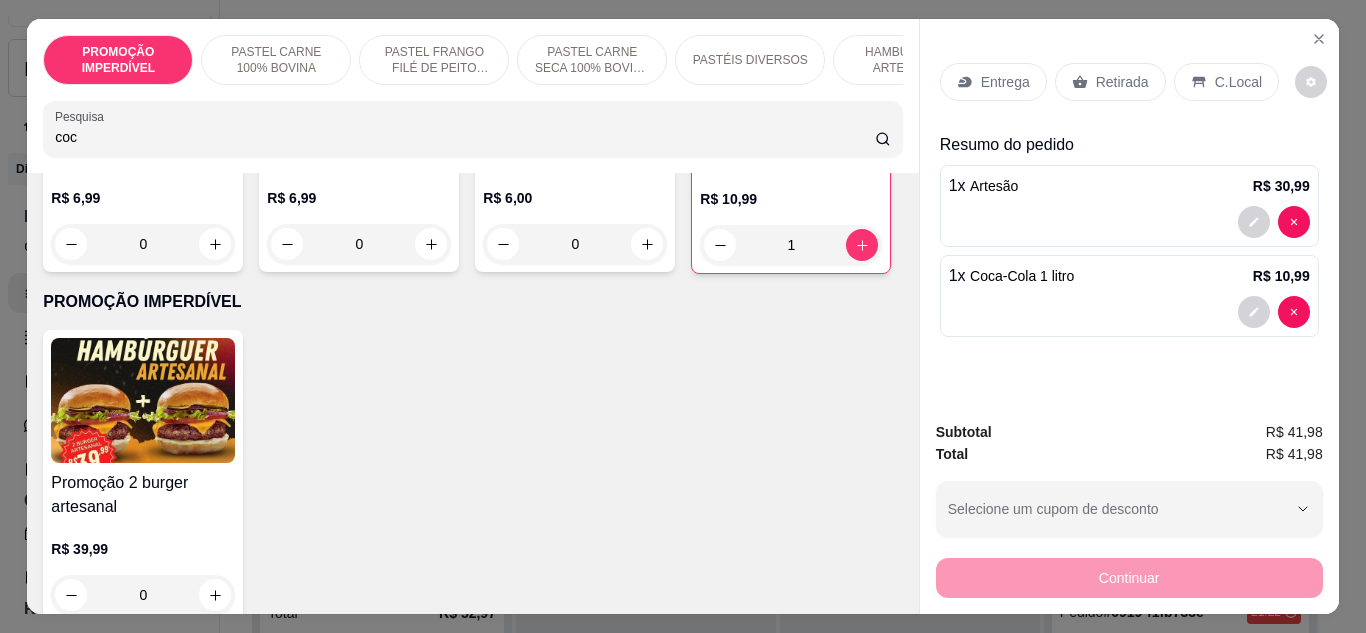 click on "Entrega" at bounding box center [1005, 82] 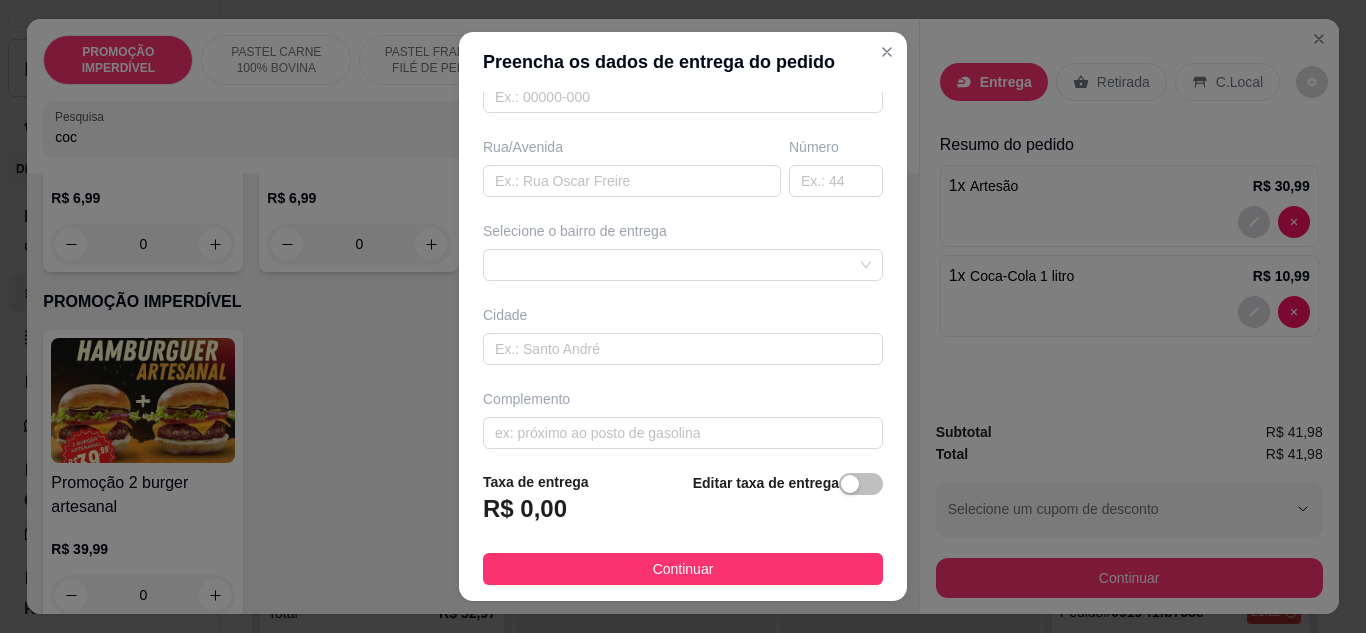scroll, scrollTop: 300, scrollLeft: 0, axis: vertical 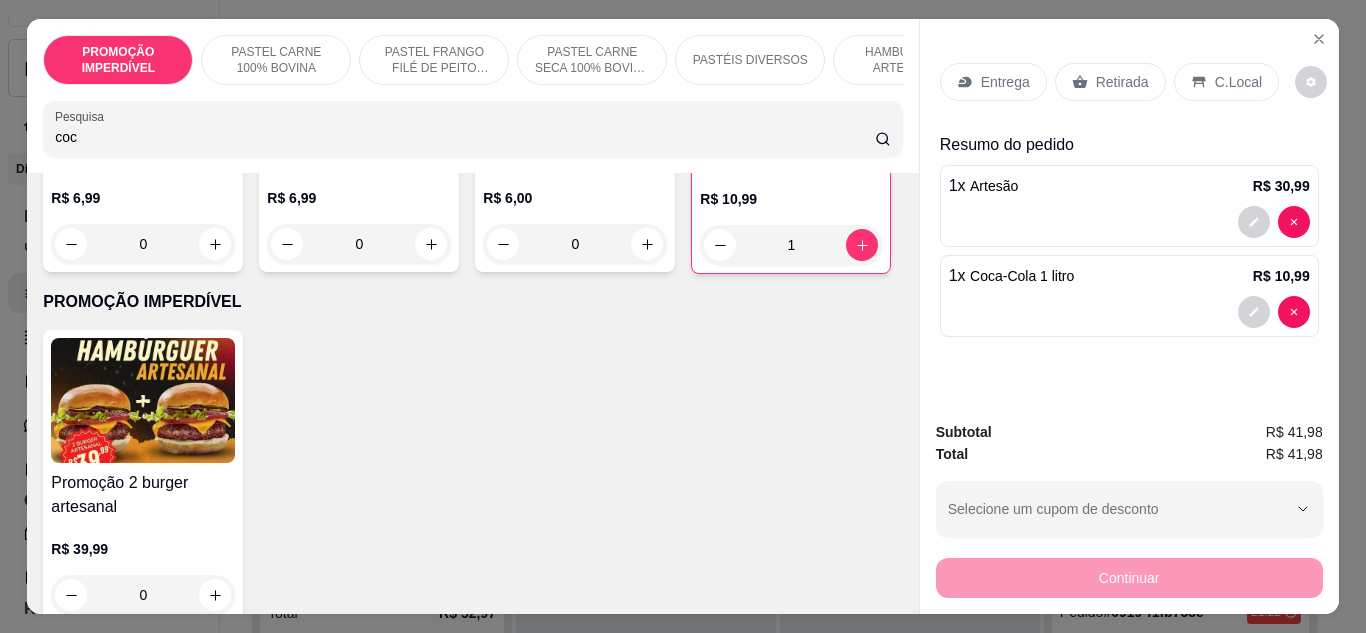 drag, startPoint x: 103, startPoint y: 143, endPoint x: 1, endPoint y: 146, distance: 102.044106 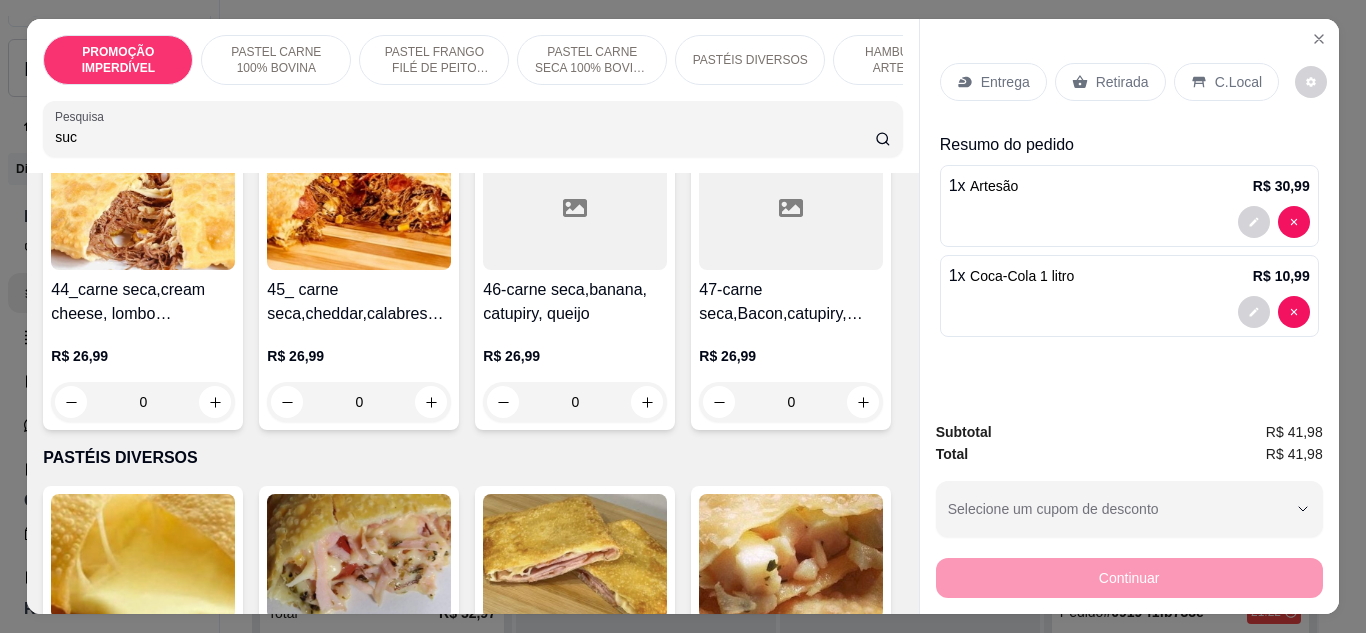 scroll, scrollTop: 15, scrollLeft: 0, axis: vertical 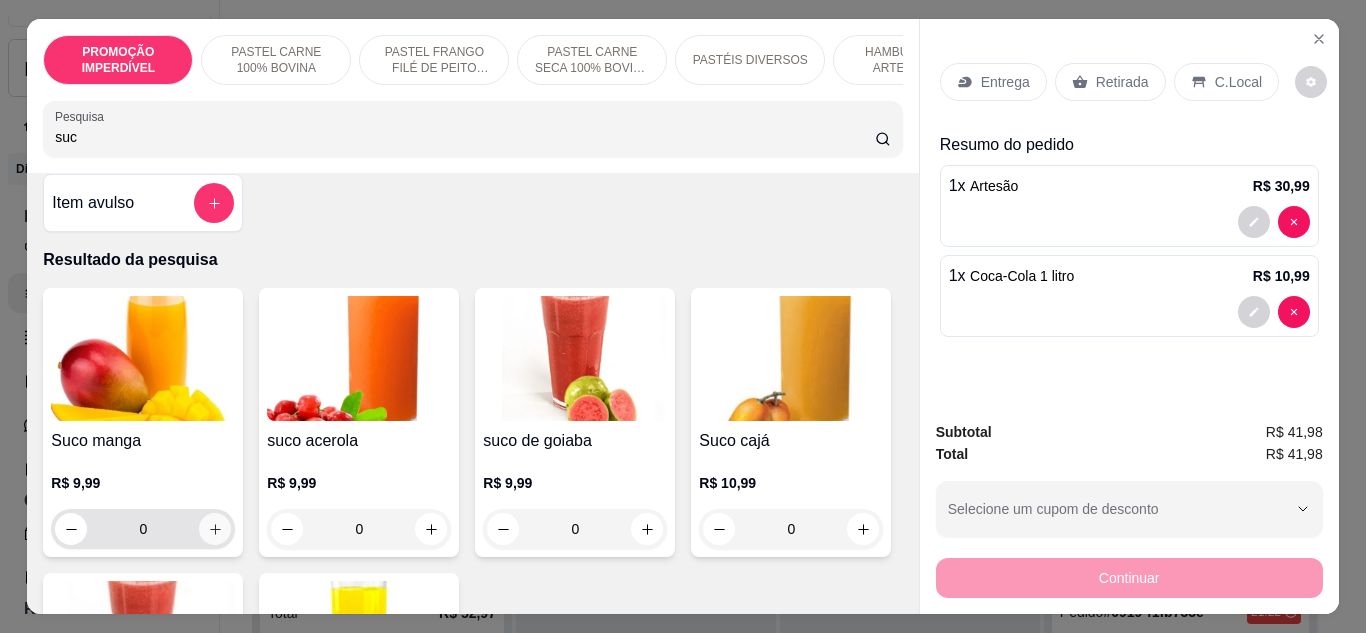 type on "suc" 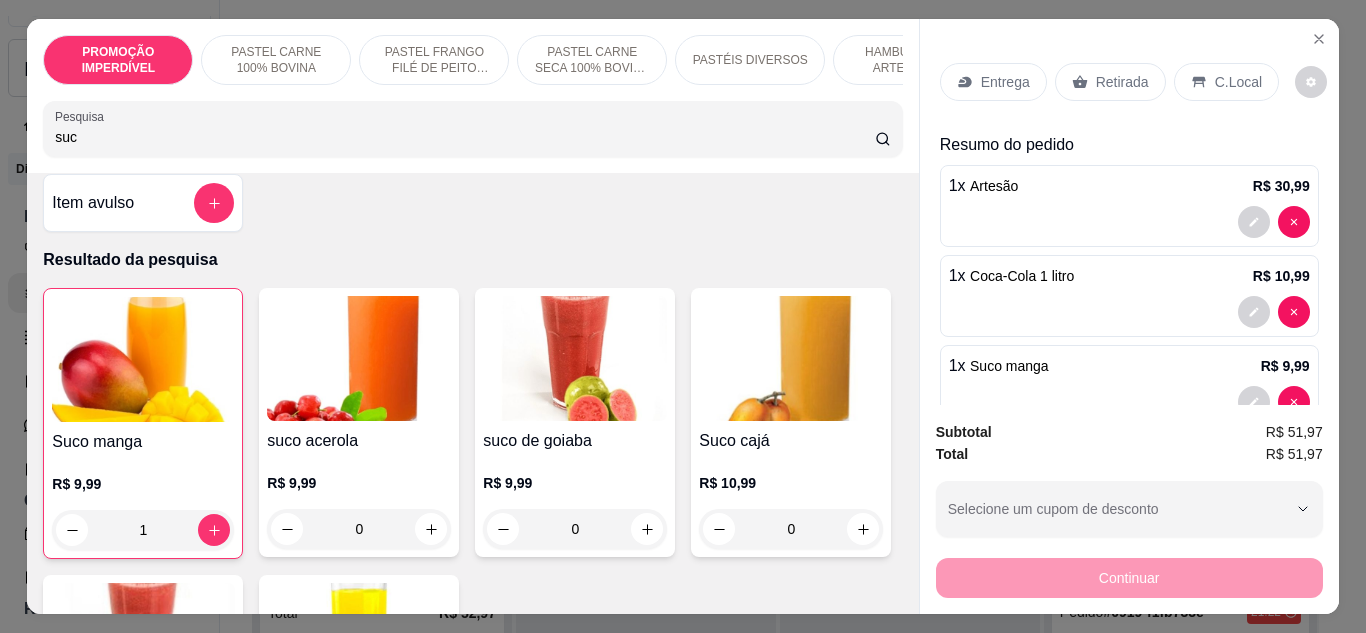 click on "suc" at bounding box center (465, 137) 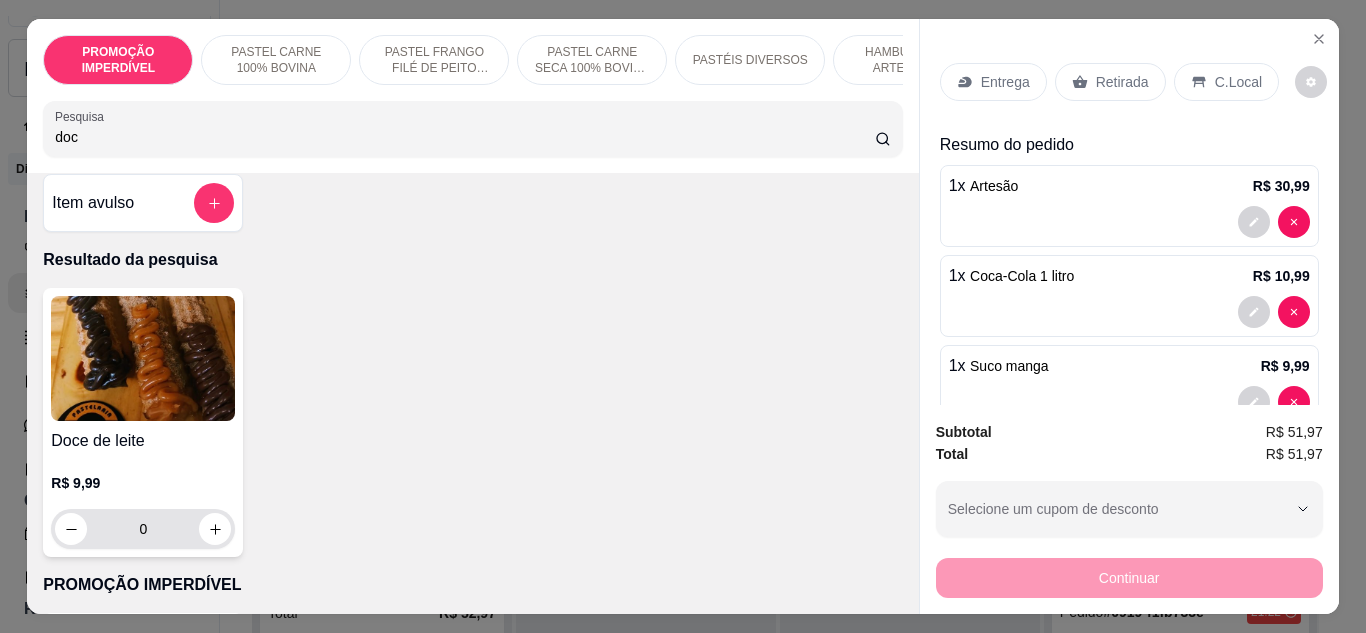 type on "doc" 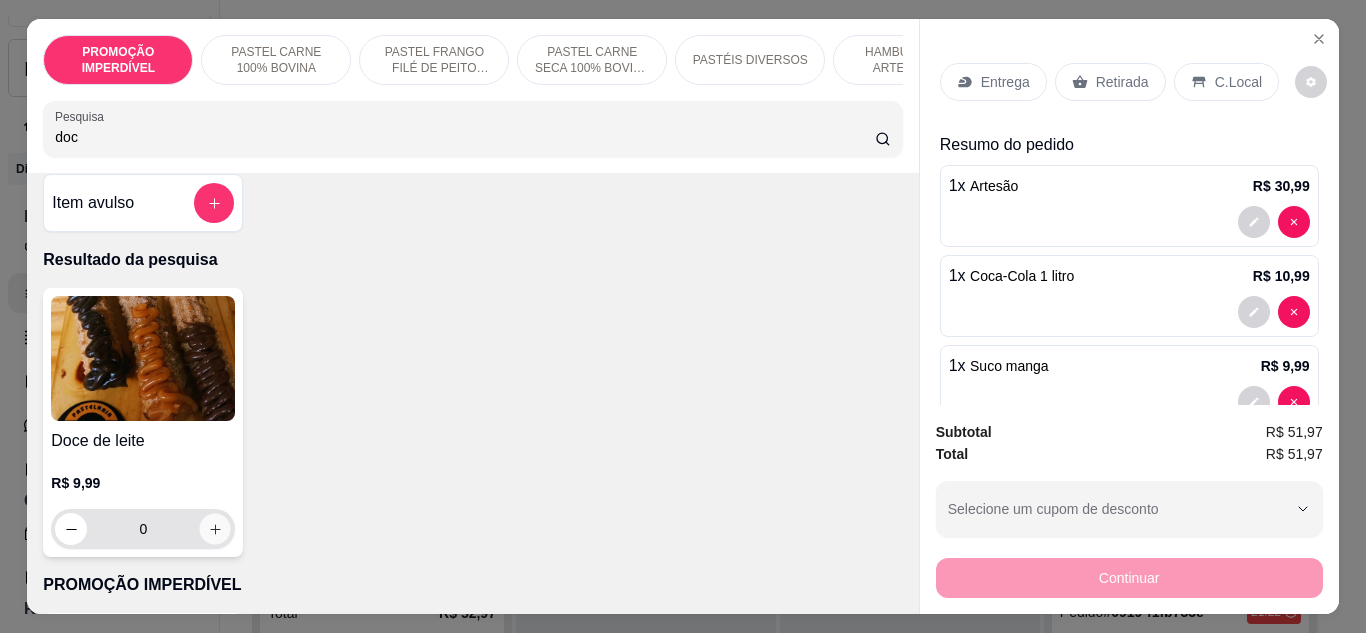 click 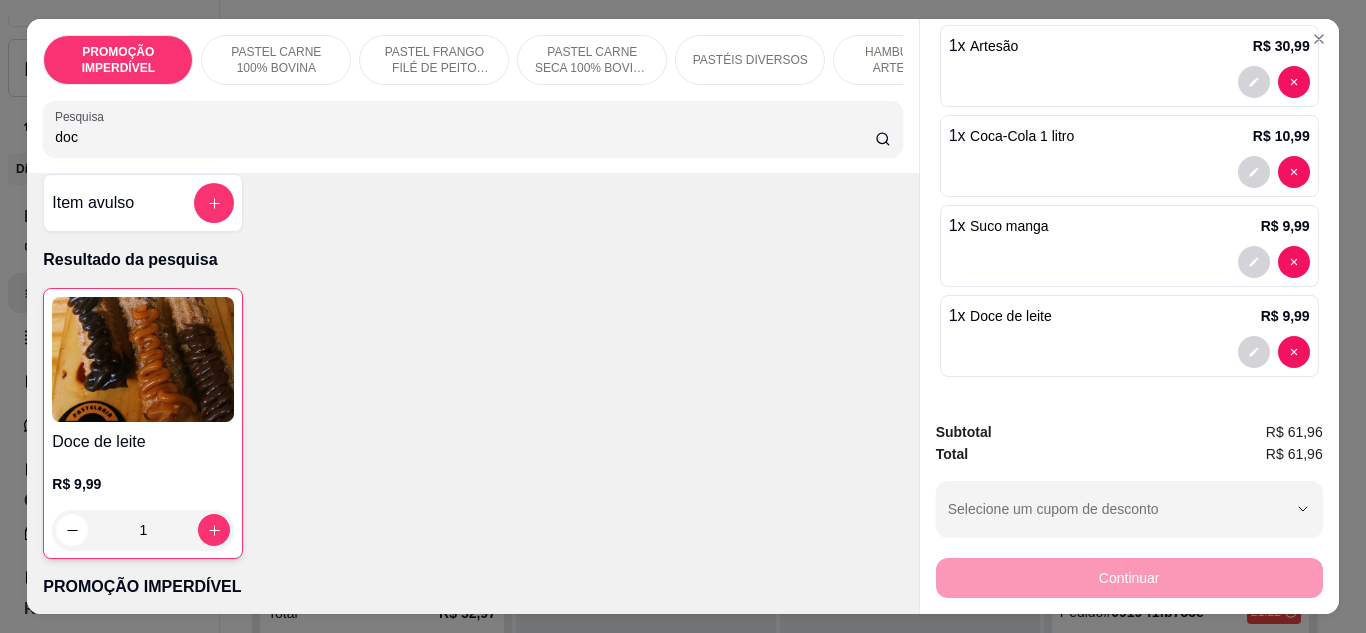 scroll, scrollTop: 0, scrollLeft: 0, axis: both 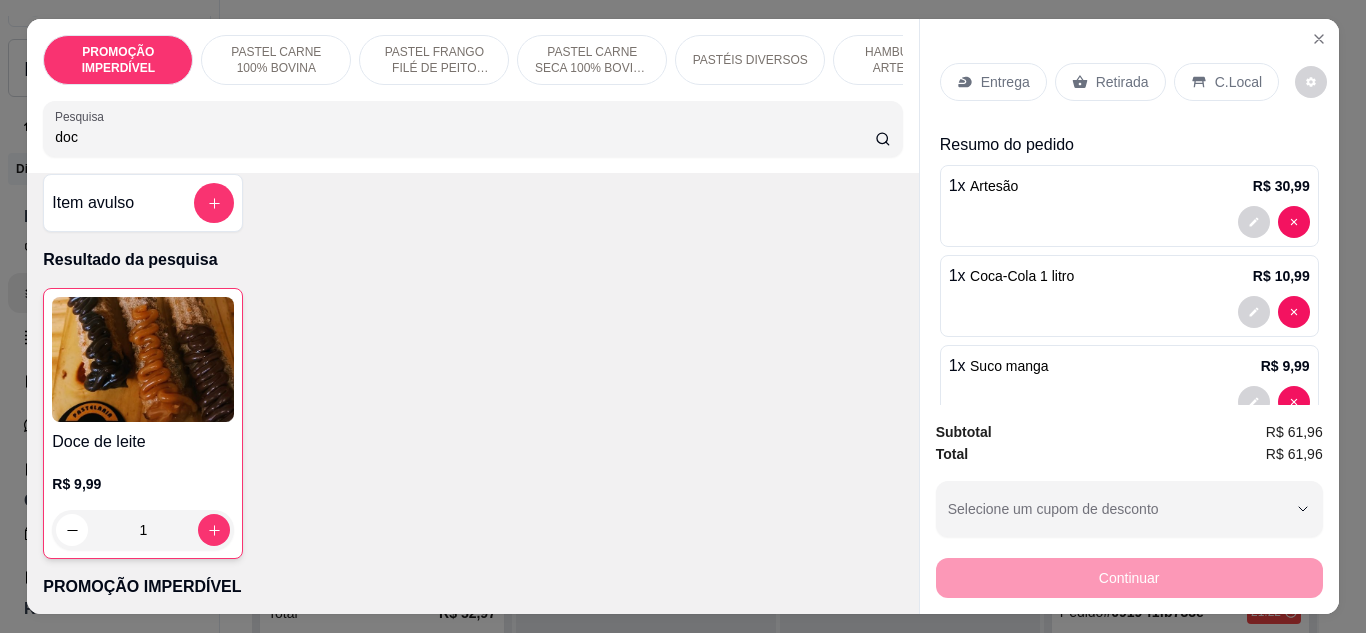 click on "Entrega" at bounding box center [1005, 82] 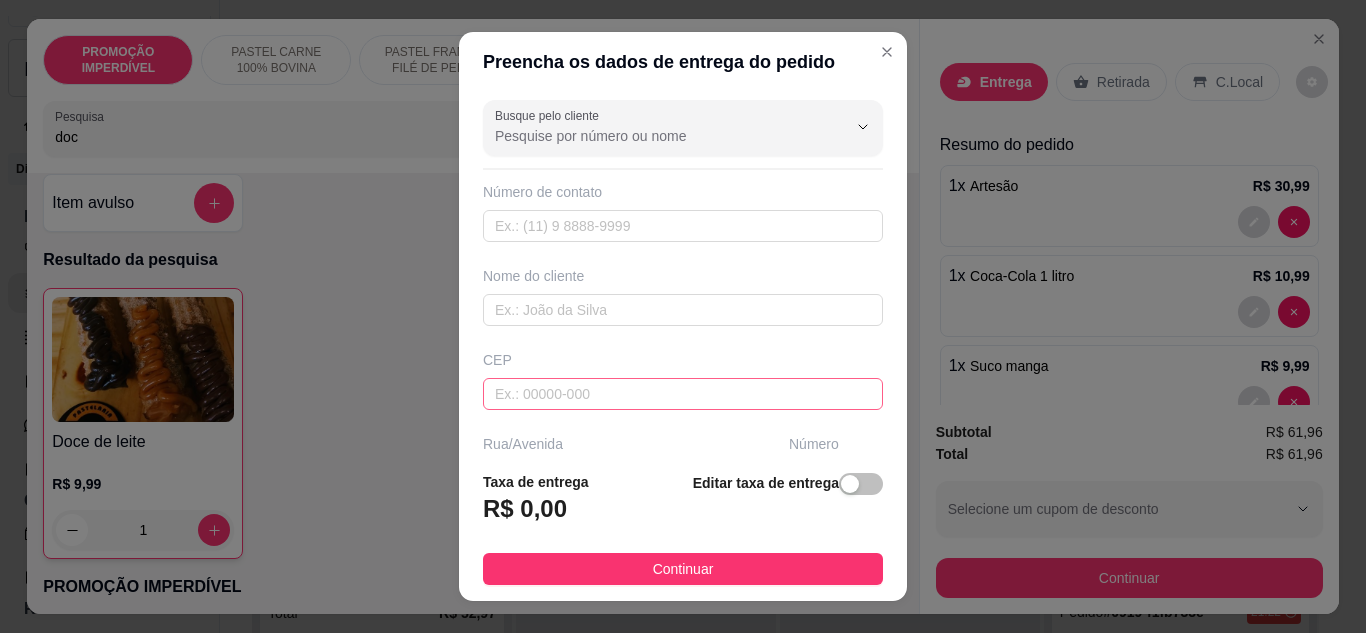 scroll, scrollTop: 300, scrollLeft: 0, axis: vertical 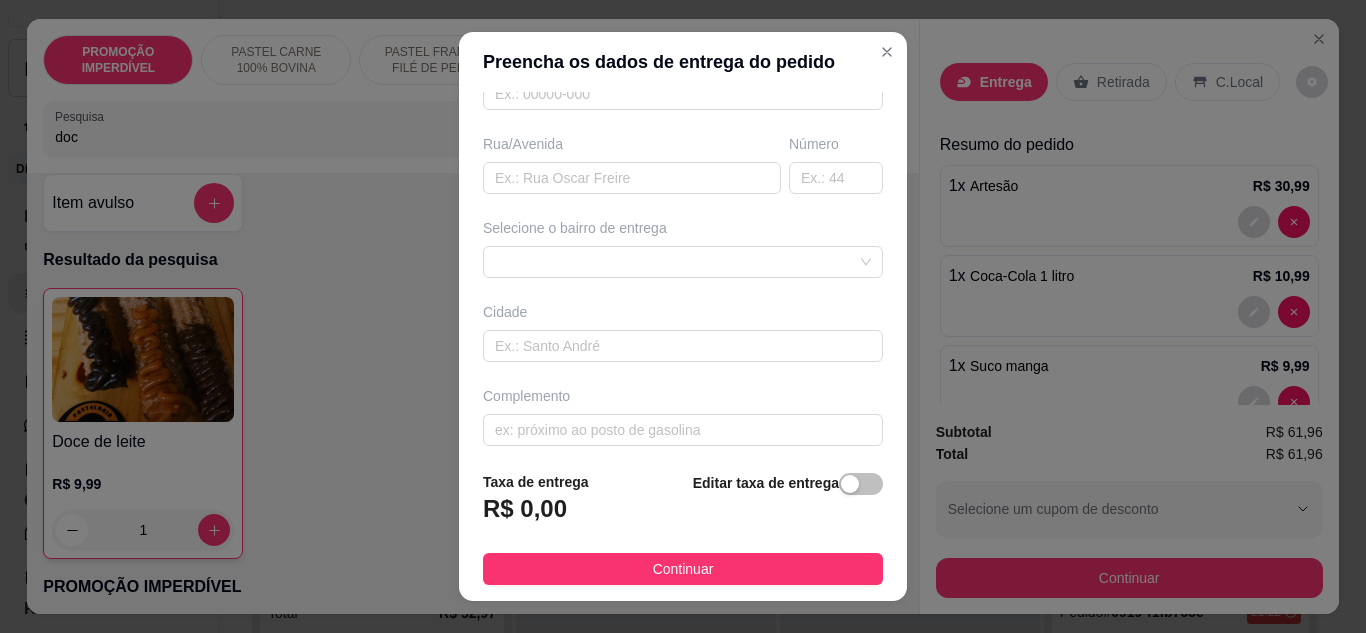 click on "Busque pelo cliente Número de contato Nome do cliente CEP Rua/[GEOGRAPHIC_DATA] o bairro de entrega [GEOGRAPHIC_DATA]" at bounding box center (683, 274) 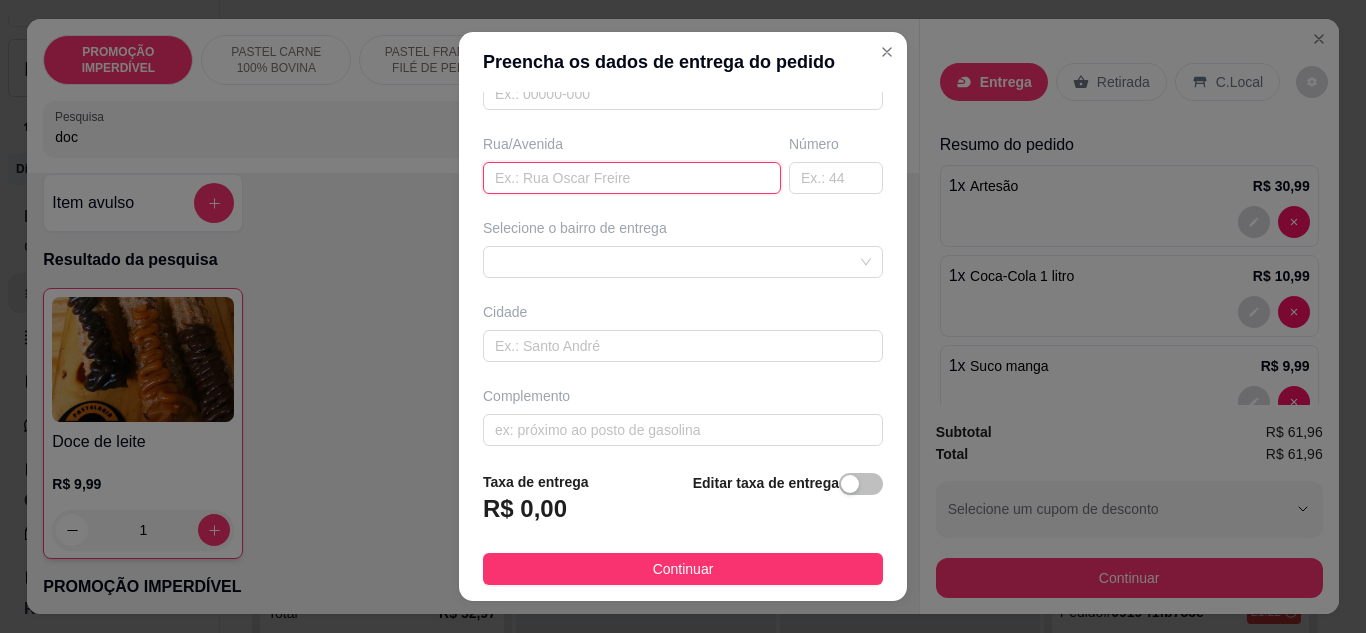 click at bounding box center (632, 178) 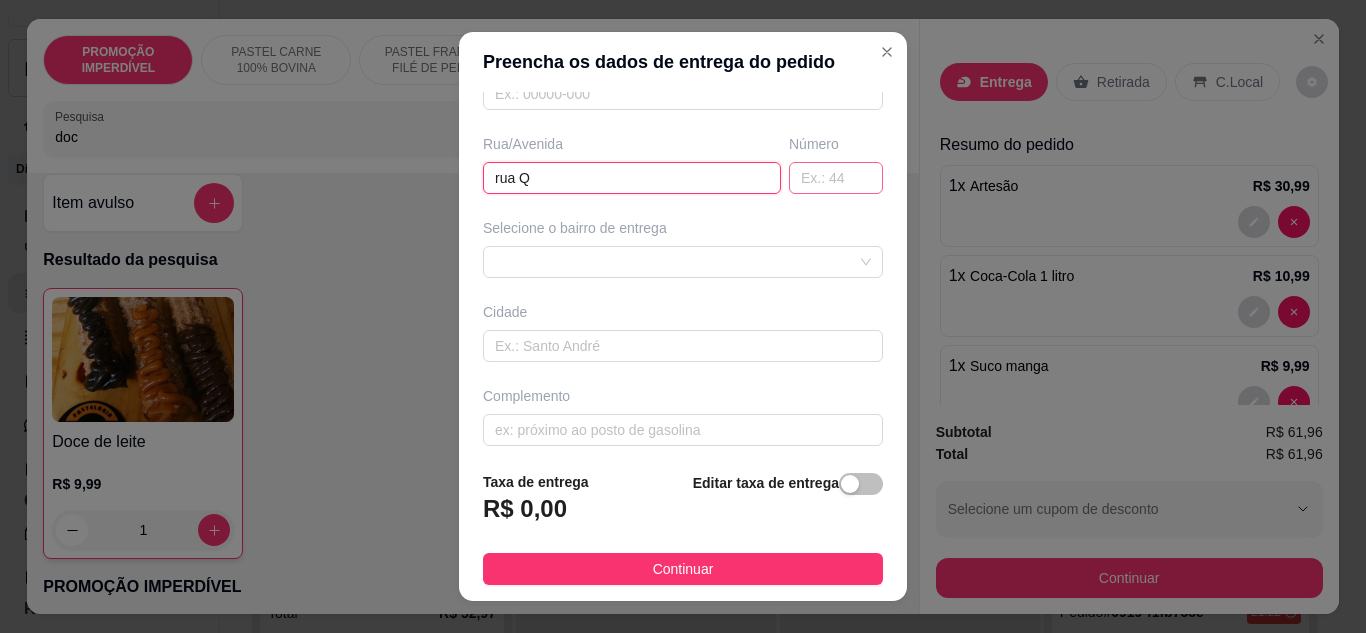 type on "rua Q" 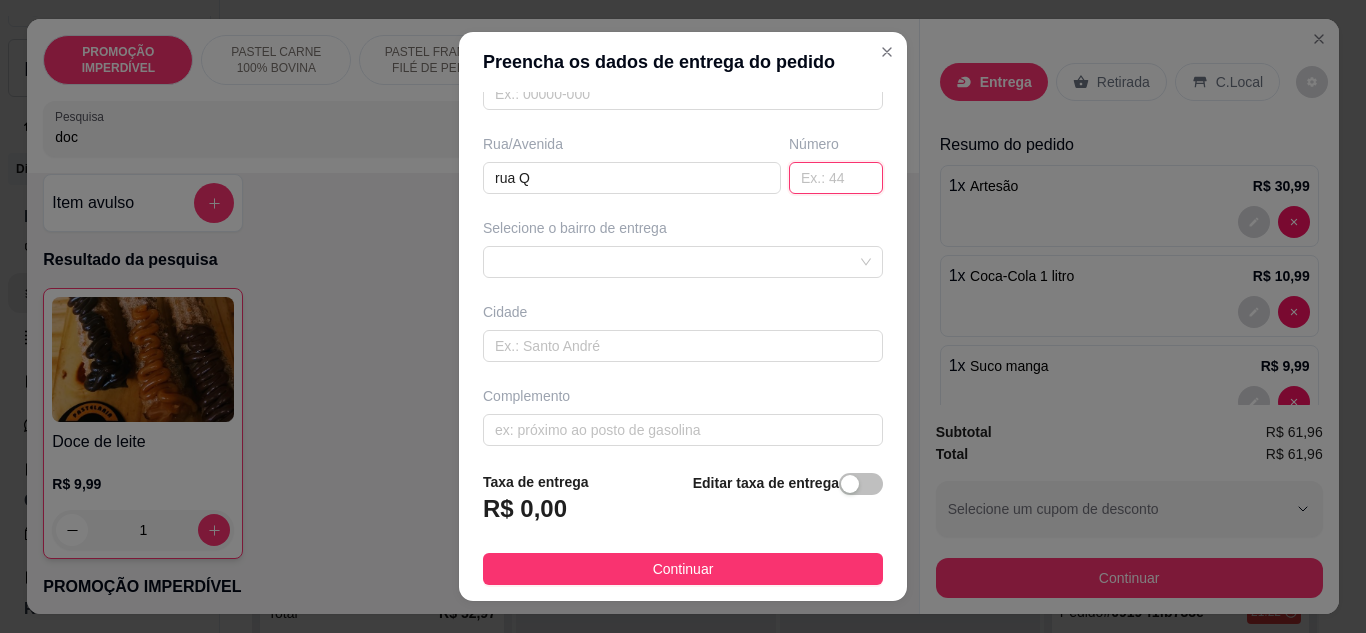 click at bounding box center (836, 178) 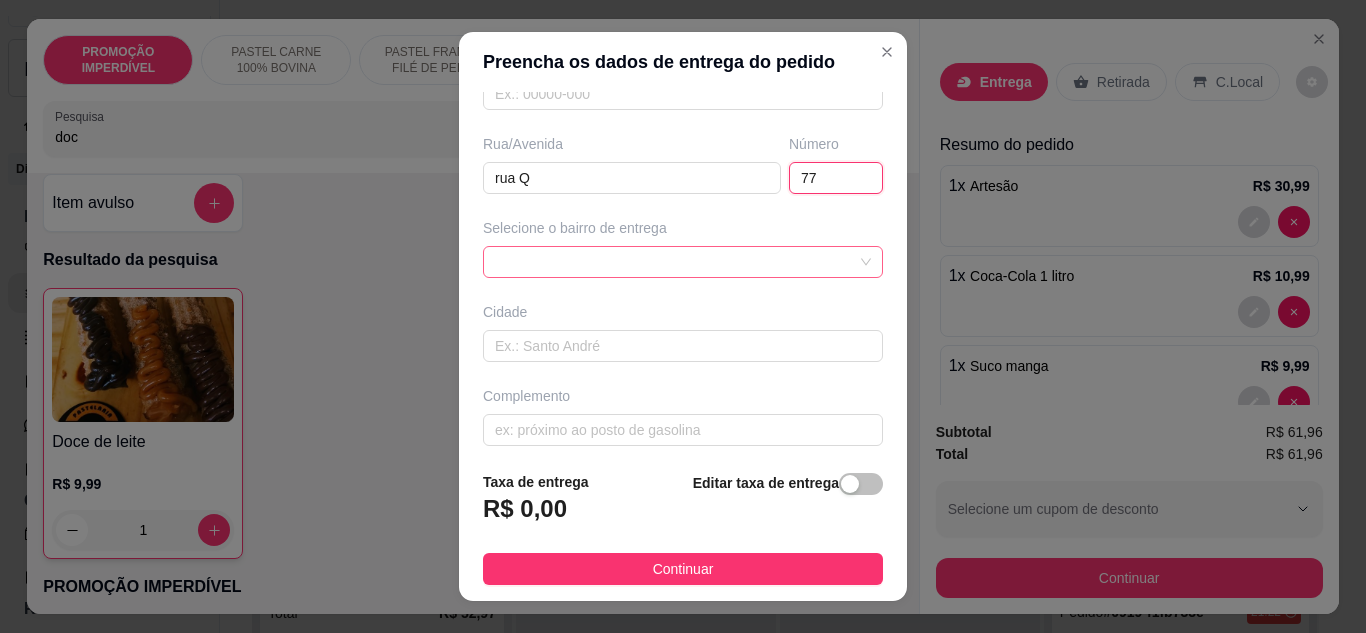 click at bounding box center [683, 262] 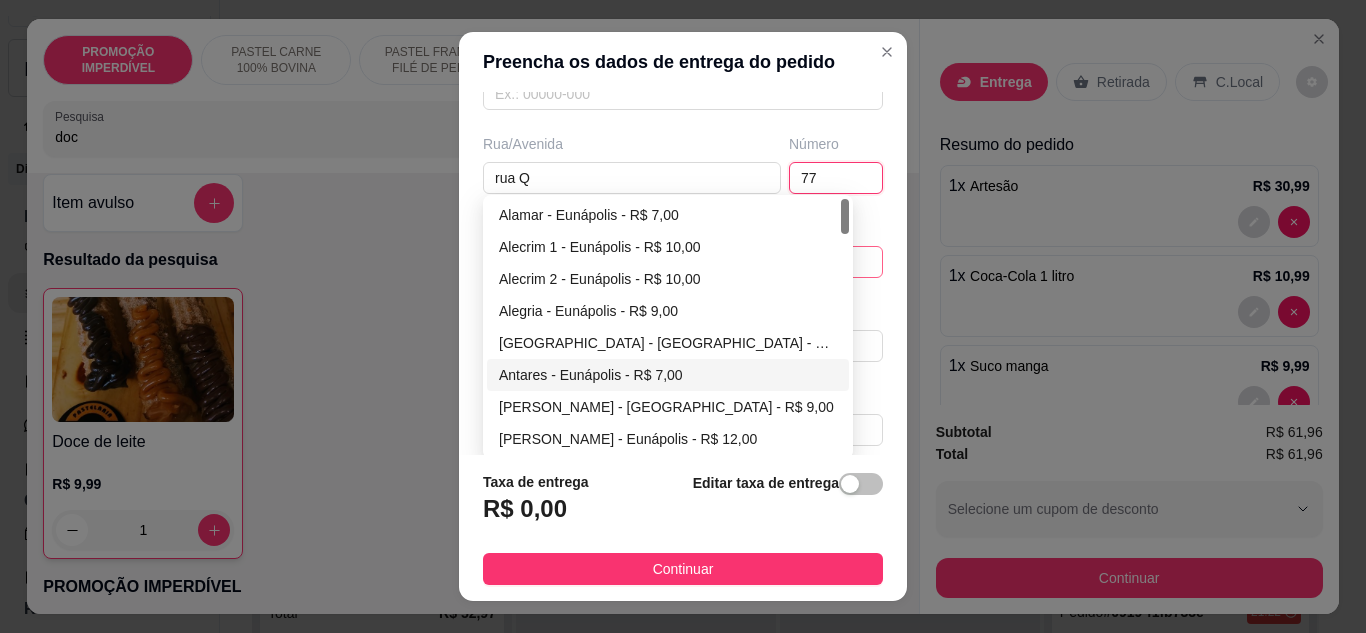 type on "77" 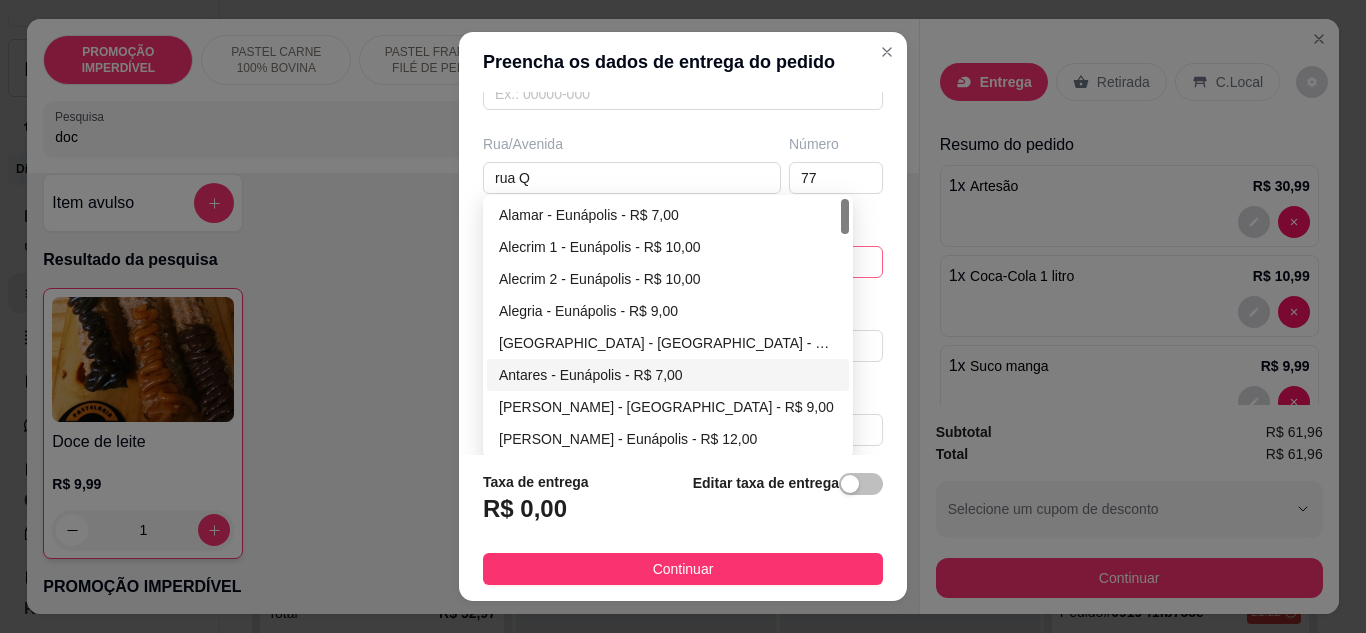 click on "Antares - Eunápolis  -  R$ 7,00" at bounding box center [668, 375] 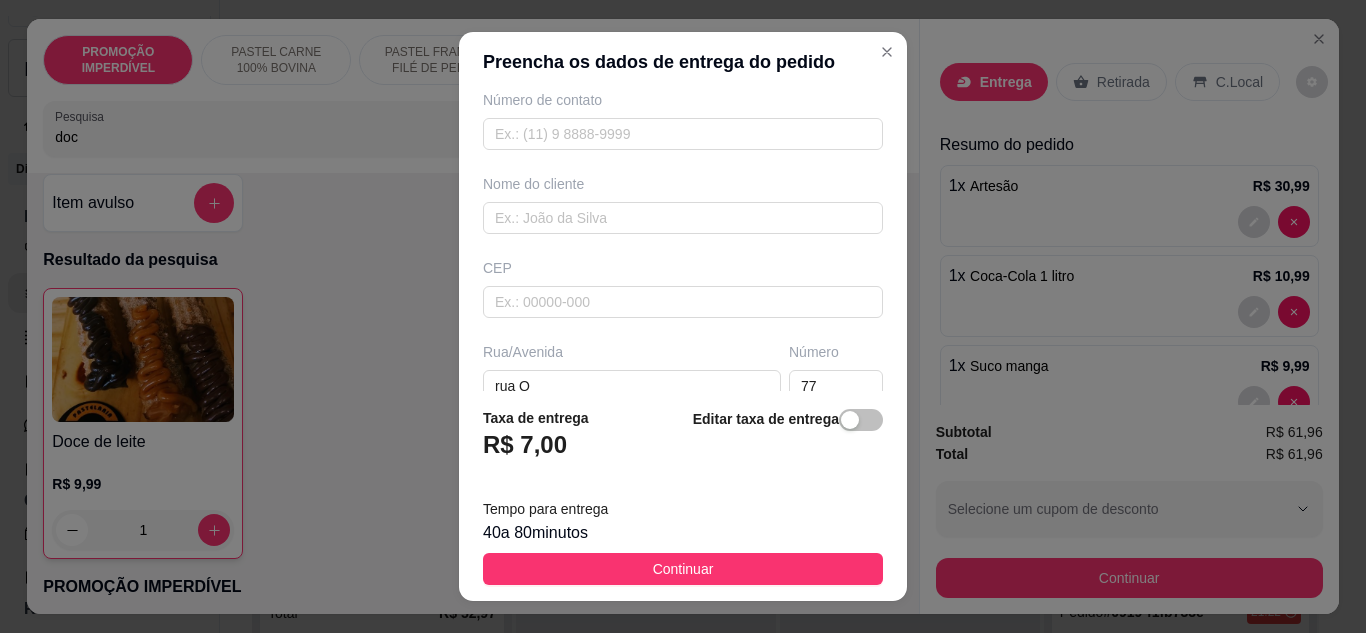 scroll, scrollTop: 1, scrollLeft: 0, axis: vertical 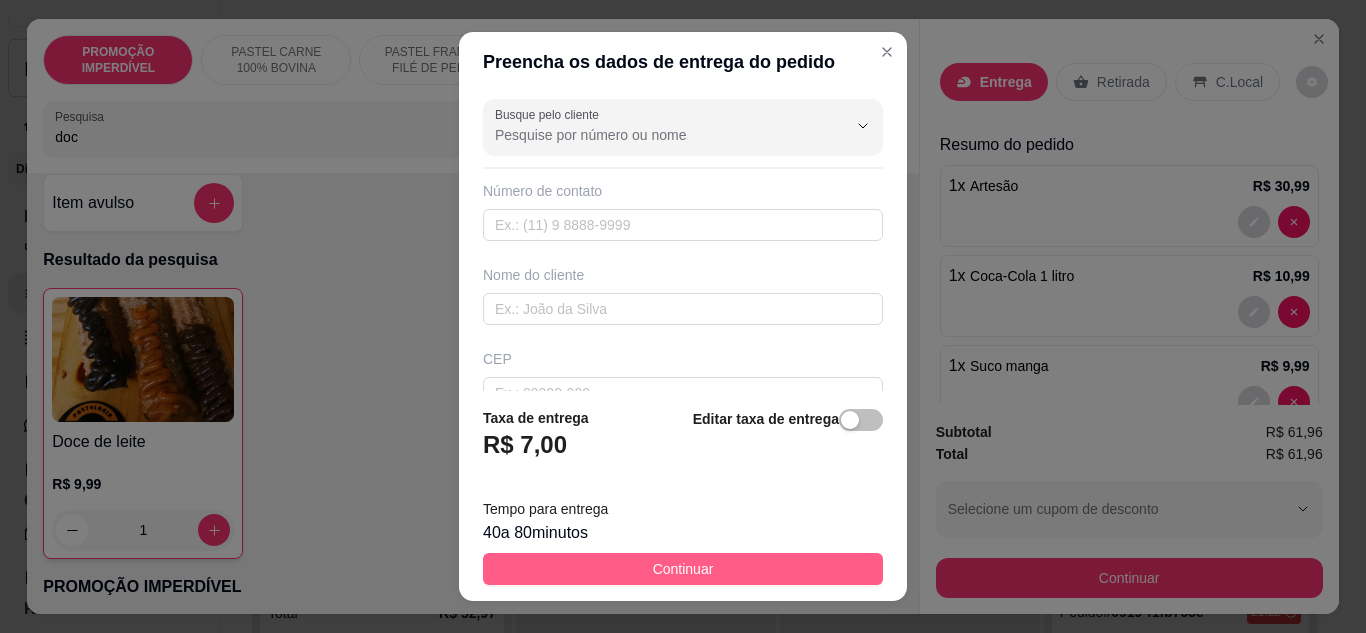click on "Continuar" at bounding box center [683, 569] 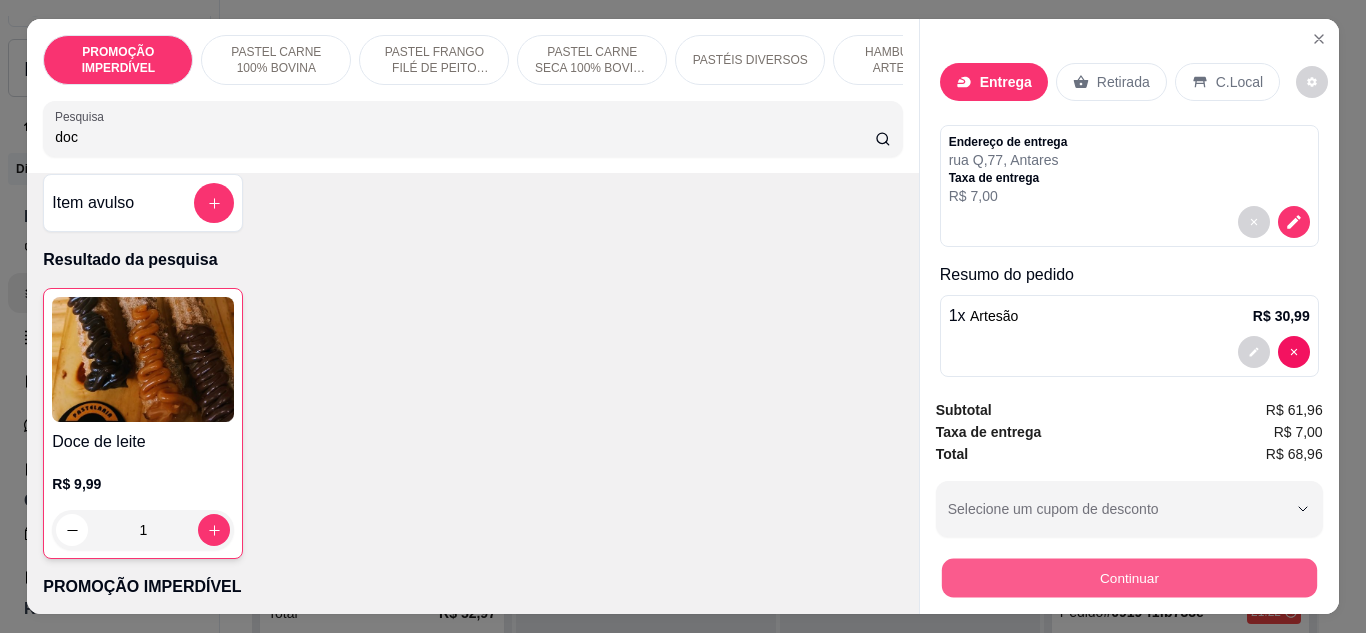 click on "Continuar" at bounding box center (1128, 578) 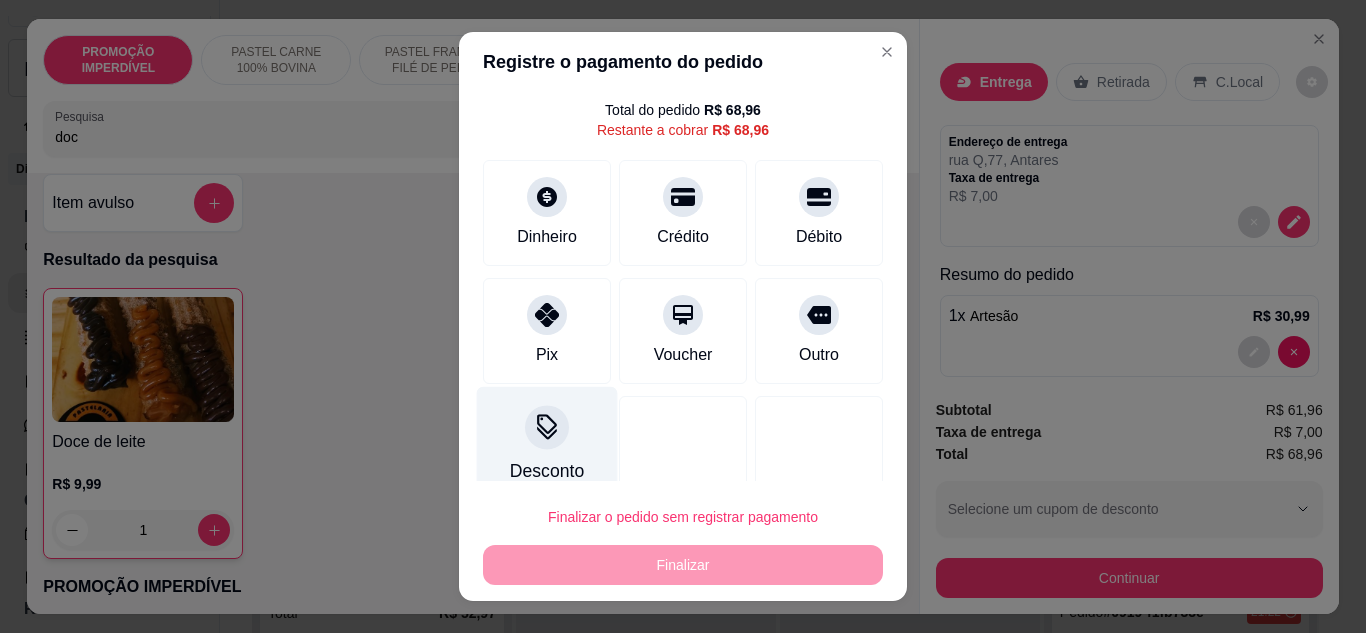 scroll, scrollTop: 80, scrollLeft: 0, axis: vertical 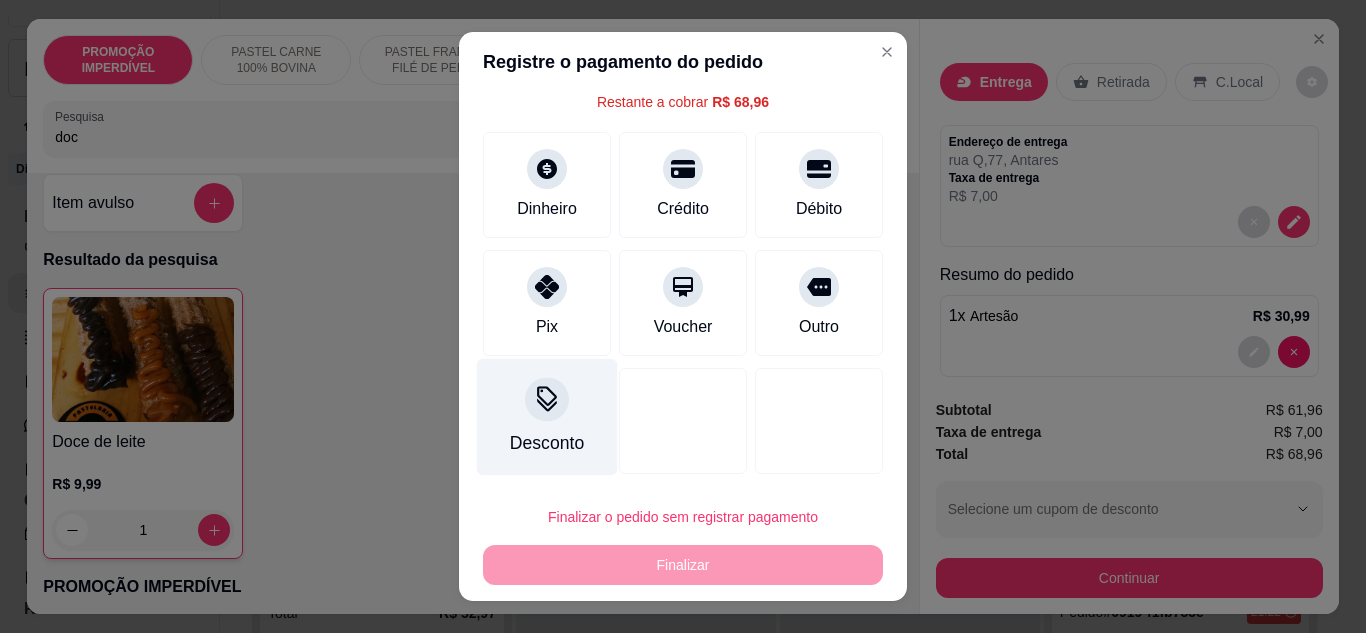 click on "Desconto" at bounding box center [547, 416] 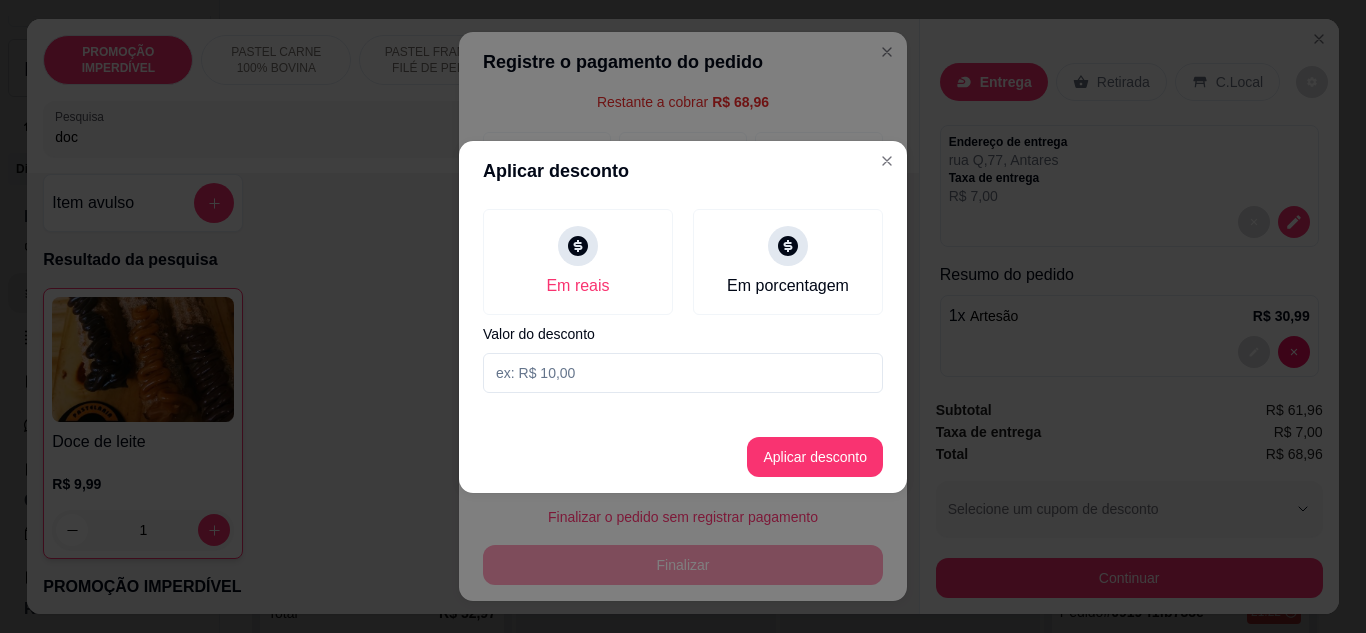 click at bounding box center [683, 373] 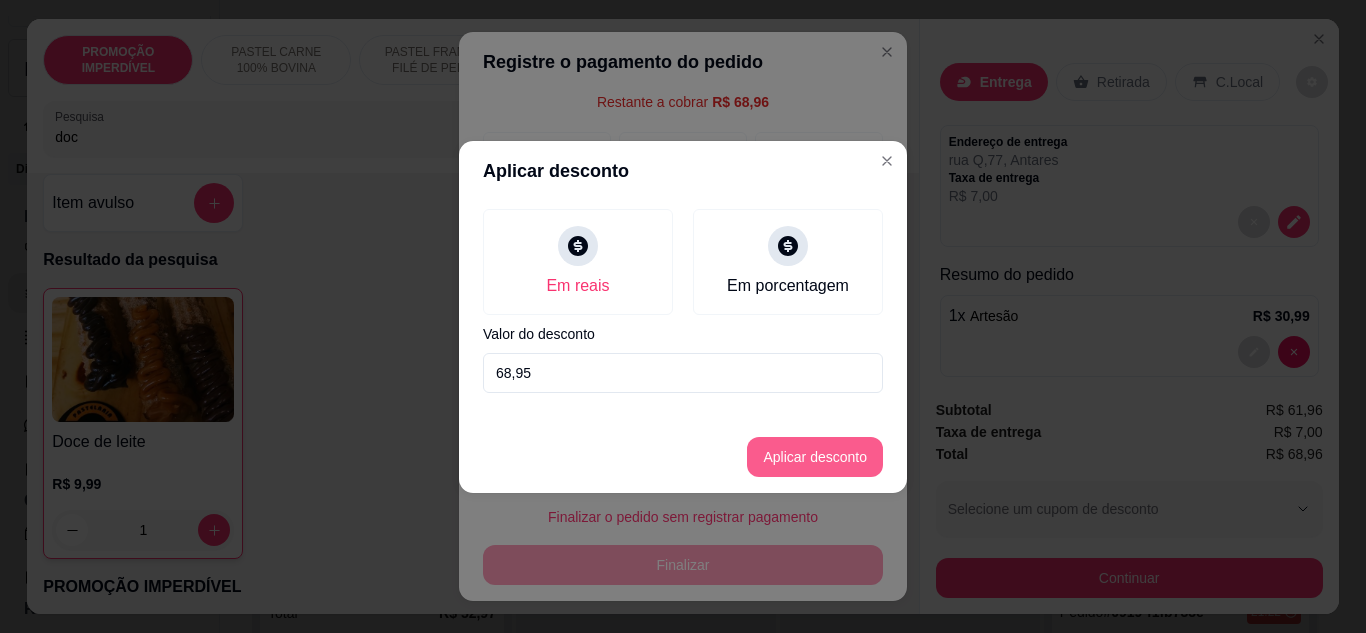 type on "68,95" 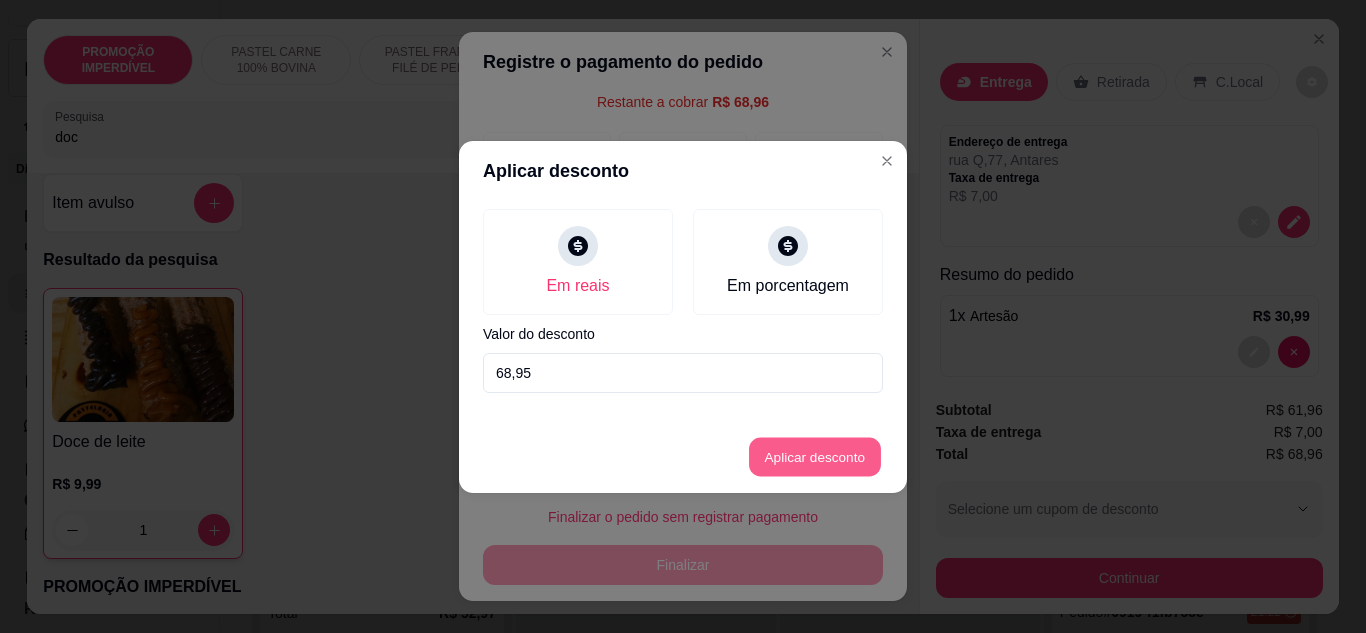 click on "Aplicar desconto" at bounding box center (815, 456) 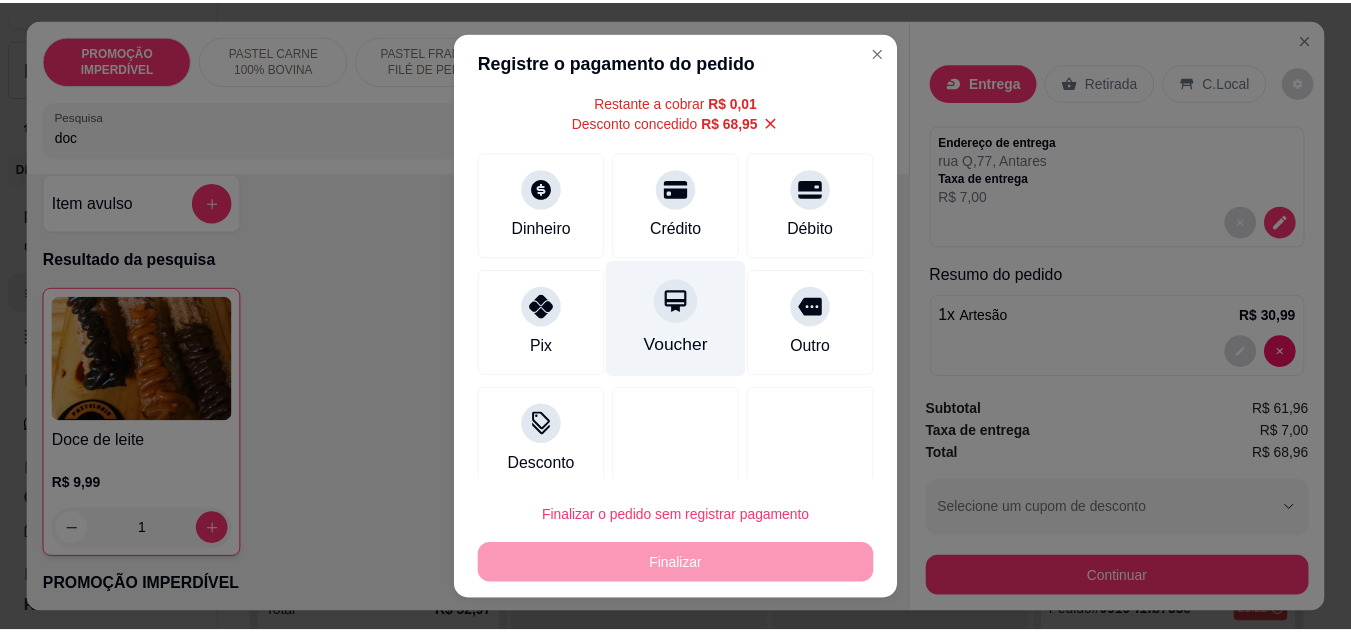 scroll, scrollTop: 0, scrollLeft: 0, axis: both 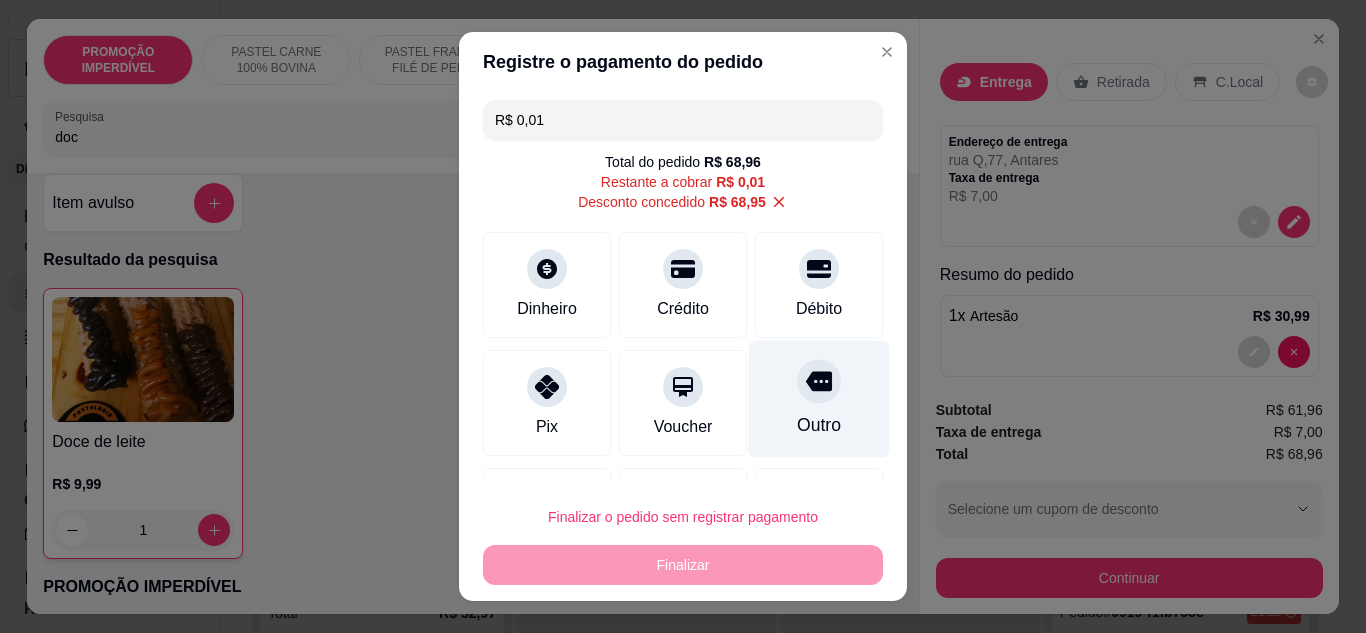 click on "Outro" at bounding box center [819, 398] 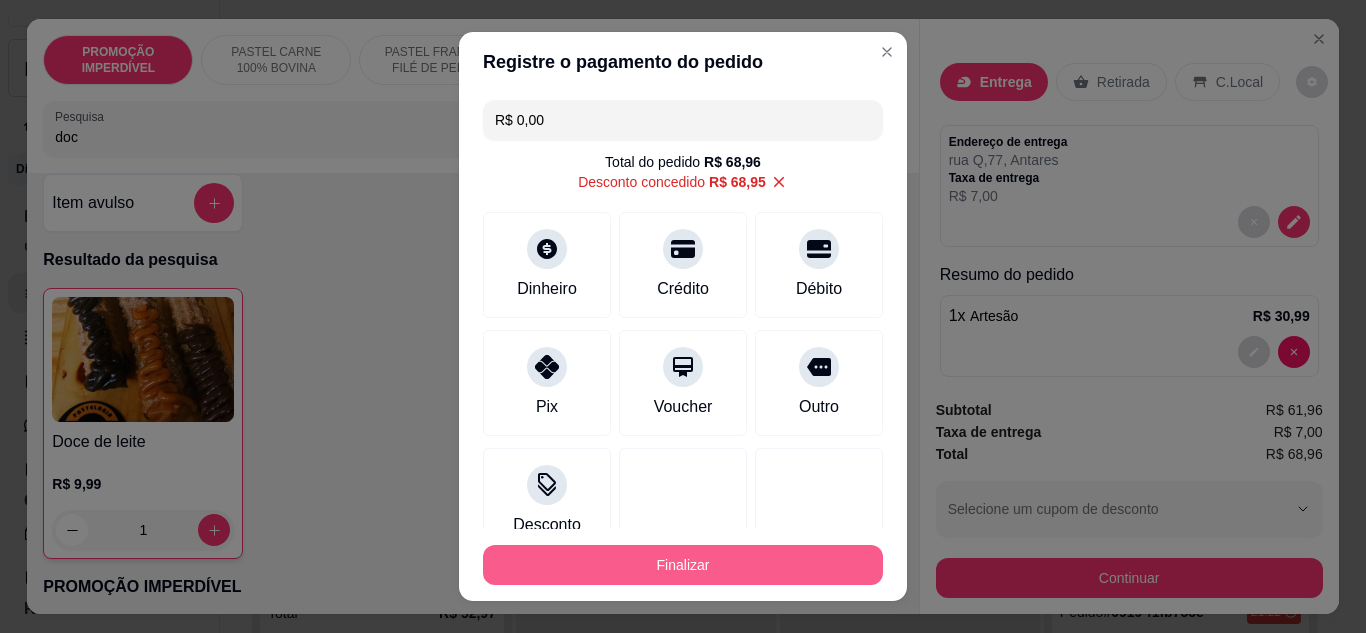 click on "Finalizar" at bounding box center [683, 565] 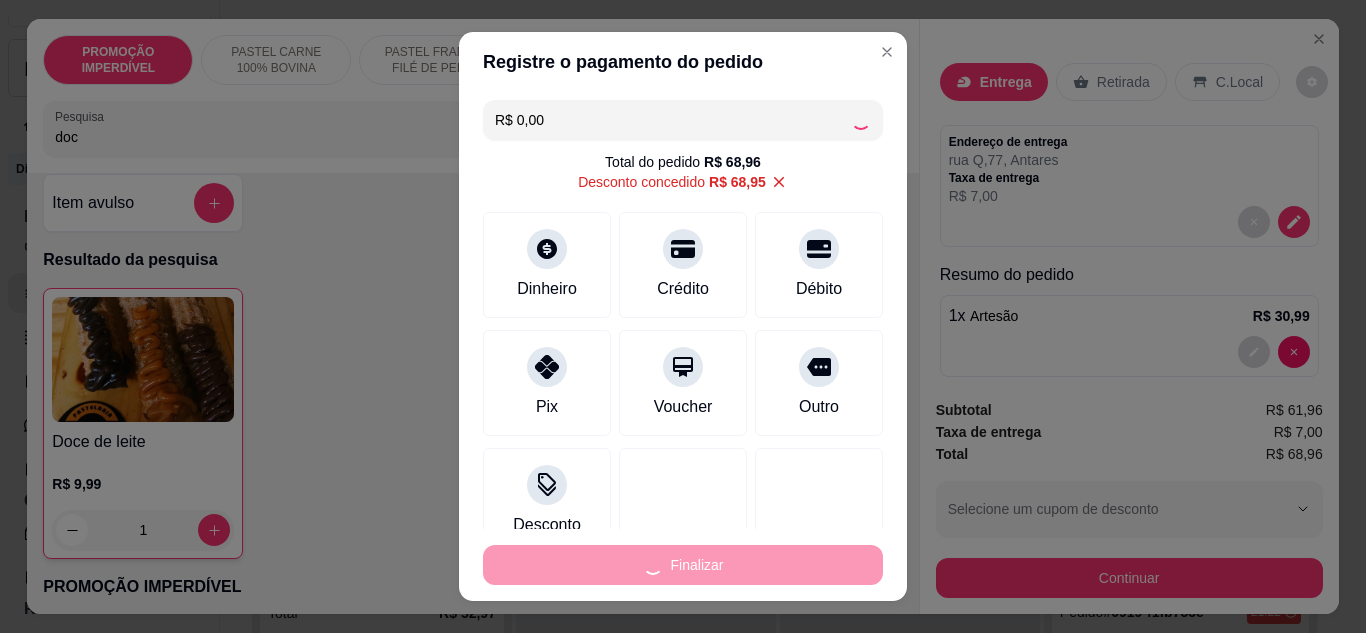 type on "0" 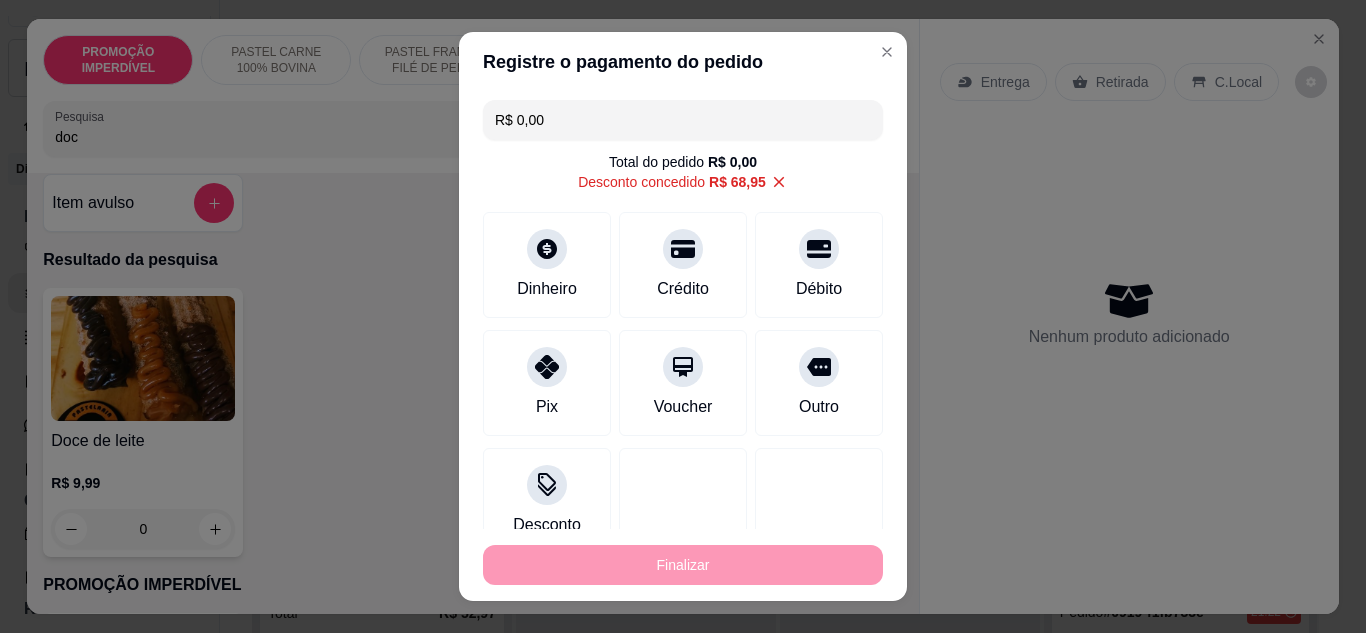 type on "-R$ 68,96" 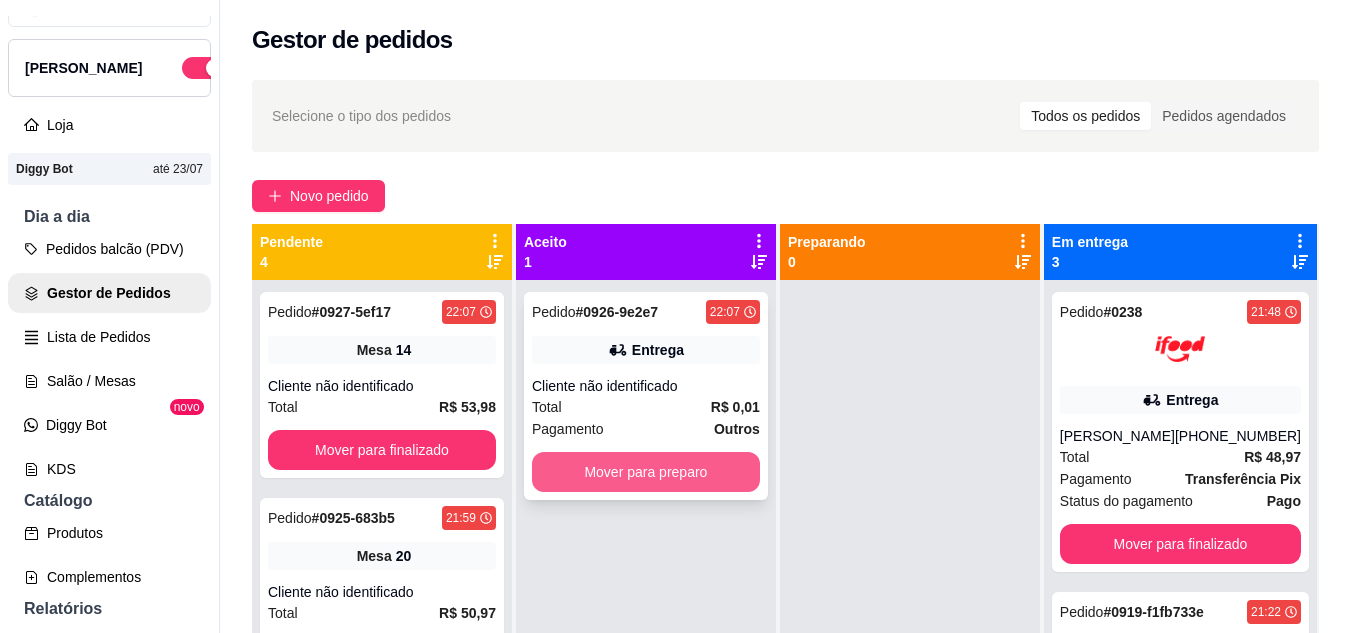 click on "Mover para preparo" at bounding box center (646, 472) 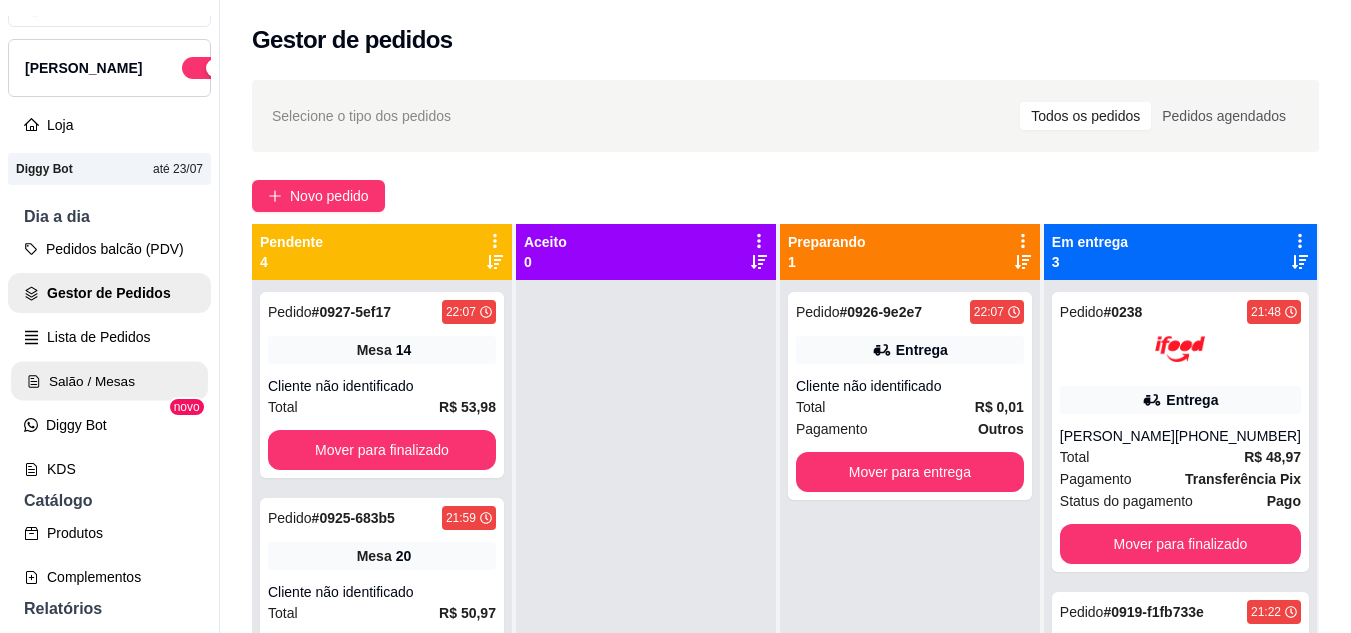 click on "Salão / Mesas" at bounding box center [109, 381] 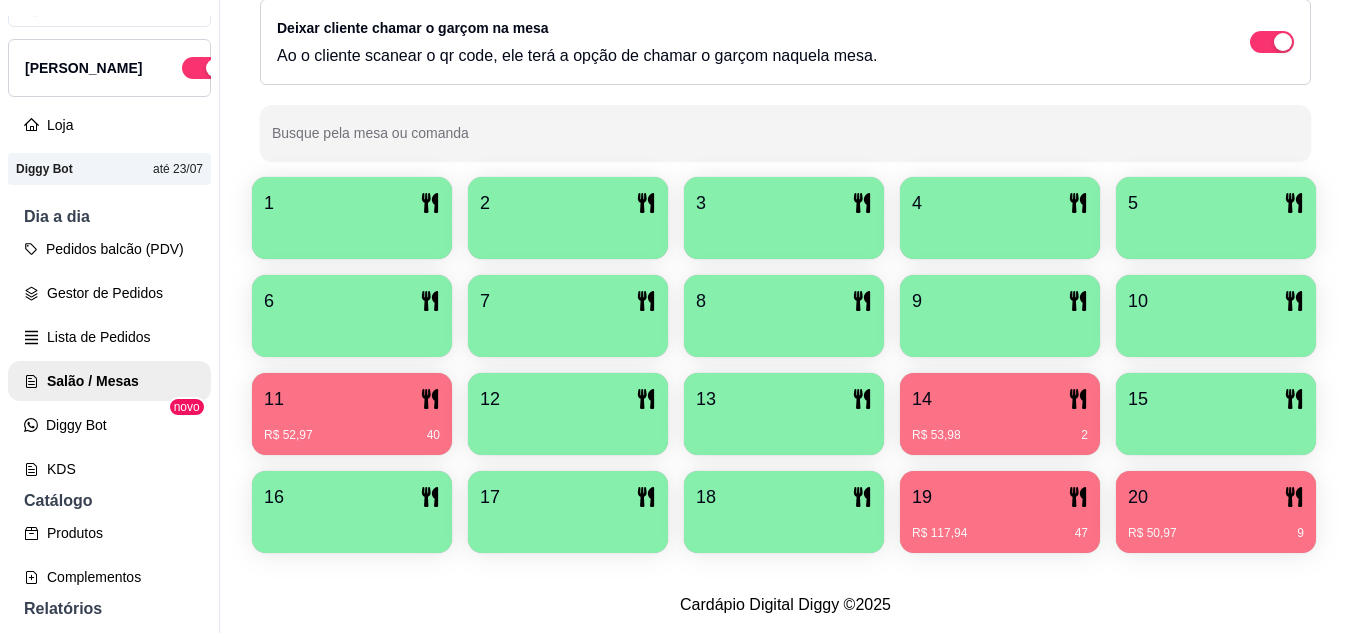 scroll, scrollTop: 425, scrollLeft: 0, axis: vertical 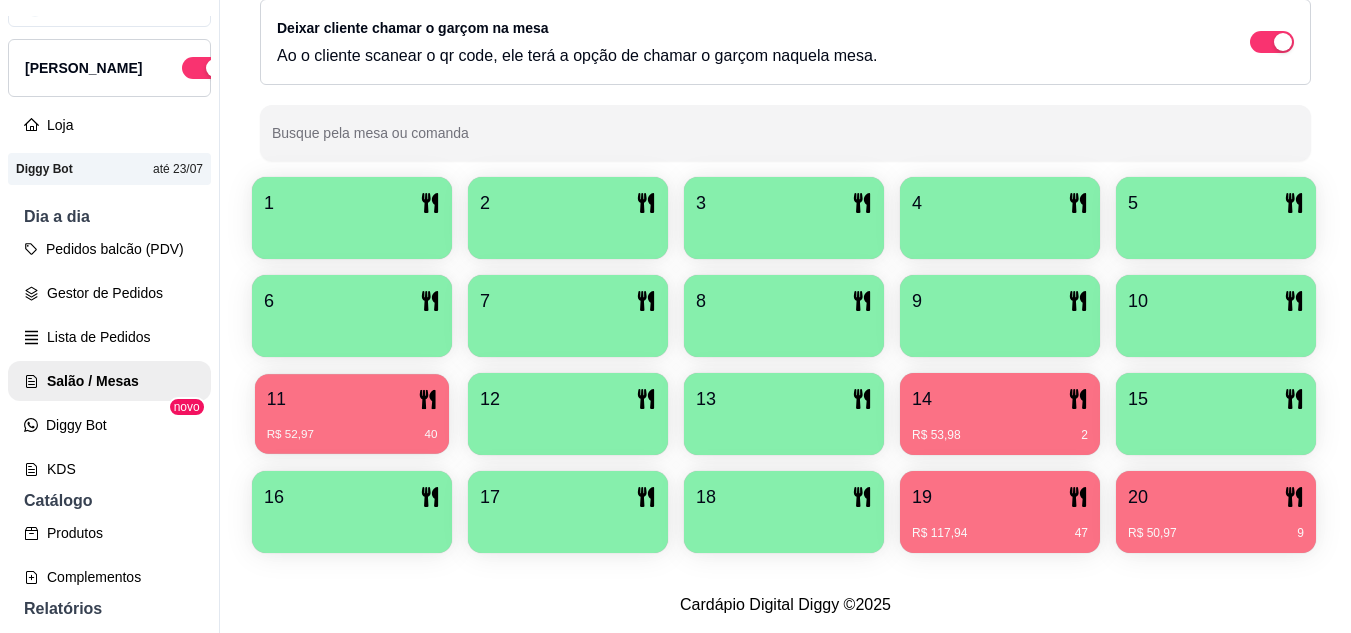 click on "11" at bounding box center [352, 399] 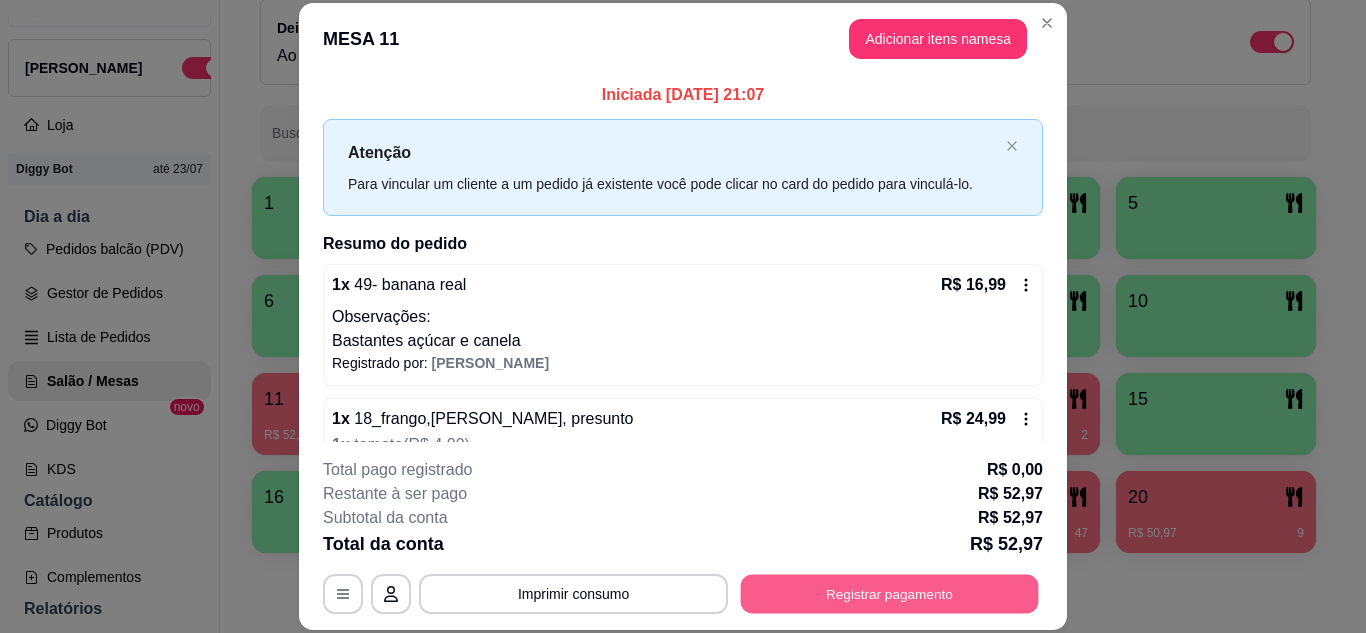 click on "Registrar pagamento" at bounding box center [890, 593] 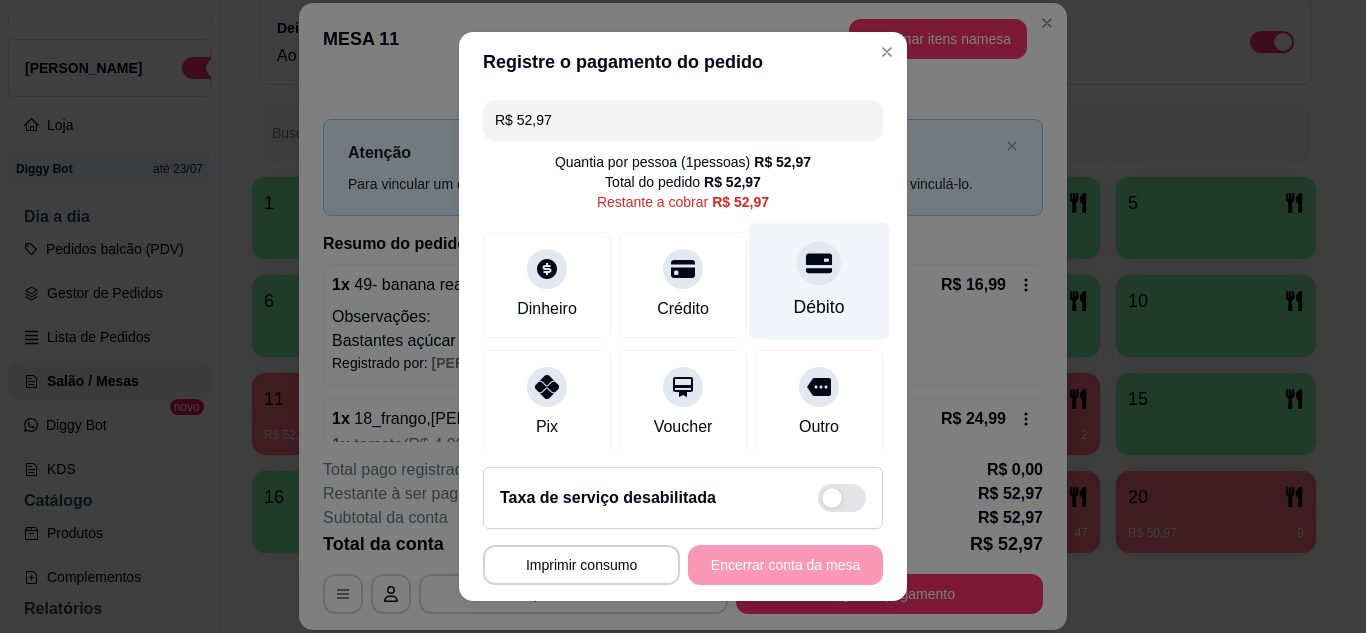 click on "Débito" at bounding box center (819, 280) 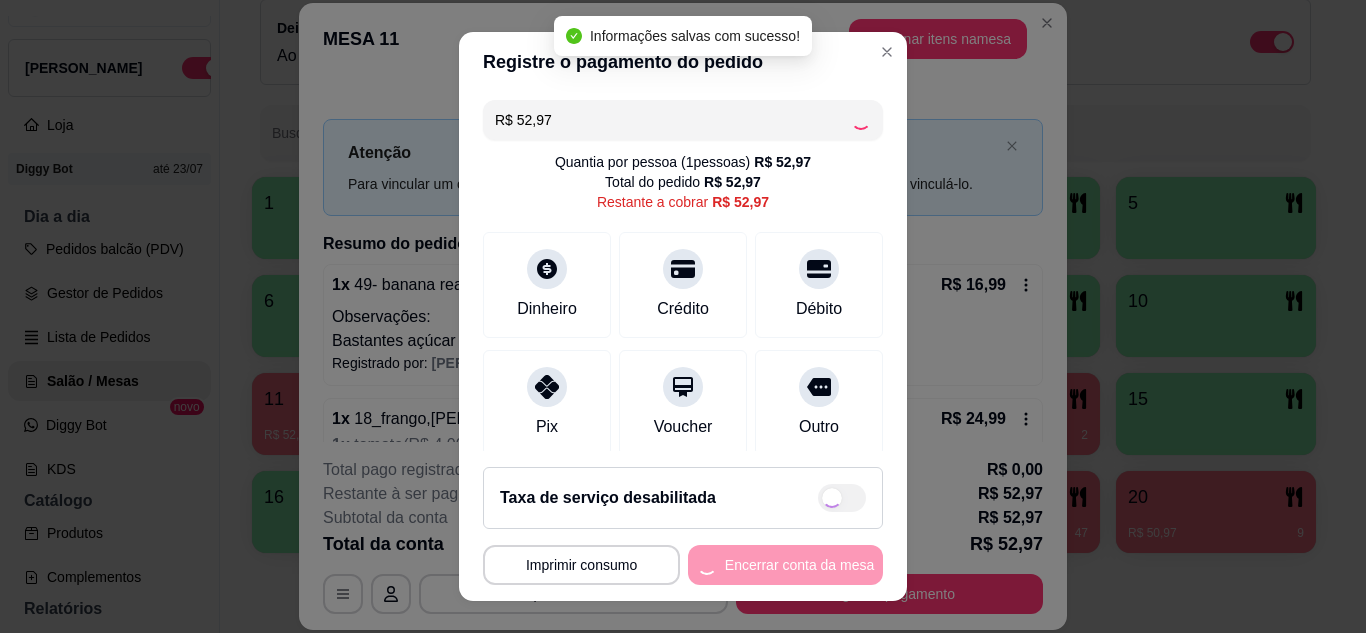 type on "R$ 0,00" 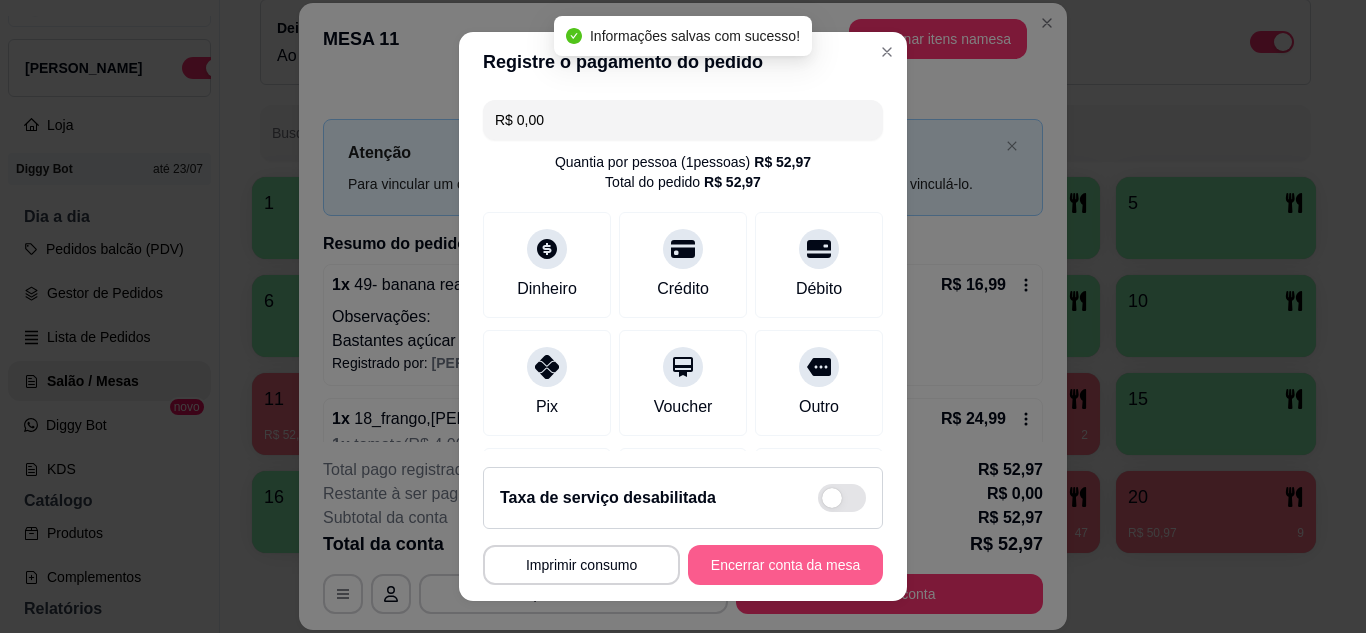 click on "Encerrar conta da mesa" at bounding box center (785, 565) 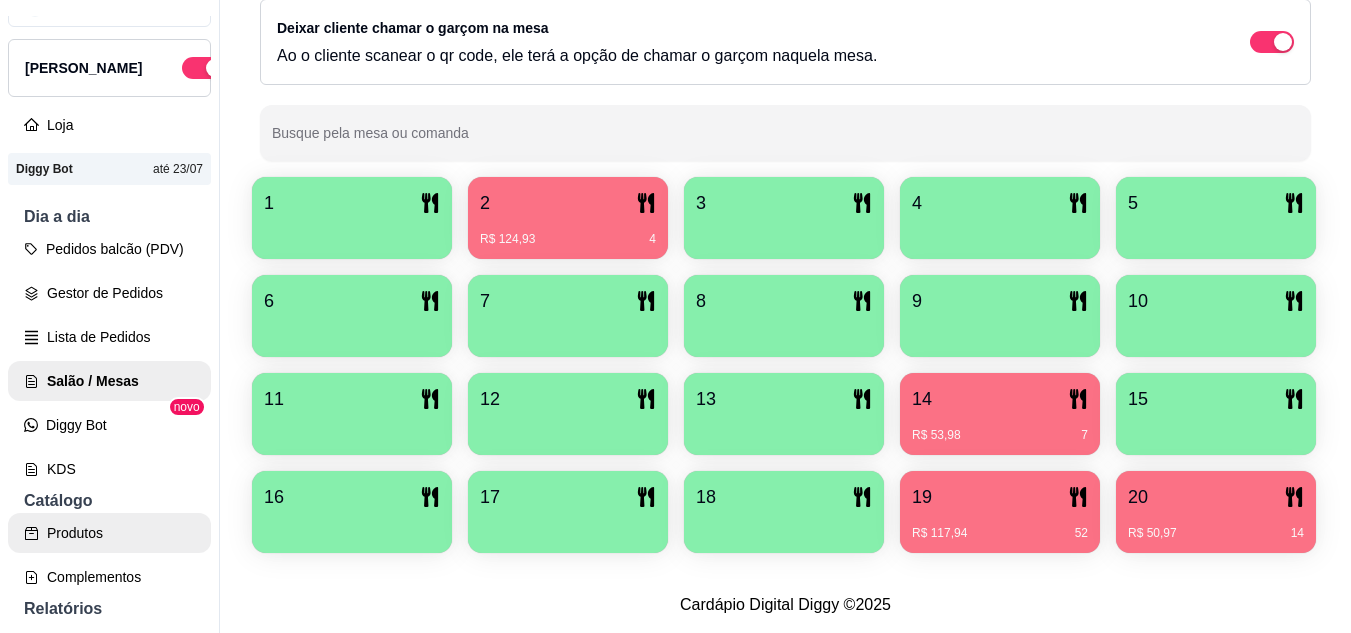 click on "Produtos" at bounding box center [109, 533] 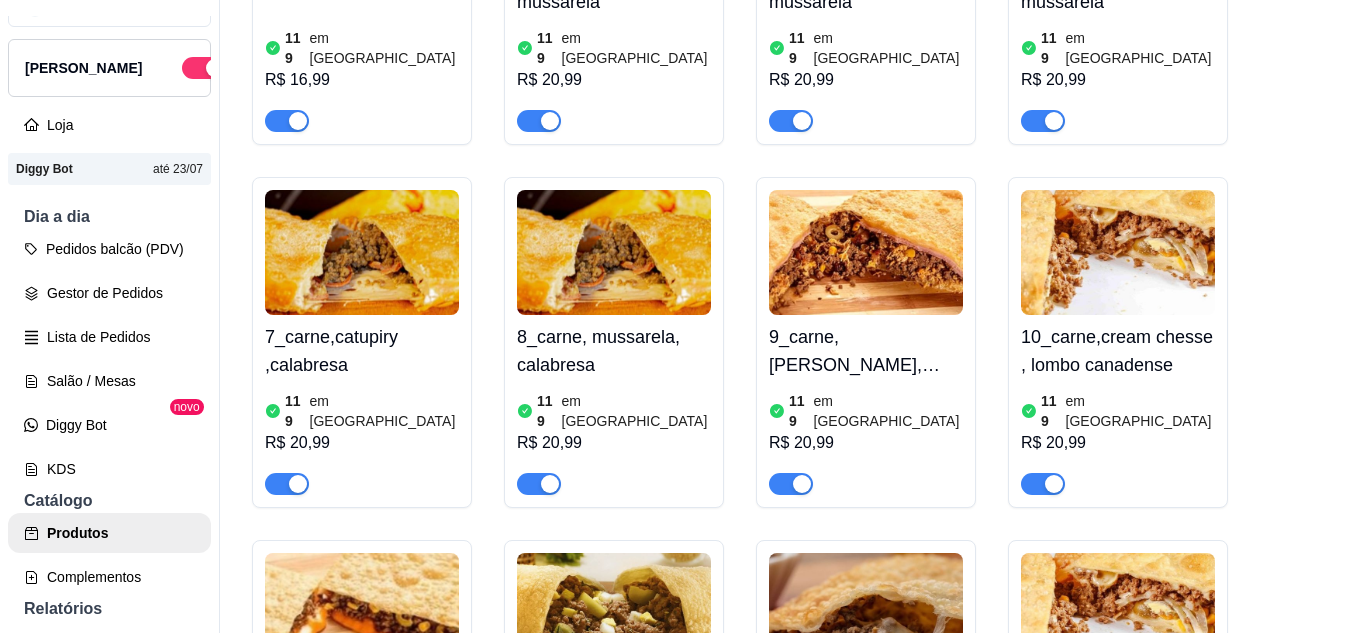 scroll, scrollTop: 900, scrollLeft: 0, axis: vertical 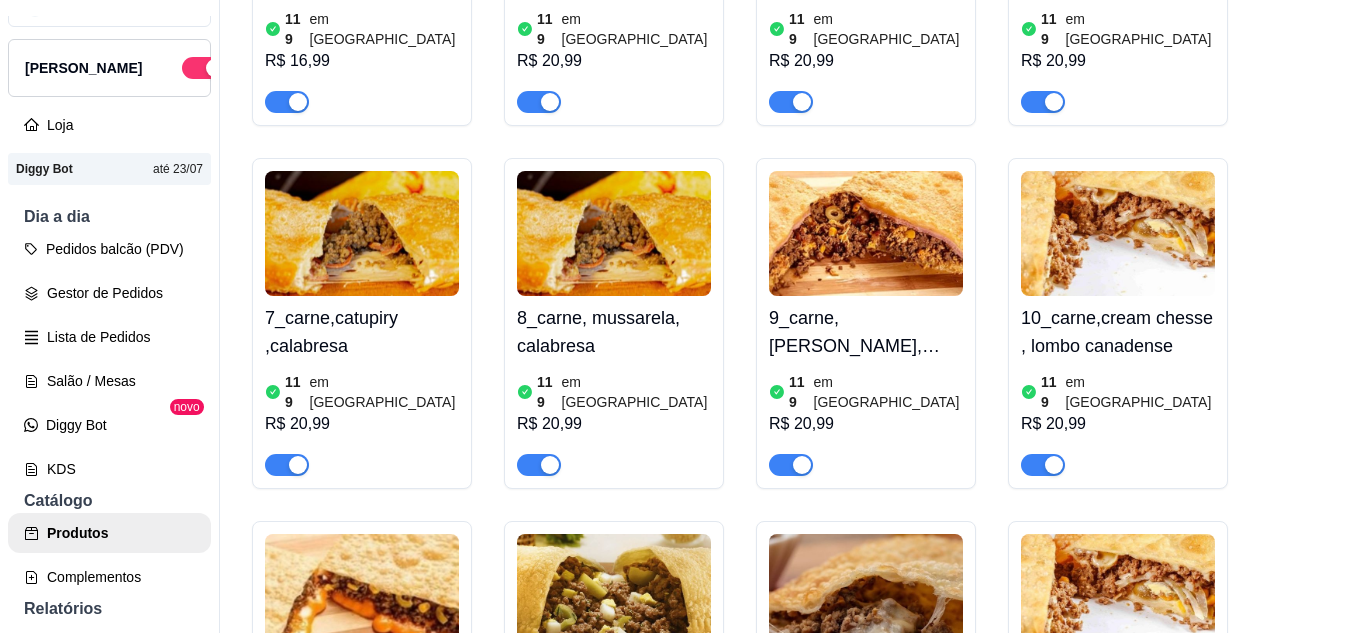 click at bounding box center [1043, 465] 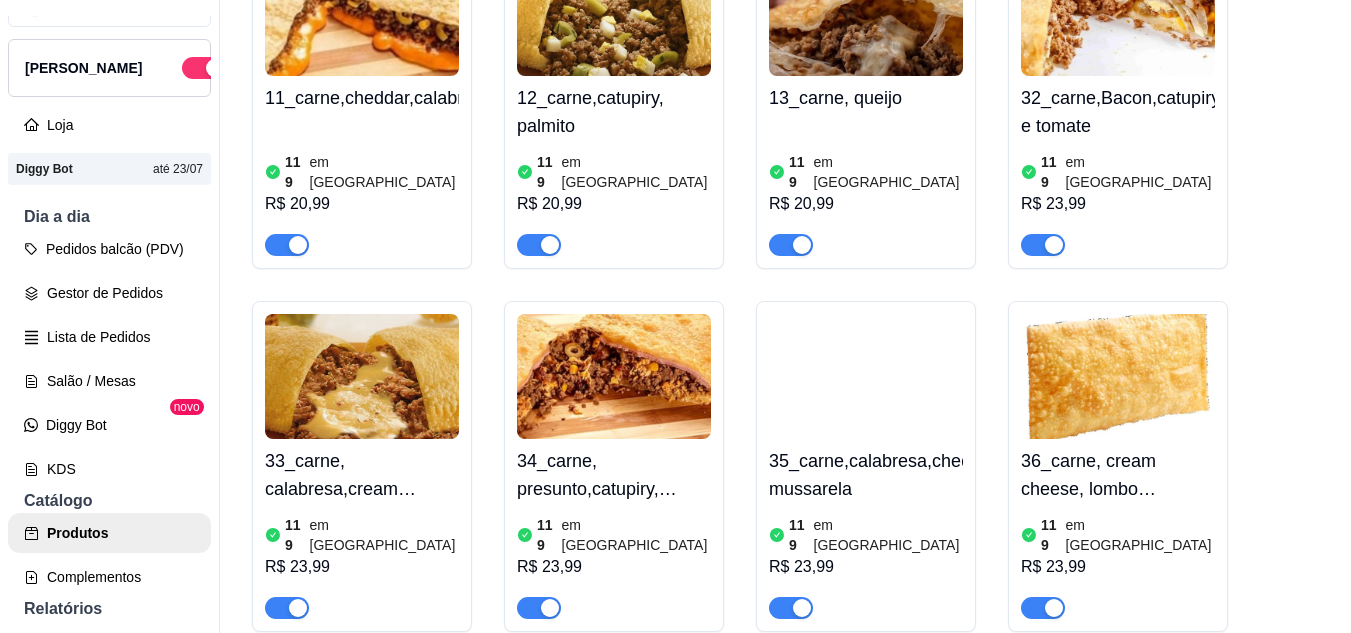 scroll, scrollTop: 1600, scrollLeft: 0, axis: vertical 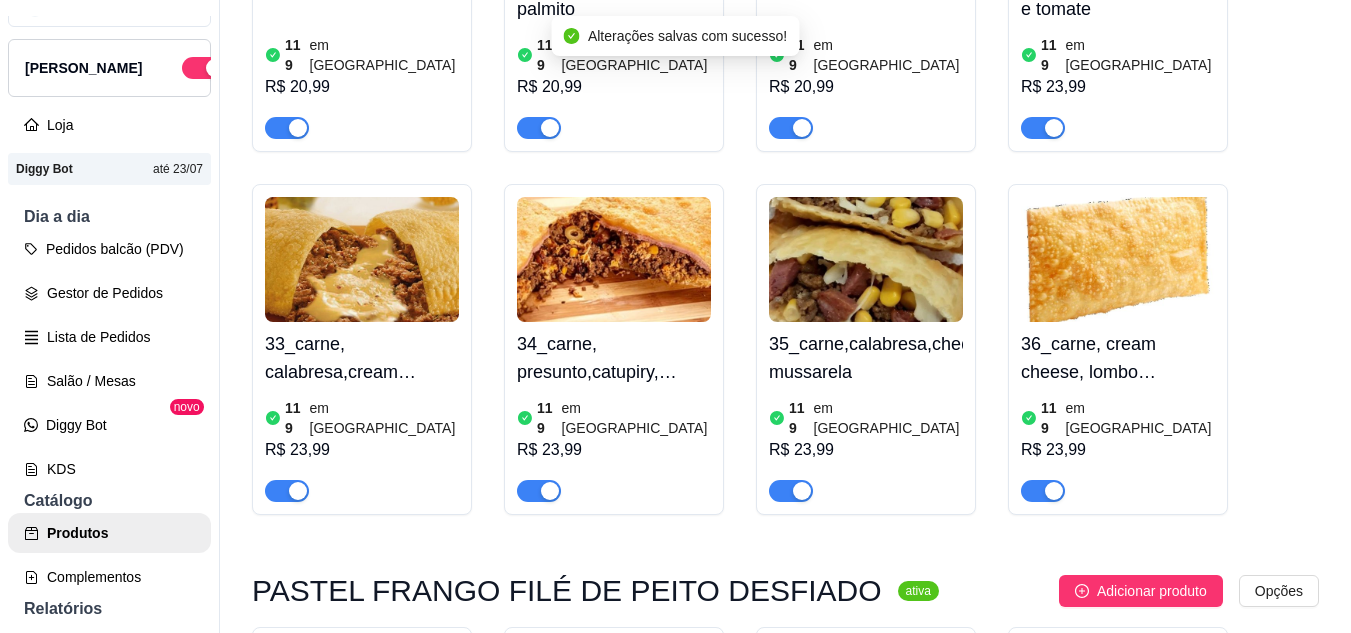 click at bounding box center (1054, 491) 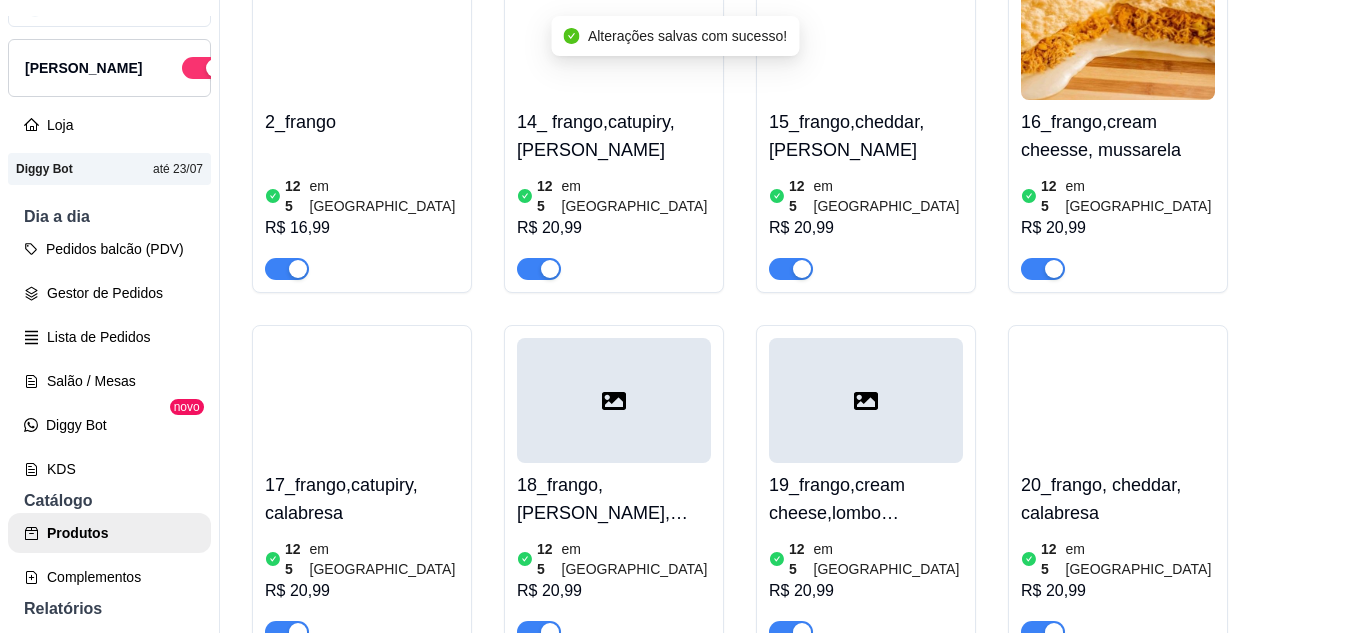 scroll, scrollTop: 2300, scrollLeft: 0, axis: vertical 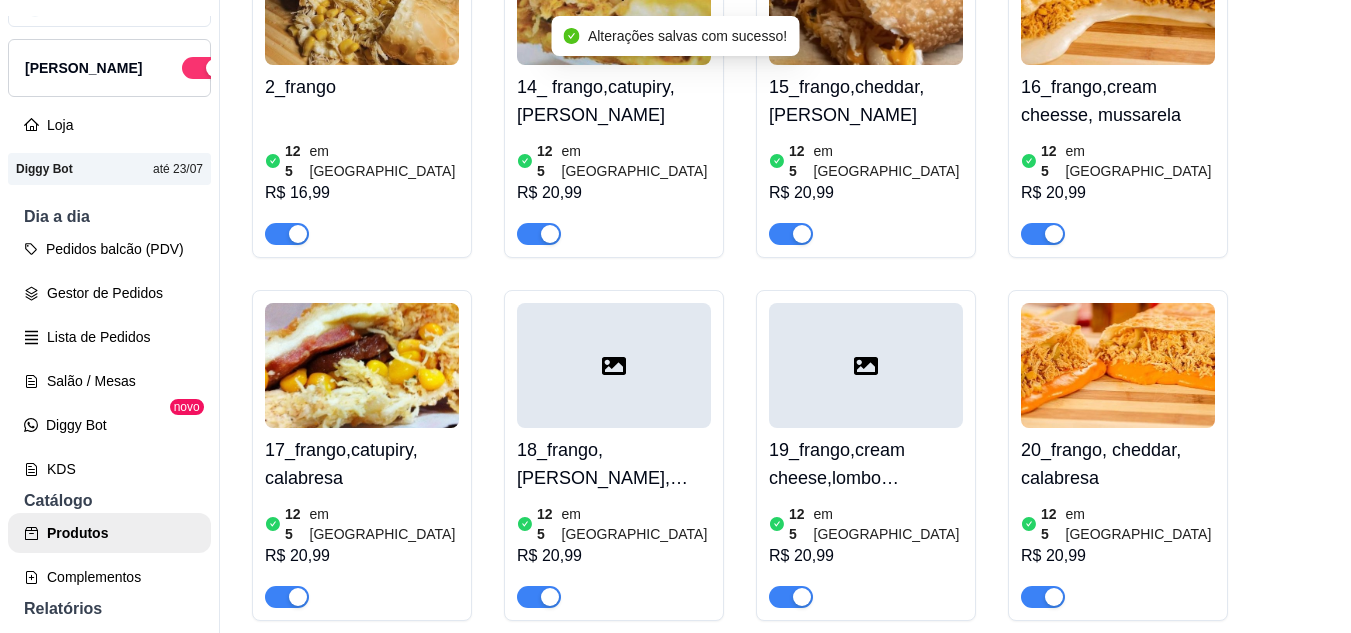 click at bounding box center (802, 597) 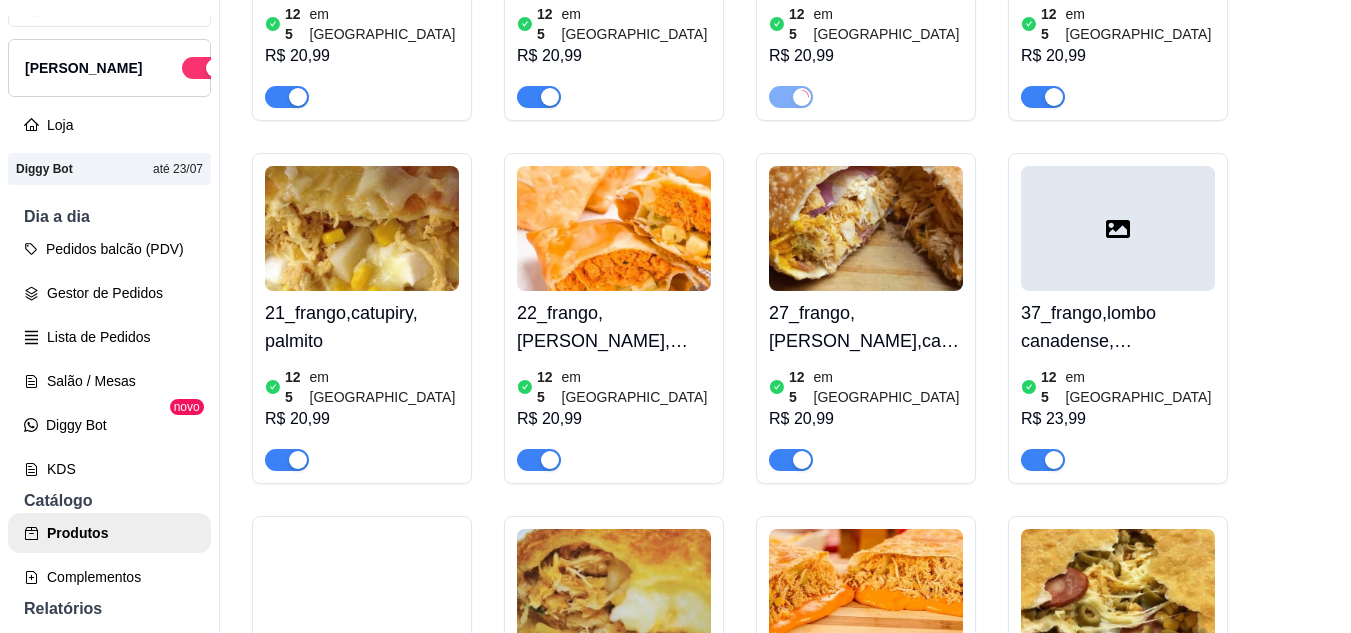 scroll, scrollTop: 2900, scrollLeft: 0, axis: vertical 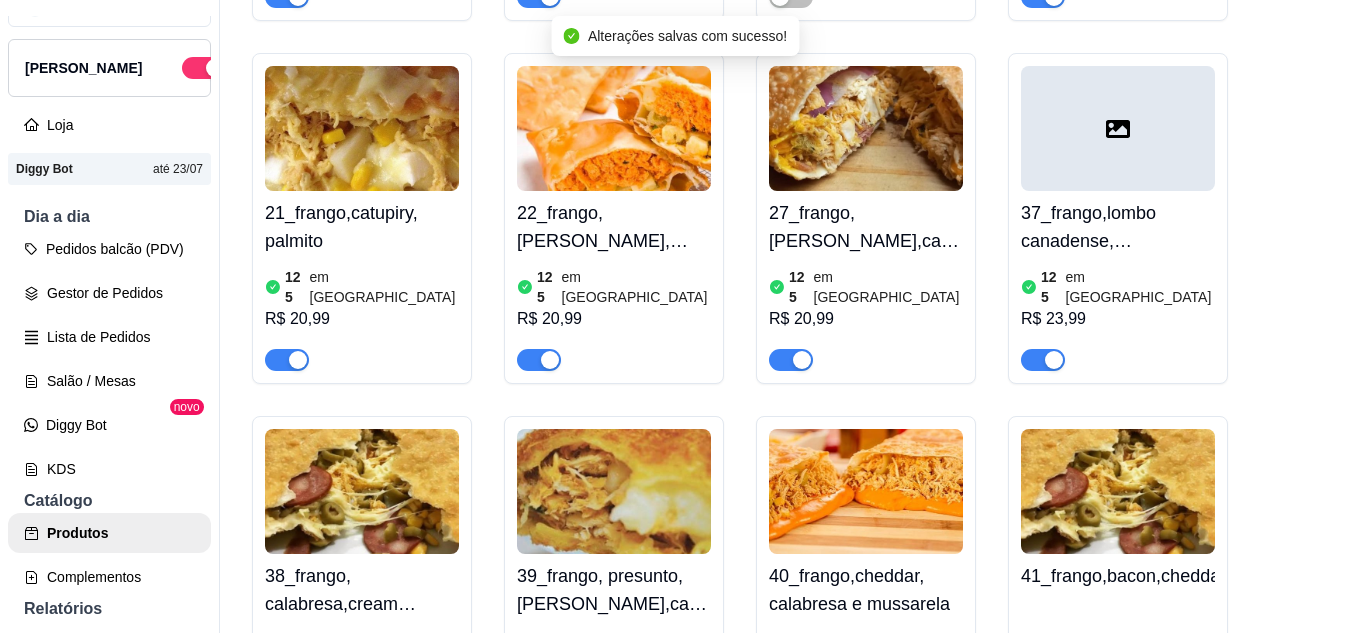 click at bounding box center (1043, 360) 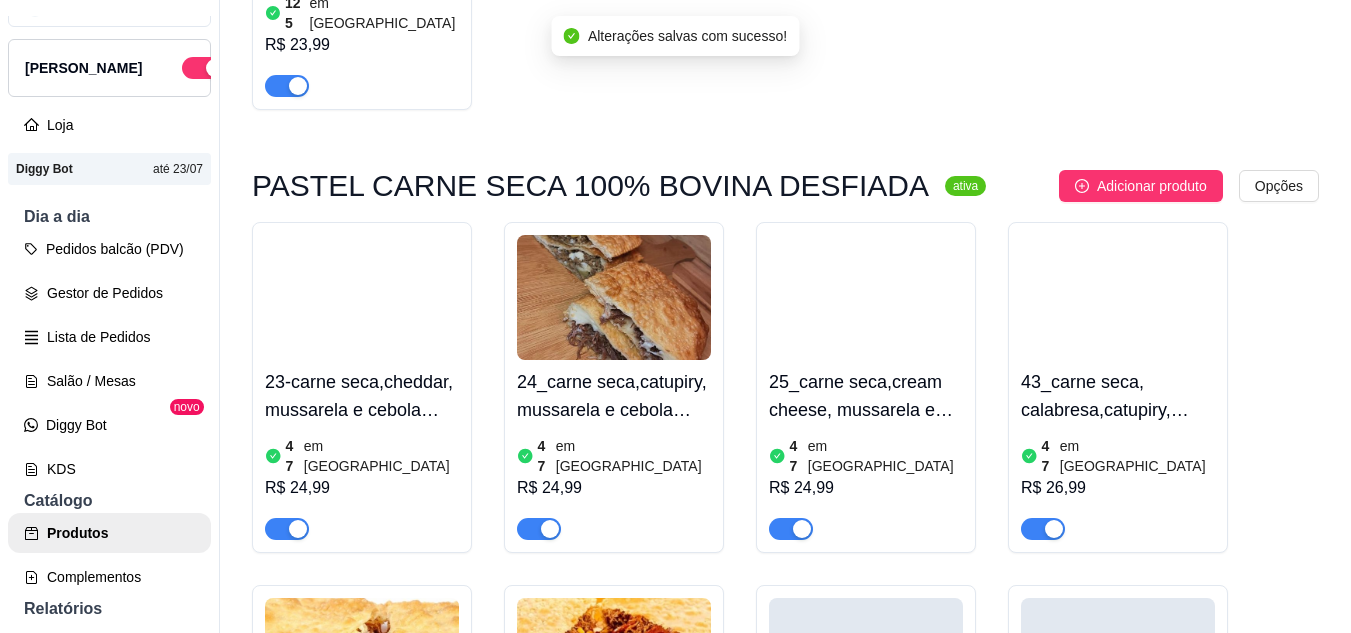 scroll, scrollTop: 4000, scrollLeft: 0, axis: vertical 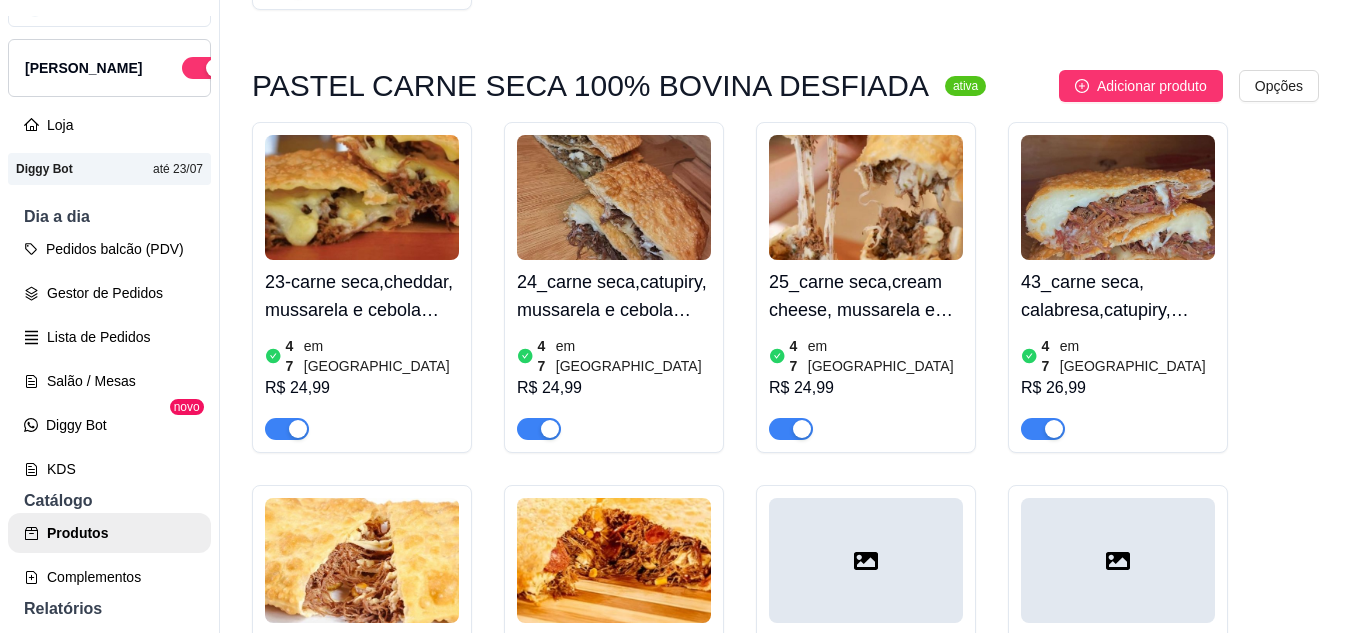 click at bounding box center (287, 792) 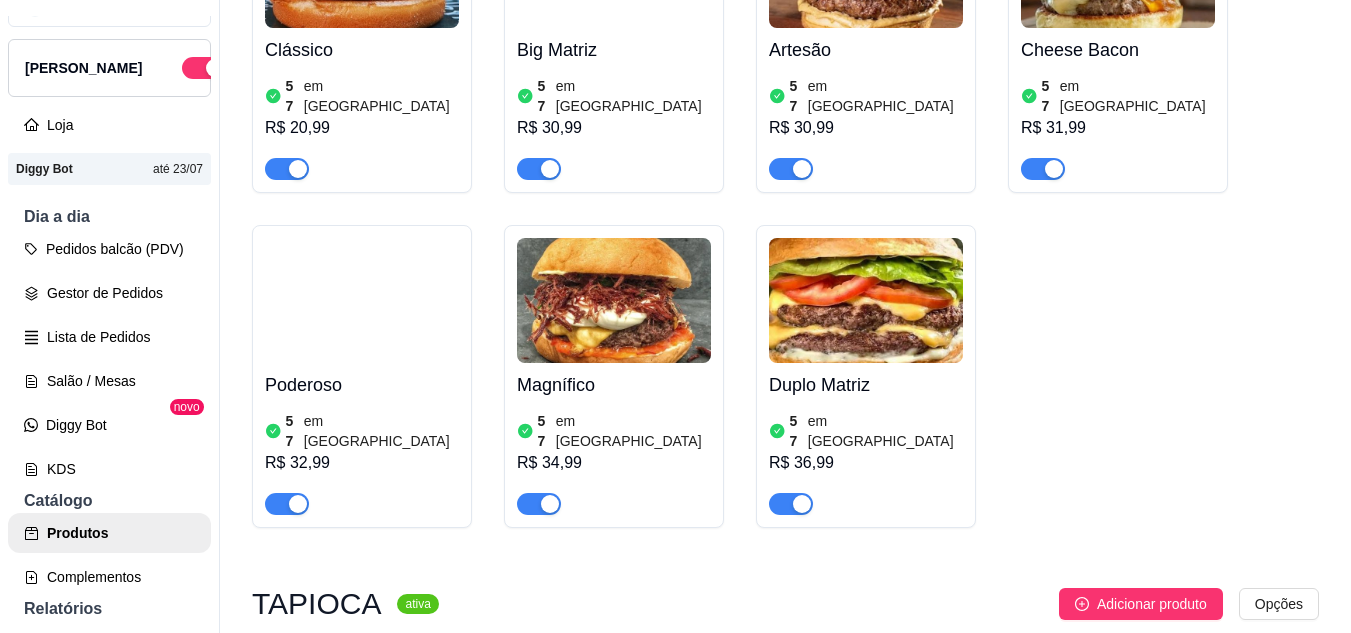 scroll, scrollTop: 6500, scrollLeft: 0, axis: vertical 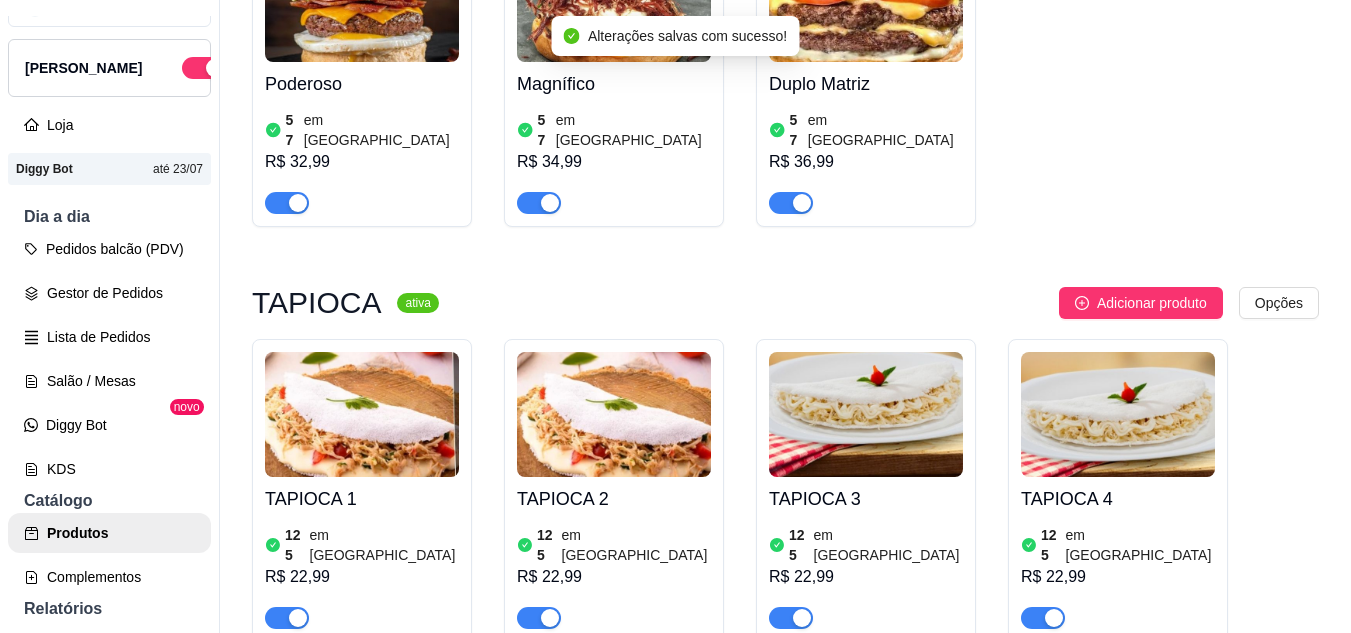 click at bounding box center [802, 618] 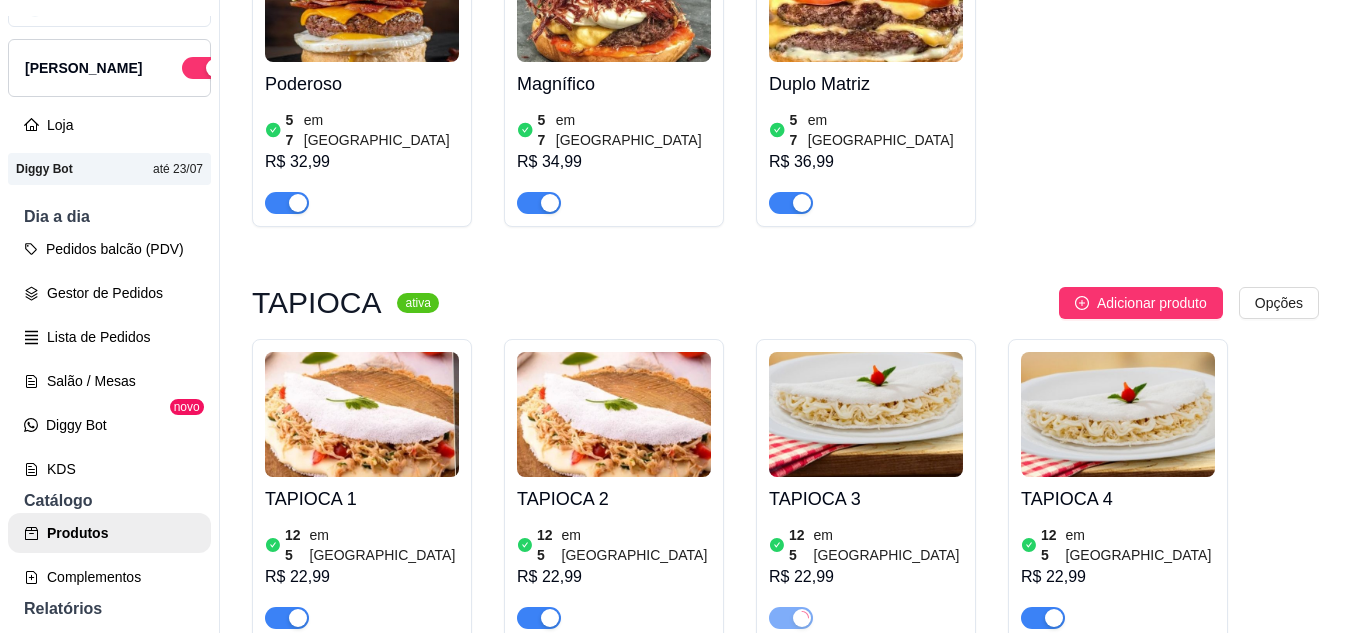 click on "125 em [GEOGRAPHIC_DATA]" at bounding box center (614, 545) 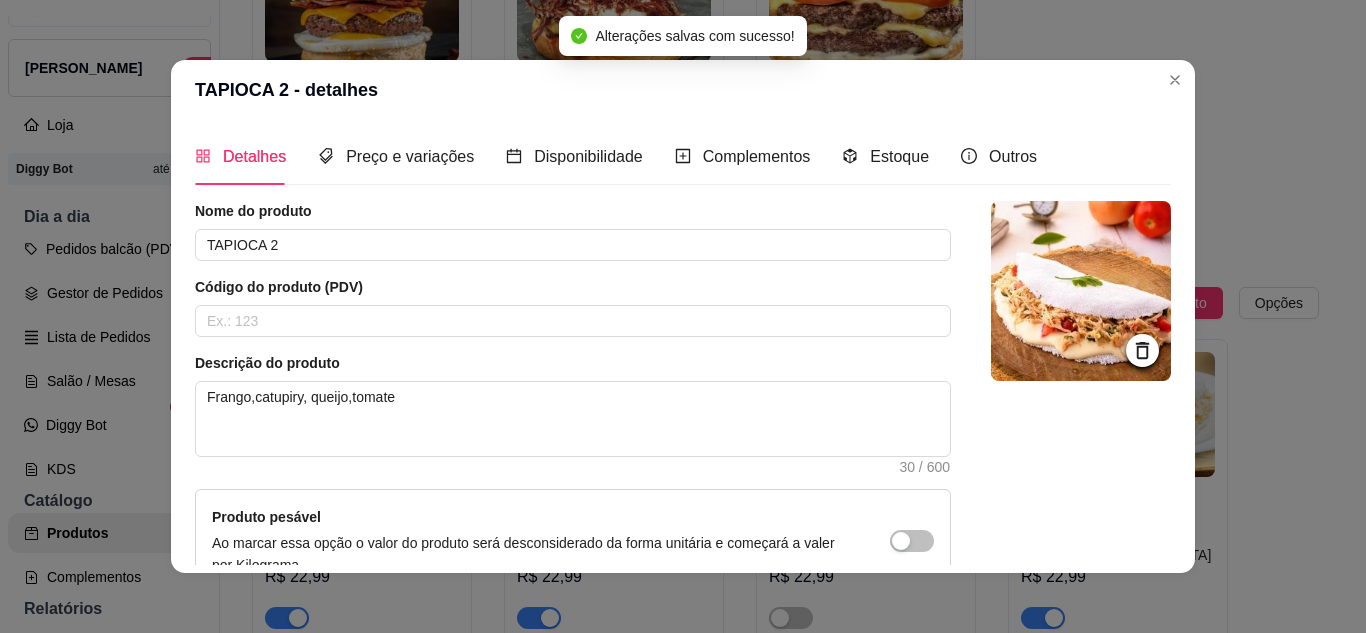 click on "TAPIOCA 2 - detalhes" at bounding box center (683, 90) 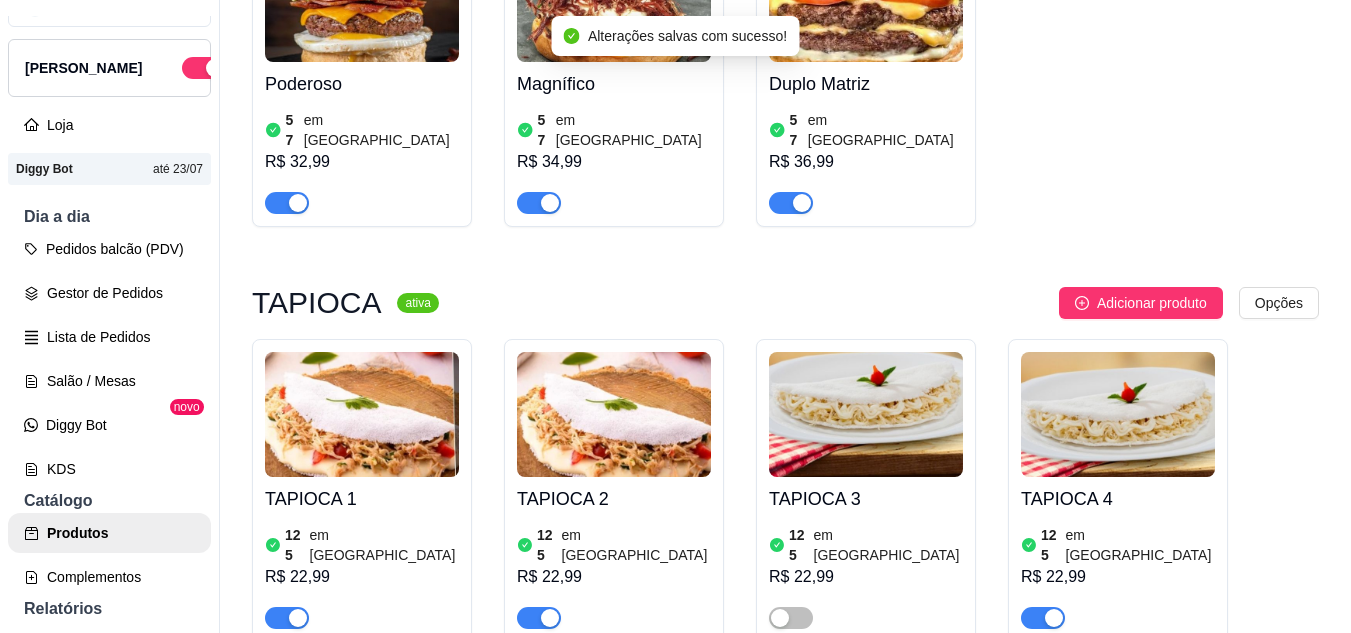 click at bounding box center (1118, 414) 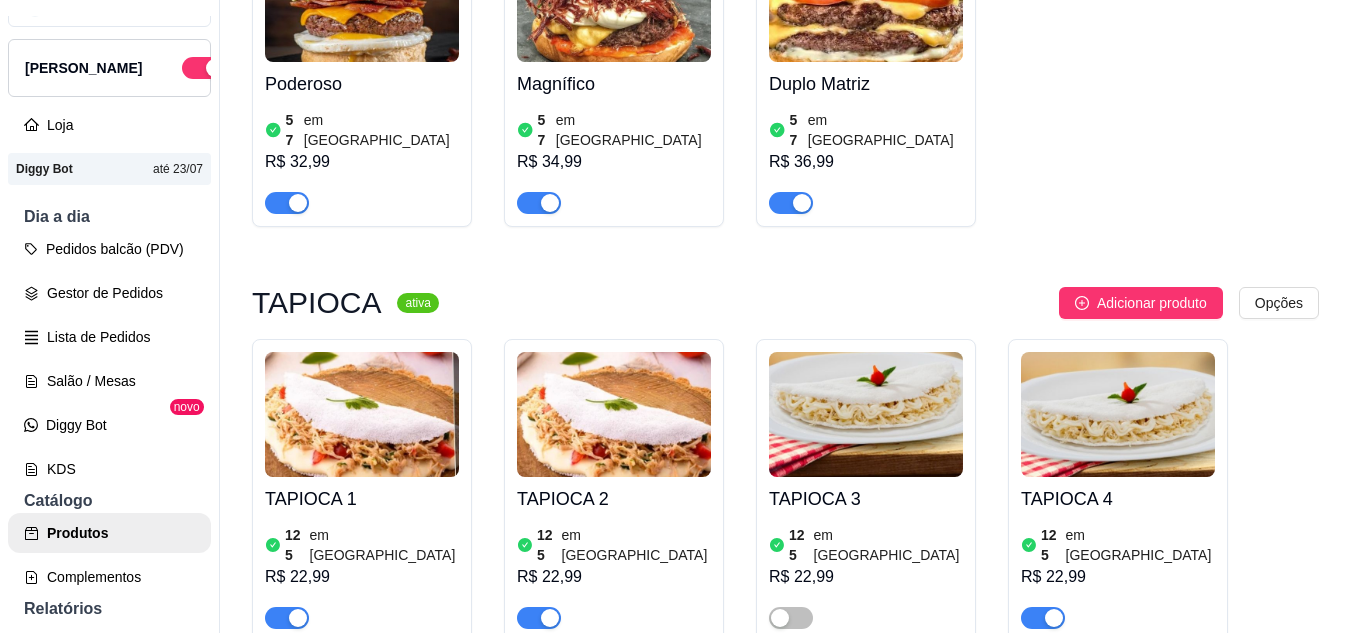 click at bounding box center [1043, 618] 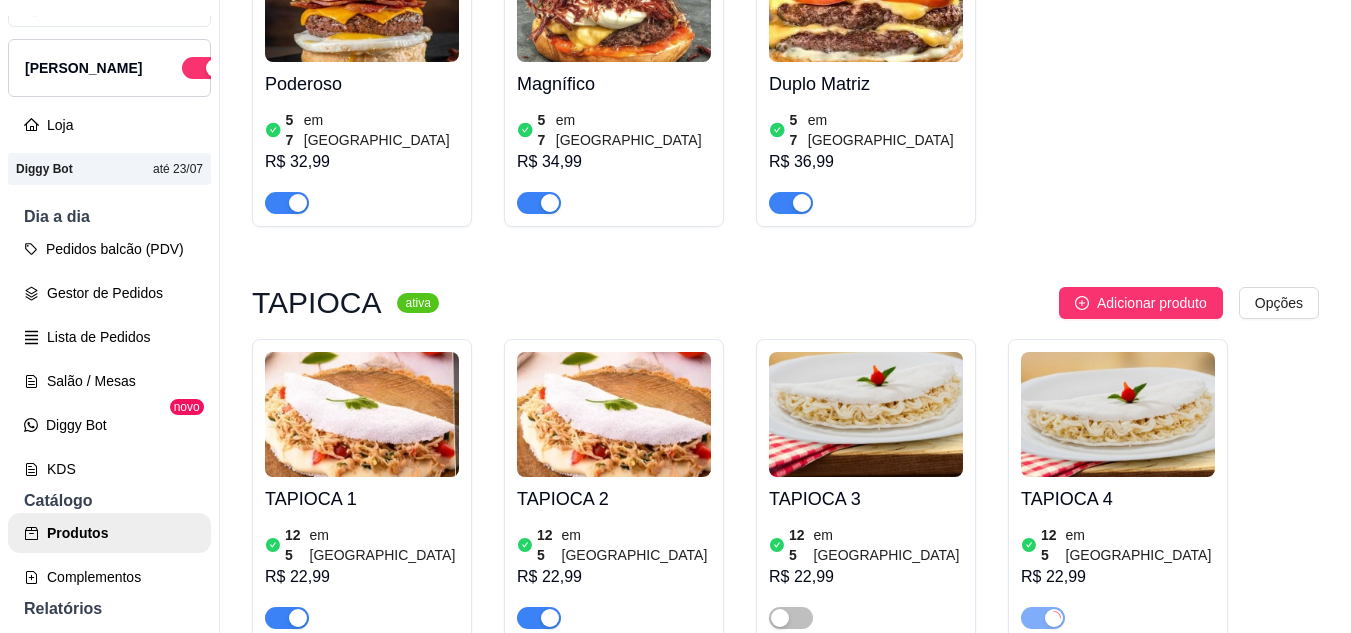 scroll, scrollTop: 6700, scrollLeft: 0, axis: vertical 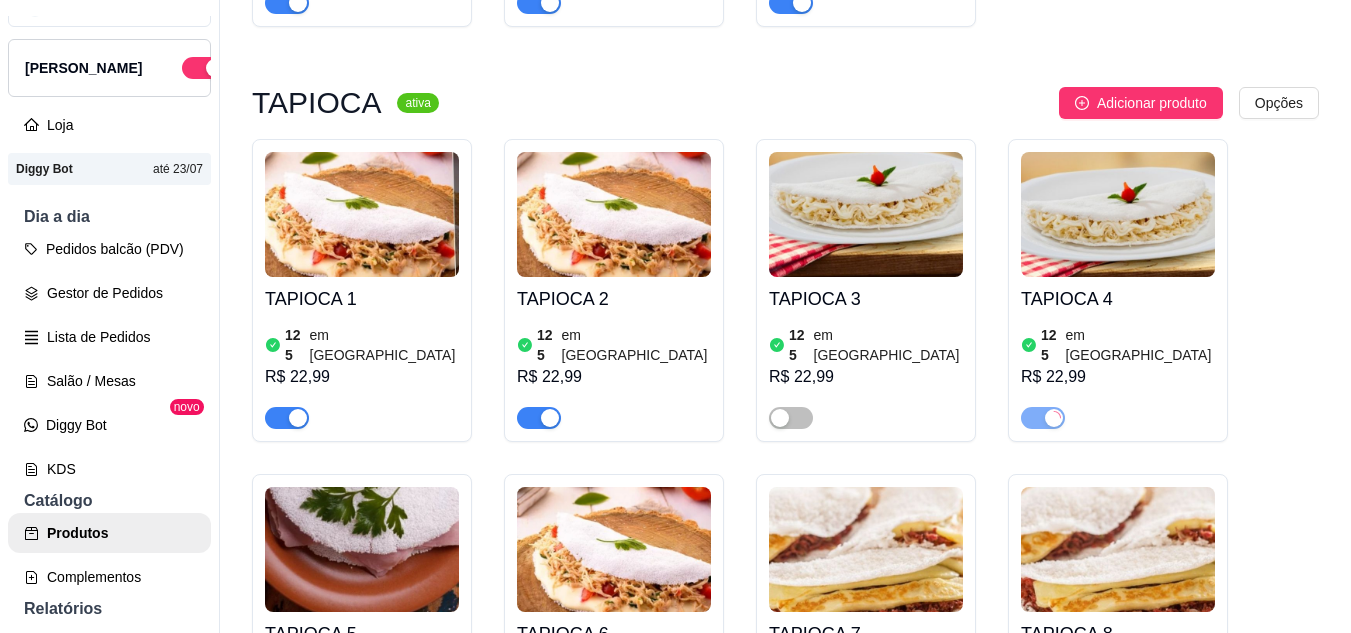 click at bounding box center (802, 753) 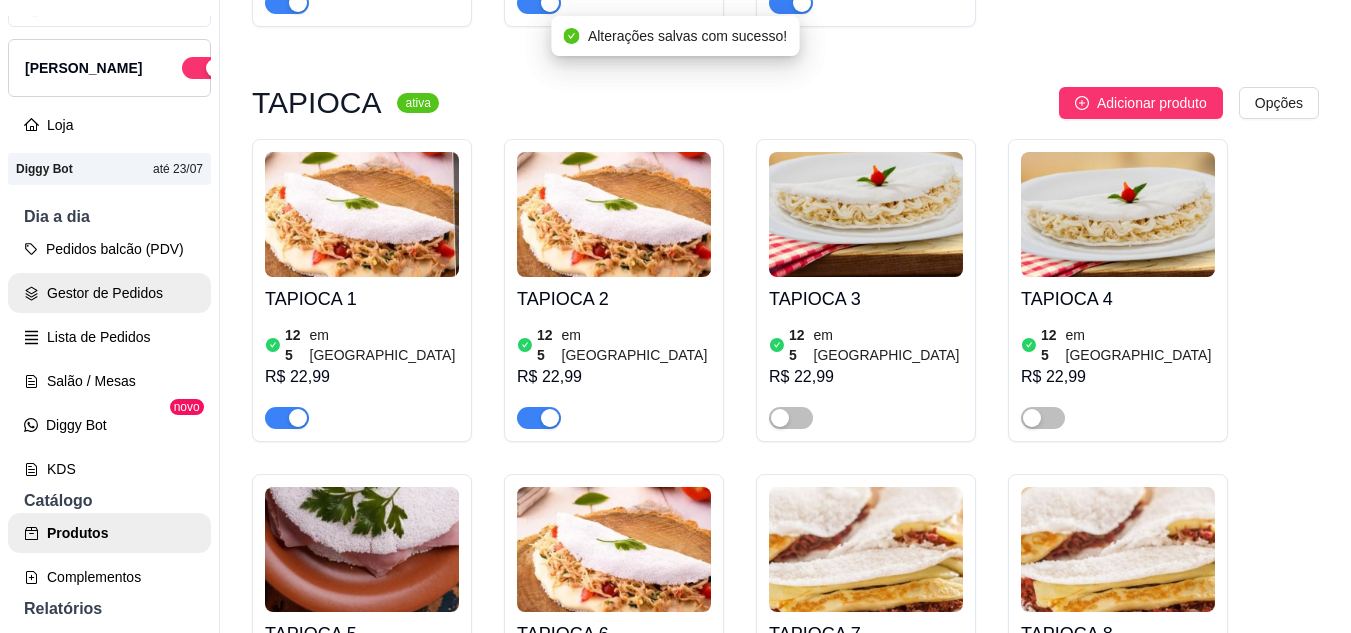 click on "Gestor de Pedidos" at bounding box center (109, 293) 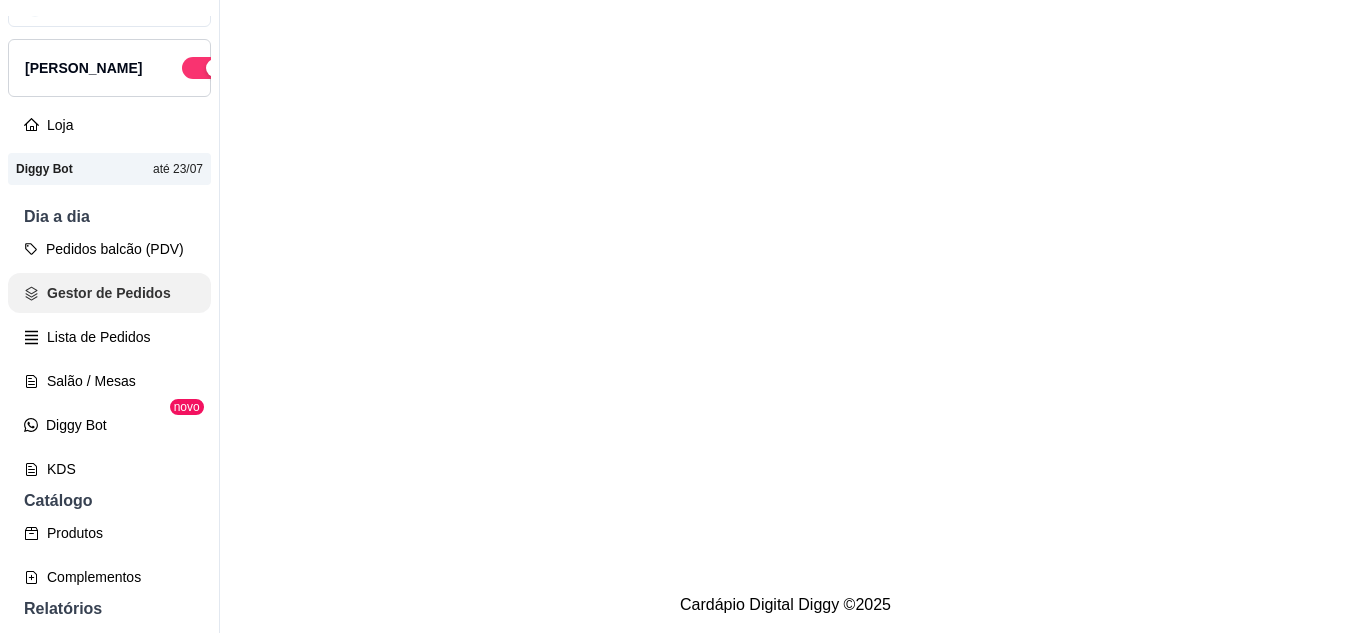 scroll, scrollTop: 0, scrollLeft: 0, axis: both 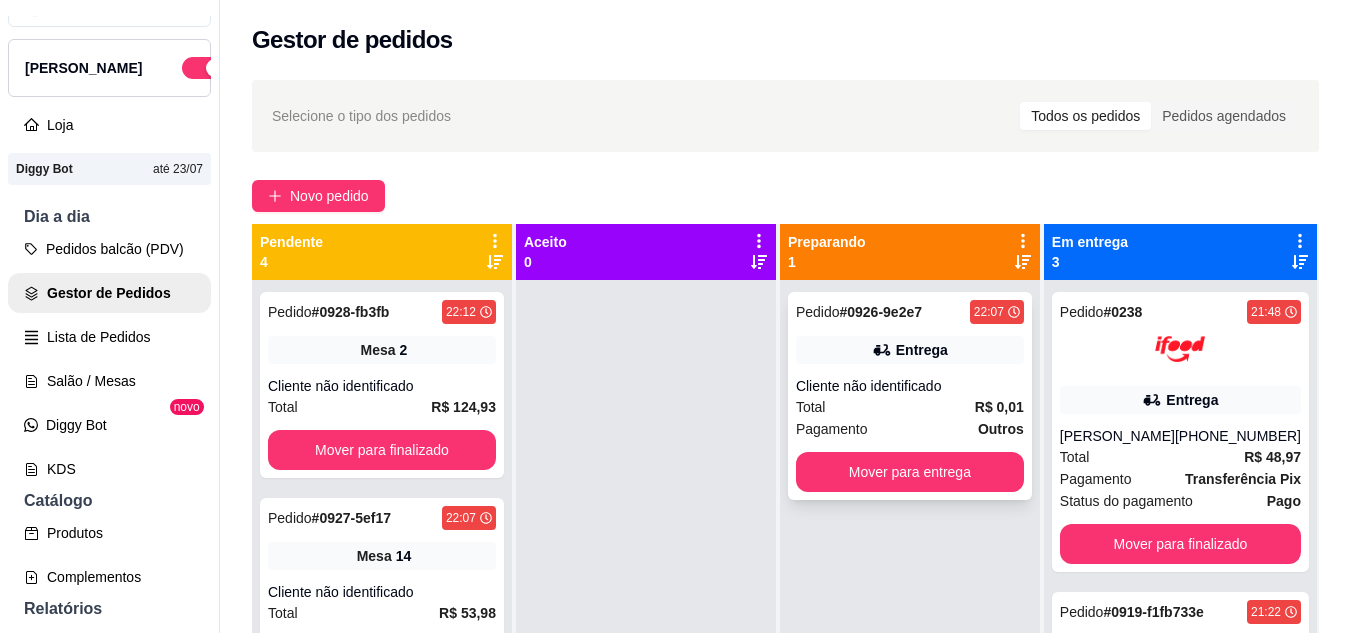 click on "Pedido  # 0926-9e2e7 22:07 Entrega Cliente não identificado Total R$ 0,01 Pagamento Outros Mover para entrega" at bounding box center [910, 396] 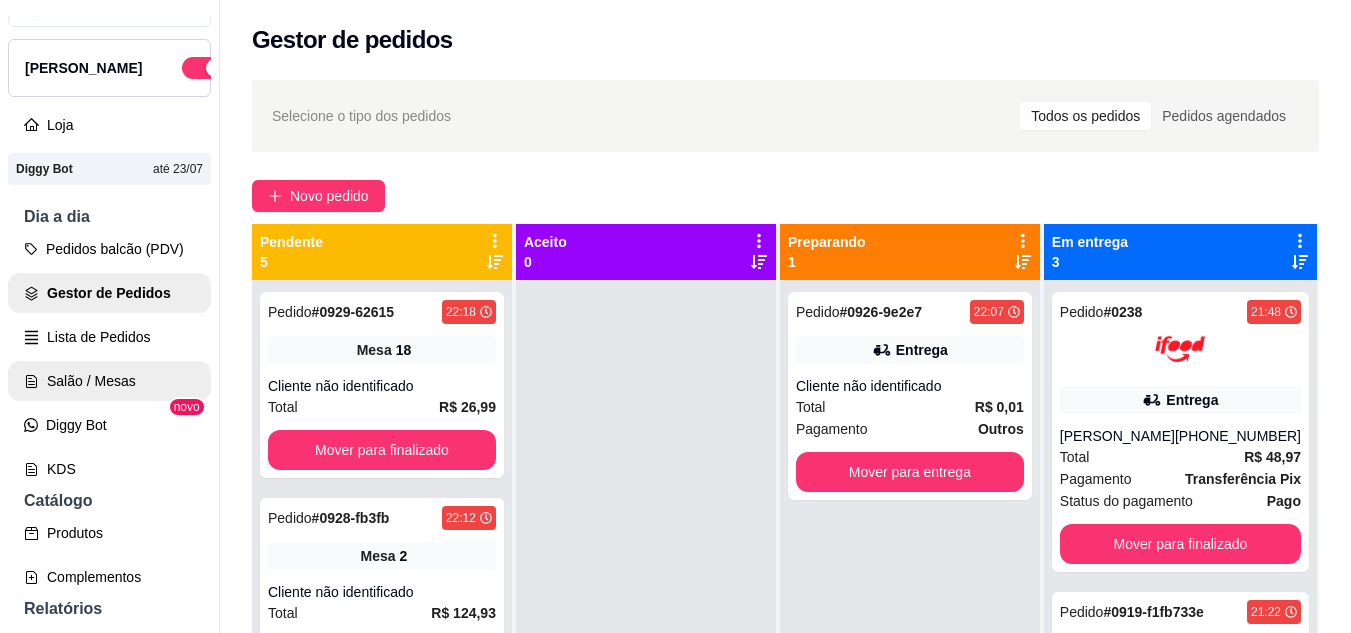 click on "Salão / Mesas" at bounding box center (109, 381) 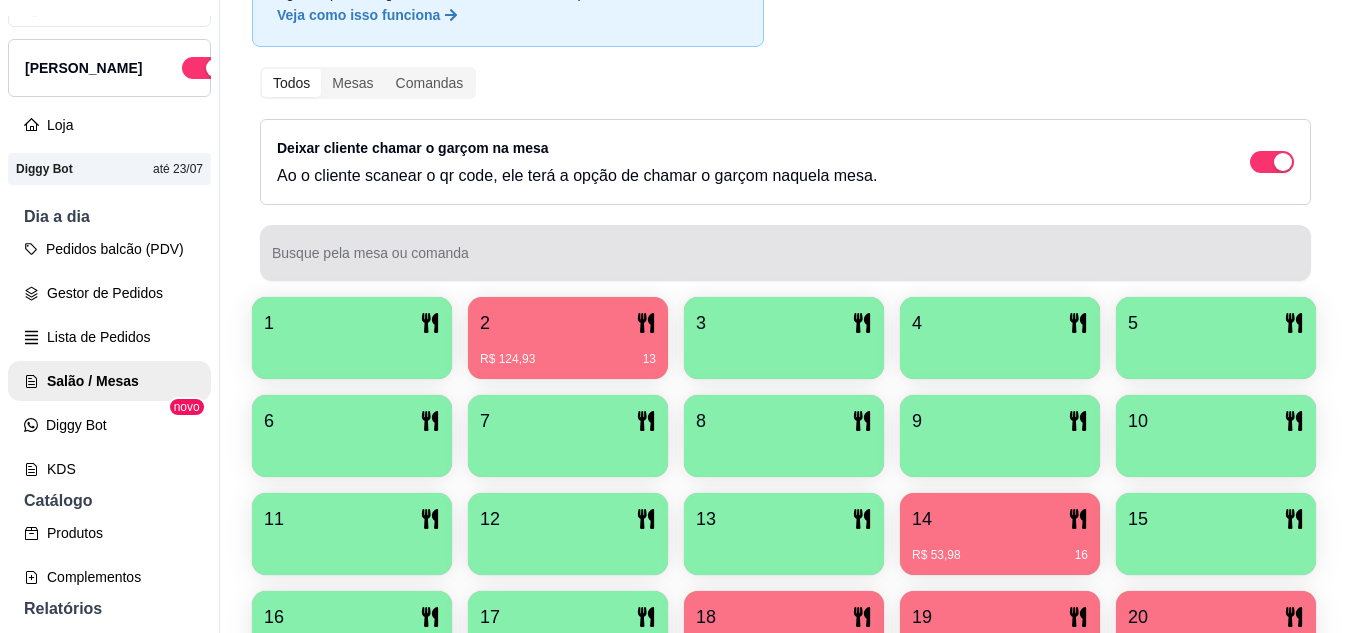scroll, scrollTop: 371, scrollLeft: 0, axis: vertical 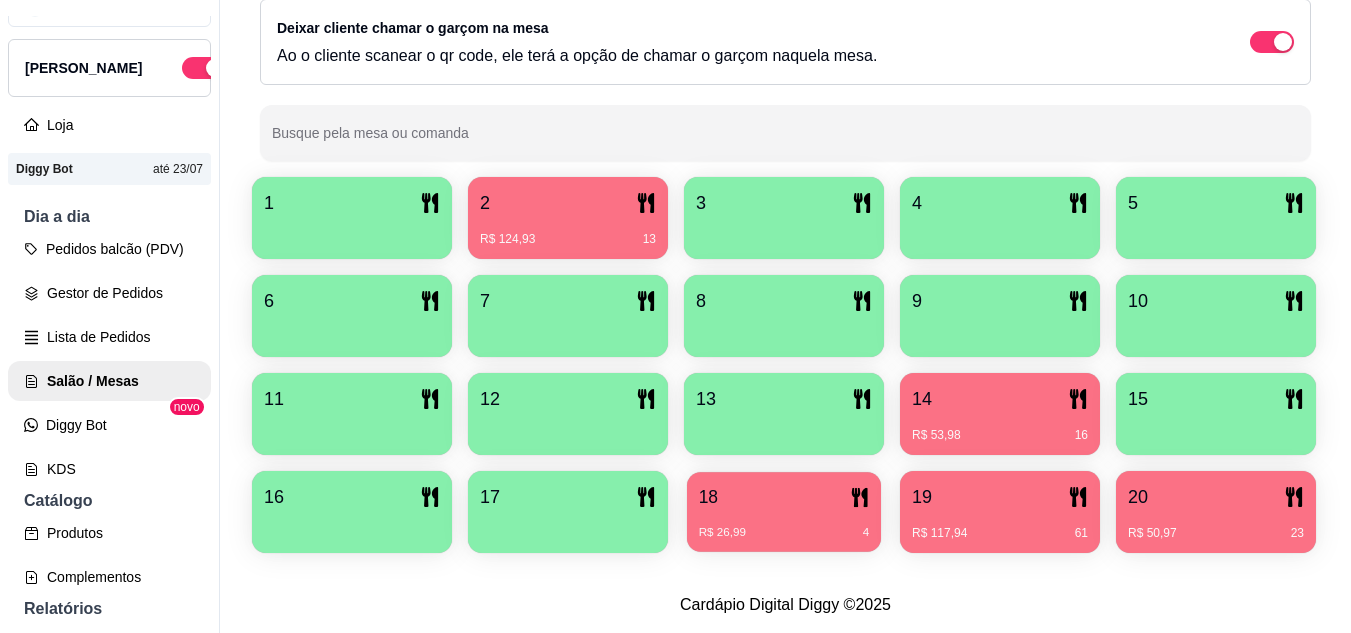 click on "18" at bounding box center [784, 497] 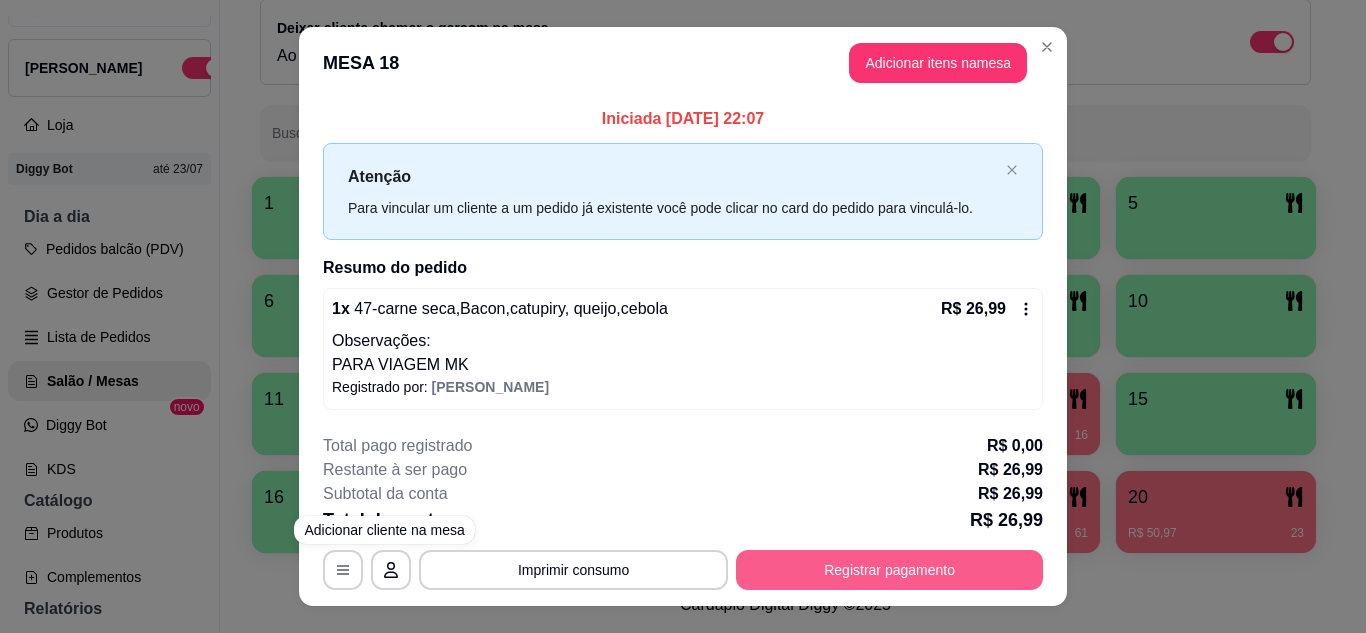 click on "Registrar pagamento" at bounding box center [889, 570] 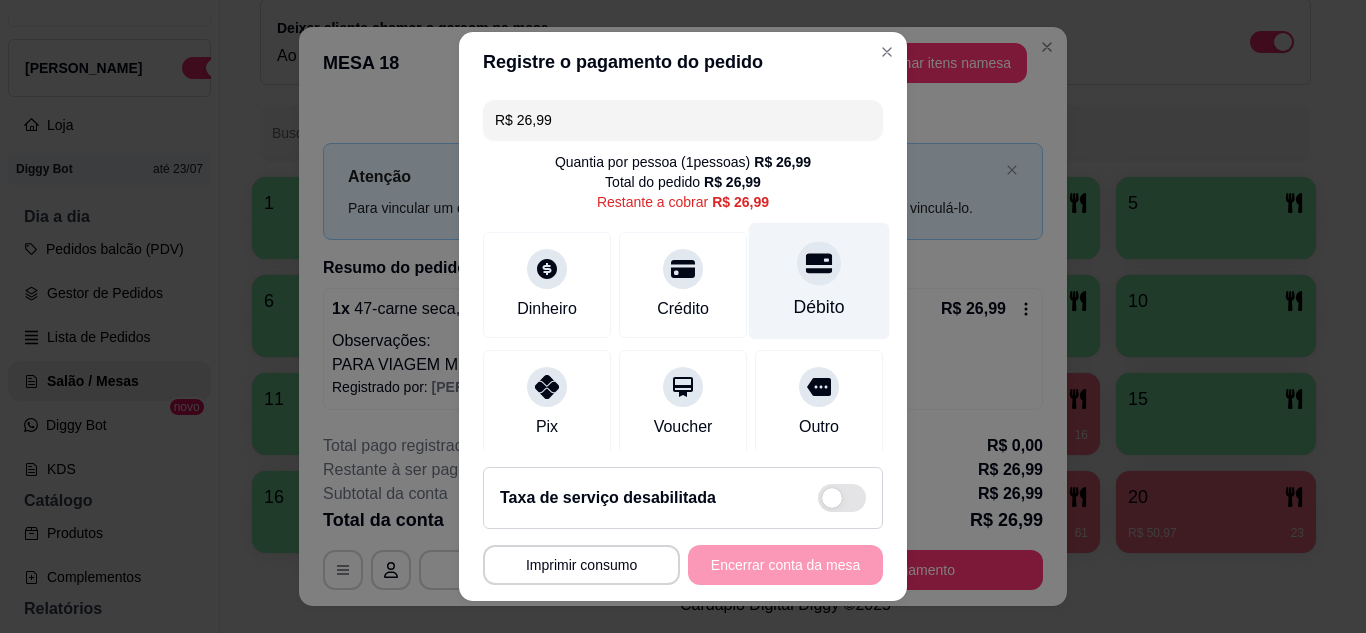 click on "Débito" at bounding box center (819, 280) 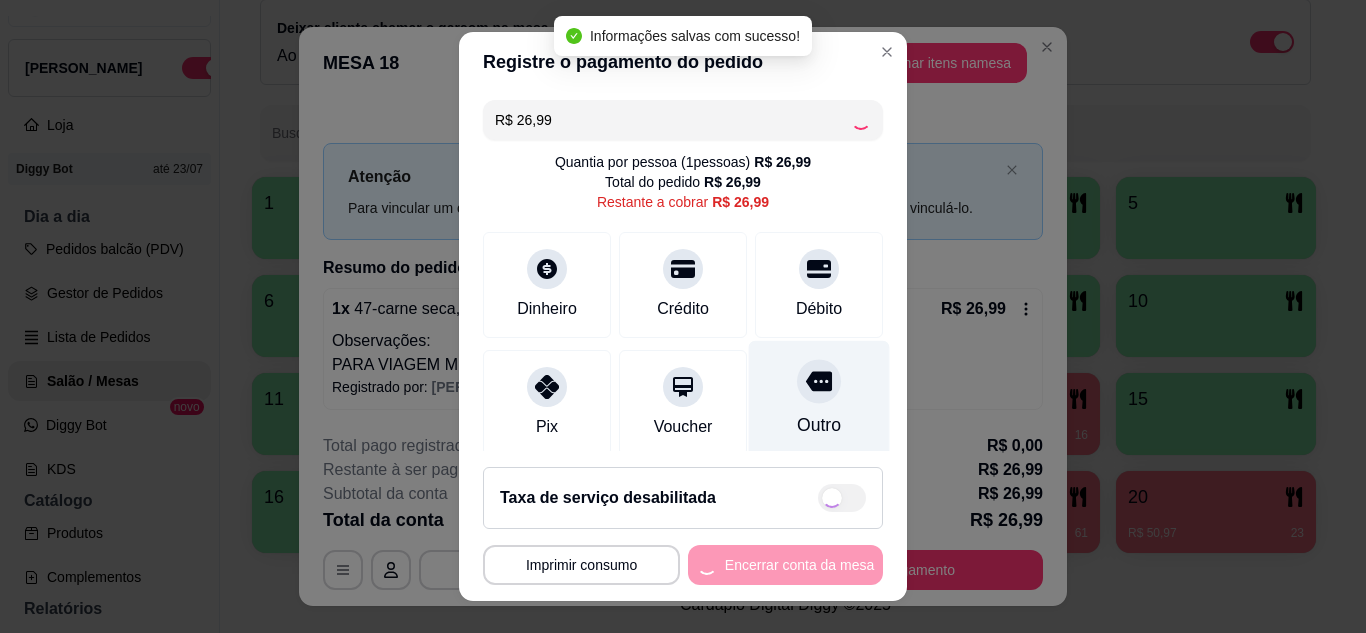 type on "R$ 0,00" 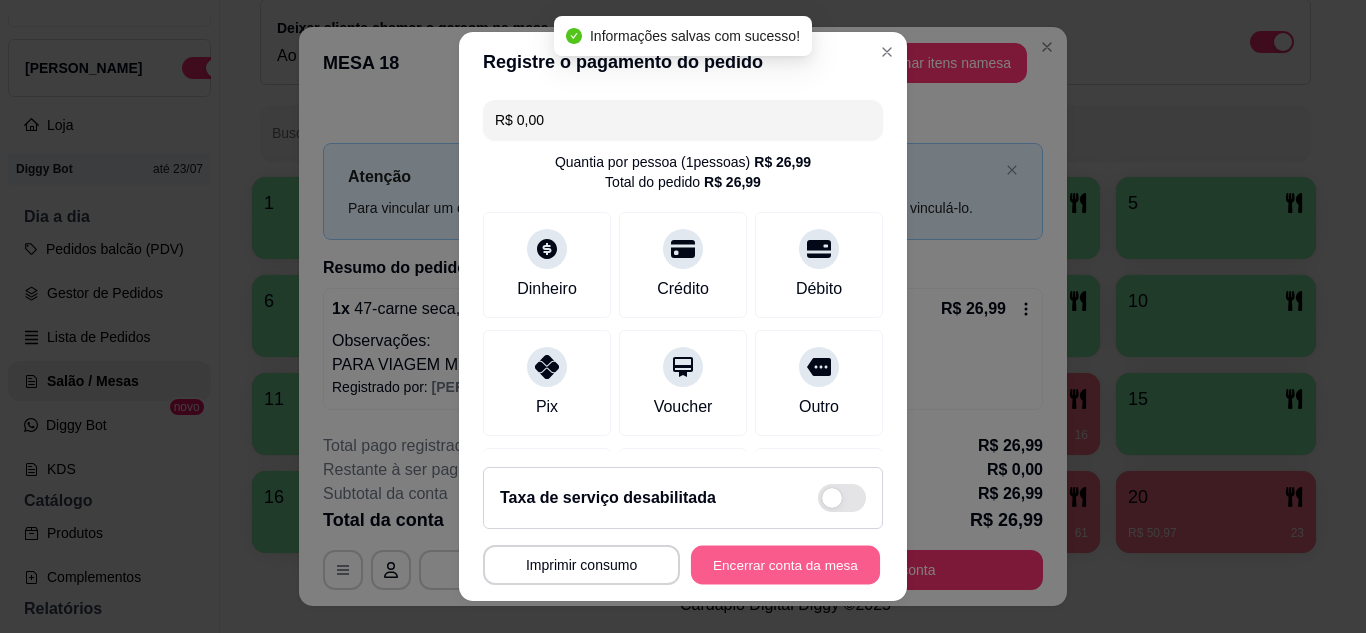 click on "Encerrar conta da mesa" at bounding box center (785, 565) 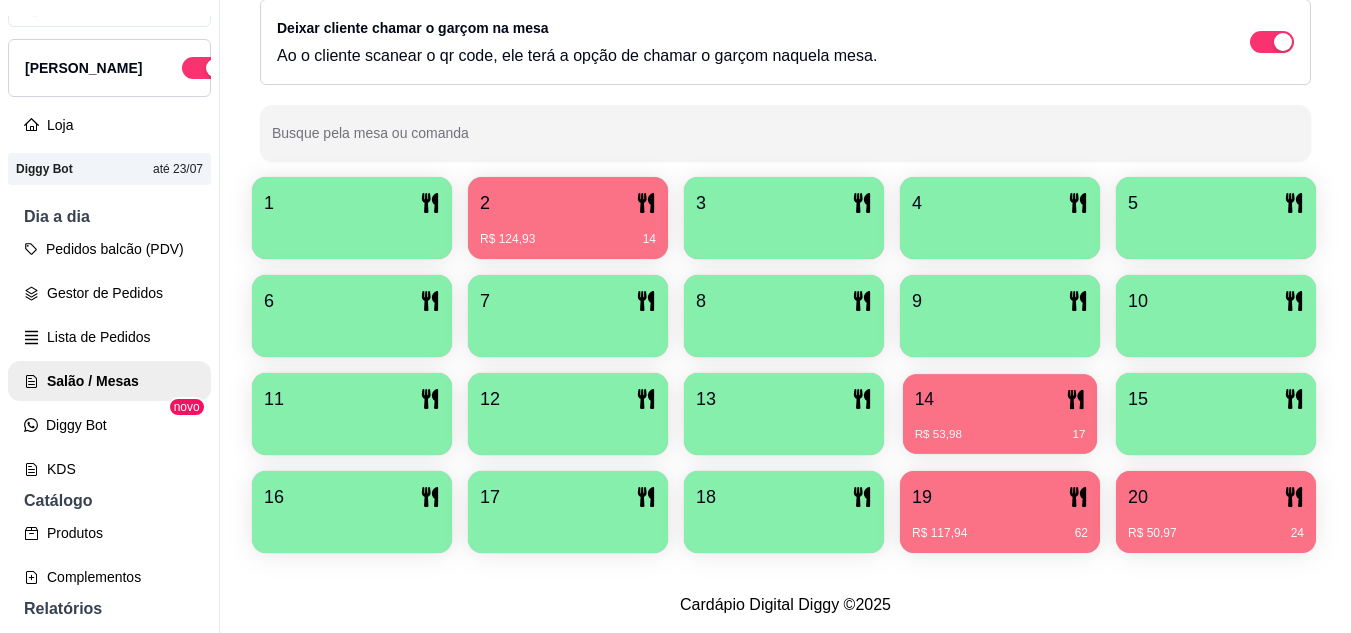 click on "14" at bounding box center [1000, 399] 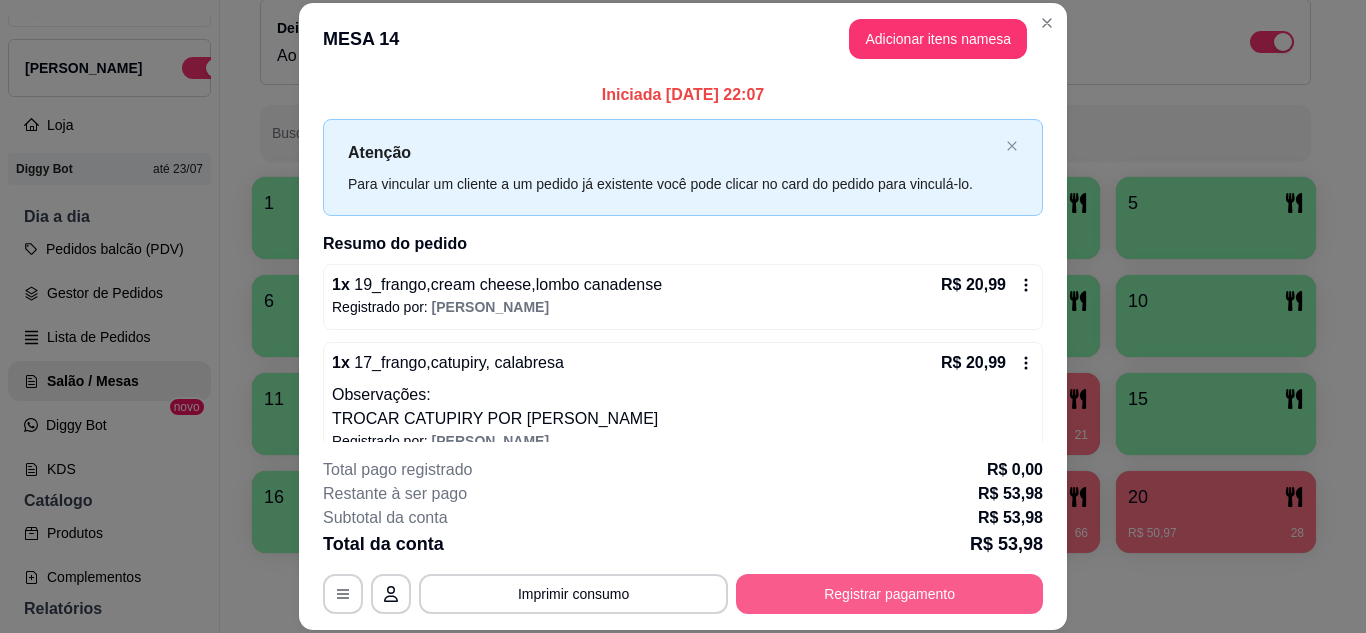 click on "Registrar pagamento" at bounding box center [889, 594] 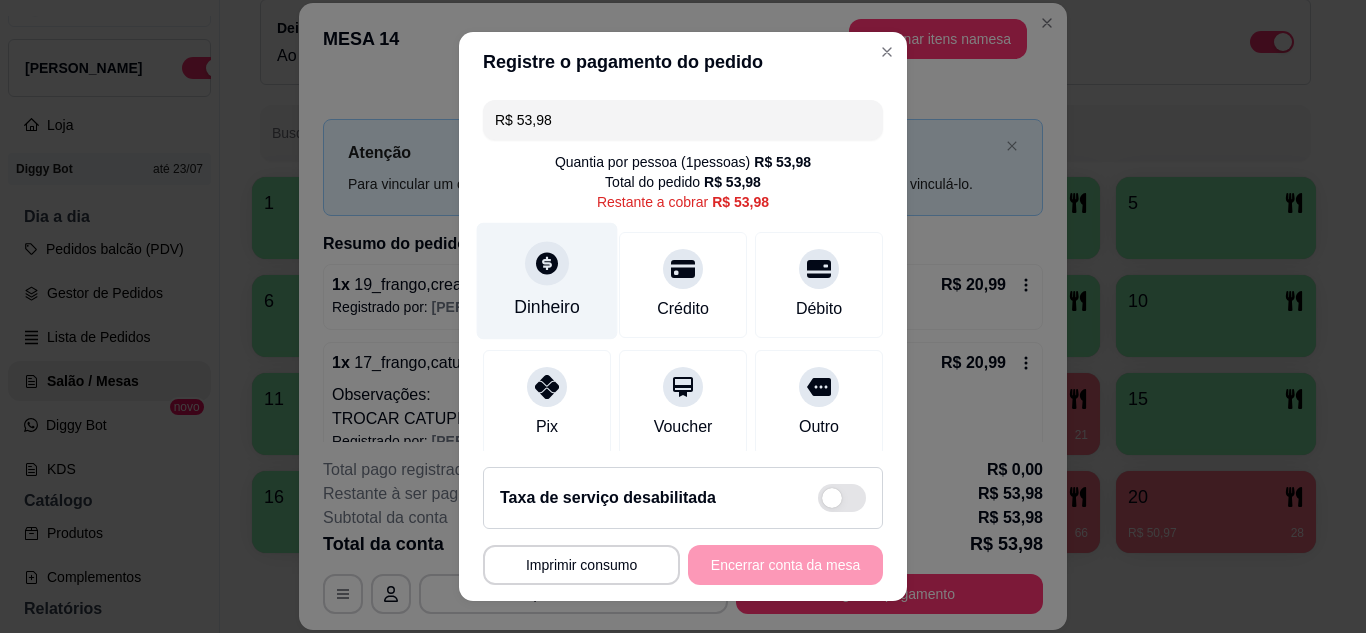 click on "Dinheiro" at bounding box center [547, 280] 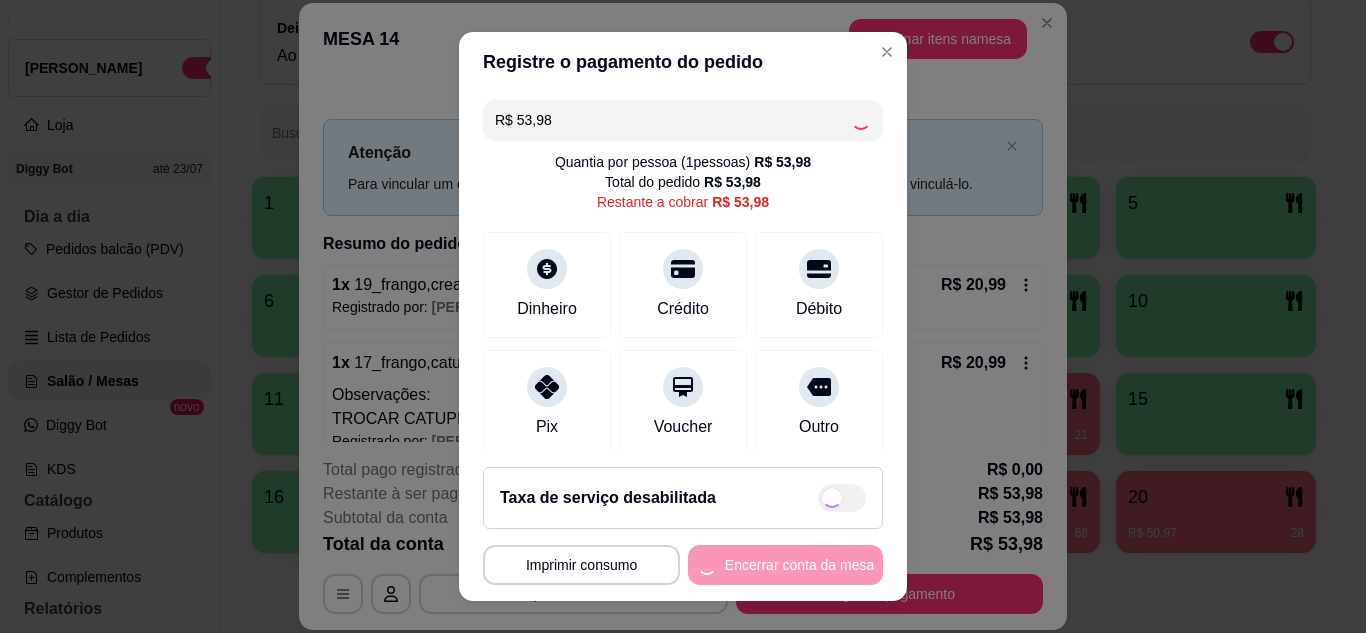 type on "R$ 0,00" 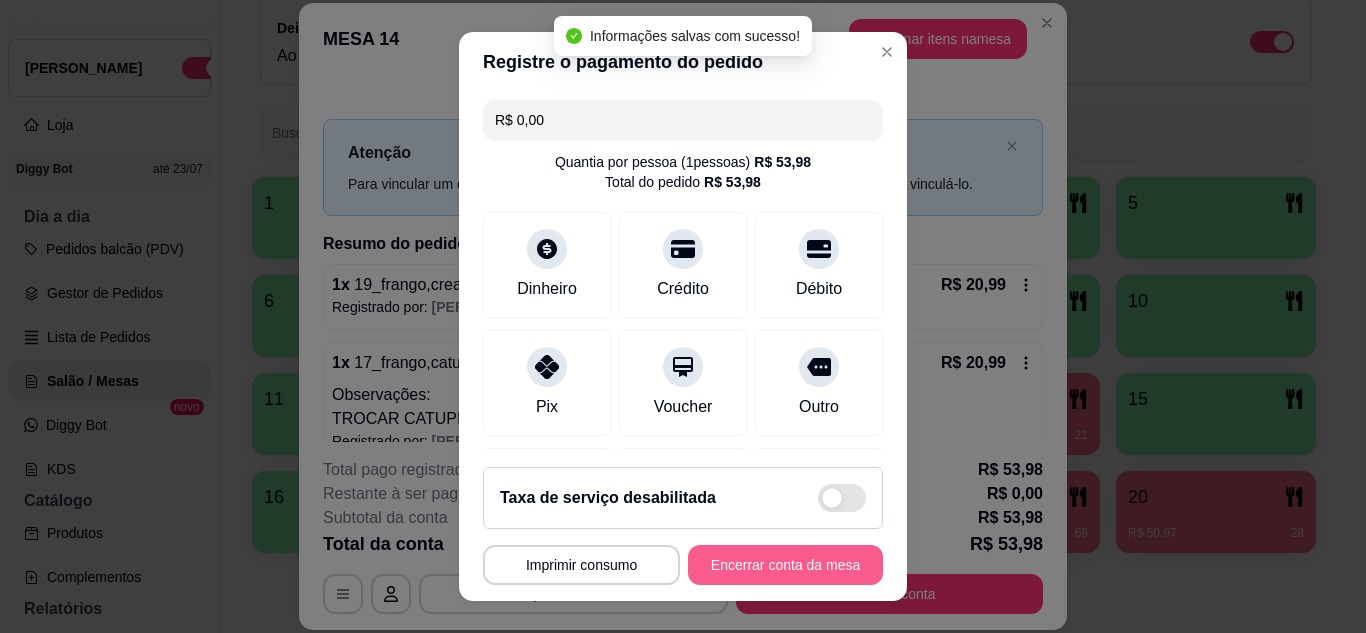 click on "Encerrar conta da mesa" at bounding box center (785, 565) 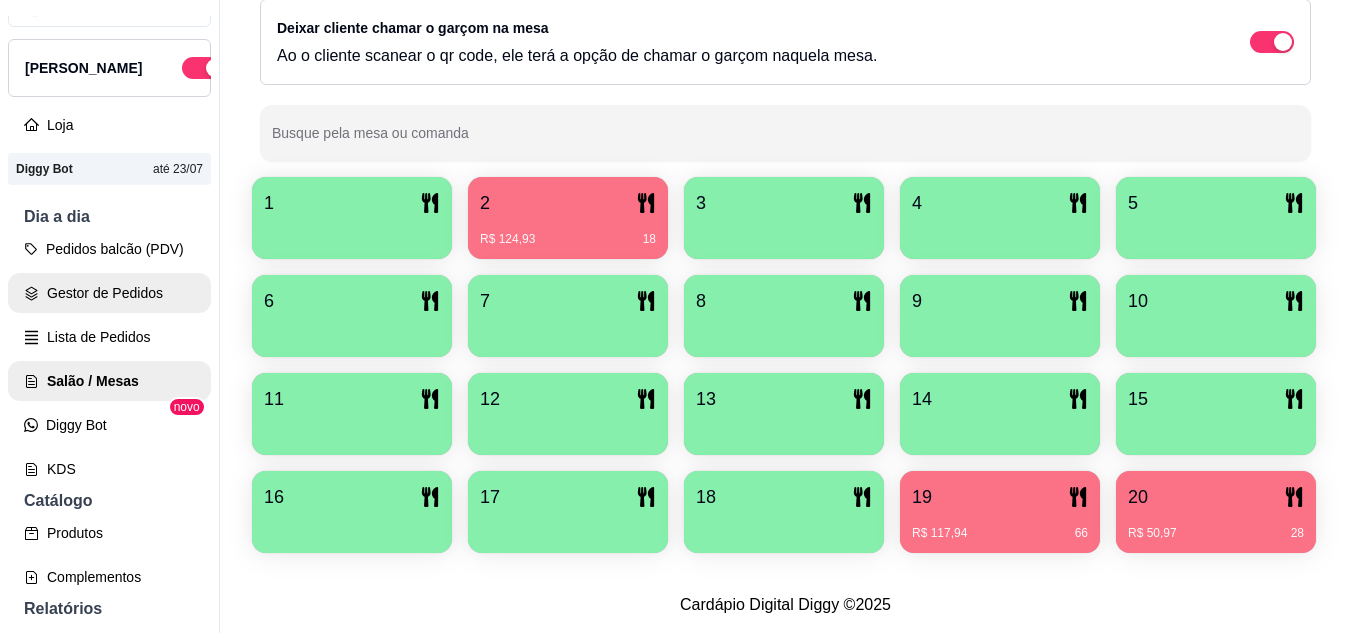 click on "Gestor de Pedidos" at bounding box center [109, 293] 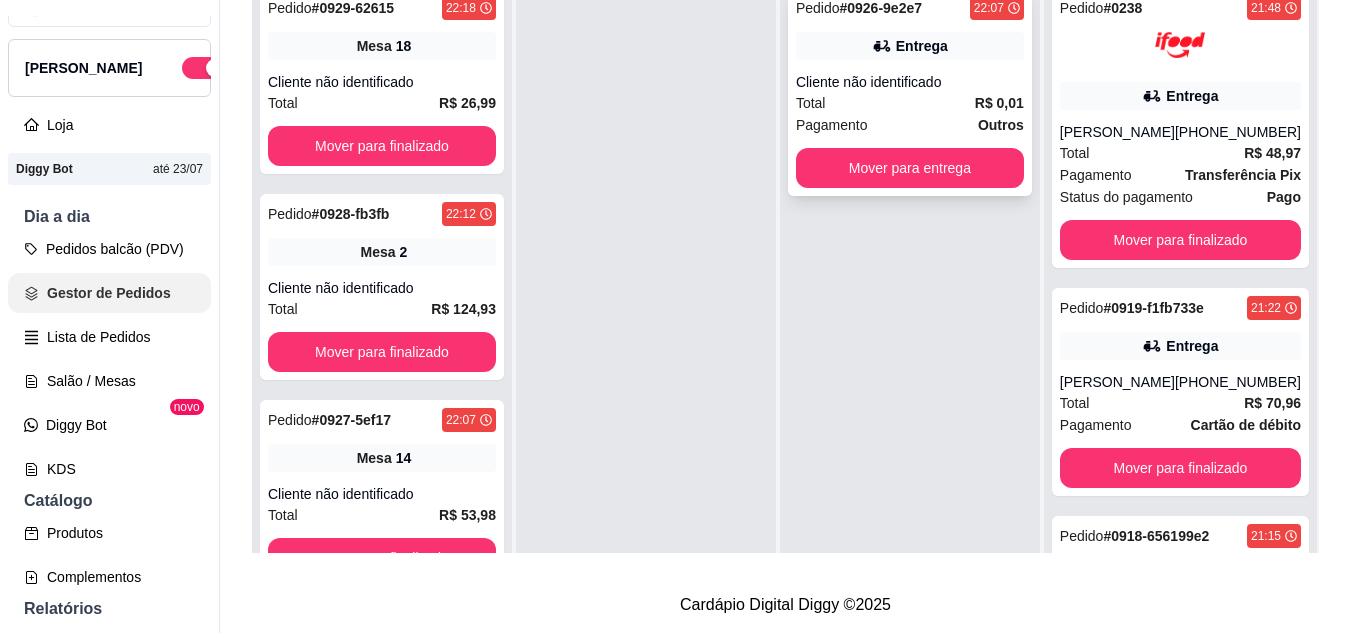 scroll, scrollTop: 0, scrollLeft: 0, axis: both 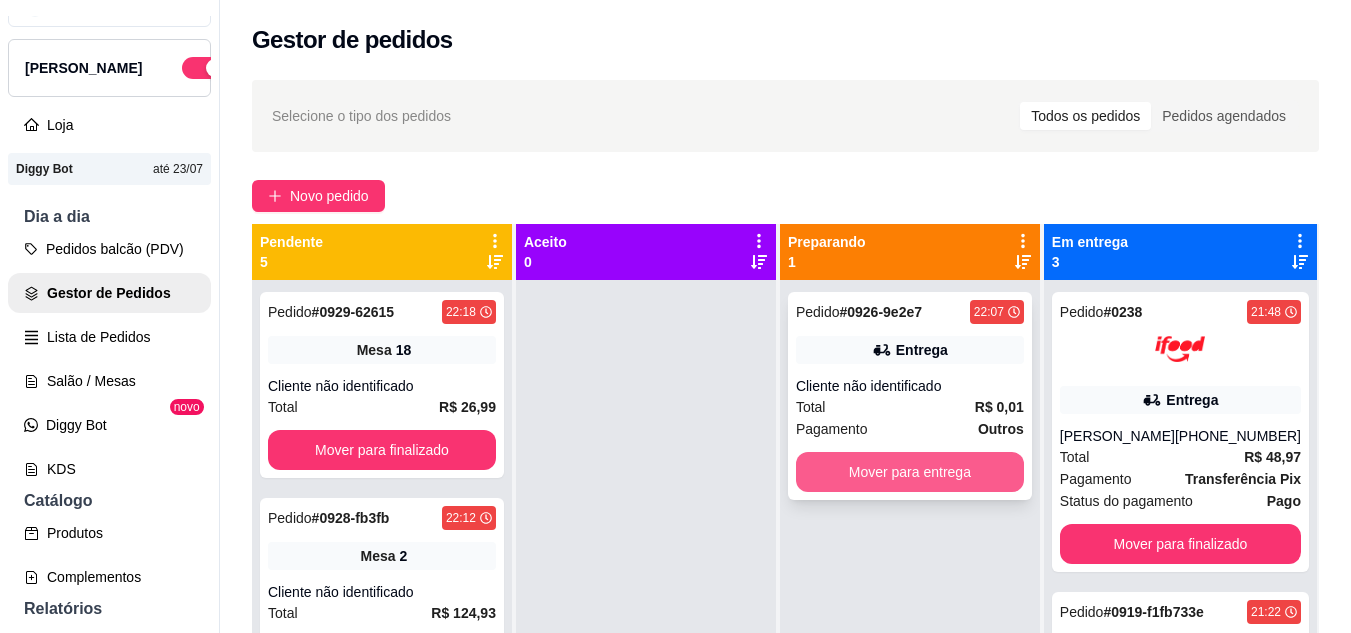 click on "Mover para entrega" at bounding box center (910, 472) 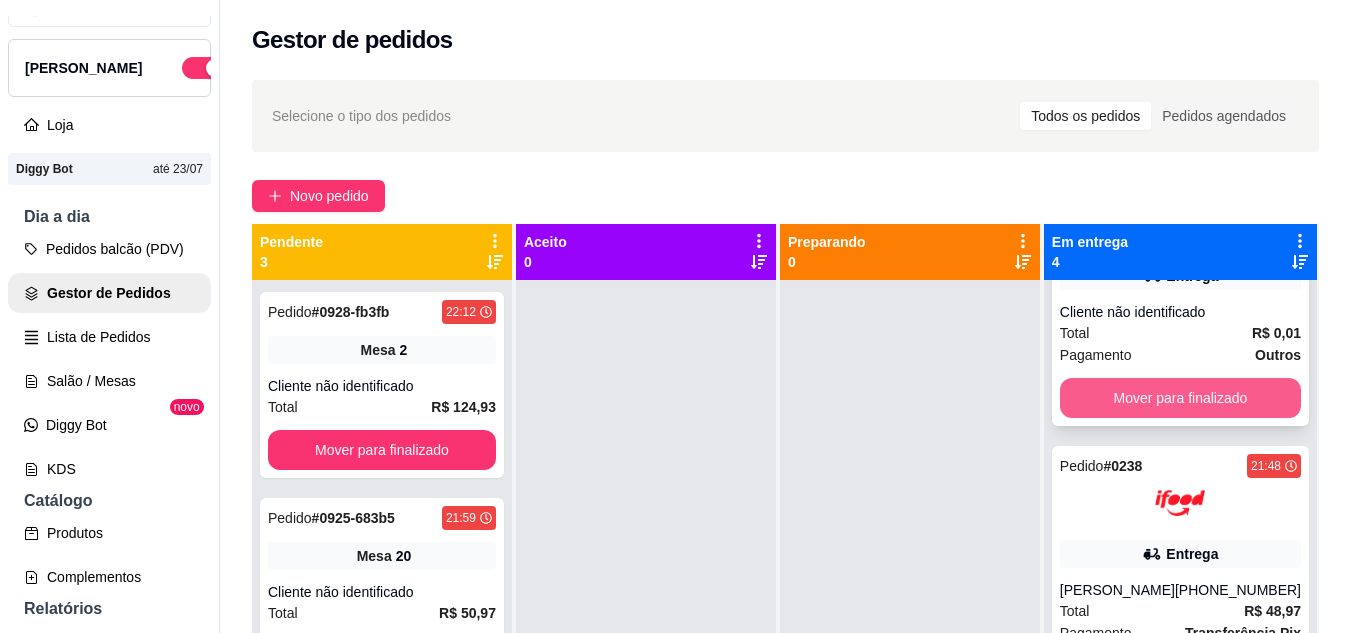 scroll, scrollTop: 371, scrollLeft: 0, axis: vertical 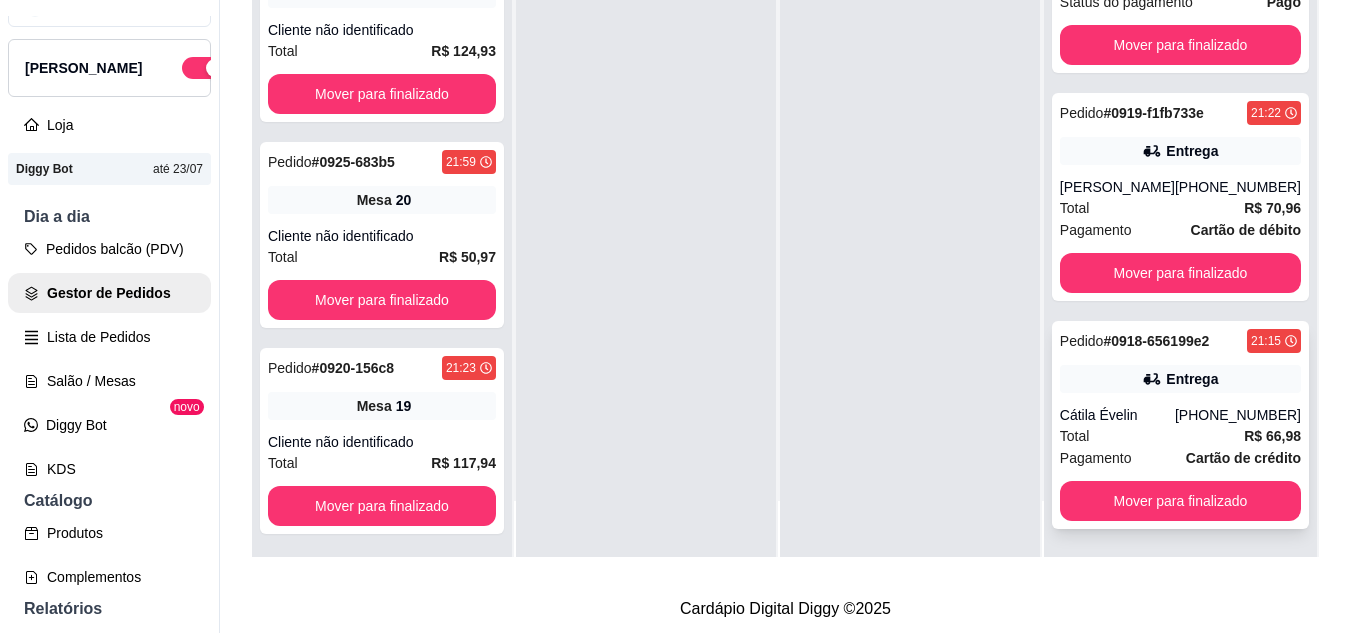 click on "Entrega" at bounding box center (1180, 379) 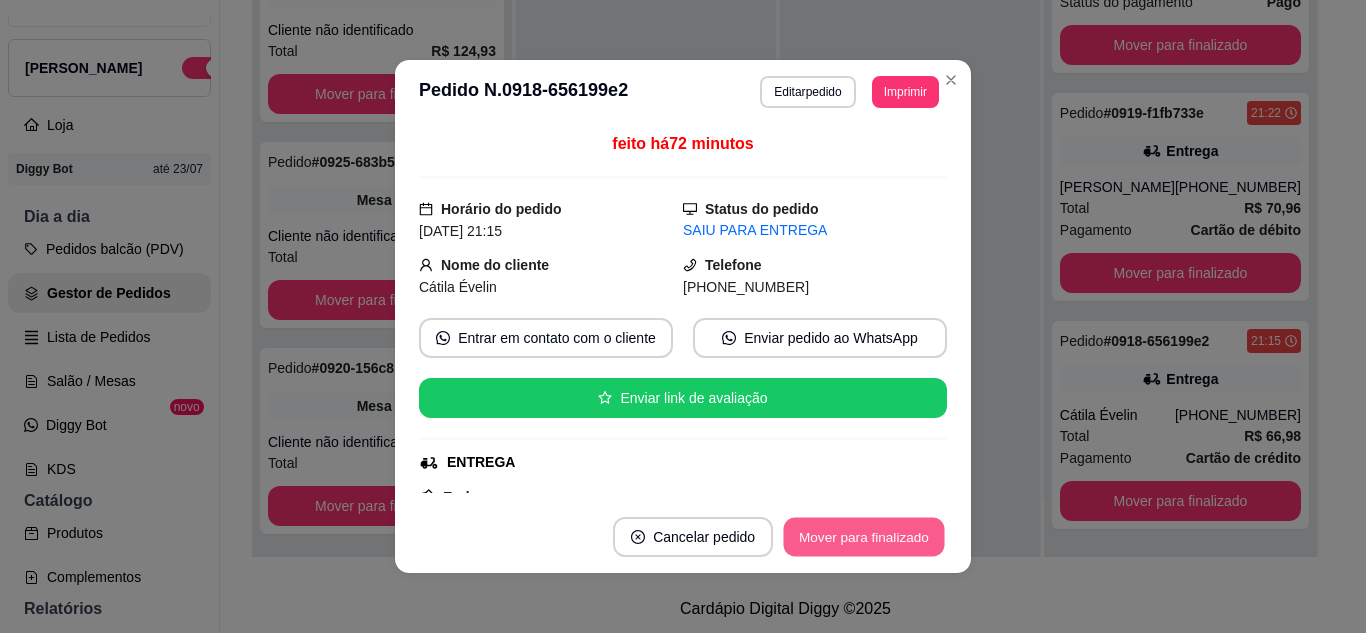 click on "Mover para finalizado" at bounding box center (864, 537) 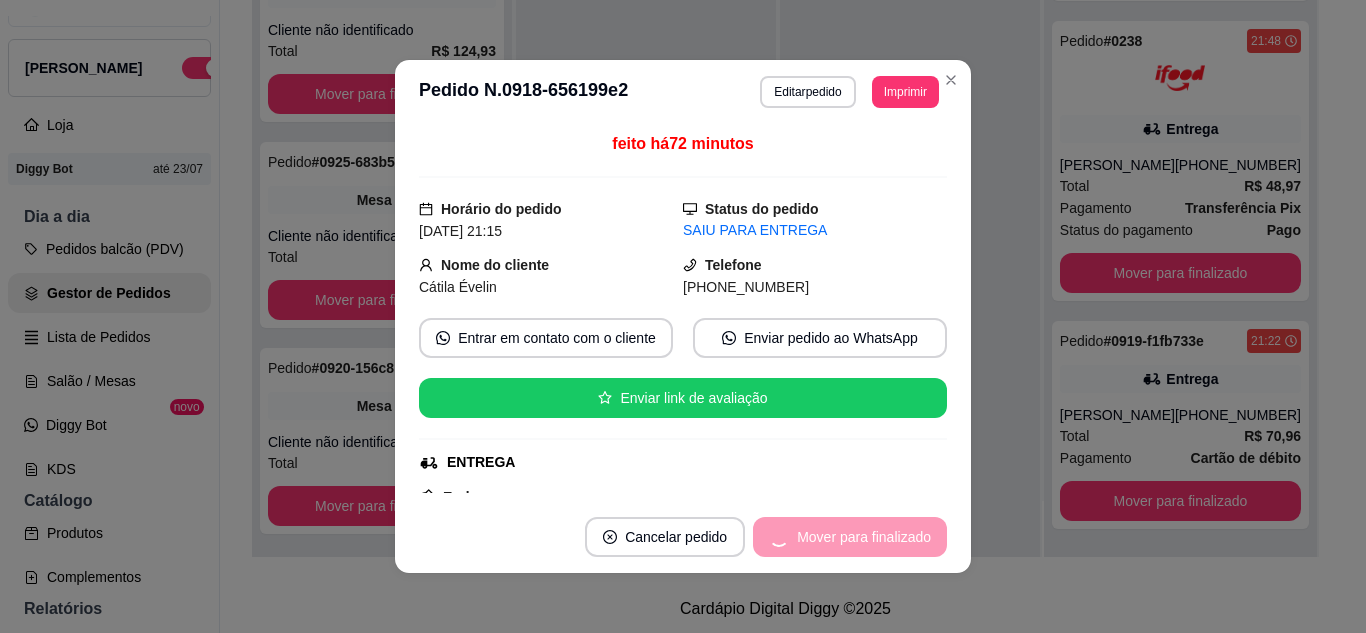 scroll, scrollTop: 143, scrollLeft: 0, axis: vertical 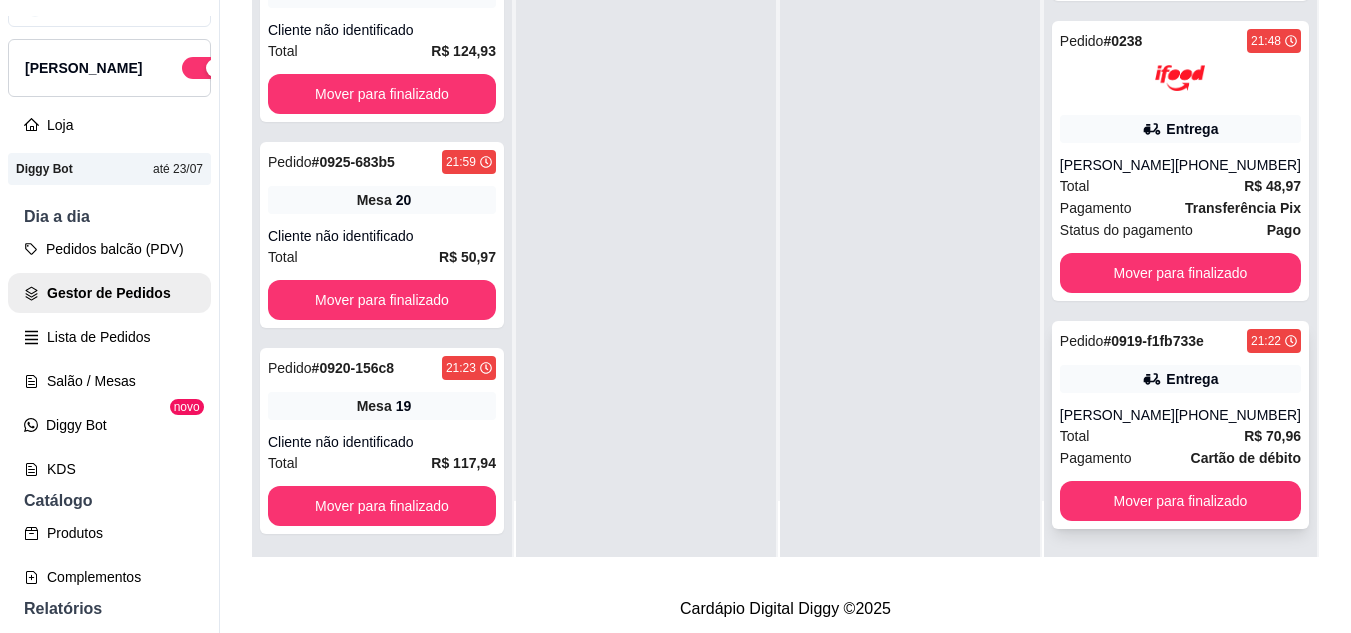 click on "Total R$ 70,96" at bounding box center [1180, 436] 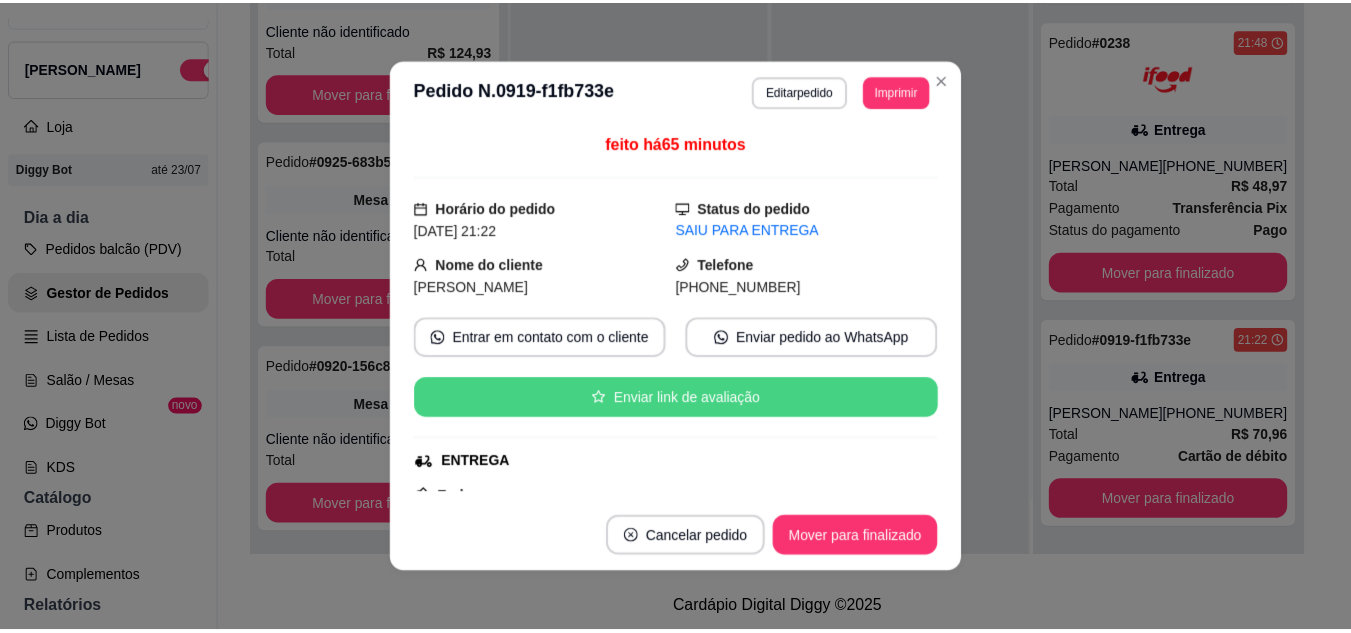 scroll, scrollTop: 100, scrollLeft: 0, axis: vertical 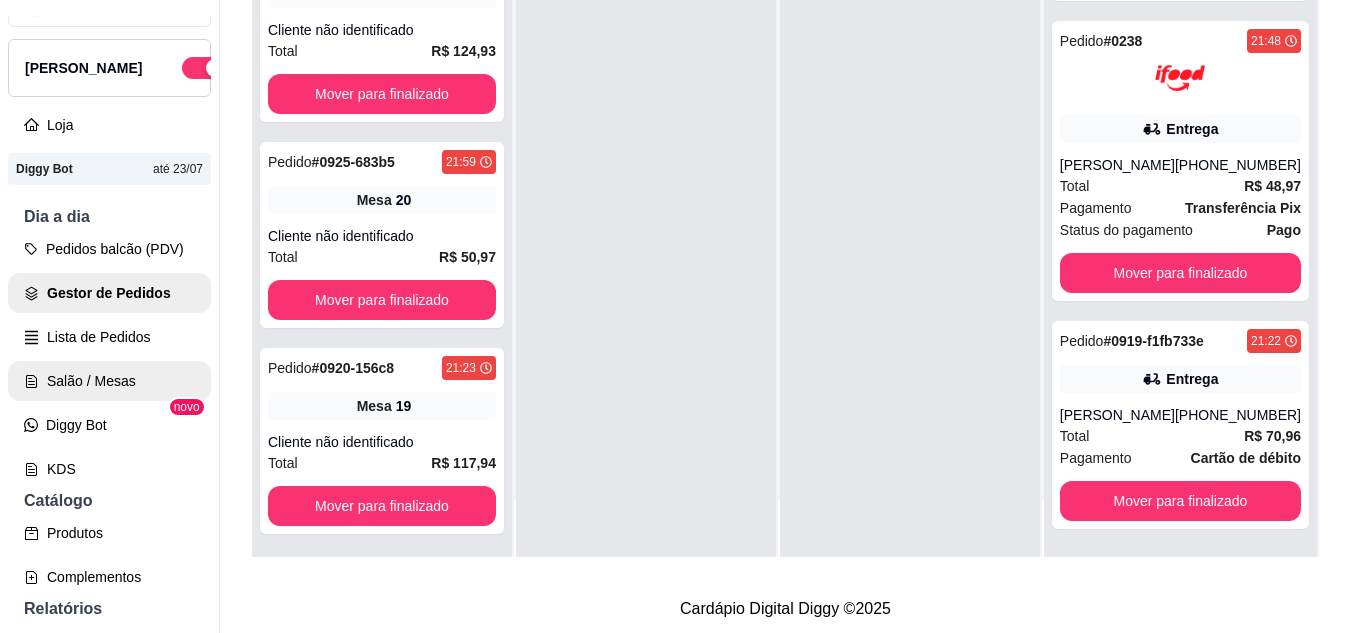 click on "Salão / Mesas" at bounding box center [109, 381] 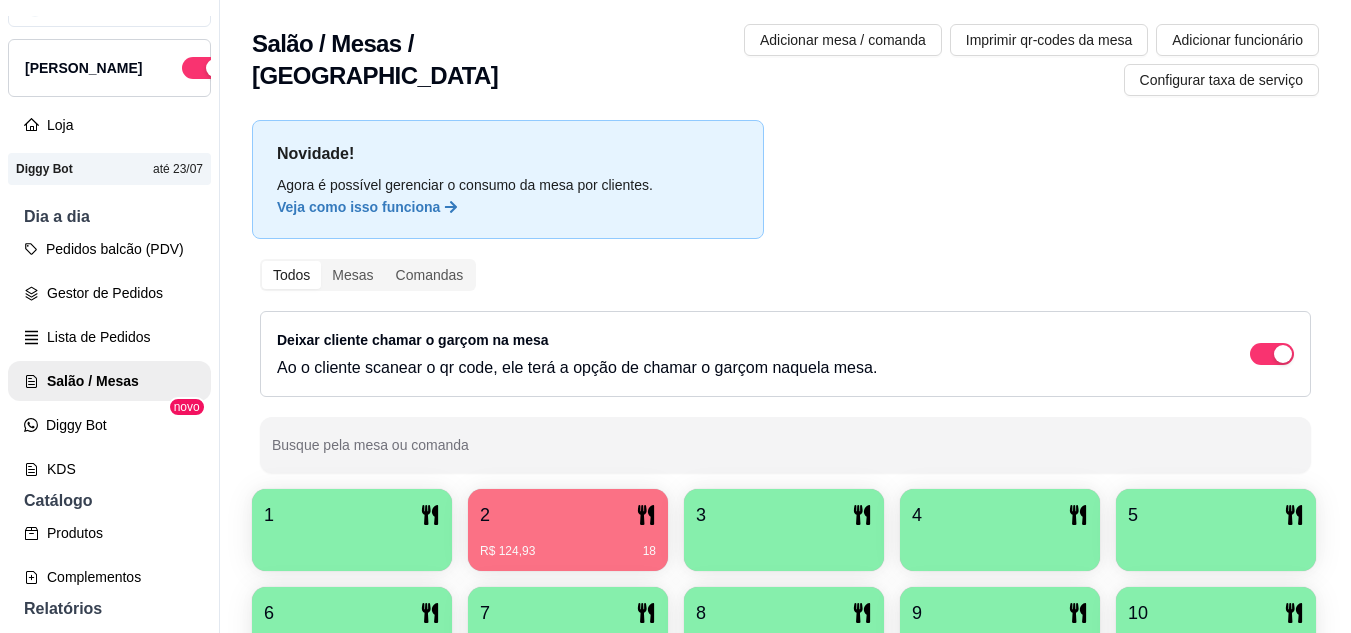 scroll, scrollTop: 425, scrollLeft: 0, axis: vertical 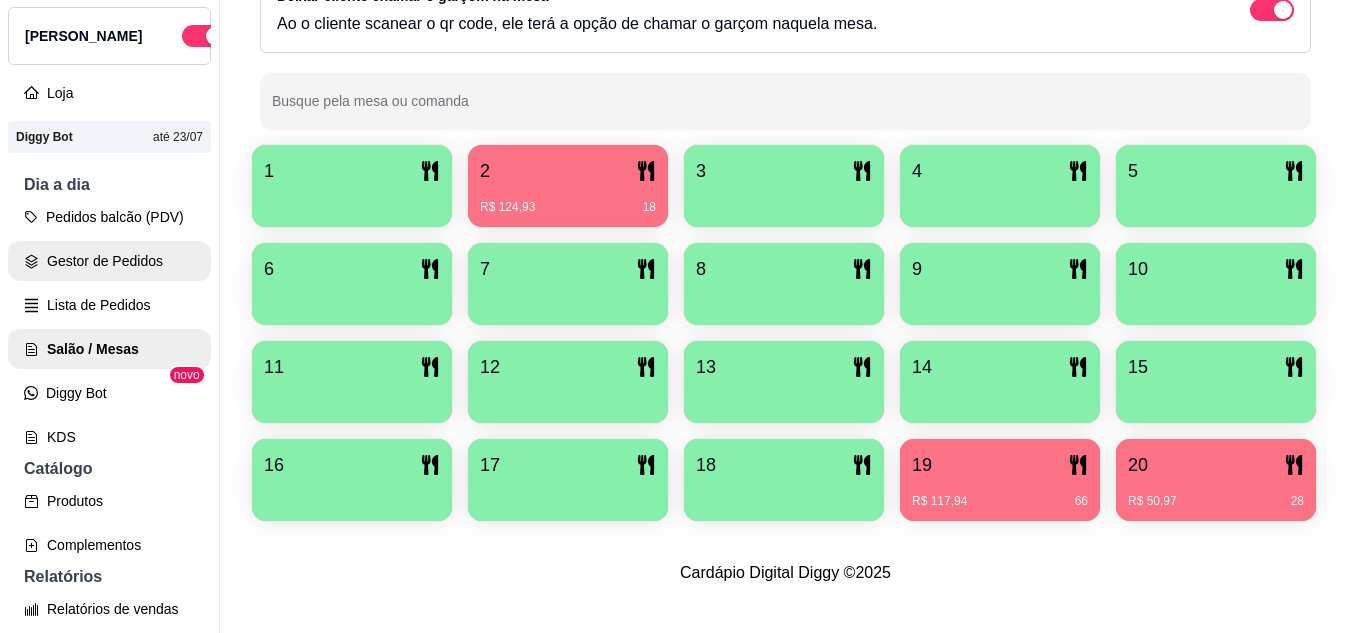 click on "Gestor de Pedidos" at bounding box center [109, 261] 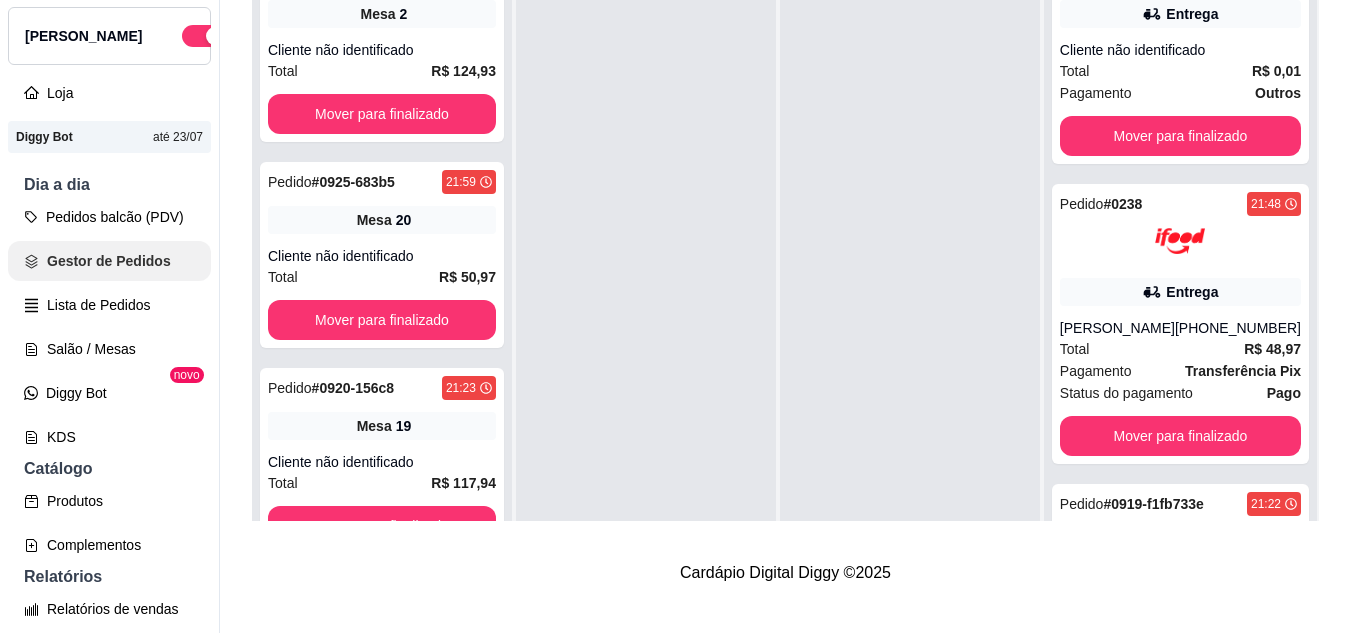 scroll, scrollTop: 0, scrollLeft: 0, axis: both 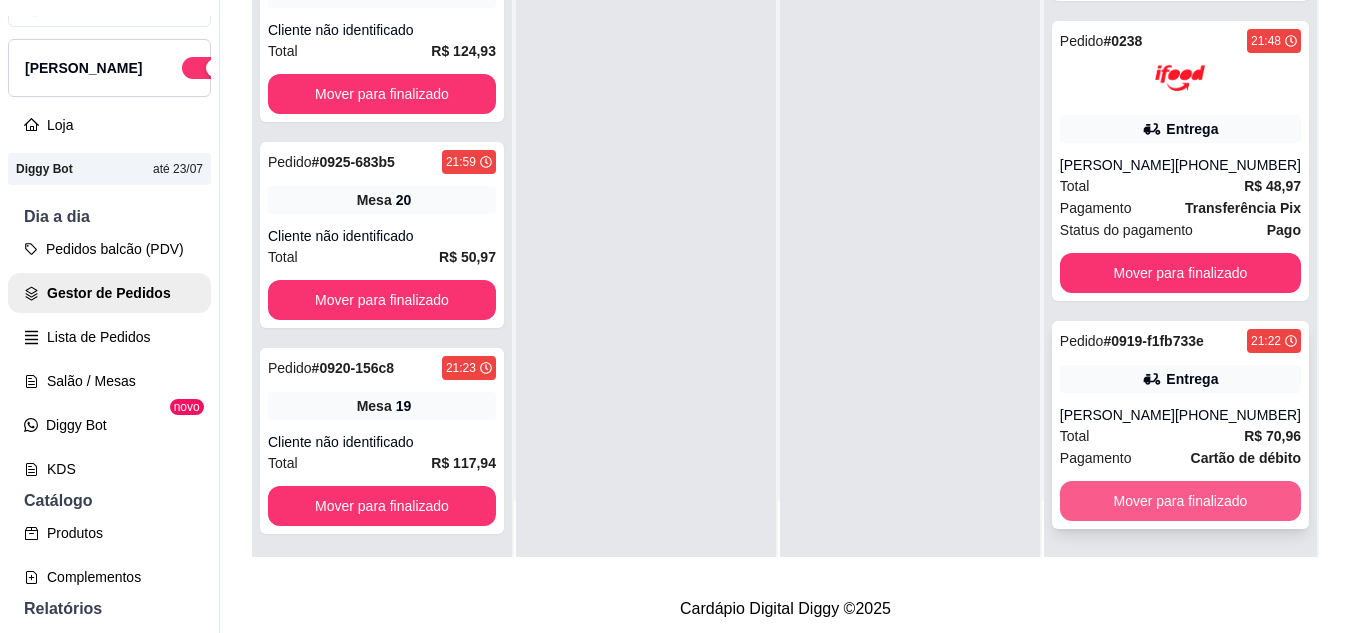 click on "Mover para finalizado" at bounding box center (1180, 501) 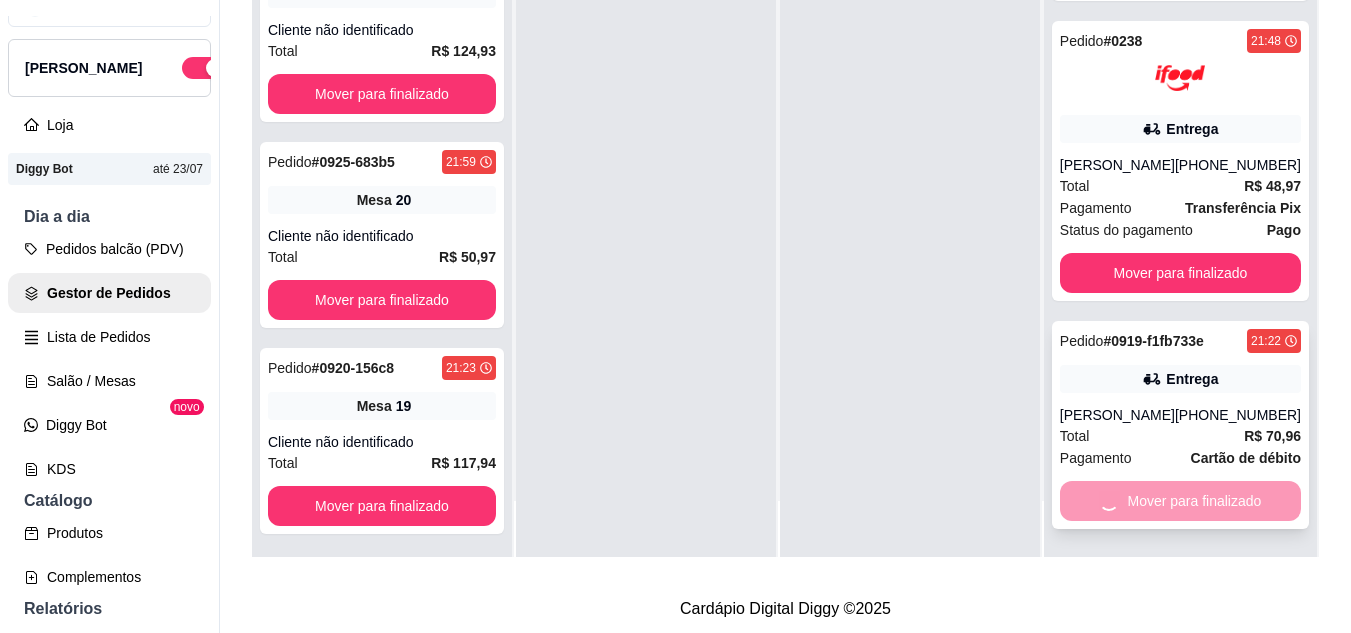 scroll, scrollTop: 0, scrollLeft: 0, axis: both 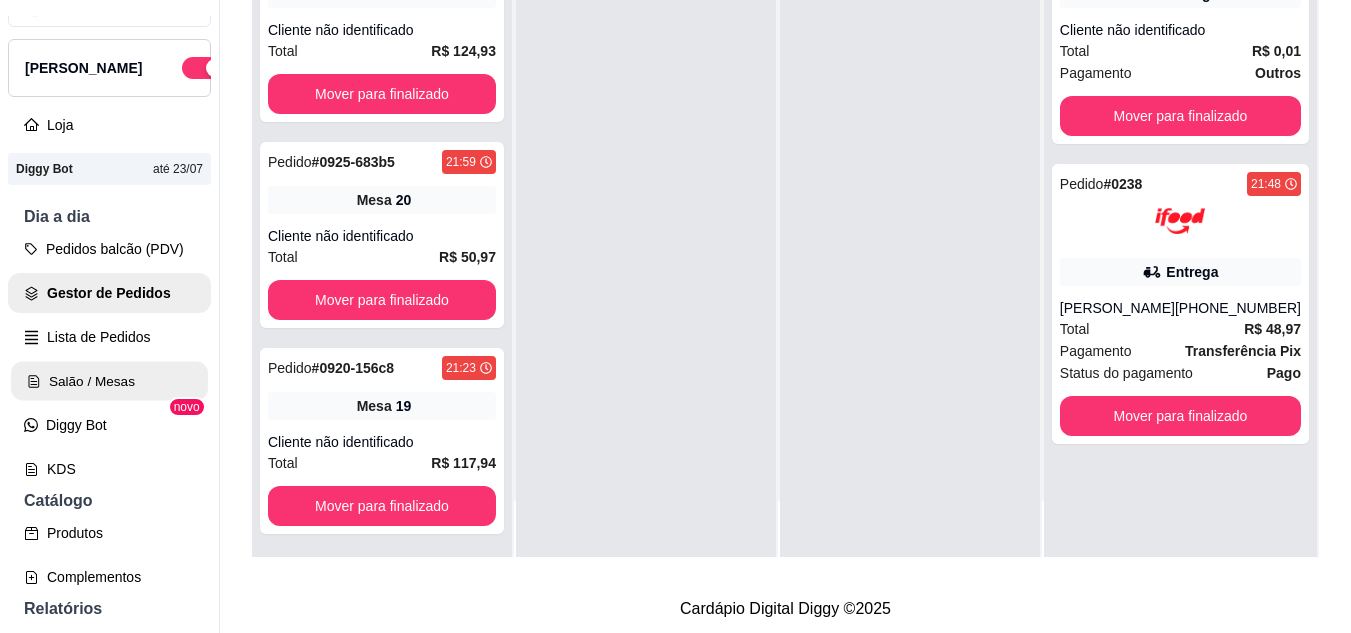click on "Salão / Mesas" at bounding box center (109, 381) 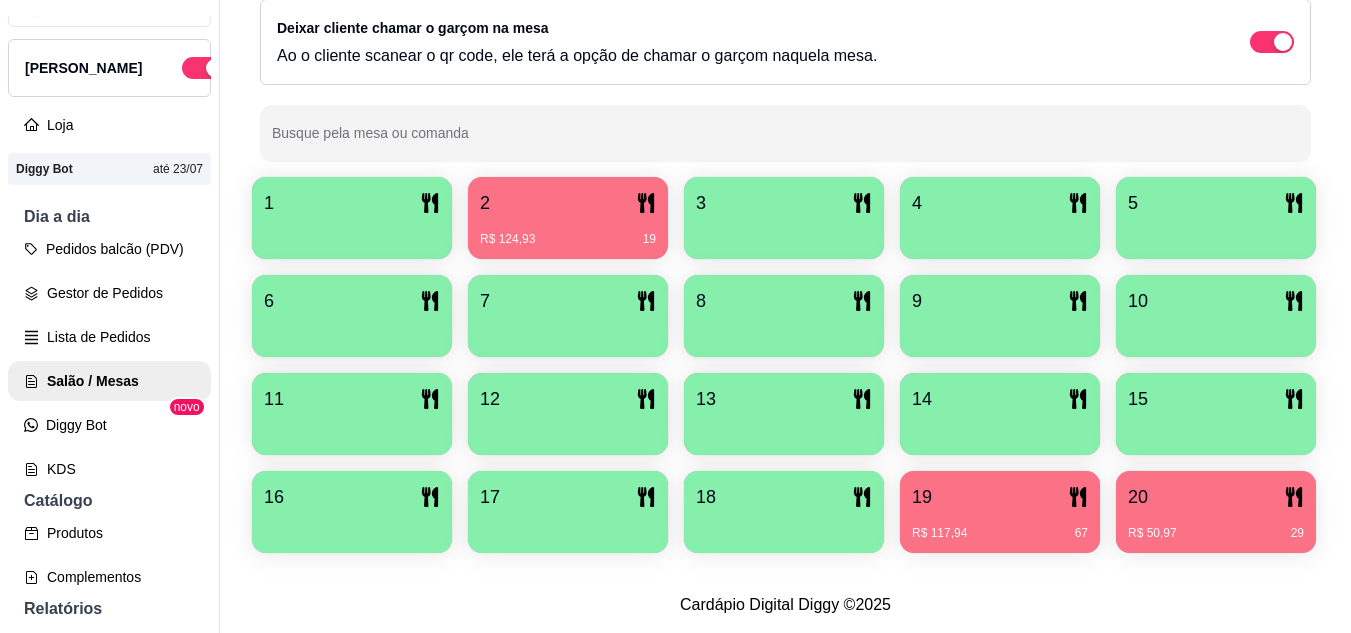 scroll, scrollTop: 425, scrollLeft: 0, axis: vertical 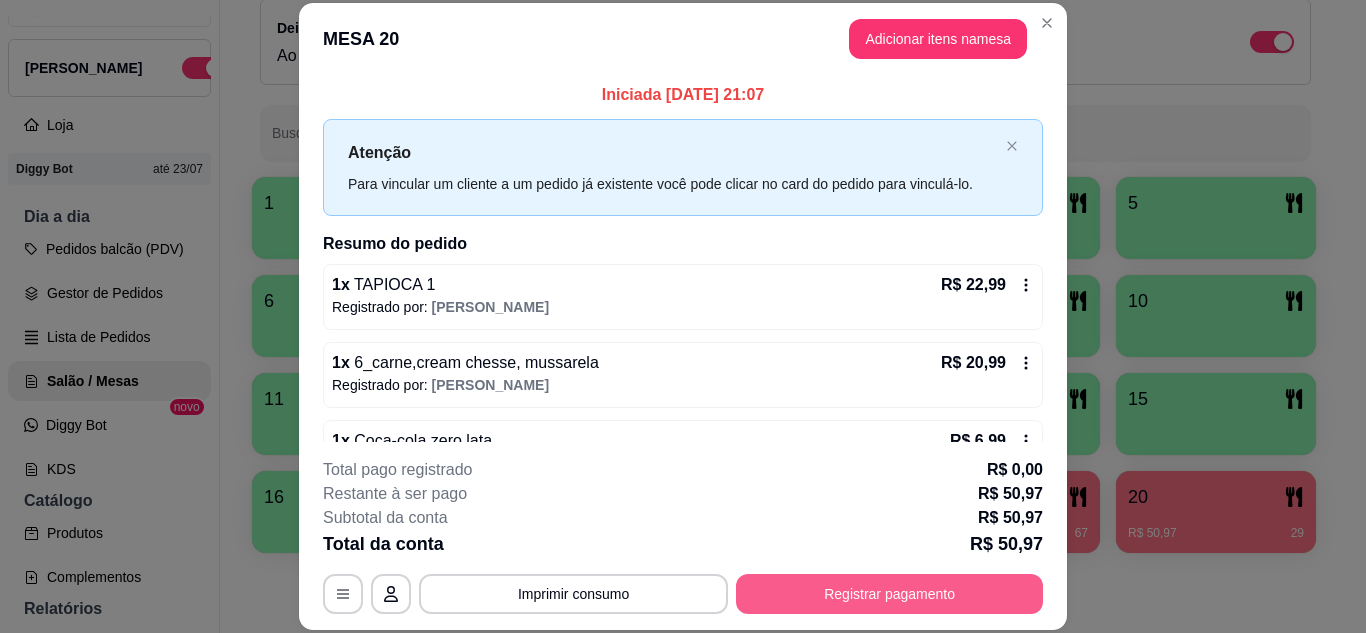 click on "Registrar pagamento" at bounding box center [889, 594] 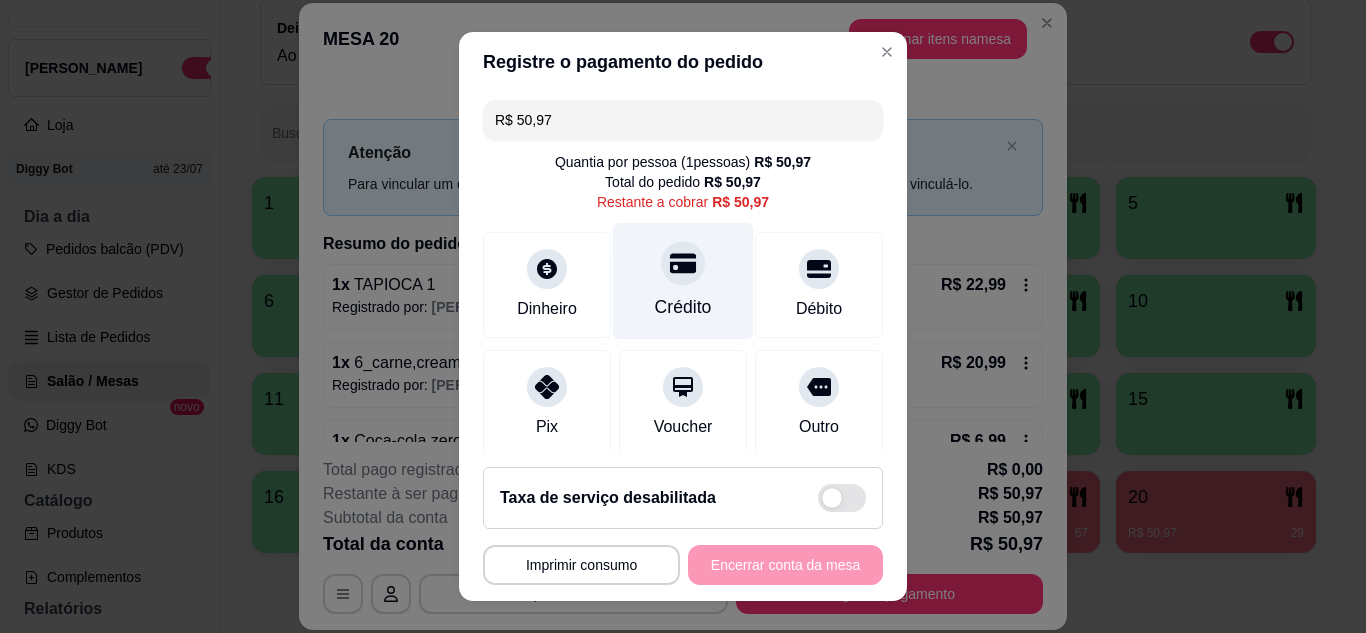 click on "Crédito" at bounding box center [683, 280] 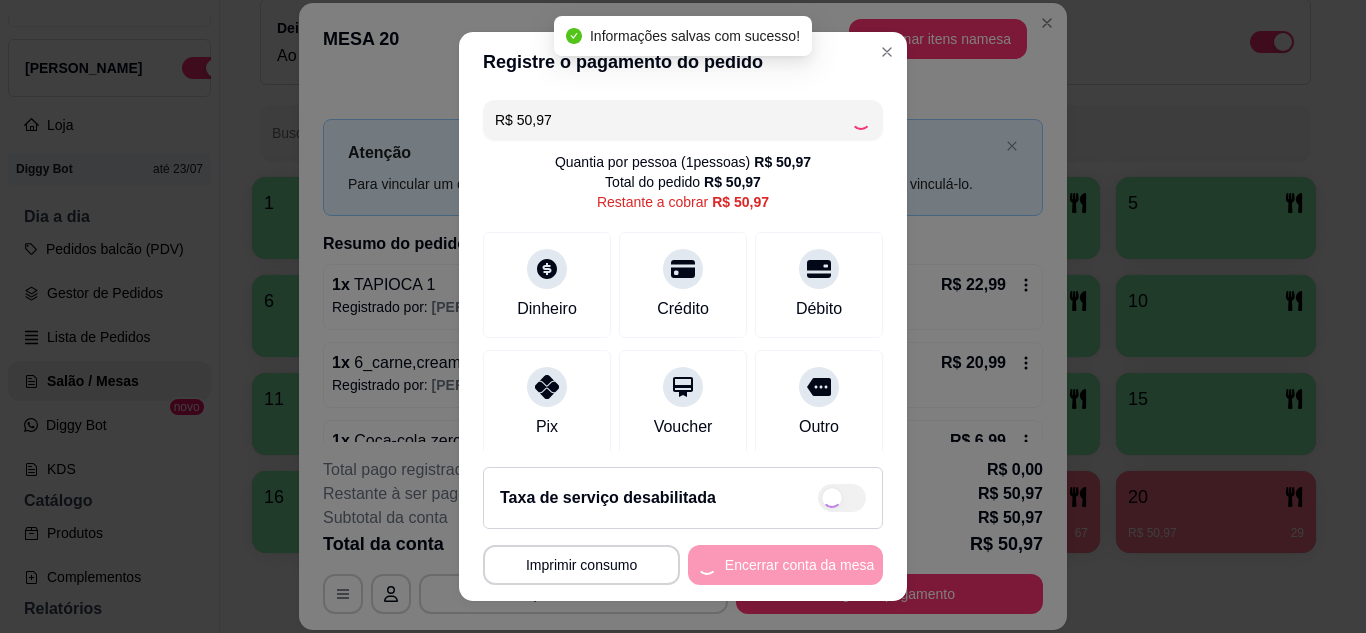 type on "R$ 0,00" 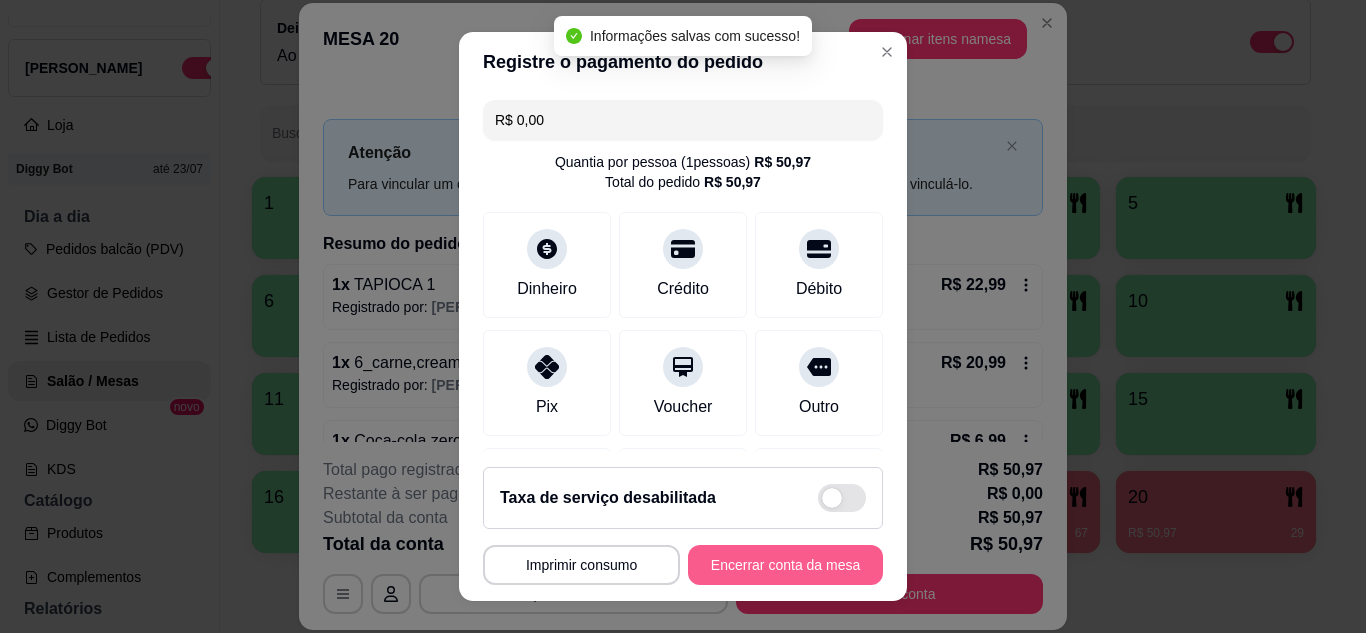click on "Encerrar conta da mesa" at bounding box center [785, 565] 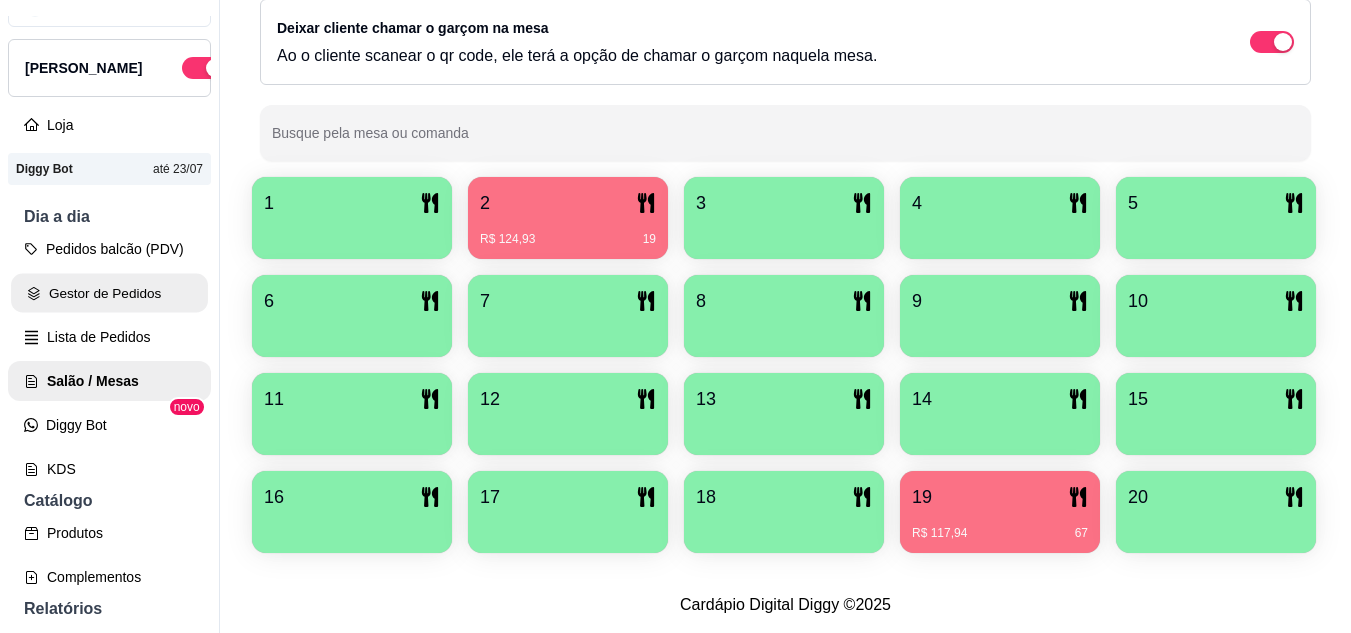 click on "Gestor de Pedidos" at bounding box center (109, 293) 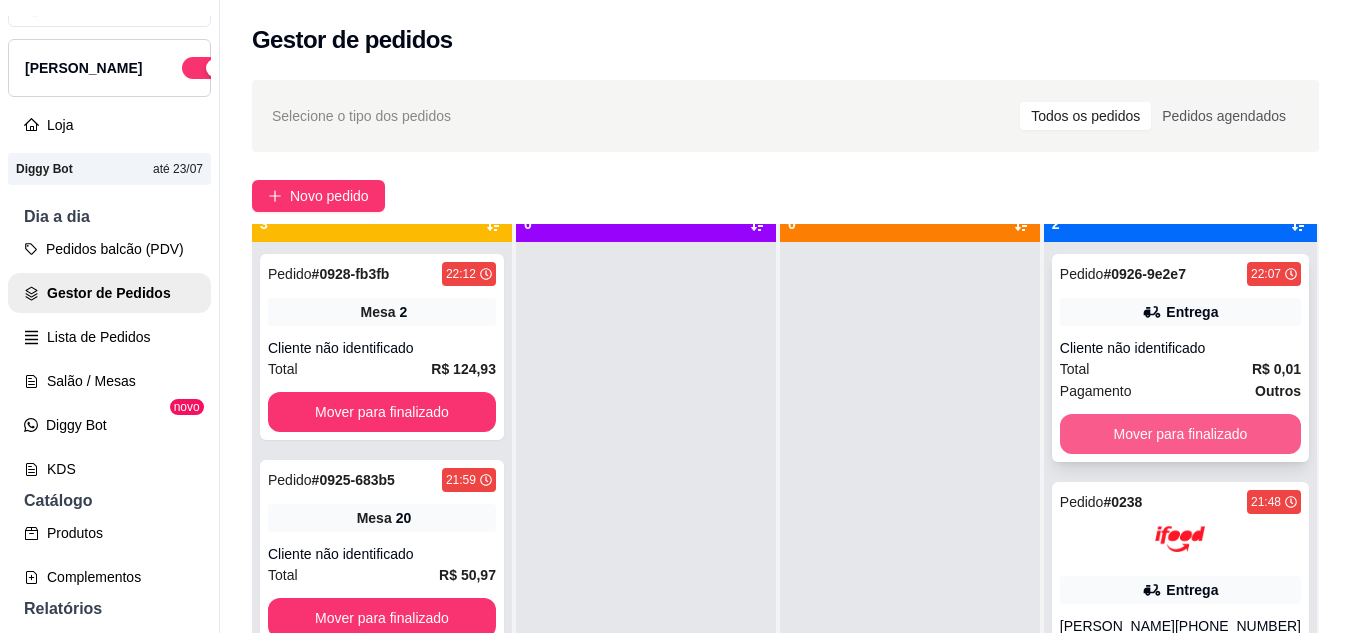 scroll, scrollTop: 56, scrollLeft: 0, axis: vertical 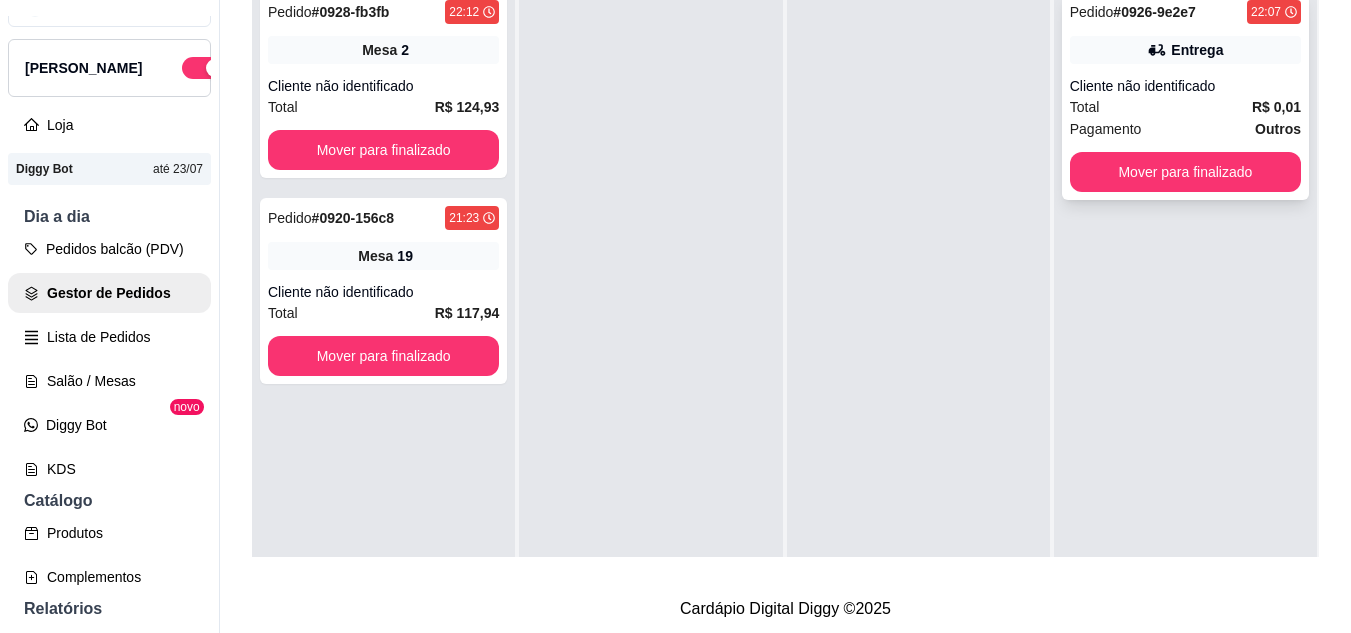 click on "Pedido  # 0926-9e2e7 22:07 Entrega Cliente não identificado Total R$ 0,01 Pagamento Outros Mover para finalizado" at bounding box center [1185, 96] 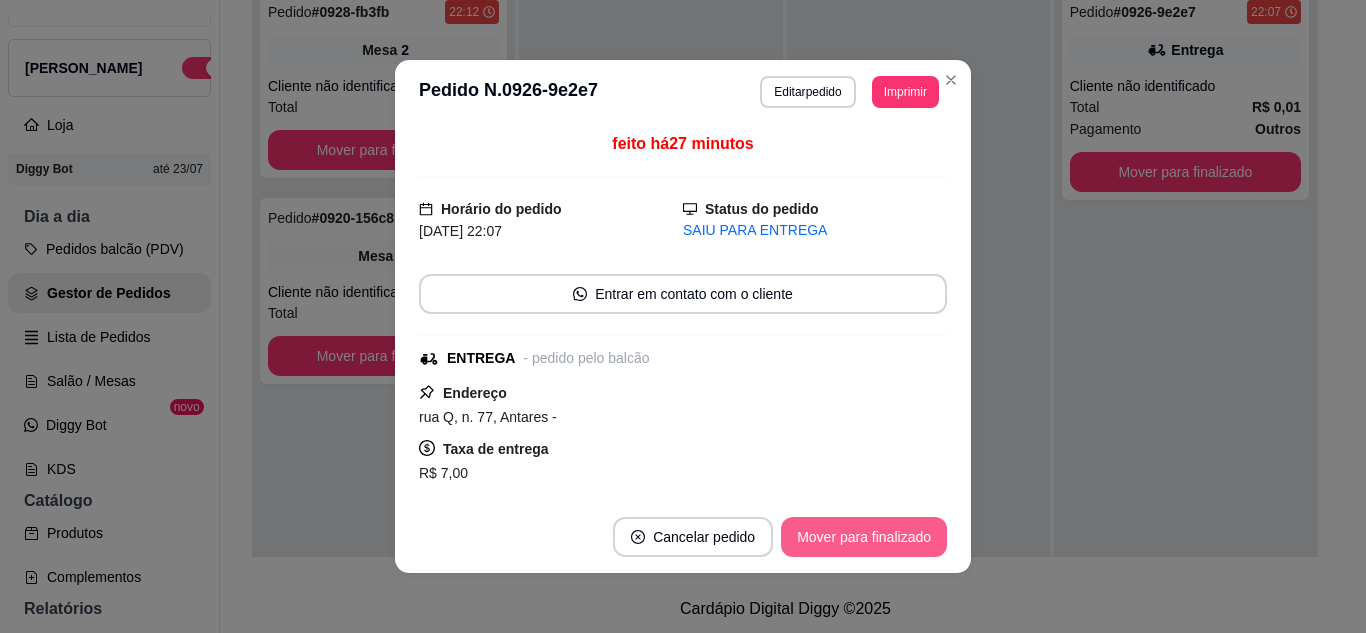 click on "Mover para finalizado" at bounding box center [864, 537] 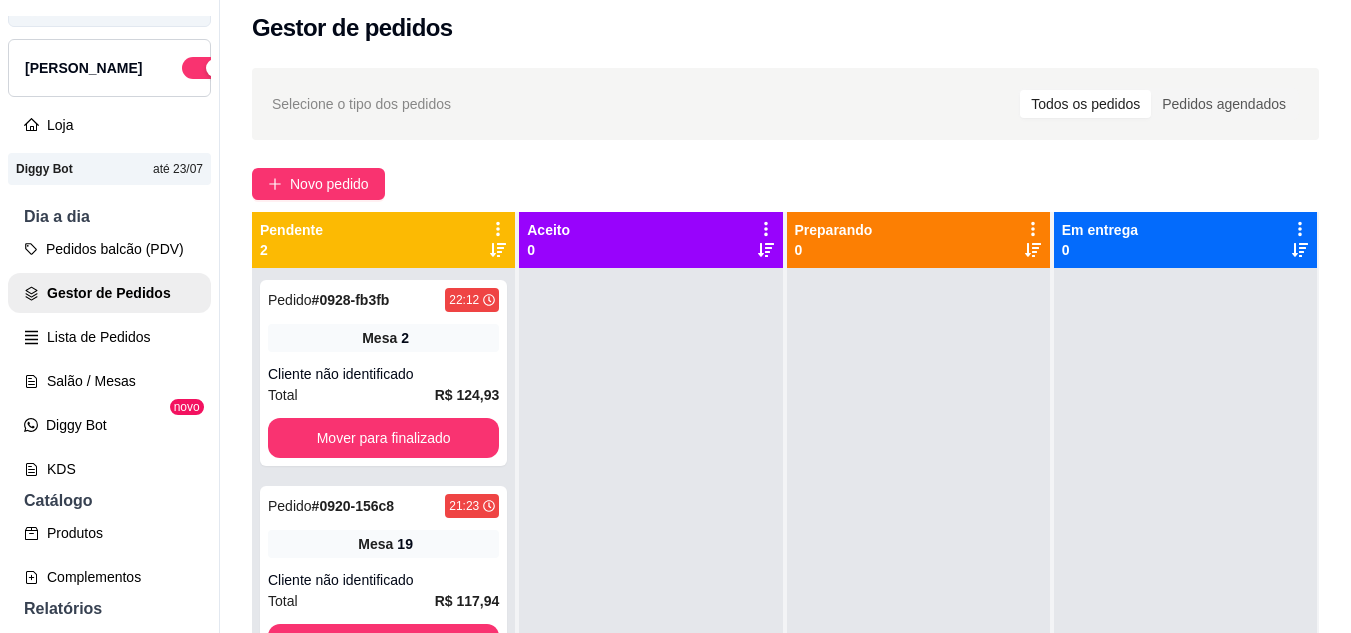 scroll, scrollTop: 0, scrollLeft: 0, axis: both 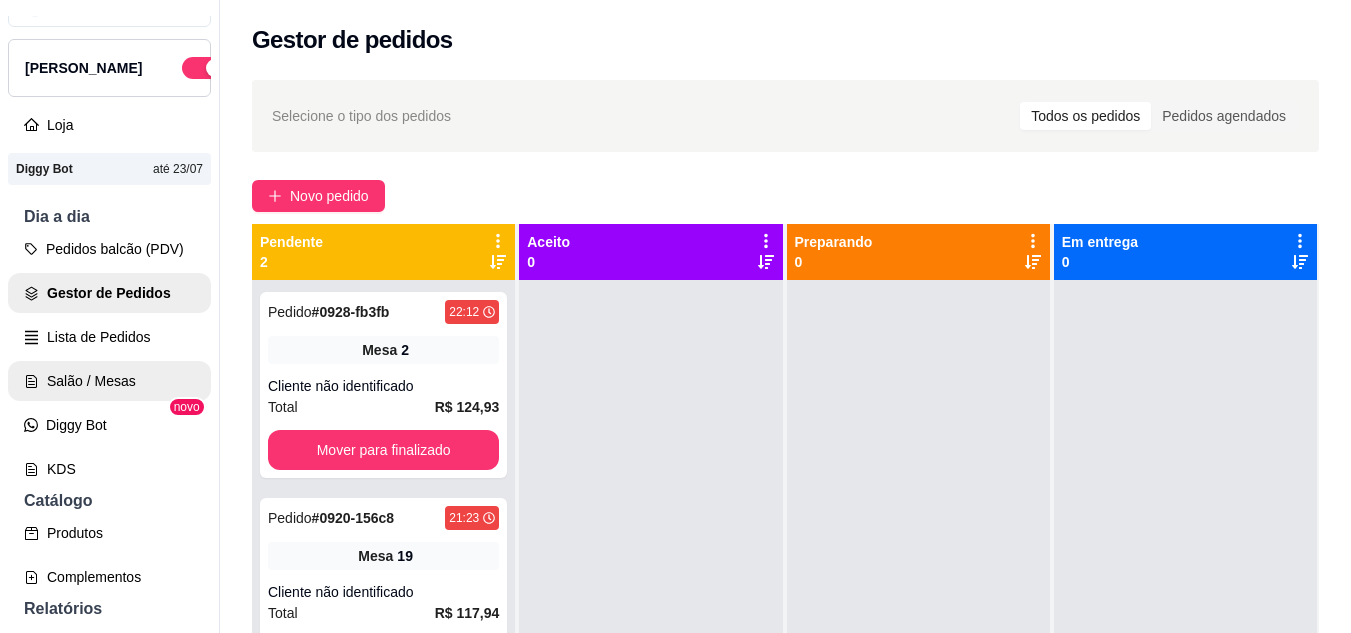 click on "Salão / Mesas" at bounding box center (109, 381) 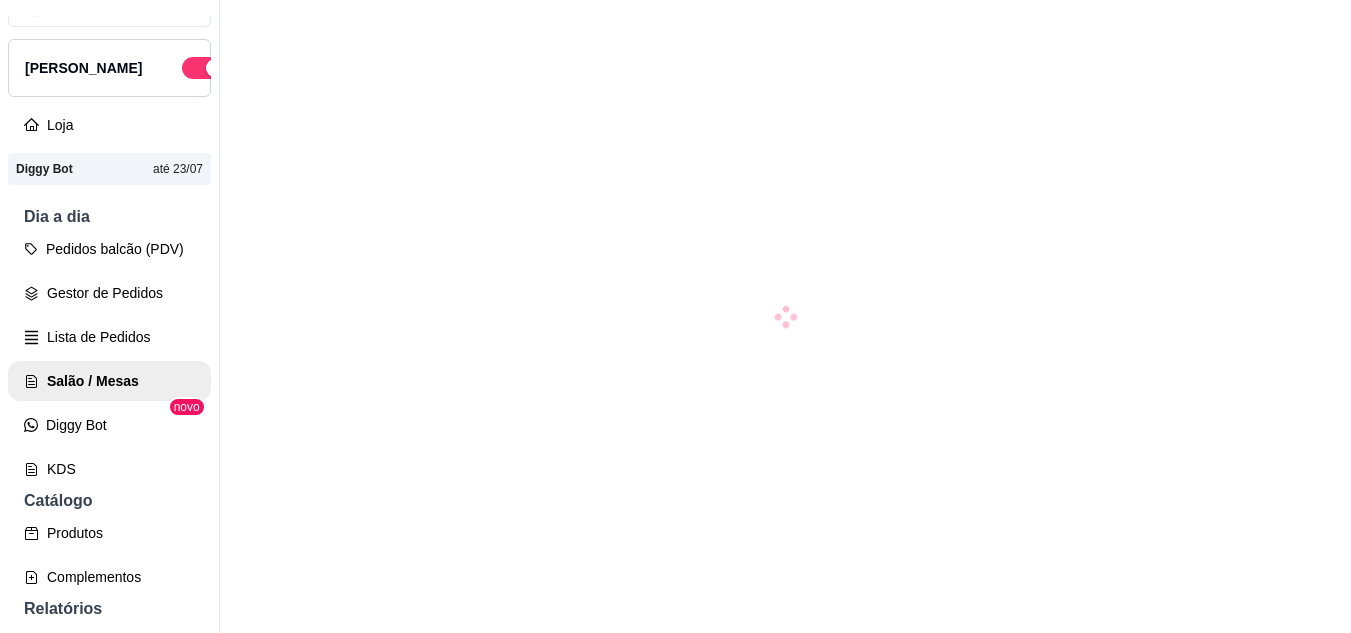 scroll, scrollTop: 71, scrollLeft: 0, axis: vertical 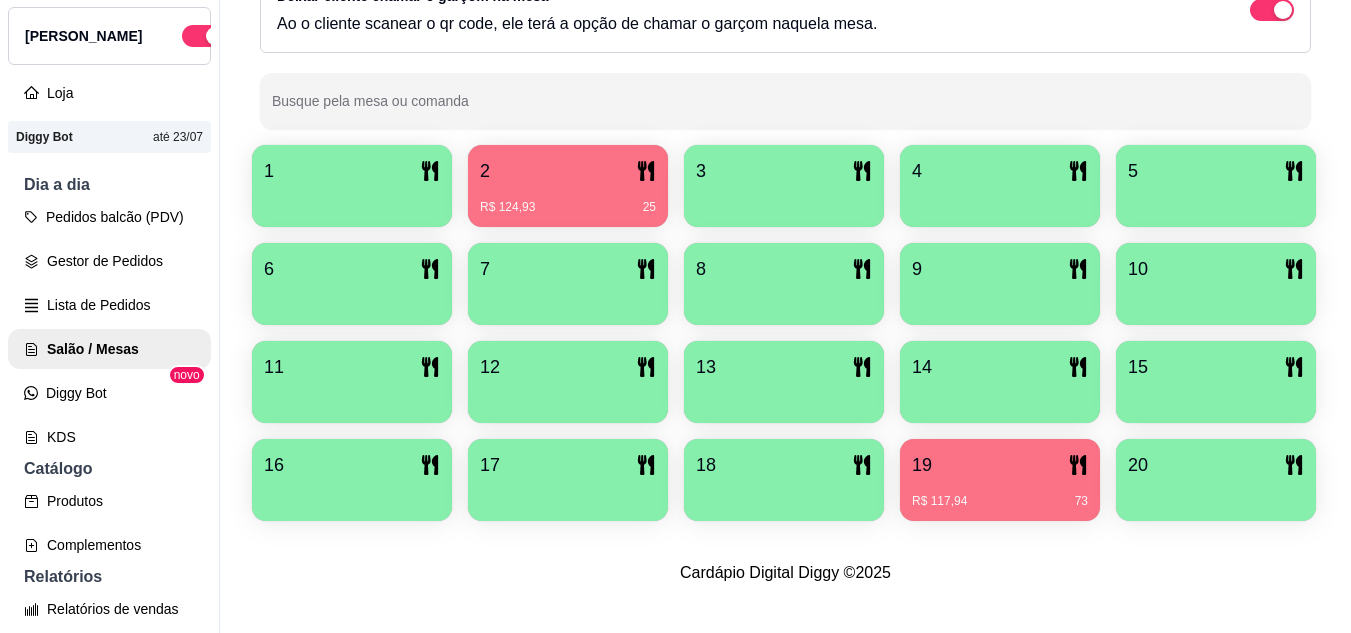 click on "R$ 117,94 73" at bounding box center (1000, 494) 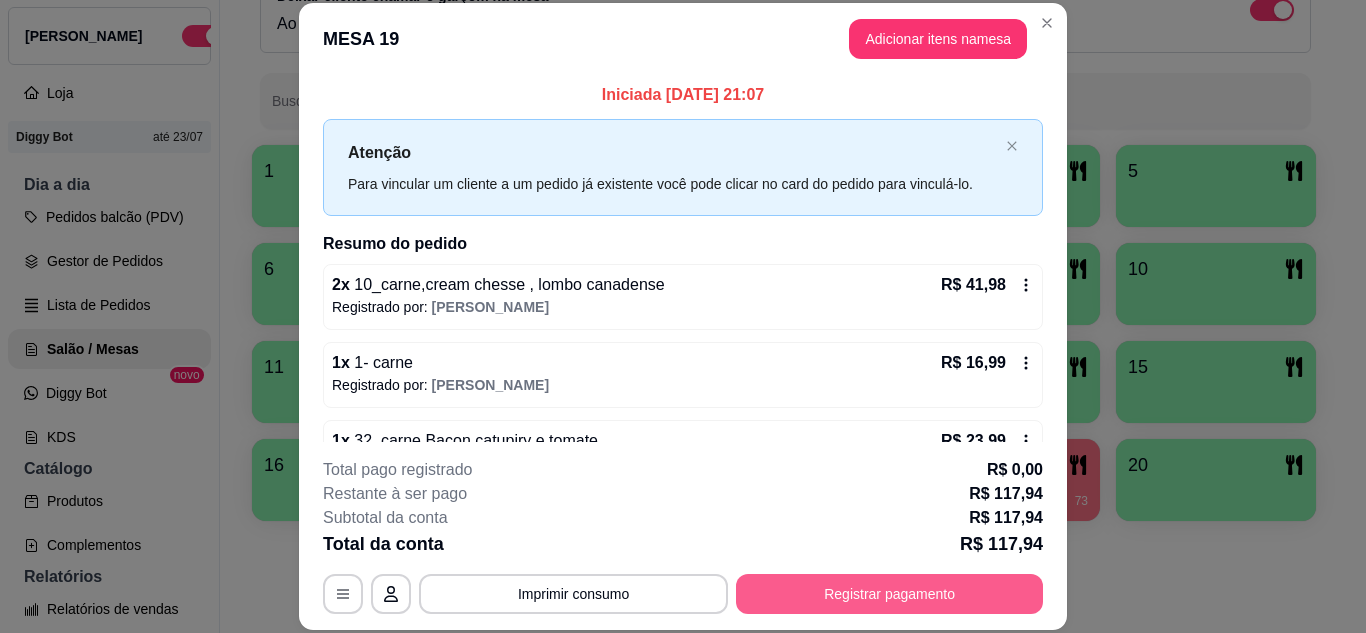 click on "Registrar pagamento" at bounding box center (889, 594) 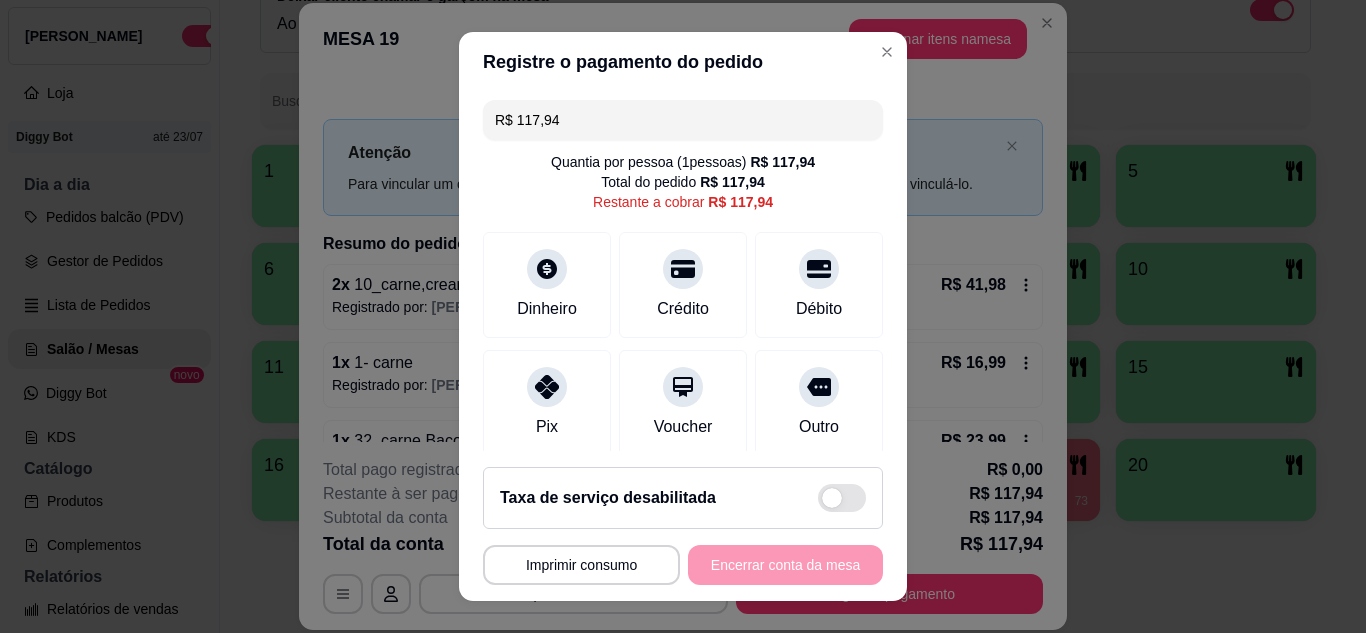 click on "R$ 117,94 Quantia por pessoa ( 1  pessoas)   R$ 117,94 Total do pedido   R$ 117,94 Restante a cobrar   R$ 117,94 Dinheiro Crédito Débito Pix Voucher Outro Desconto Dividir conta" at bounding box center (683, 272) 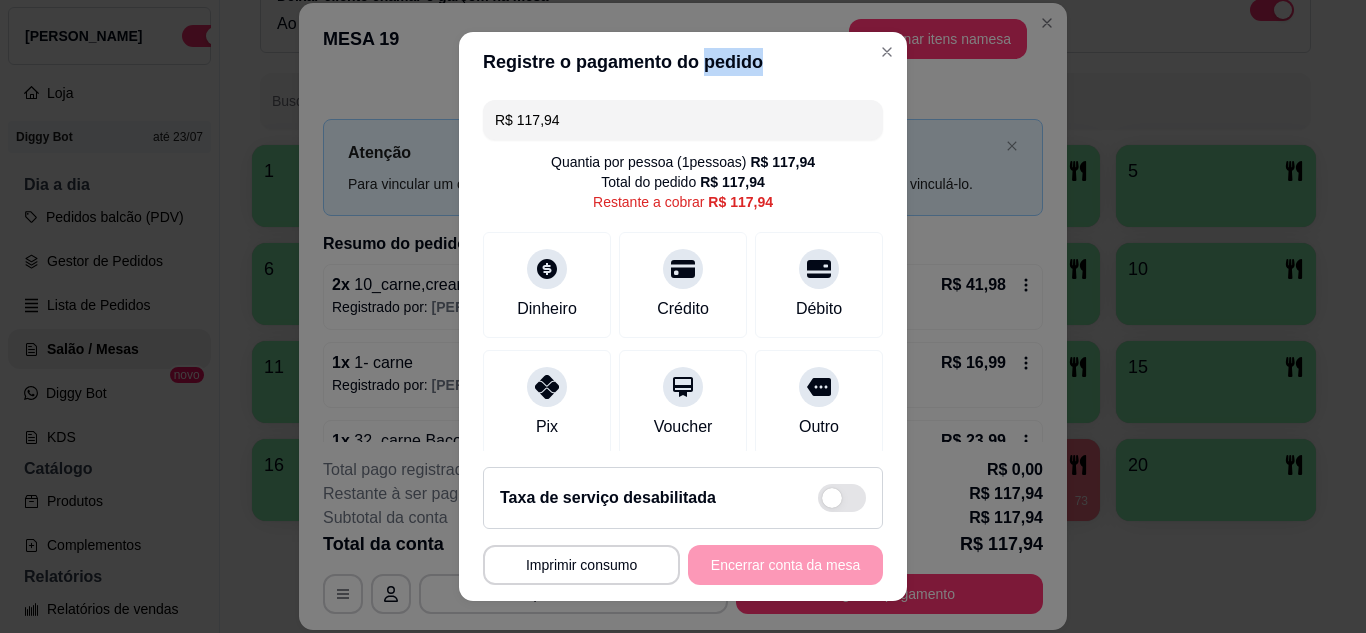 click on "R$ 117,94 Quantia por pessoa ( 1  pessoas)   R$ 117,94 Total do pedido   R$ 117,94 Restante a cobrar   R$ 117,94 Dinheiro Crédito Débito Pix Voucher Outro Desconto Dividir conta" at bounding box center (683, 272) 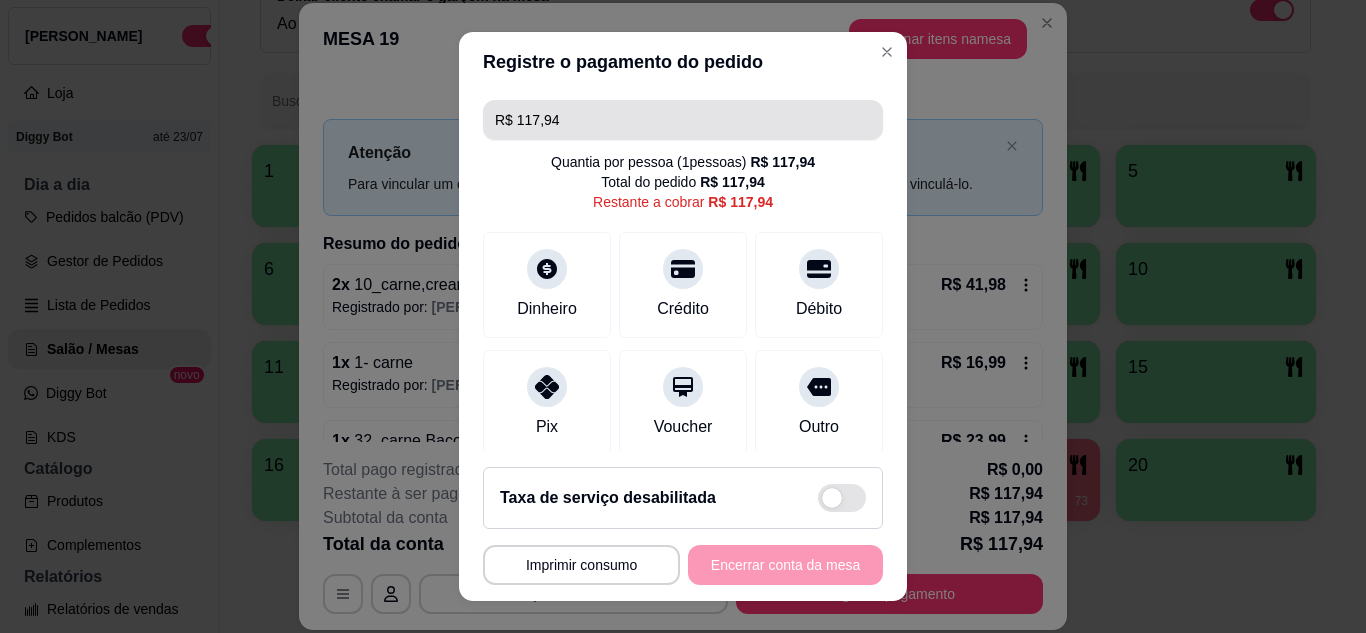 click on "R$ 117,94" at bounding box center (683, 120) 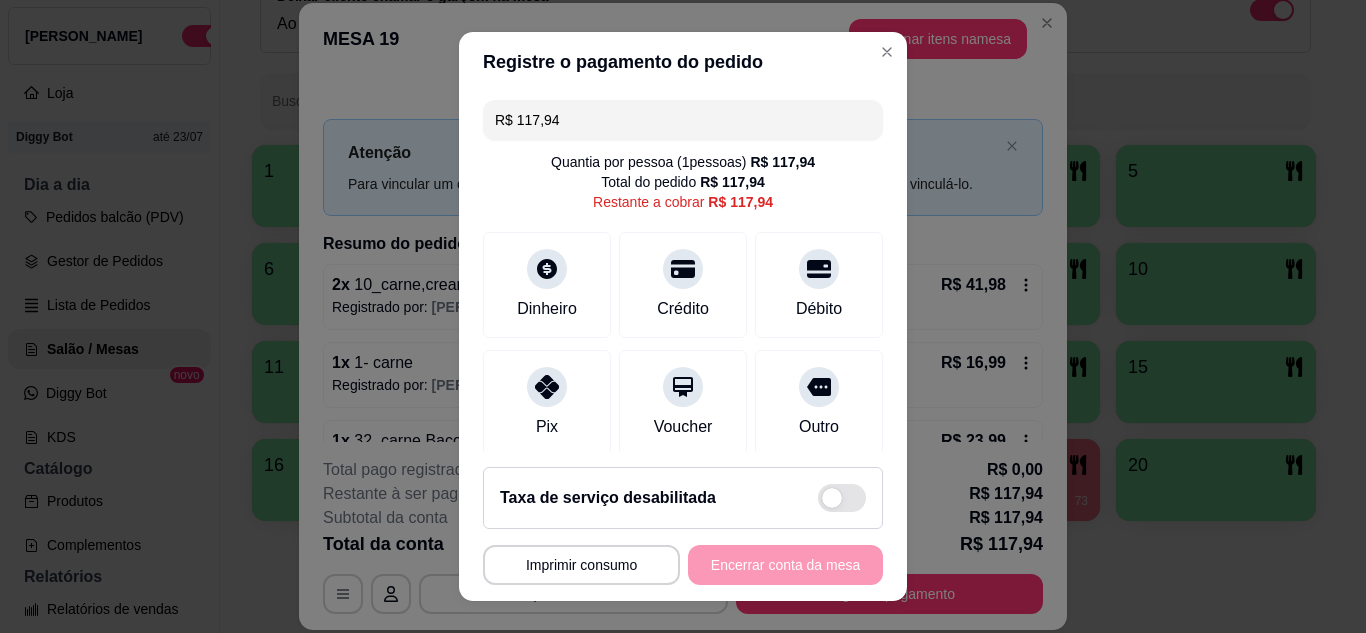 click on "R$ 117,94" at bounding box center [683, 120] 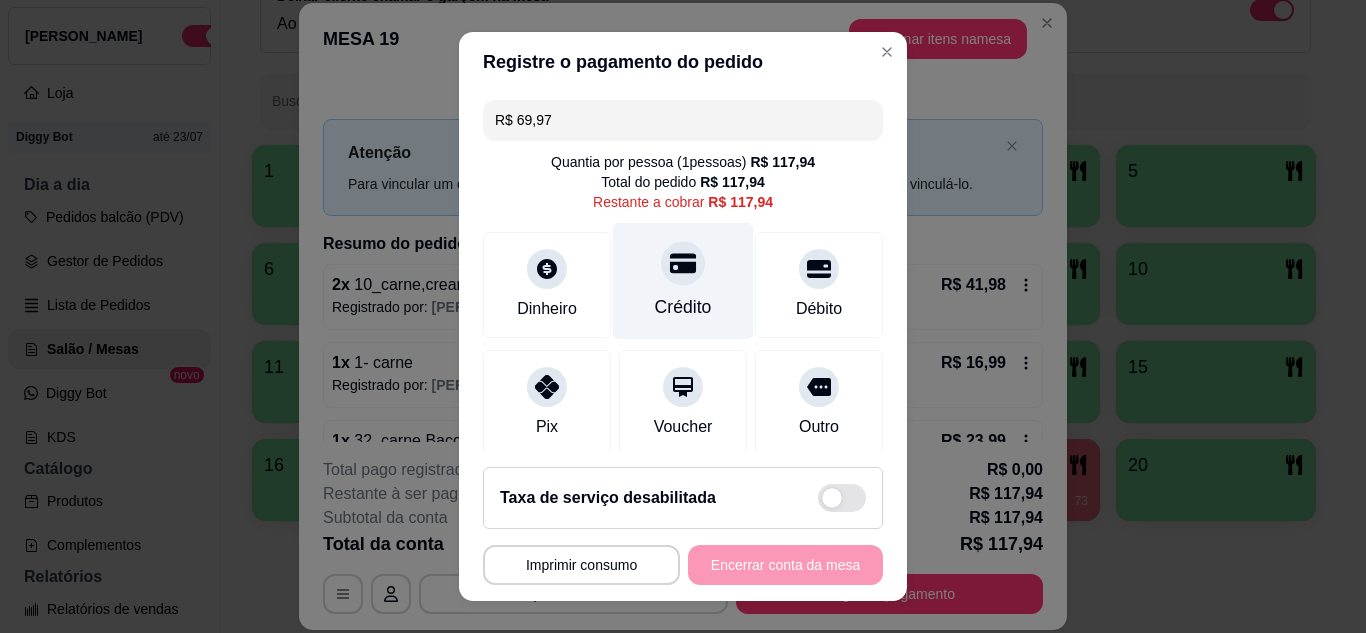 click 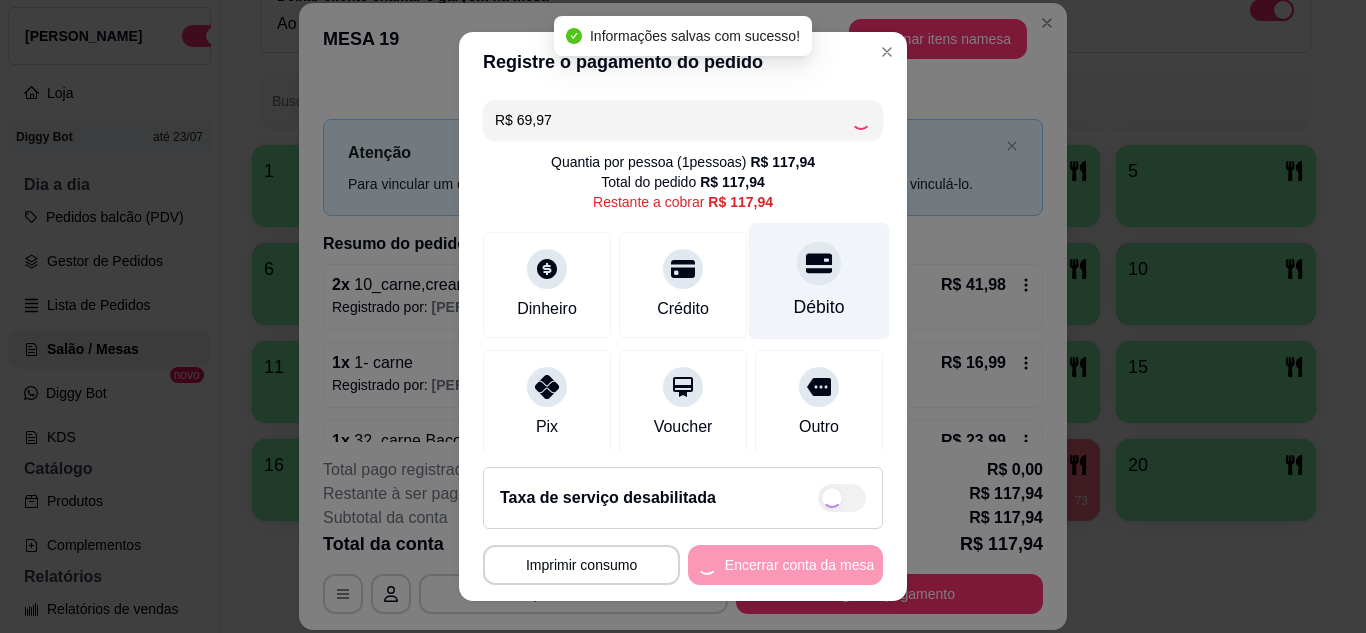 click on "Débito" at bounding box center [819, 307] 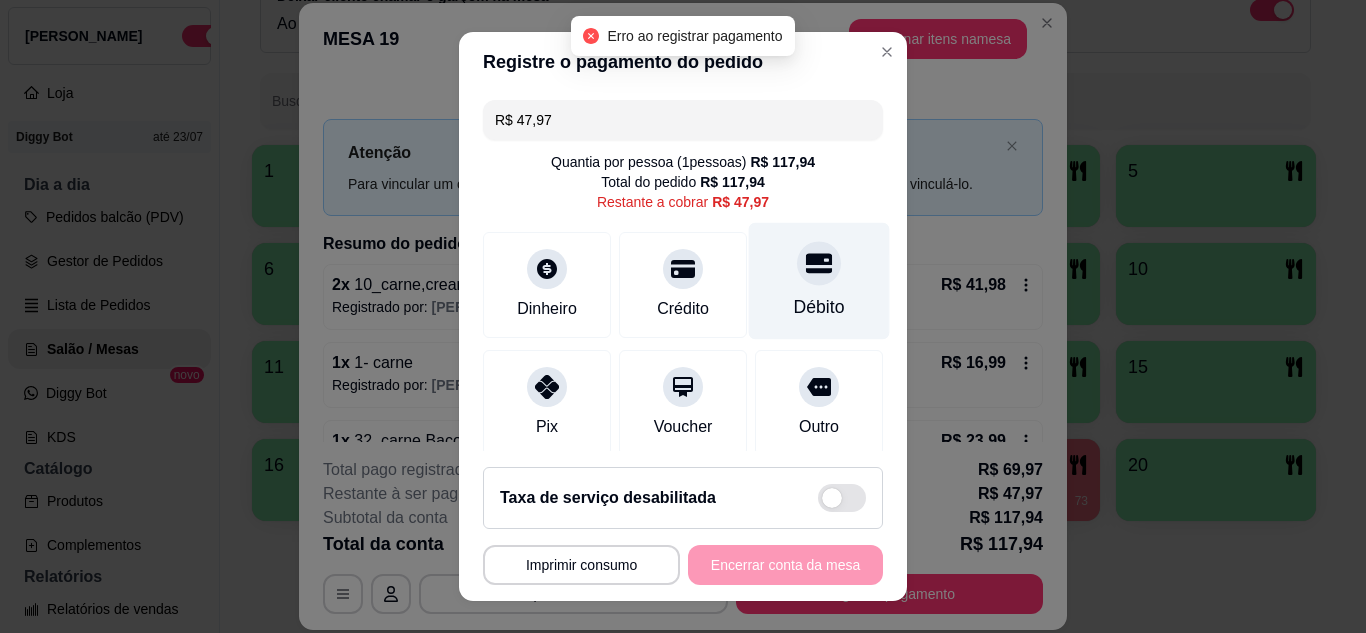 click 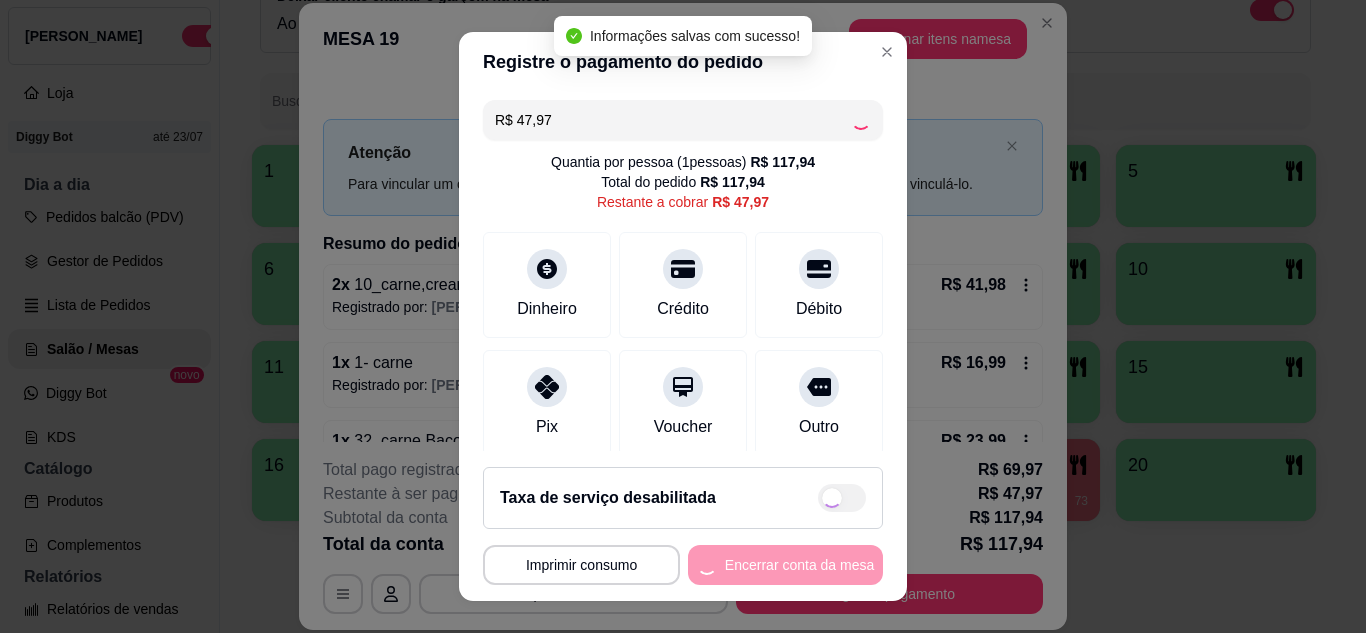 type on "R$ 0,00" 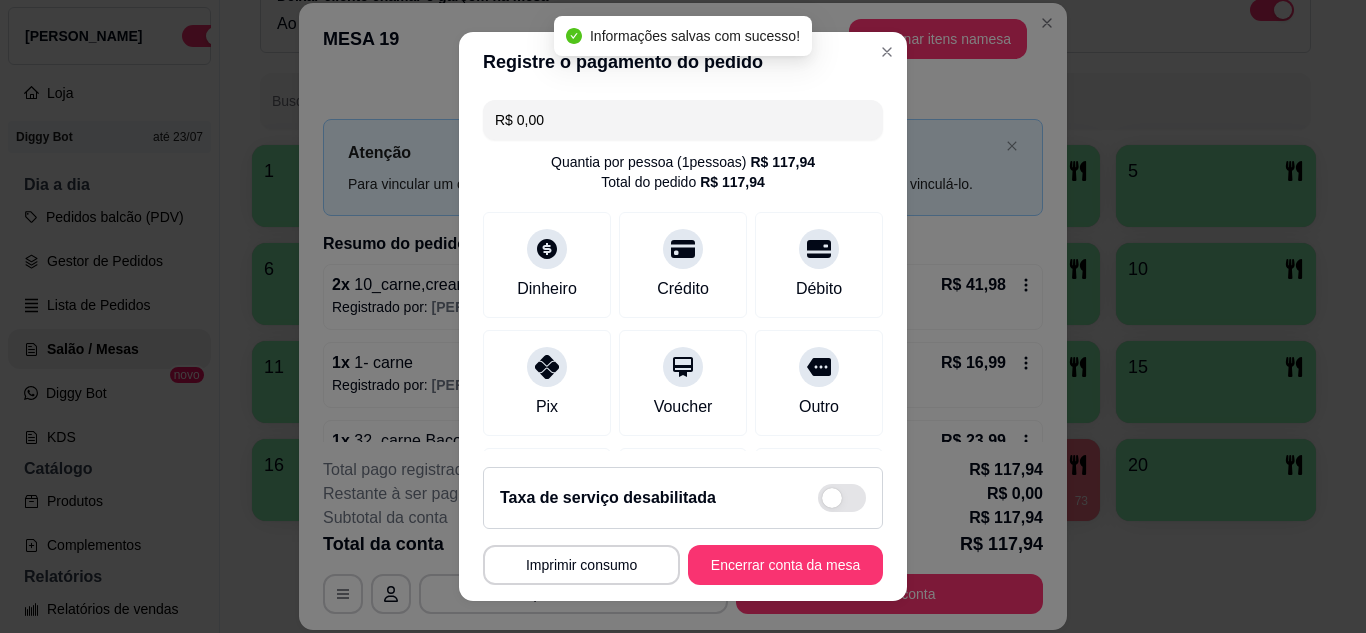 click on "Encerrar conta da mesa" at bounding box center (785, 565) 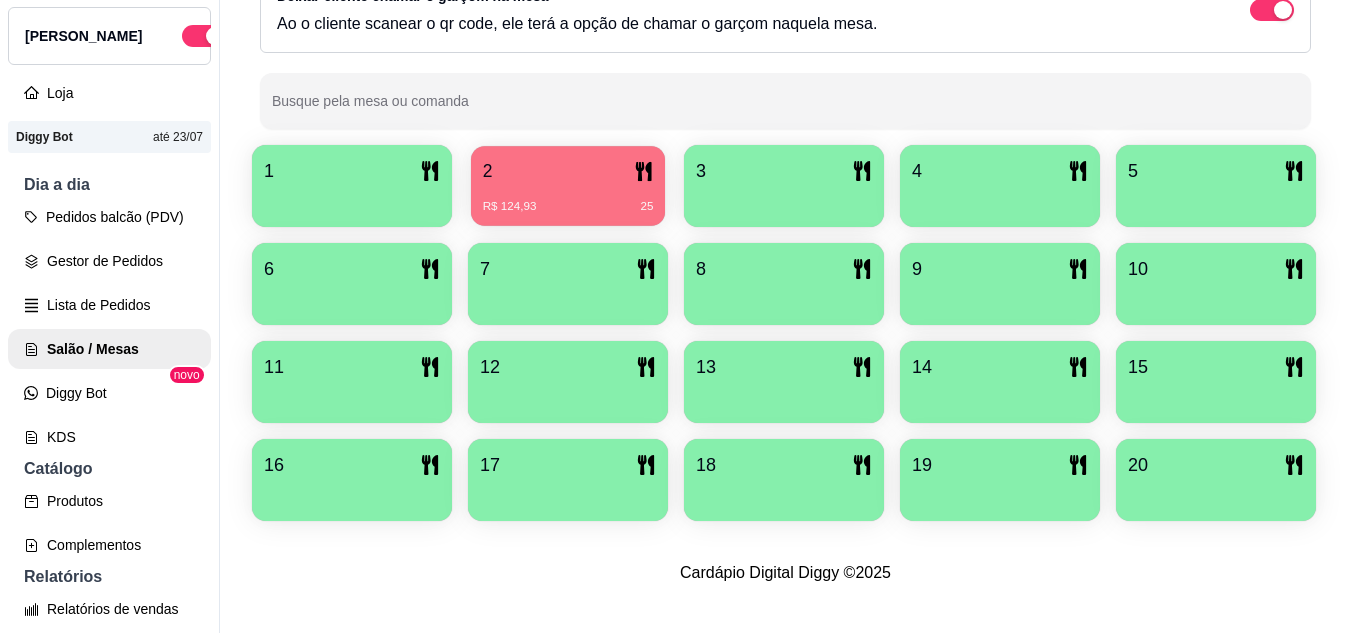 click on "R$ 124,93" at bounding box center (510, 207) 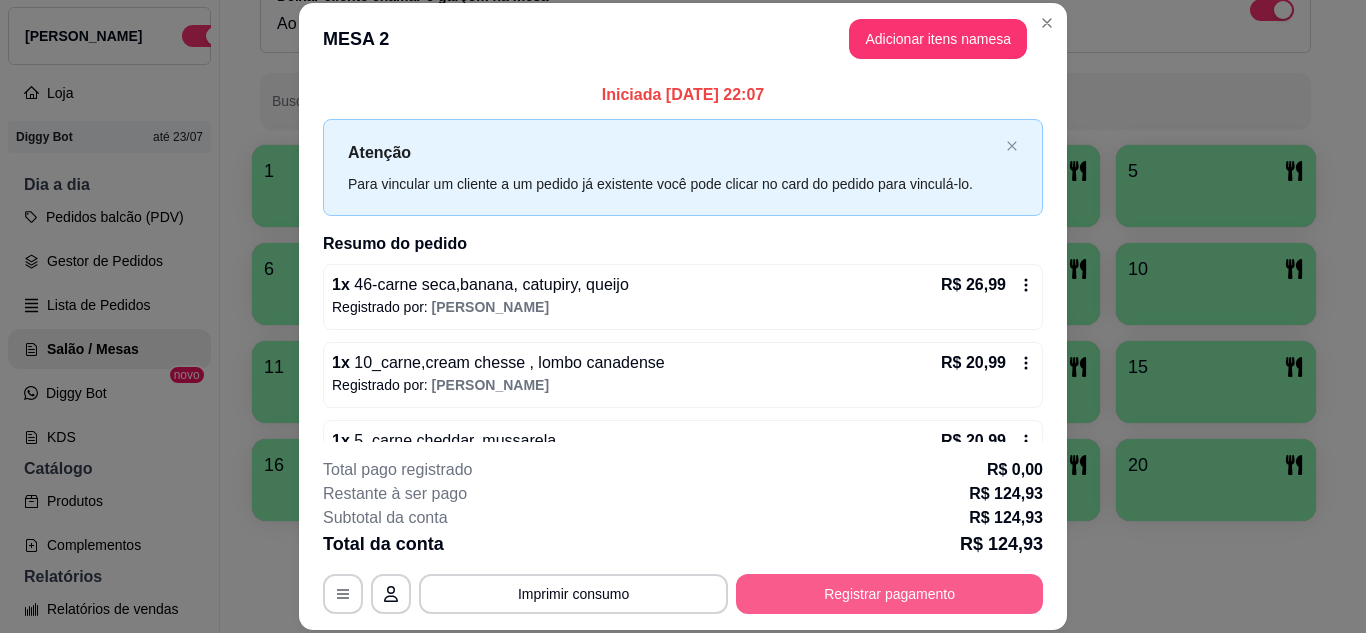 click on "Registrar pagamento" at bounding box center (889, 594) 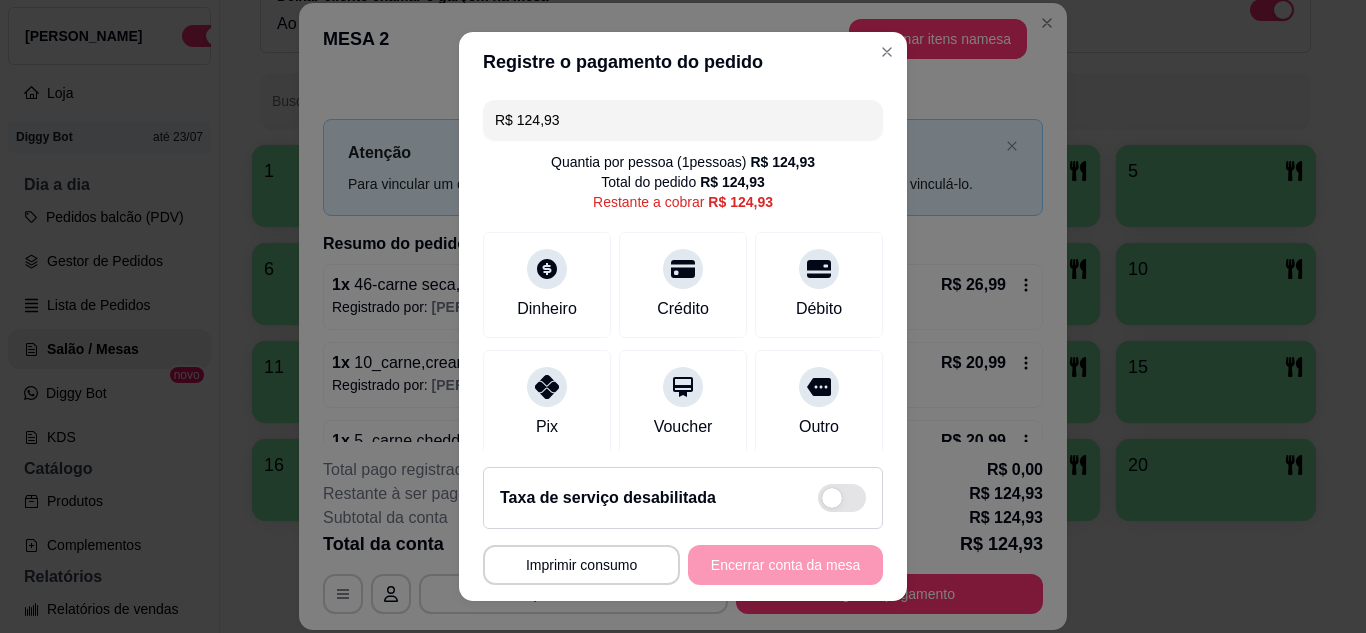 click on "R$ 124,93" at bounding box center [683, 120] 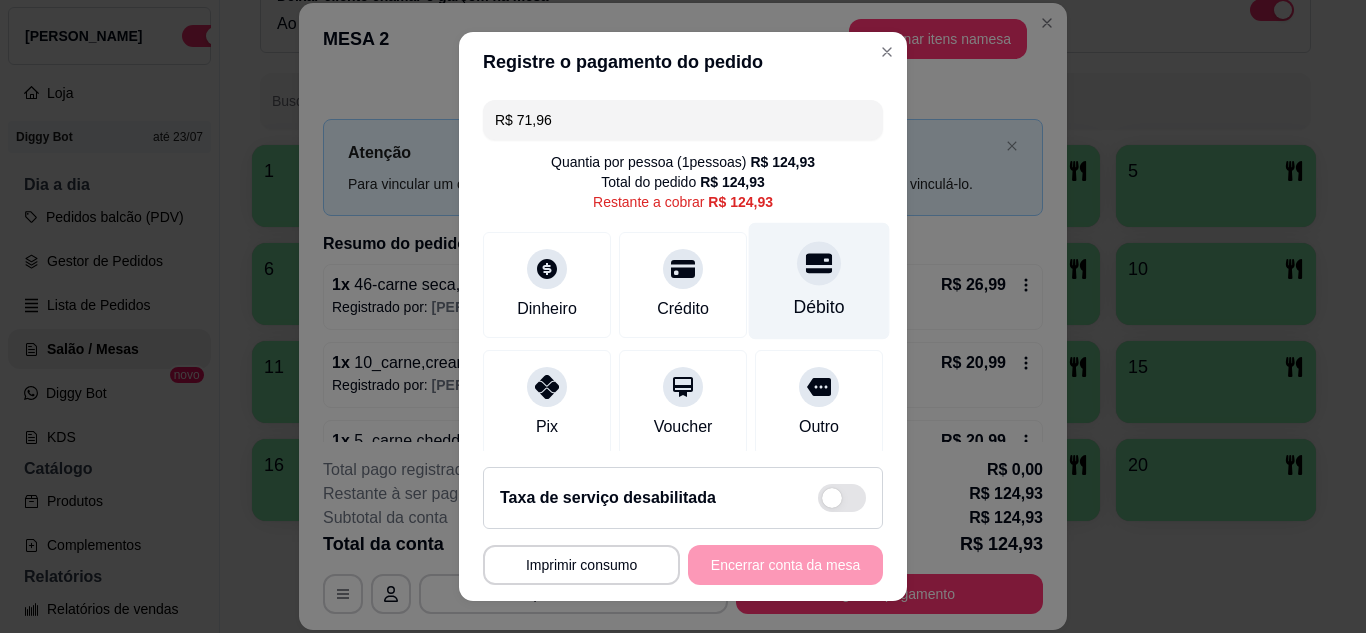 click on "Débito" at bounding box center [819, 280] 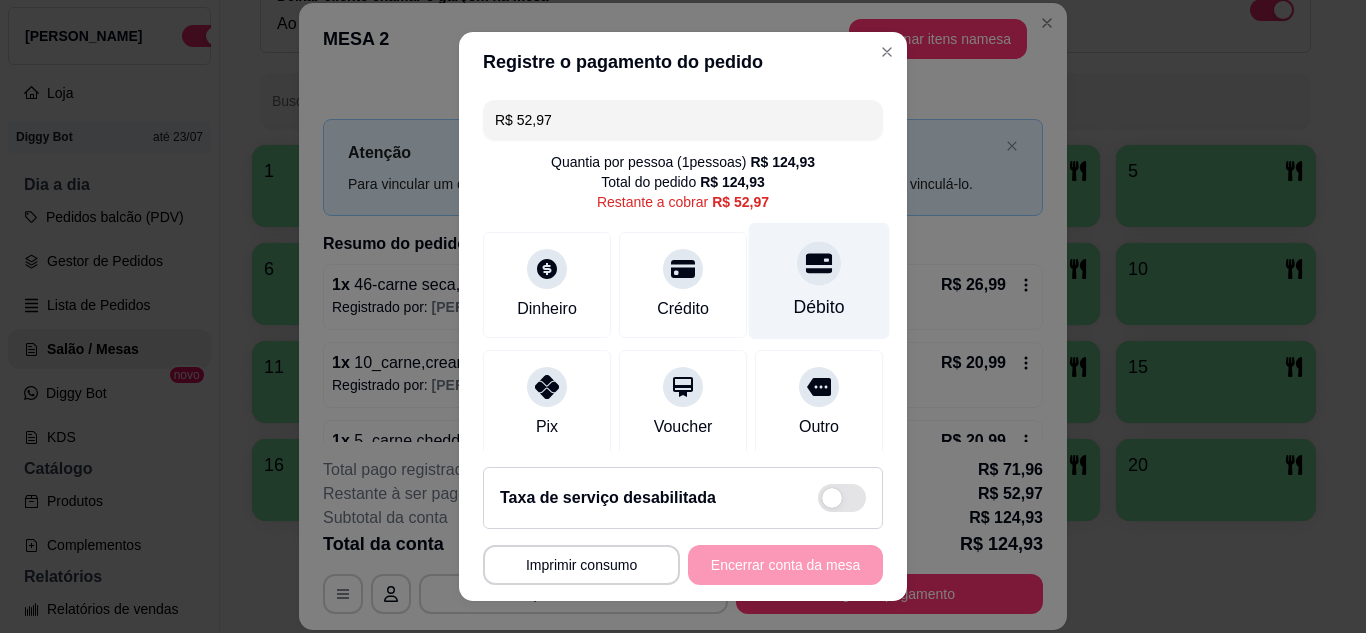 click on "Débito" at bounding box center [819, 280] 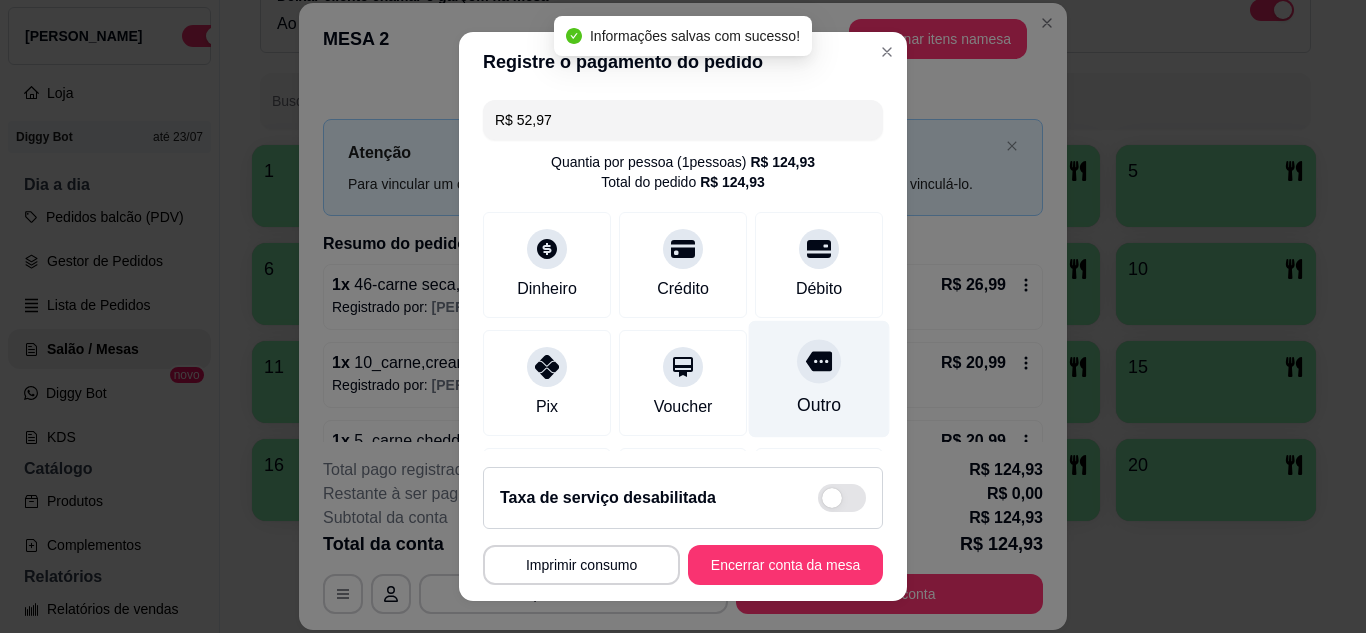 type on "R$ 0,00" 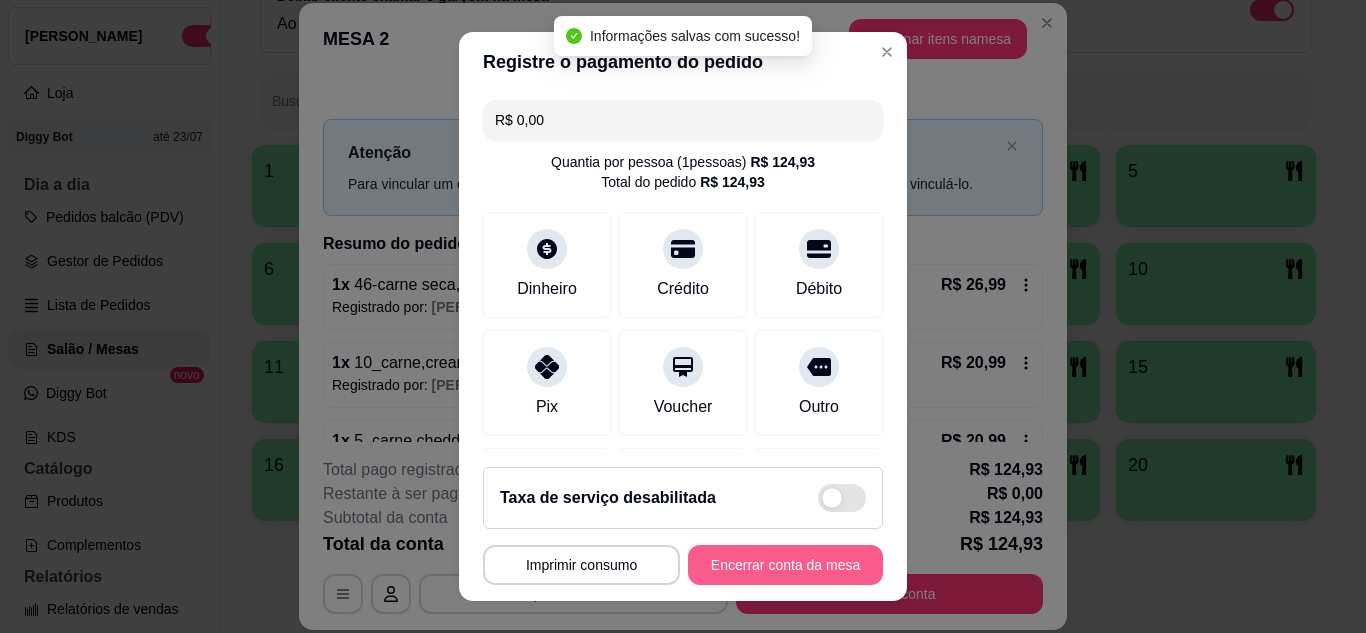 click on "Encerrar conta da mesa" at bounding box center [785, 565] 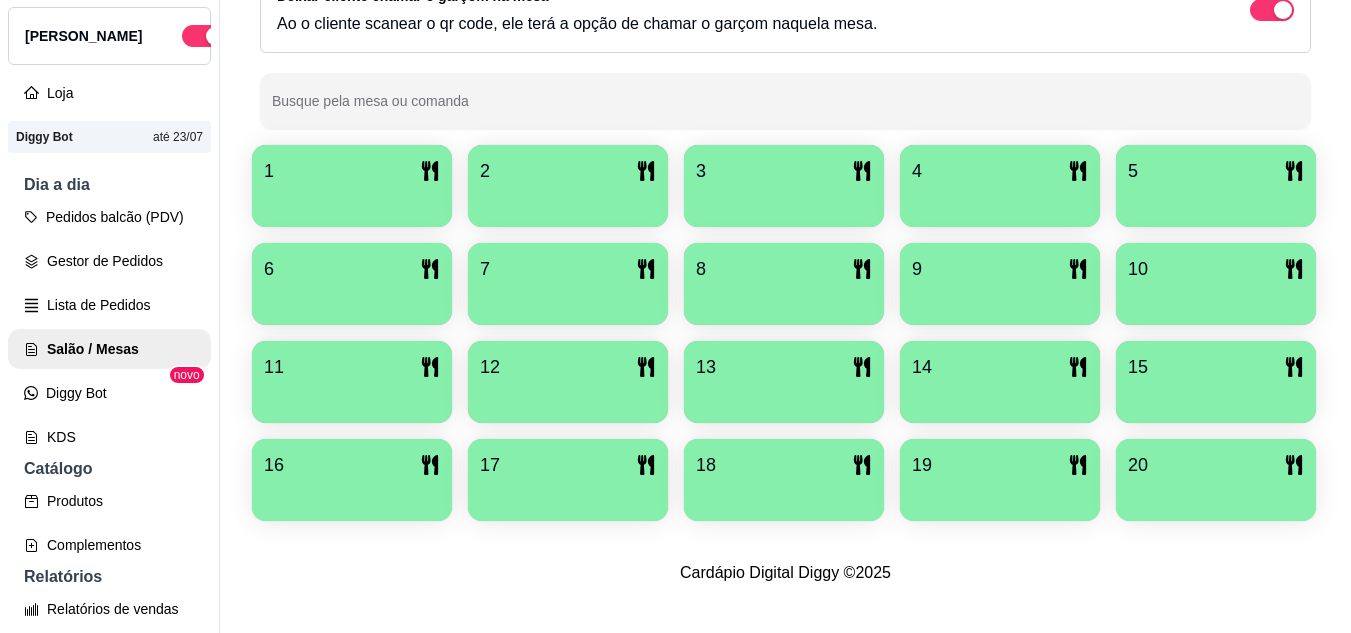 click on "Gestor de Pedidos" at bounding box center [109, 261] 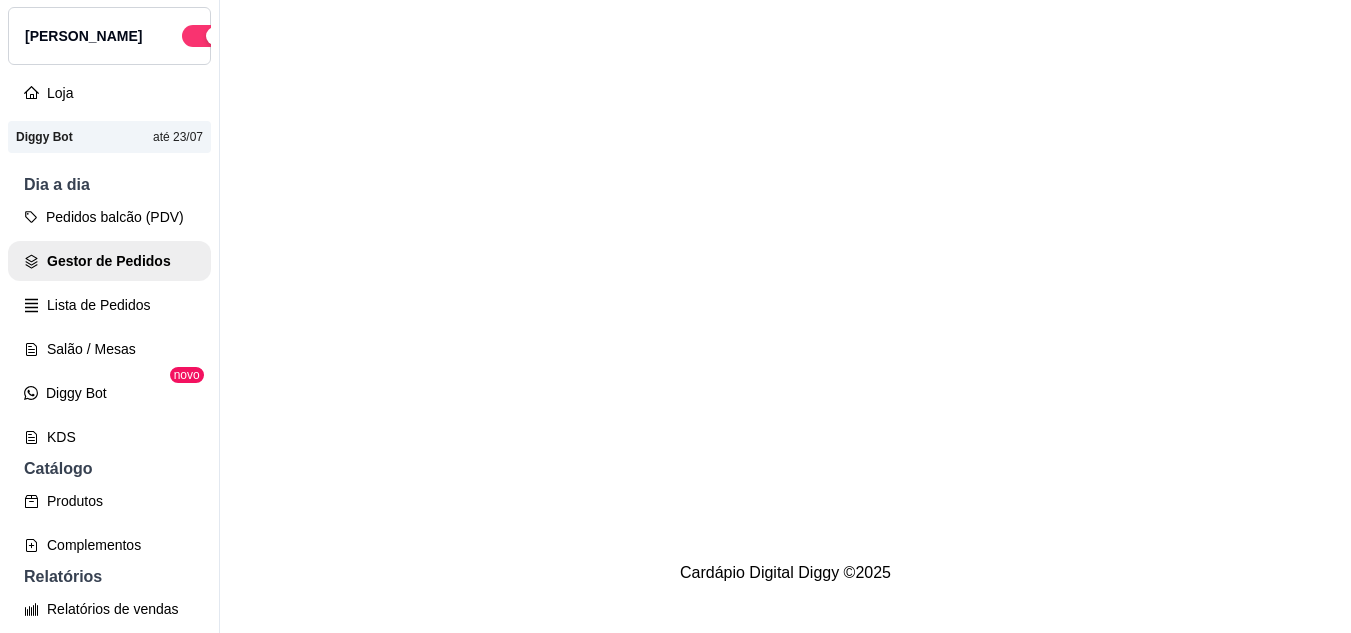scroll, scrollTop: 0, scrollLeft: 0, axis: both 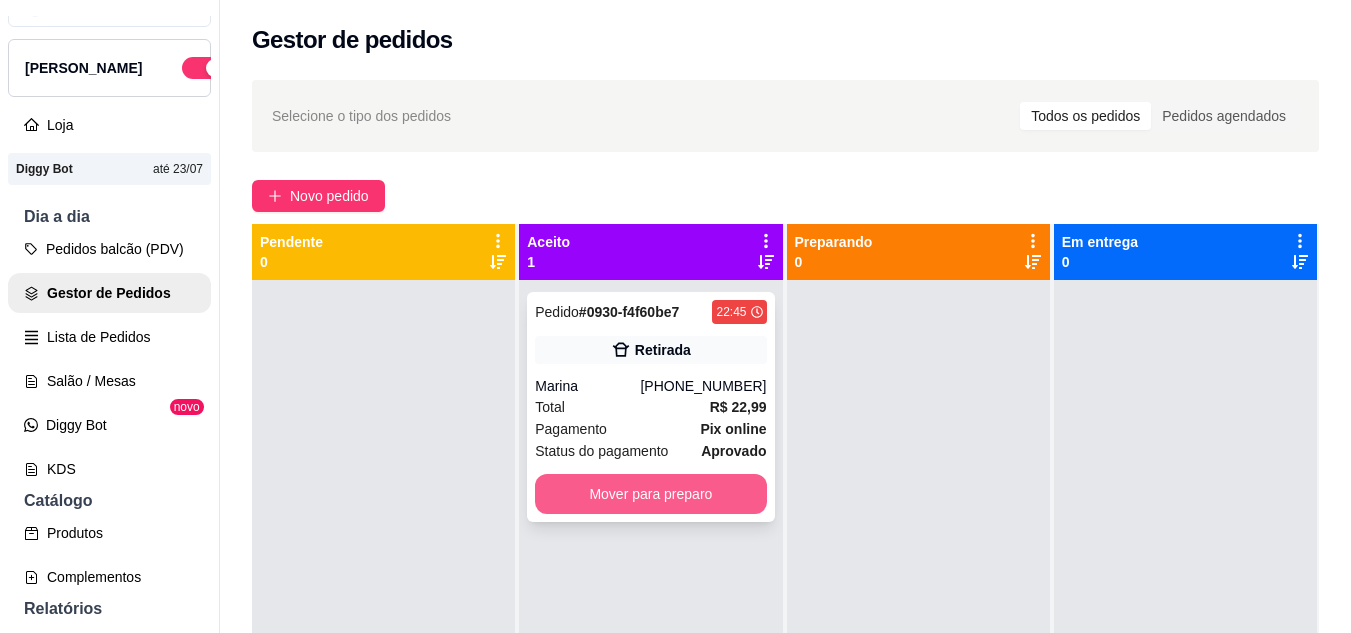 click on "Mover para preparo" at bounding box center [650, 494] 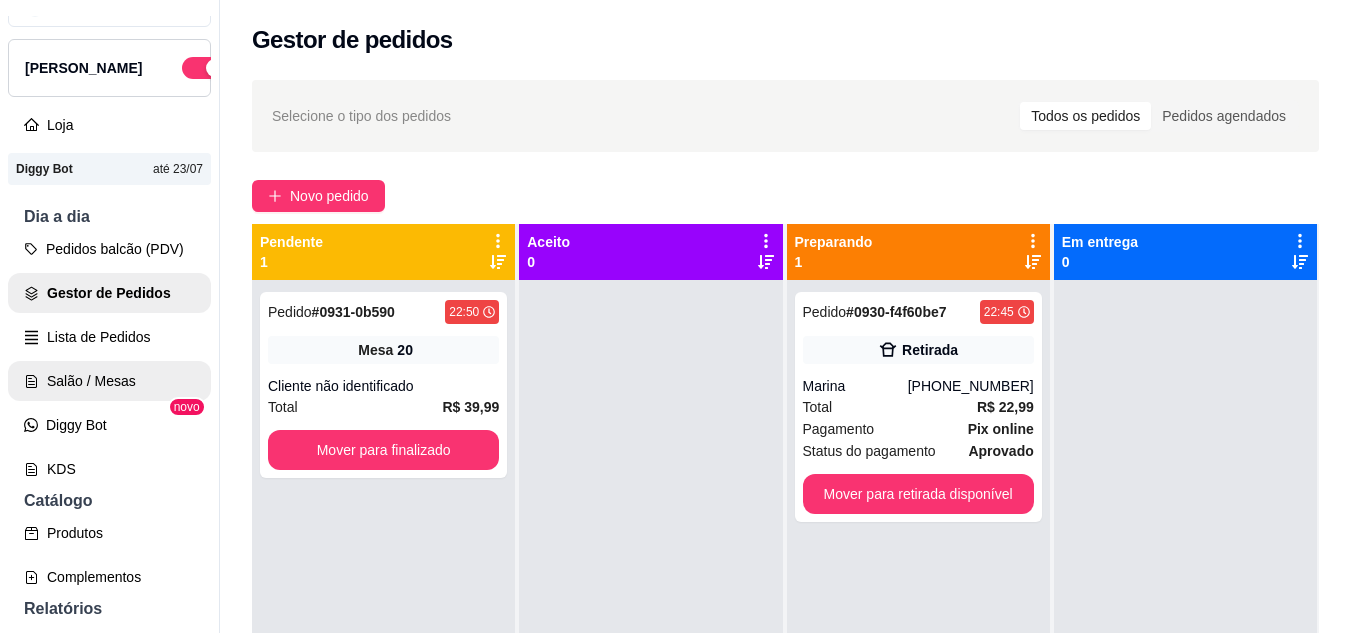 click on "Salão / Mesas" at bounding box center (109, 381) 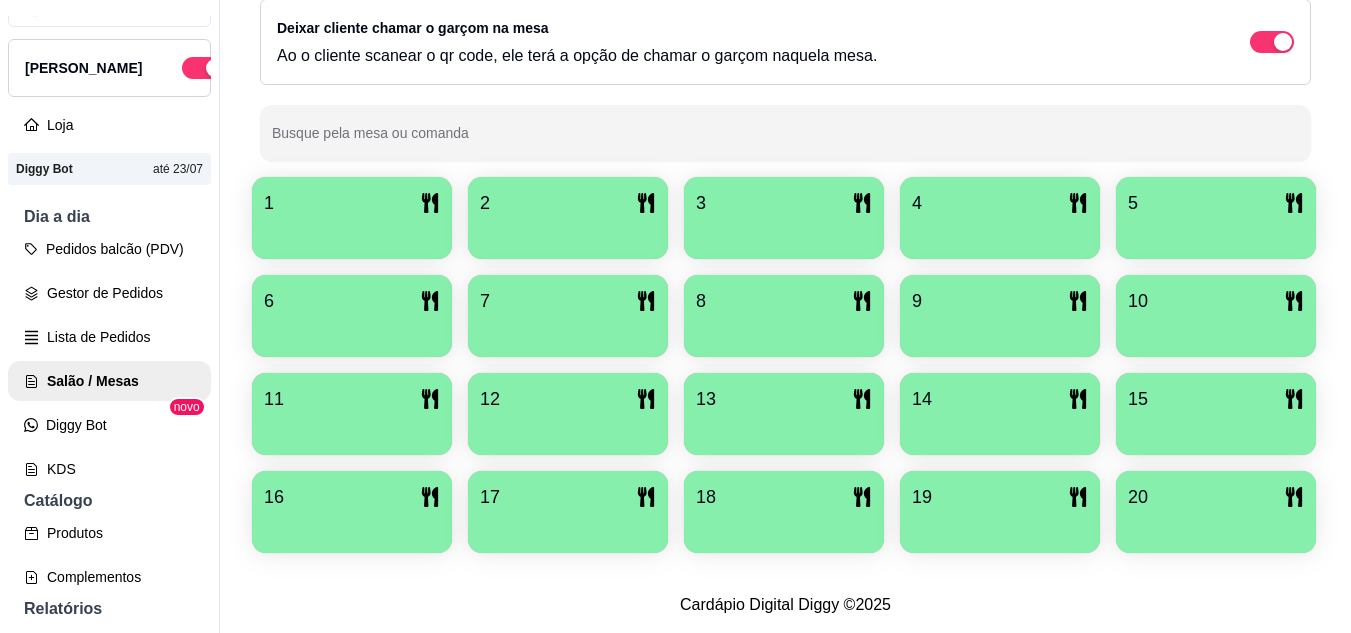 scroll, scrollTop: 425, scrollLeft: 0, axis: vertical 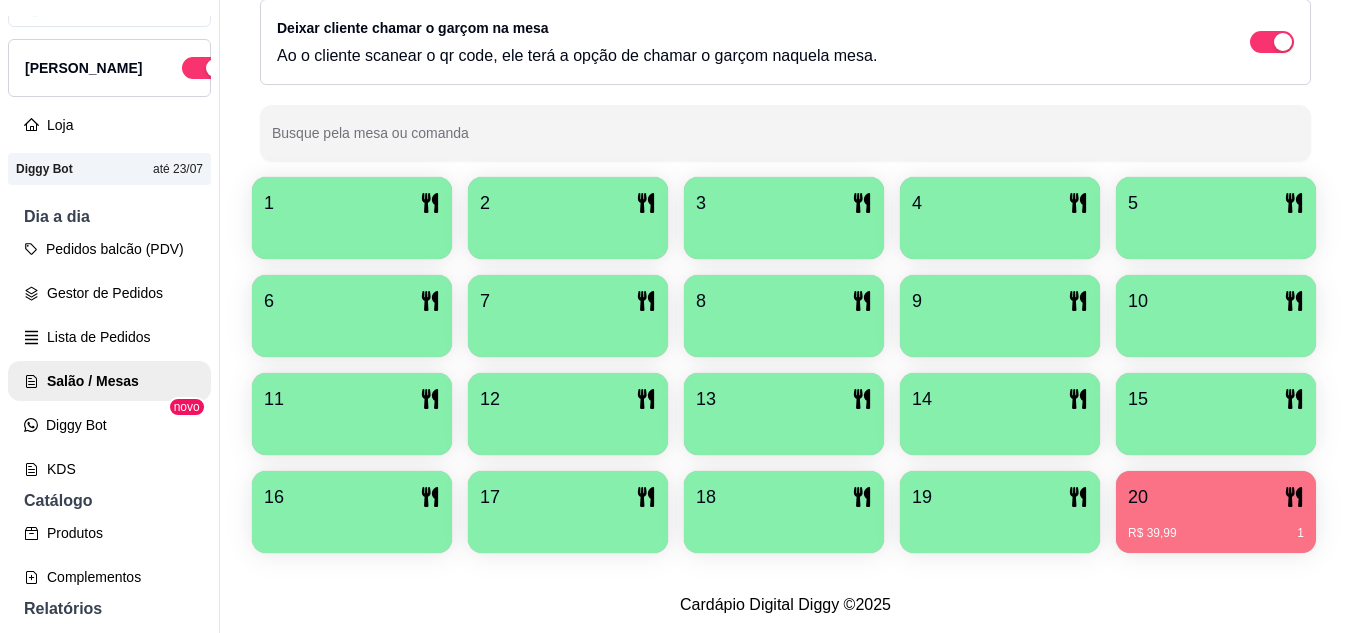 click on "20 R$ 39,99 1" at bounding box center (1216, 512) 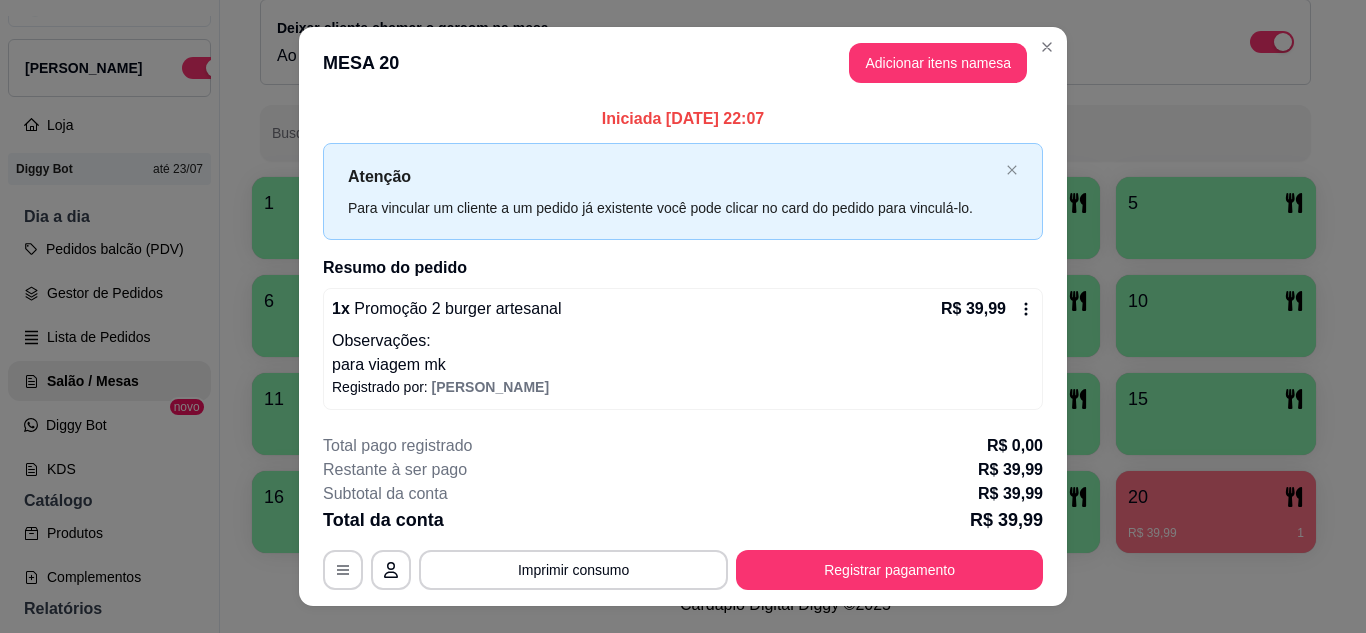 drag, startPoint x: 866, startPoint y: 541, endPoint x: 862, endPoint y: 568, distance: 27.294687 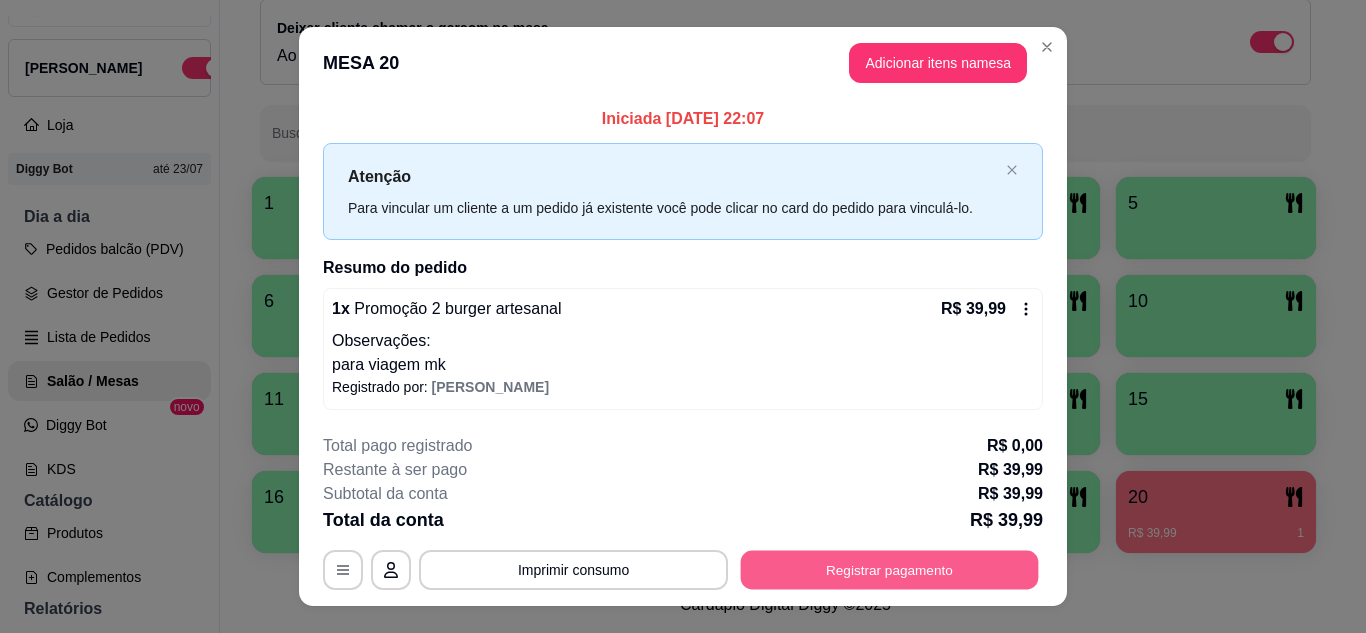 click on "Registrar pagamento" at bounding box center [890, 570] 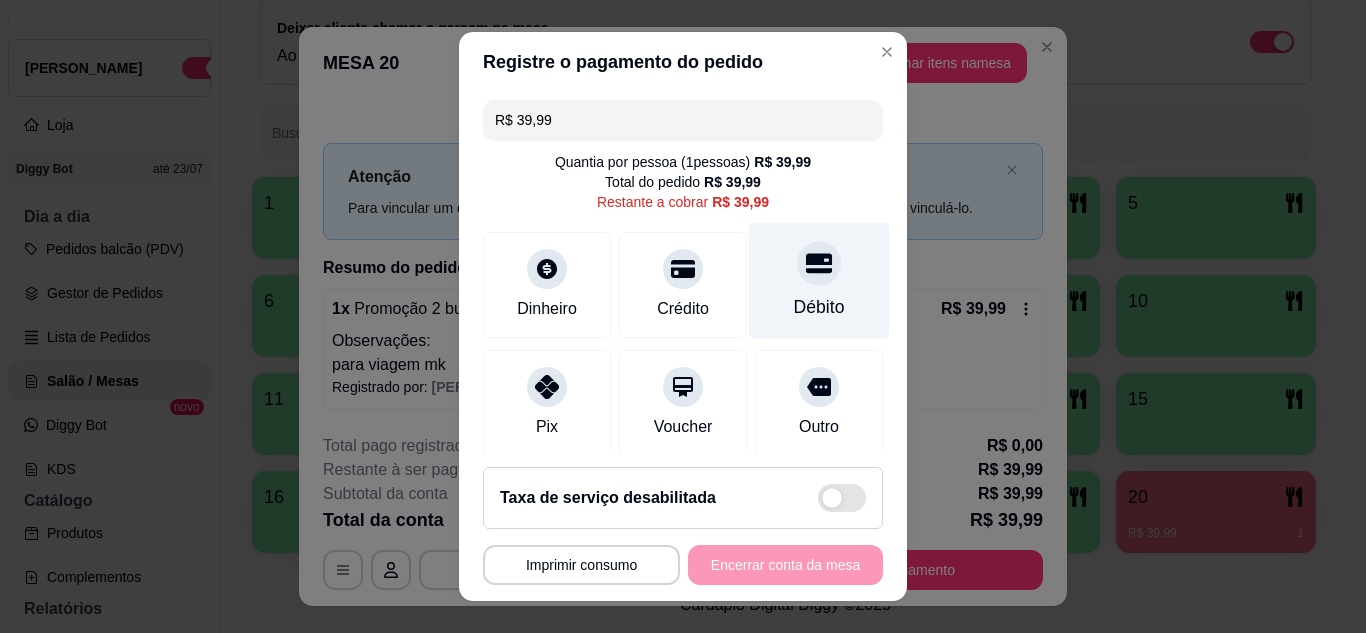 click on "Débito" at bounding box center [819, 280] 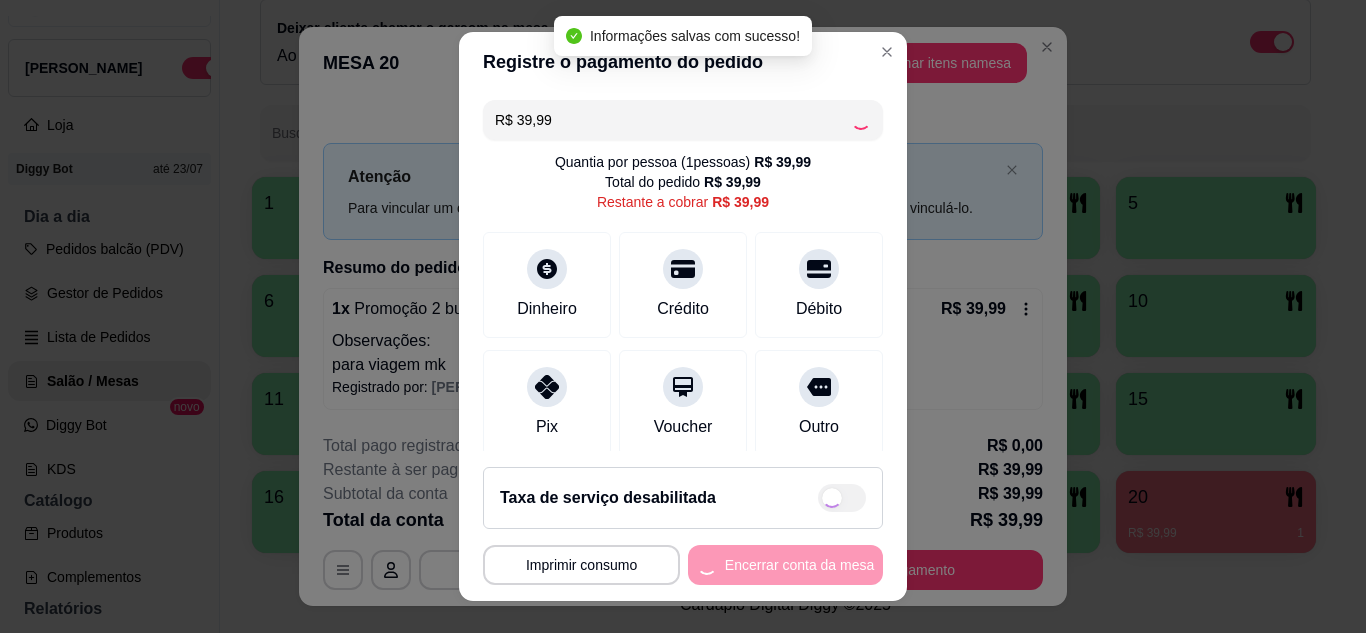 type on "R$ 0,00" 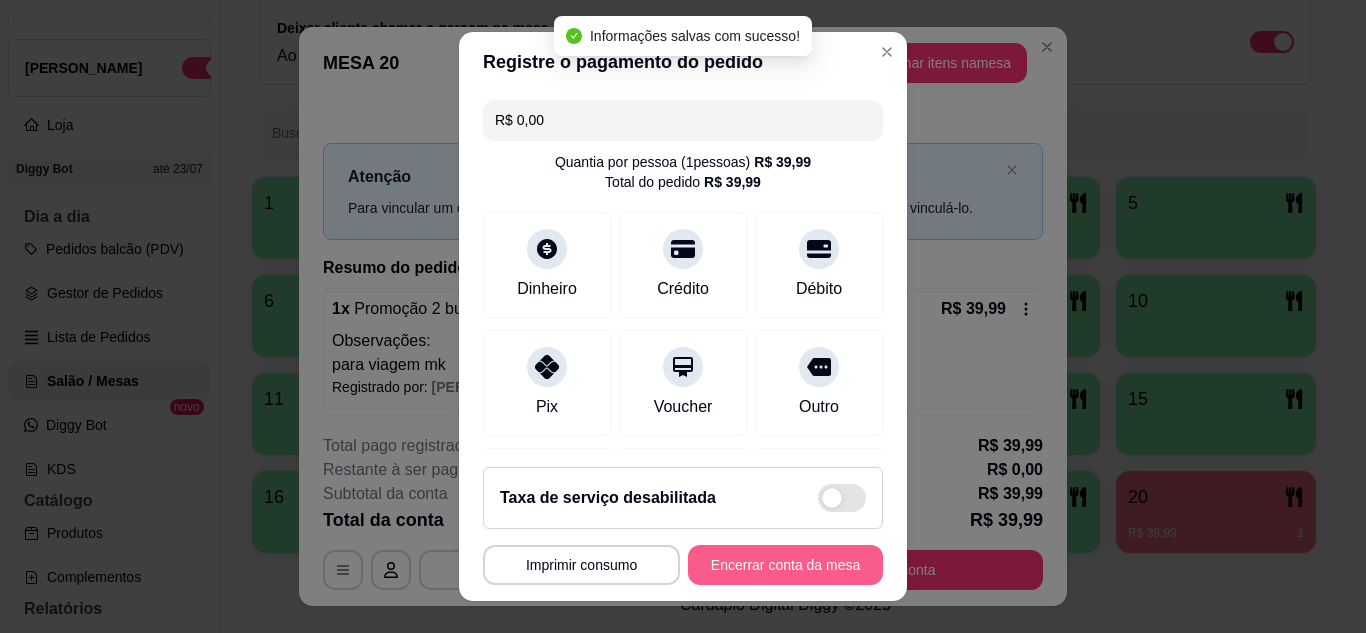 click on "Encerrar conta da mesa" at bounding box center (785, 565) 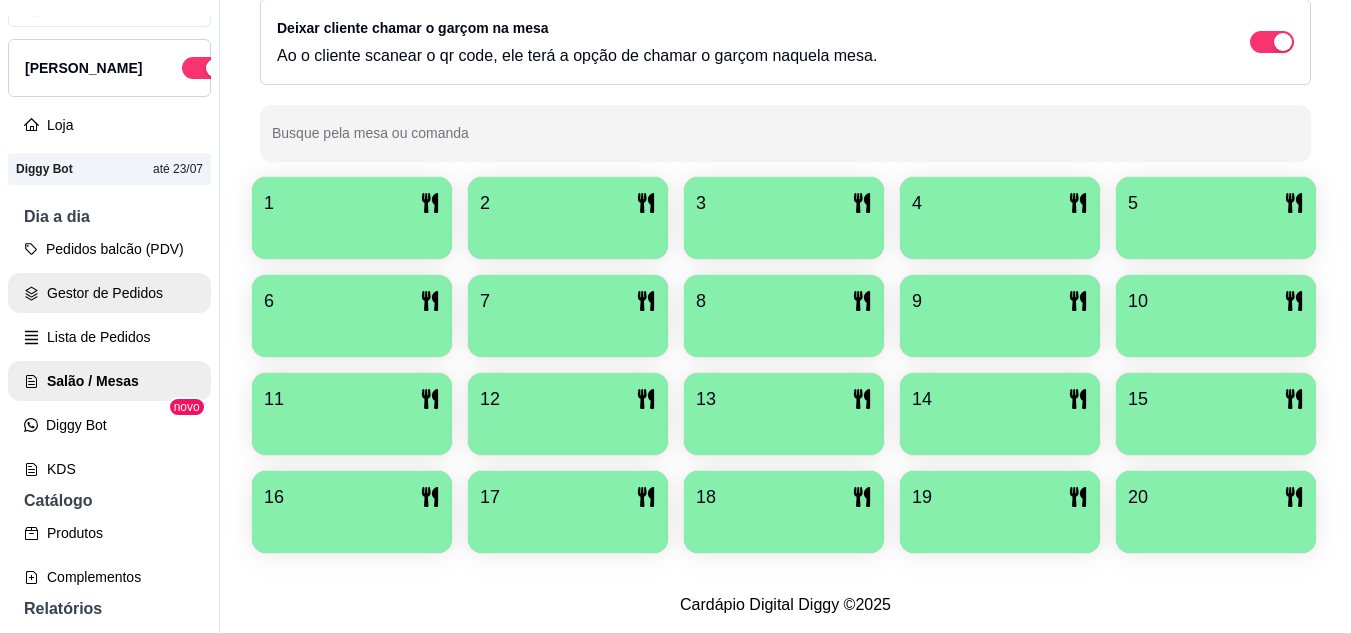 click on "Gestor de Pedidos" at bounding box center (109, 293) 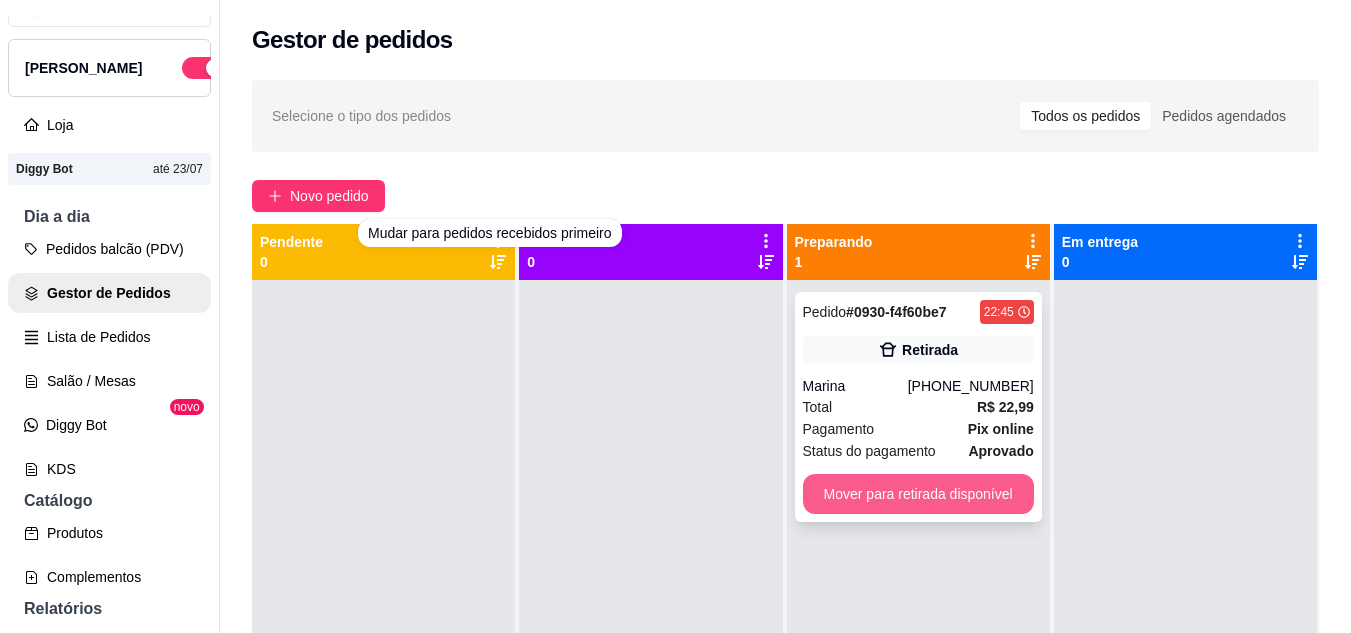 click on "Mover para retirada disponível" at bounding box center (918, 494) 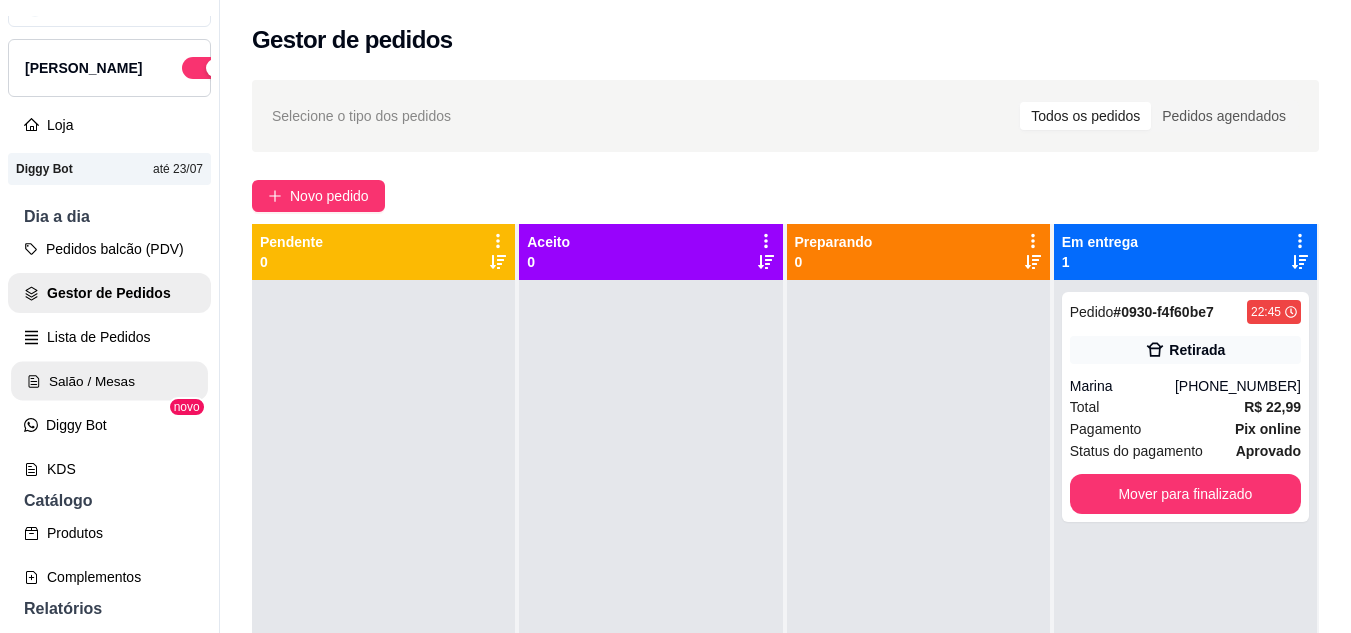 click on "Salão / Mesas" at bounding box center (109, 381) 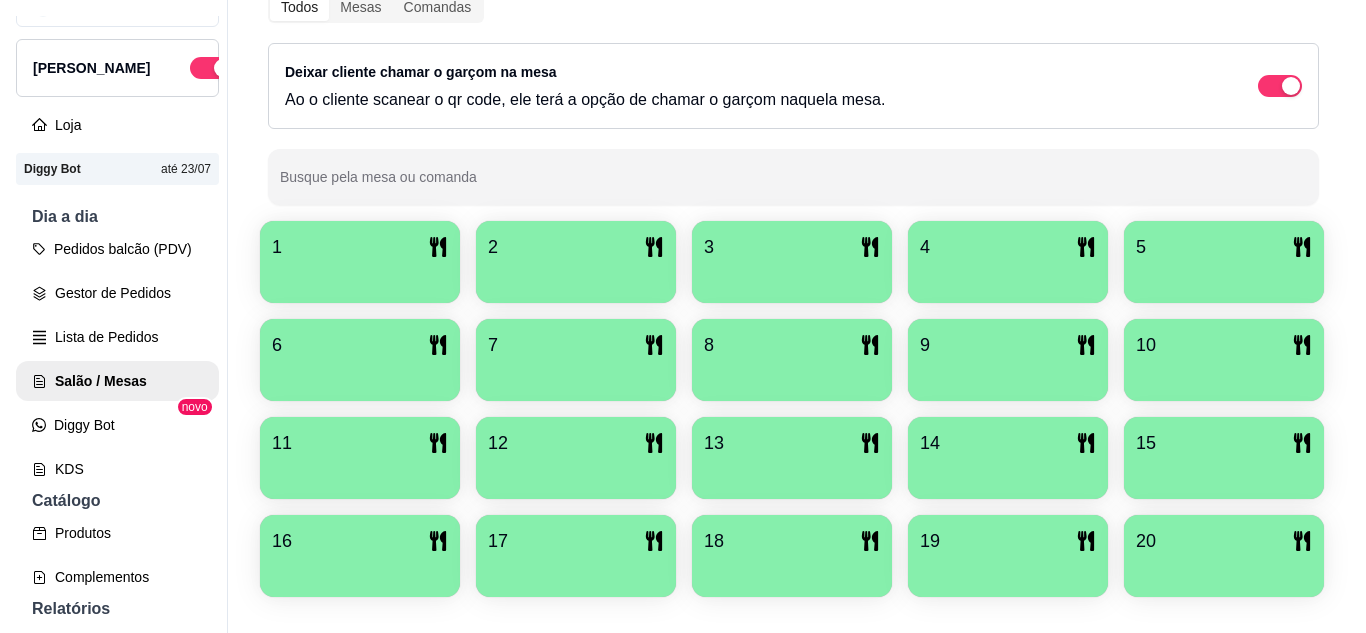 scroll, scrollTop: 425, scrollLeft: 0, axis: vertical 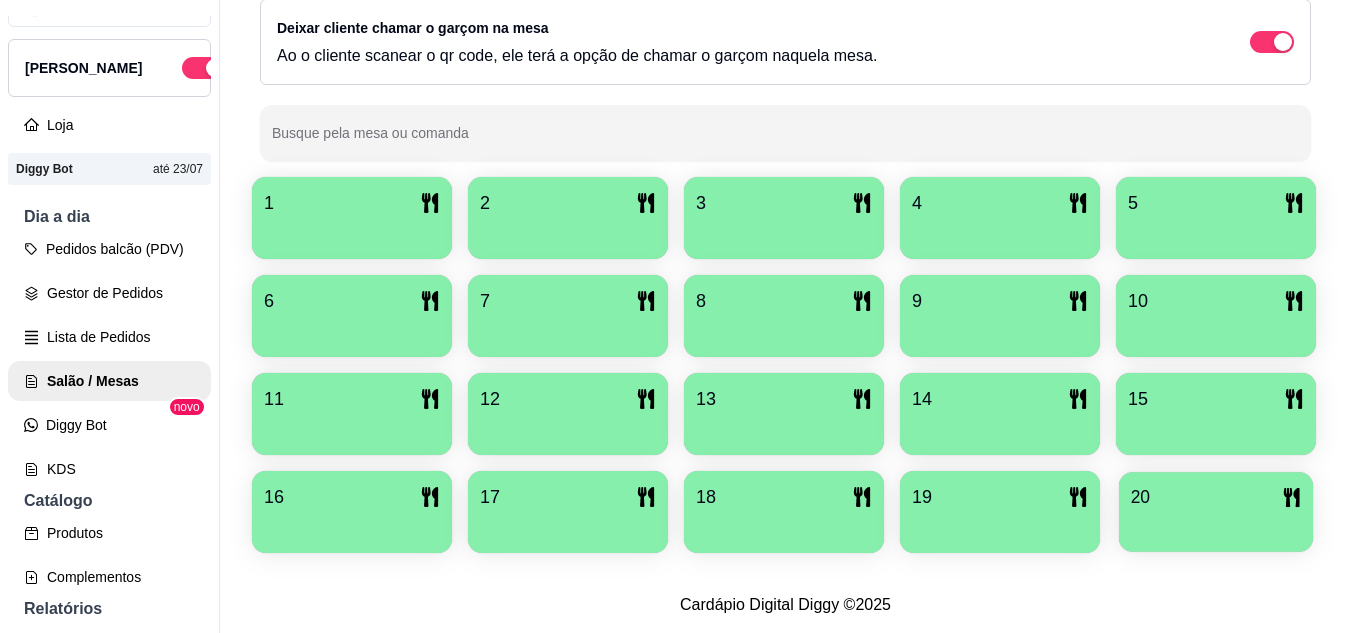 click on "20" at bounding box center [1216, 512] 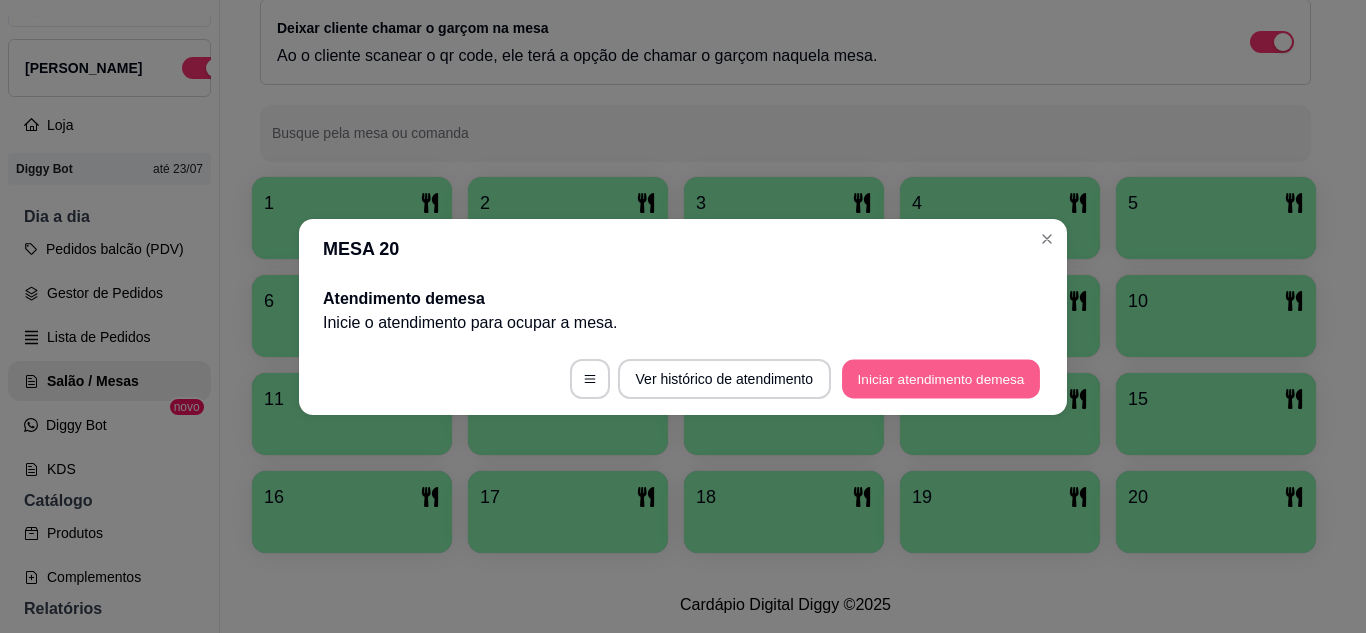 click on "Iniciar atendimento de  mesa" at bounding box center [941, 378] 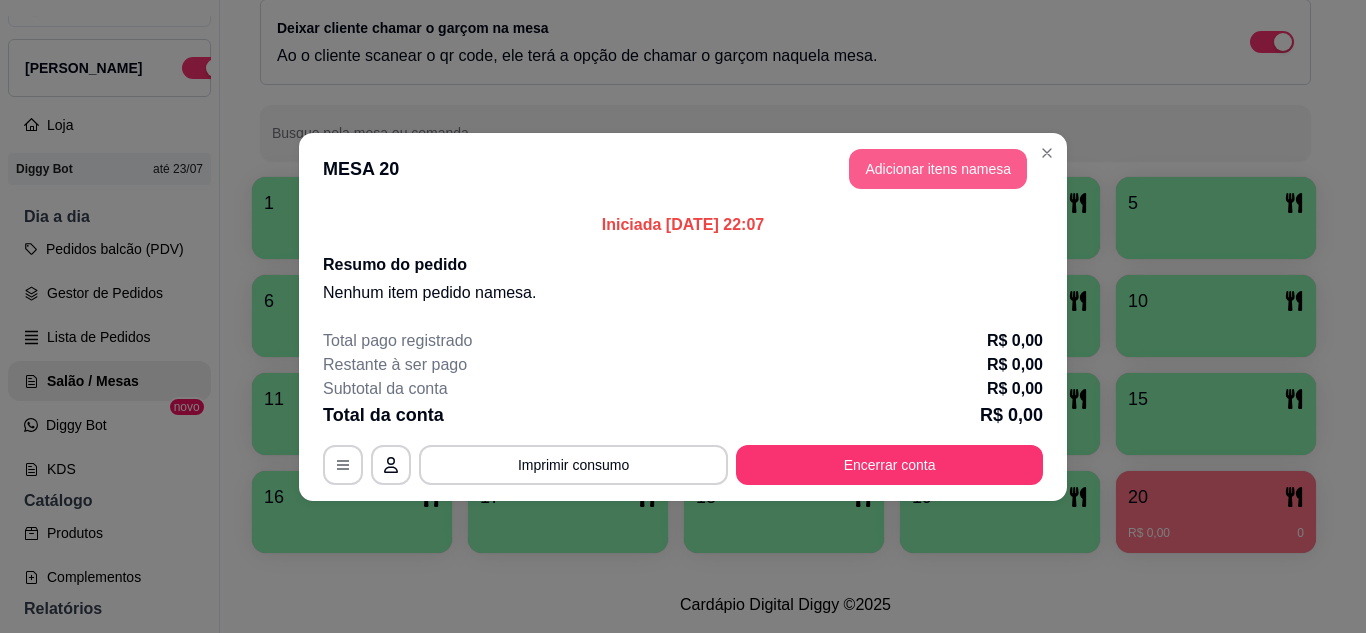 click on "Adicionar itens na  mesa" at bounding box center [938, 169] 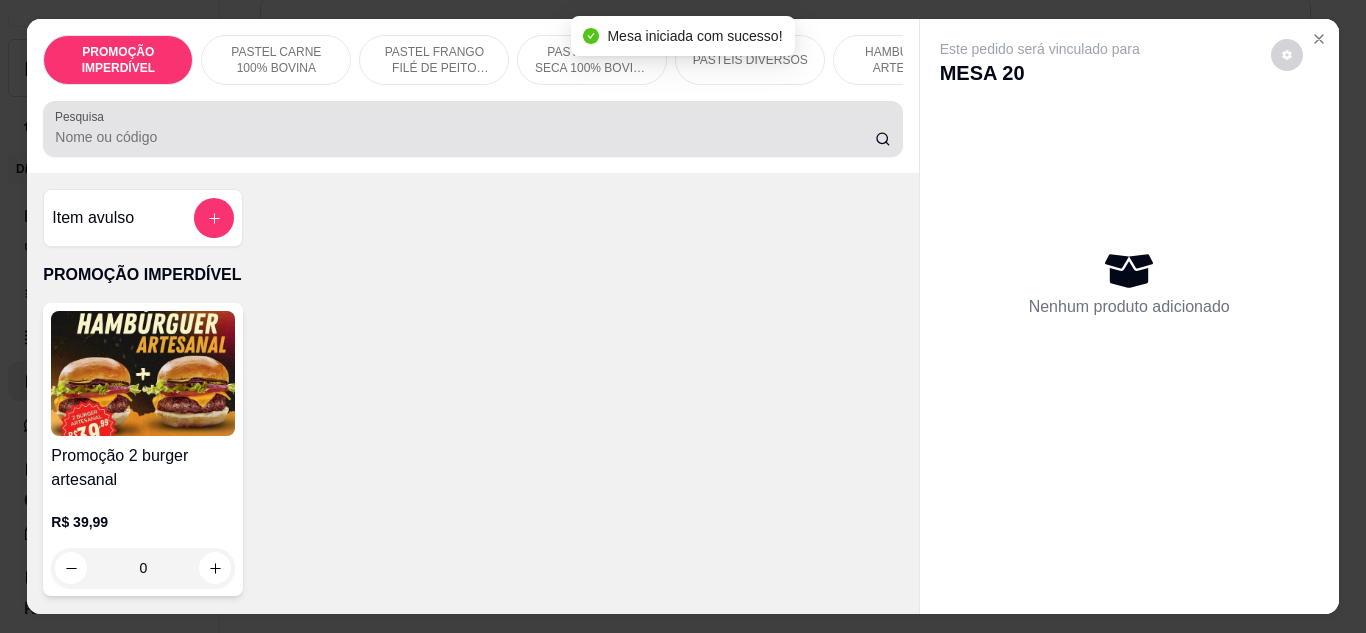 click at bounding box center [472, 129] 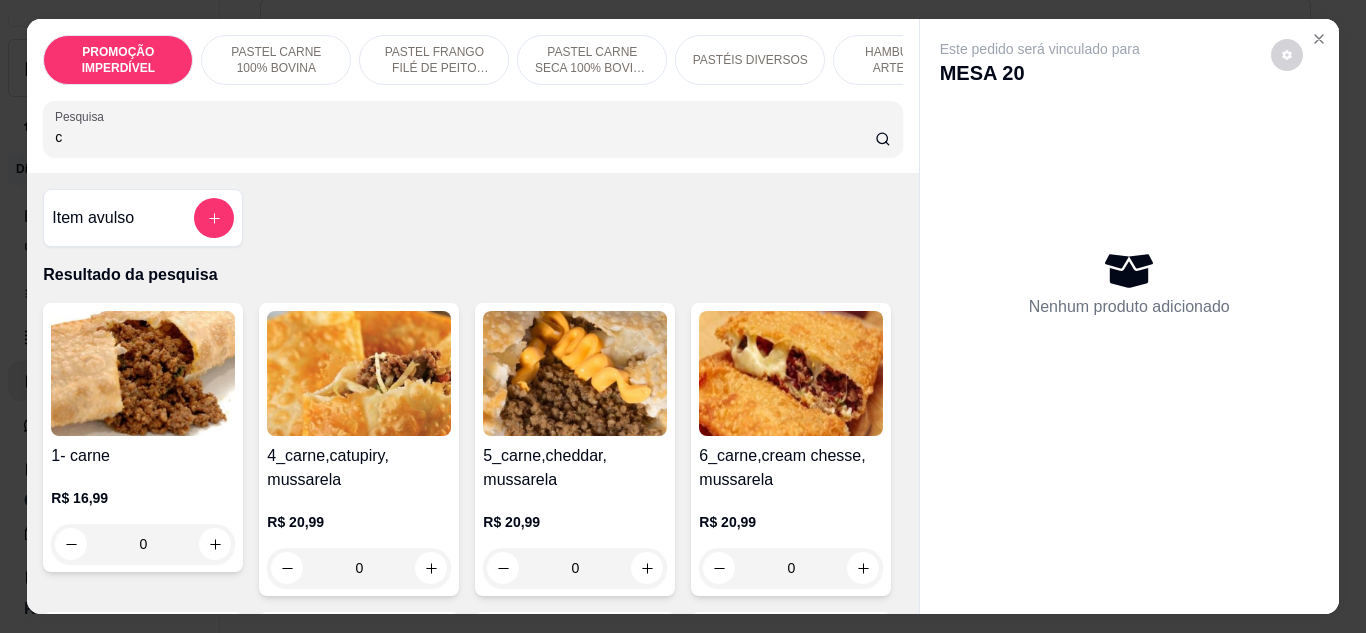 scroll, scrollTop: 100, scrollLeft: 0, axis: vertical 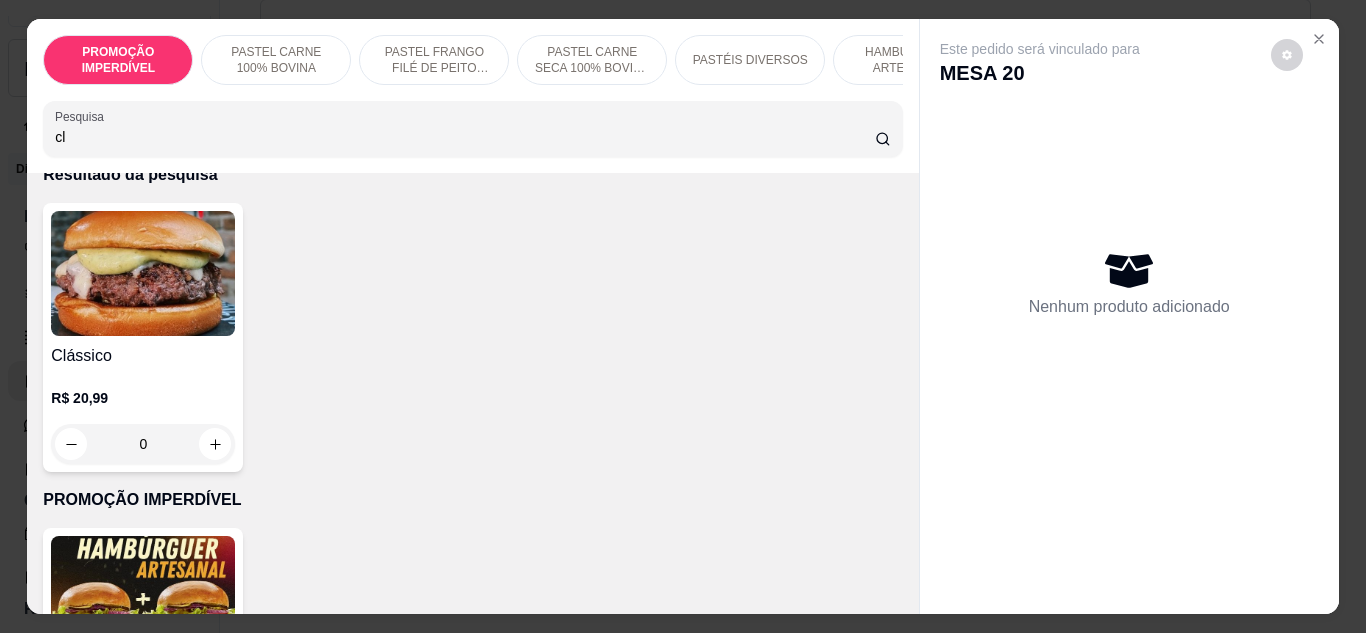 type on "cl" 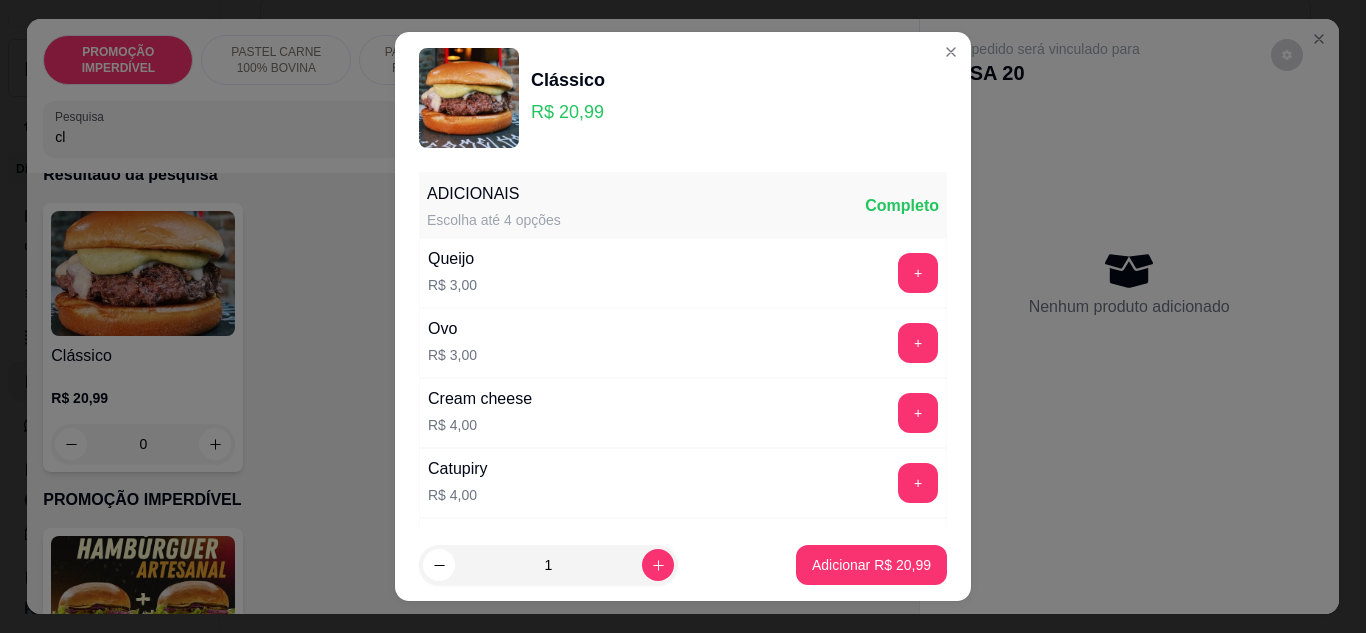 click on "1 Adicionar   R$ 20,99" at bounding box center (683, 565) 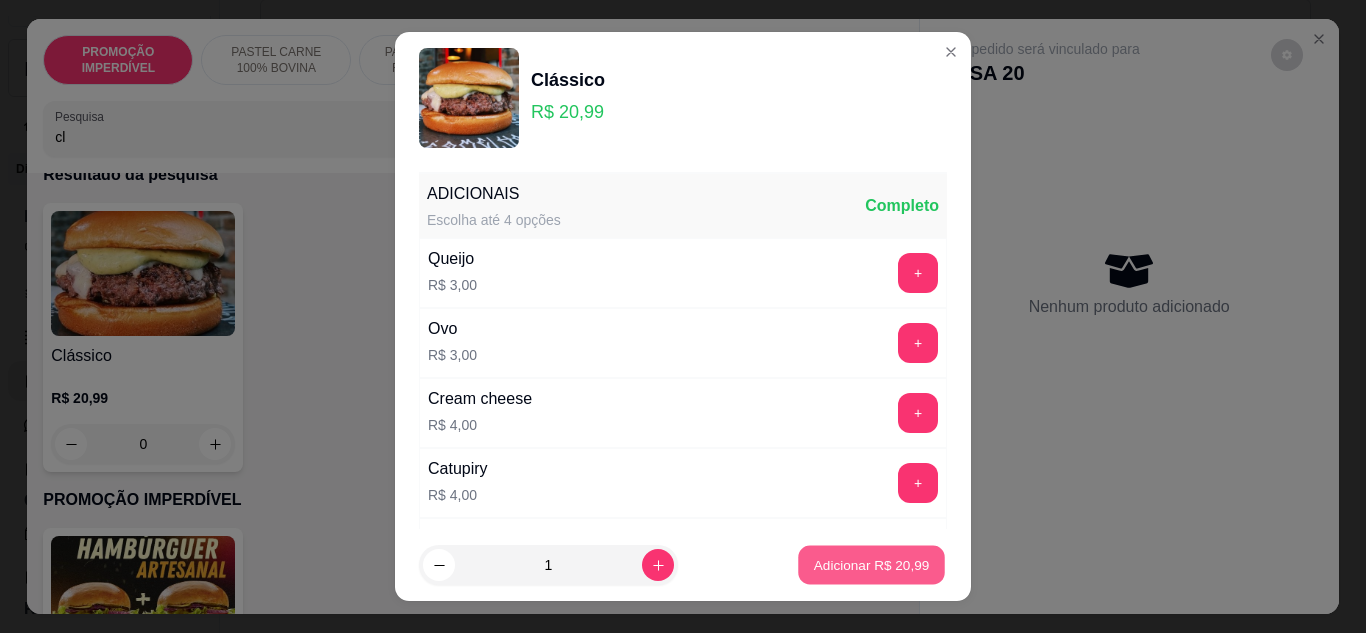 click on "Adicionar   R$ 20,99" at bounding box center (872, 565) 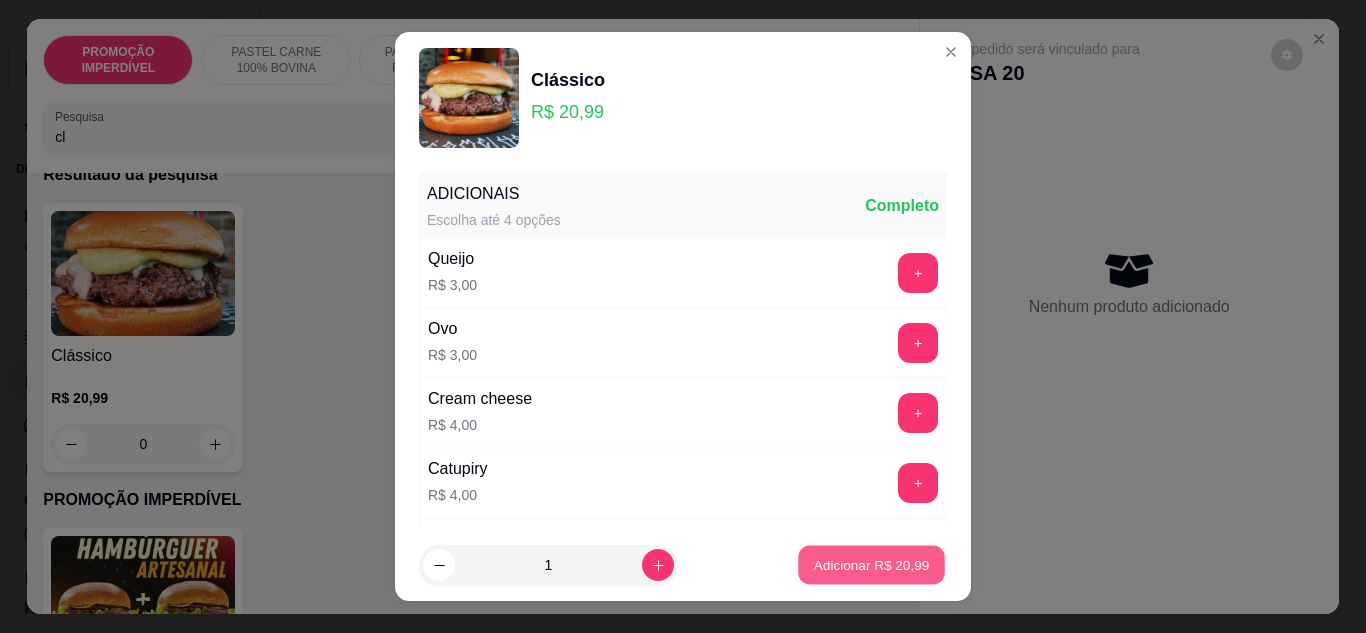 type on "1" 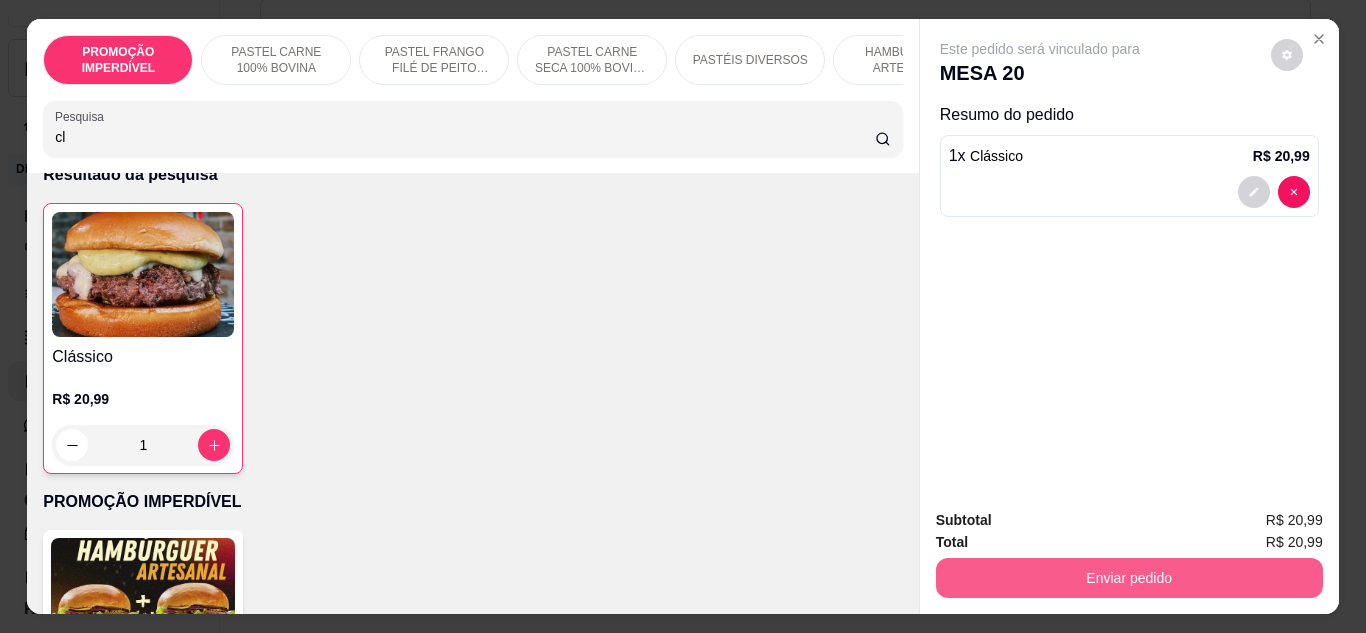 click on "Enviar pedido" at bounding box center (1129, 578) 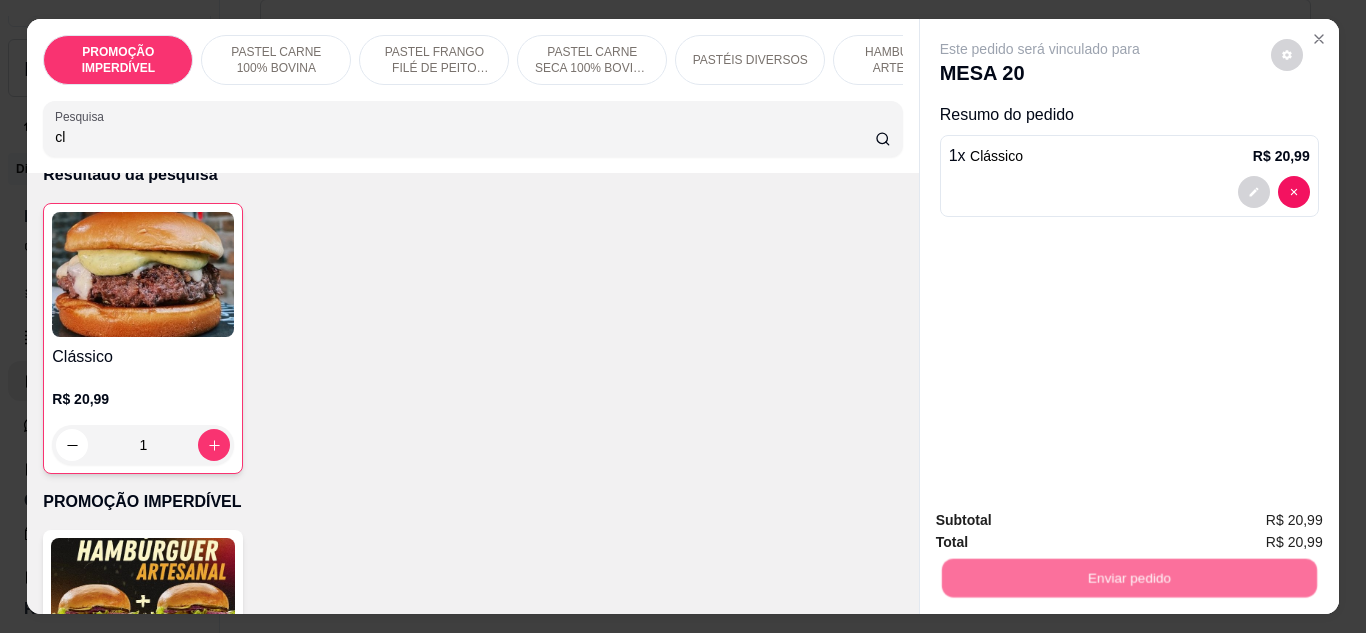 click on "Não registrar e enviar pedido" at bounding box center [1063, 522] 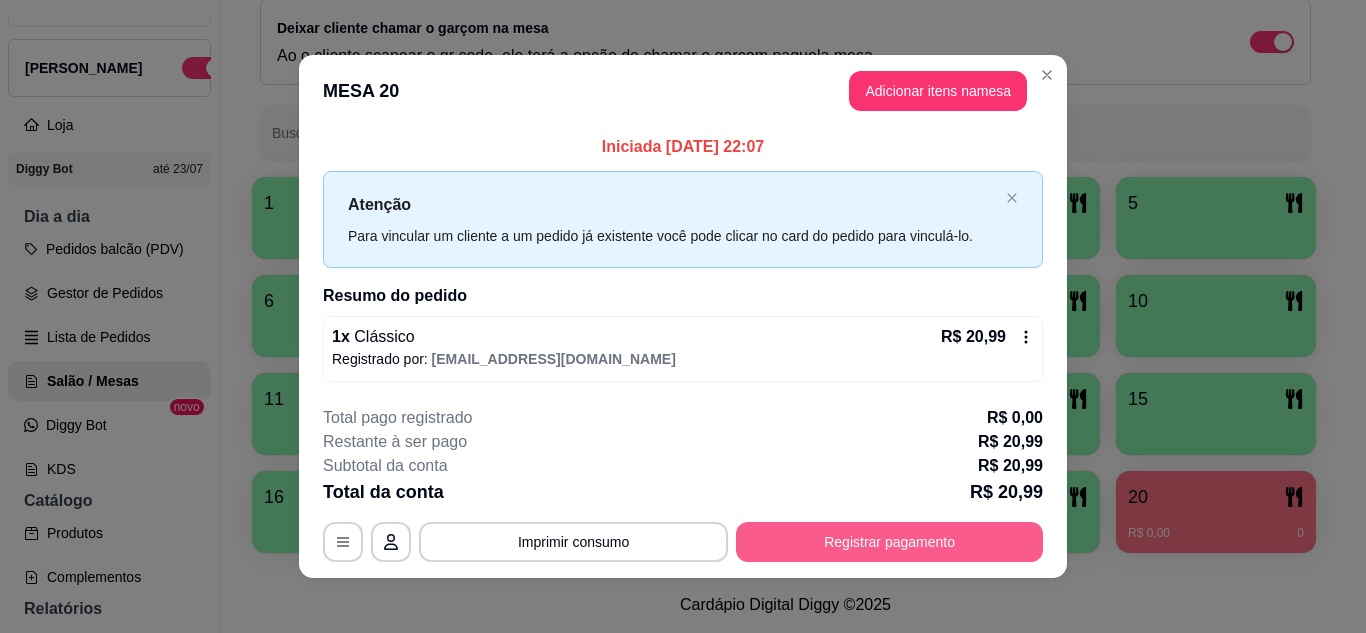 click on "Registrar pagamento" at bounding box center (889, 542) 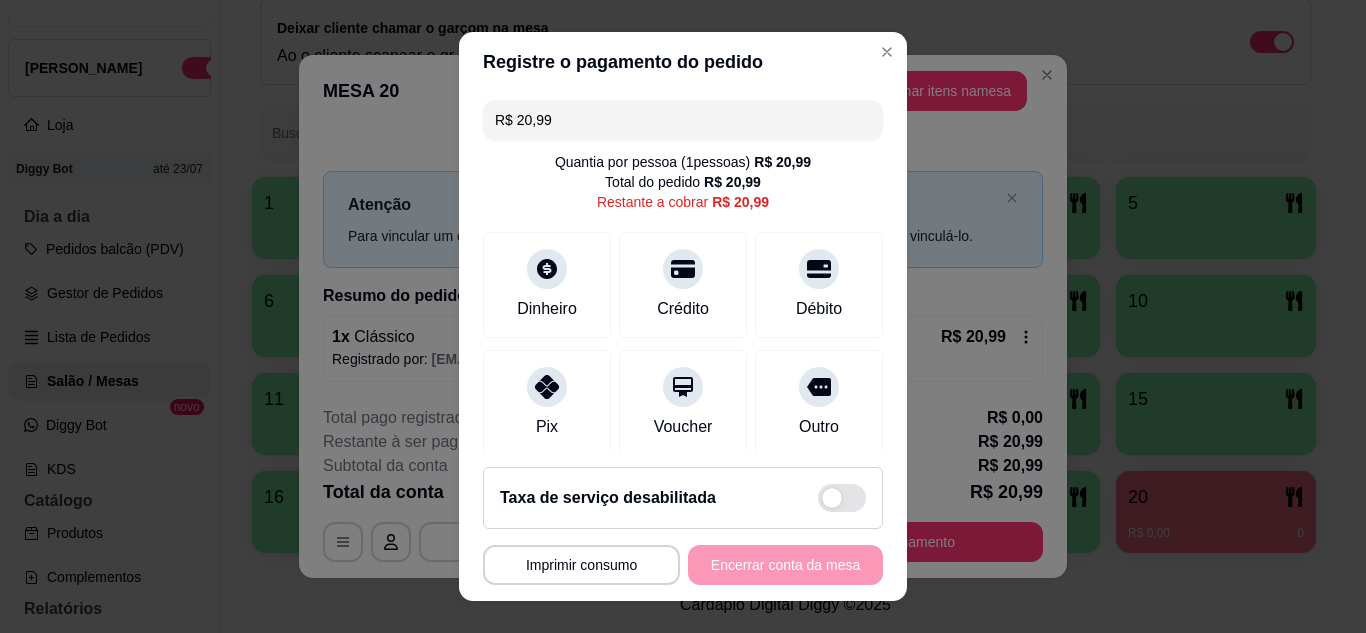 scroll, scrollTop: 154, scrollLeft: 0, axis: vertical 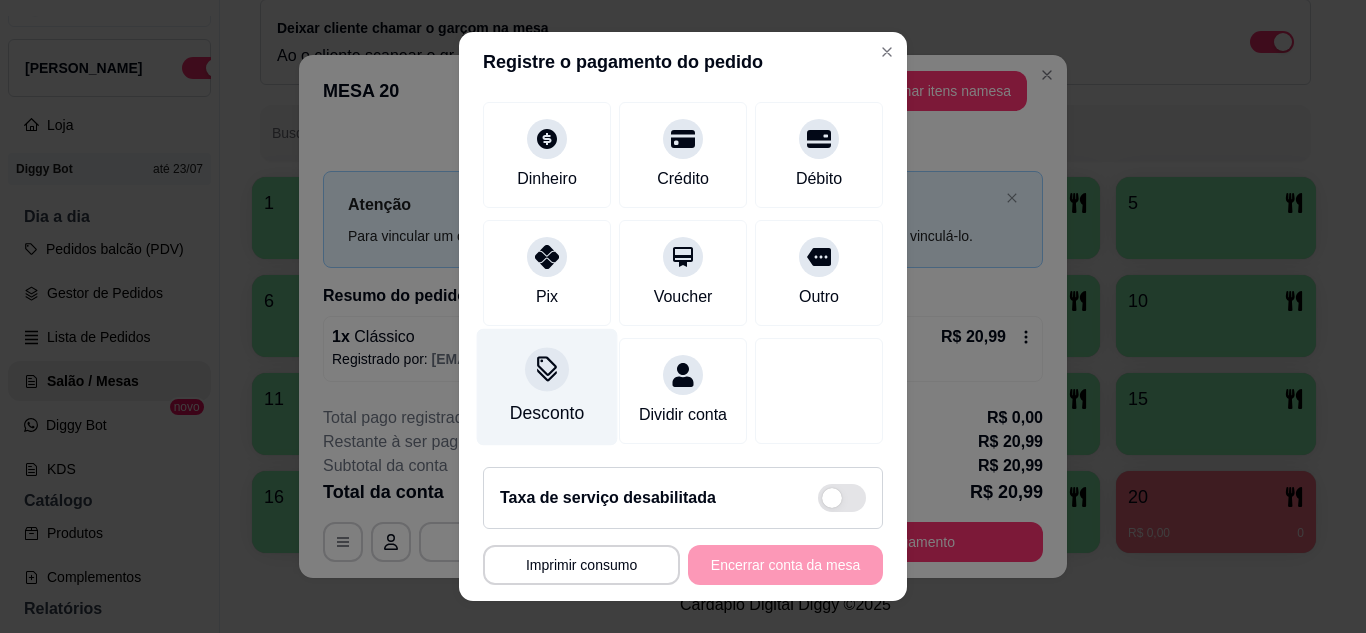 click on "Desconto" at bounding box center [547, 413] 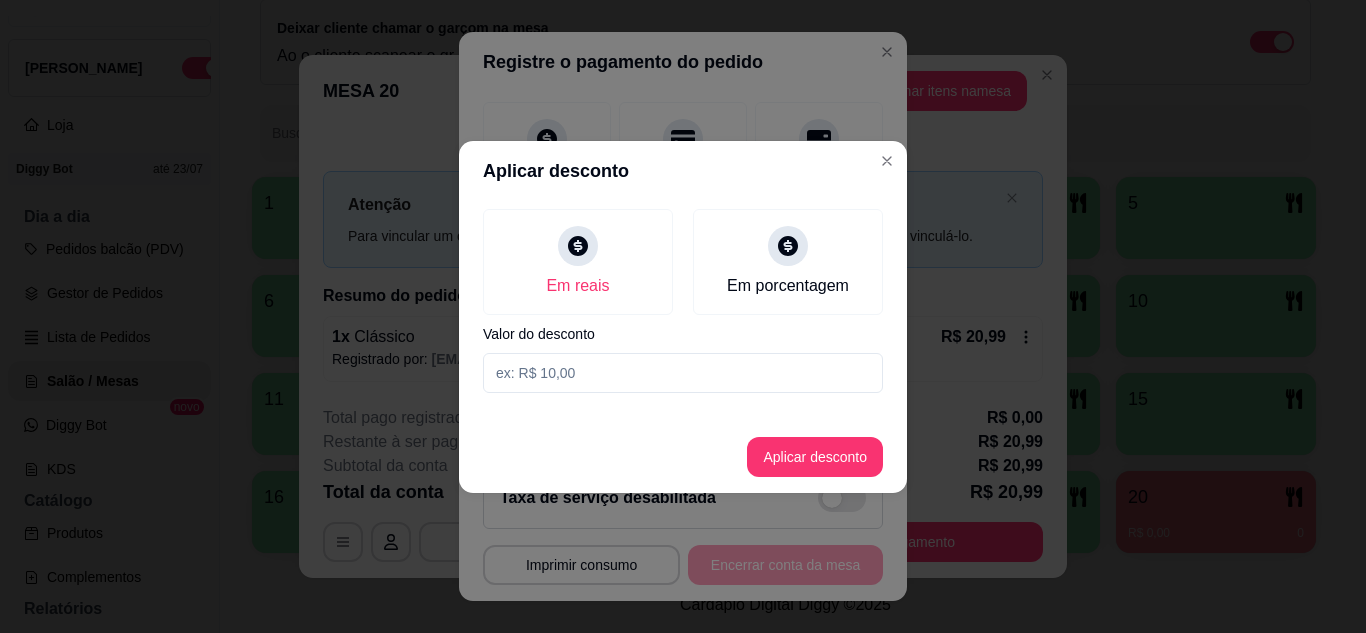 click at bounding box center [683, 373] 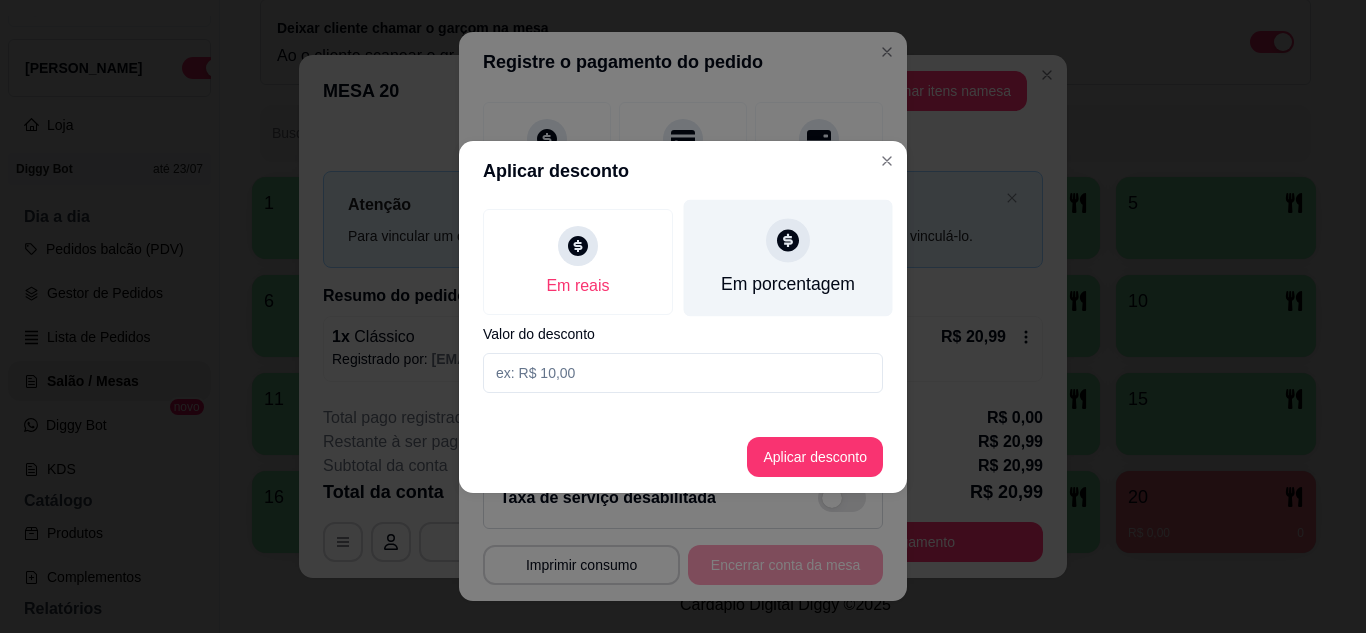 click on "Em porcentagem" at bounding box center [788, 257] 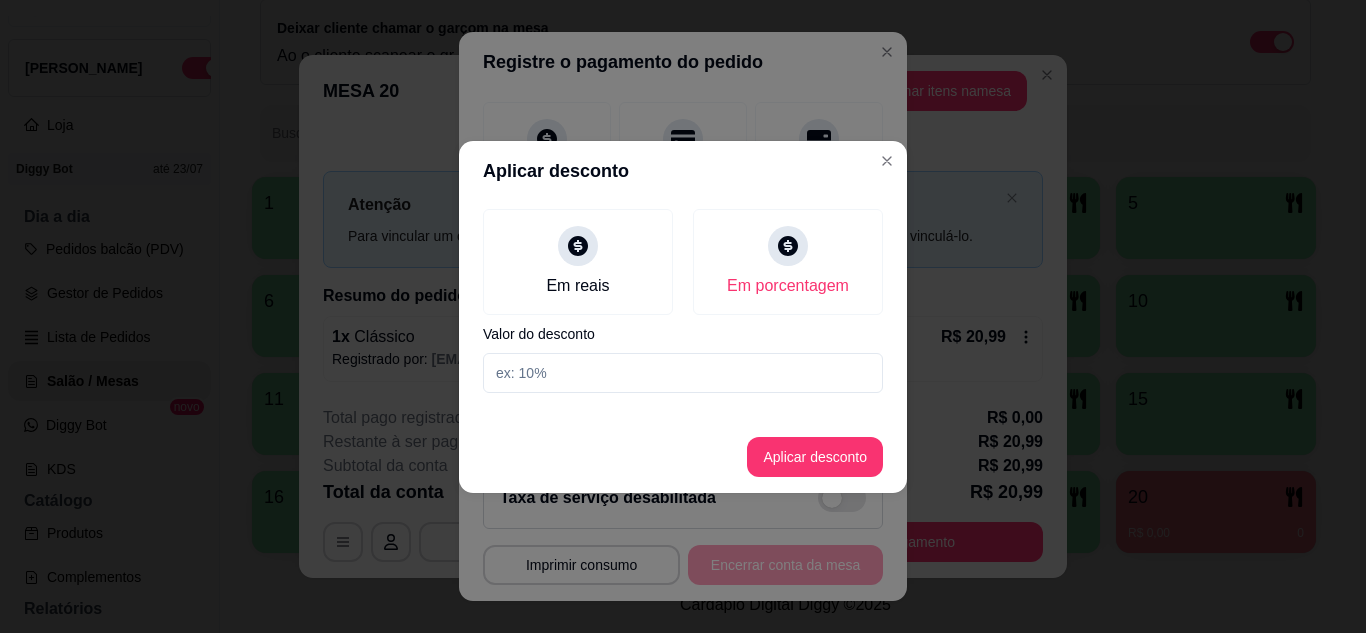 click at bounding box center [683, 373] 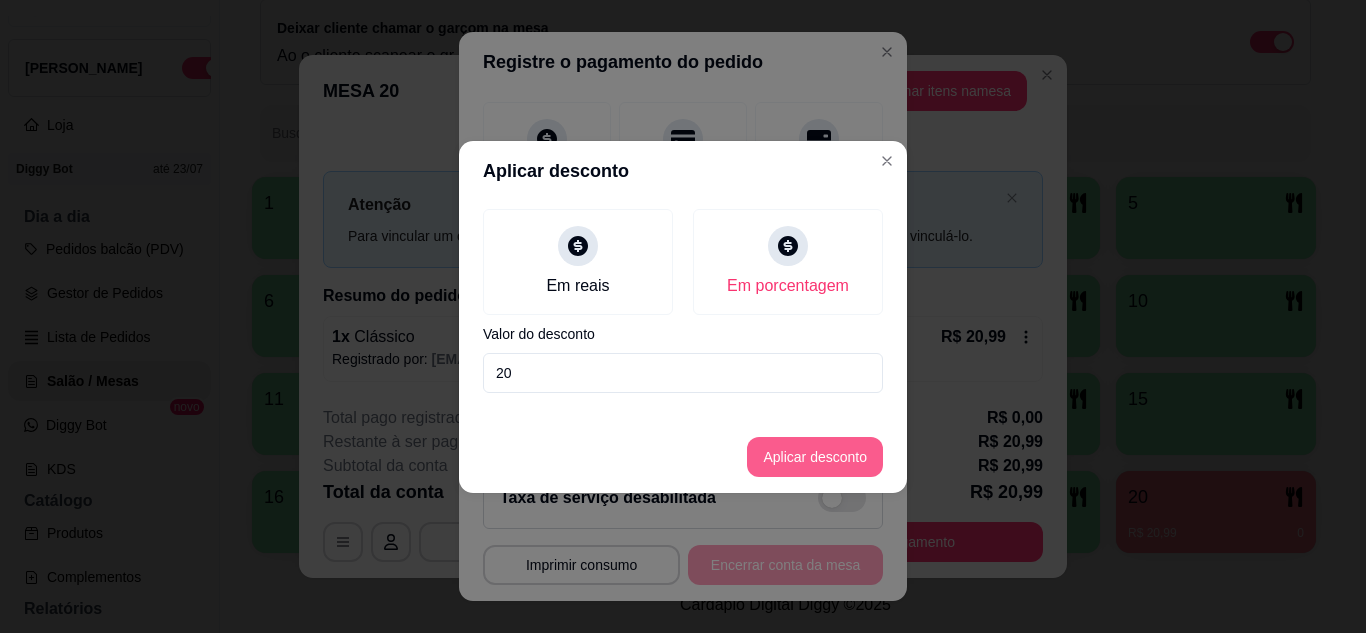 type on "20" 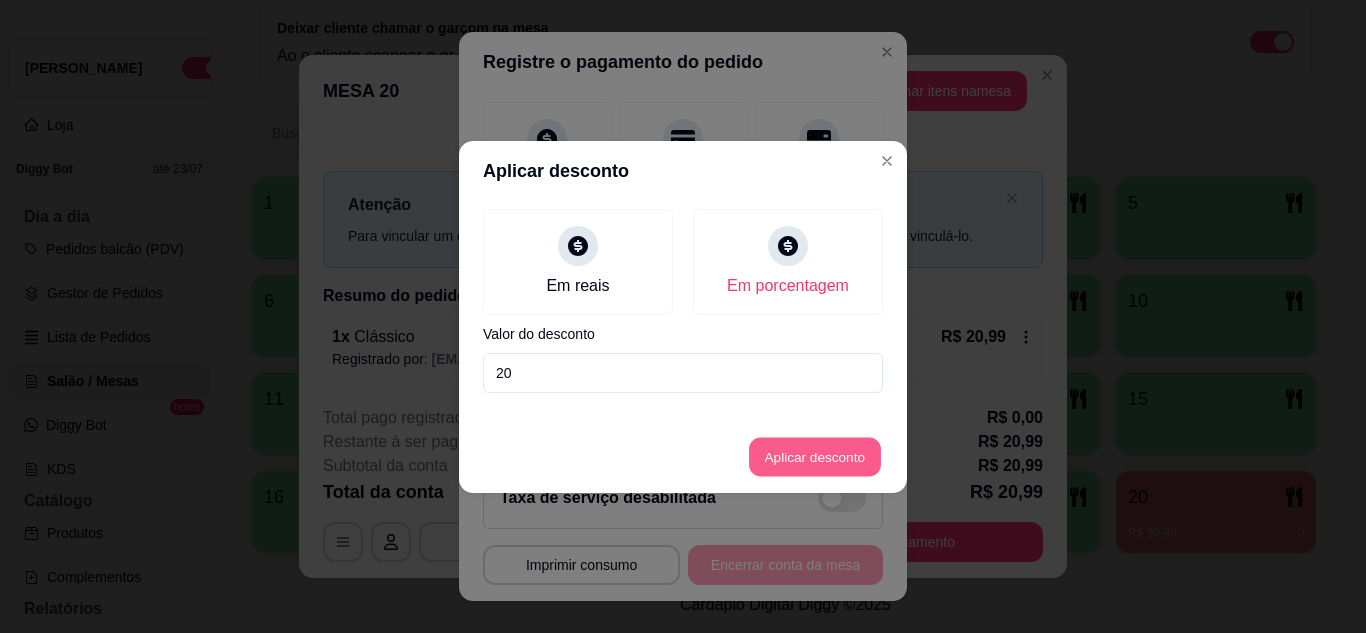 click on "Aplicar desconto" at bounding box center [815, 456] 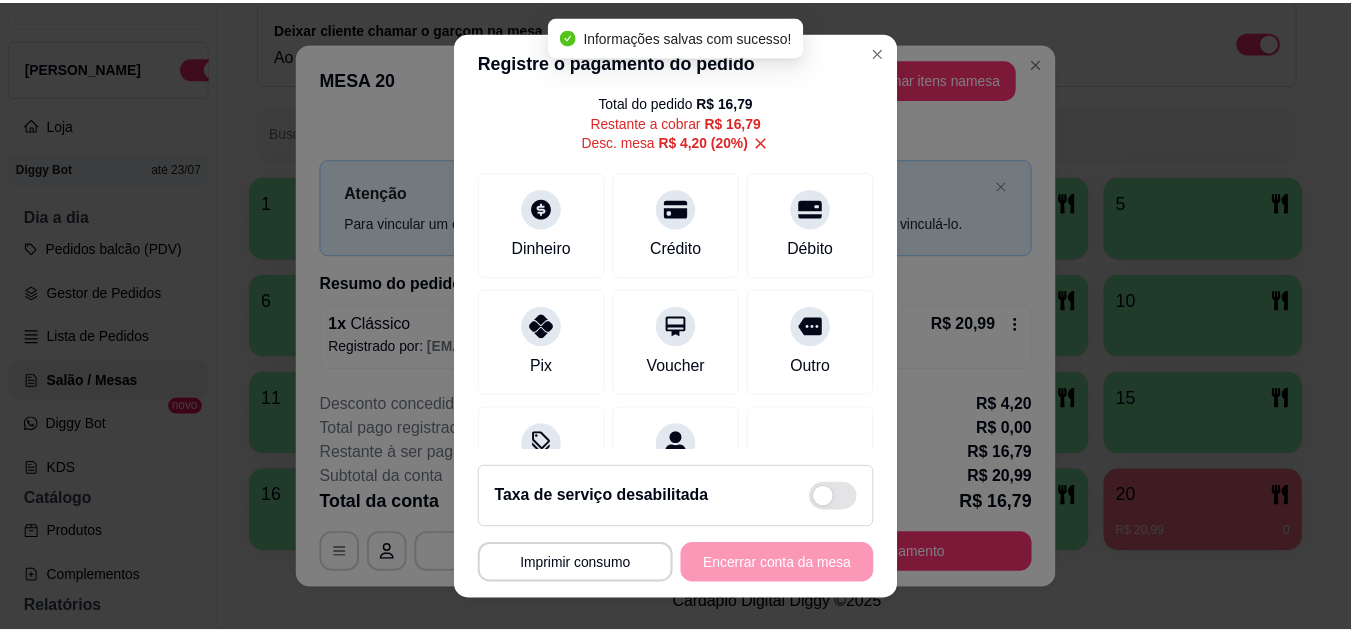 scroll, scrollTop: 0, scrollLeft: 0, axis: both 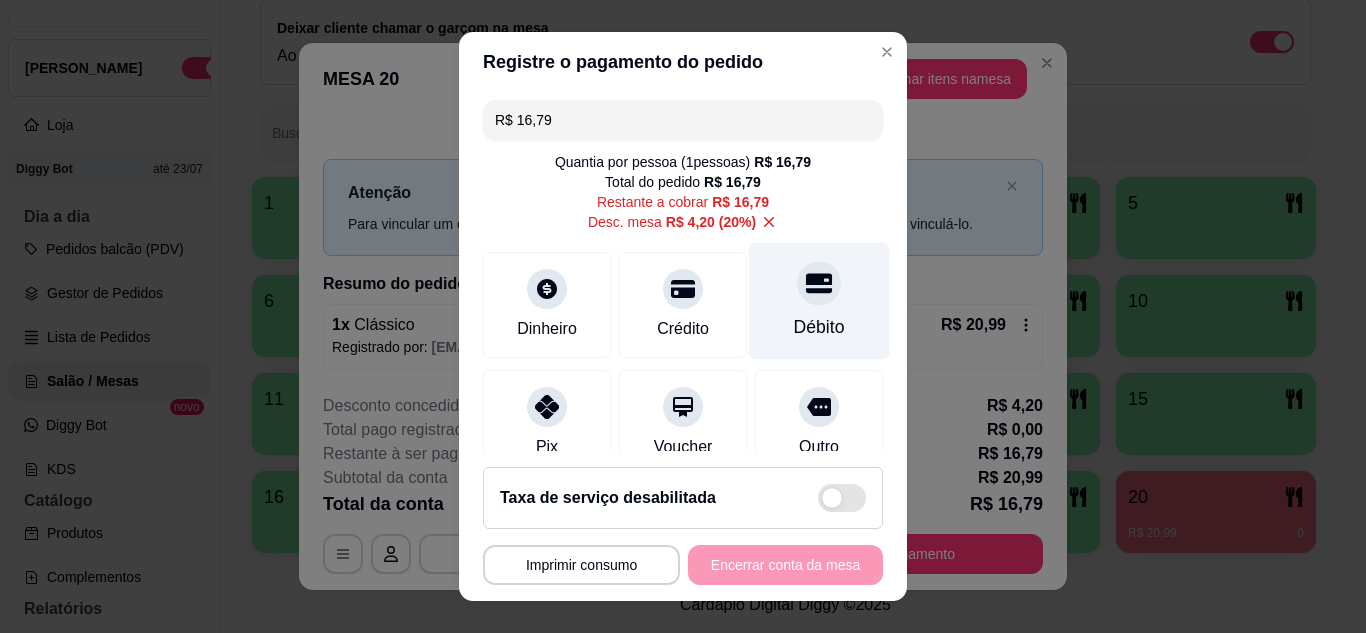 click on "Débito" at bounding box center (819, 300) 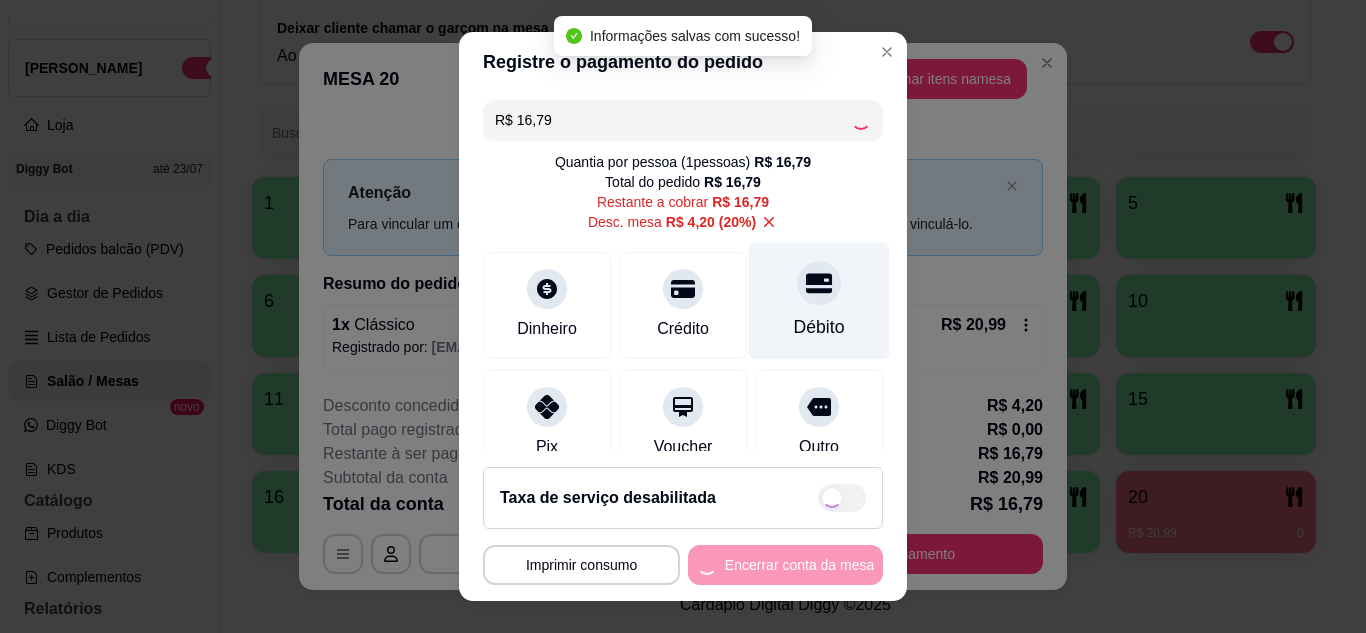 type on "R$ 0,00" 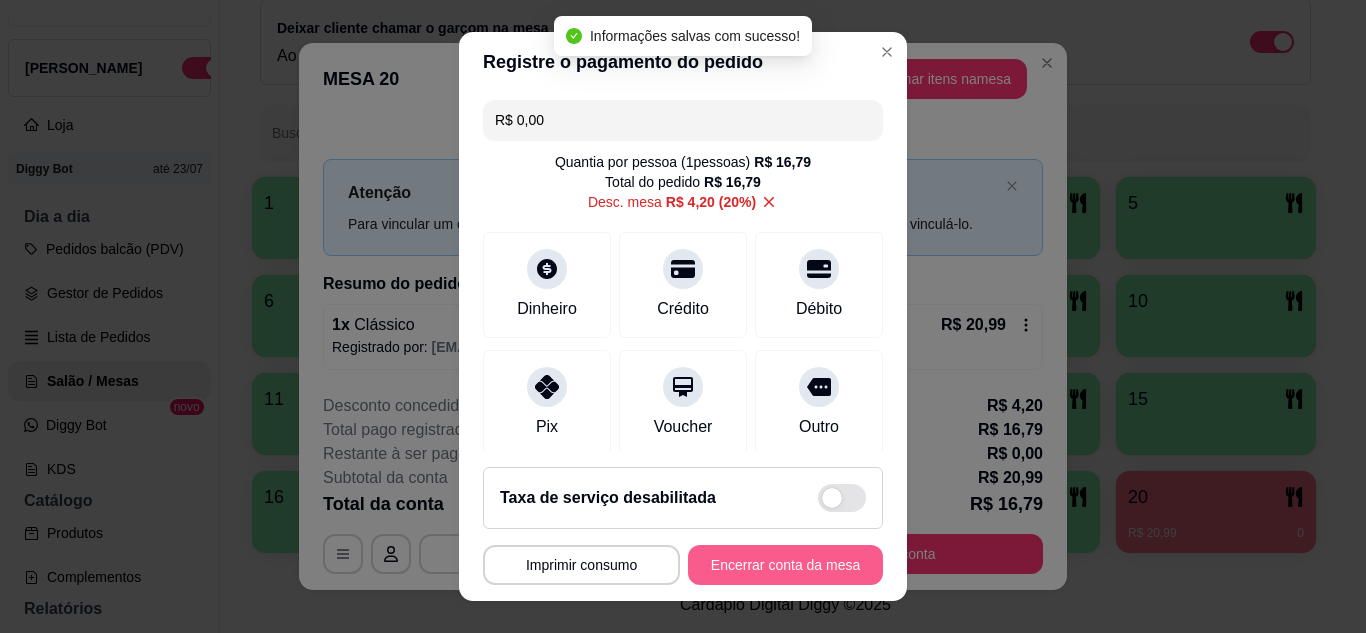 click on "Encerrar conta da mesa" at bounding box center (785, 565) 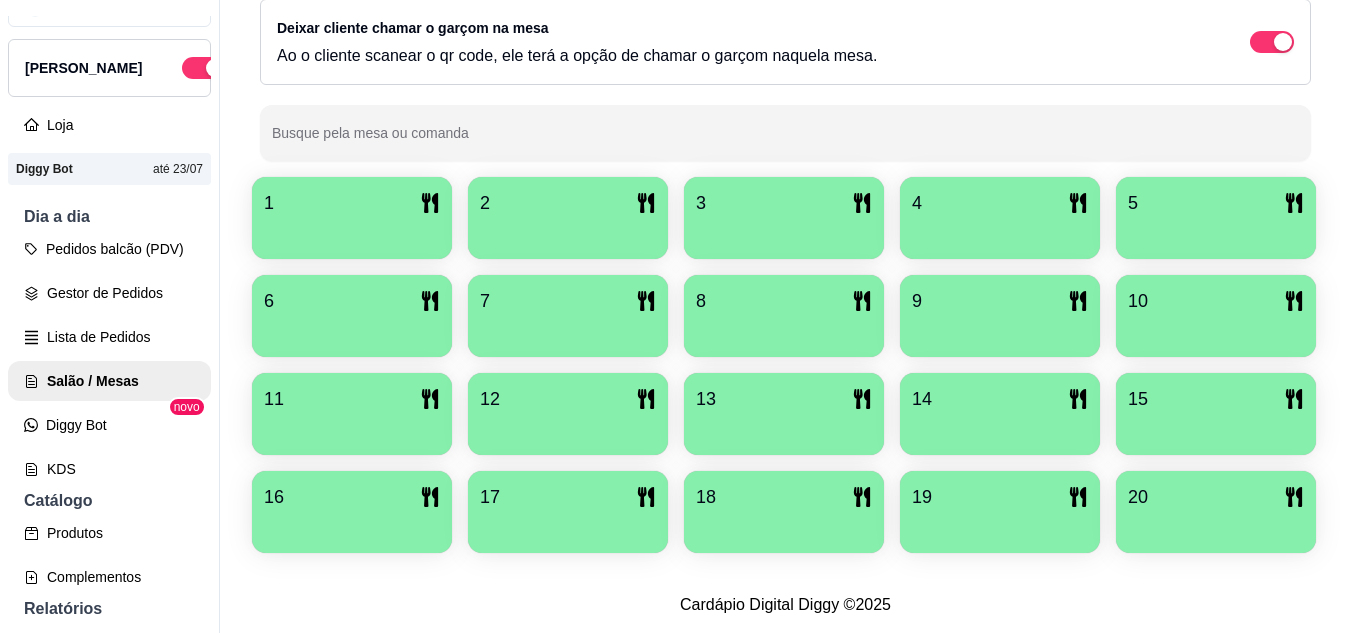 click on "20" at bounding box center [1216, 497] 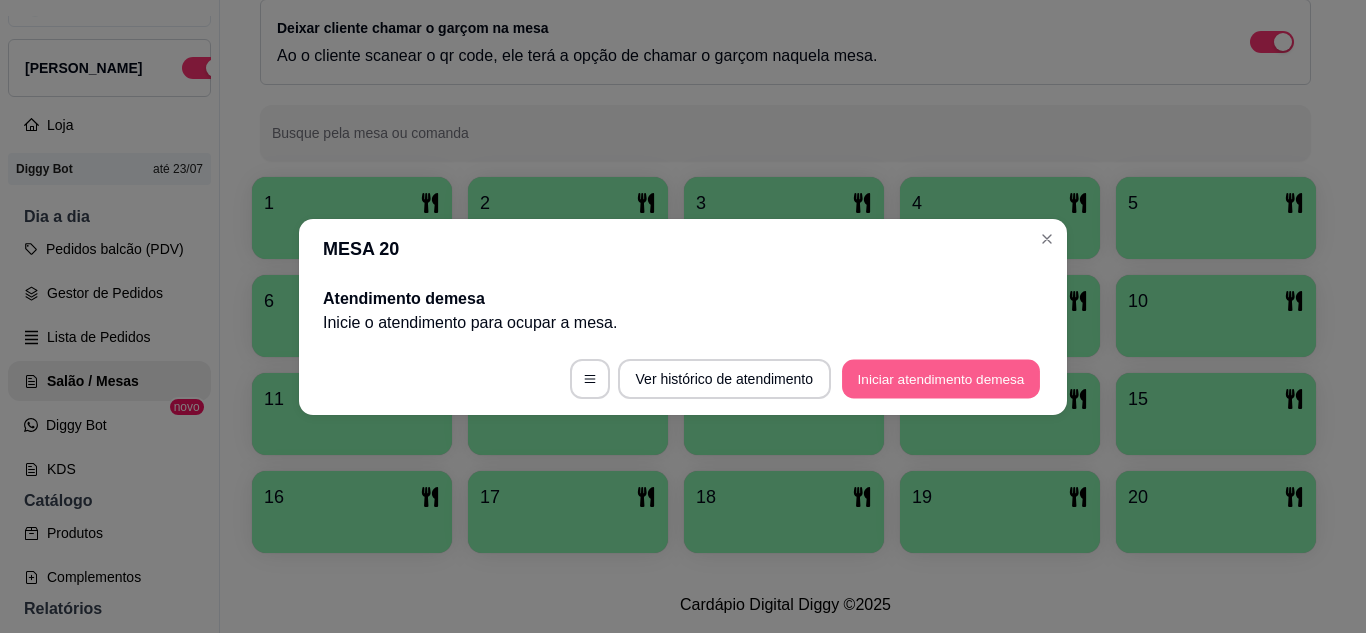 click on "Iniciar atendimento de  mesa" at bounding box center (941, 378) 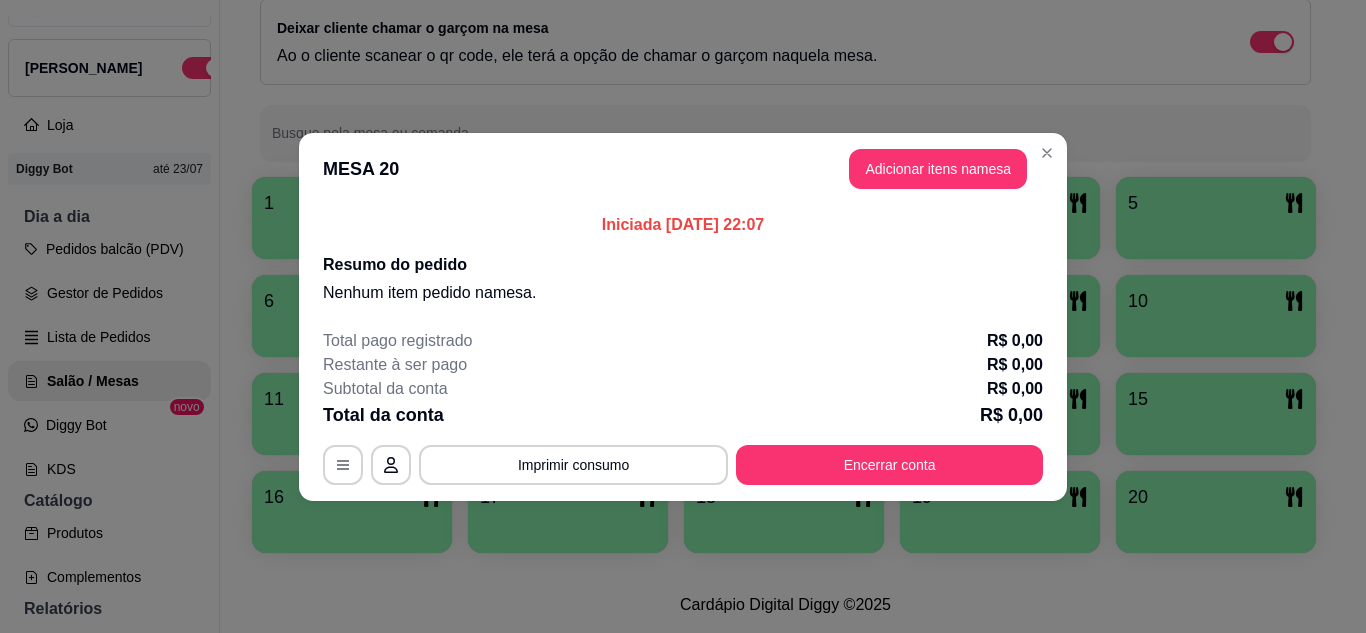 click on "Adicionar itens na  mesa" at bounding box center [938, 169] 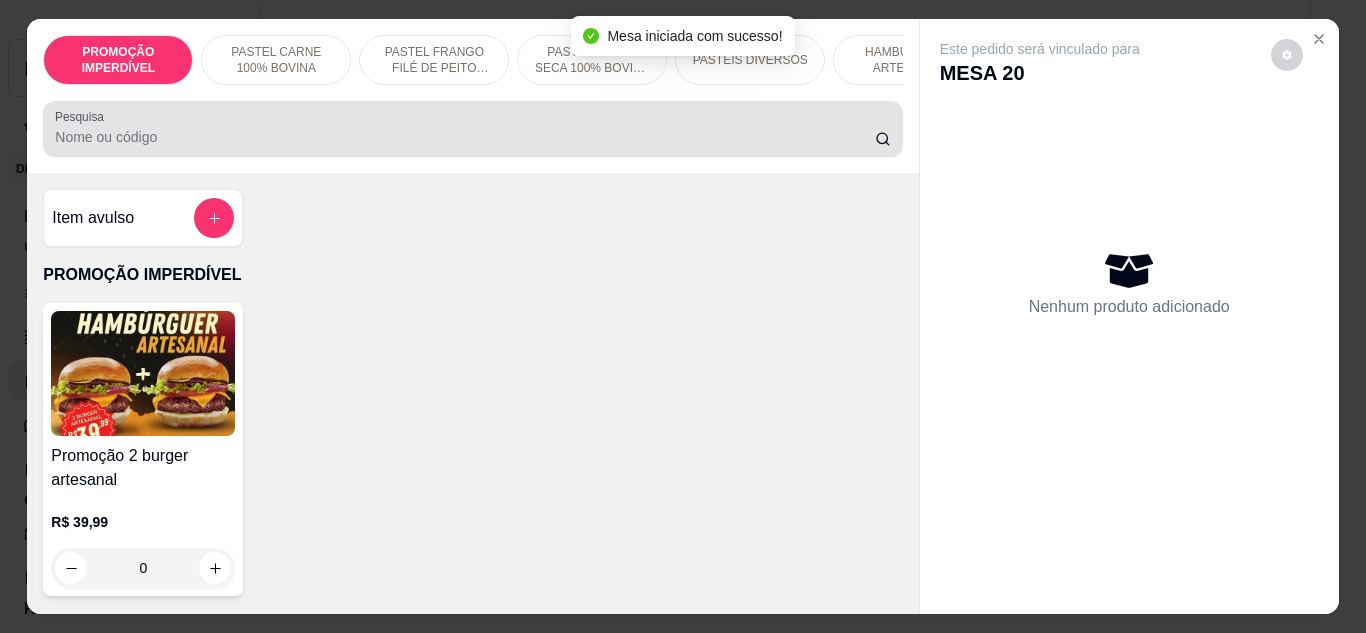 click at bounding box center (472, 129) 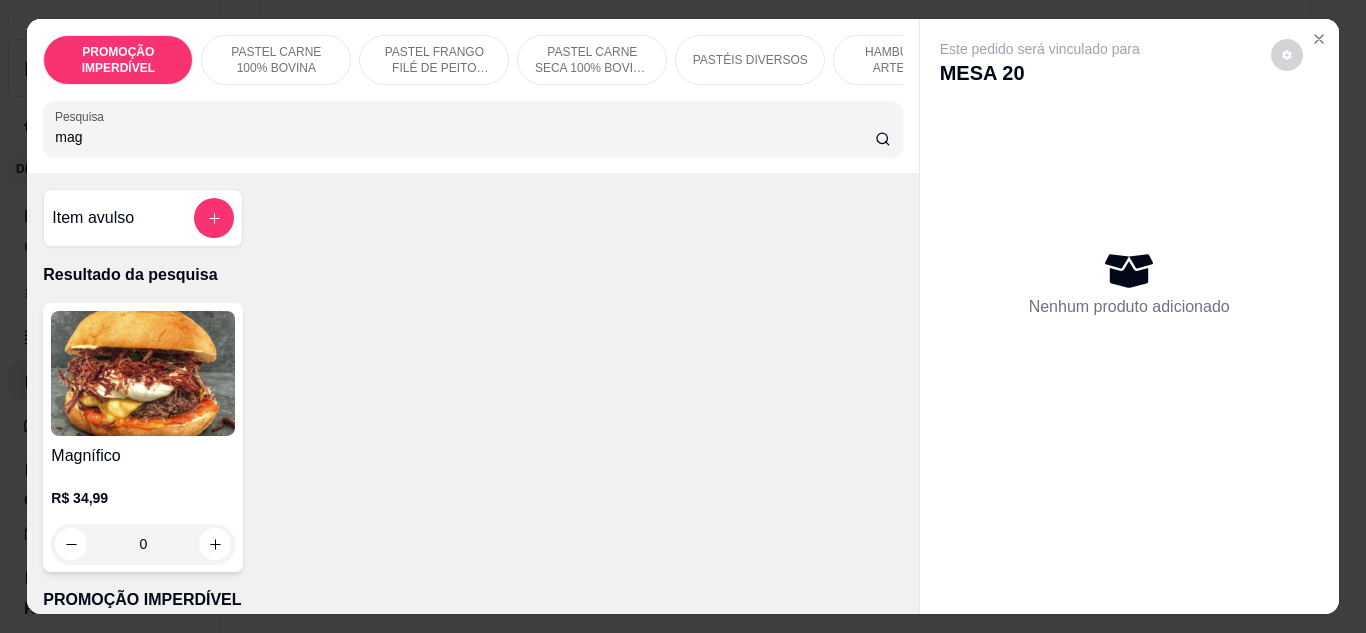 type on "mag" 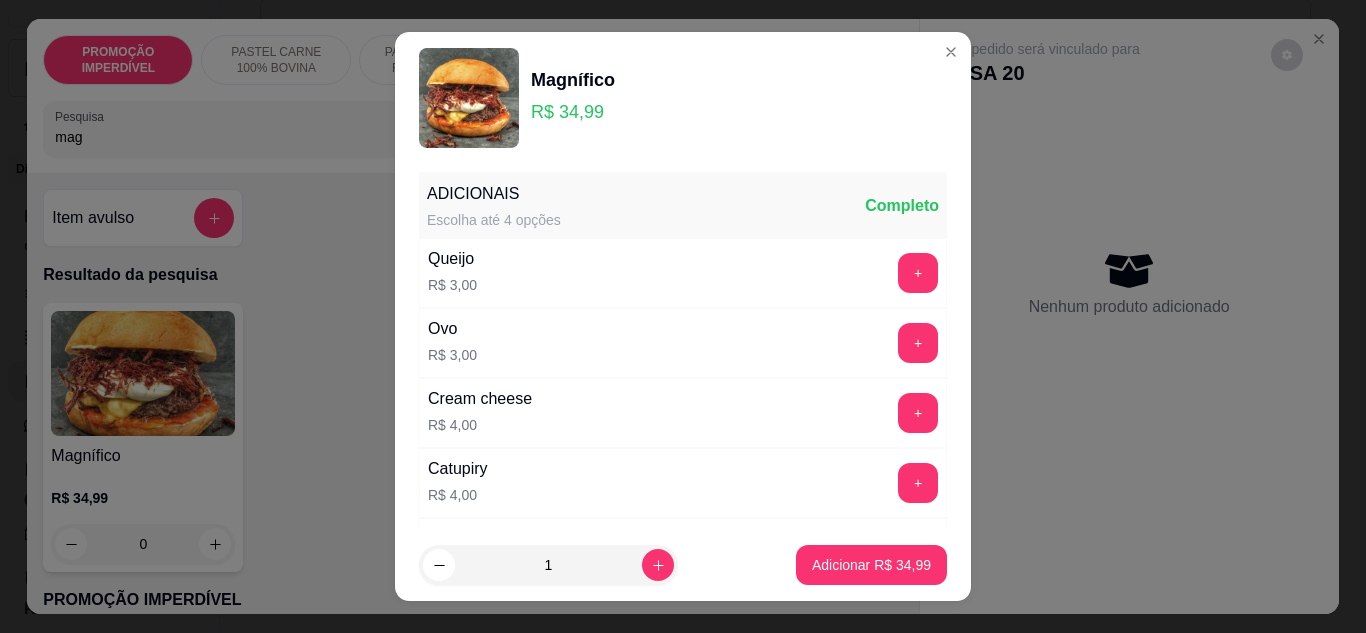 click on "1 Adicionar   R$ 34,99" at bounding box center (683, 565) 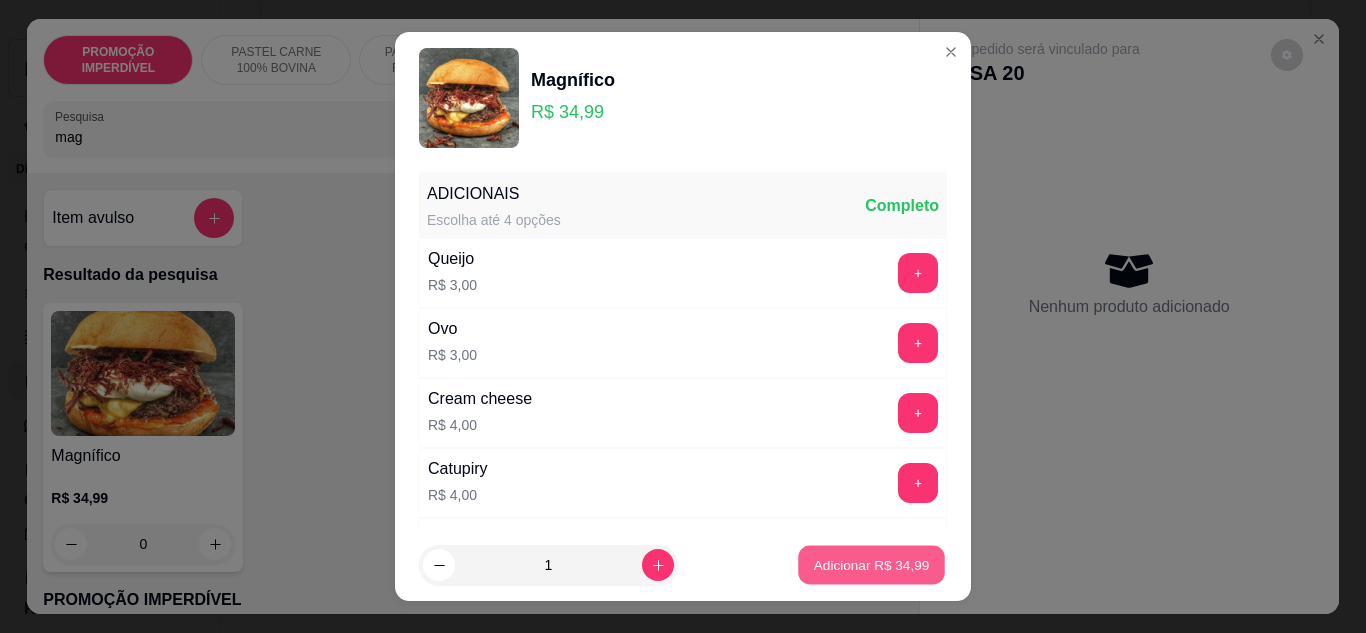 click on "Adicionar   R$ 34,99" at bounding box center [872, 565] 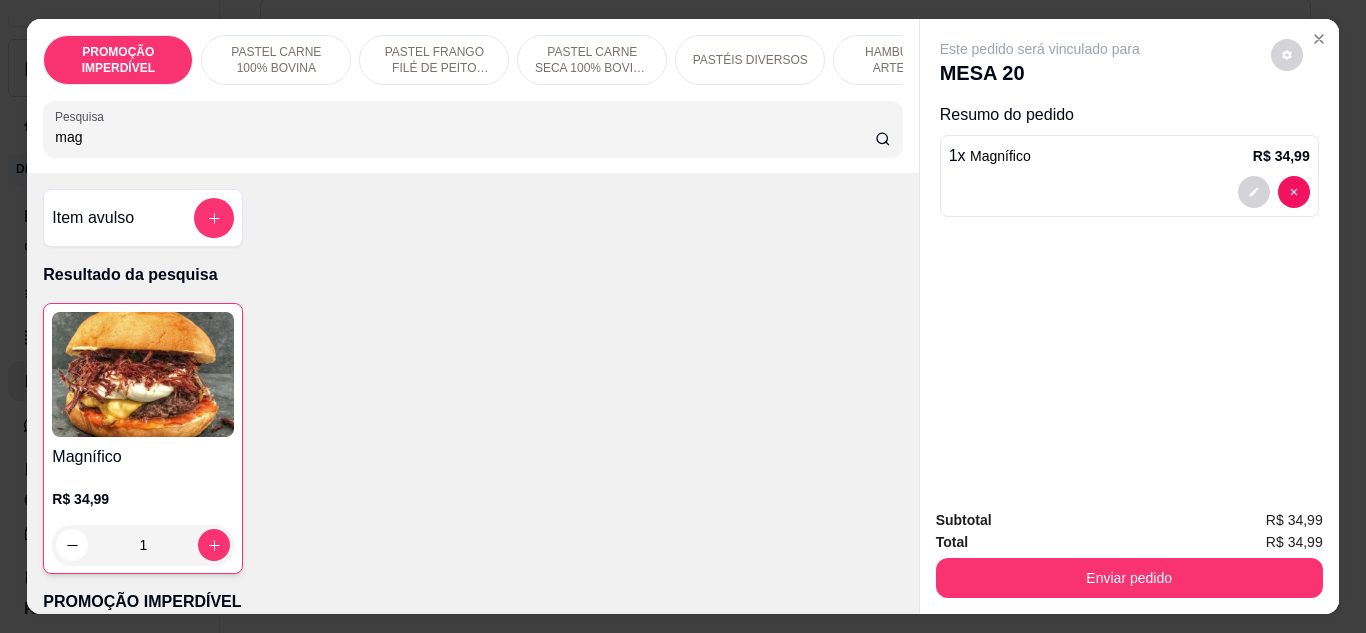 click on "Subtotal R$ 34,99 Total R$ 34,99 Enviar pedido" at bounding box center [1129, 553] 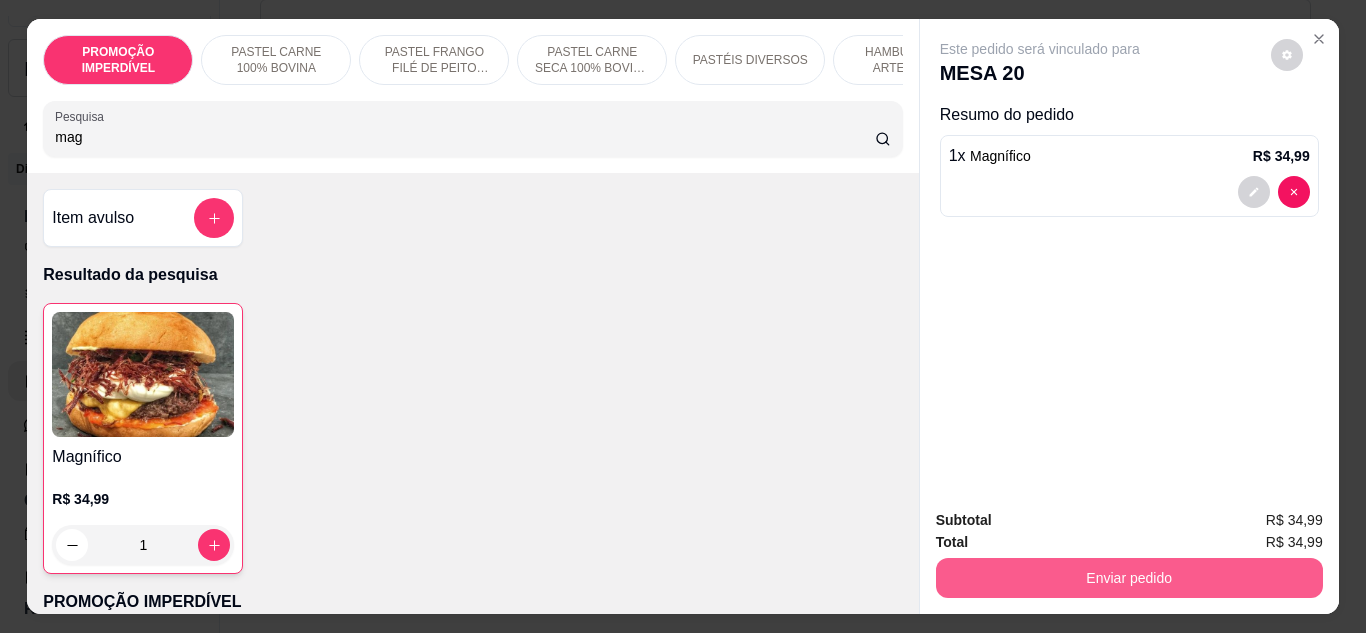 click on "Enviar pedido" at bounding box center (1129, 578) 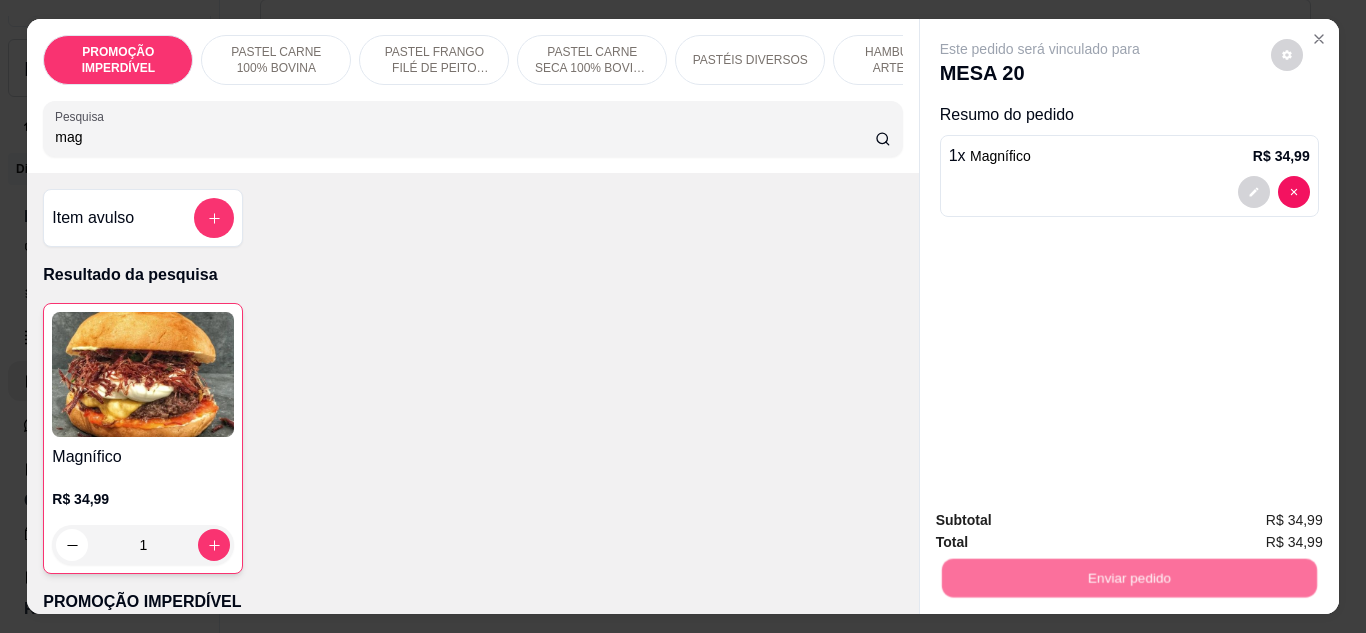 click on "Não registrar e enviar pedido" at bounding box center (1063, 522) 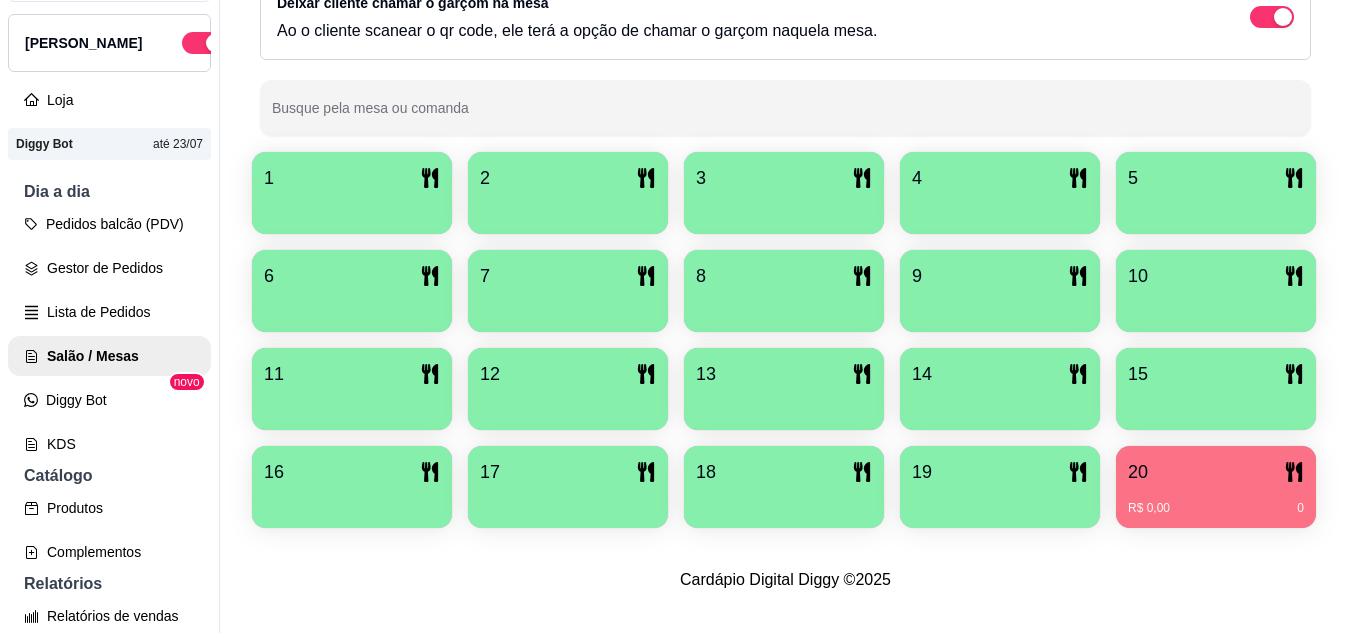 scroll, scrollTop: 32, scrollLeft: 0, axis: vertical 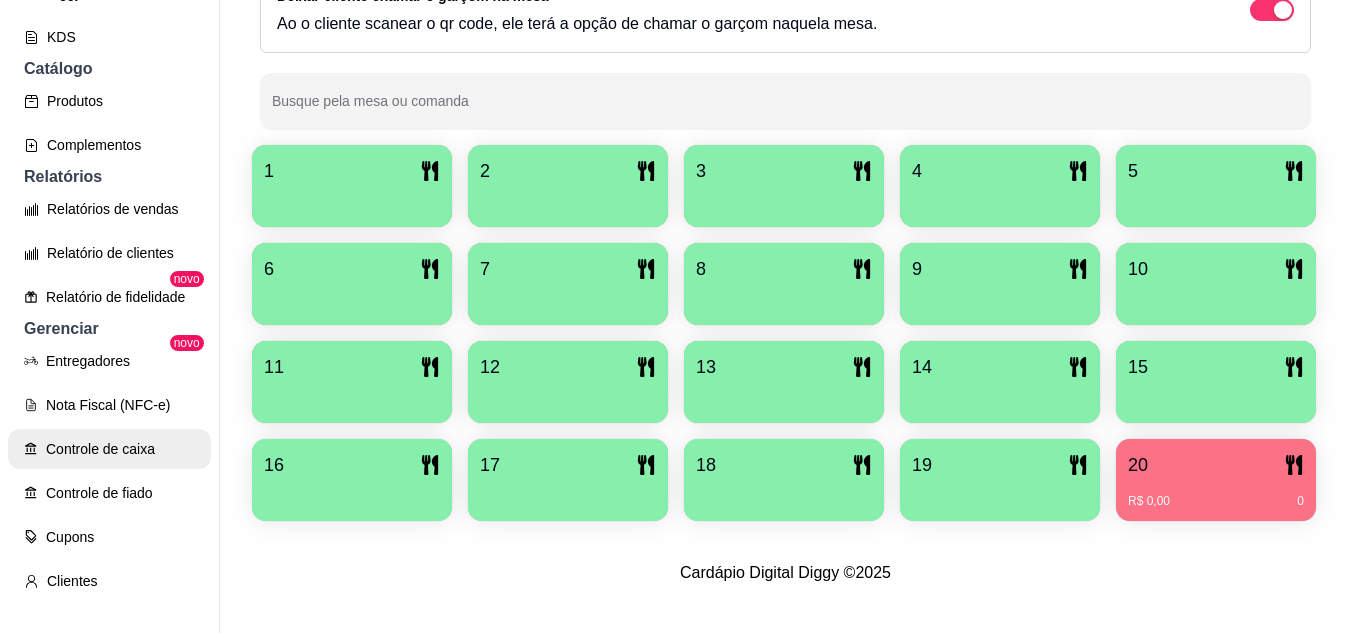click on "Controle de caixa" at bounding box center [109, 449] 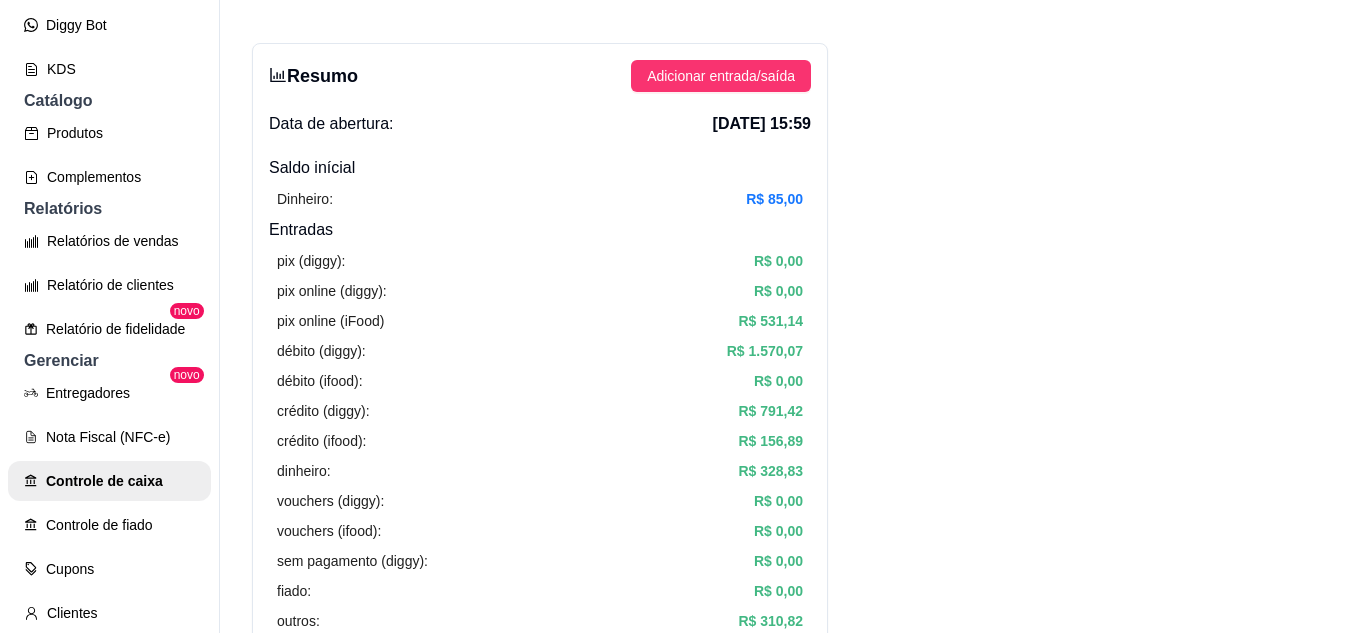 scroll, scrollTop: 100, scrollLeft: 0, axis: vertical 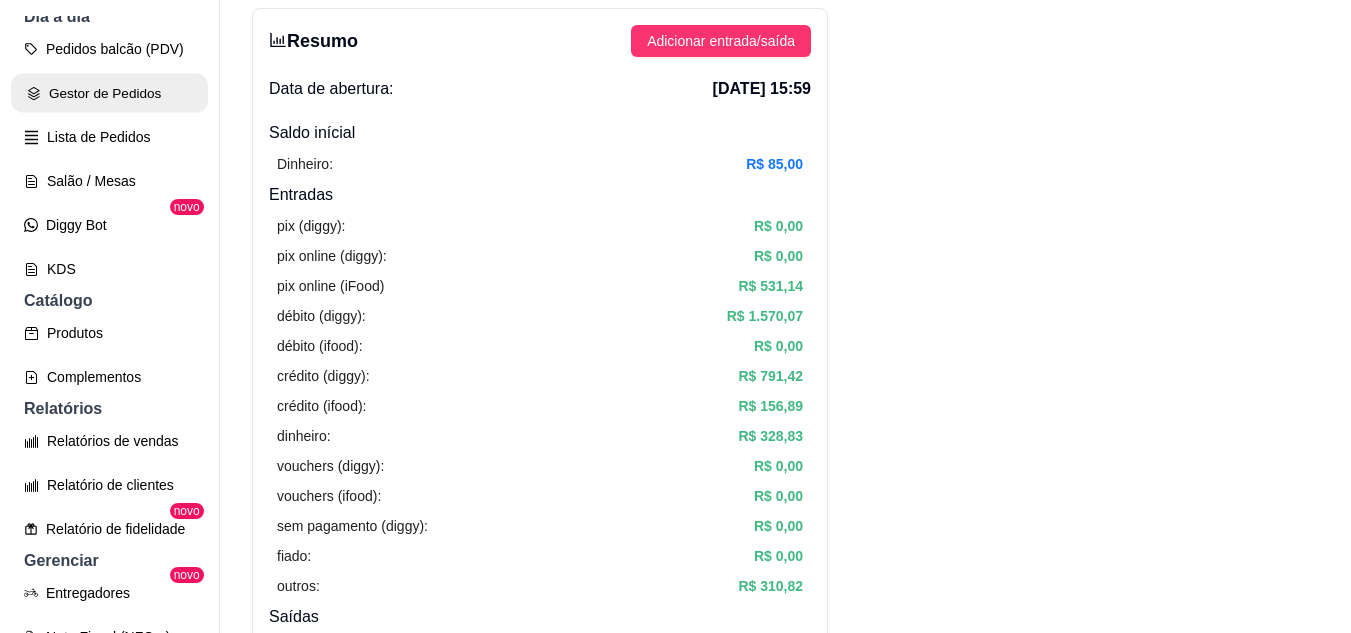 click on "Gestor de Pedidos" at bounding box center (109, 93) 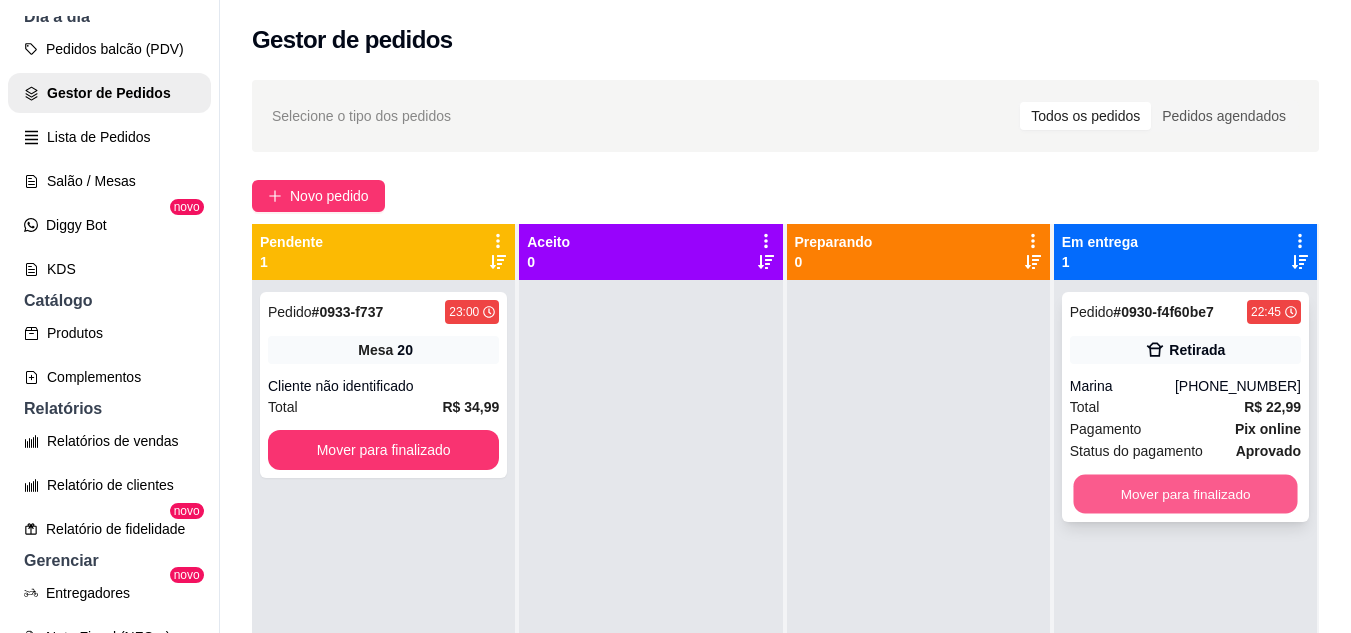 click on "Mover para finalizado" at bounding box center (1185, 494) 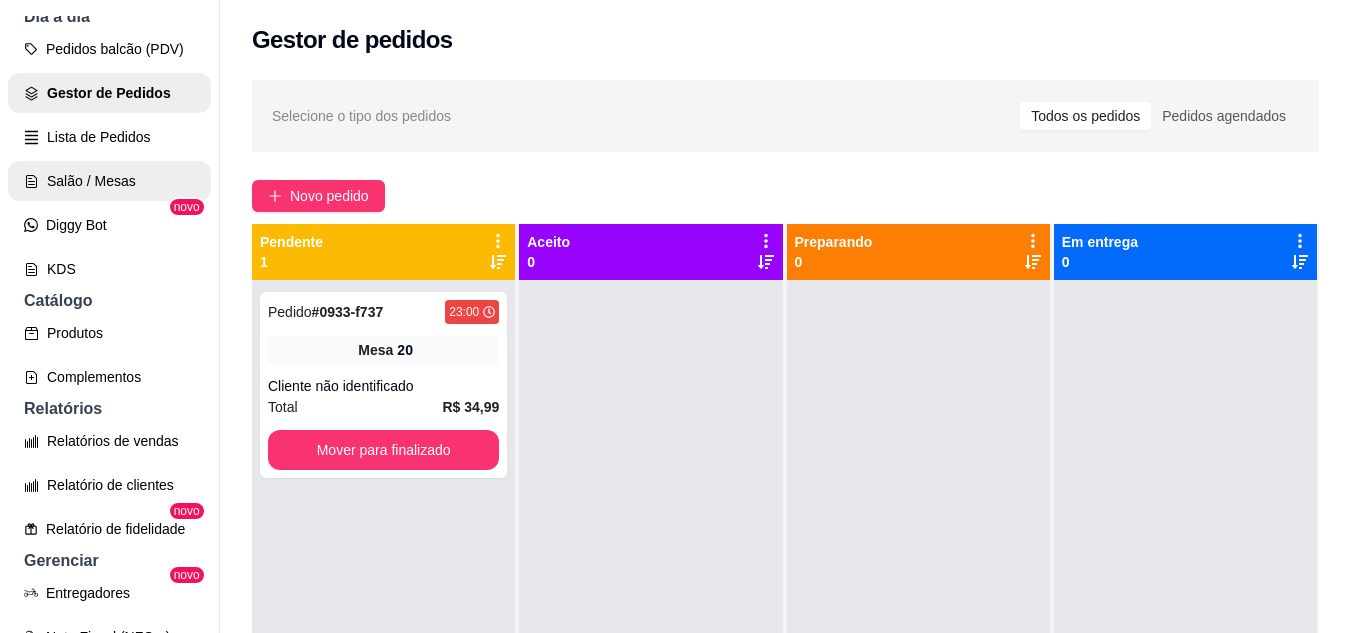 click on "Salão / Mesas" at bounding box center (109, 181) 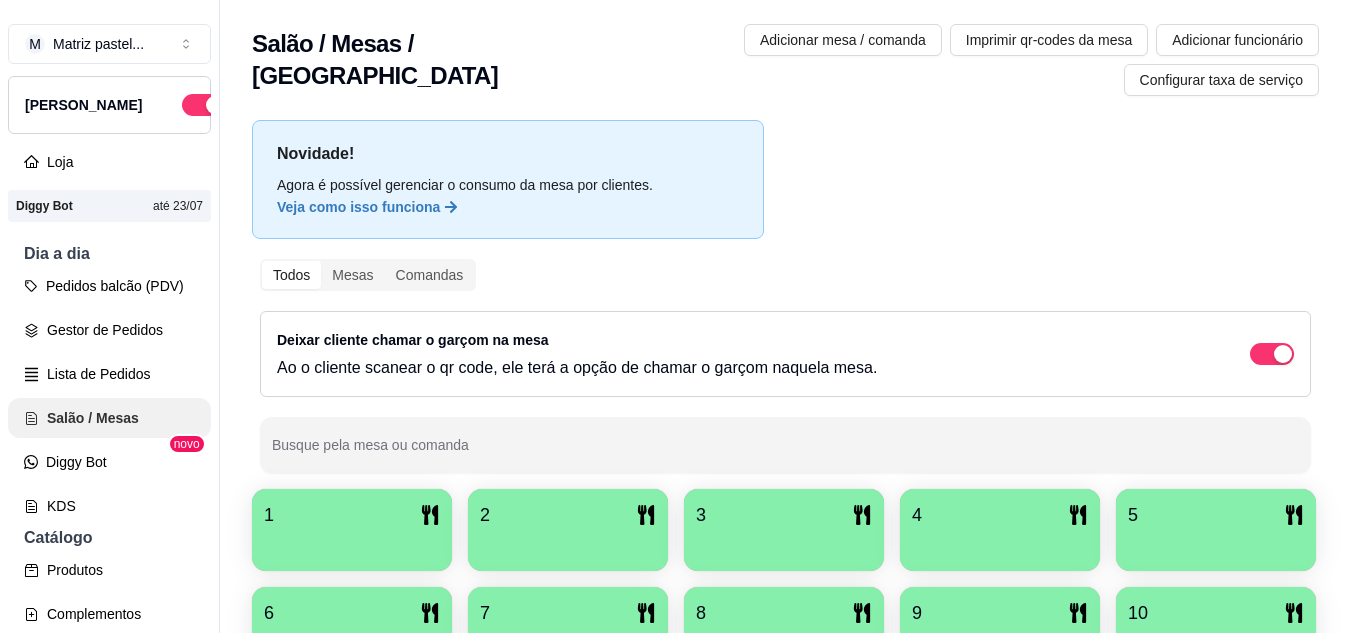 scroll, scrollTop: 0, scrollLeft: 0, axis: both 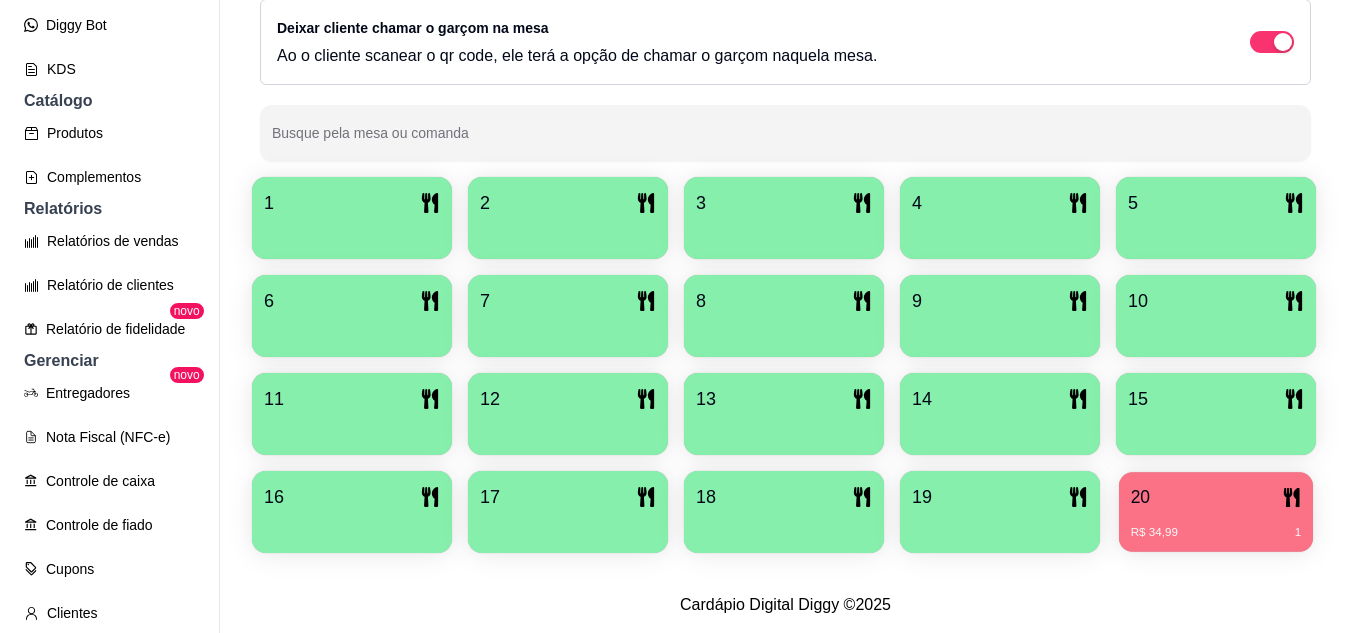 click on "20" at bounding box center (1216, 497) 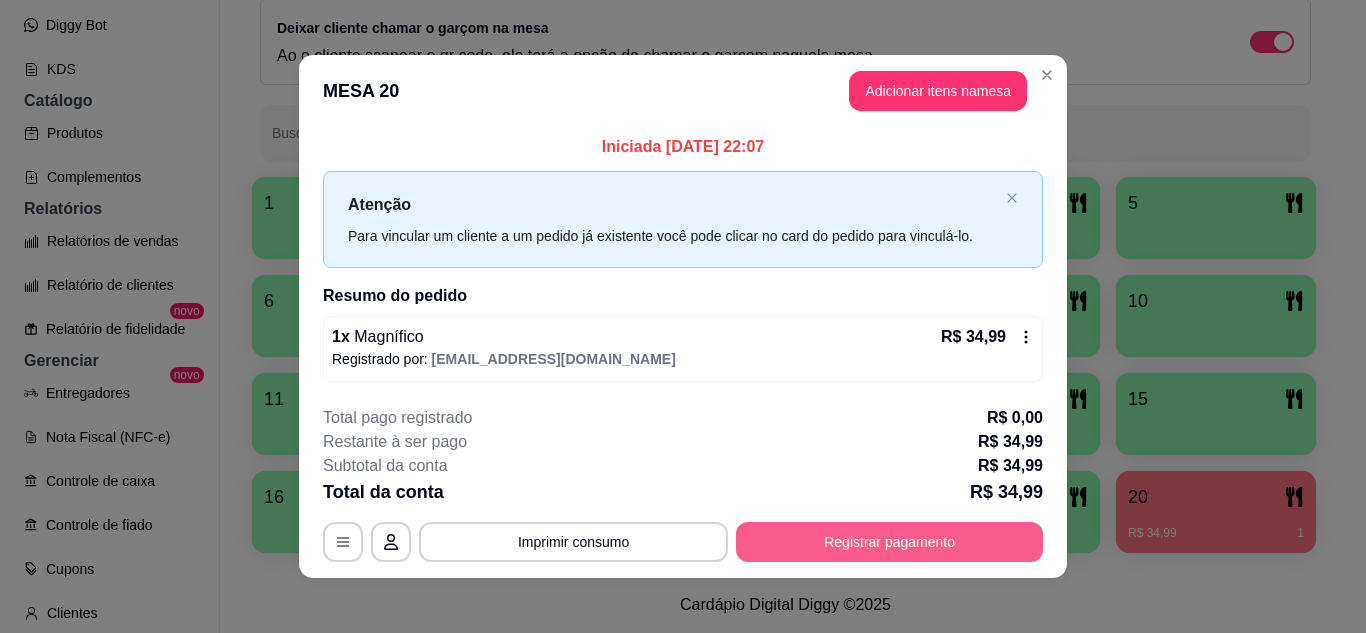 click on "Registrar pagamento" at bounding box center (889, 542) 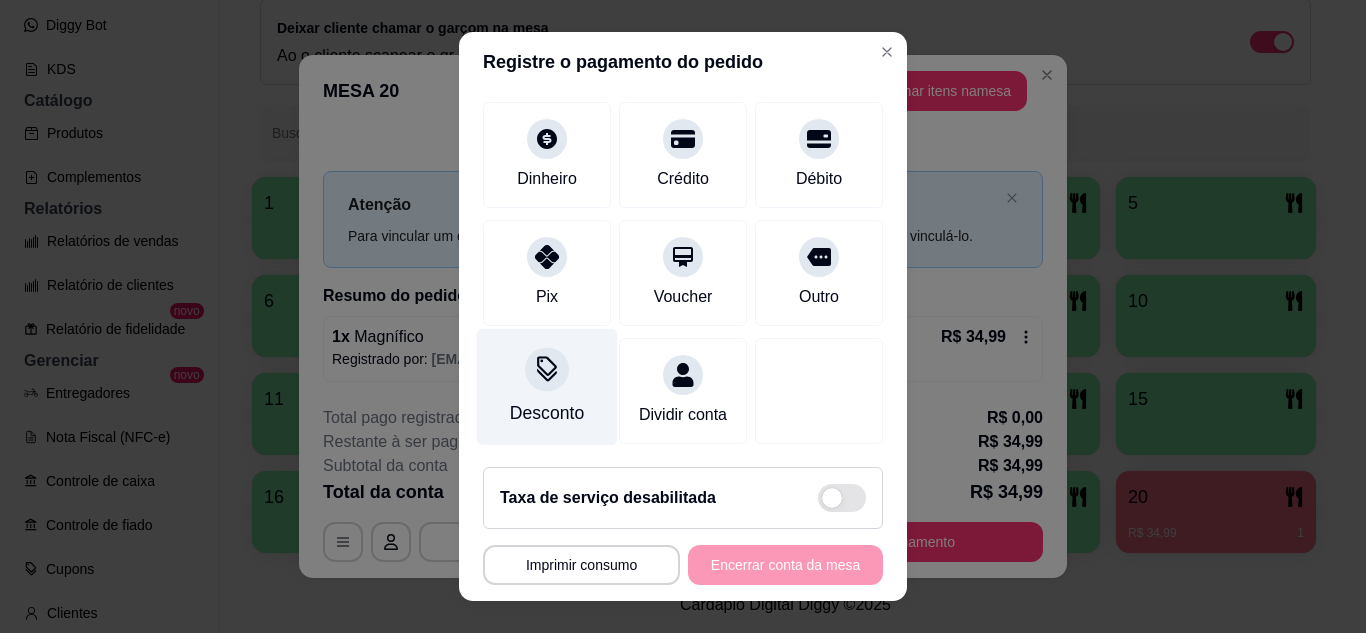 scroll, scrollTop: 154, scrollLeft: 0, axis: vertical 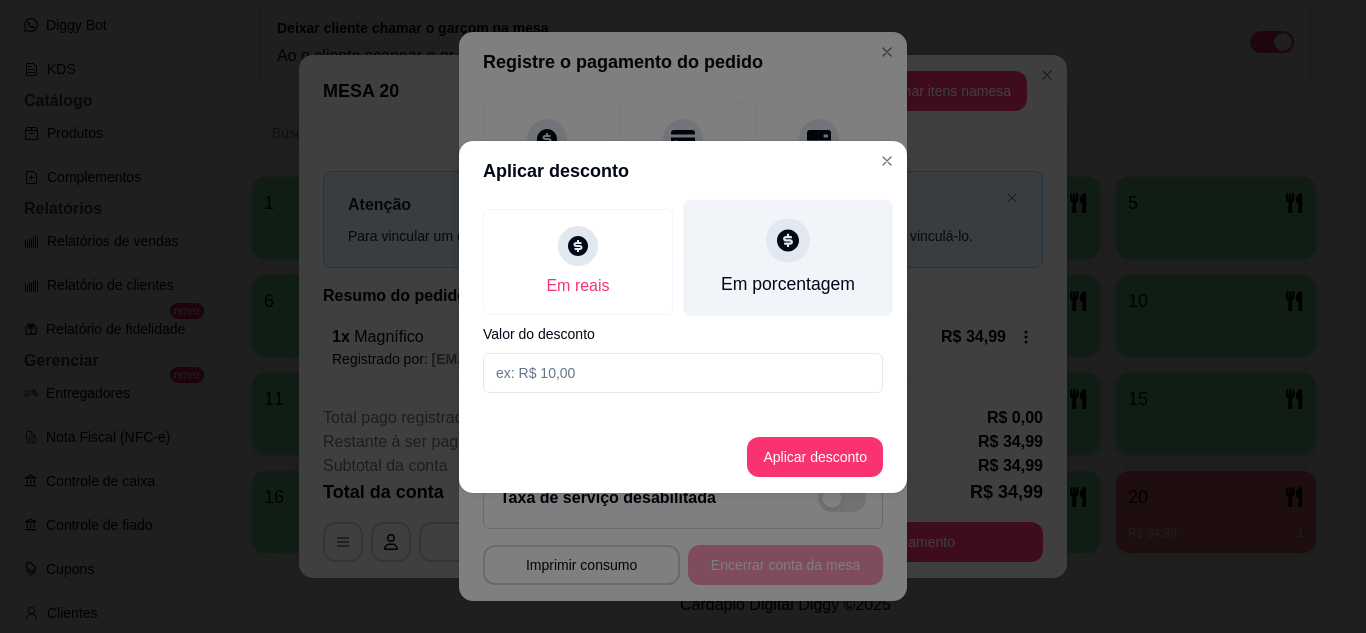 drag, startPoint x: 752, startPoint y: 284, endPoint x: 739, endPoint y: 293, distance: 15.811388 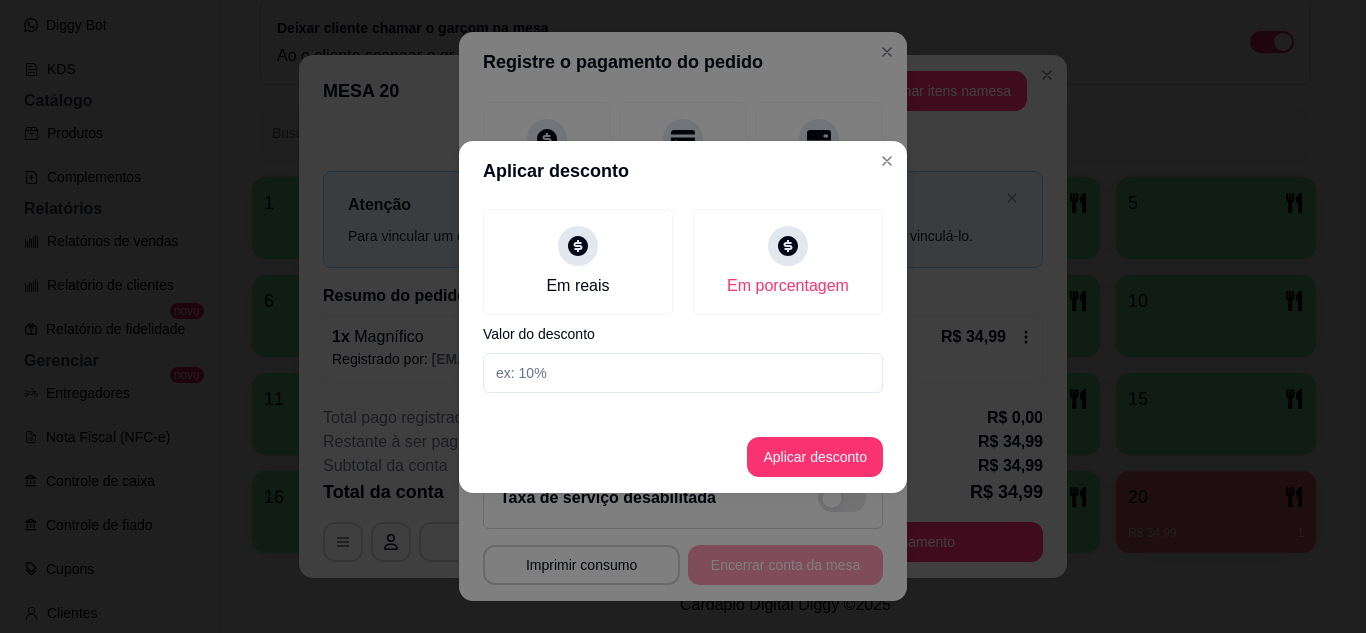 click at bounding box center [683, 373] 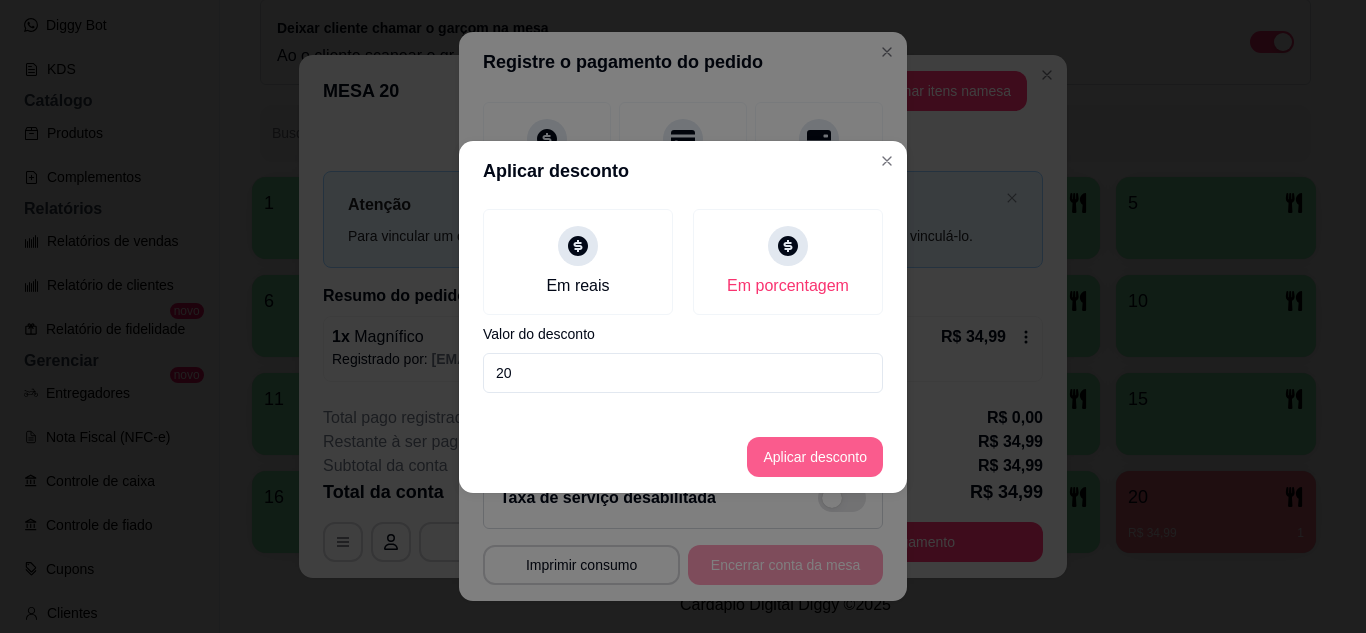 type on "20" 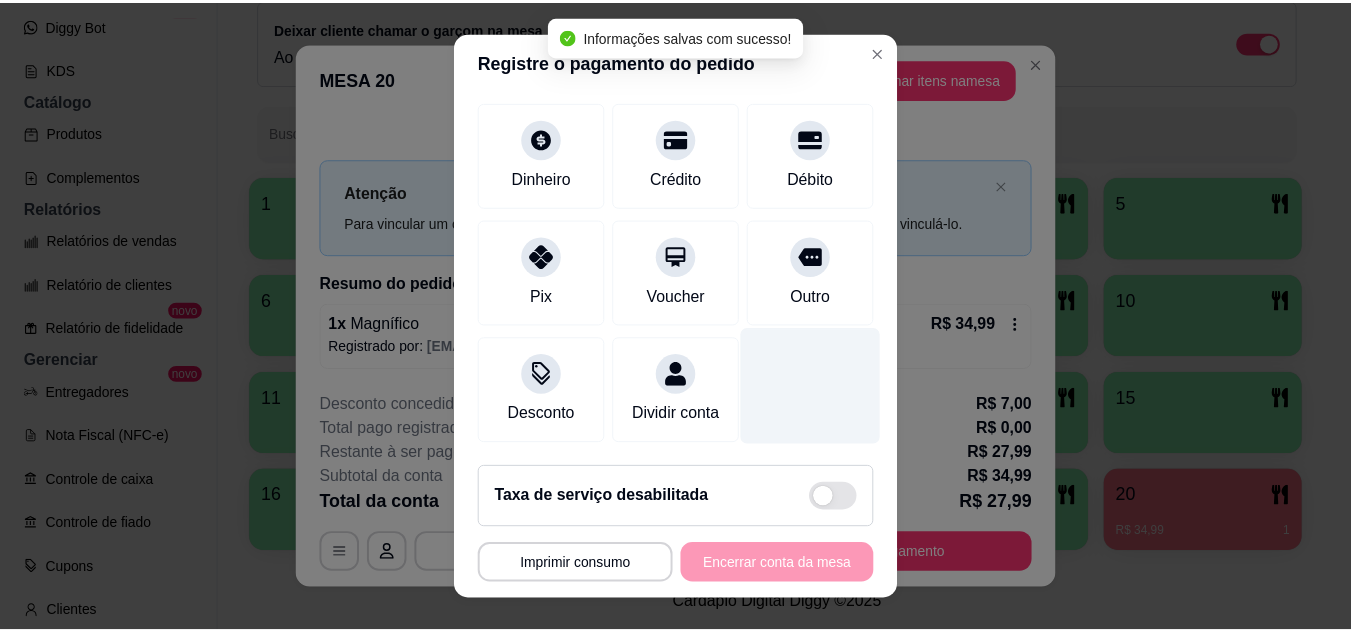 scroll, scrollTop: 0, scrollLeft: 0, axis: both 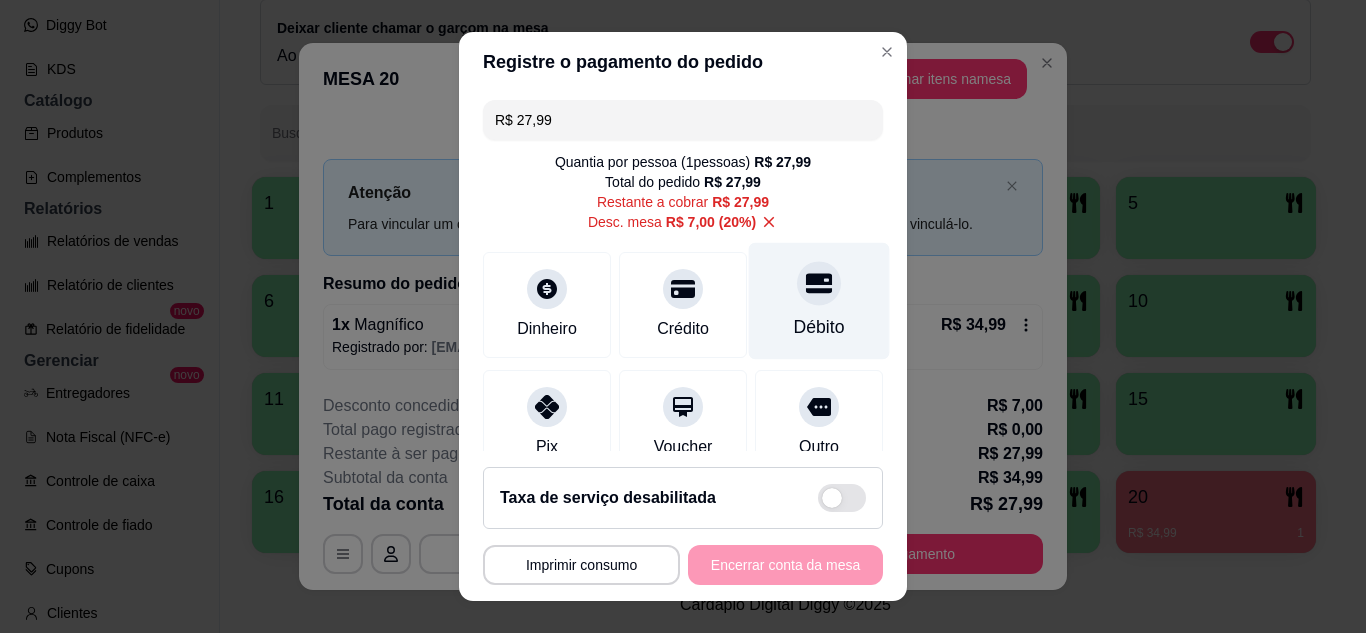 click at bounding box center [819, 283] 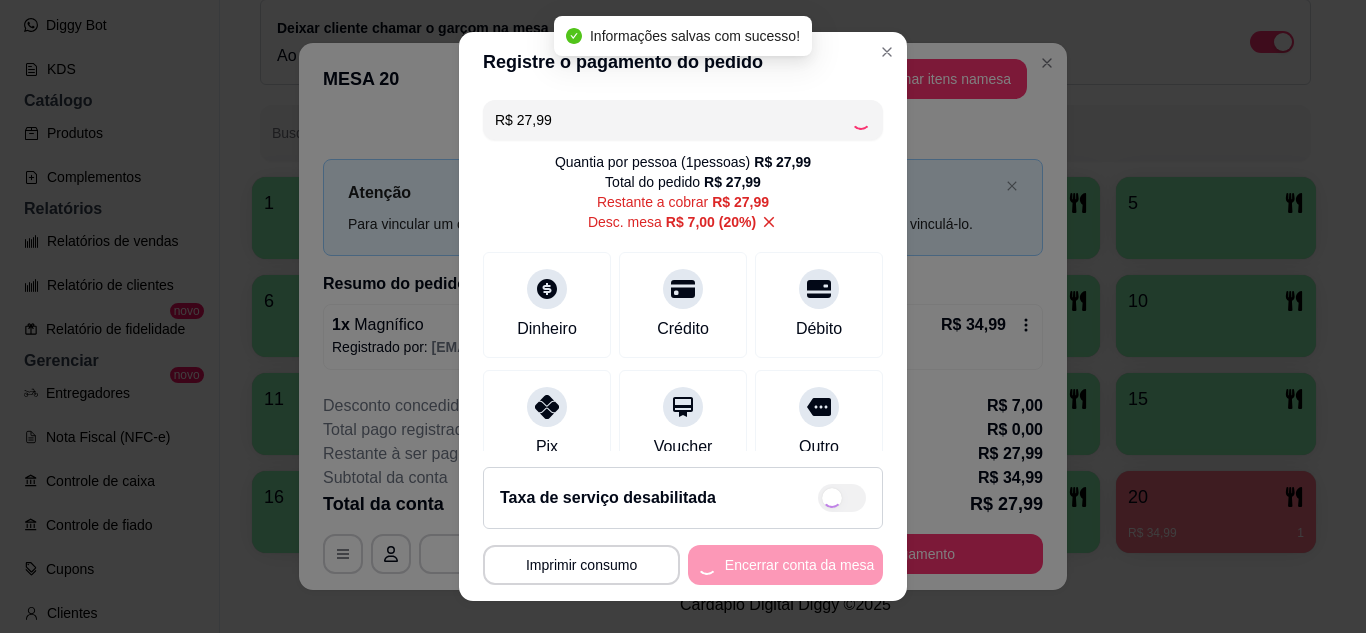 type on "R$ 0,00" 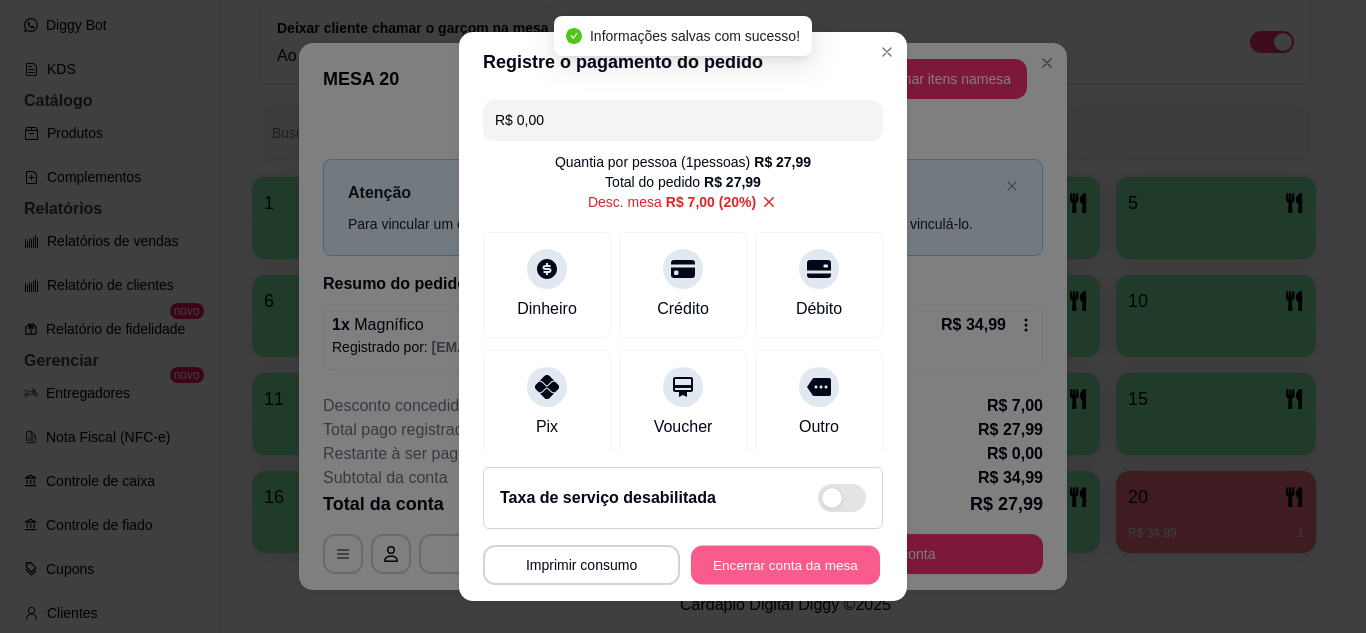 click on "Encerrar conta da mesa" at bounding box center [785, 565] 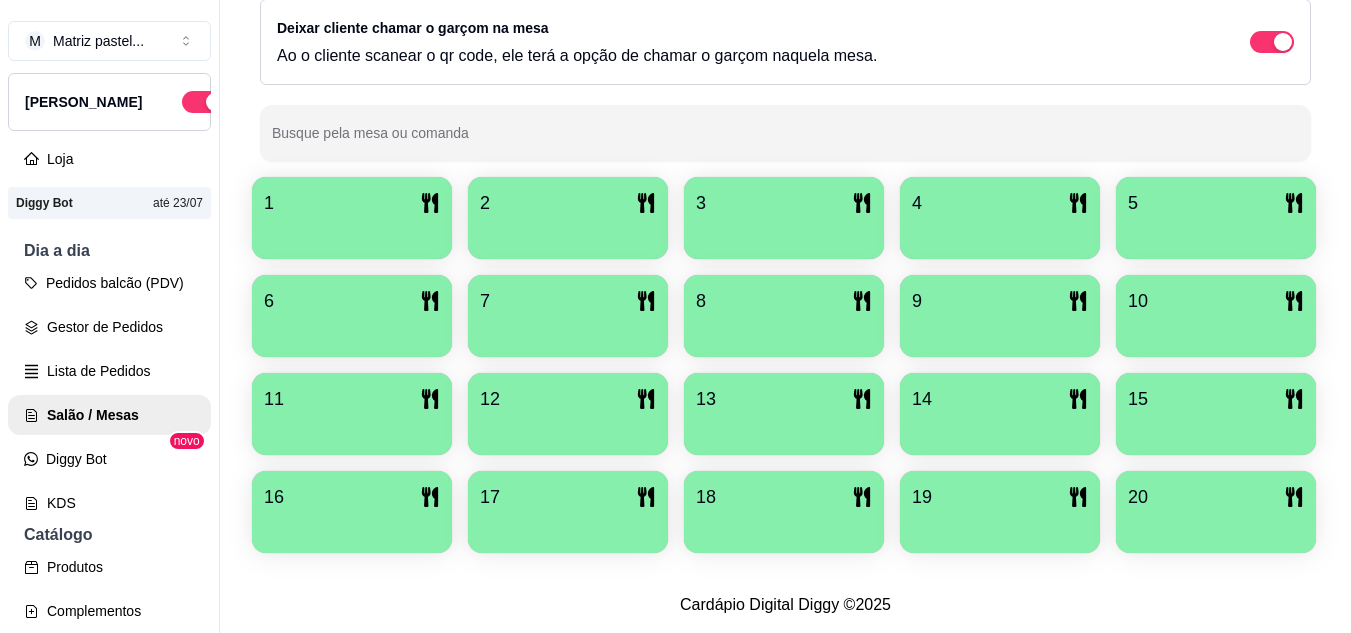 scroll, scrollTop: 0, scrollLeft: 0, axis: both 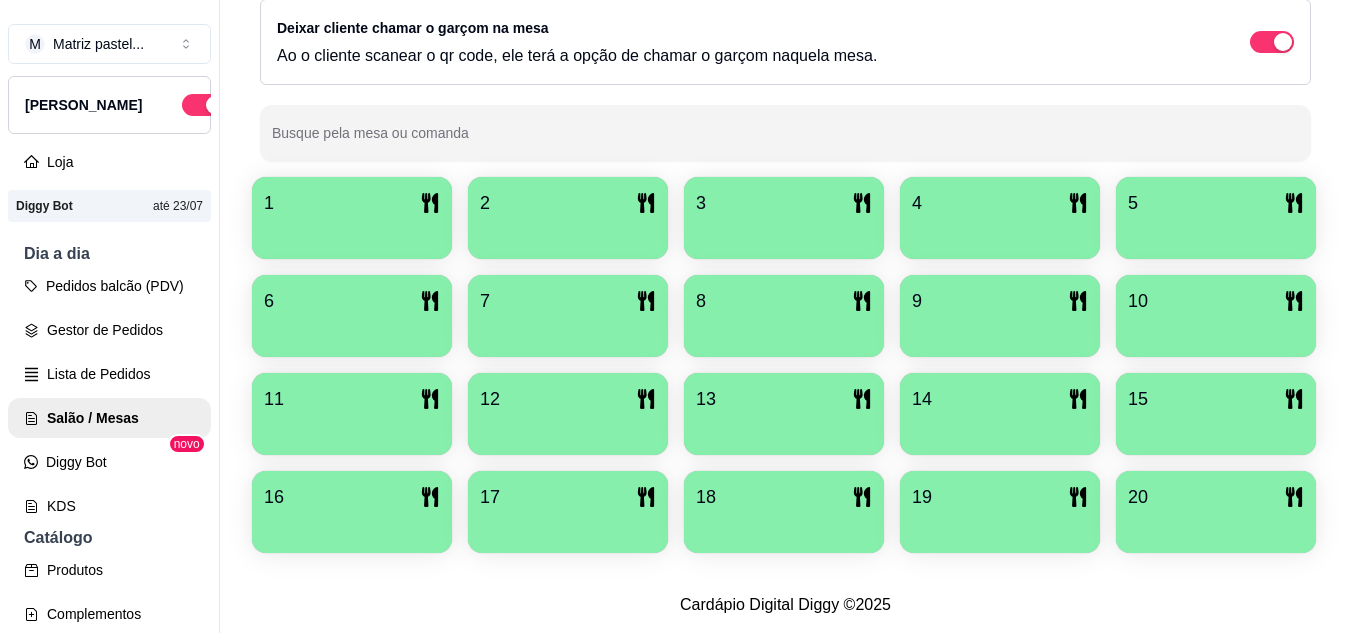 click on "Pedidos balcão (PDV) Gestor de Pedidos Lista de Pedidos Salão / Mesas Diggy Bot novo KDS" at bounding box center [109, 396] 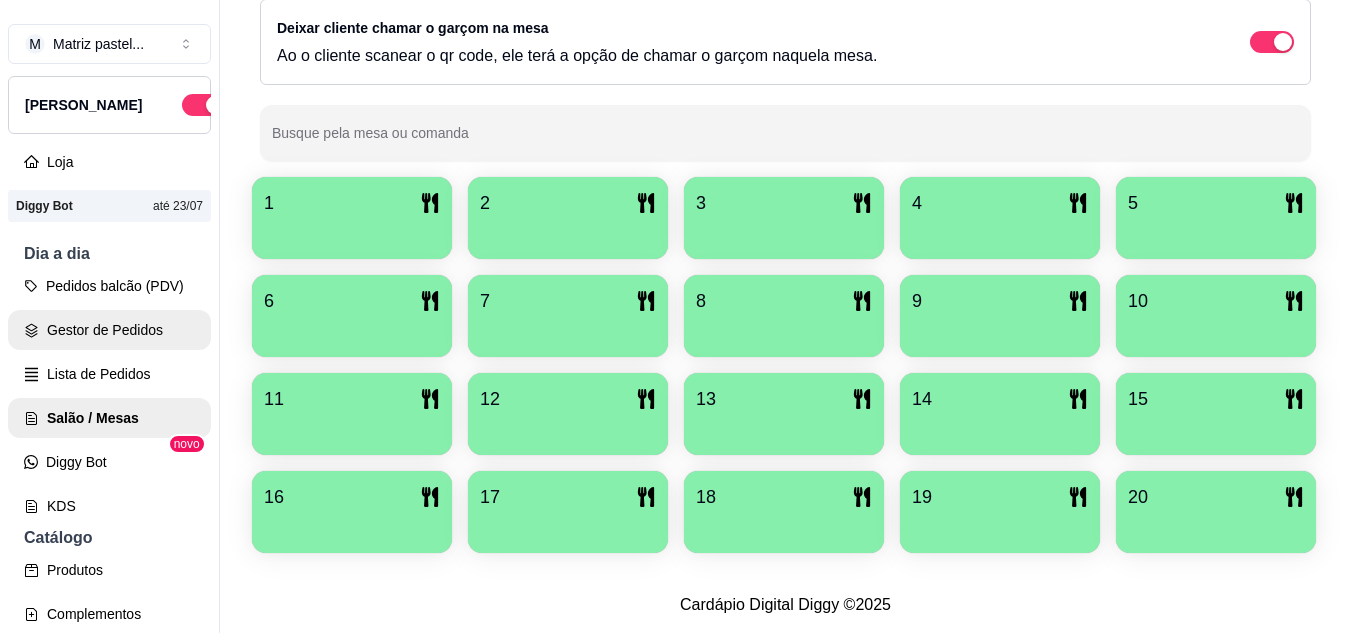 scroll, scrollTop: 0, scrollLeft: 0, axis: both 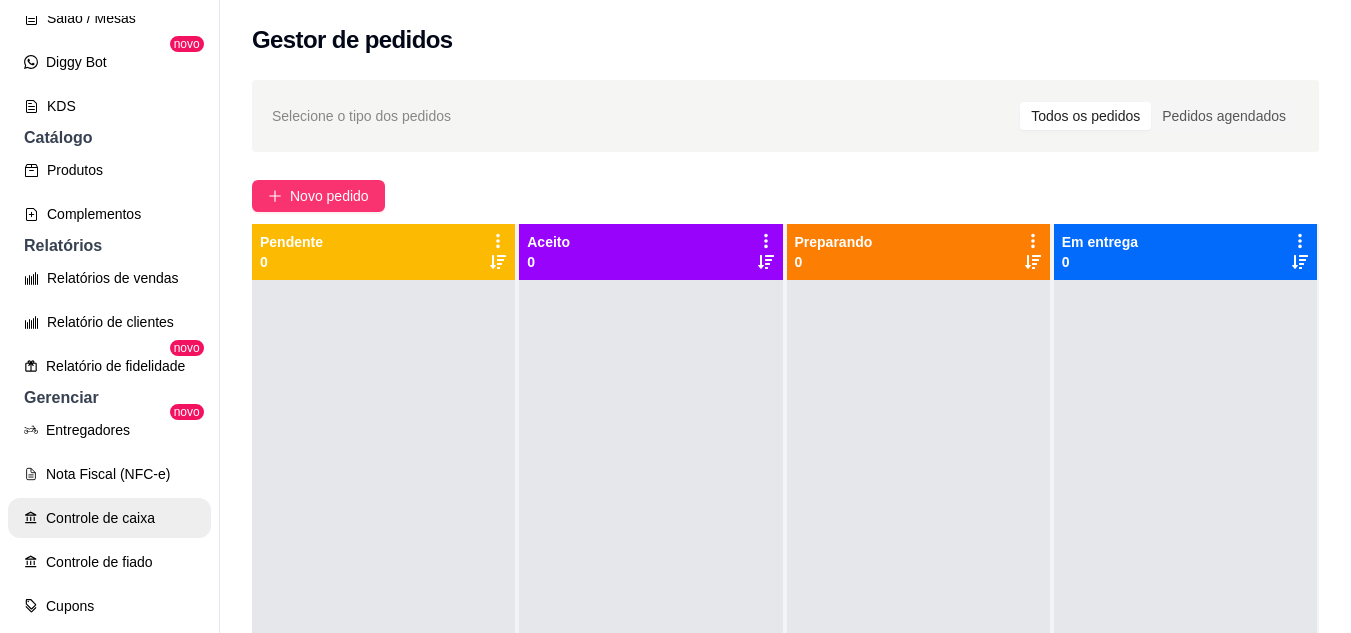 click on "Controle de caixa" at bounding box center (109, 518) 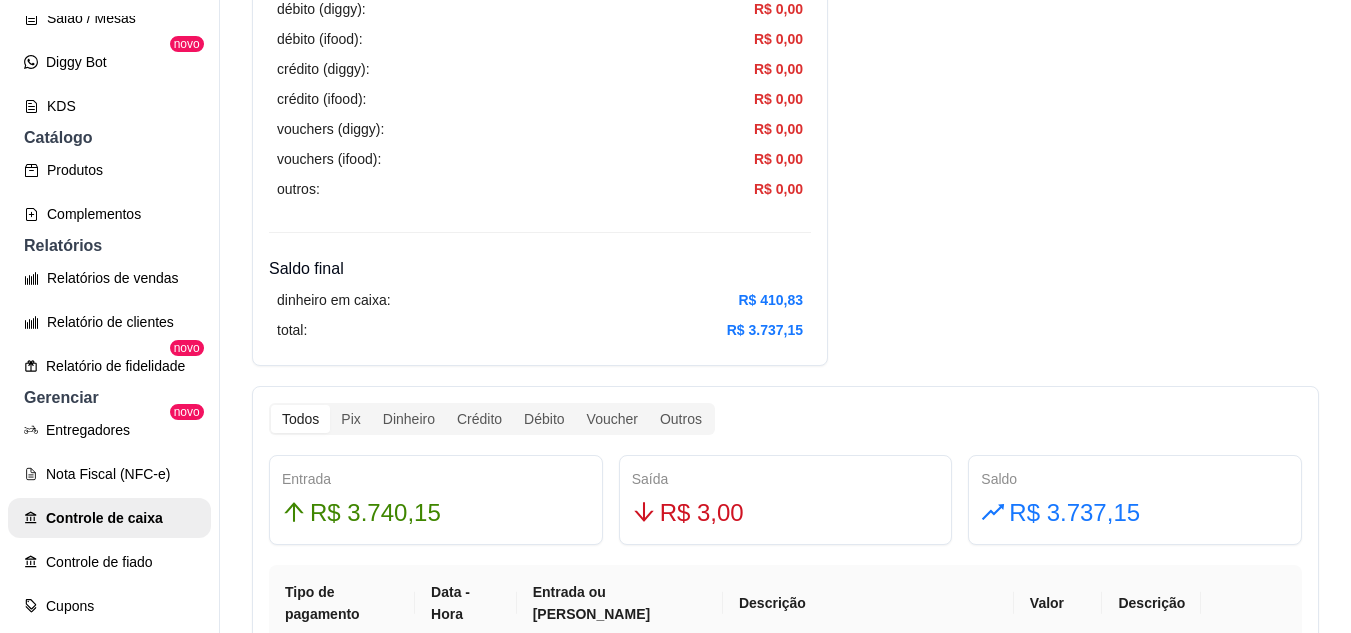 scroll, scrollTop: 800, scrollLeft: 0, axis: vertical 